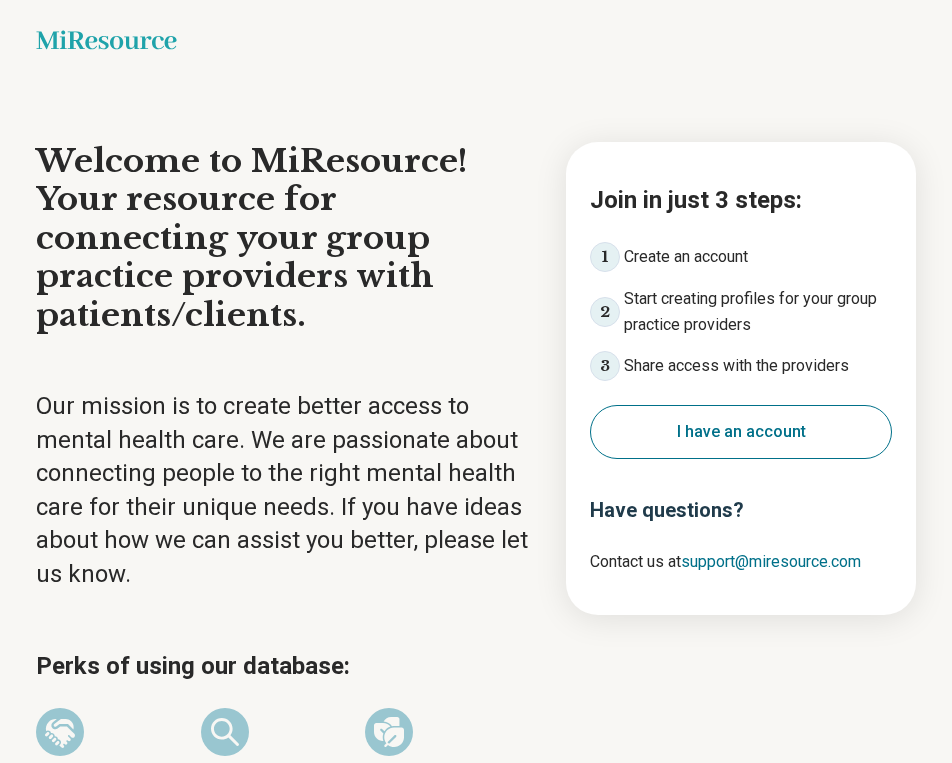 scroll, scrollTop: 0, scrollLeft: 0, axis: both 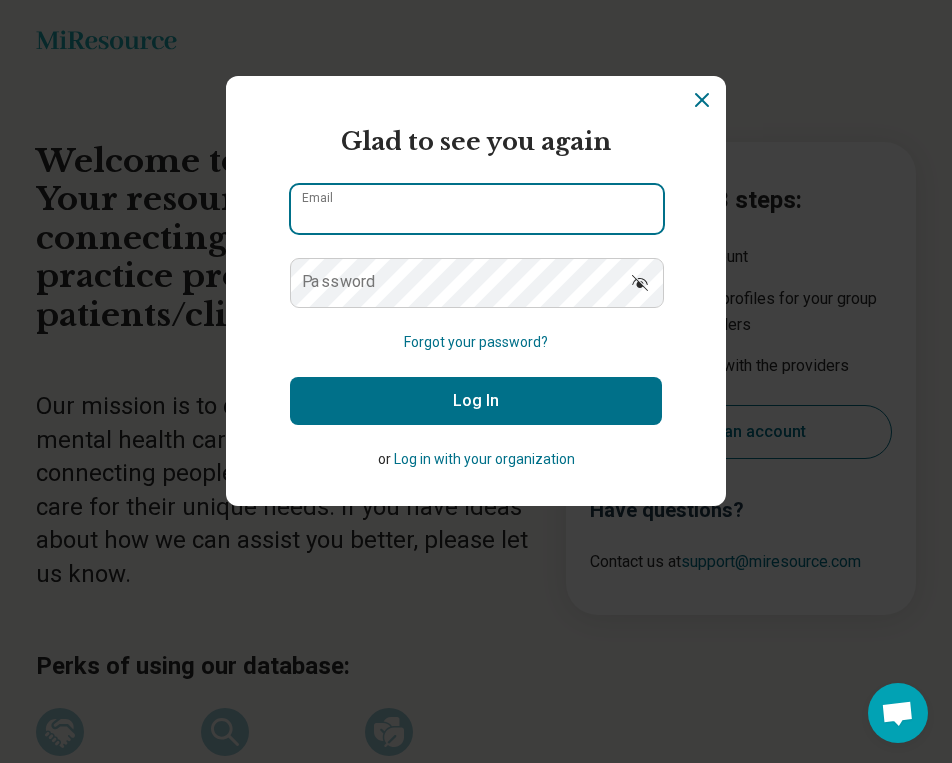 type on "**********" 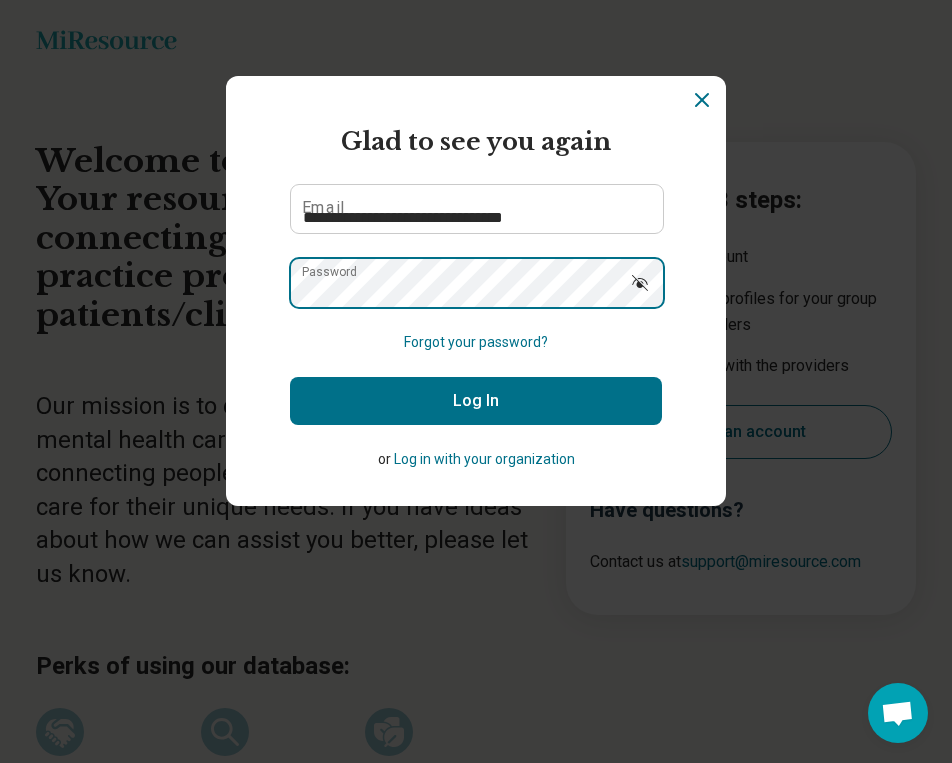 click on "Log In" at bounding box center [476, 401] 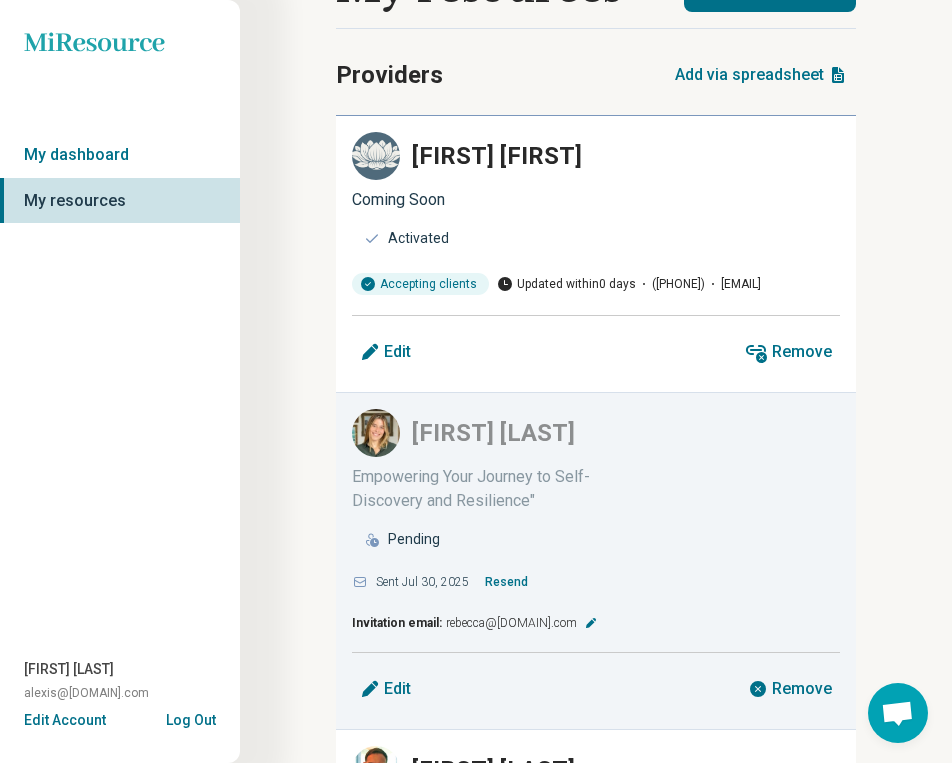 scroll, scrollTop: 72, scrollLeft: 0, axis: vertical 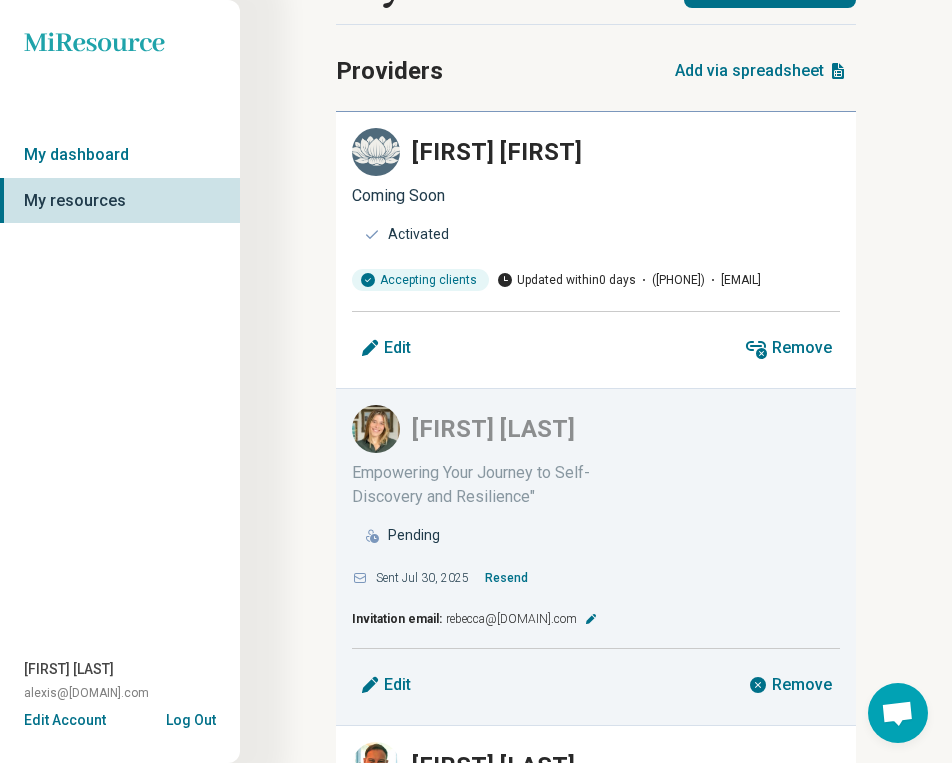 click on "Edit" at bounding box center [397, 348] 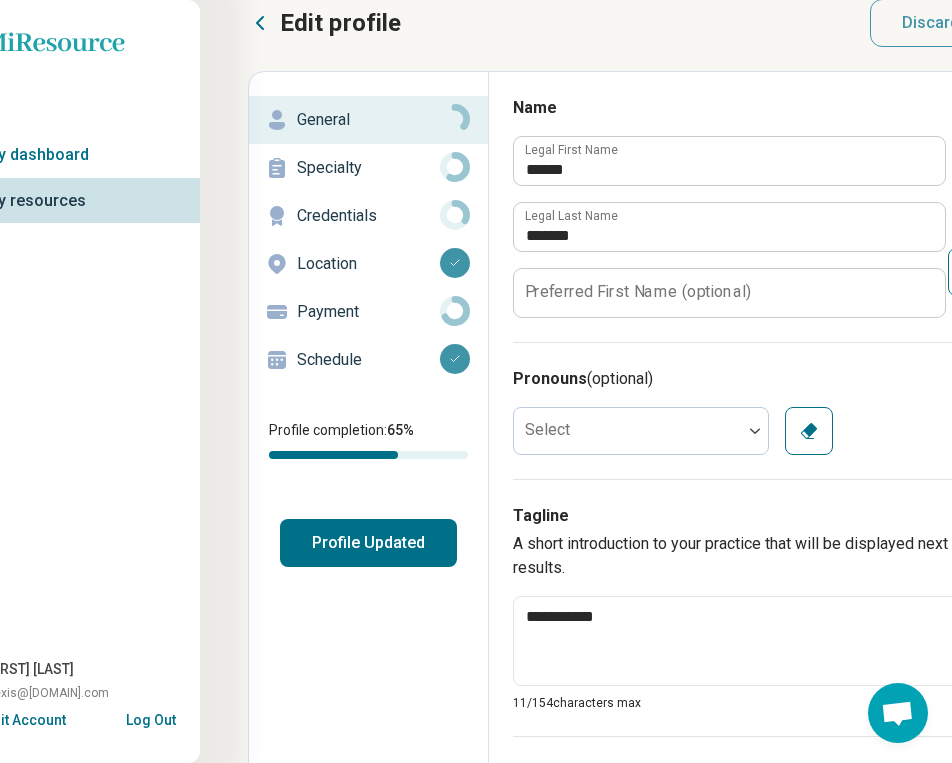 scroll, scrollTop: 8, scrollLeft: 40, axis: both 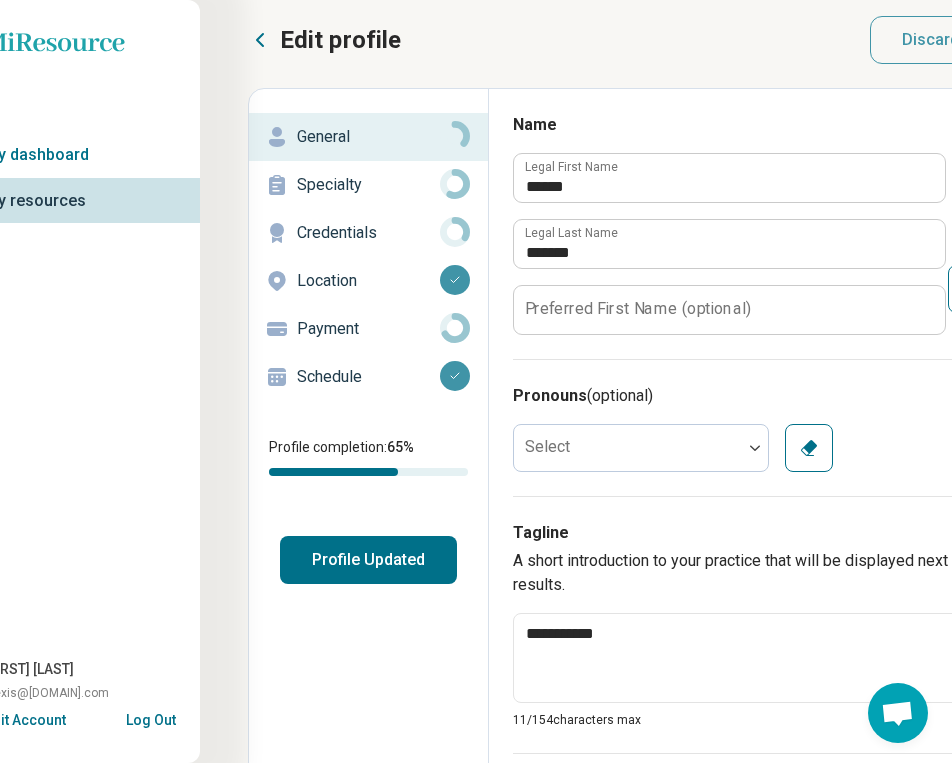 click on "Specialty" at bounding box center (368, 185) 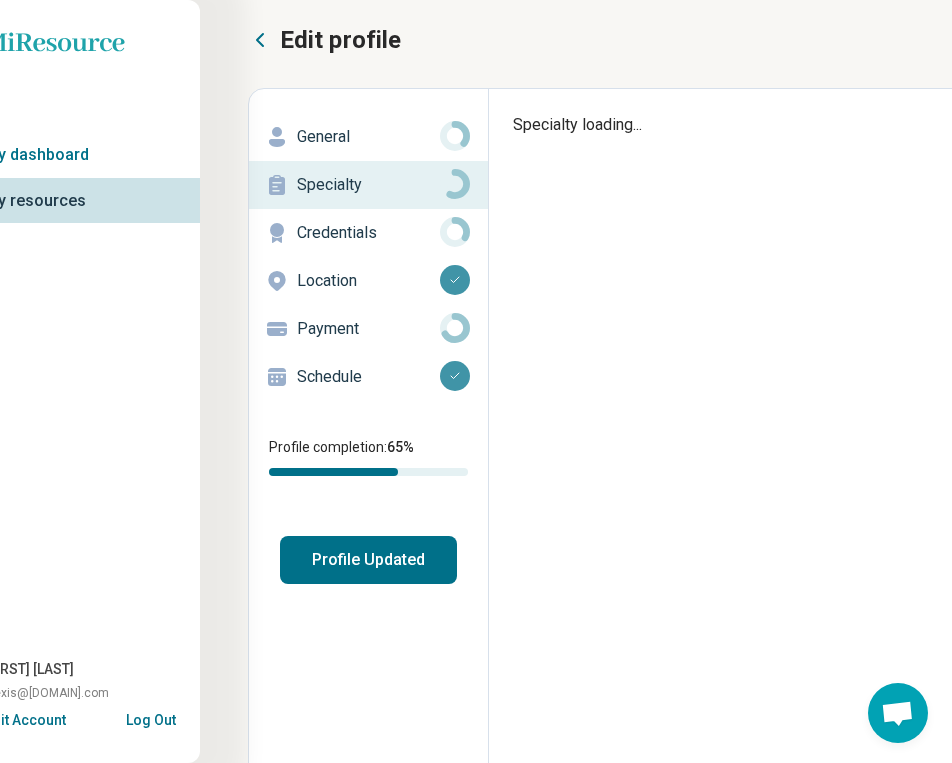 scroll, scrollTop: 0, scrollLeft: 40, axis: horizontal 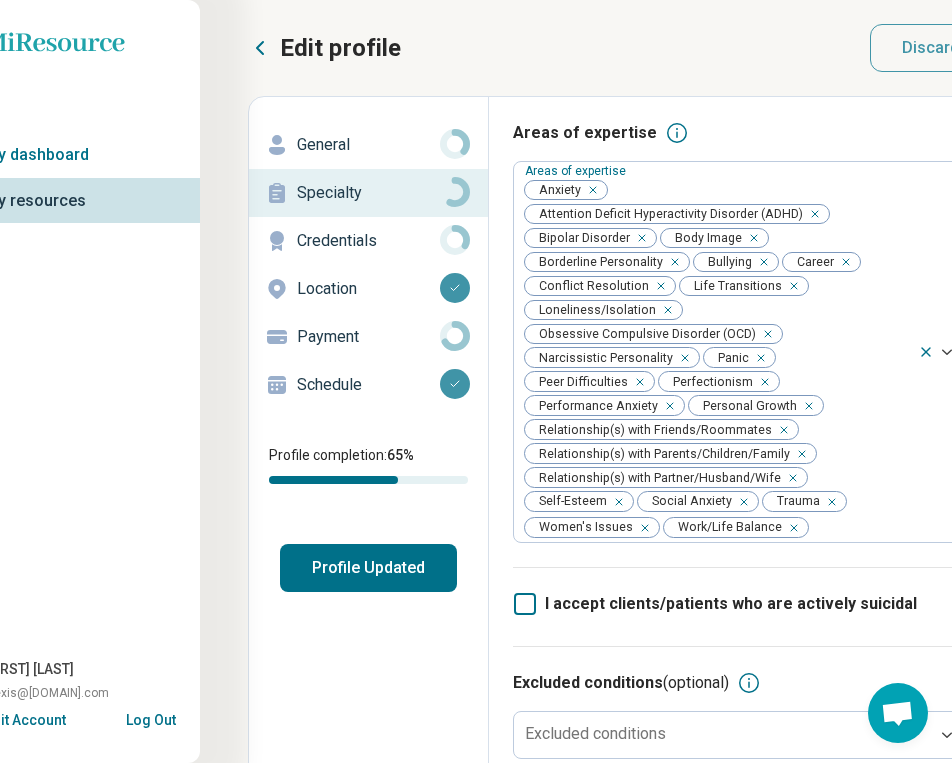 click on "Credentials" at bounding box center (368, 241) 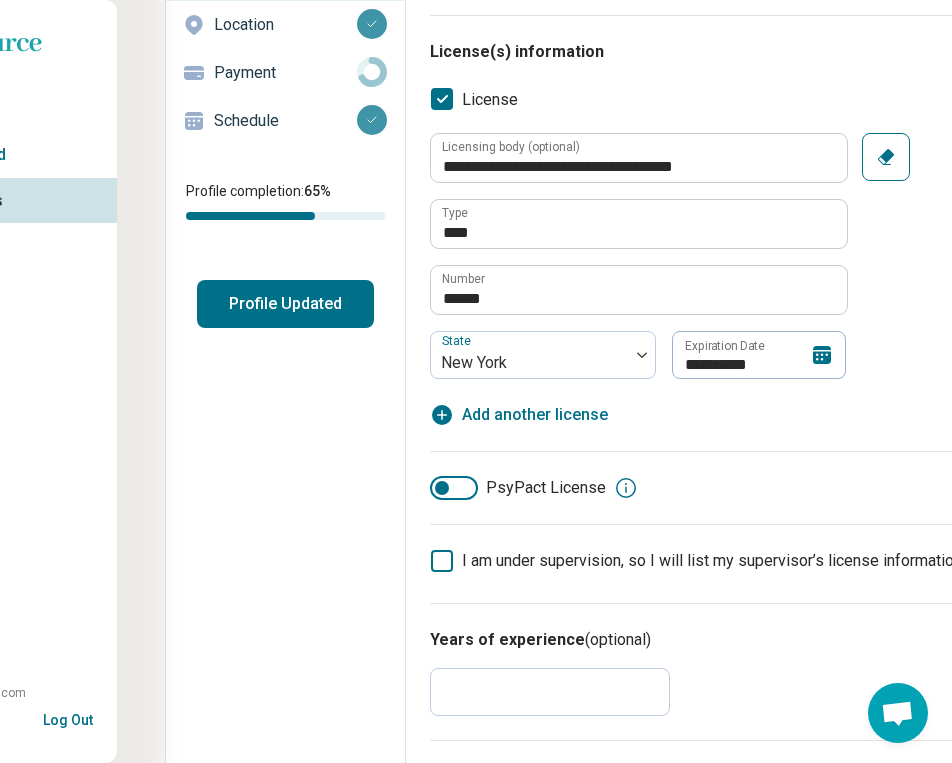 scroll, scrollTop: 267, scrollLeft: 123, axis: both 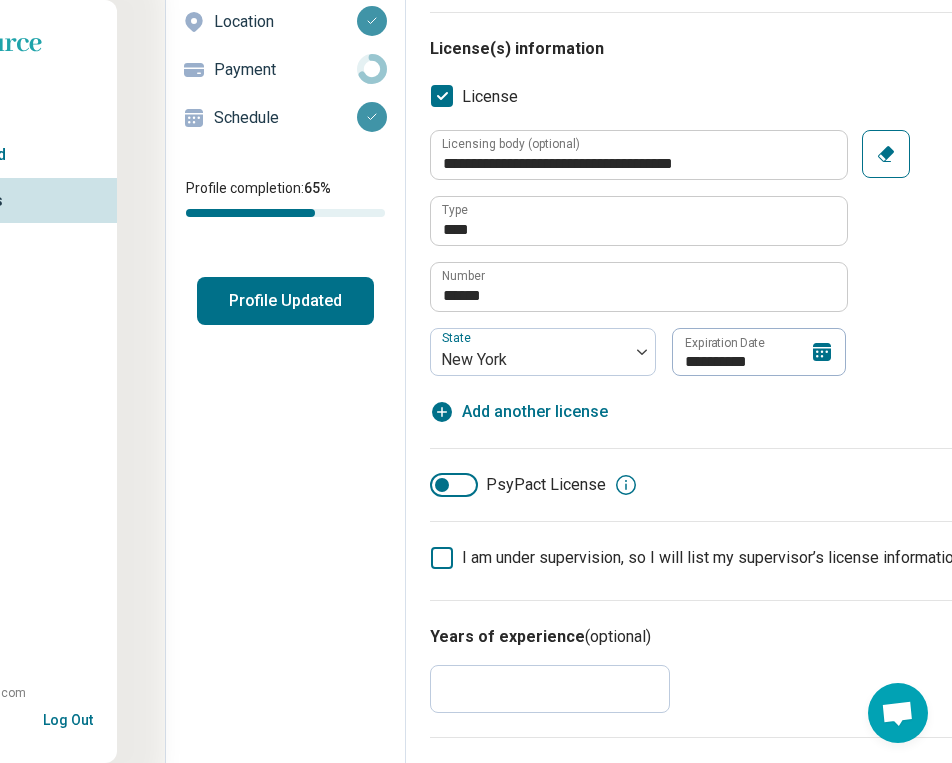 click on "Add another license" at bounding box center (535, 412) 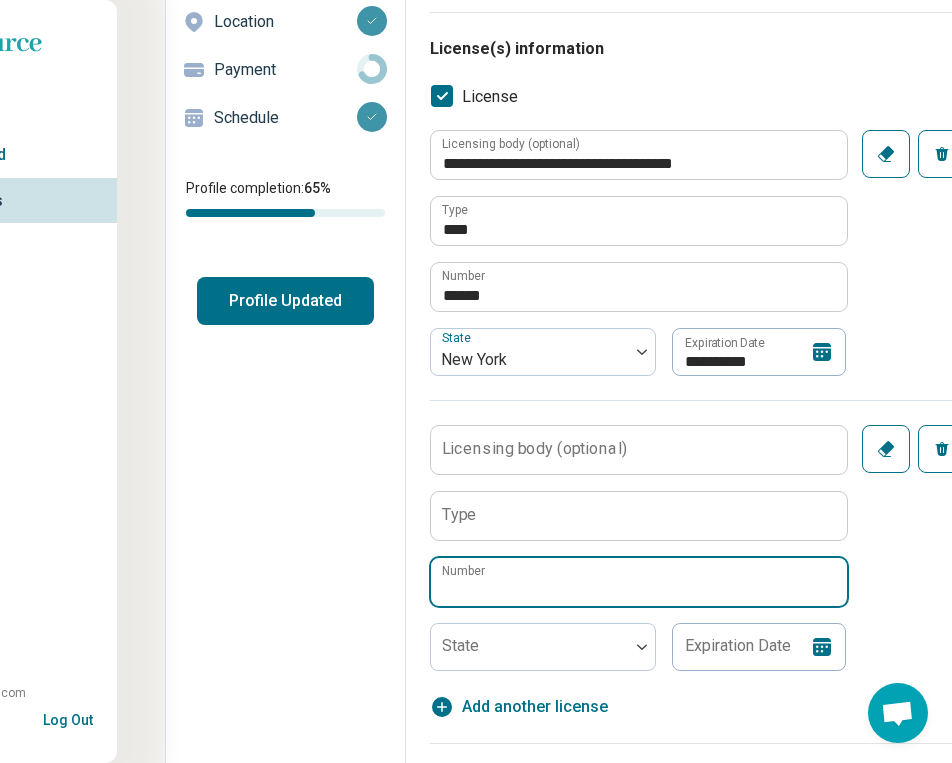click on "Number" at bounding box center (639, 582) 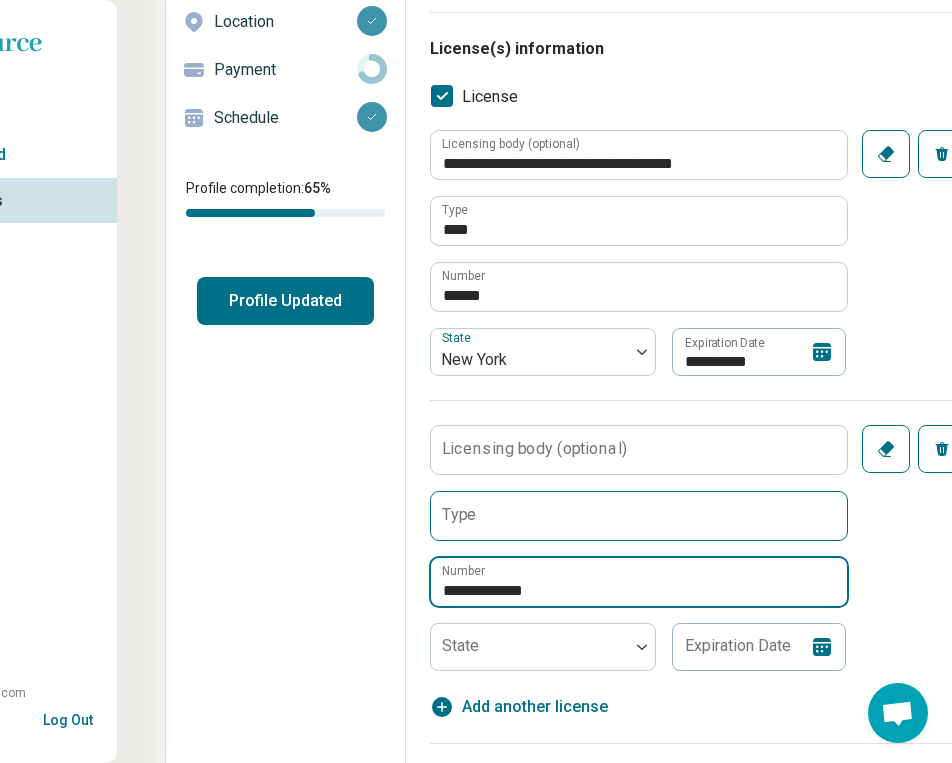 type on "**********" 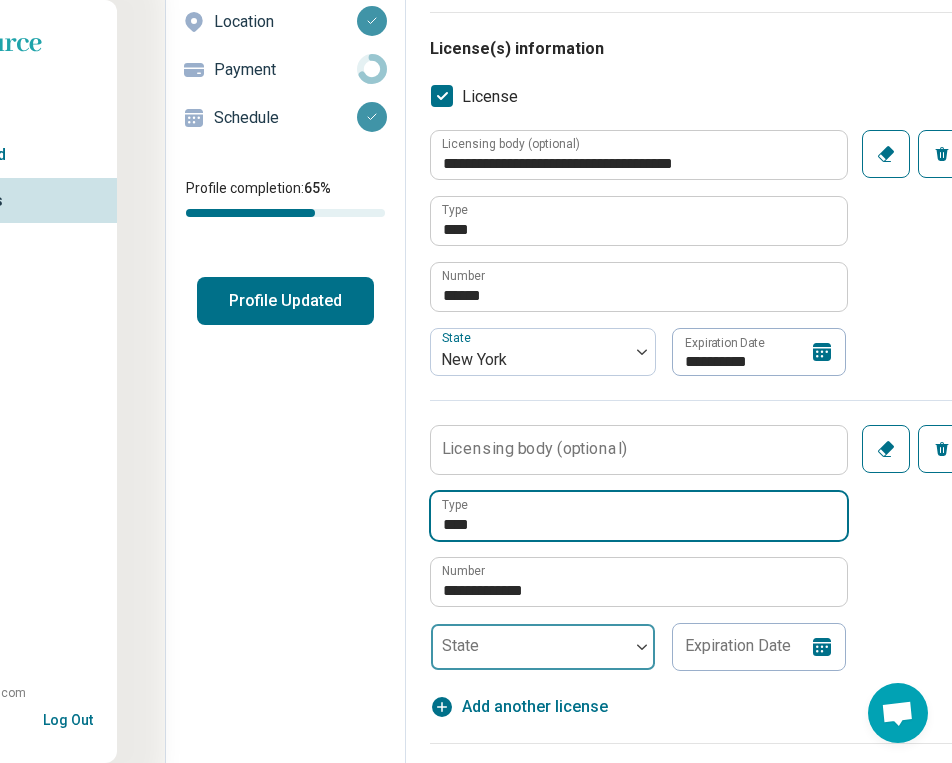 type on "****" 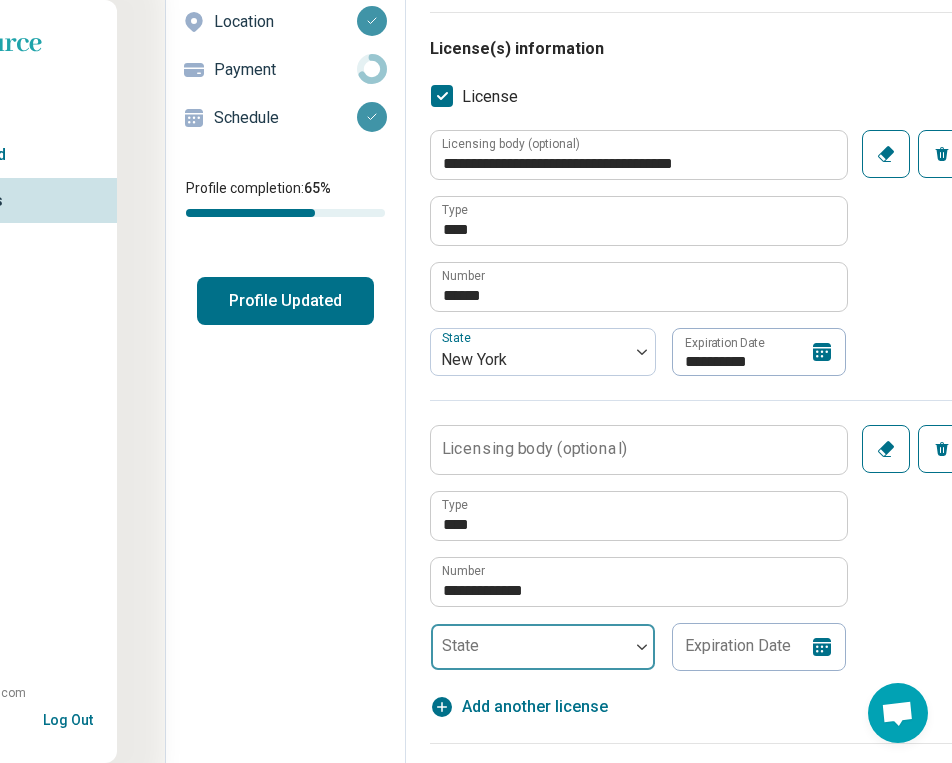 click on "**********" at bounding box center (753, 424) 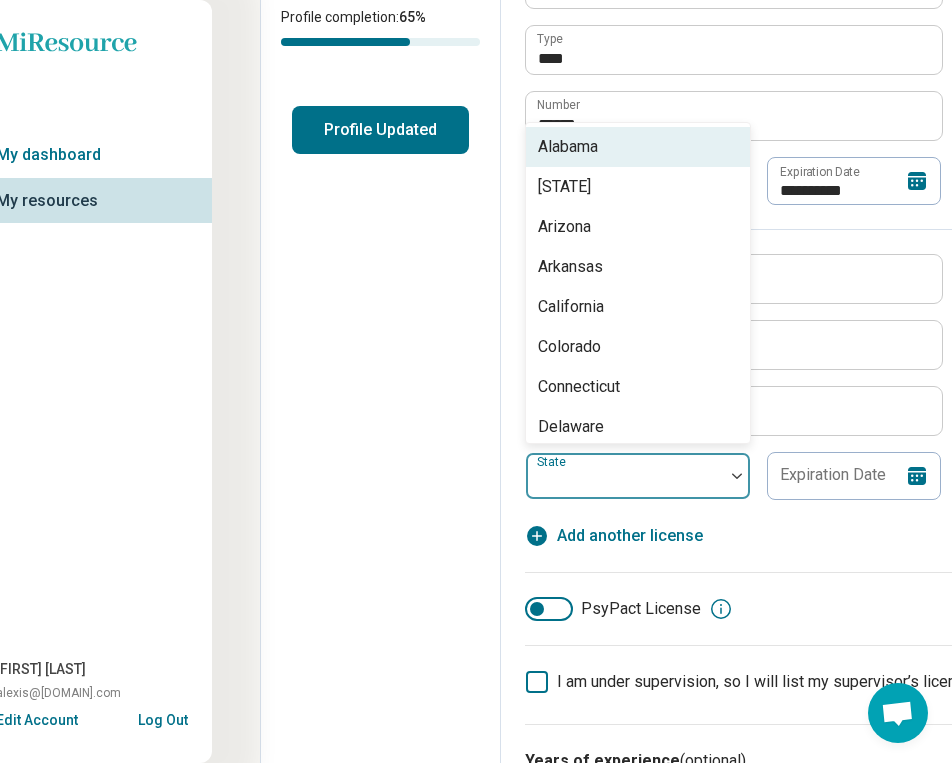 scroll, scrollTop: 513, scrollLeft: 0, axis: vertical 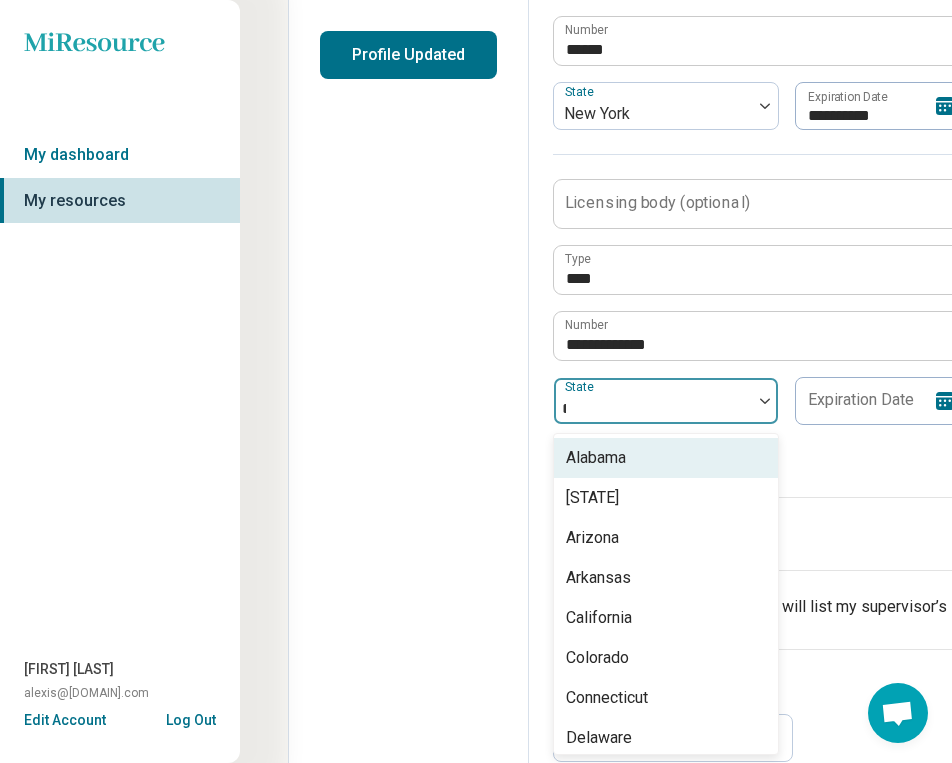 type on "***" 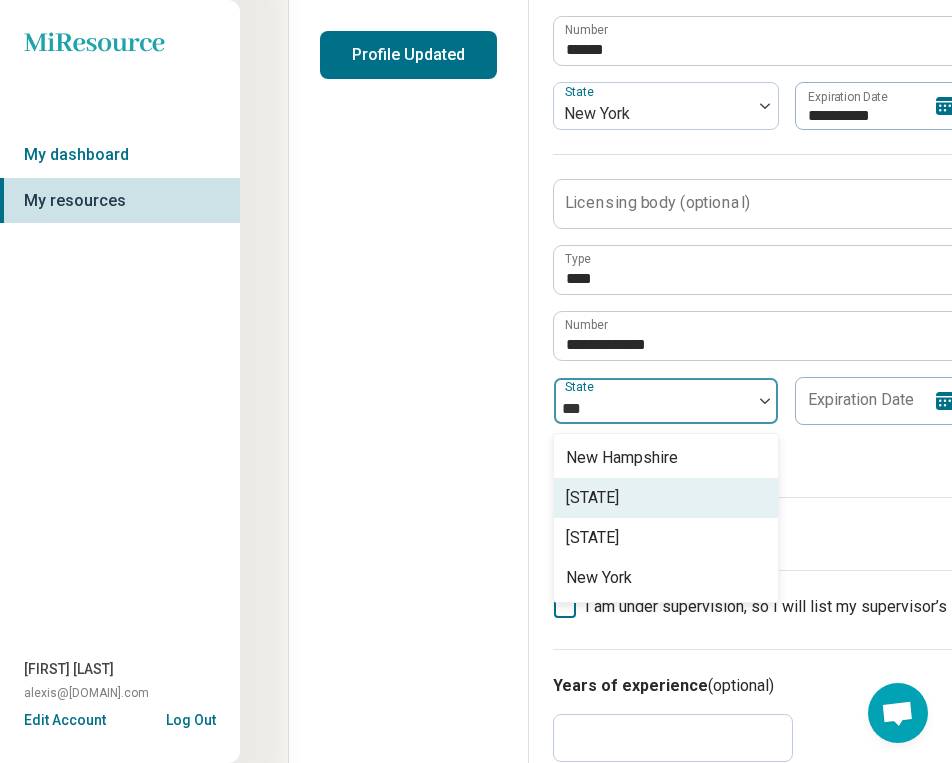 click on "[STATE]" at bounding box center [592, 498] 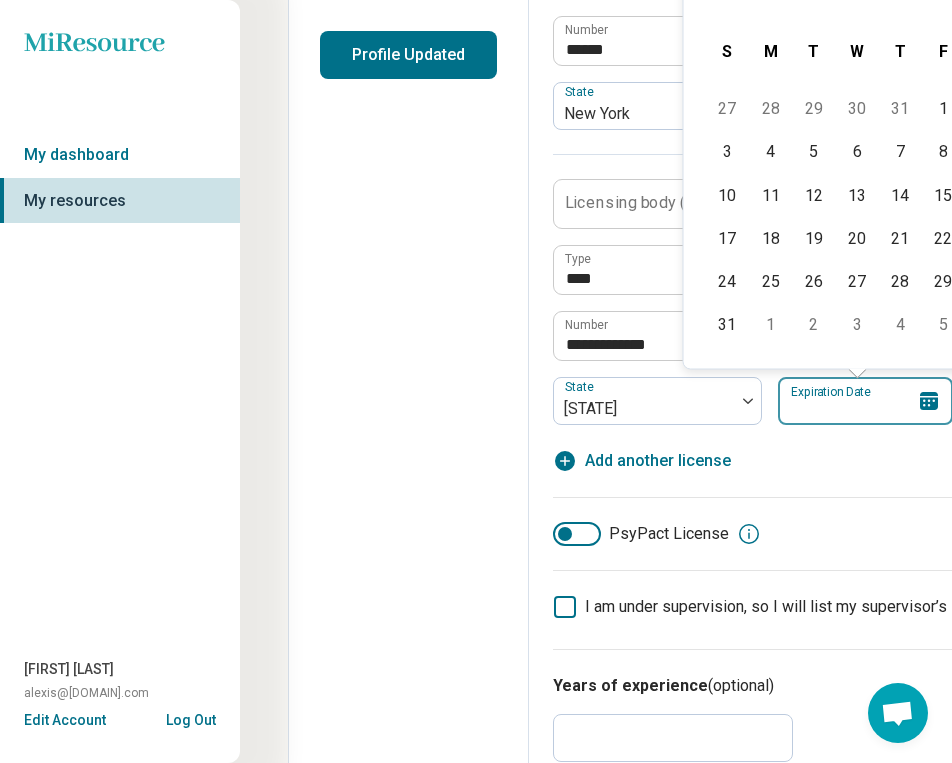 click on "Expiration Date" at bounding box center (865, 401) 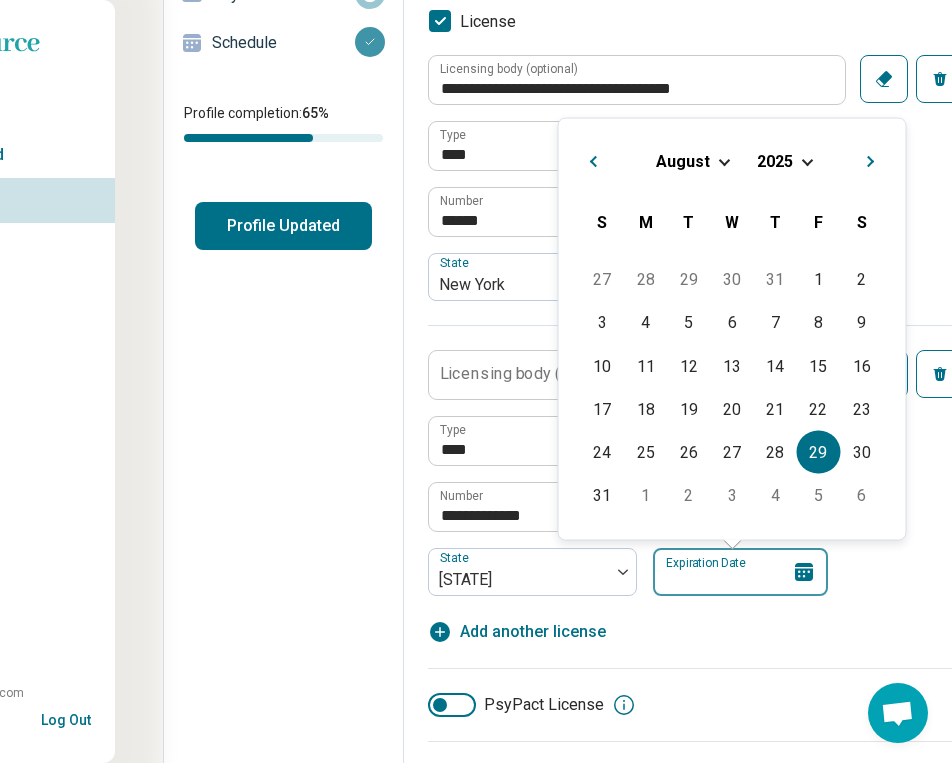 scroll, scrollTop: 327, scrollLeft: 125, axis: both 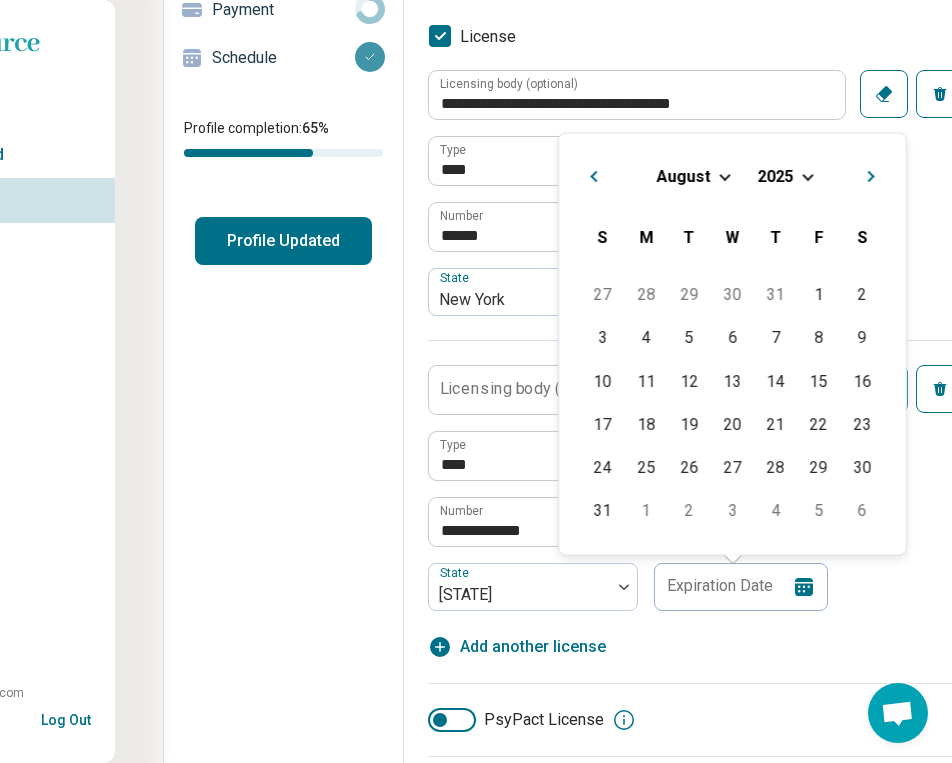 click on "August" at bounding box center (684, 175) 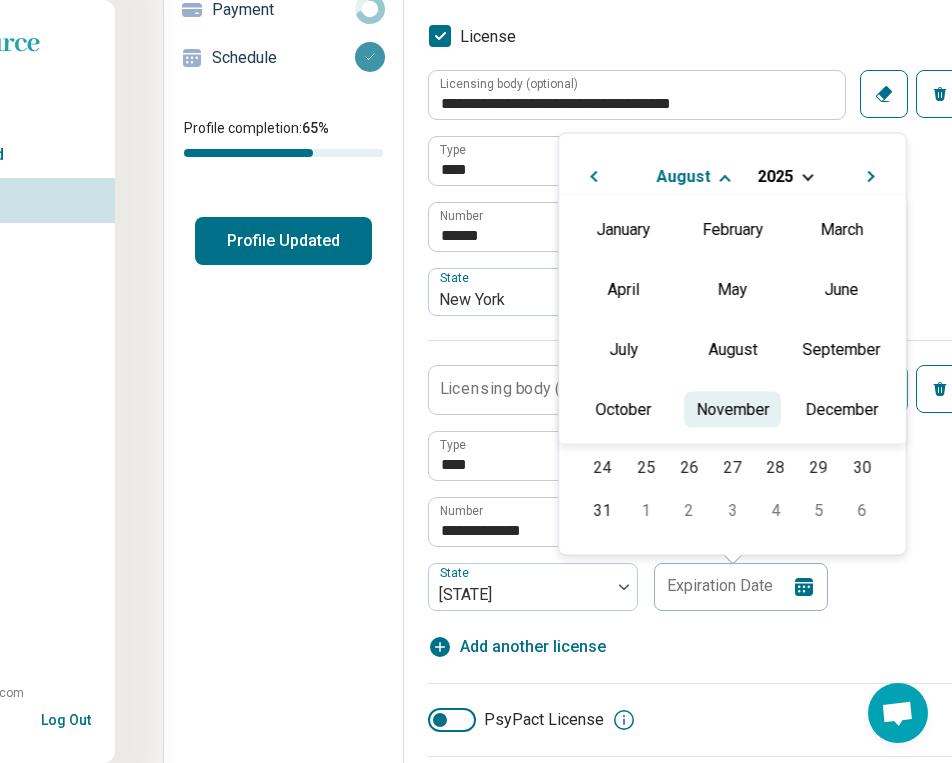 click on "November" at bounding box center (732, 409) 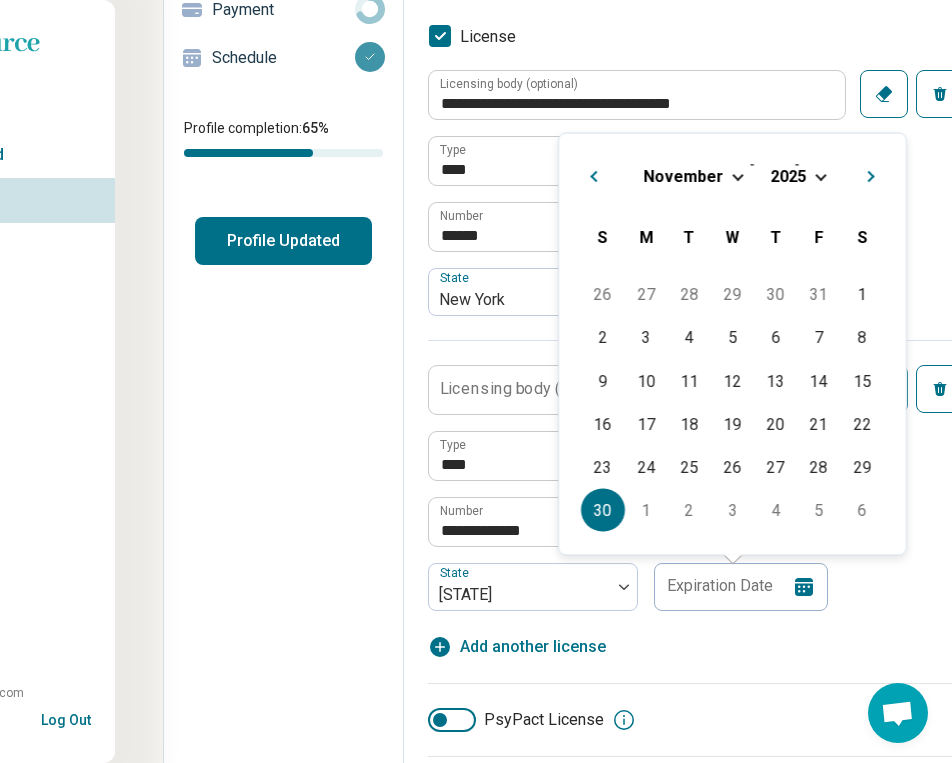 click on "30" at bounding box center [602, 510] 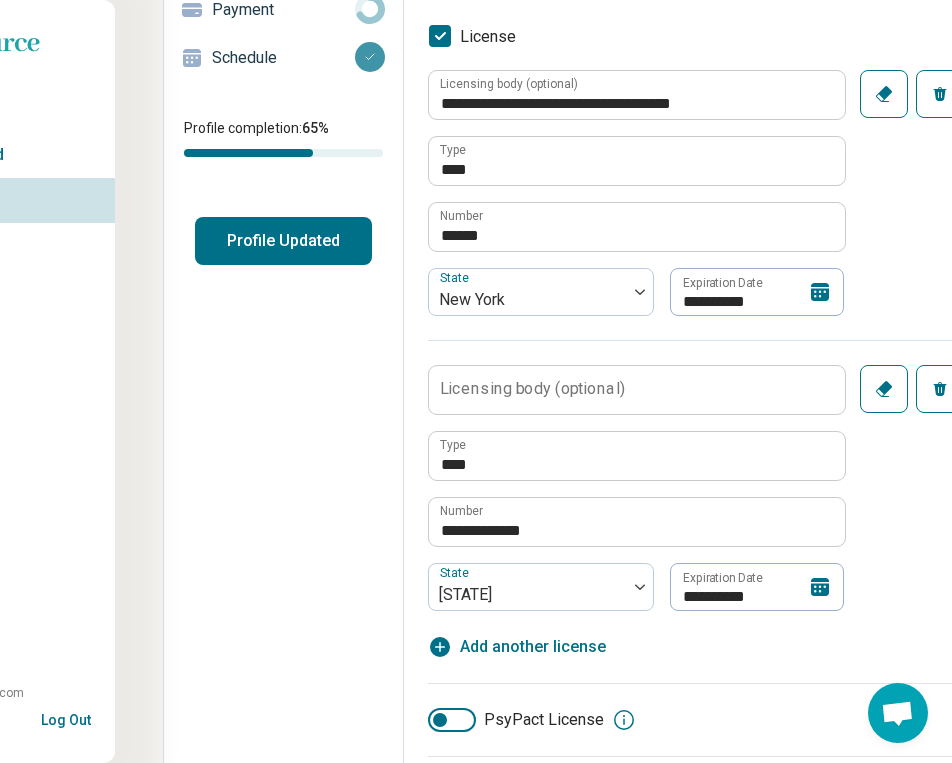 click on "Licensing body (optional)" at bounding box center [532, 389] 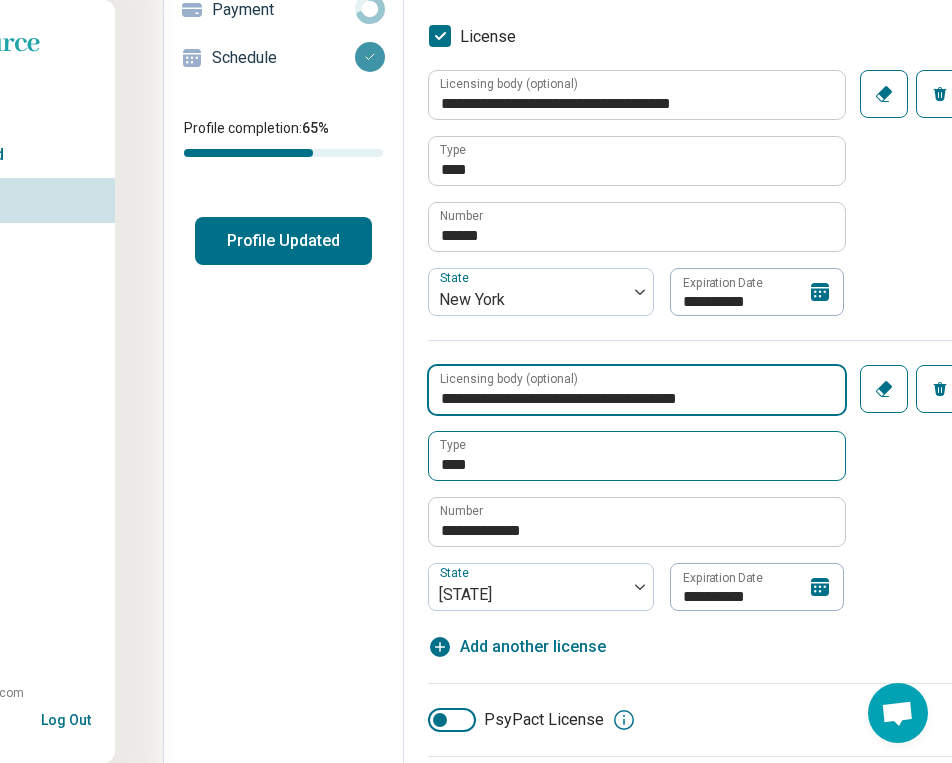 type on "**********" 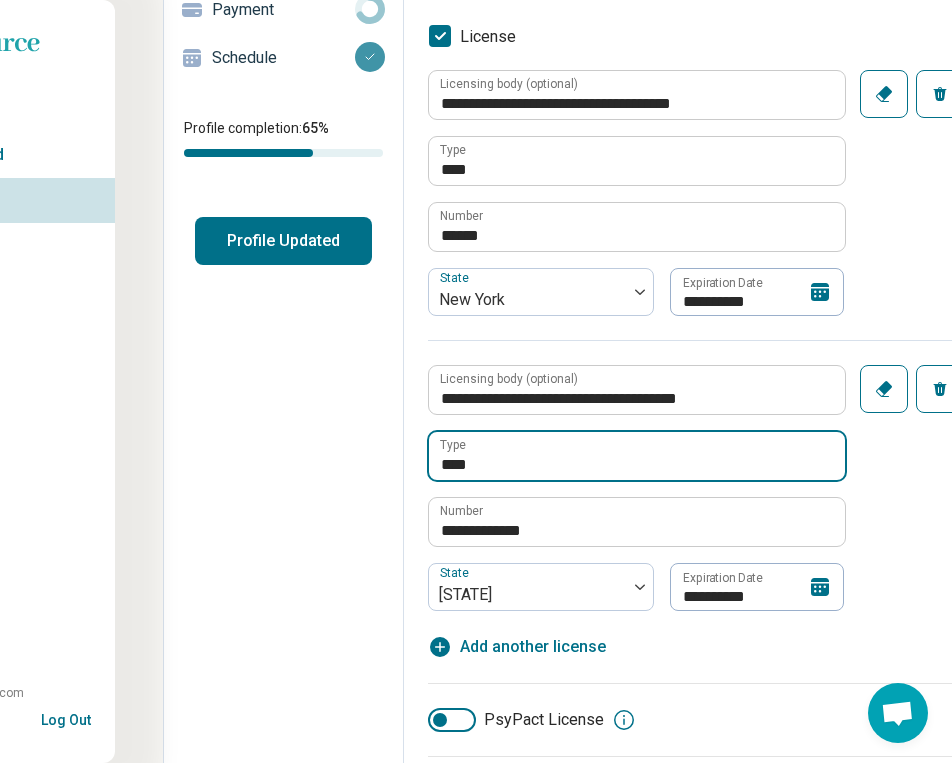 drag, startPoint x: 481, startPoint y: 464, endPoint x: 453, endPoint y: 466, distance: 28.071337 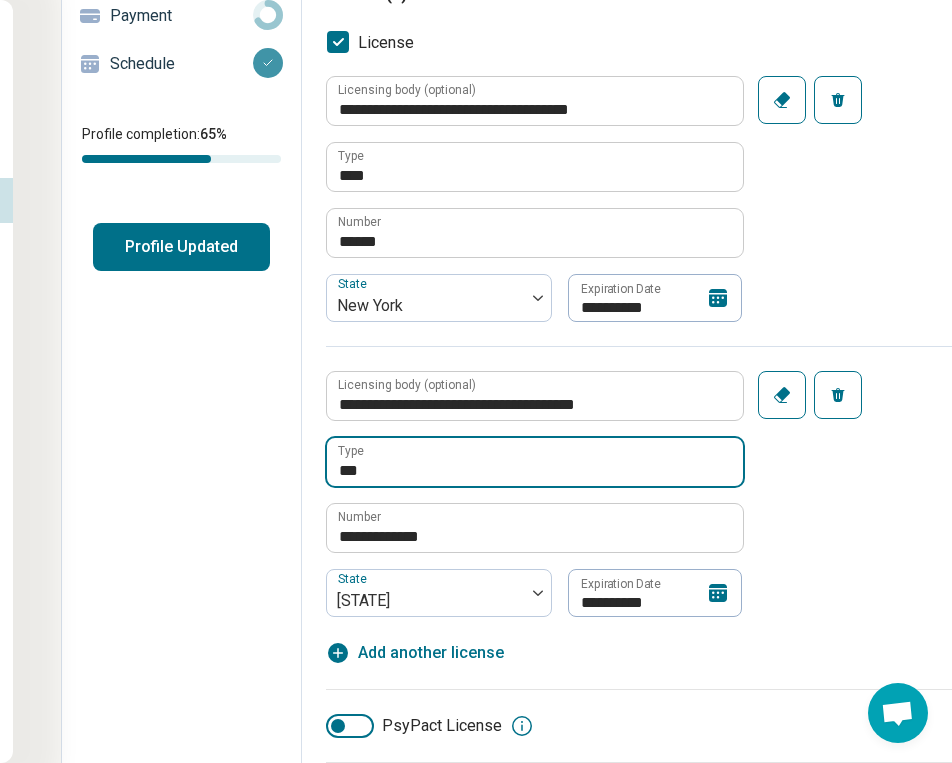 scroll, scrollTop: 312, scrollLeft: 175, axis: both 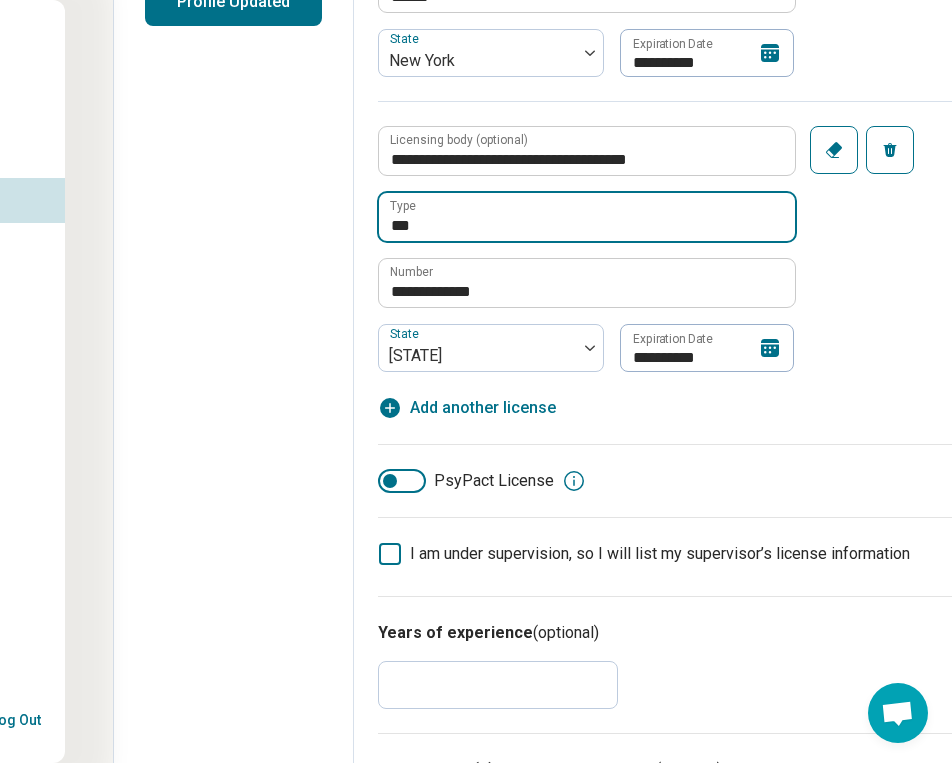 type on "***" 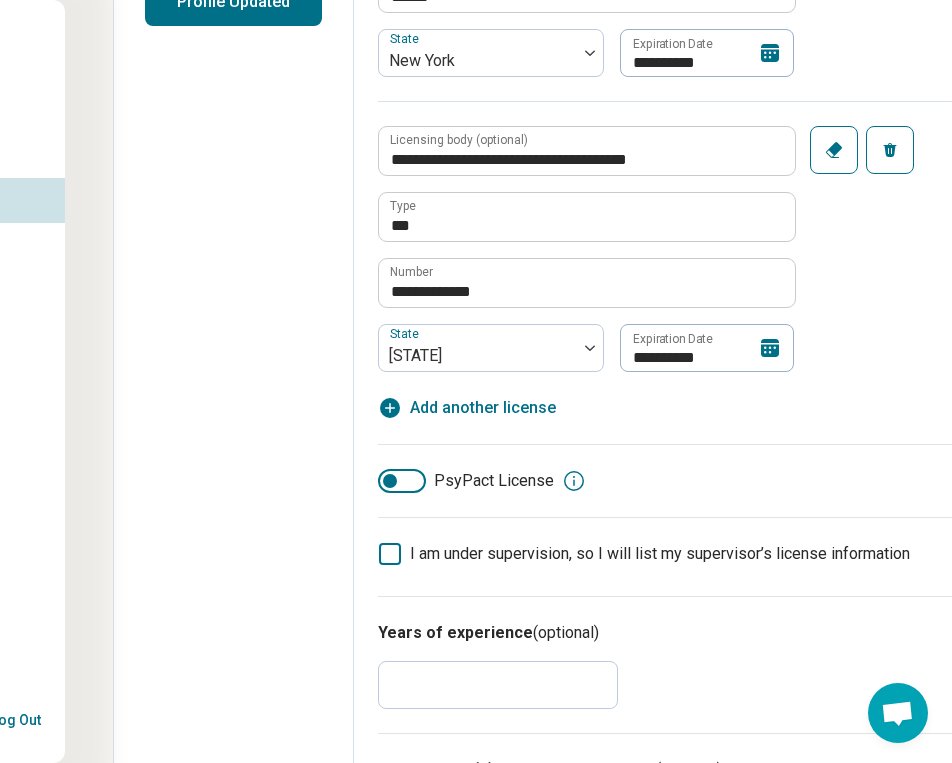 click on "Add another license" at bounding box center (483, 408) 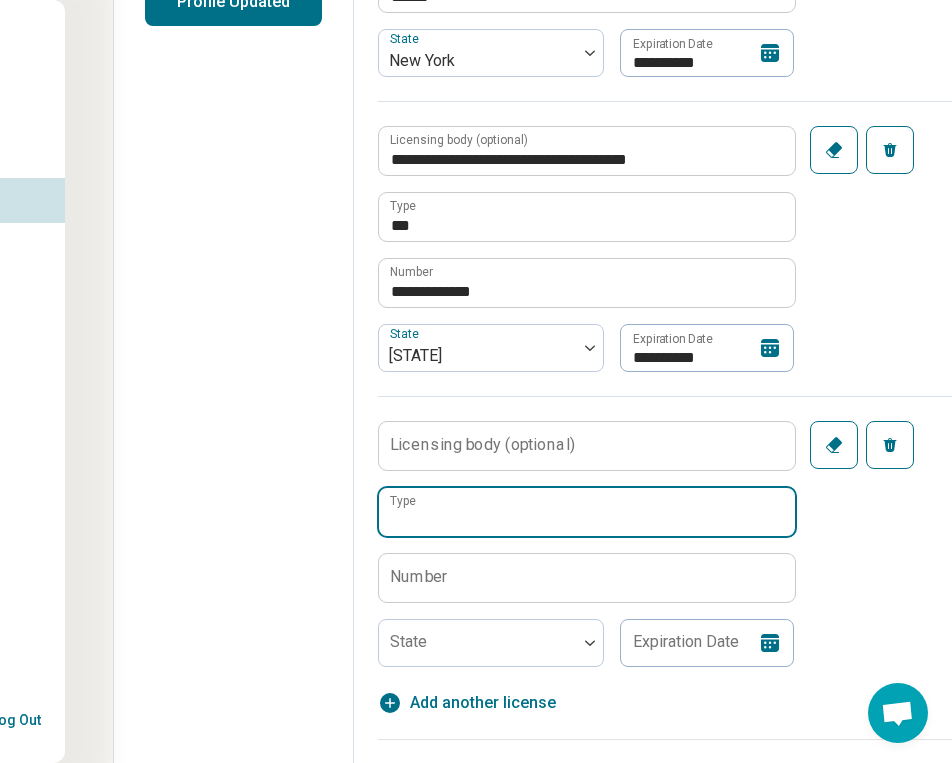 paste on "*******" 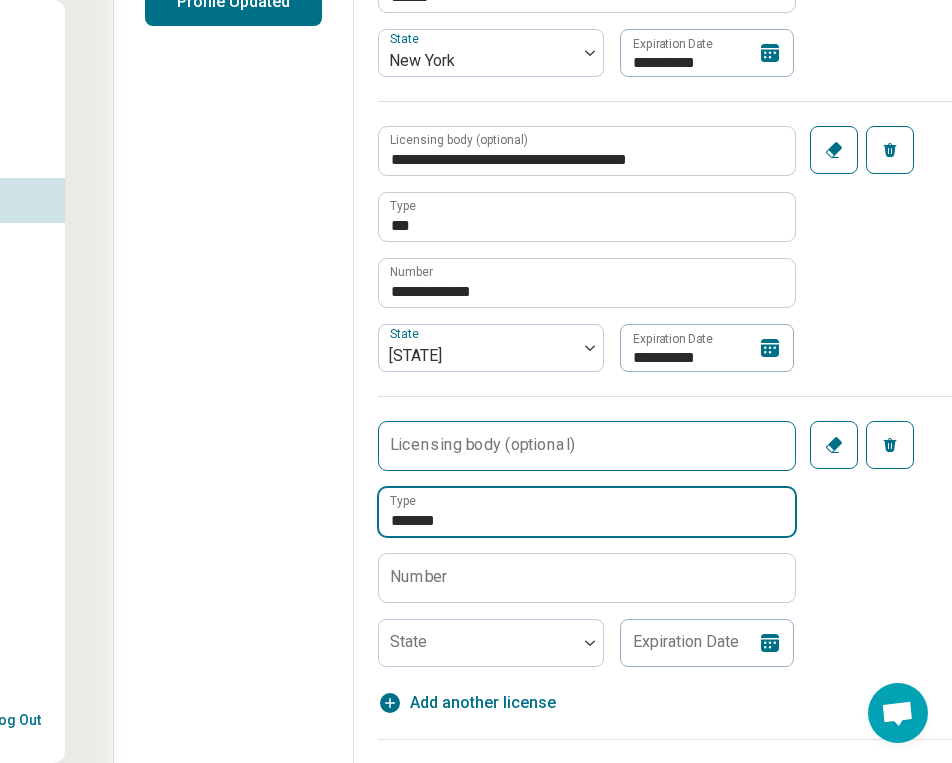 type on "*******" 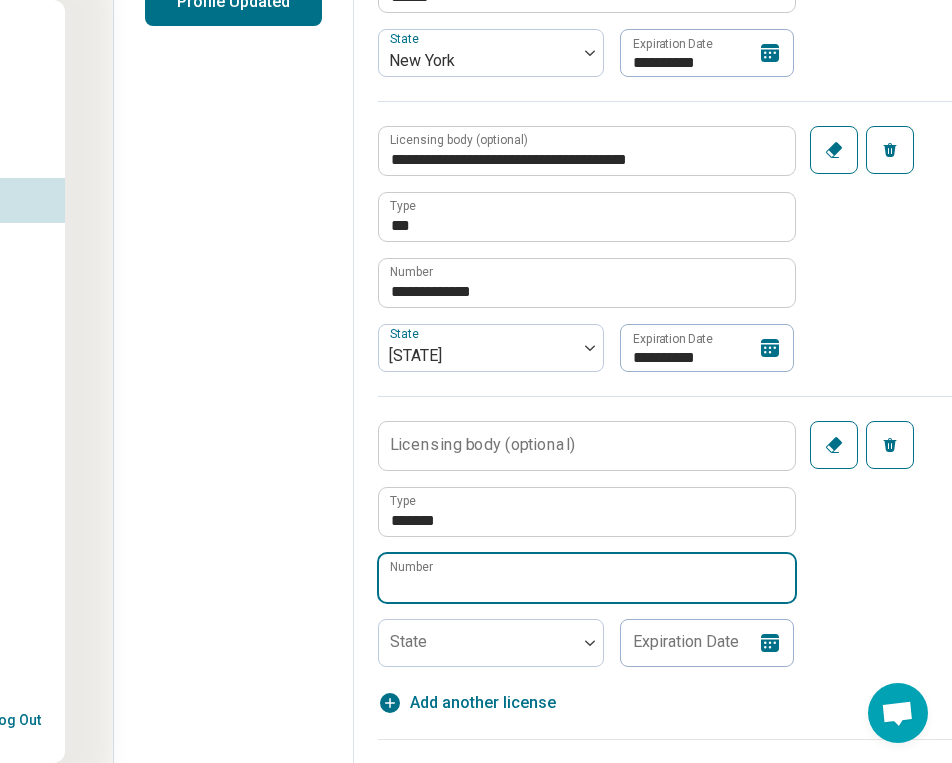 click on "Number" at bounding box center (587, 578) 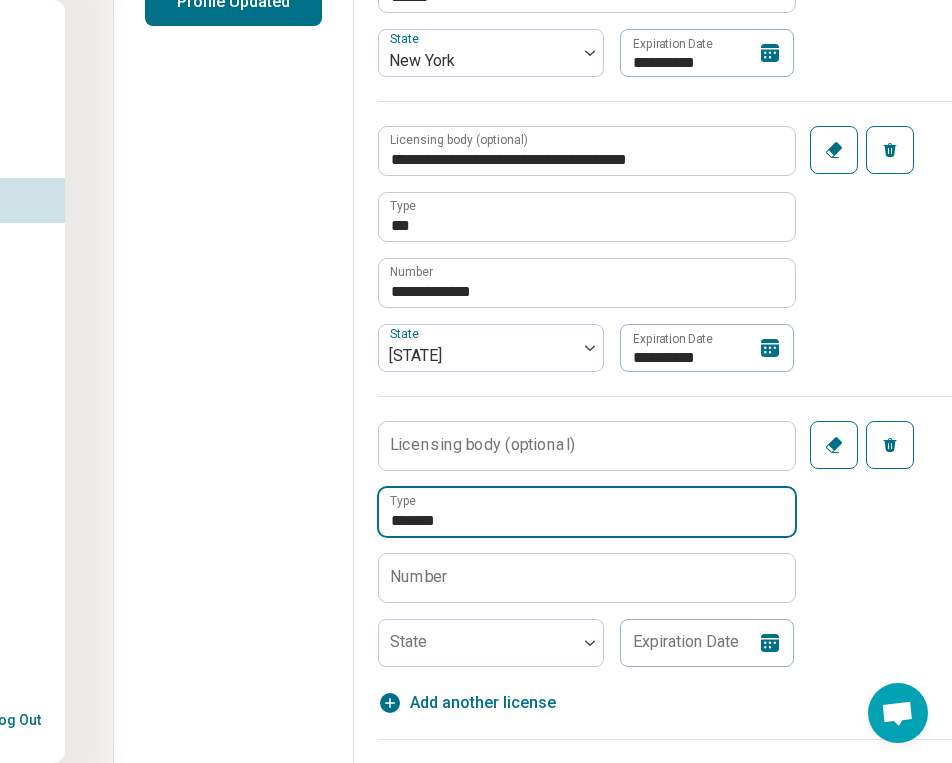 drag, startPoint x: 475, startPoint y: 525, endPoint x: 345, endPoint y: 509, distance: 130.98091 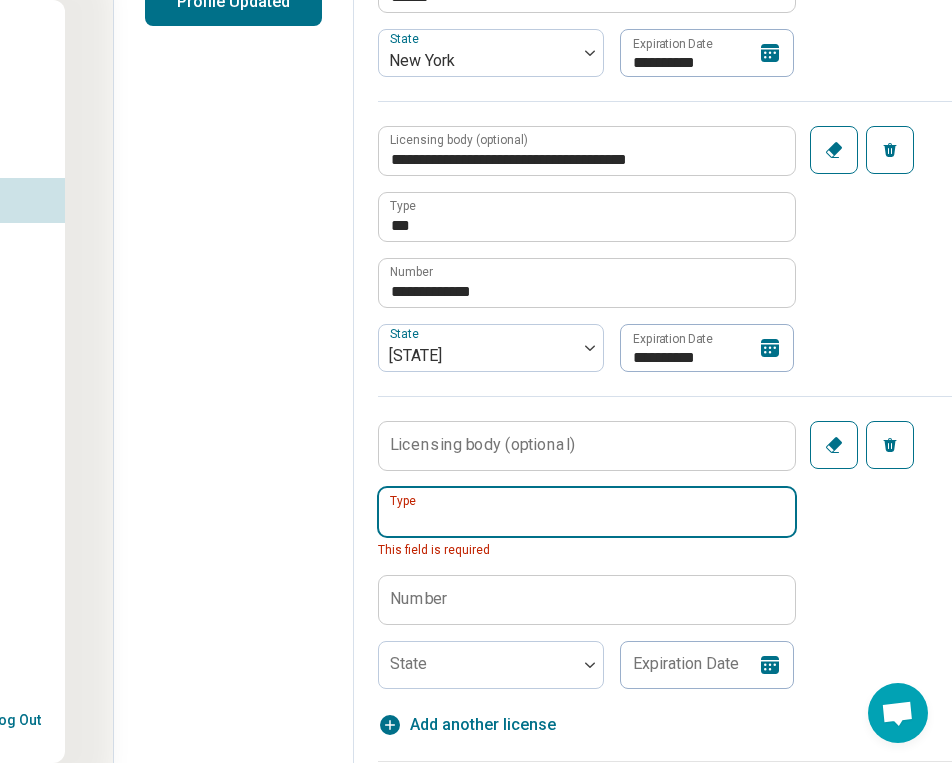 type 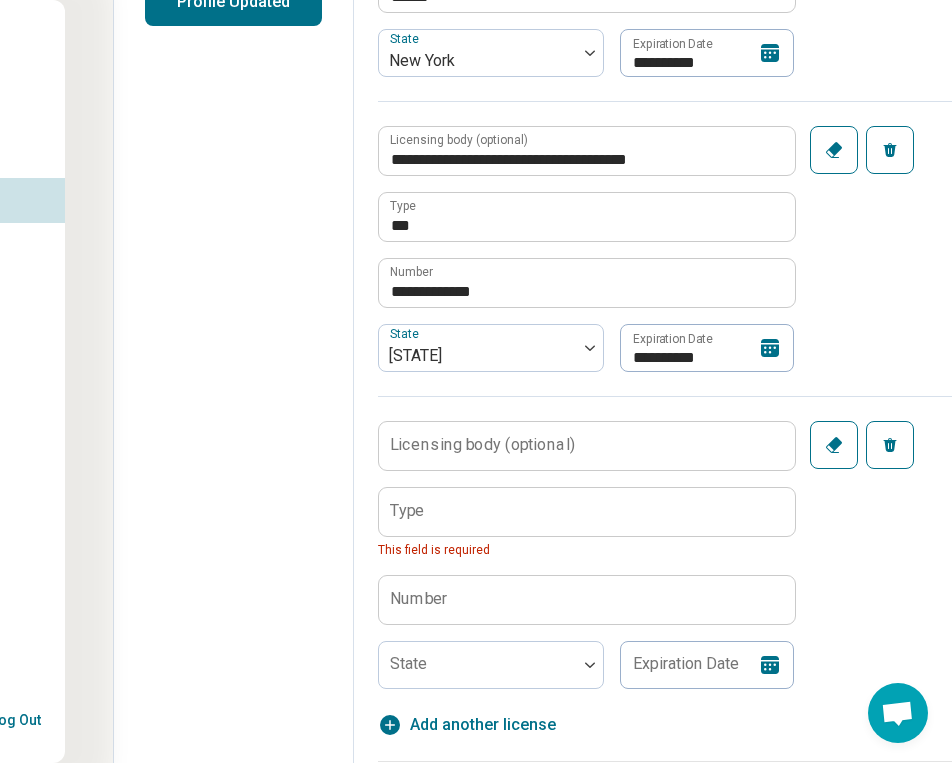 click on "Number" at bounding box center [419, 599] 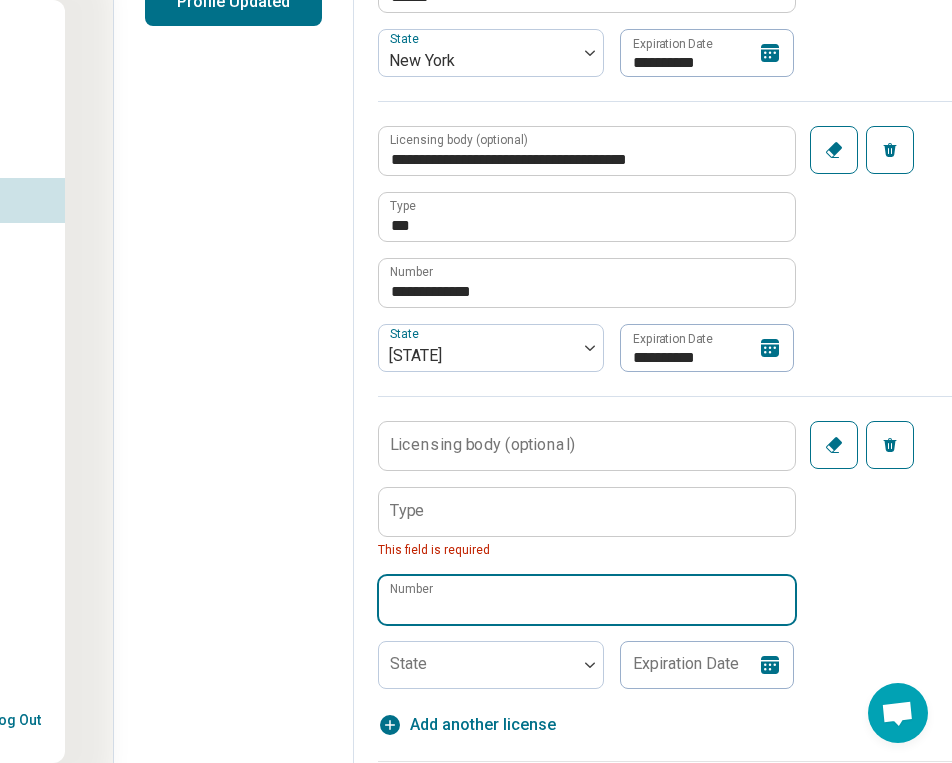 paste on "*******" 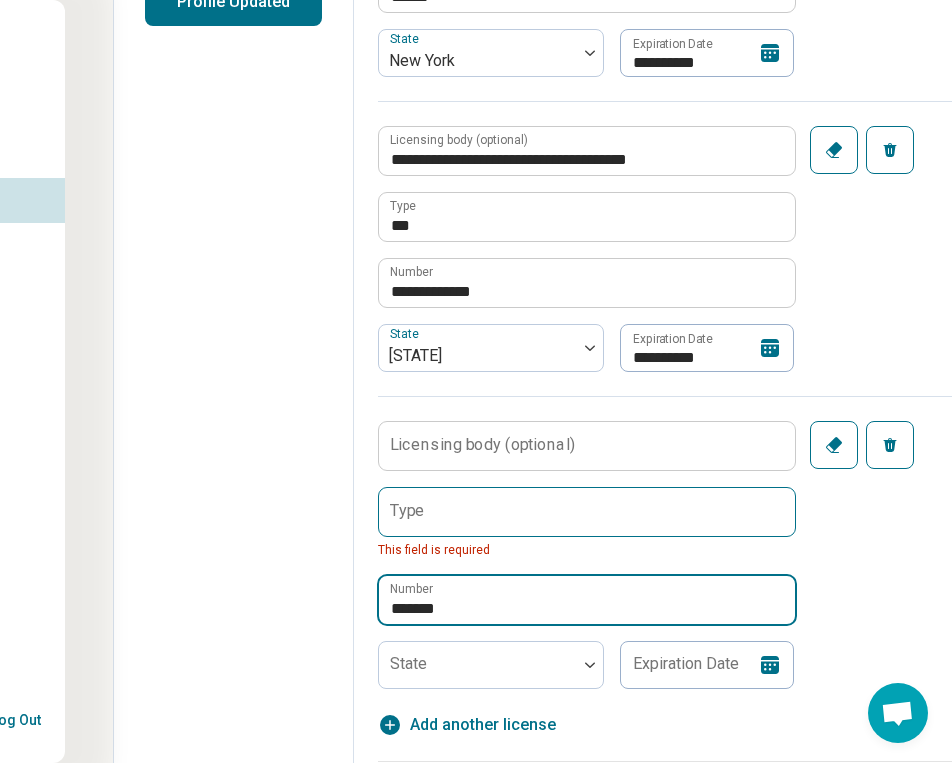 type on "*******" 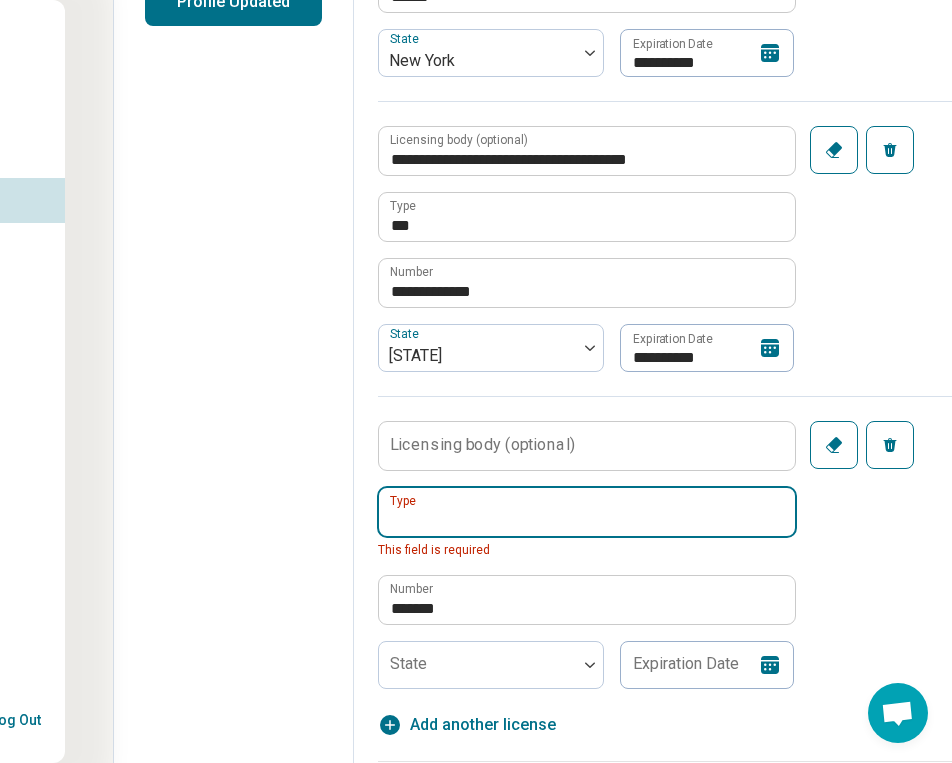 click on "Type" at bounding box center [587, 512] 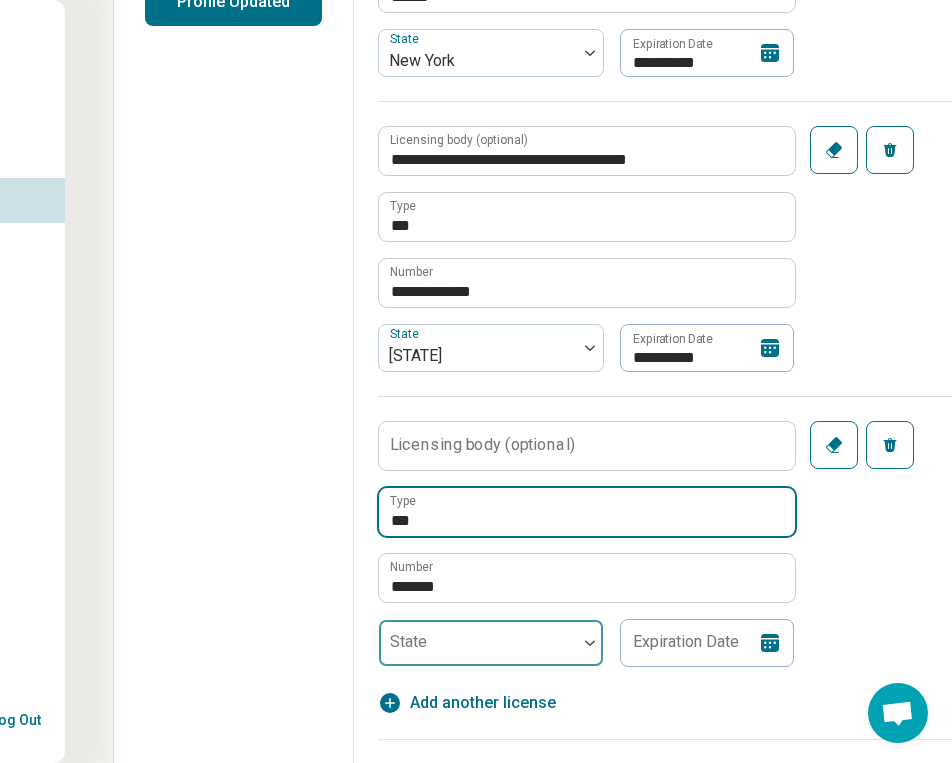 type on "***" 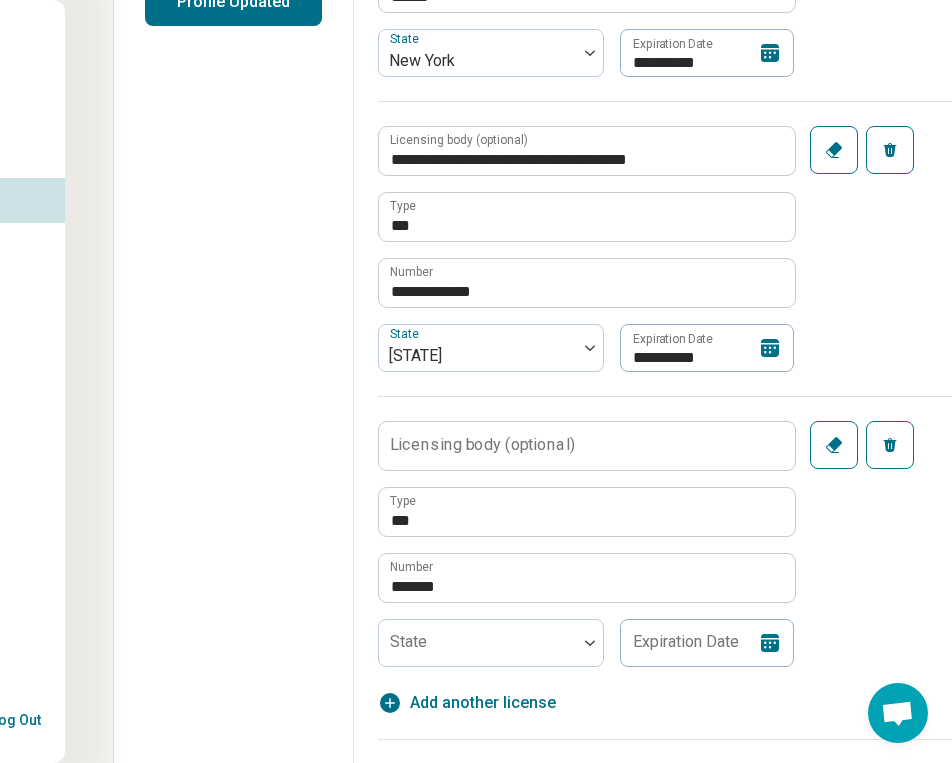 click on "**********" at bounding box center [701, 273] 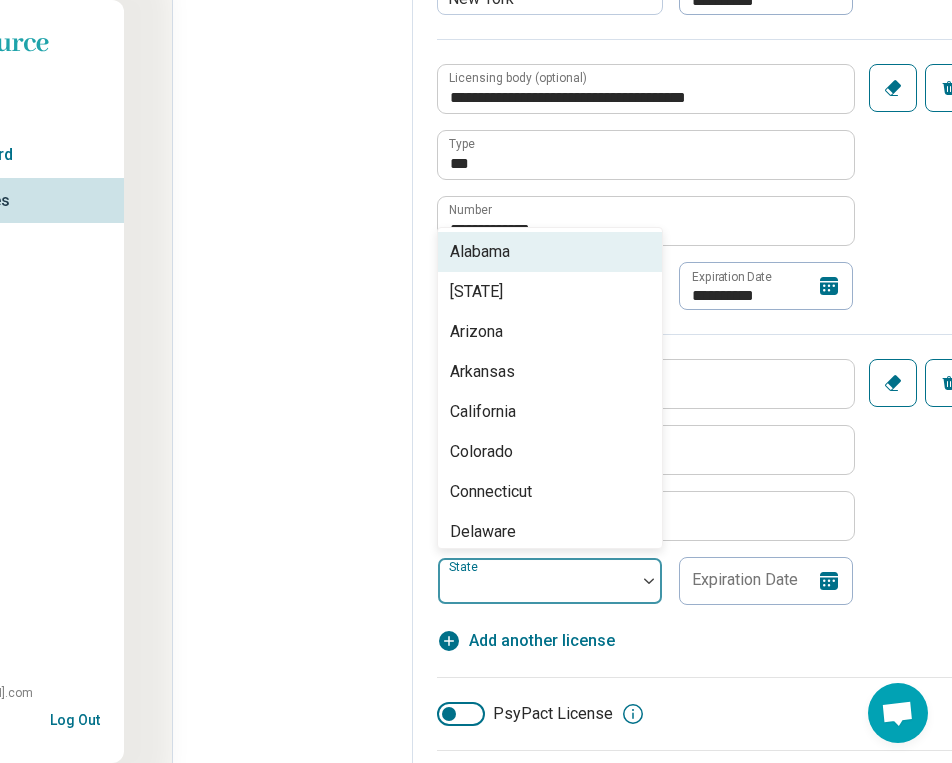 scroll, scrollTop: 808, scrollLeft: 0, axis: vertical 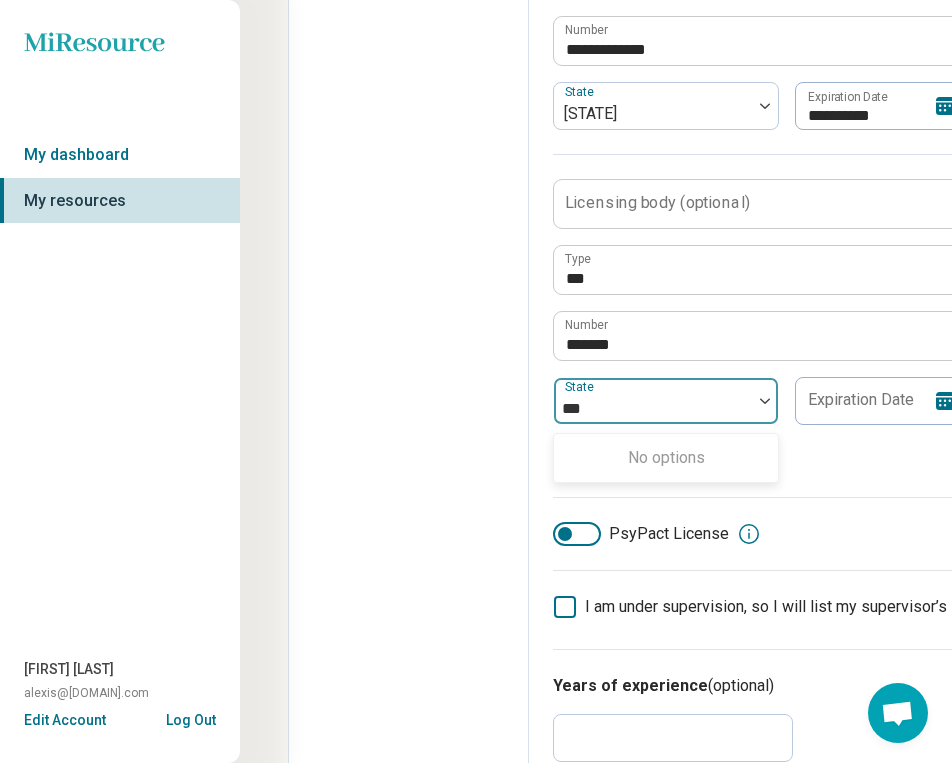 type on "**" 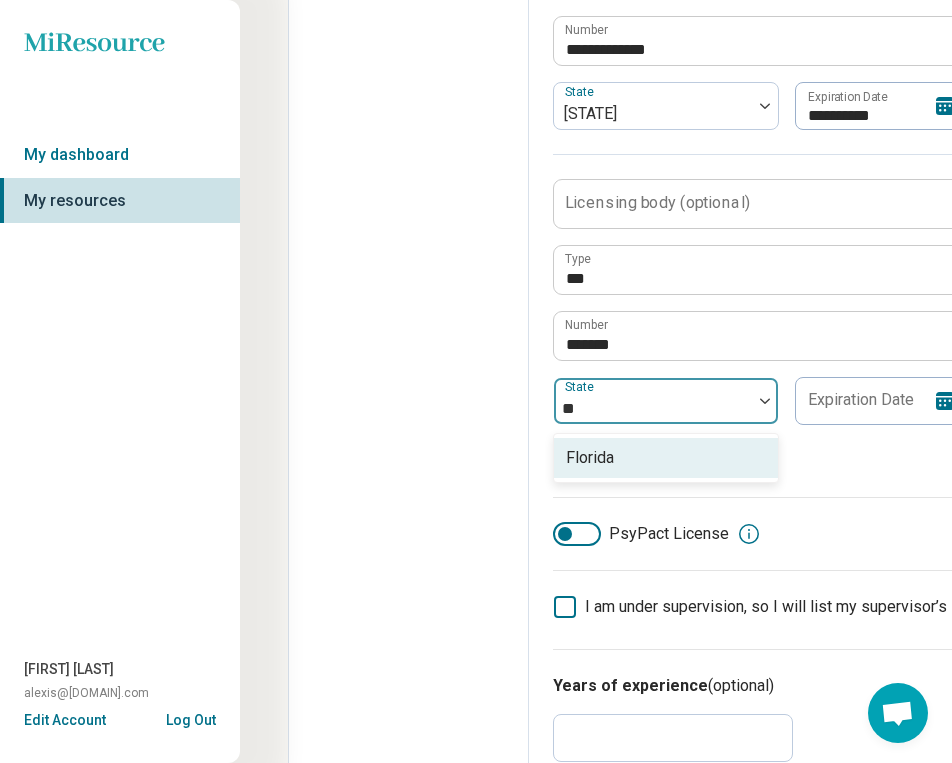 click on "Florida" at bounding box center (590, 458) 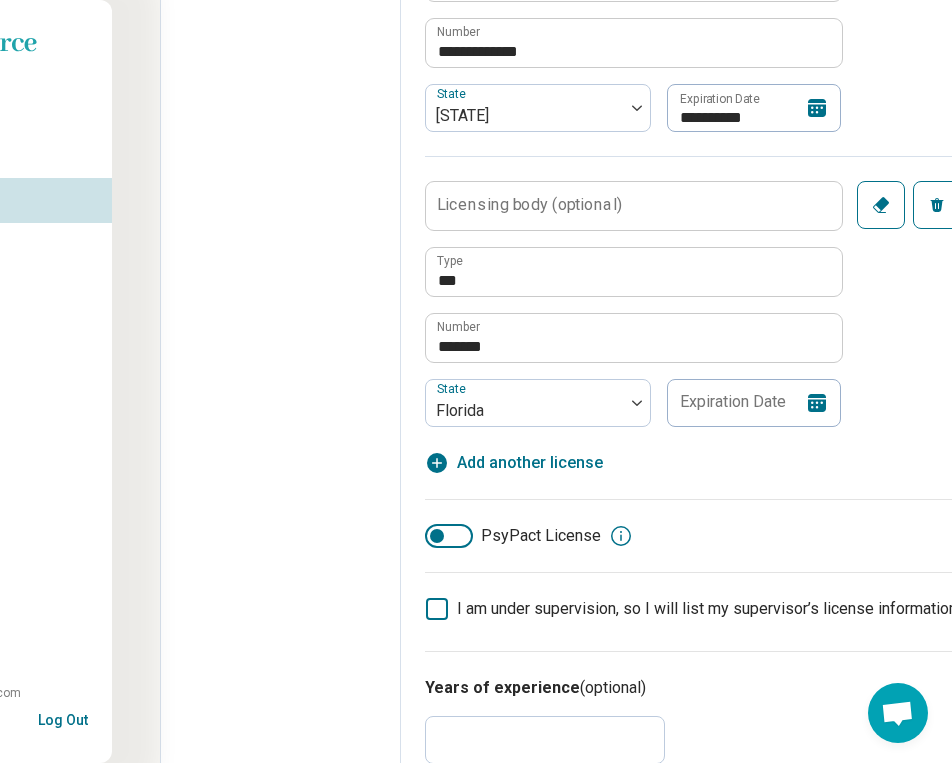 scroll, scrollTop: 806, scrollLeft: 150, axis: both 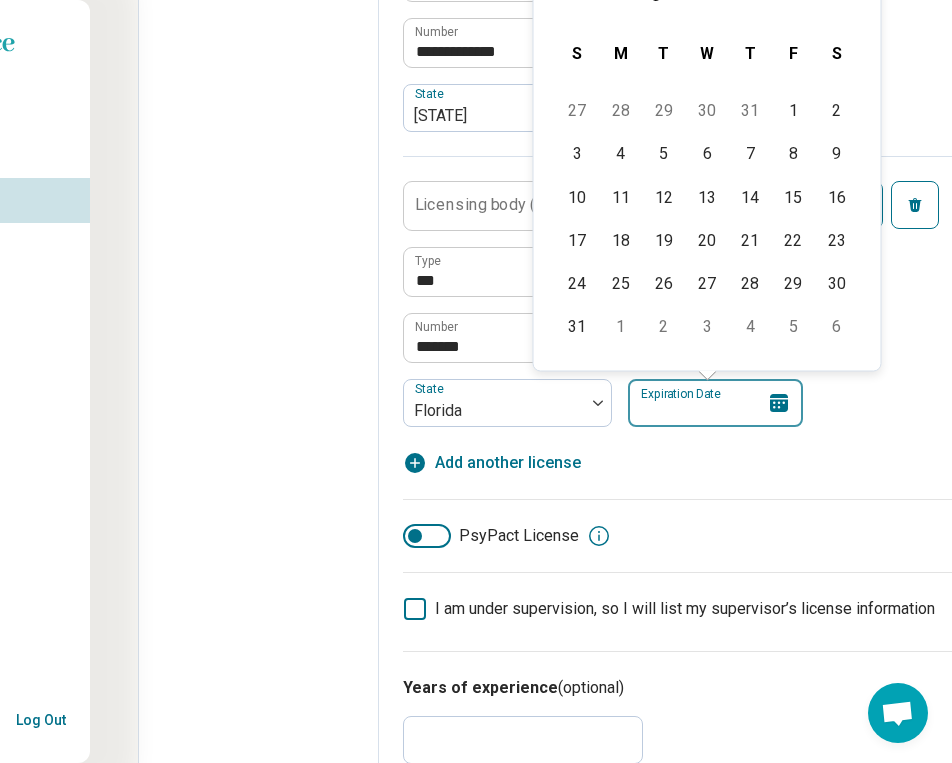 click on "Expiration Date" at bounding box center [715, 403] 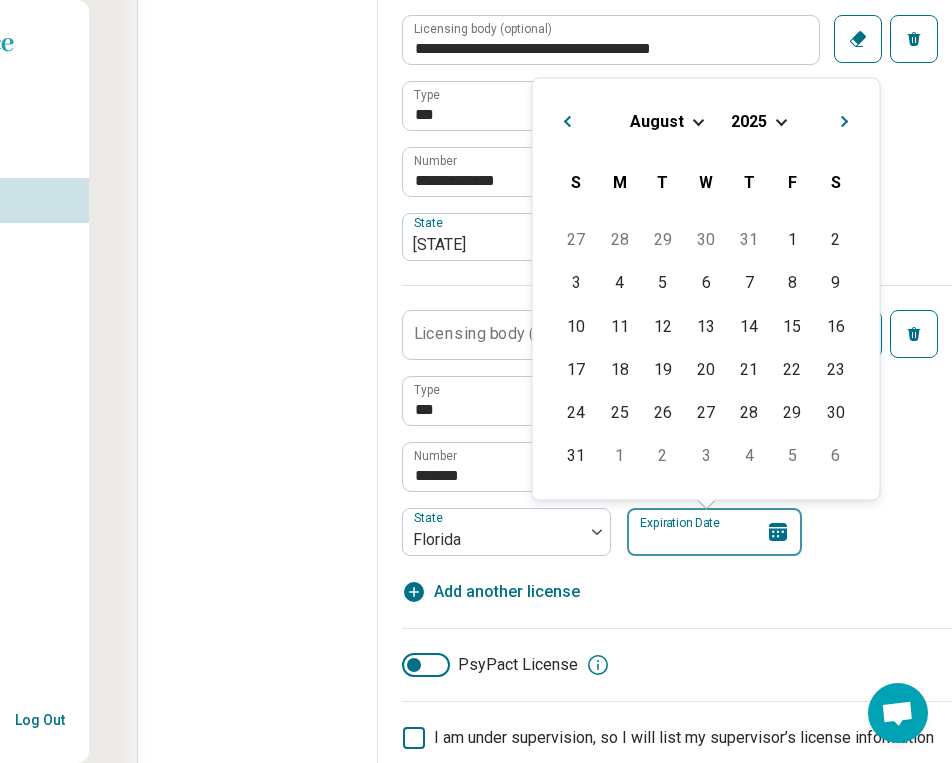 scroll, scrollTop: 675, scrollLeft: 151, axis: both 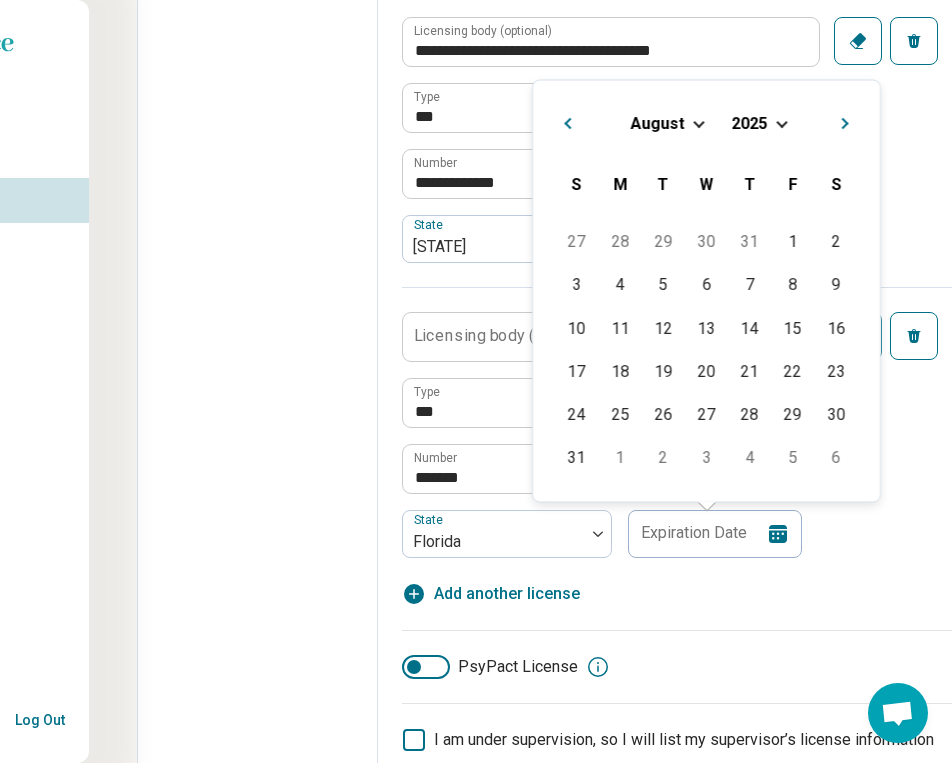 click on "August 2025" at bounding box center [706, 122] 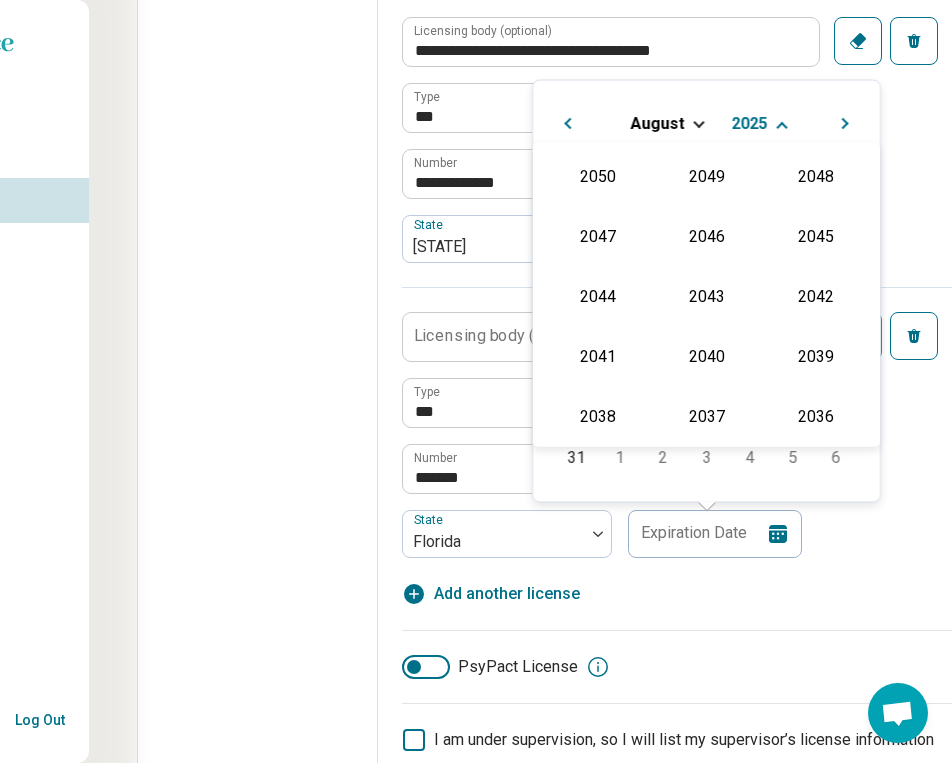 scroll, scrollTop: 362, scrollLeft: 0, axis: vertical 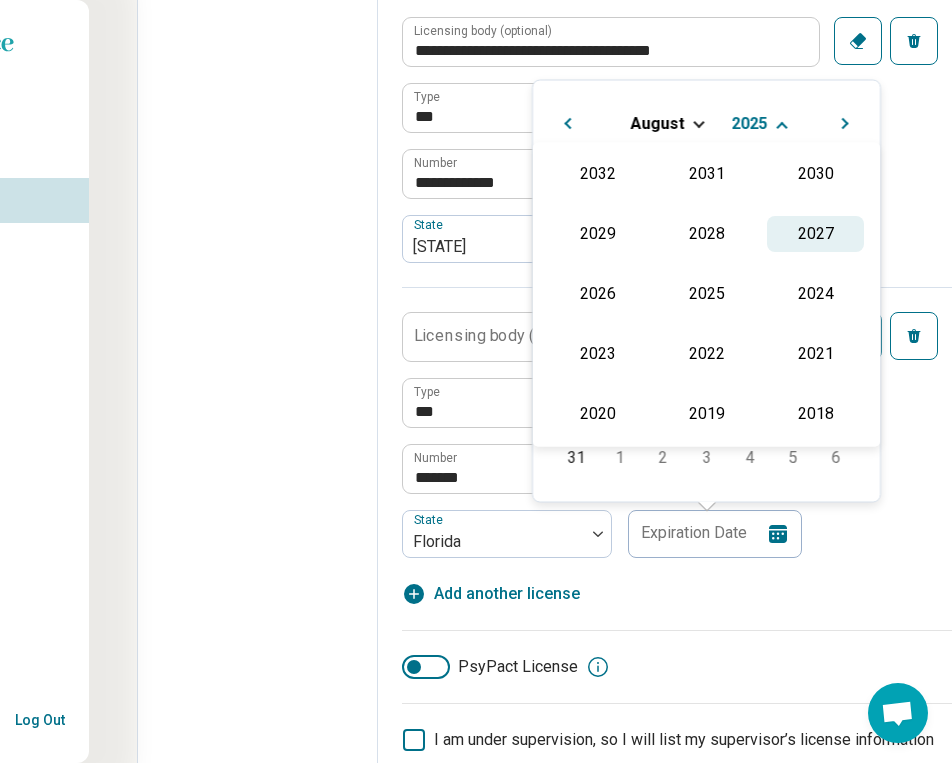 click on "2027" at bounding box center (815, 234) 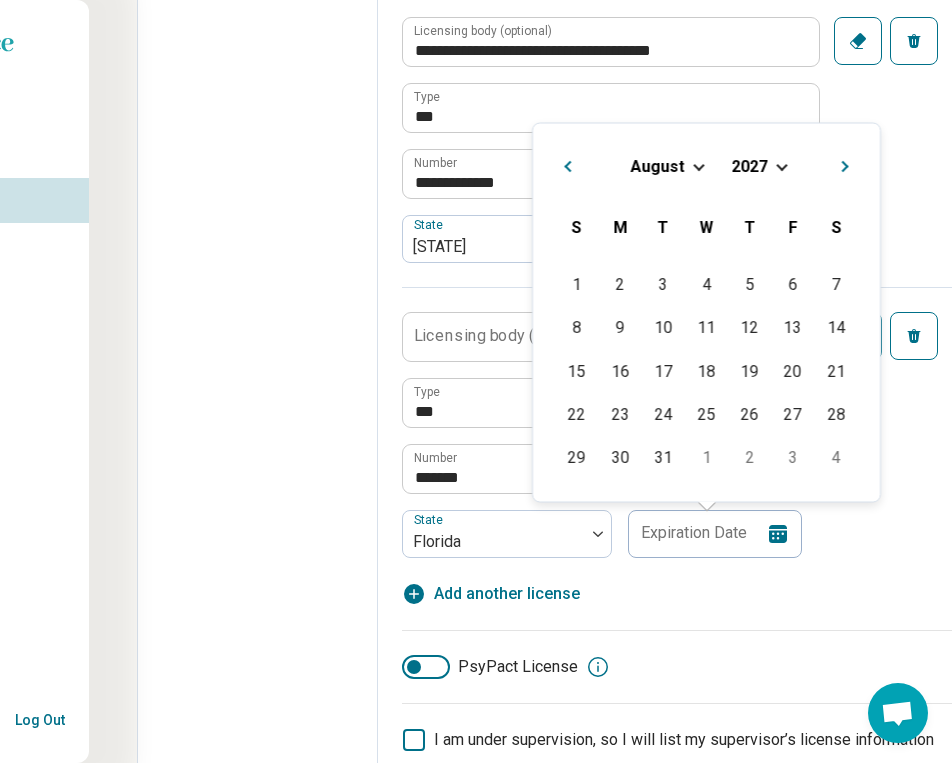 click on "August 2027" at bounding box center [706, 165] 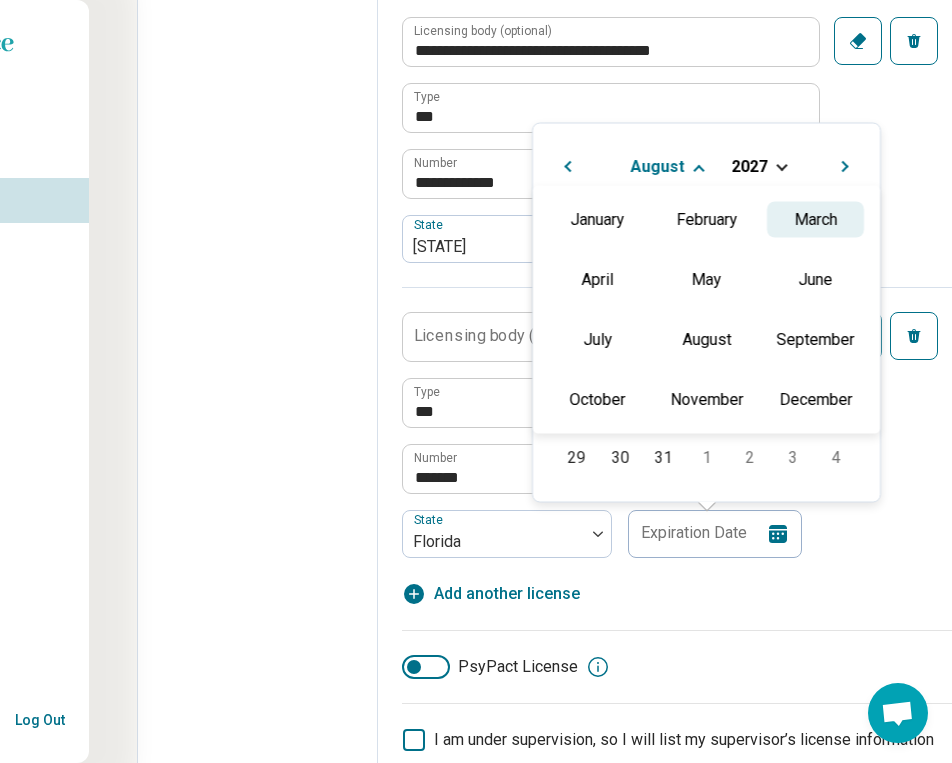 click on "March" at bounding box center [815, 219] 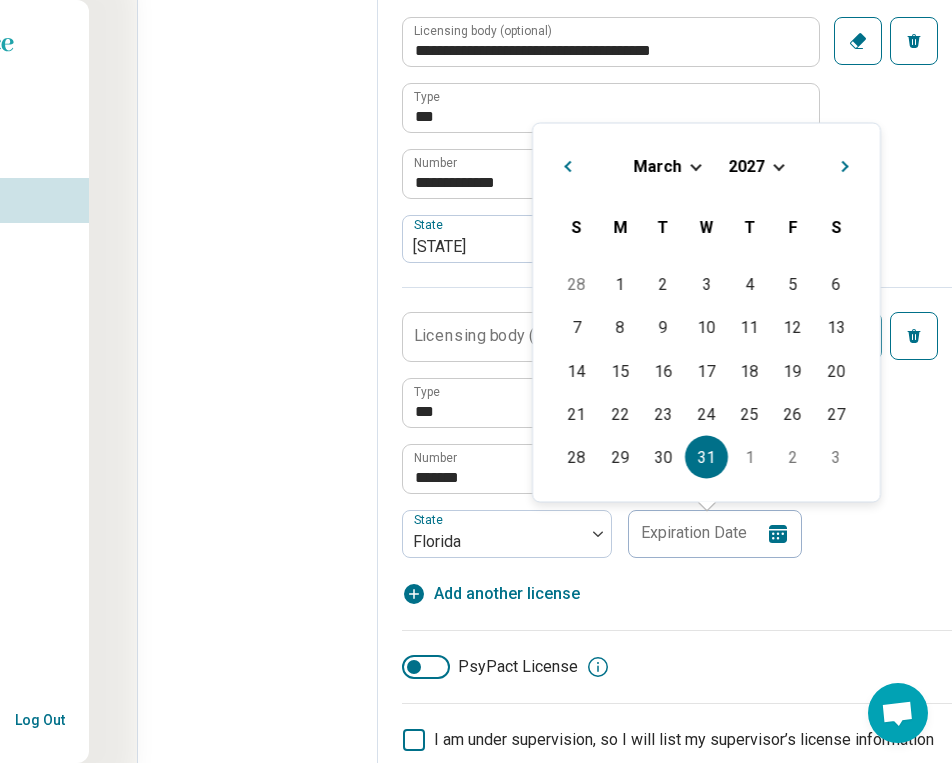 click on "31" at bounding box center [706, 457] 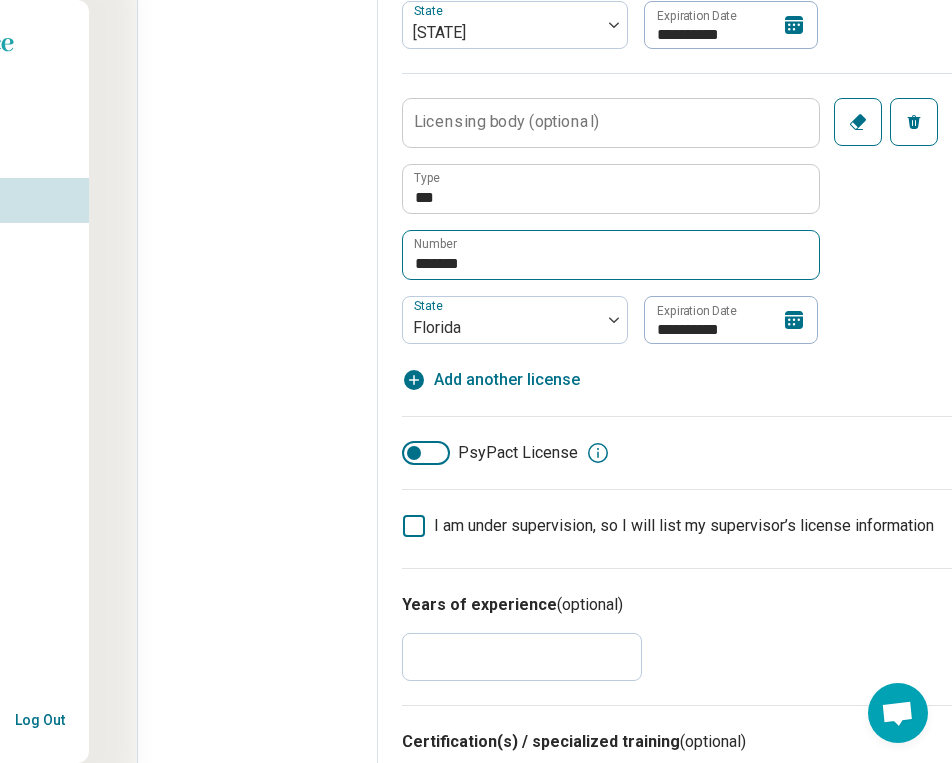 scroll, scrollTop: 981, scrollLeft: 151, axis: both 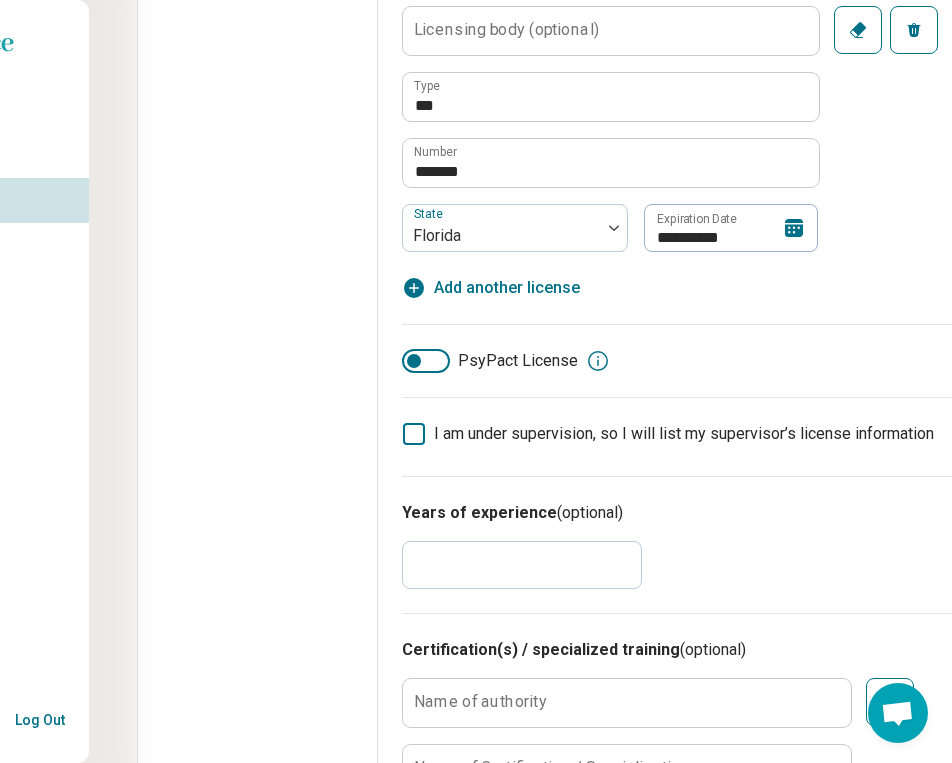click on "Add another license" at bounding box center (507, 288) 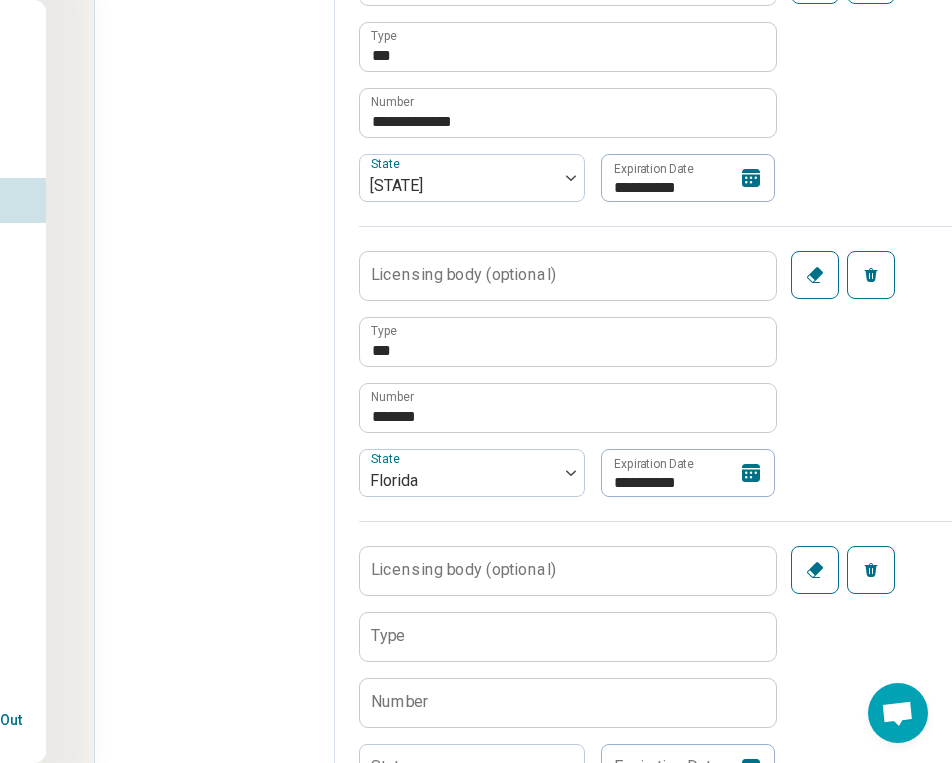 scroll, scrollTop: 753, scrollLeft: 198, axis: both 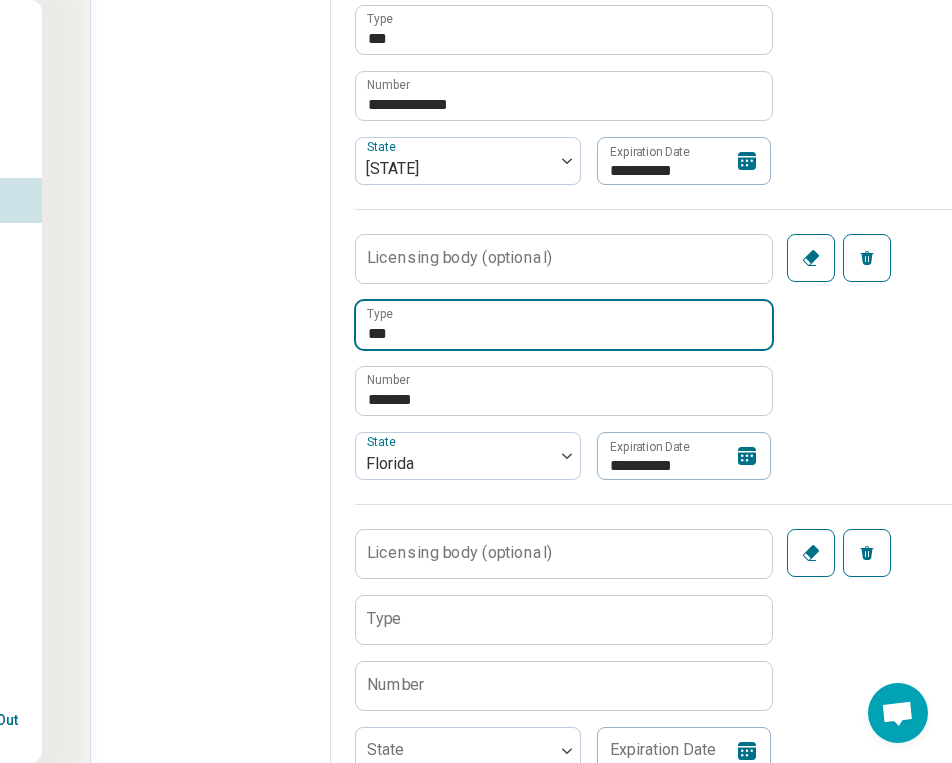click on "***" at bounding box center (564, 325) 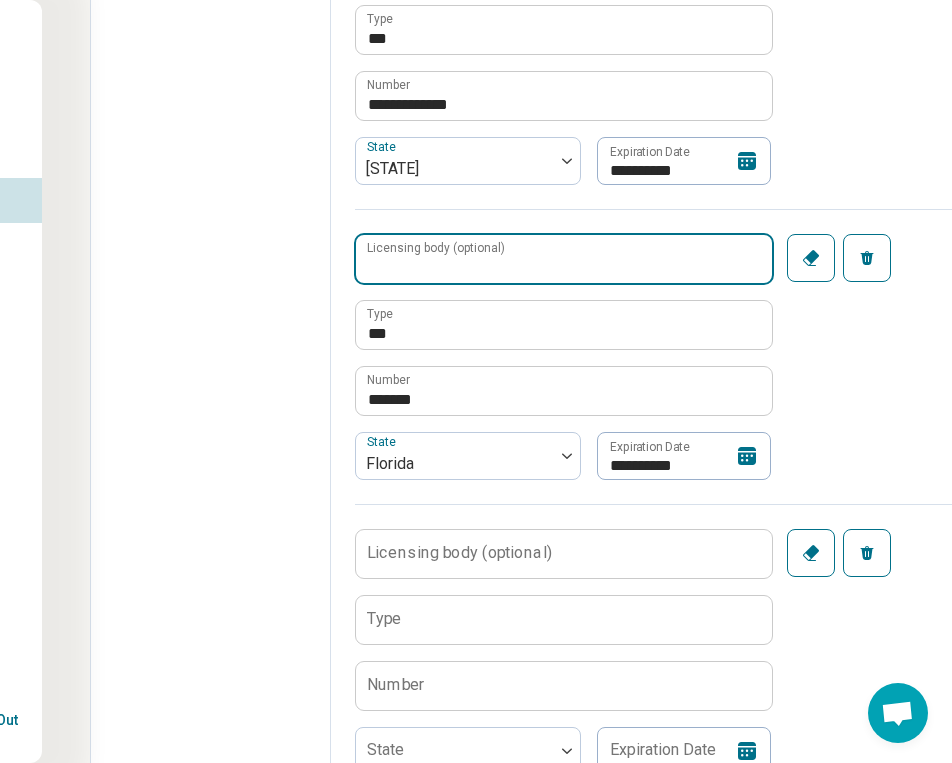 click on "Licensing body (optional)" at bounding box center (564, 259) 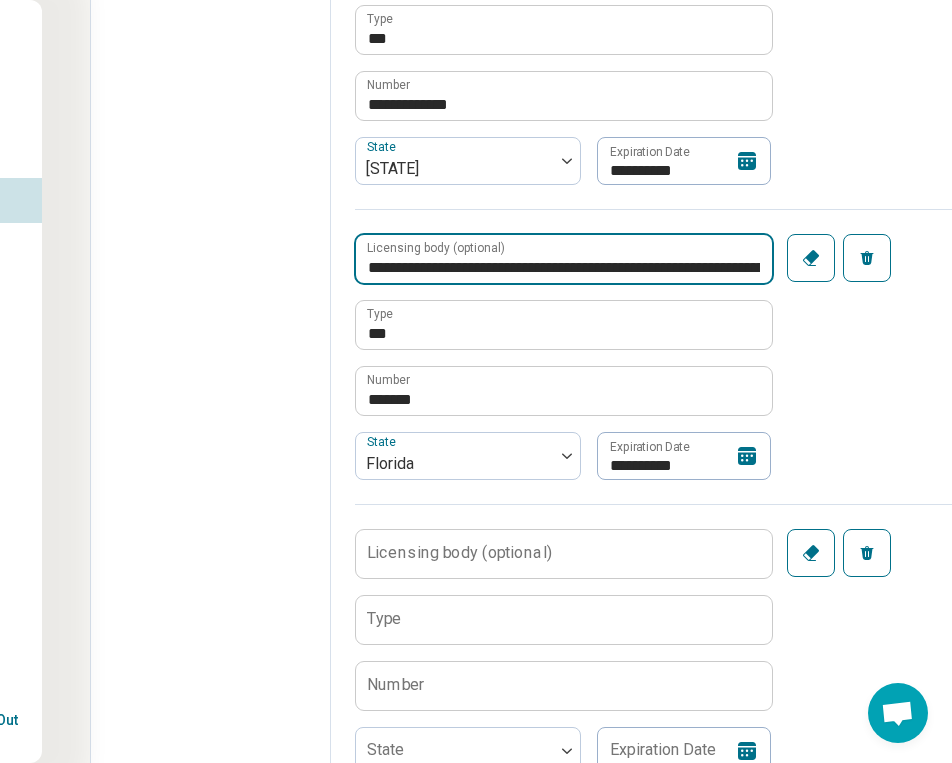 click on "**********" at bounding box center [564, 259] 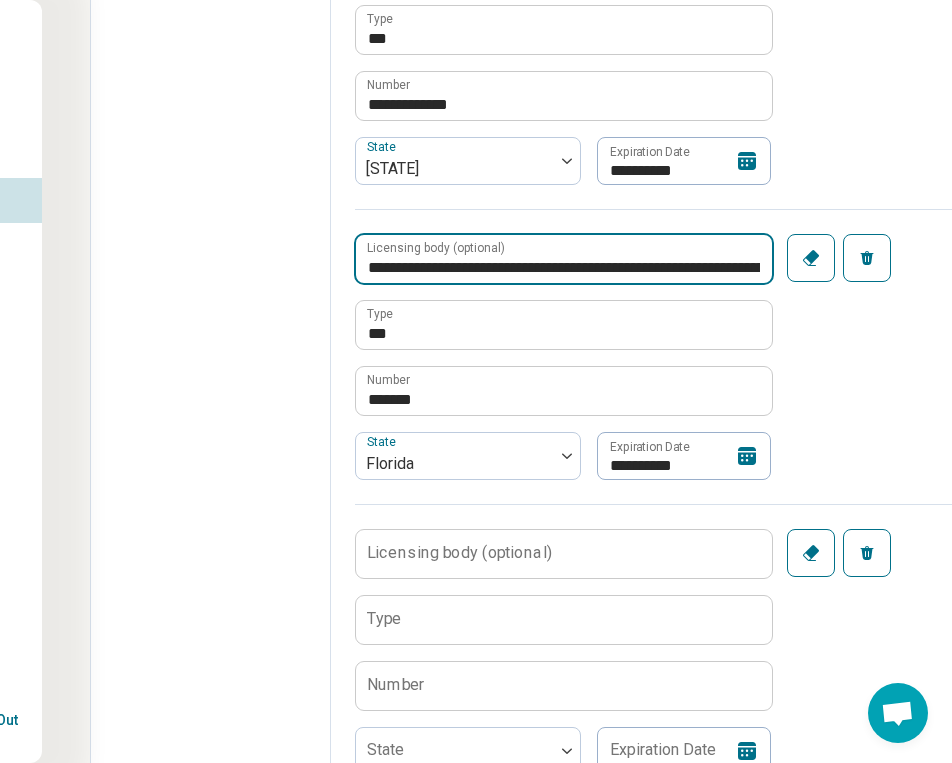 drag, startPoint x: 375, startPoint y: 265, endPoint x: 432, endPoint y: 266, distance: 57.00877 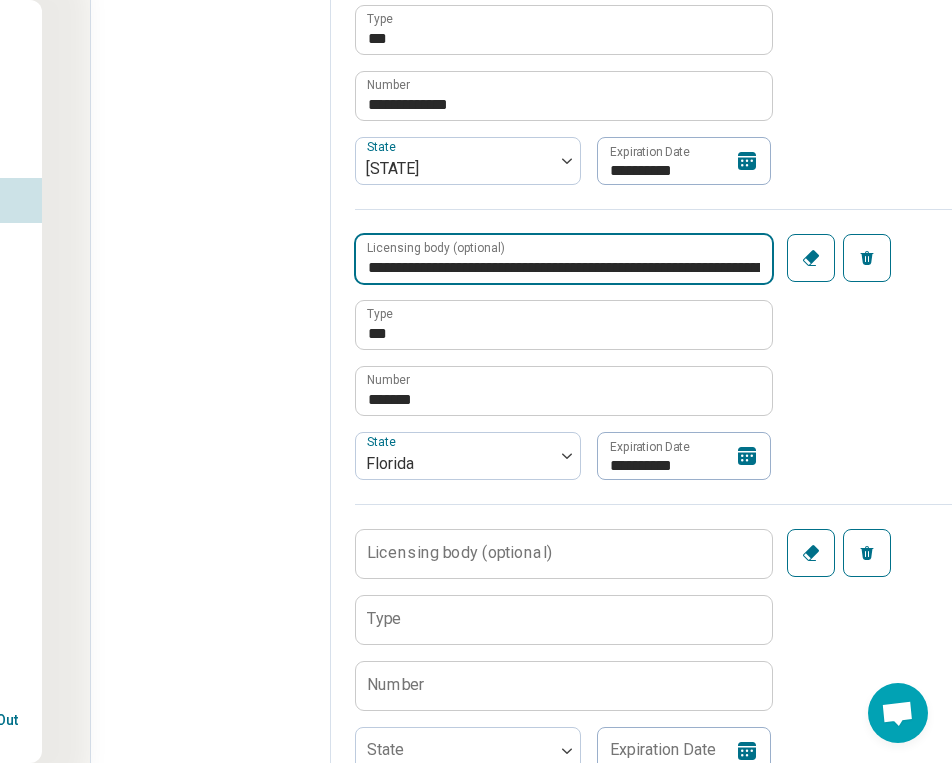 click on "**********" at bounding box center [564, 259] 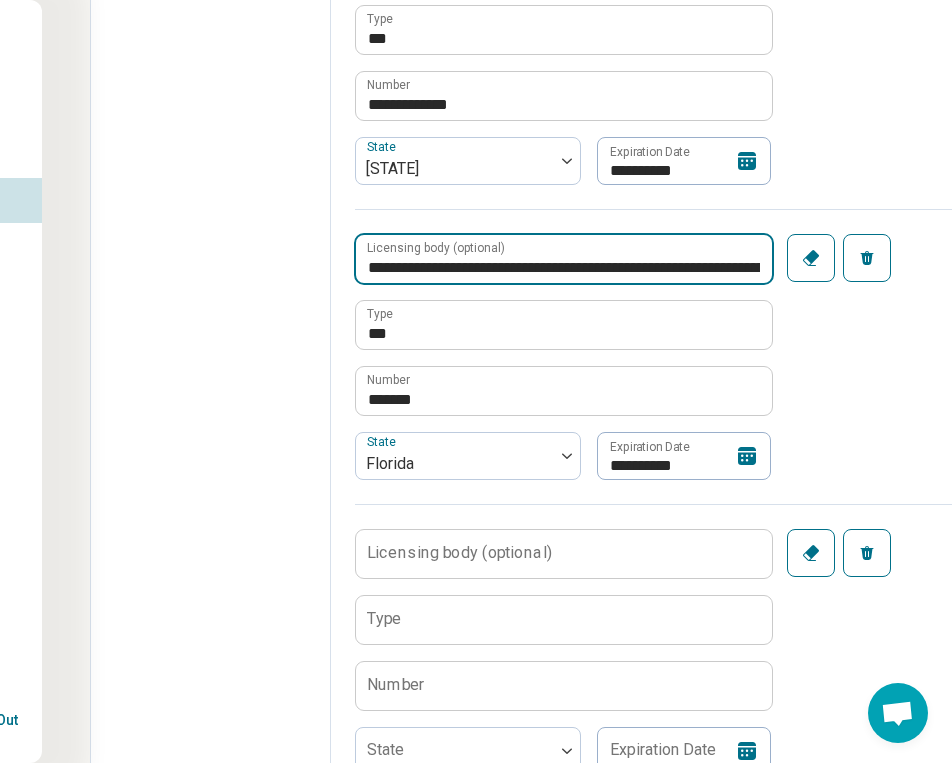 click on "**********" at bounding box center (564, 259) 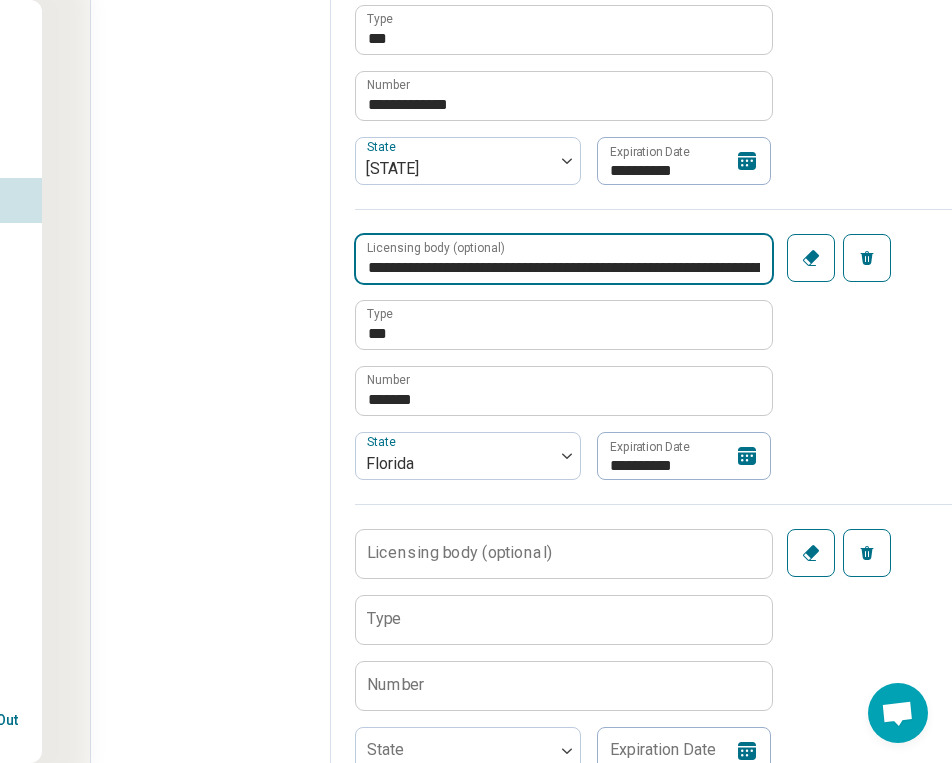 click on "**********" at bounding box center (564, 259) 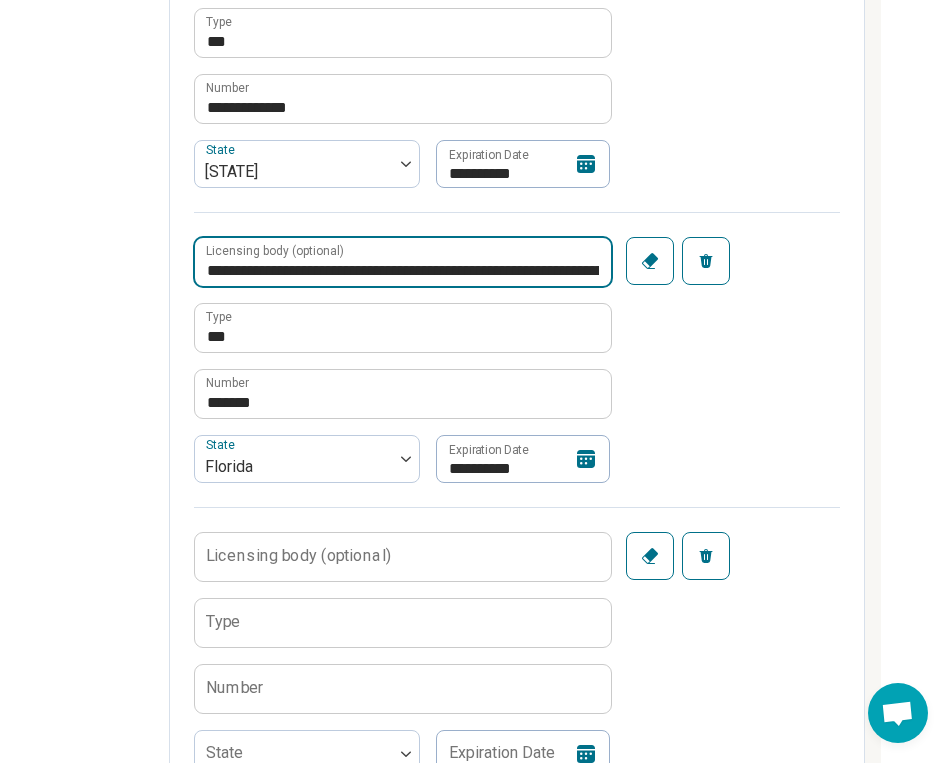 scroll, scrollTop: 750, scrollLeft: 365, axis: both 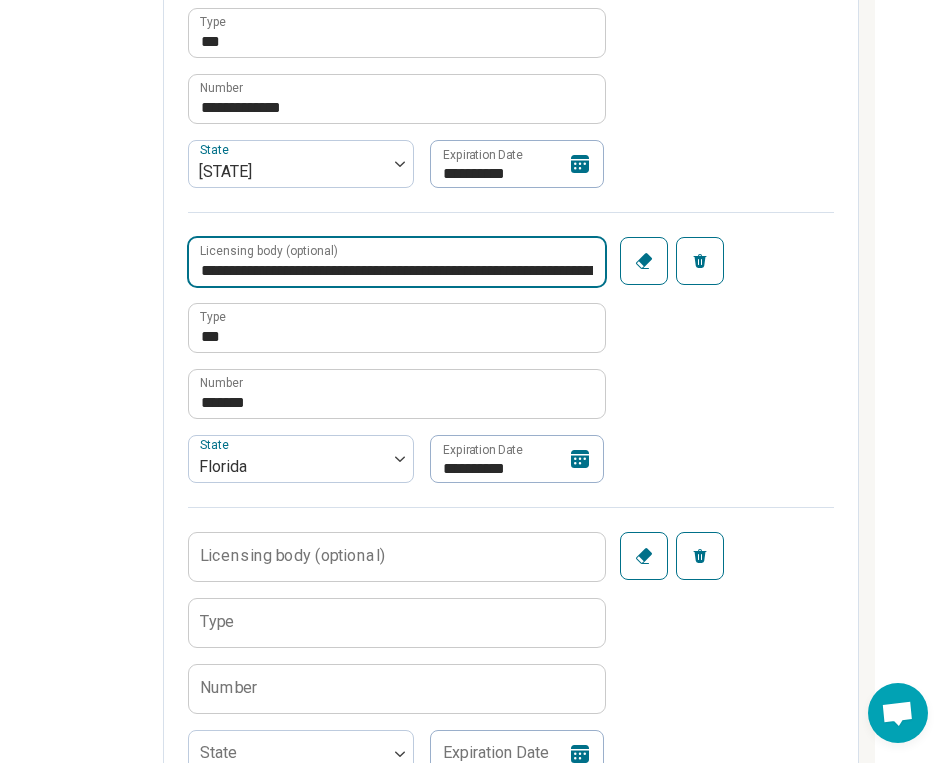 click on "**********" at bounding box center (397, 262) 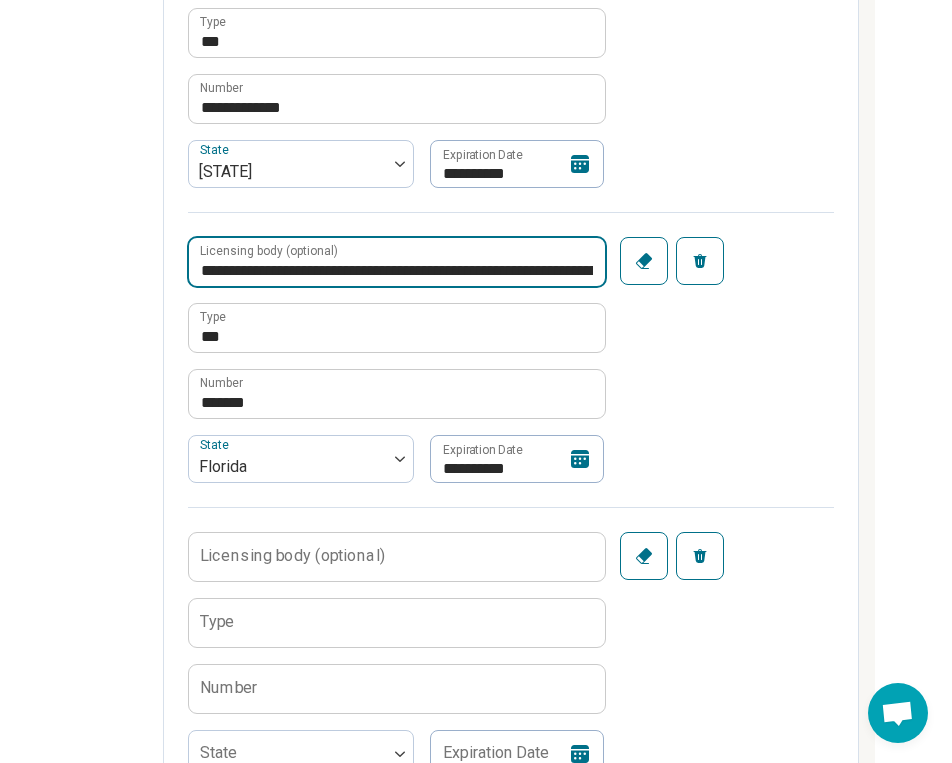 click on "**********" at bounding box center (397, 262) 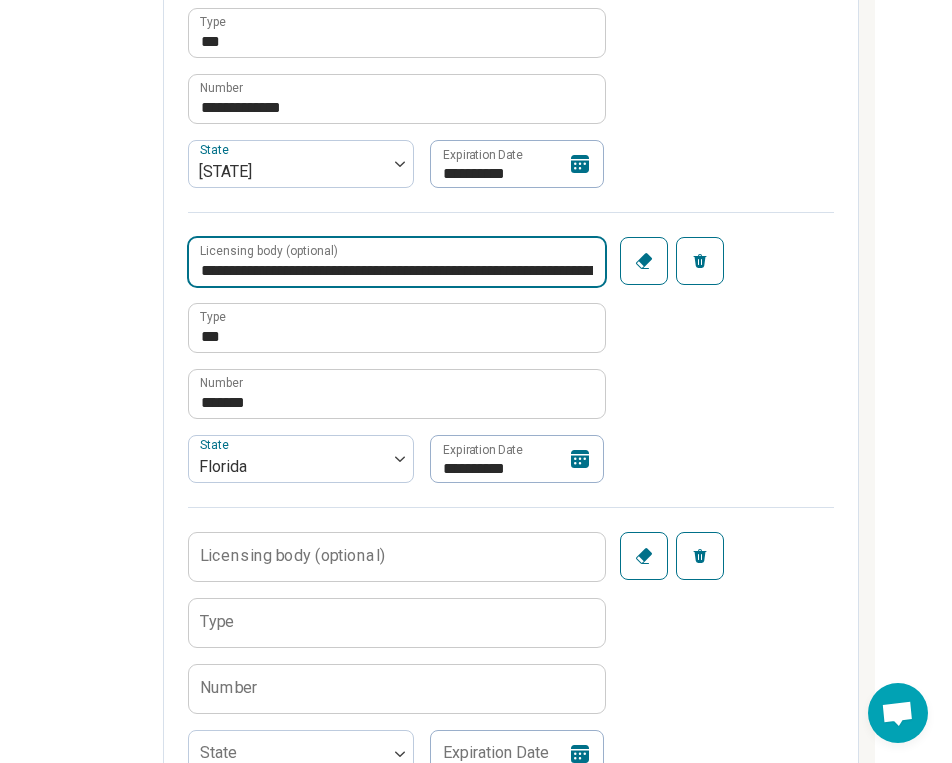 click on "**********" at bounding box center (397, 262) 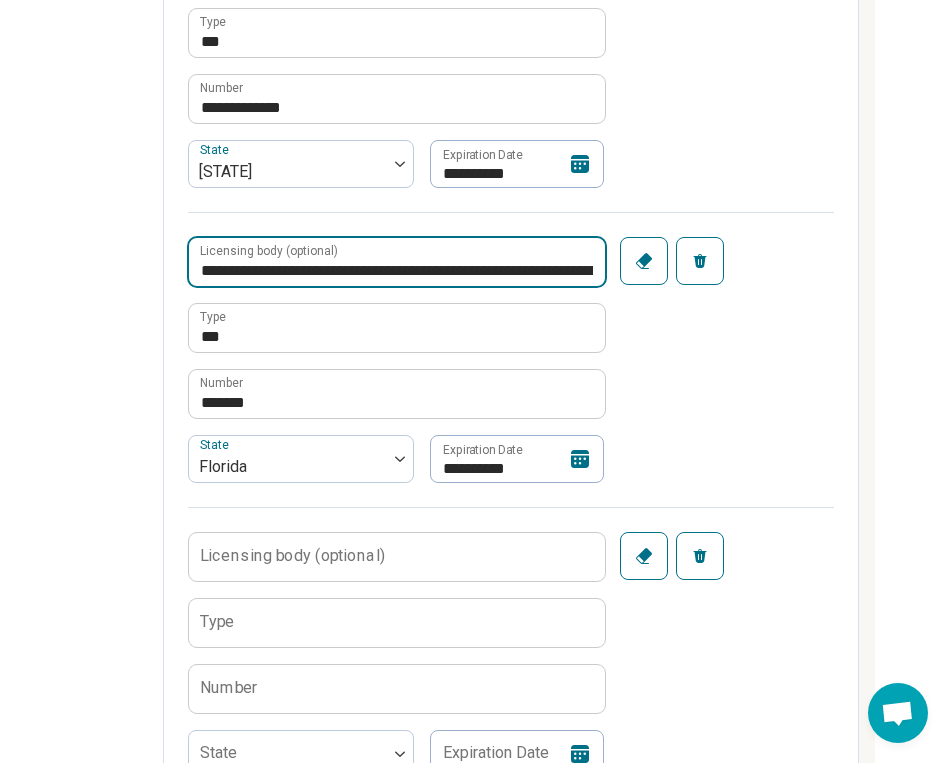click on "**********" at bounding box center [397, 262] 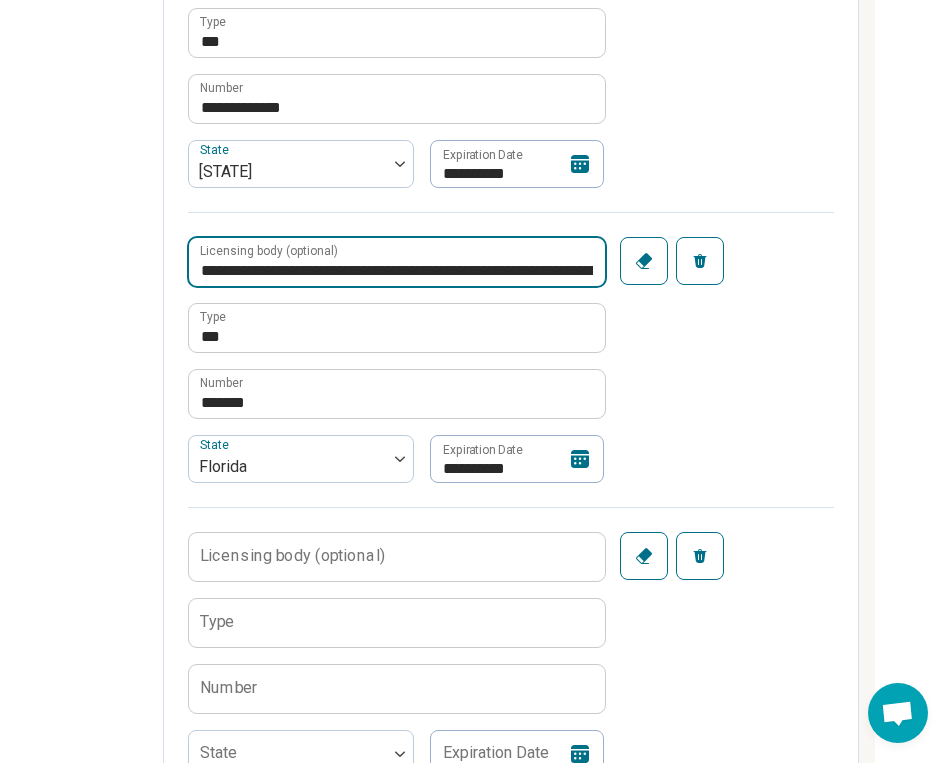 click on "**********" at bounding box center [397, 262] 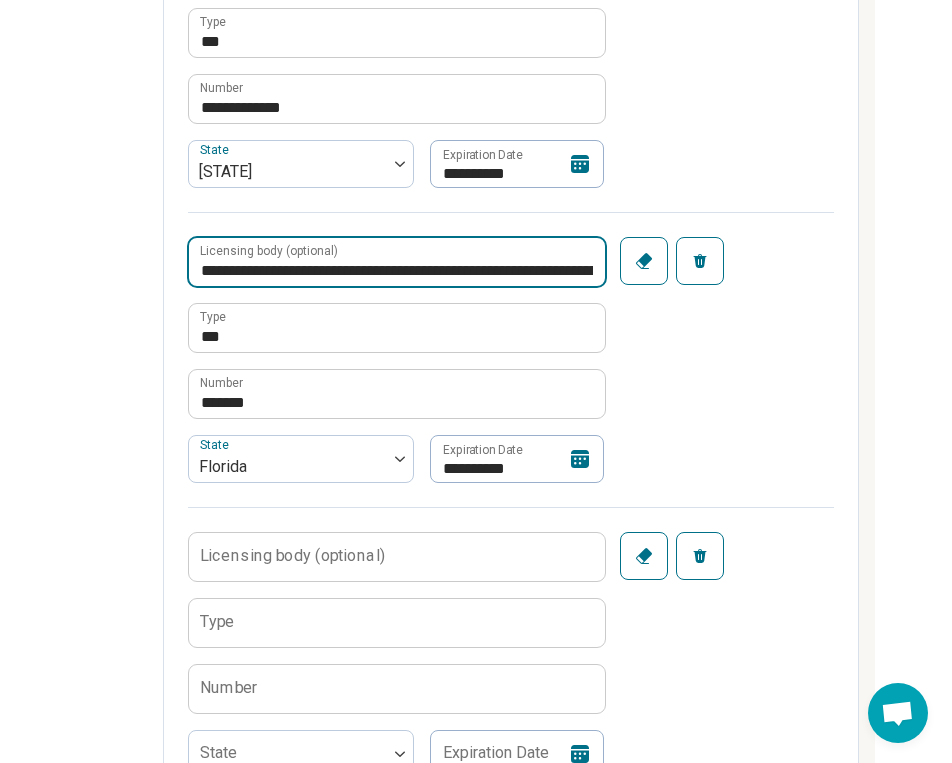 click on "**********" at bounding box center (397, 262) 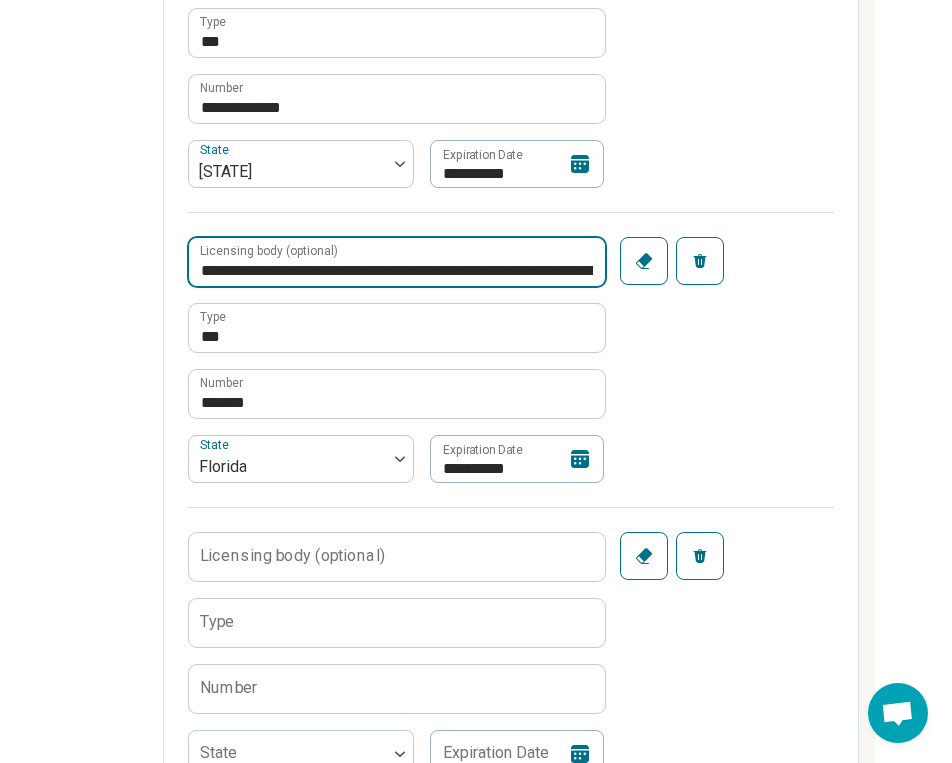 click on "**********" at bounding box center (397, 262) 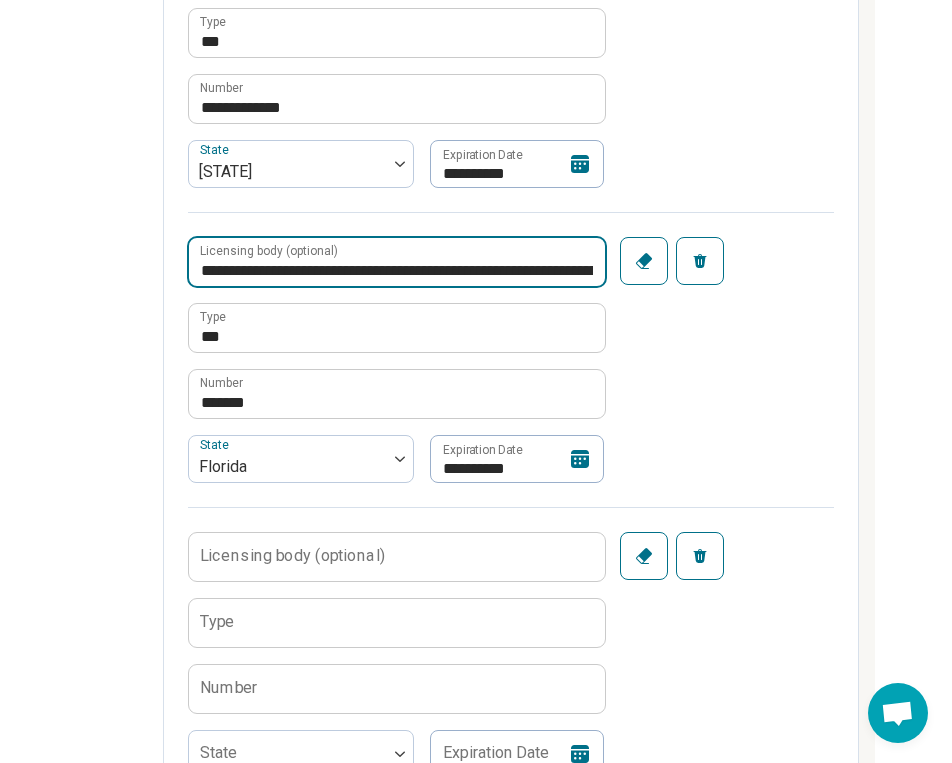 click on "**********" at bounding box center (397, 262) 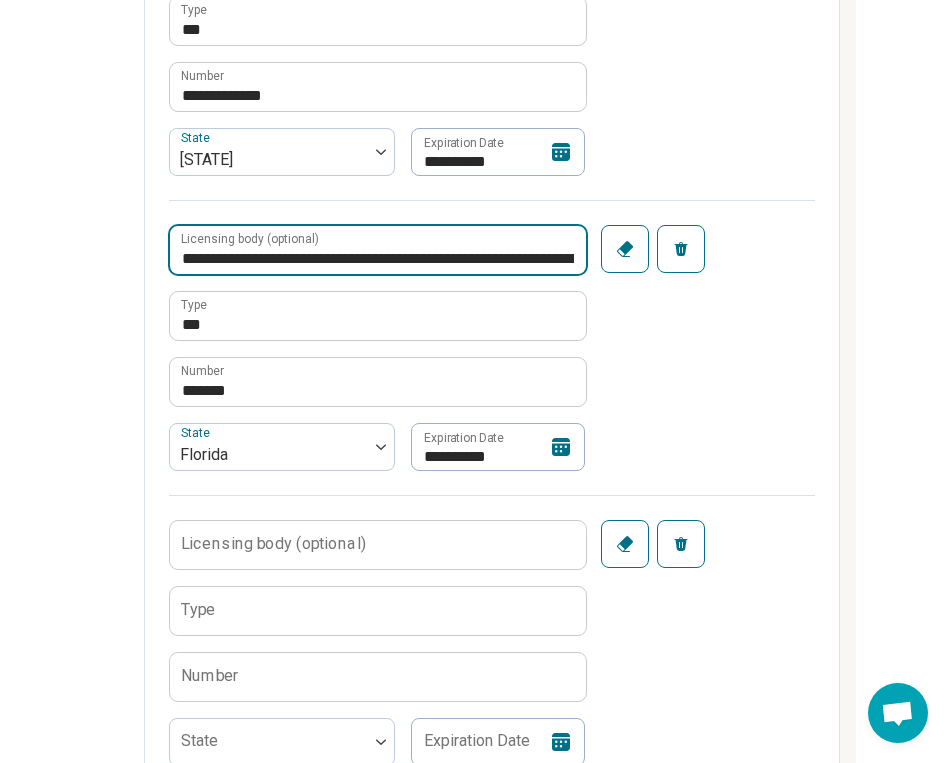 scroll, scrollTop: 783, scrollLeft: 384, axis: both 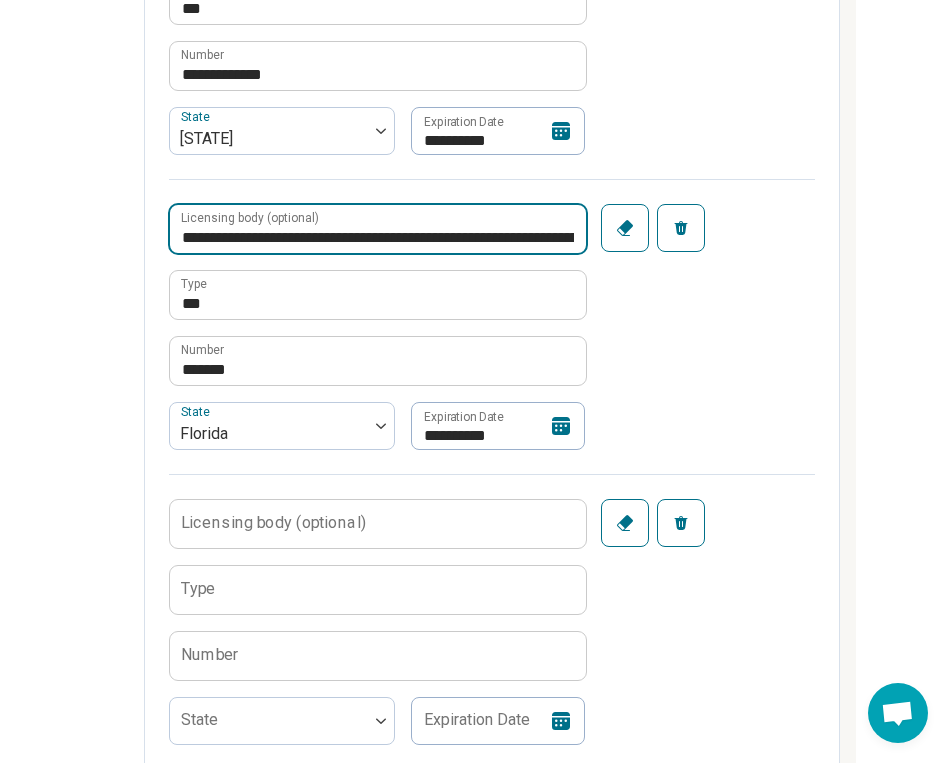 click on "**********" at bounding box center [378, 229] 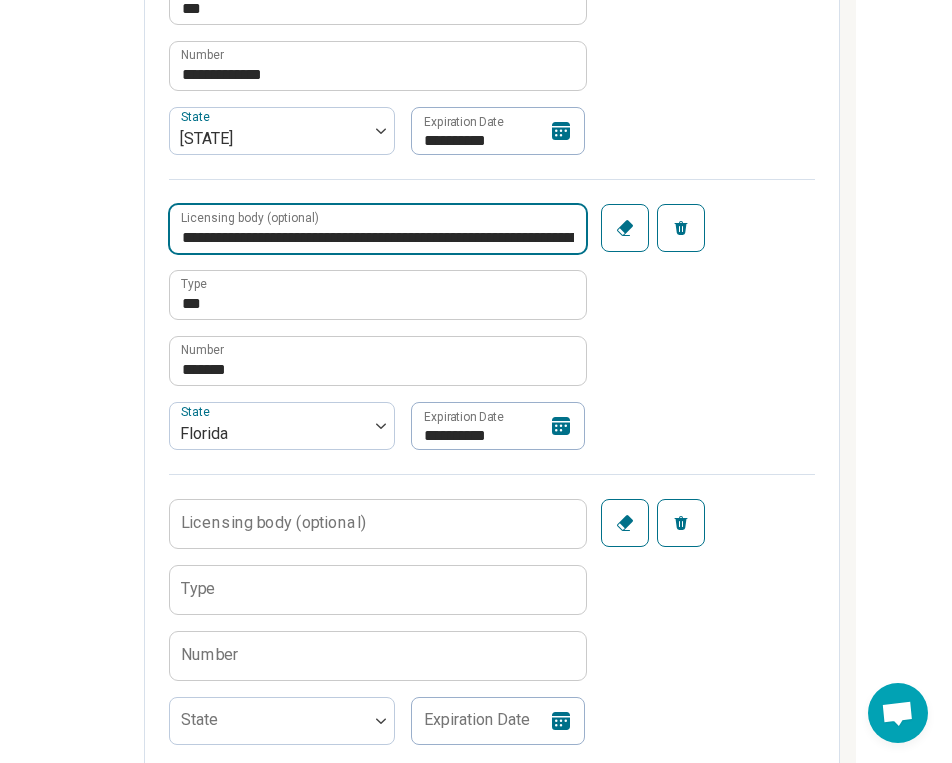 click on "**********" at bounding box center [378, 229] 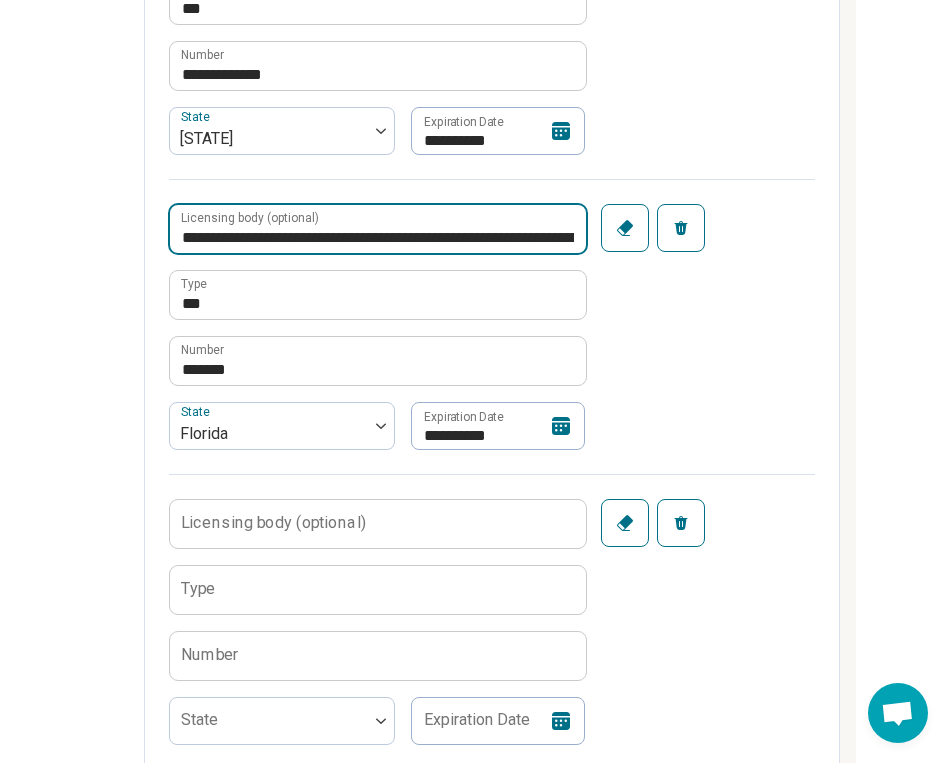 click on "**********" at bounding box center (378, 229) 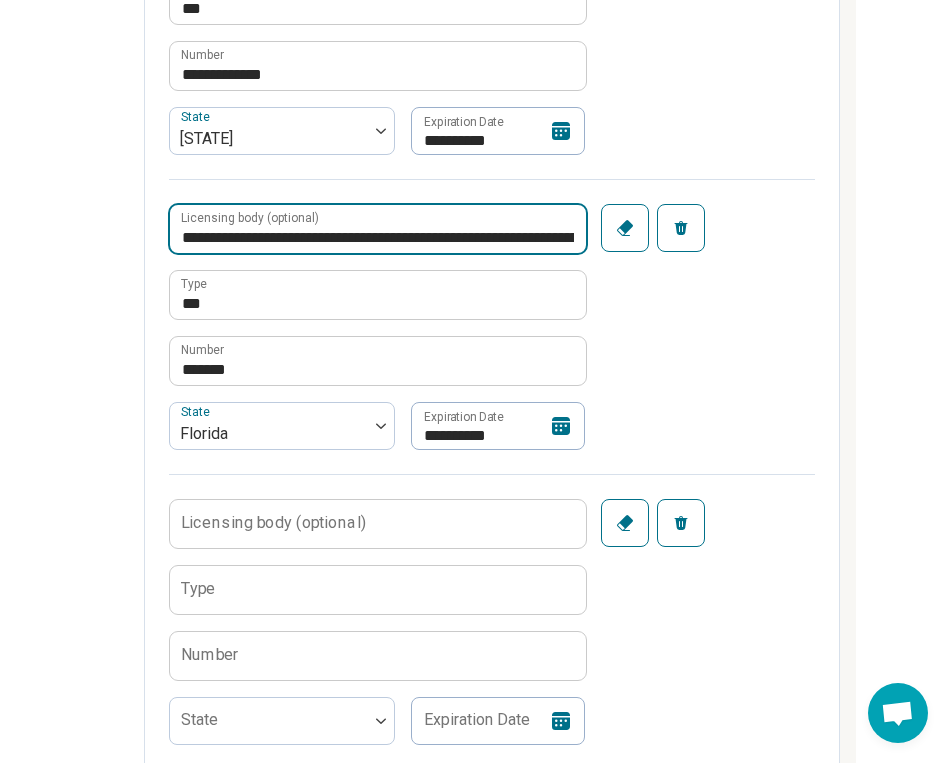 click on "**********" at bounding box center [378, 229] 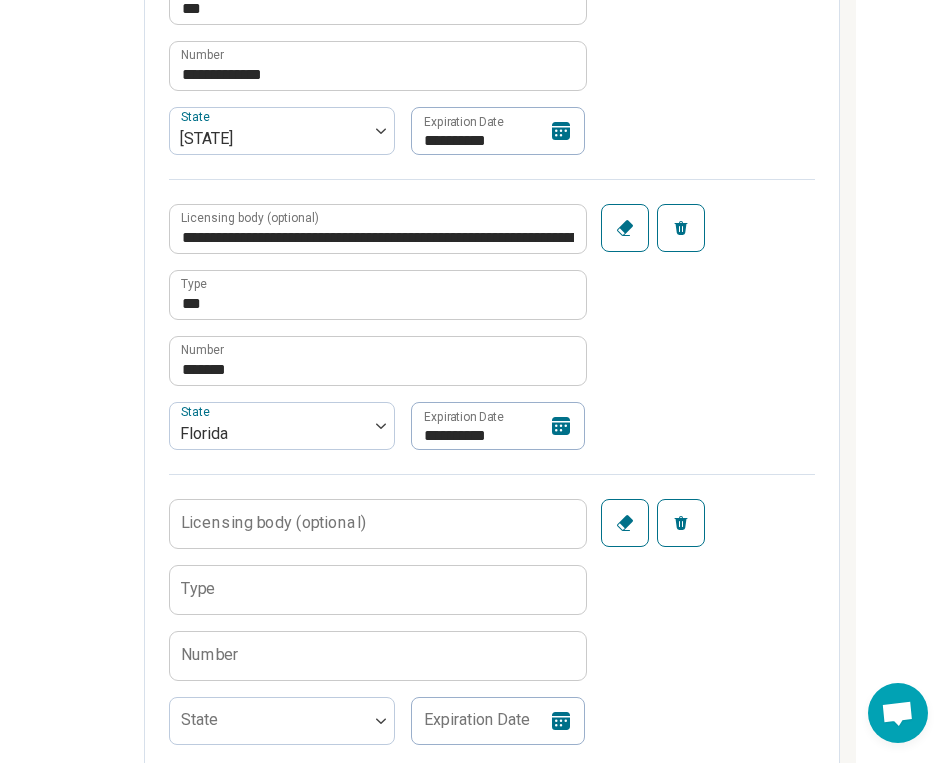 scroll, scrollTop: 783, scrollLeft: 384, axis: both 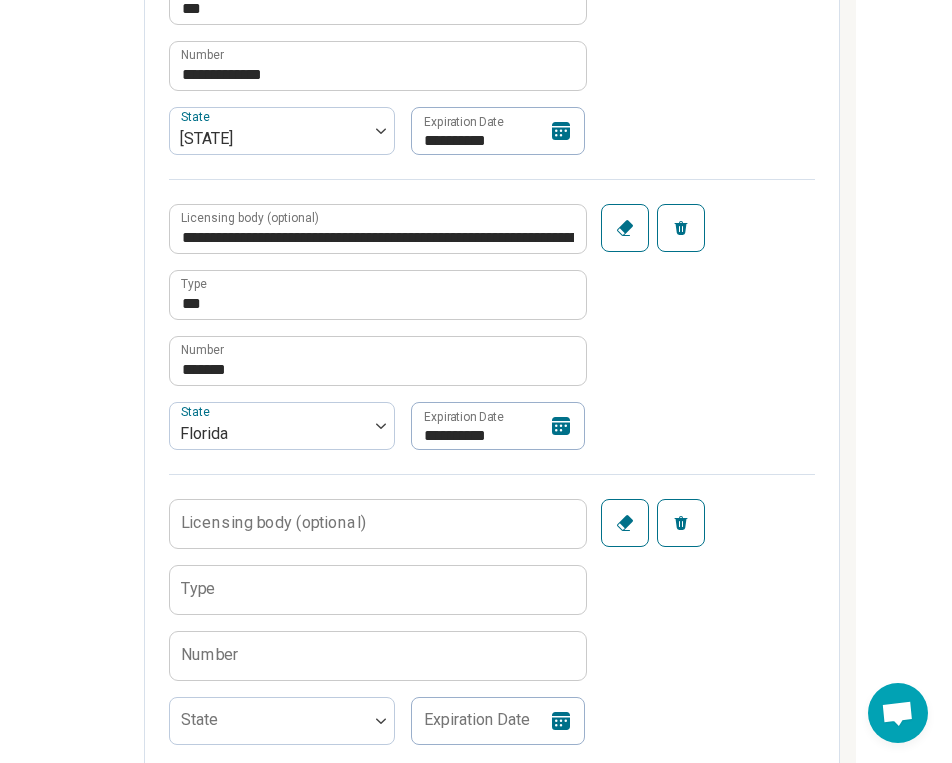 click on "**********" at bounding box center [377, 327] 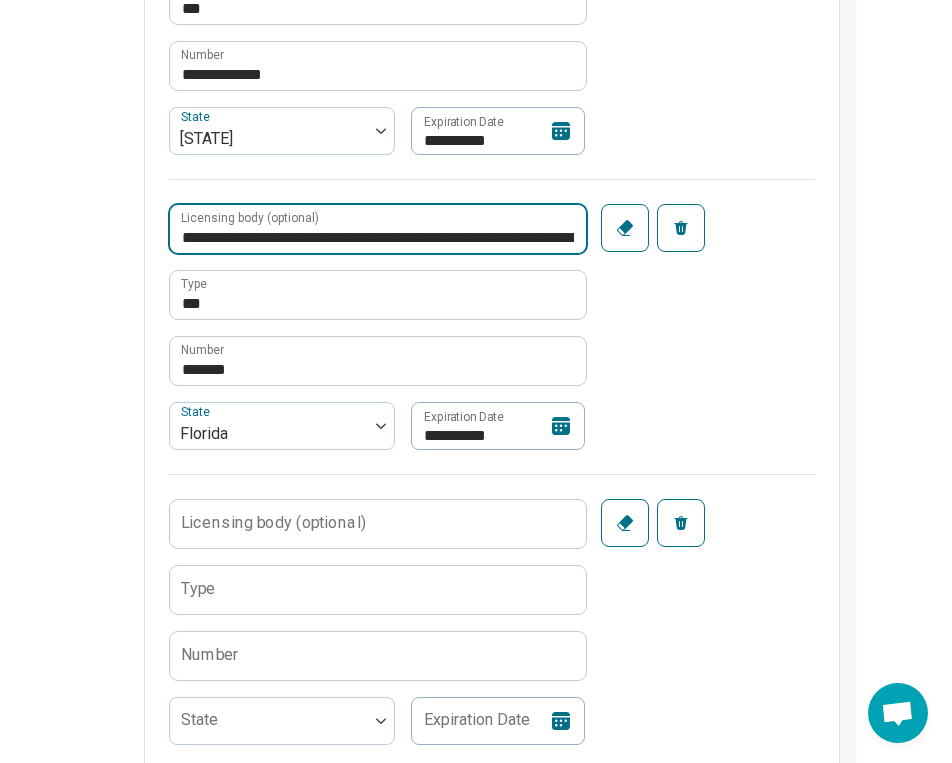 drag, startPoint x: 434, startPoint y: 242, endPoint x: 699, endPoint y: 265, distance: 265.99625 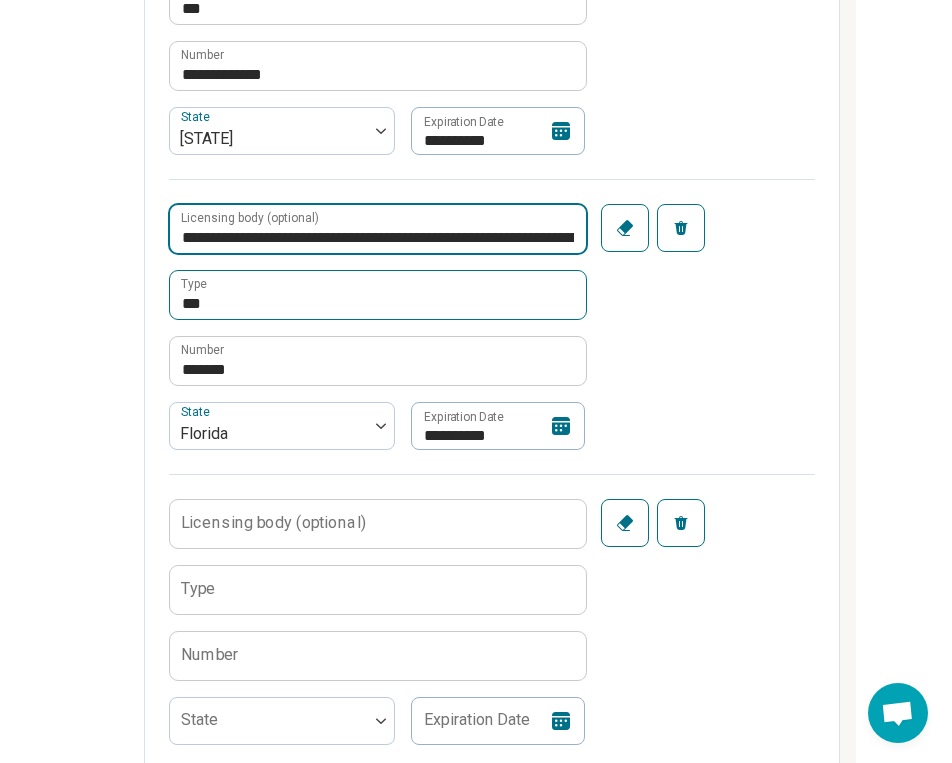 type on "**********" 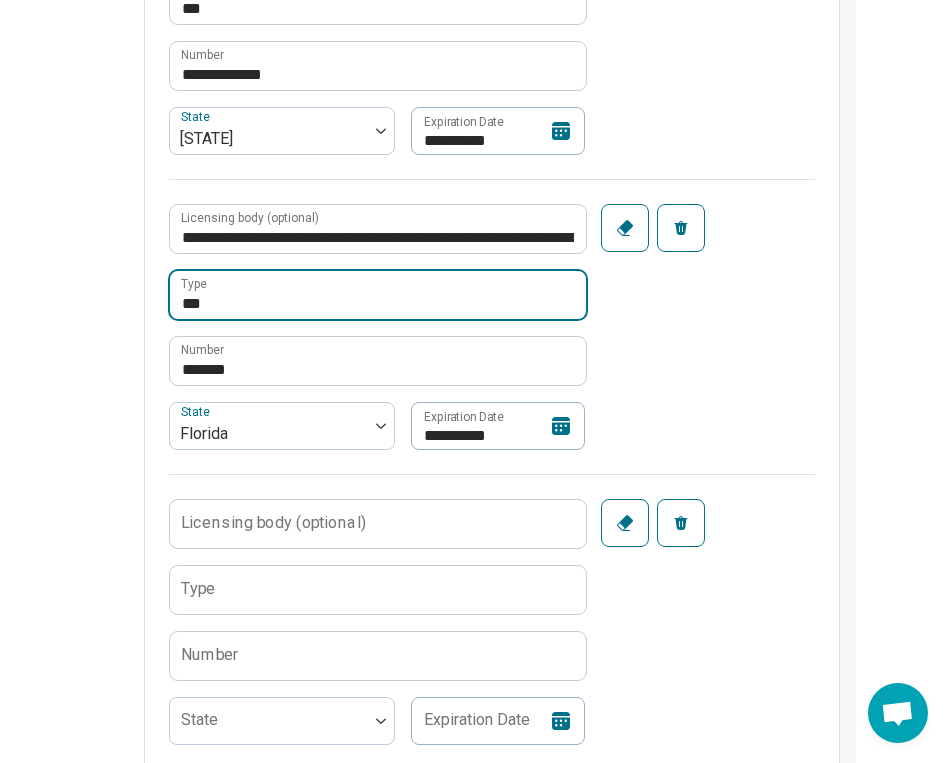 click on "***" at bounding box center (378, 295) 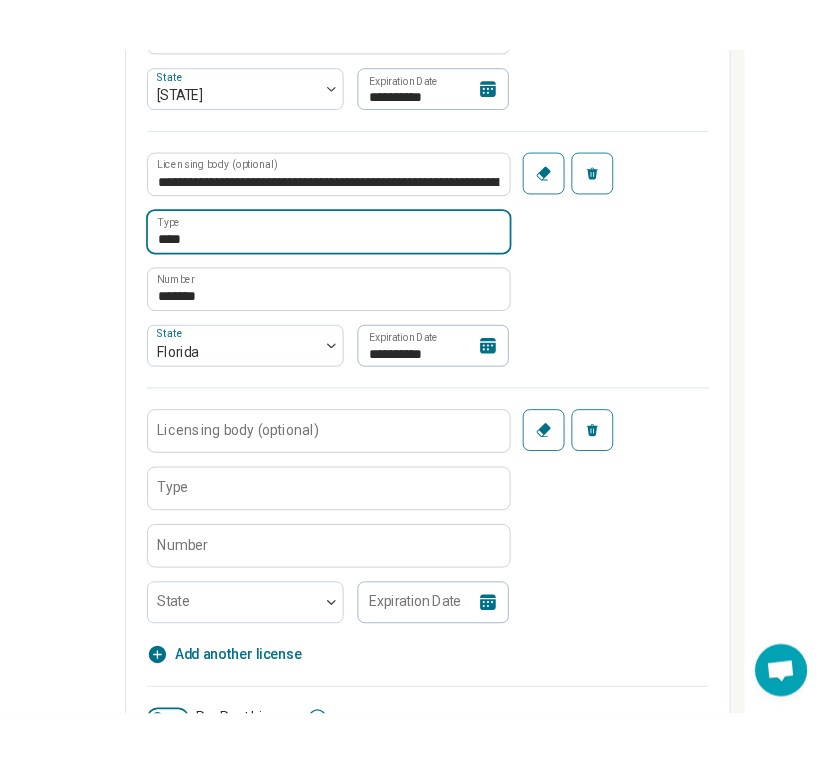 scroll, scrollTop: 1018, scrollLeft: 384, axis: both 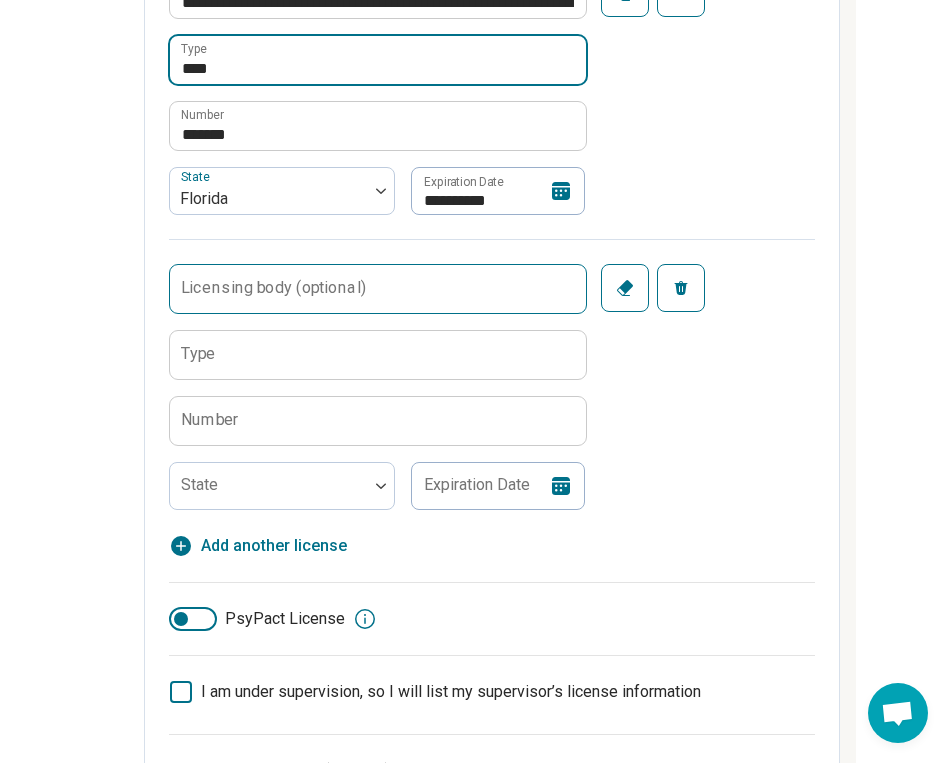 type on "****" 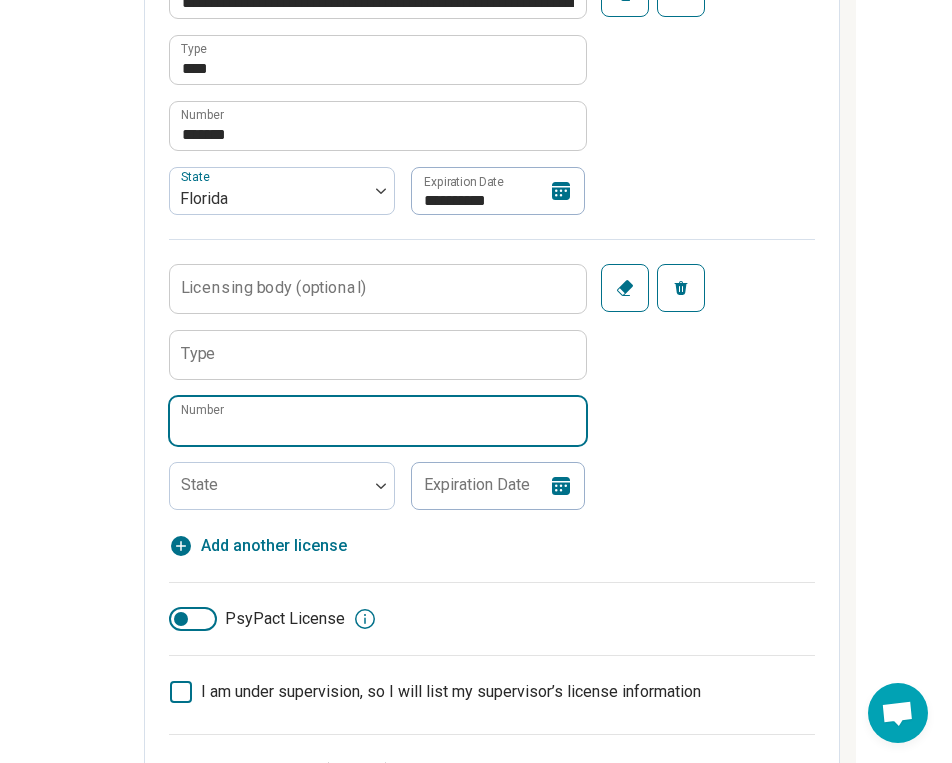 paste on "**********" 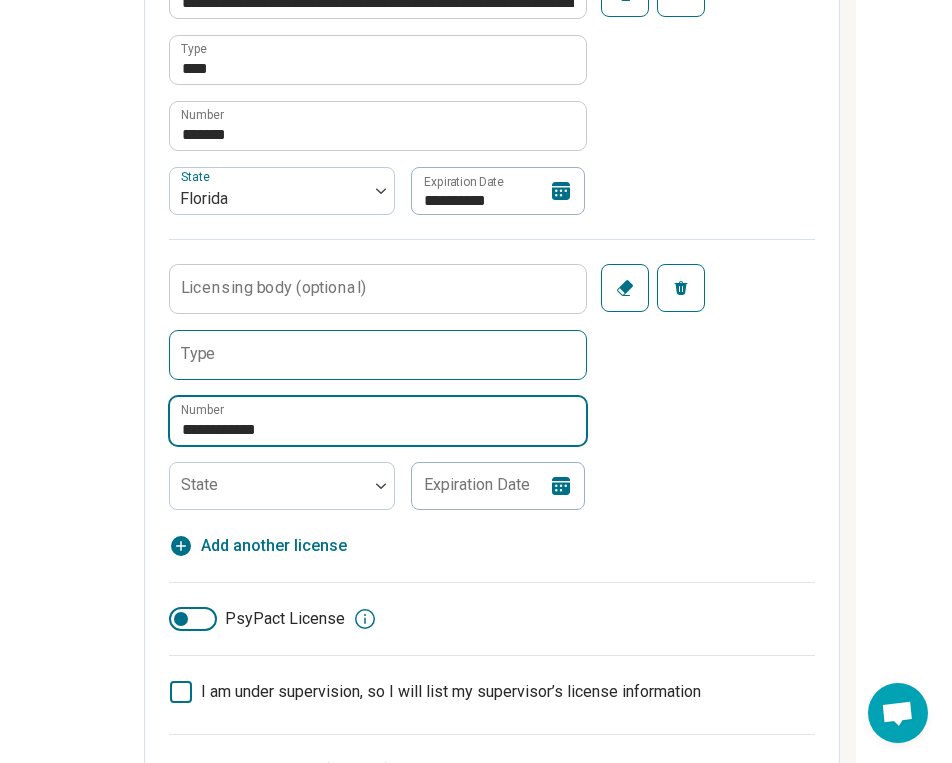type on "**********" 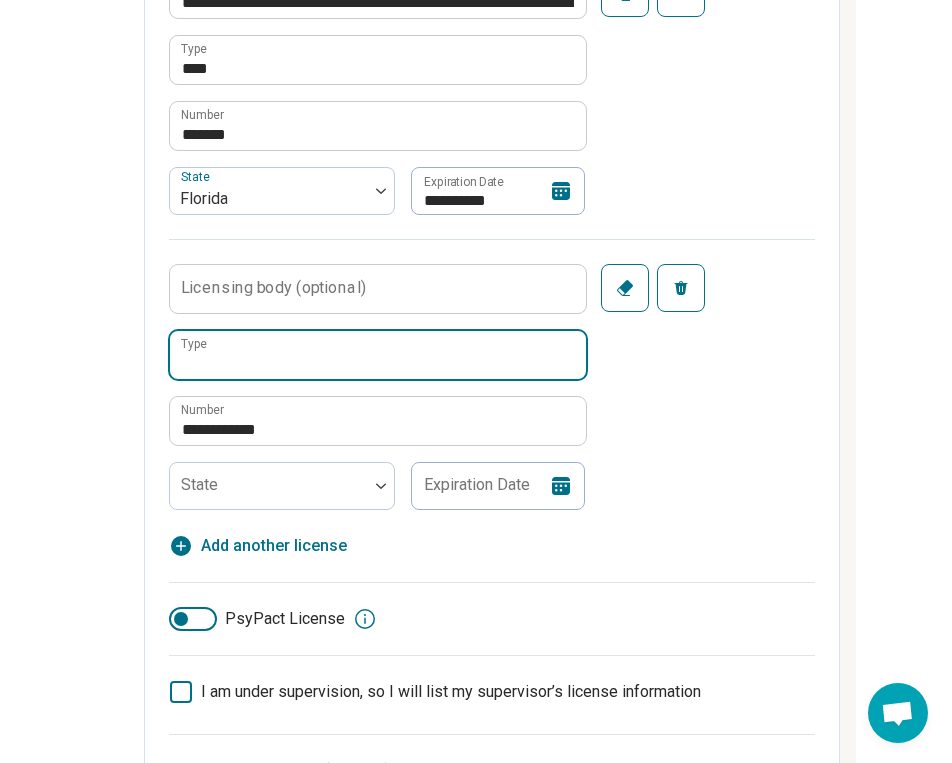 click on "Type" at bounding box center (378, 355) 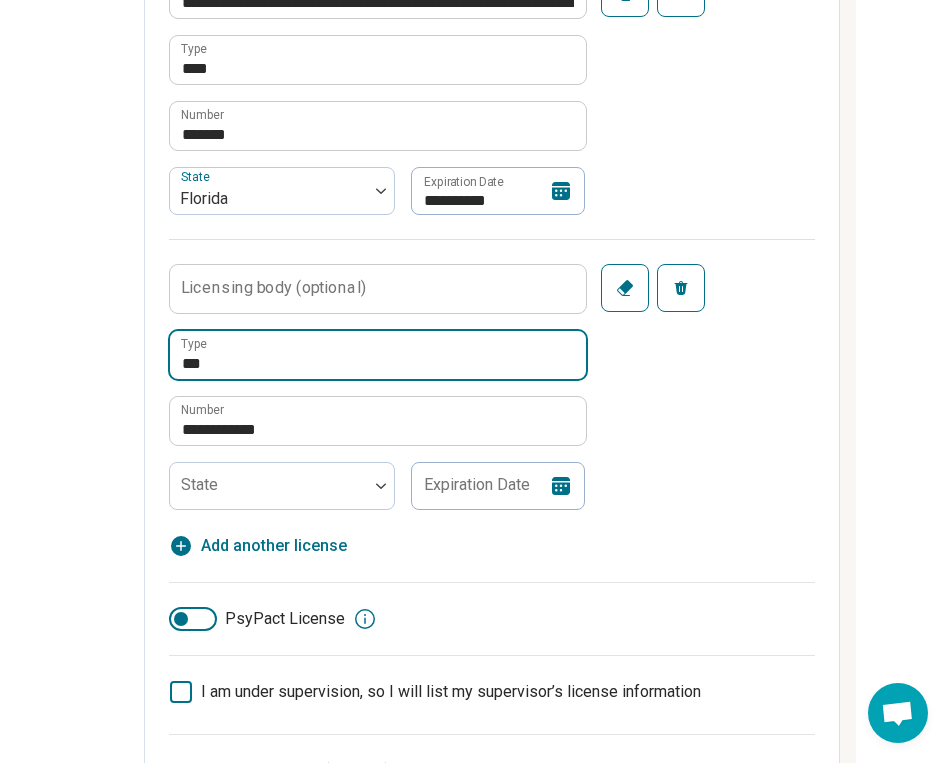 type on "****" 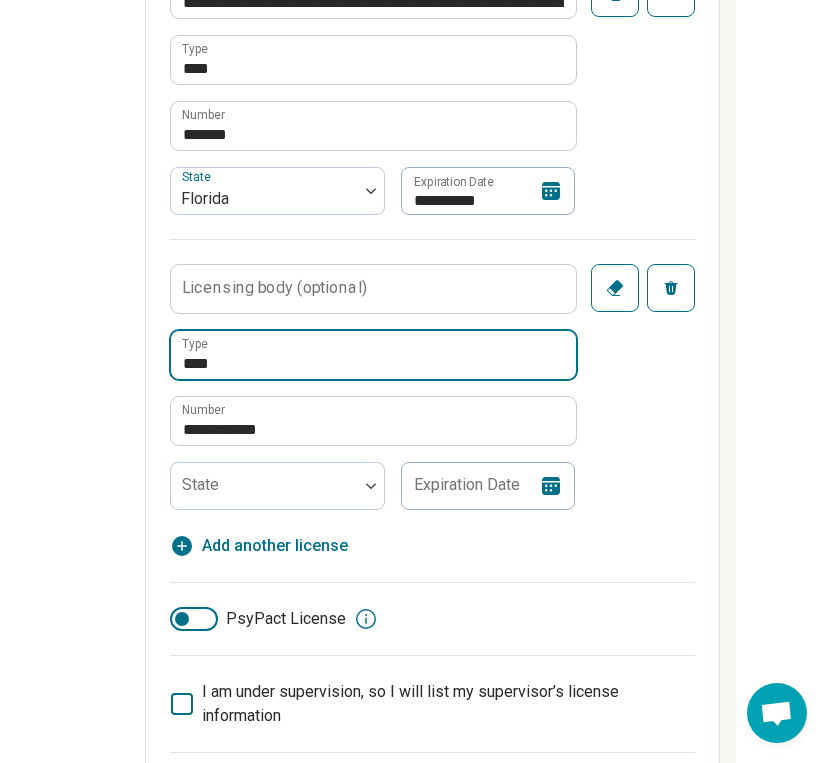 type on "*" 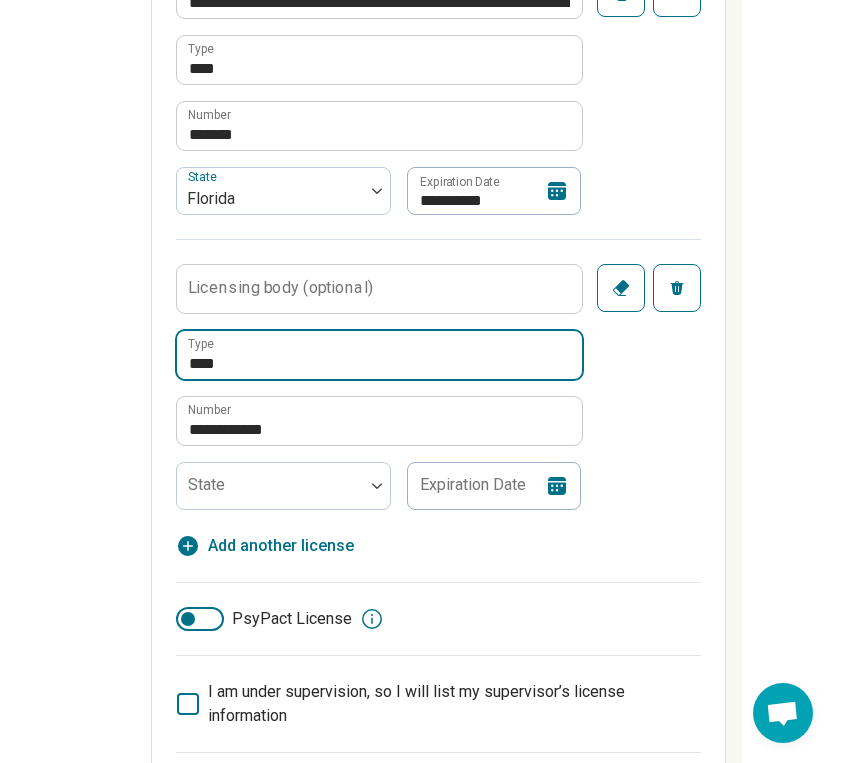 scroll, scrollTop: 1018, scrollLeft: 381, axis: both 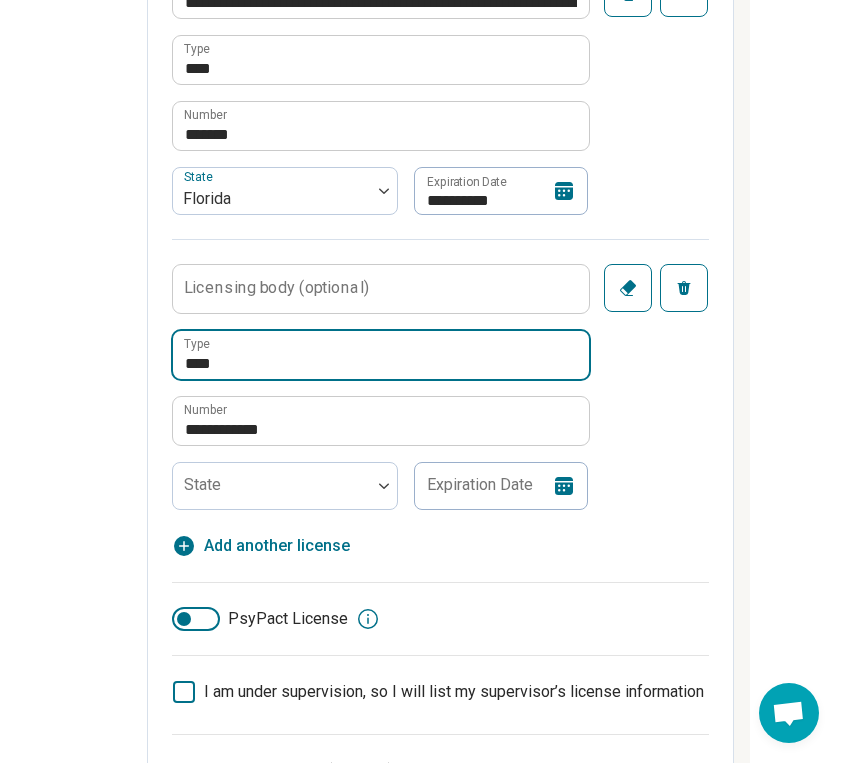 type on "****" 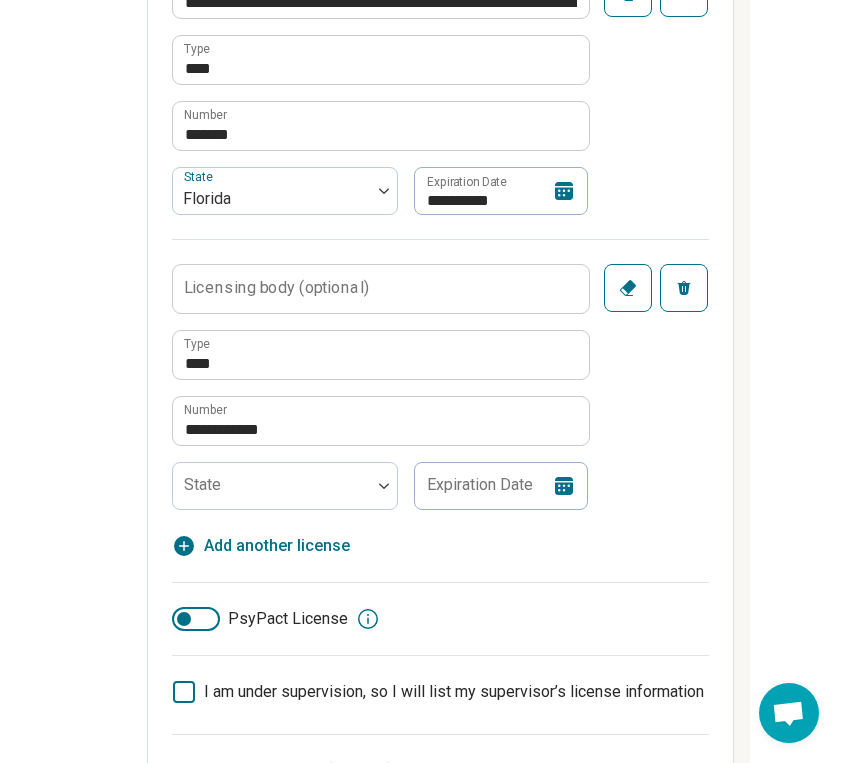click on "Licensing body (optional)" at bounding box center (276, 288) 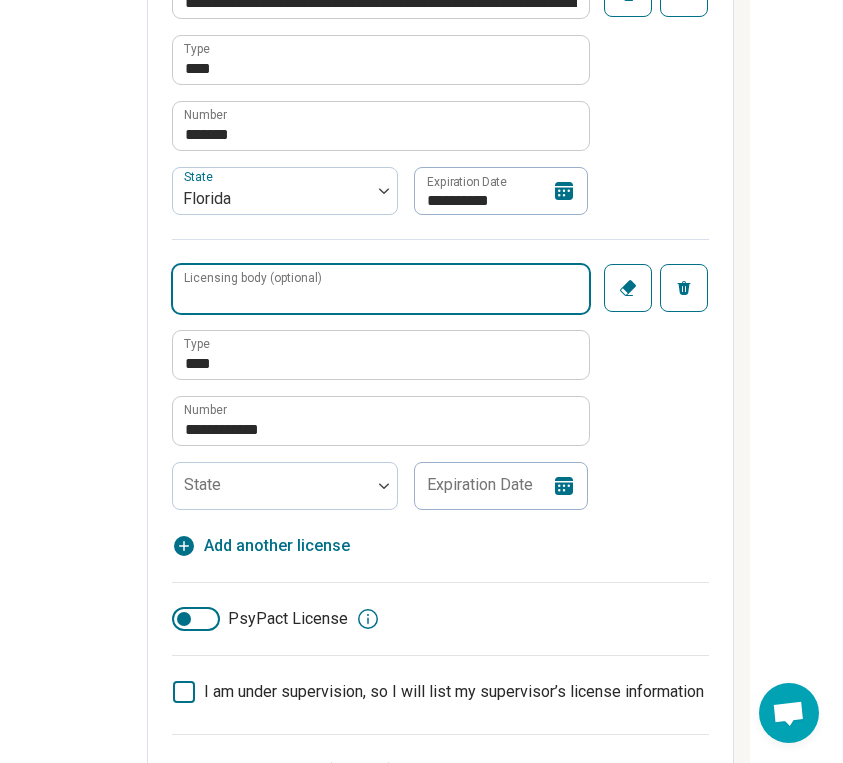 paste on "**********" 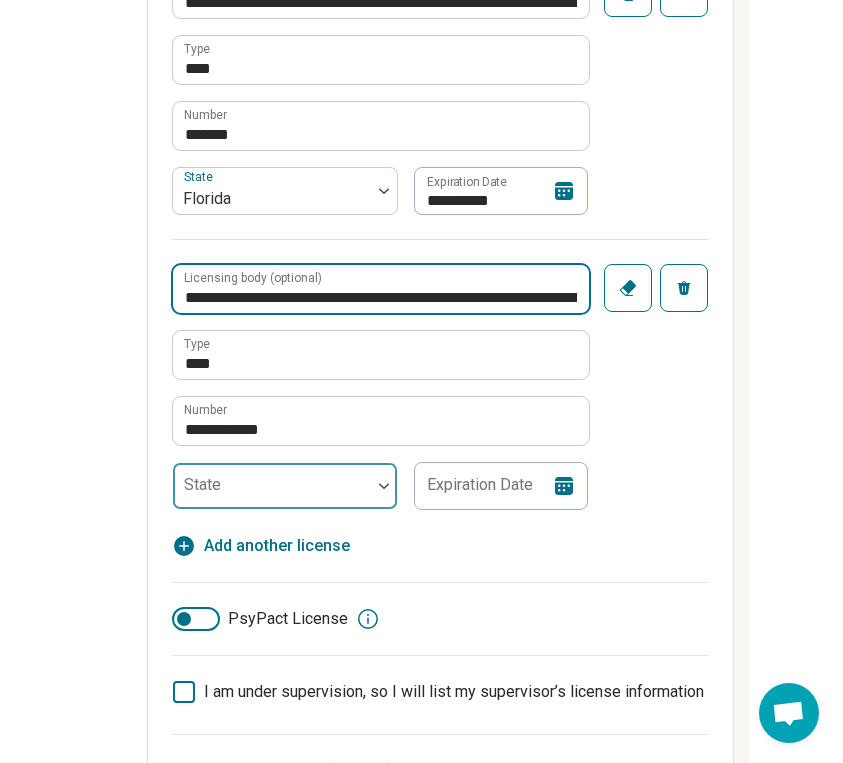 type on "**********" 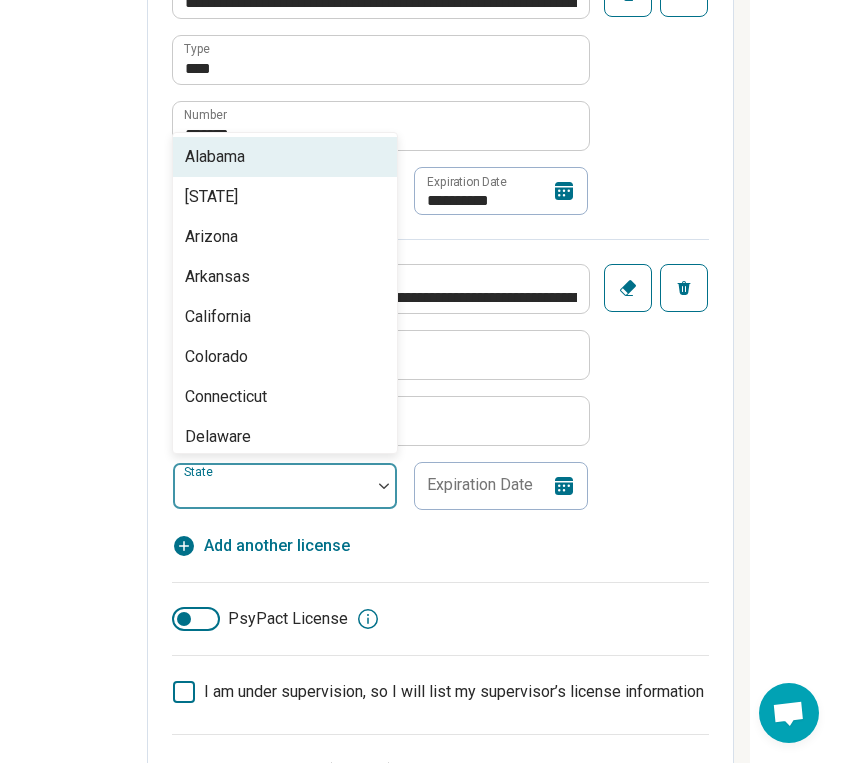 click at bounding box center [272, 494] 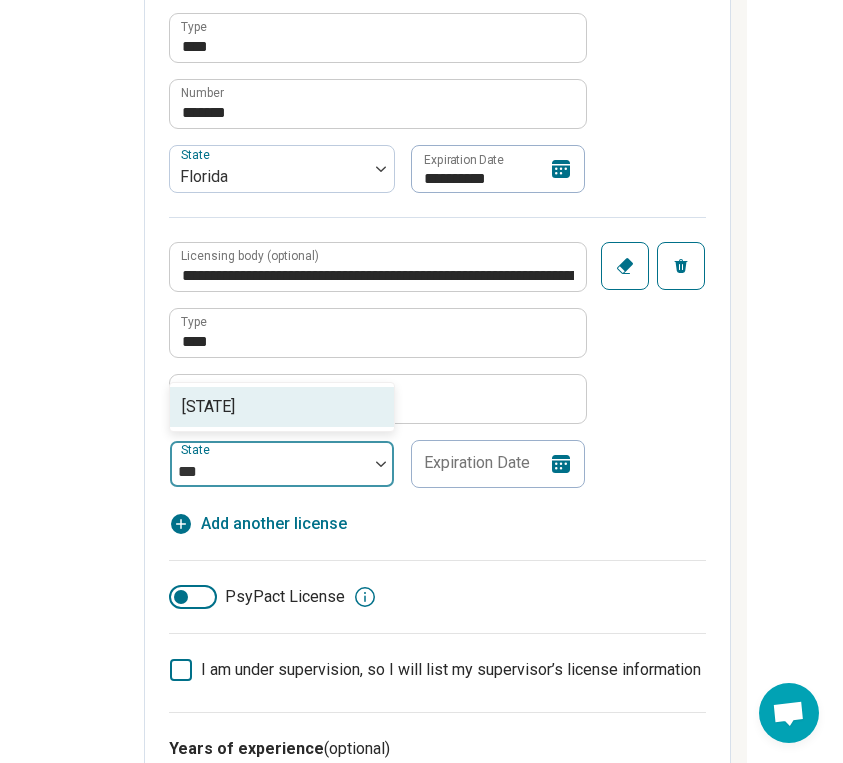 scroll, scrollTop: 1034, scrollLeft: 384, axis: both 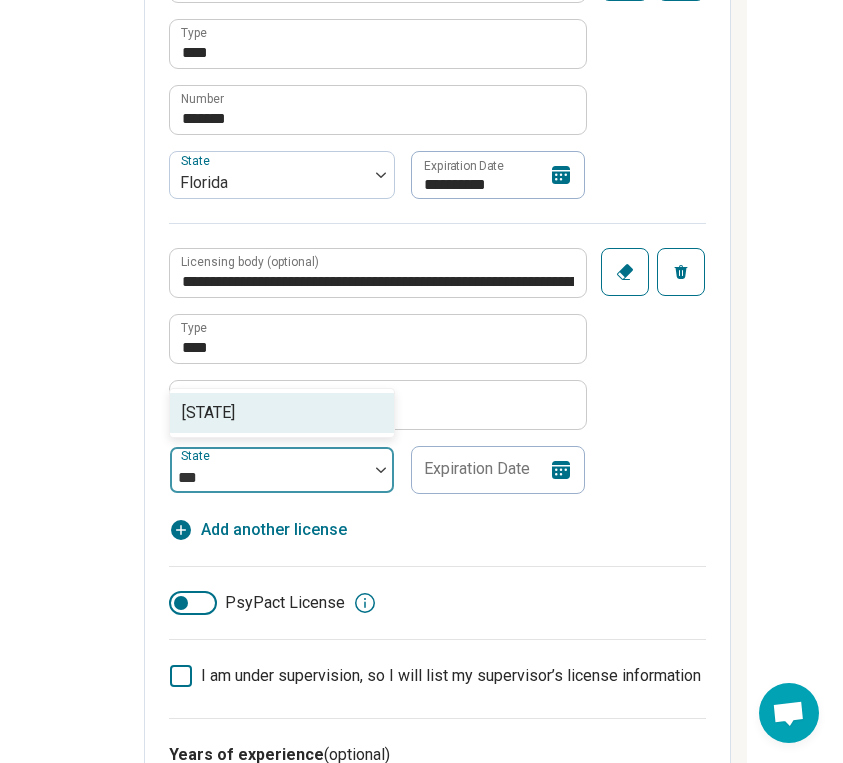 type on "****" 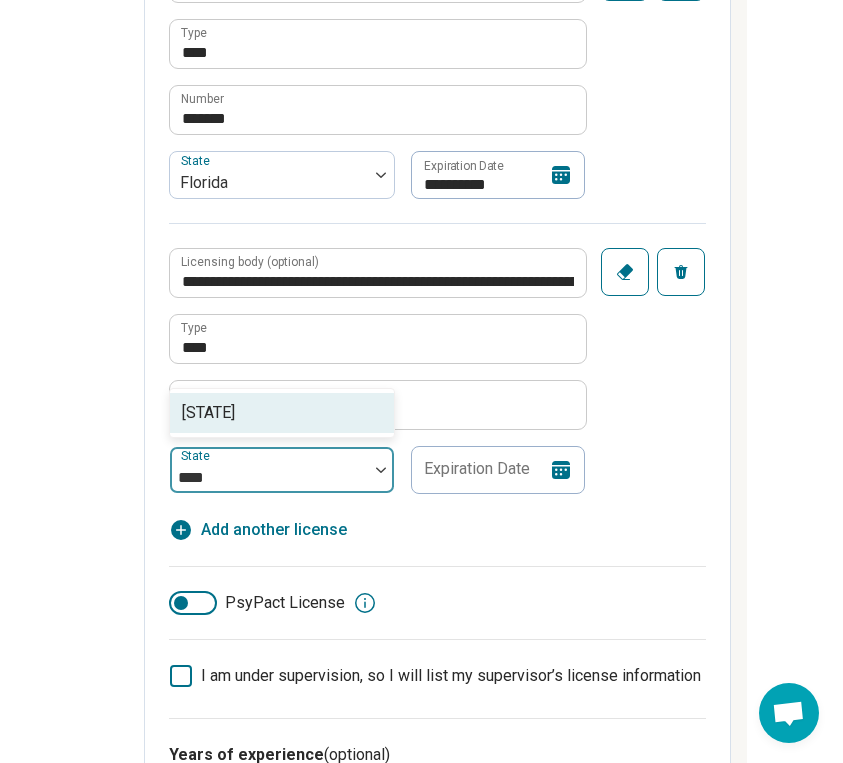 click on "Massachusetts" at bounding box center (208, 413) 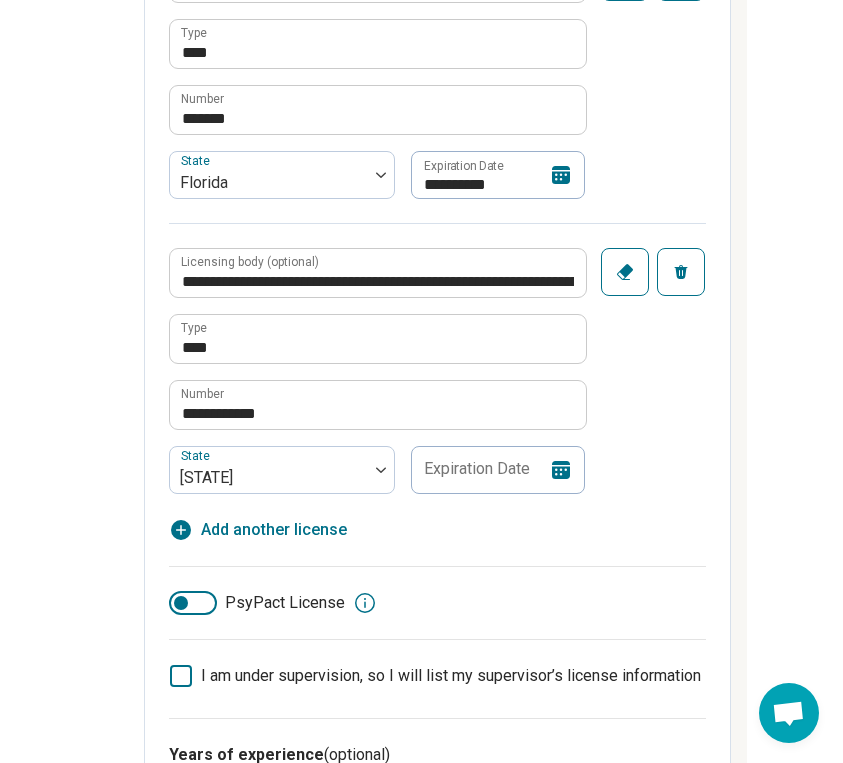 click 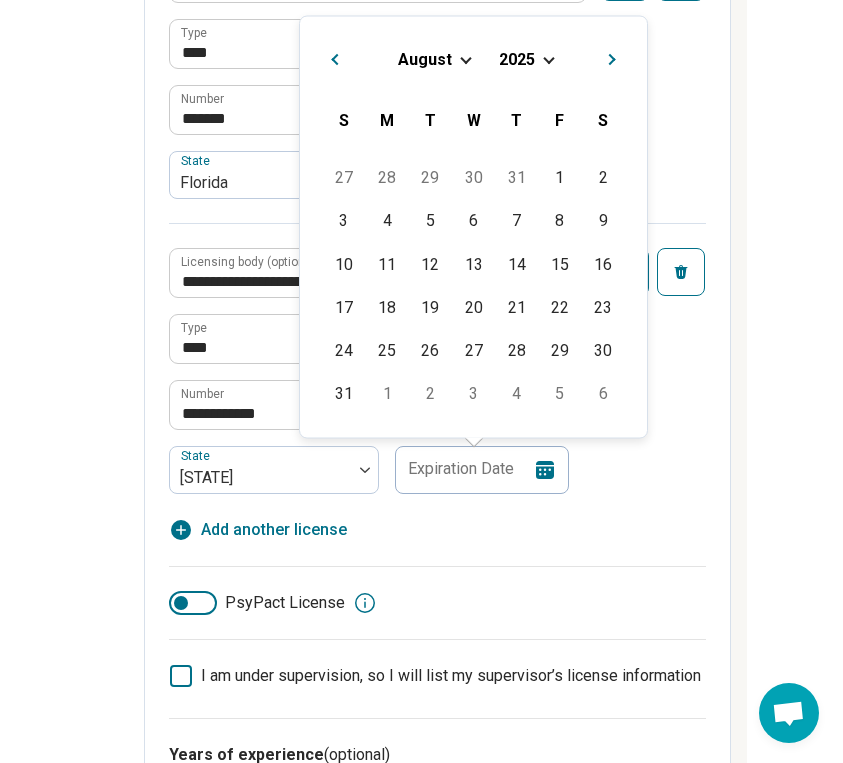 click at bounding box center [465, 57] 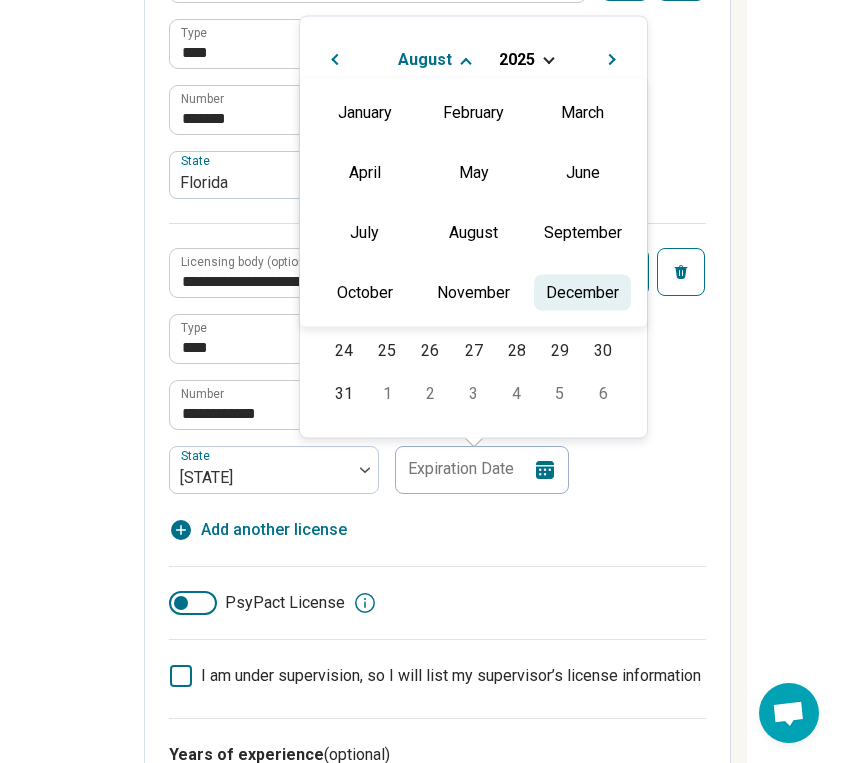 click on "December" at bounding box center [582, 292] 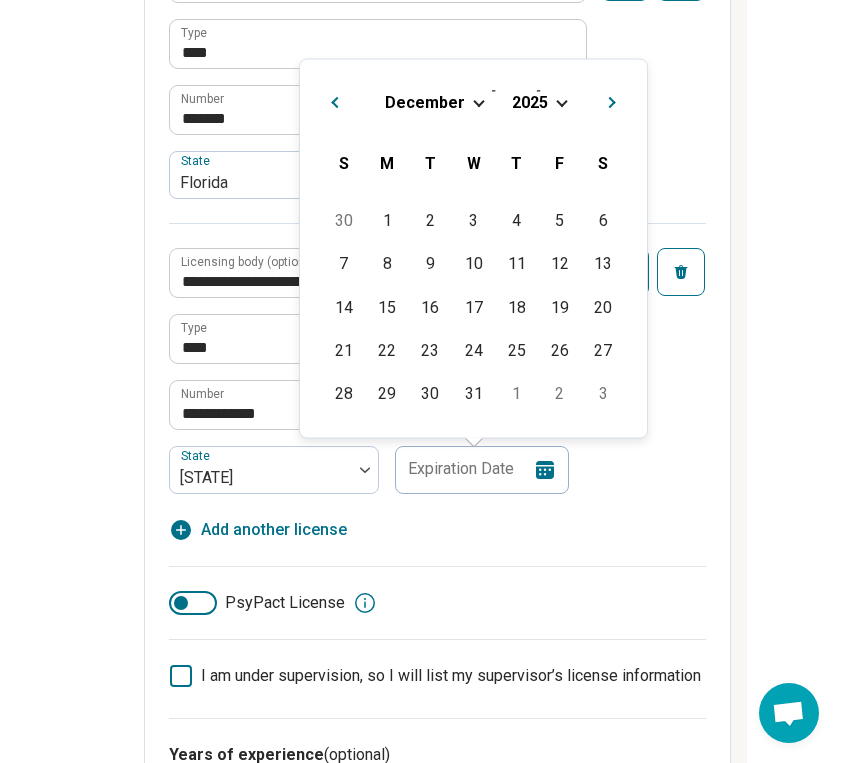 click on "2025" at bounding box center [530, 101] 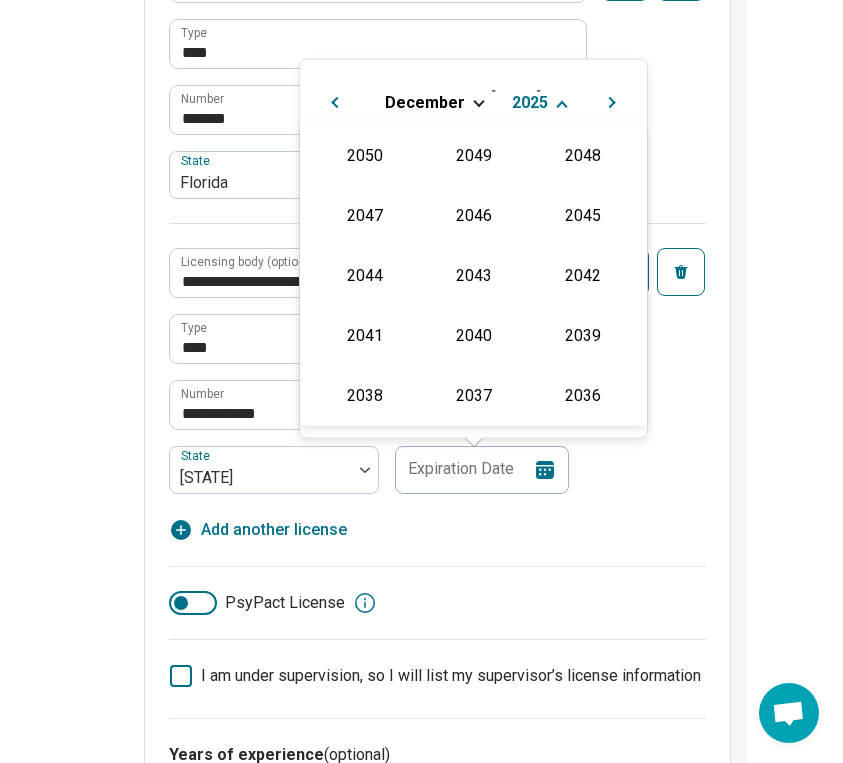 scroll, scrollTop: 362, scrollLeft: 0, axis: vertical 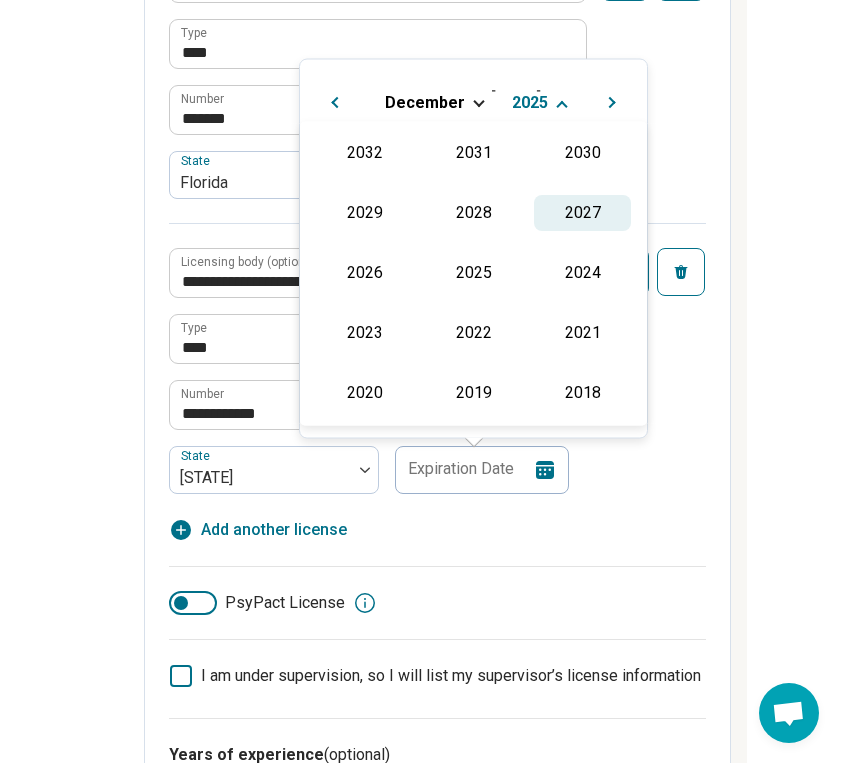 click on "2027" at bounding box center (582, 213) 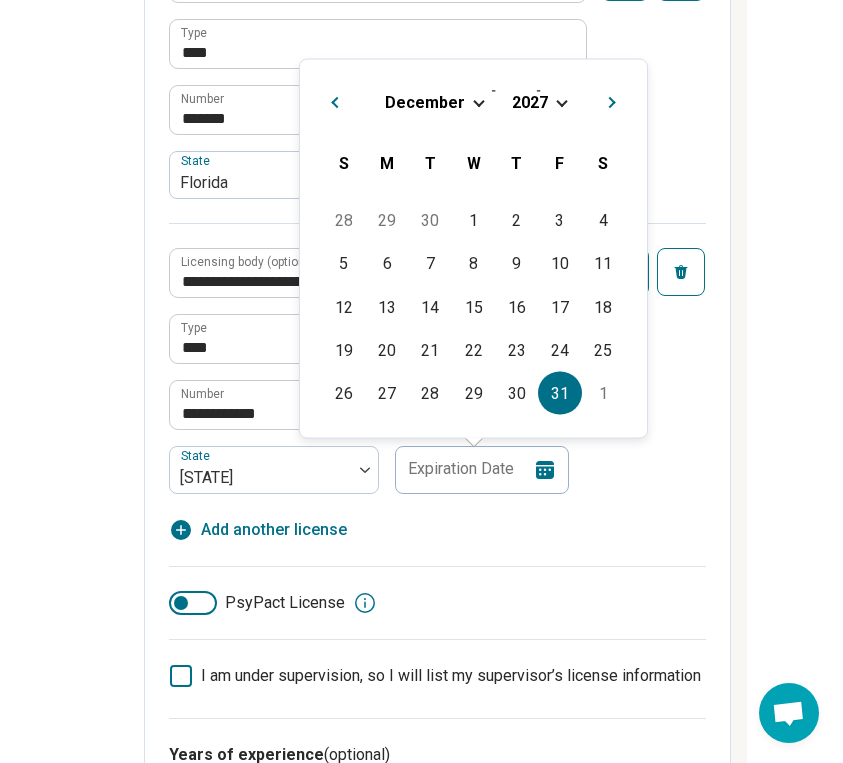 click on "31" at bounding box center [559, 393] 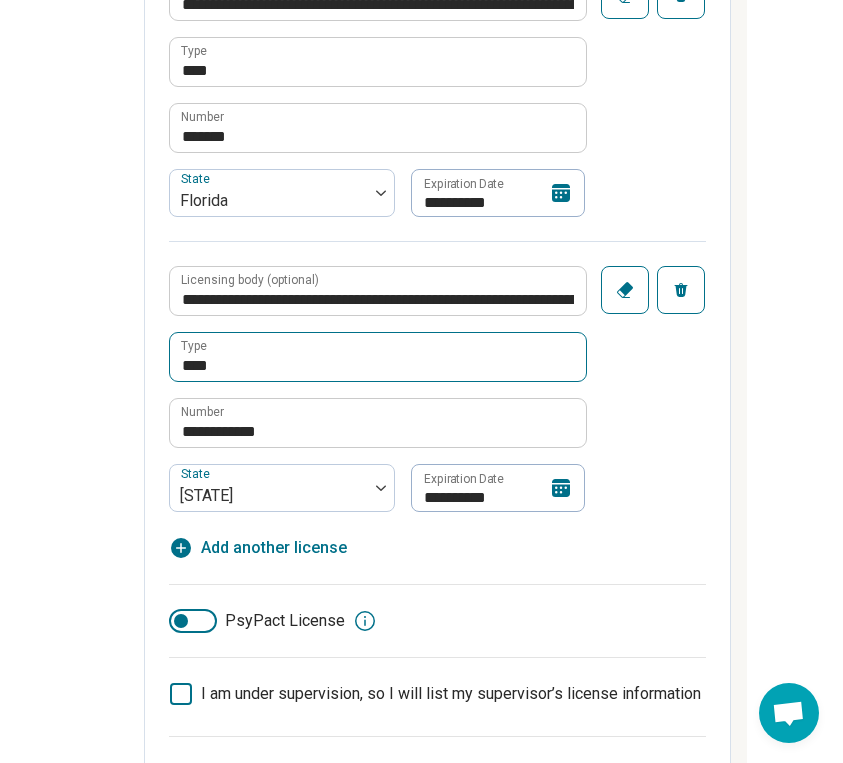 scroll, scrollTop: 1020, scrollLeft: 381, axis: both 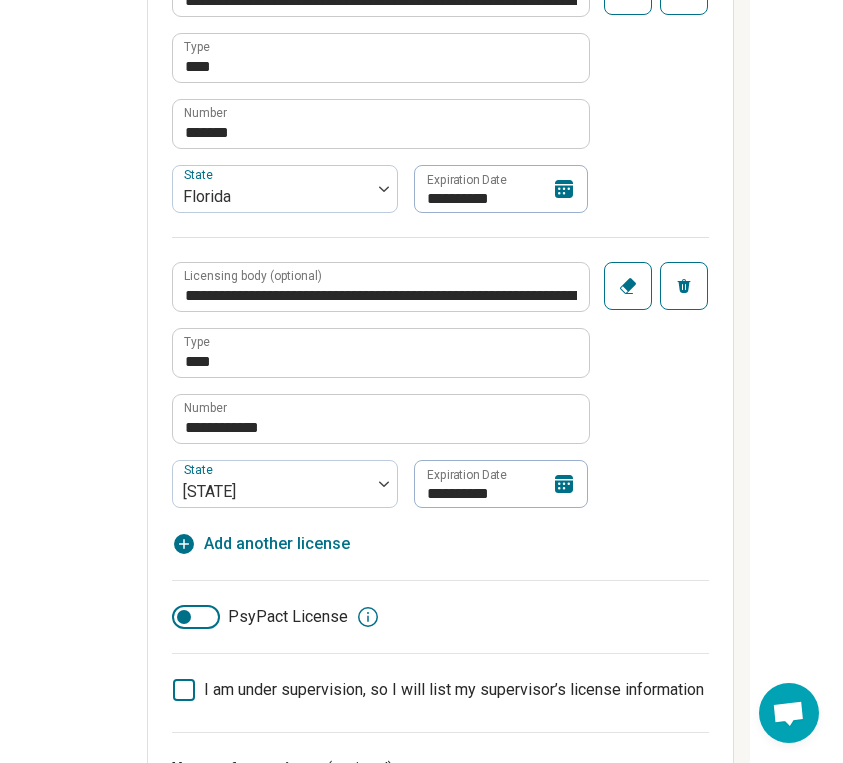 click on "Add another license" at bounding box center [277, 544] 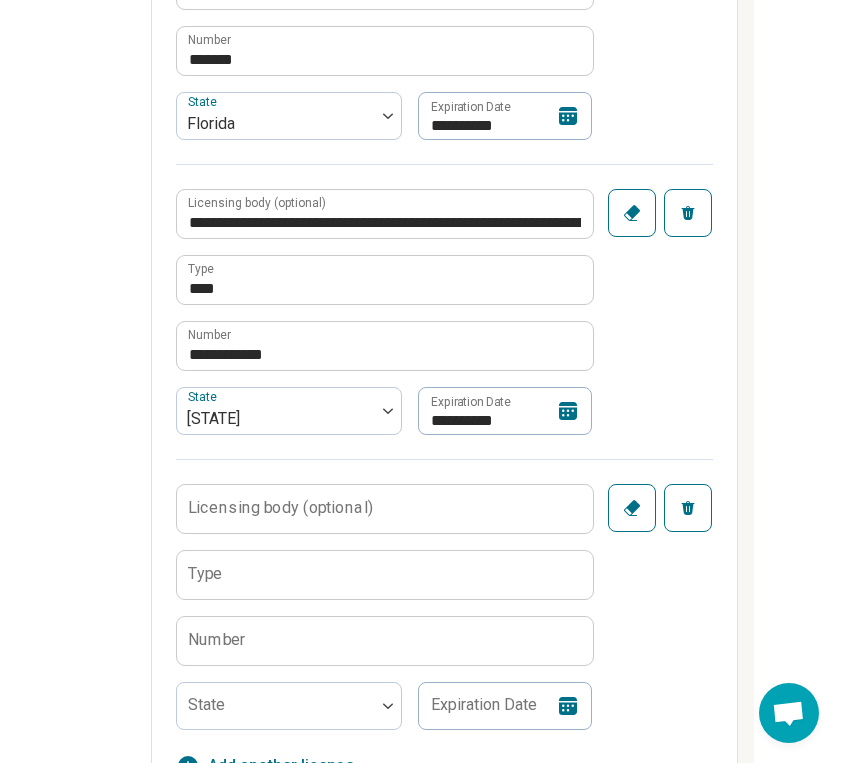 scroll, scrollTop: 1374, scrollLeft: 377, axis: both 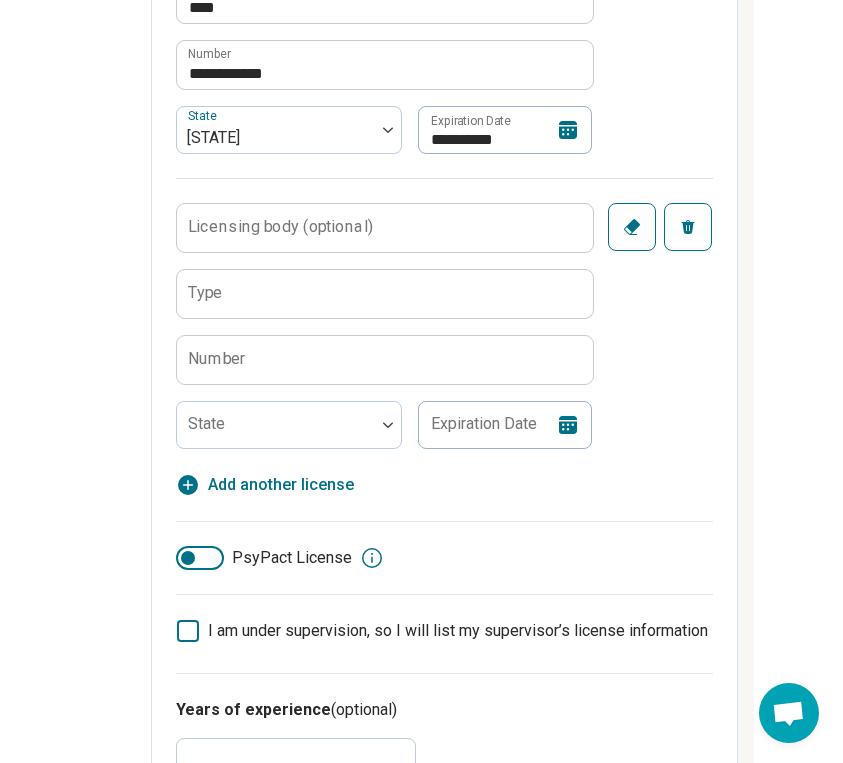 click on "Licensing body (optional)" at bounding box center [280, 227] 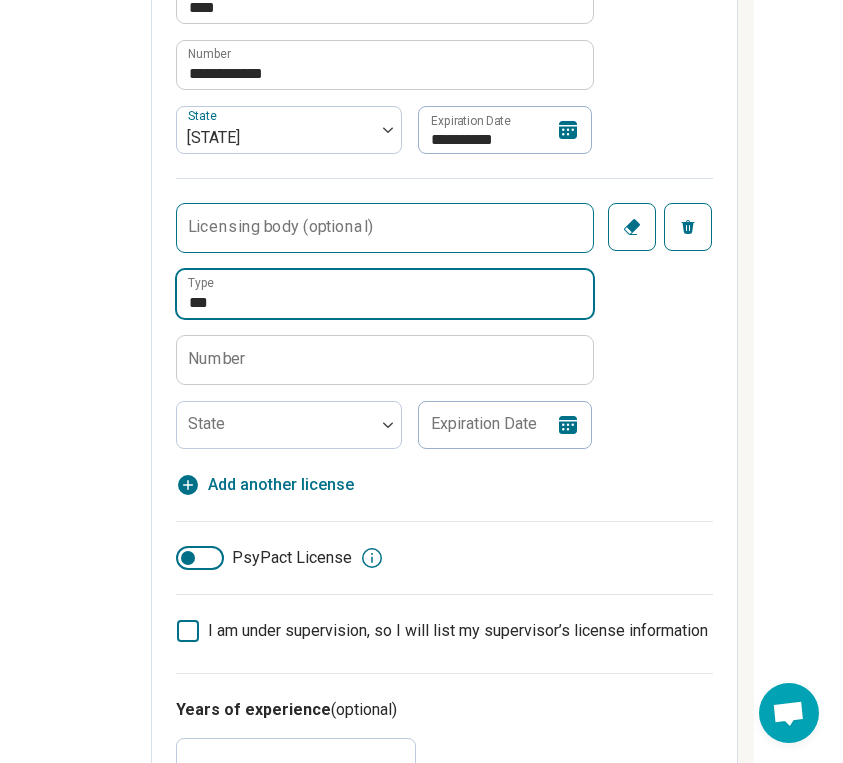 type on "***" 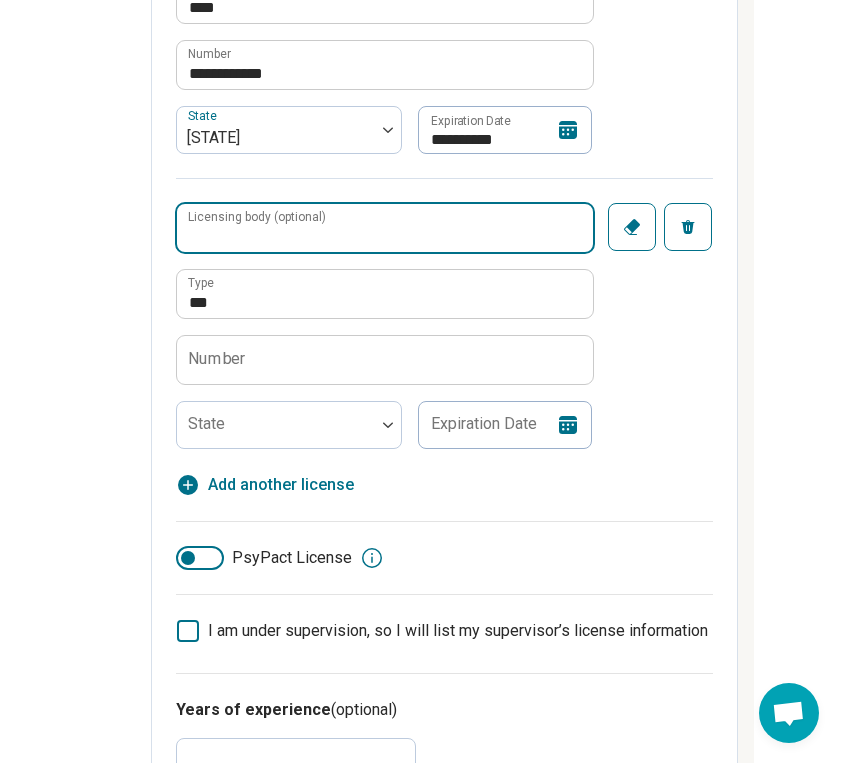 click on "Licensing body (optional)" at bounding box center (385, 228) 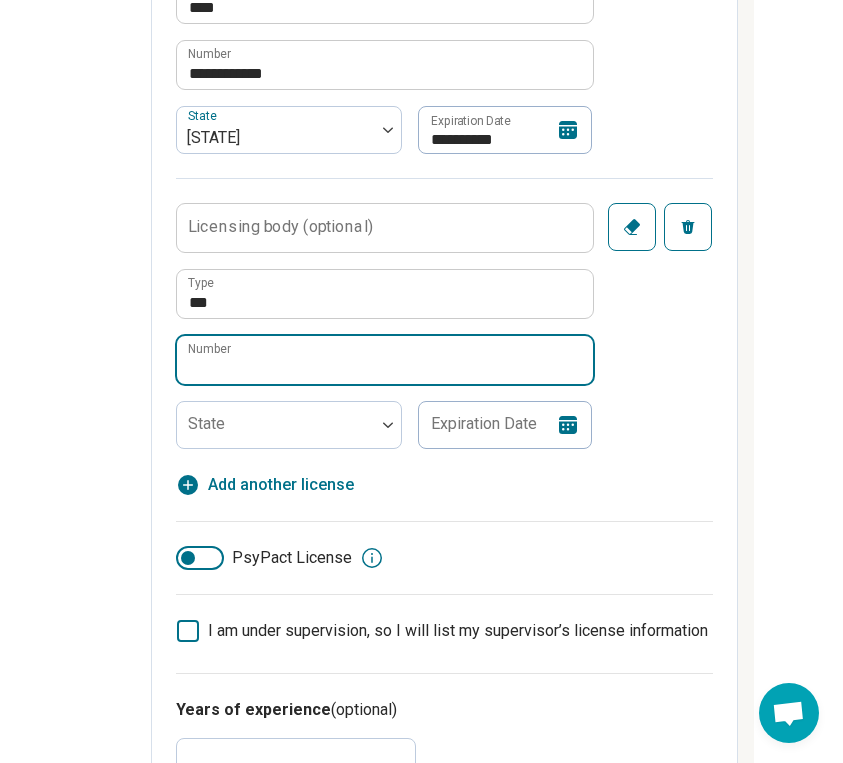 click on "Number" at bounding box center [385, 360] 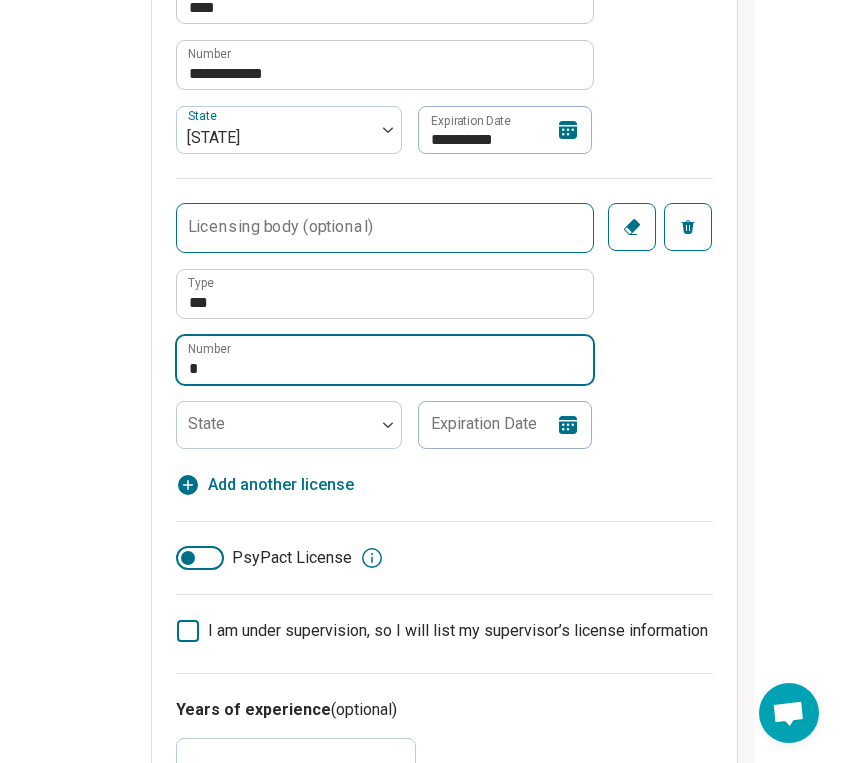 type on "*" 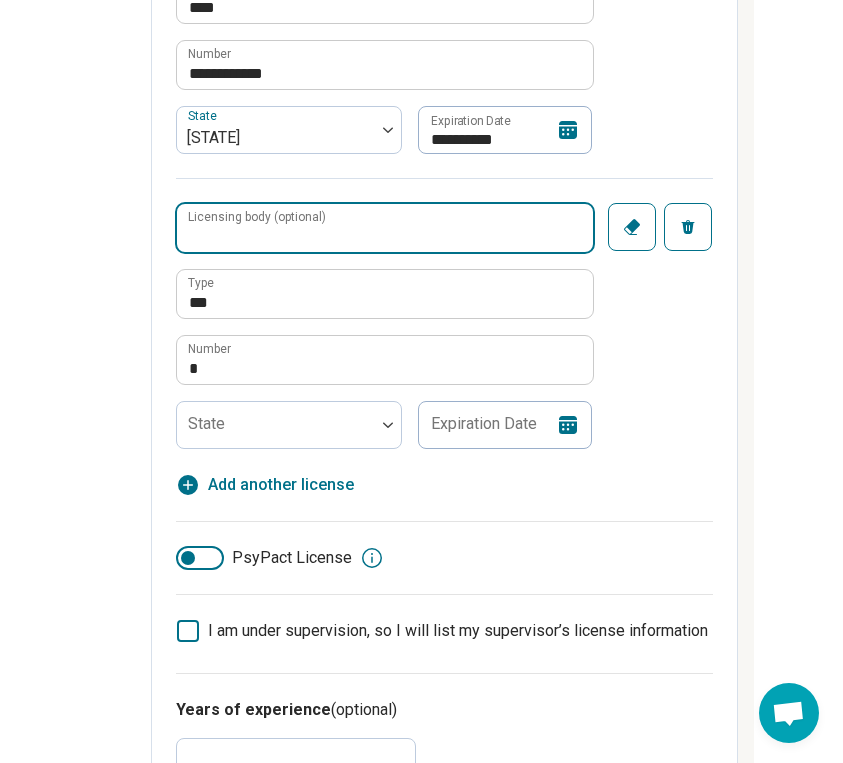 click on "Licensing body (optional)" at bounding box center (385, 228) 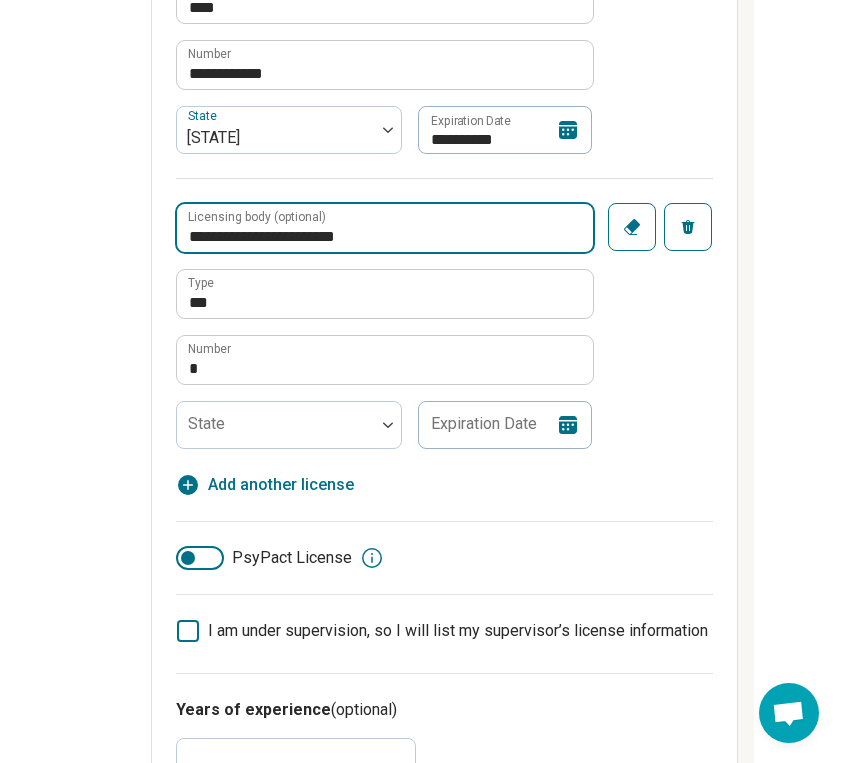 click on "**********" at bounding box center (385, 228) 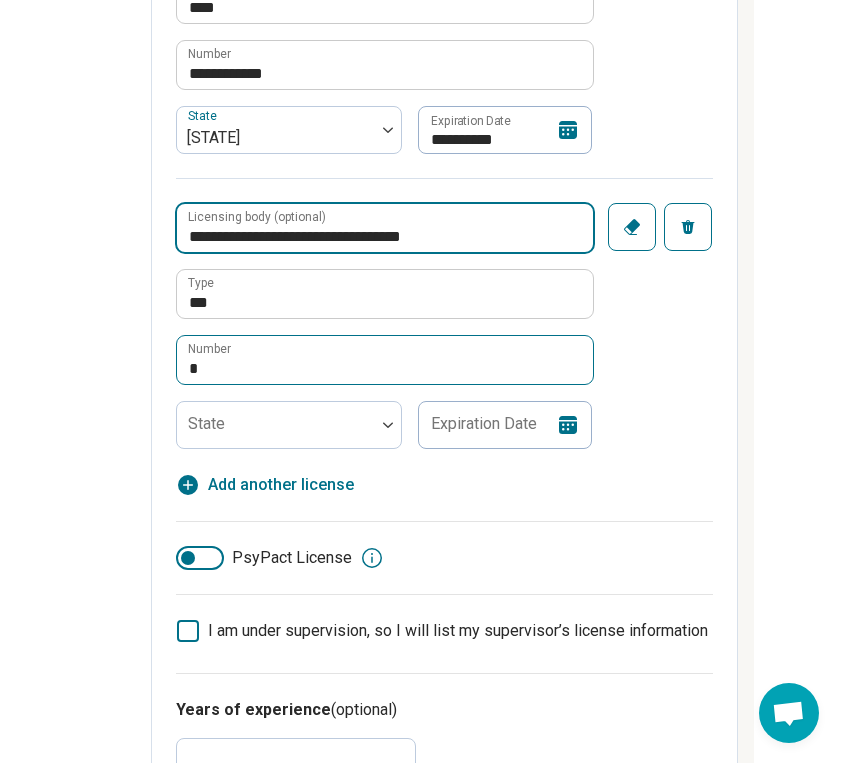 type on "**********" 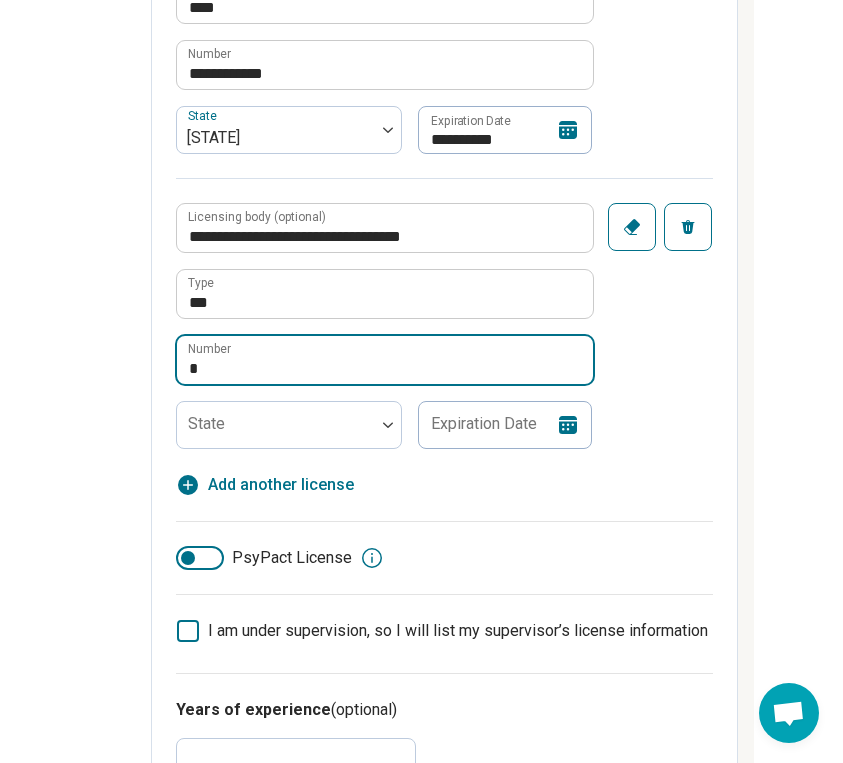 click on "*" at bounding box center [385, 360] 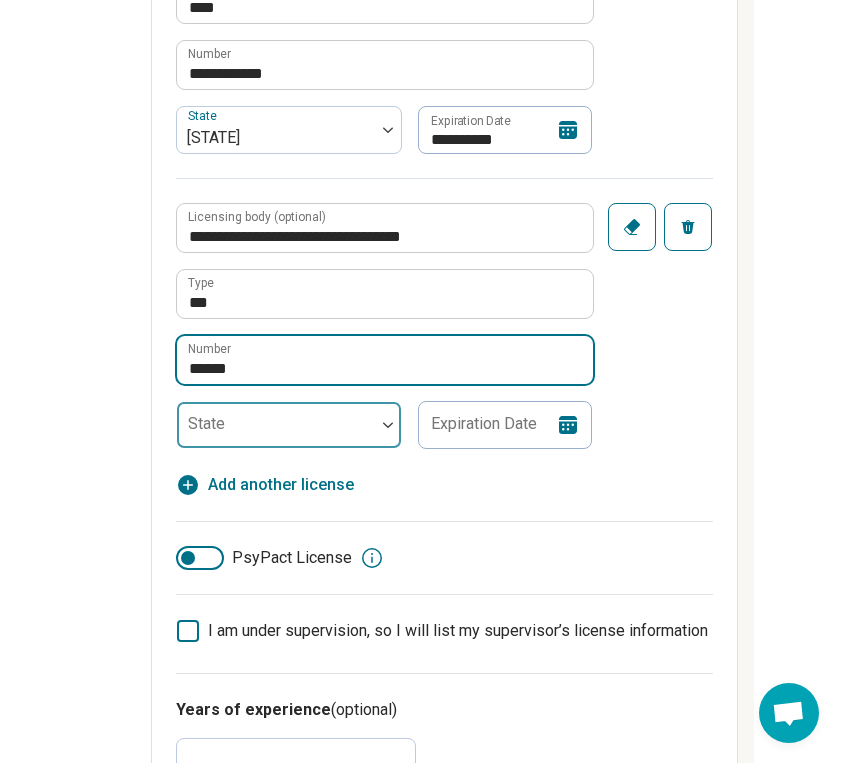 type on "******" 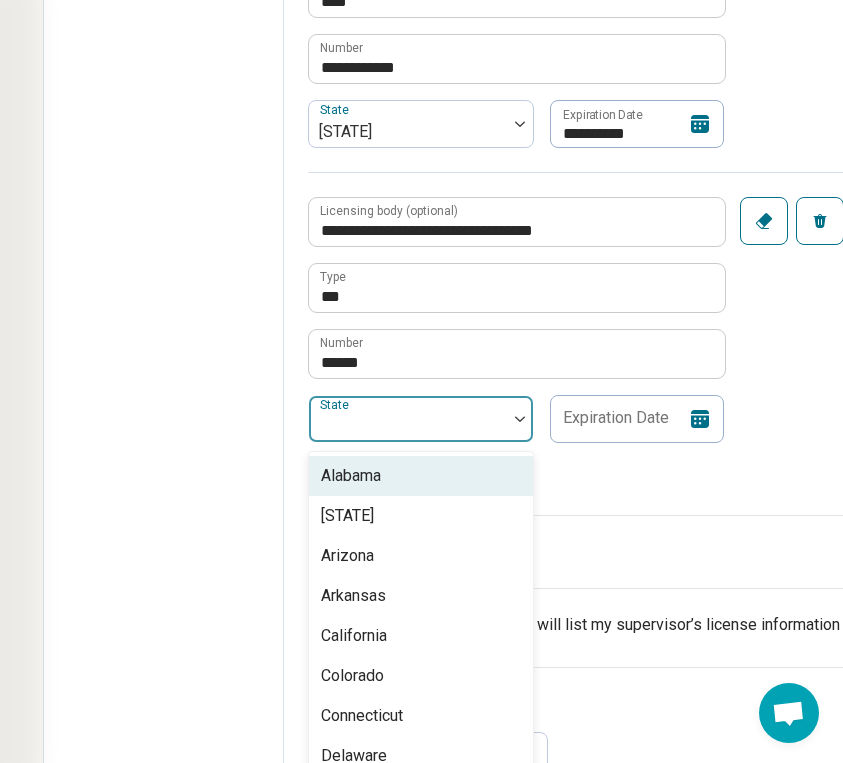 click at bounding box center (408, 427) 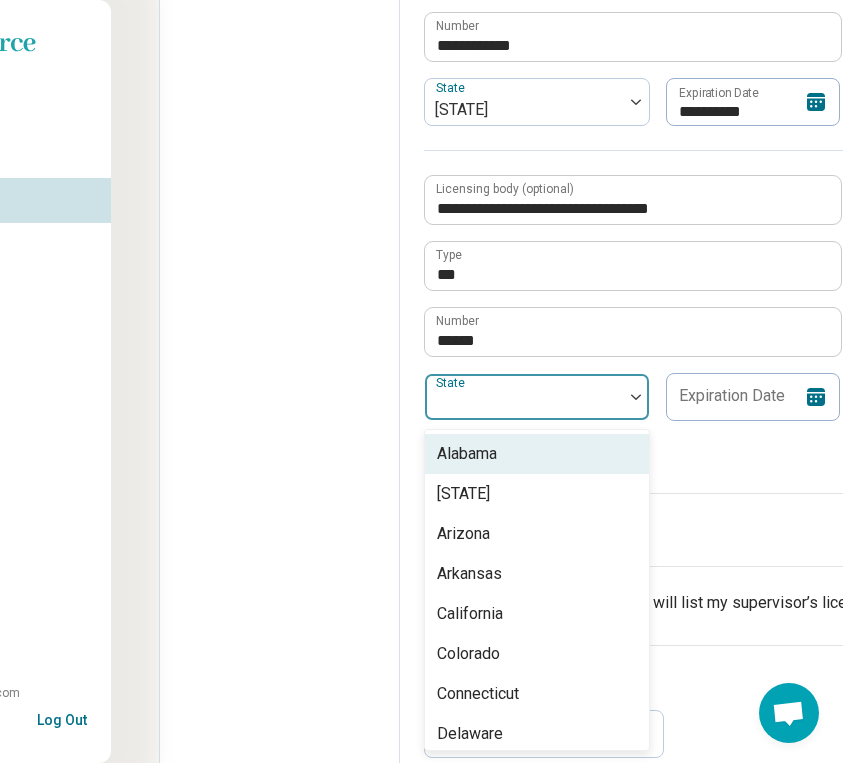 scroll, scrollTop: 1410, scrollLeft: 133, axis: both 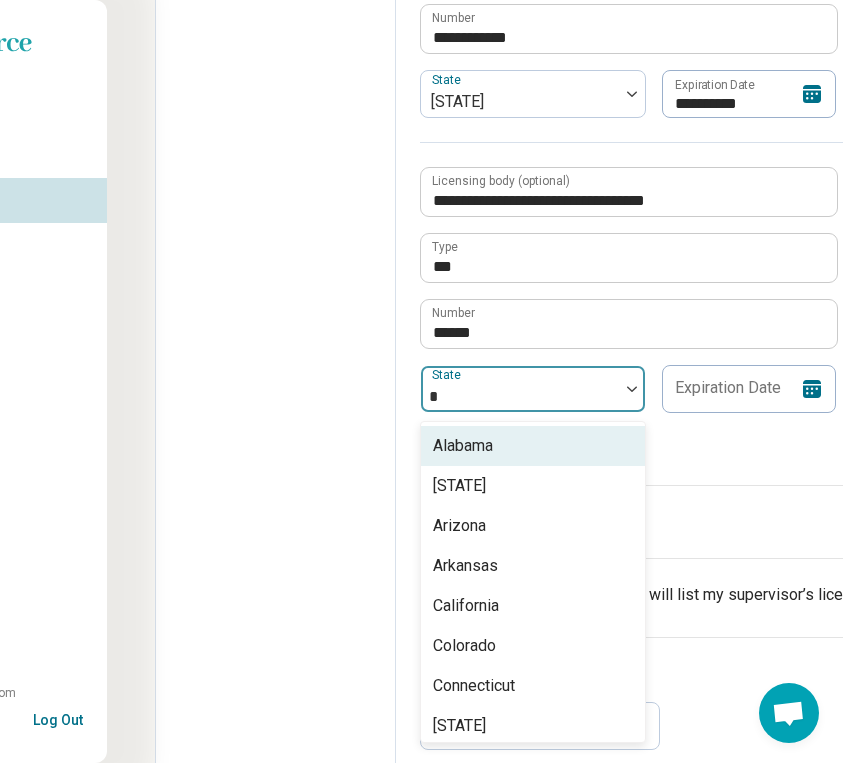 type on "**" 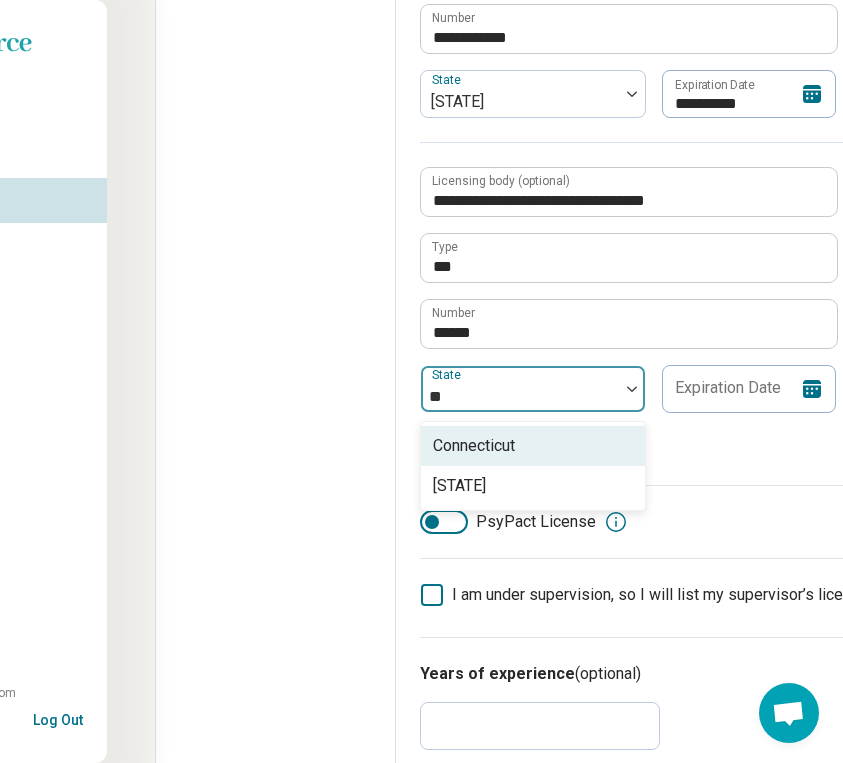 scroll, scrollTop: 1410, scrollLeft: 134, axis: both 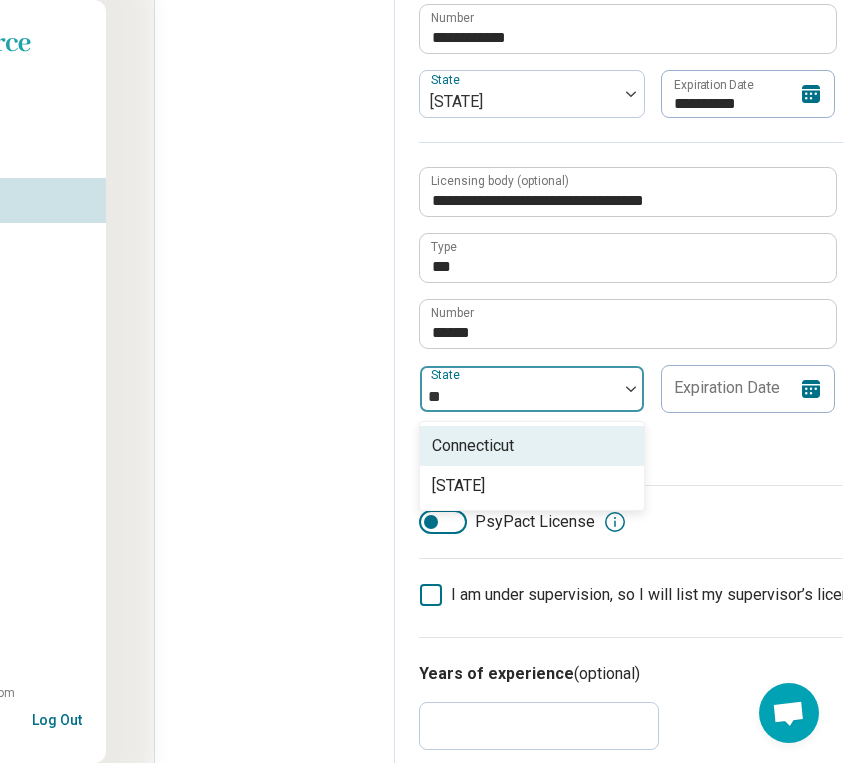 click on "Connecticut" at bounding box center [532, 446] 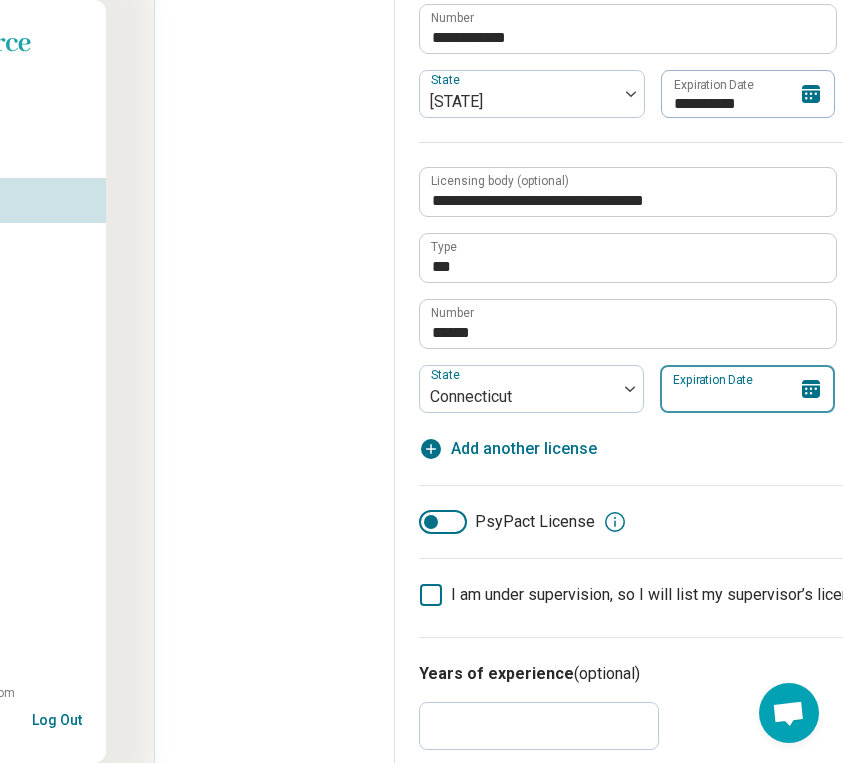 click on "Expiration Date" at bounding box center (747, 389) 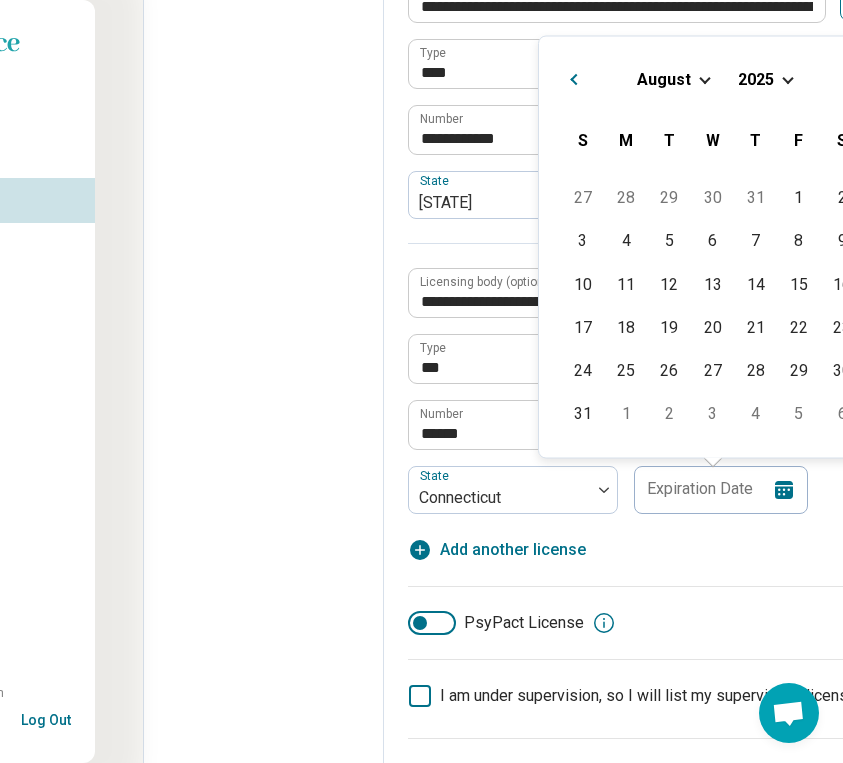 scroll, scrollTop: 1304, scrollLeft: 145, axis: both 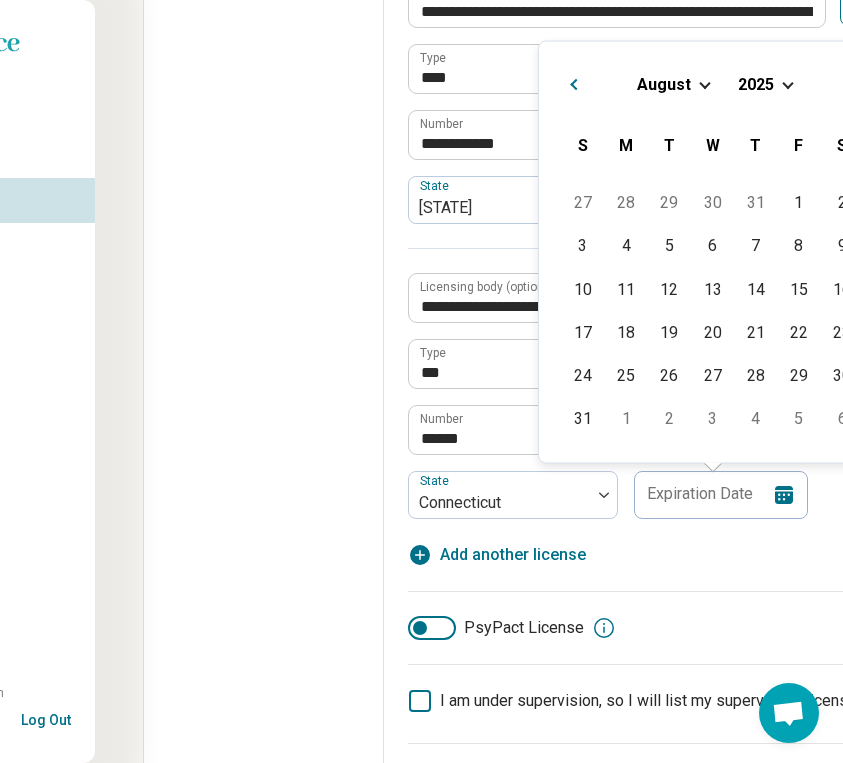 click on "2025" at bounding box center [756, 83] 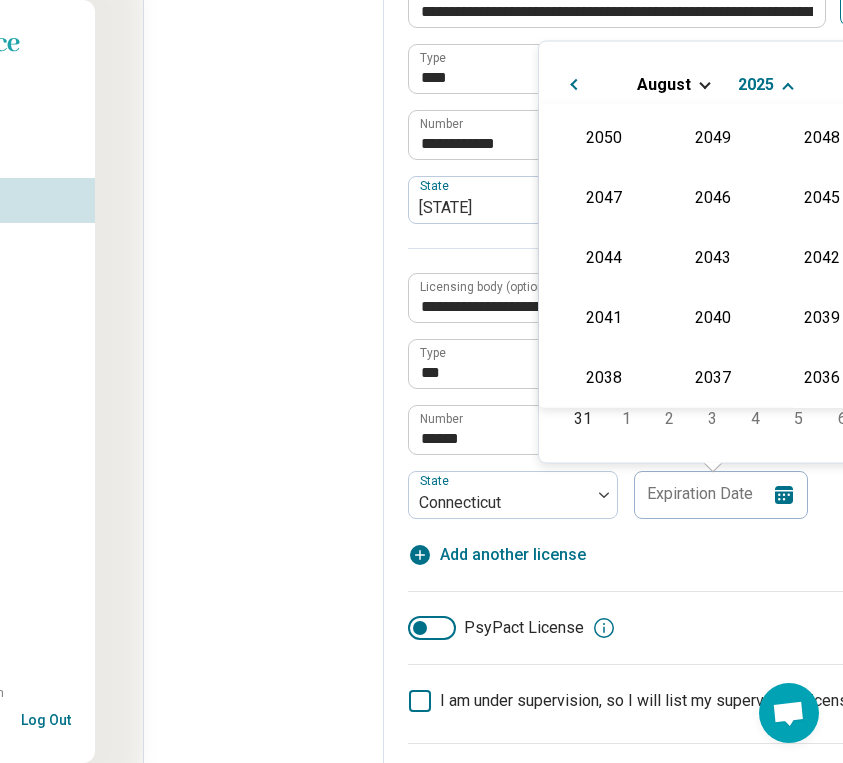 scroll, scrollTop: 362, scrollLeft: 0, axis: vertical 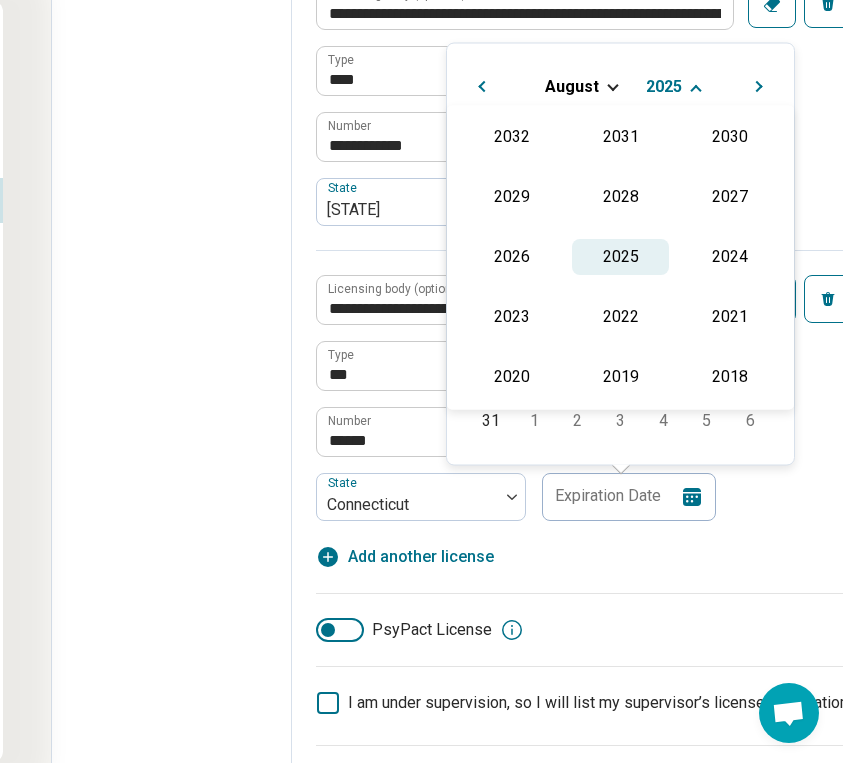 click on "✓ 2025" at bounding box center (620, 257) 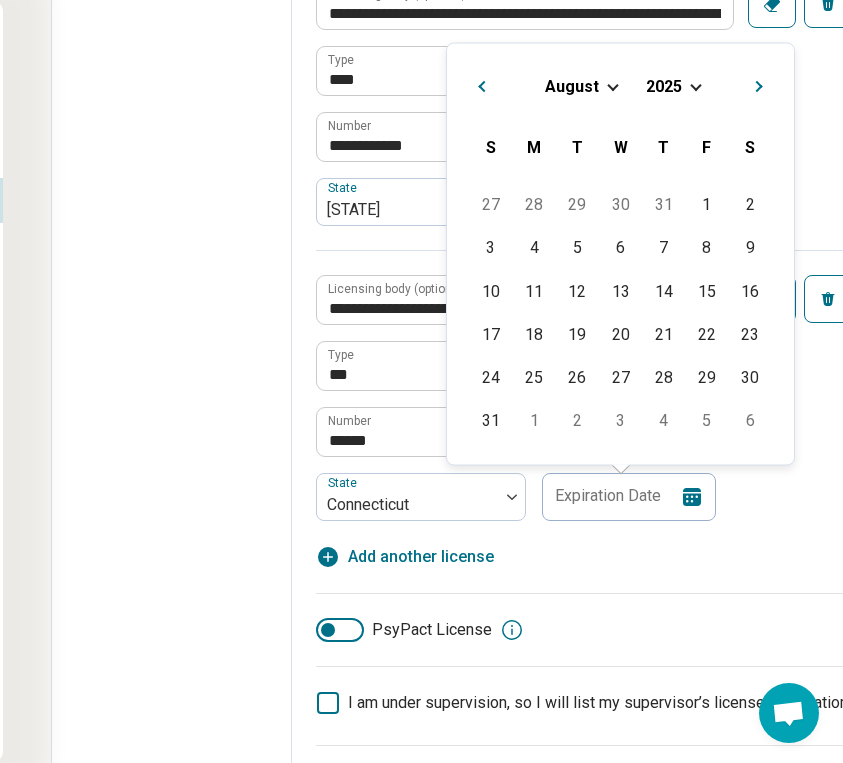 click on "August 2025" at bounding box center [620, 85] 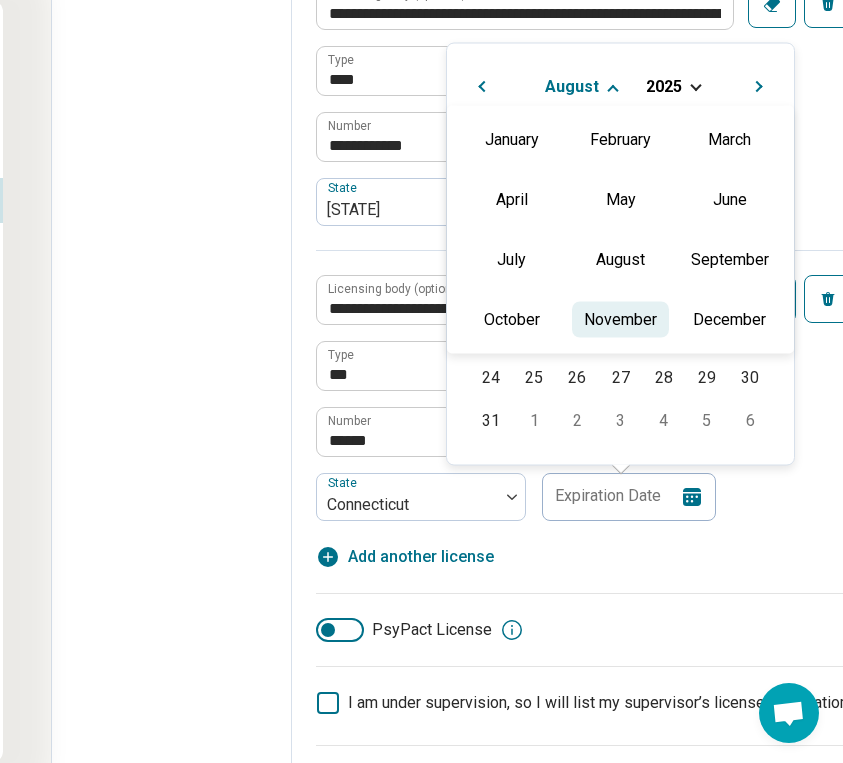 click on "November" at bounding box center [620, 319] 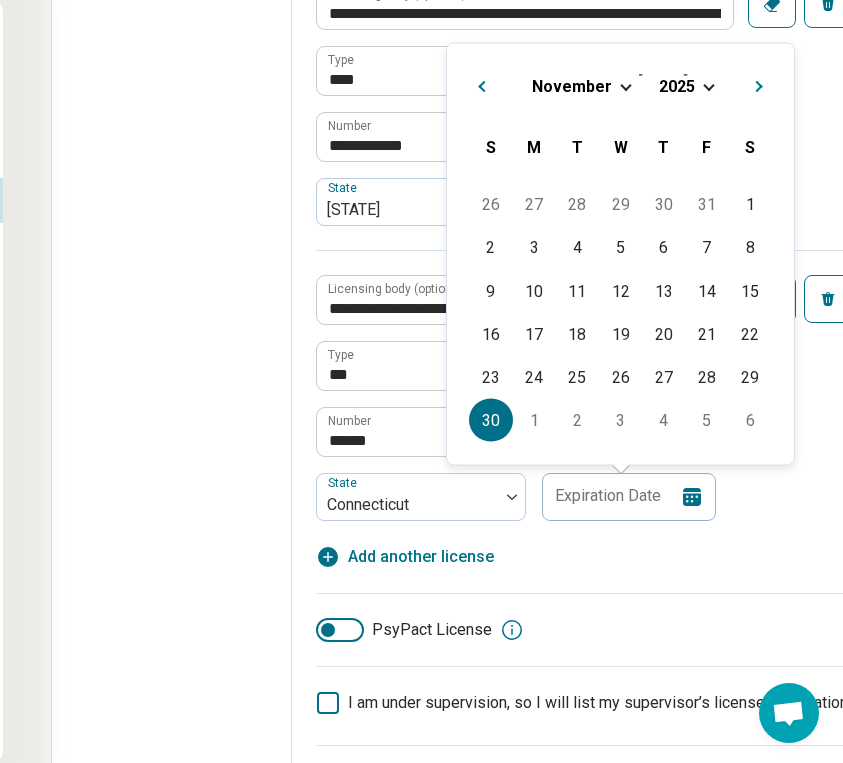 click on "30" at bounding box center [490, 420] 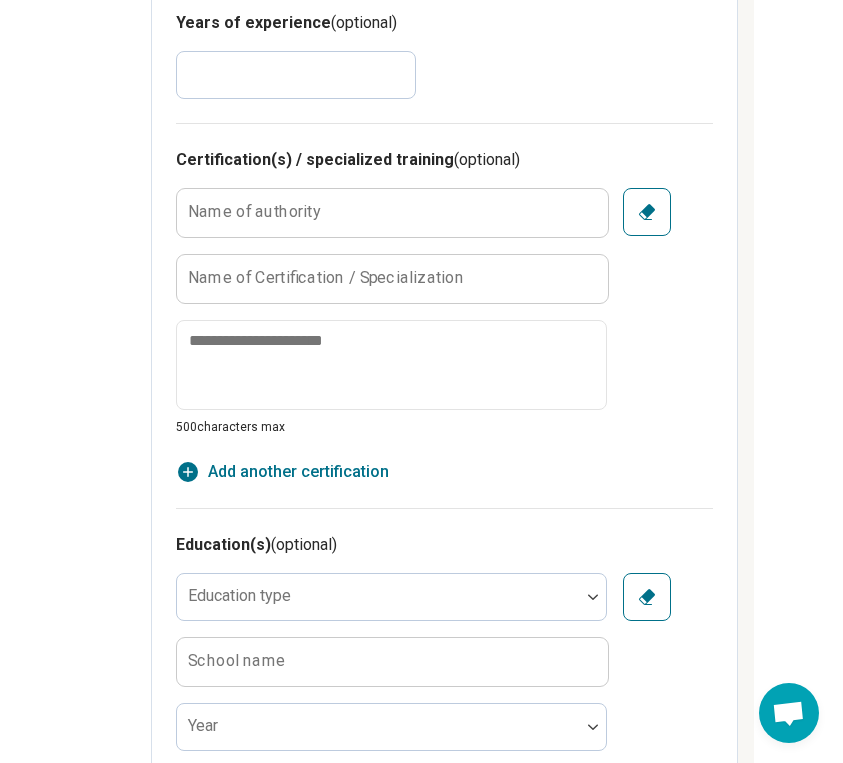 scroll, scrollTop: 2132, scrollLeft: 377, axis: both 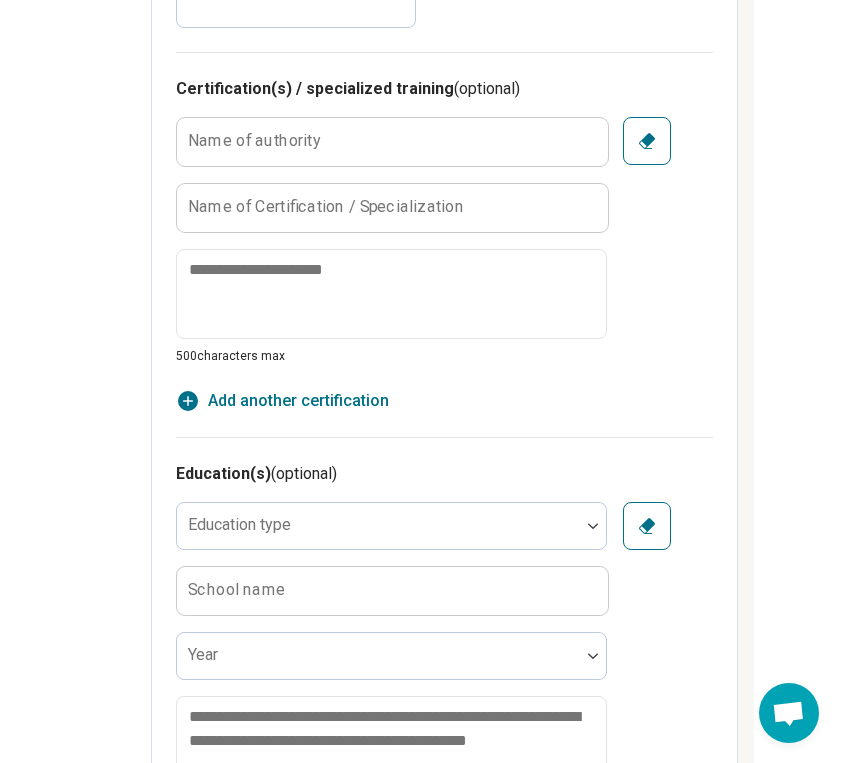 type on "*" 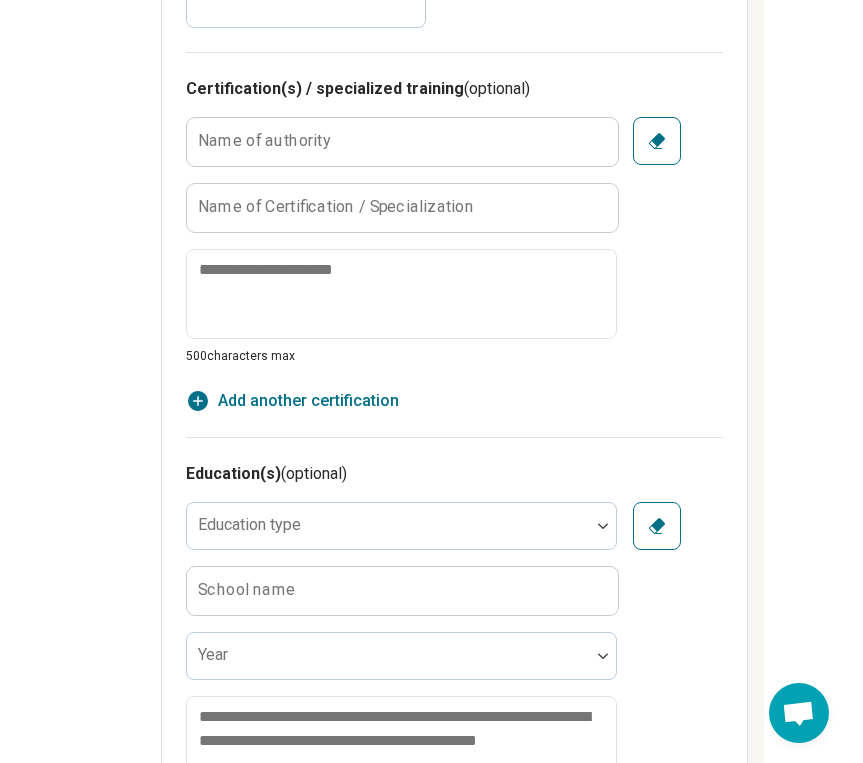 scroll, scrollTop: 2132, scrollLeft: 364, axis: both 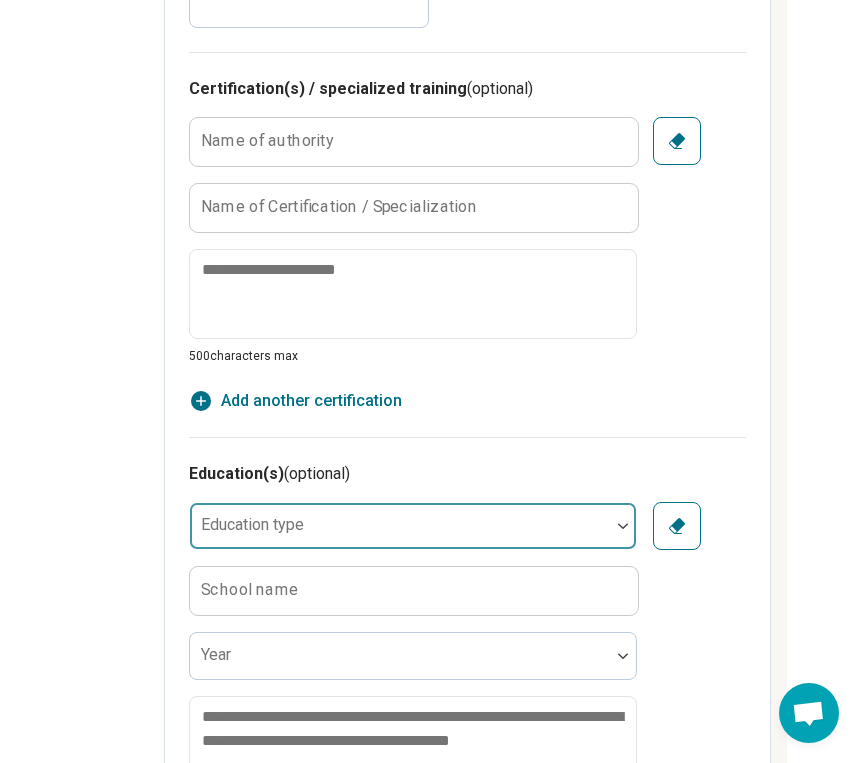 click at bounding box center [400, 534] 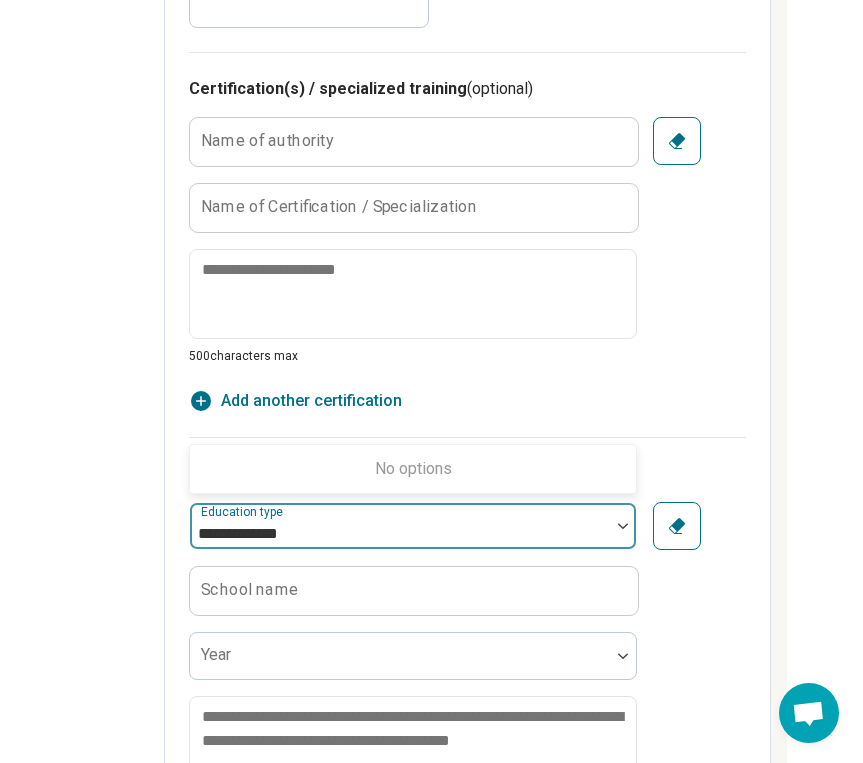 type on "**********" 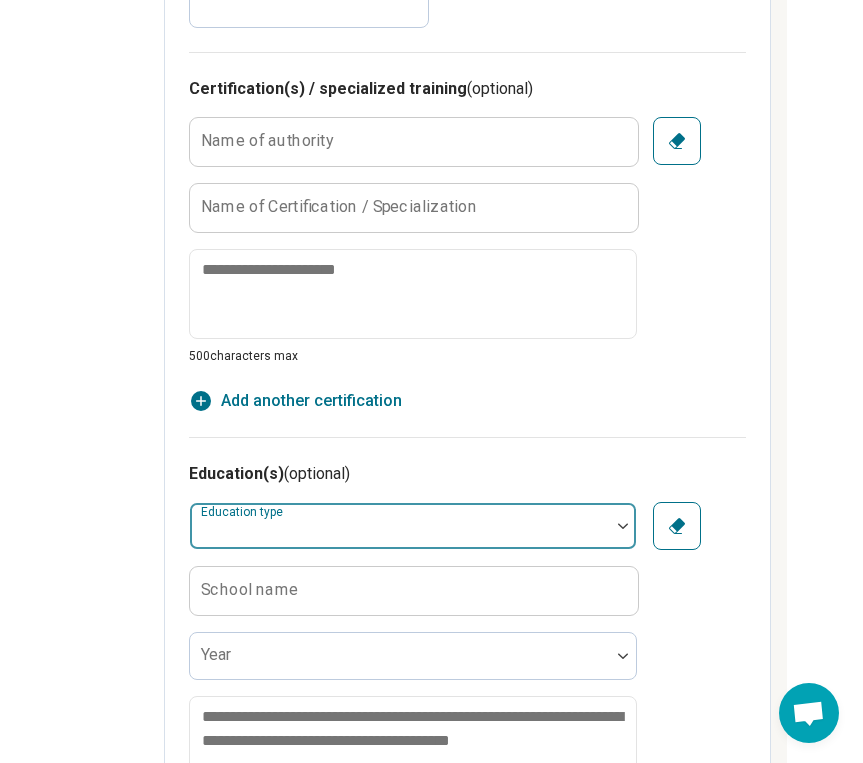 click at bounding box center (400, 534) 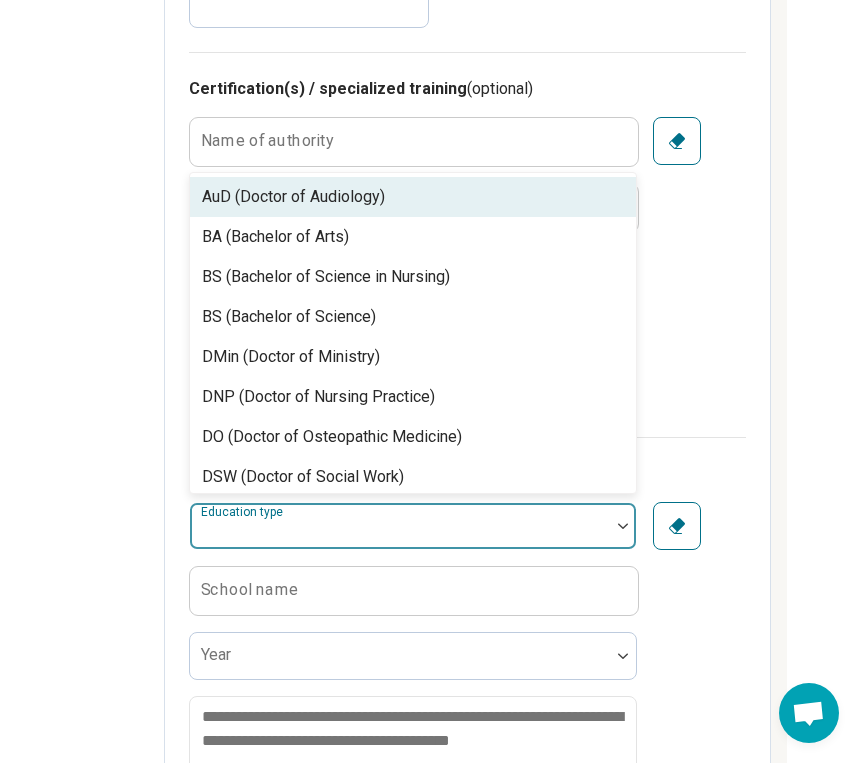 click at bounding box center (400, 534) 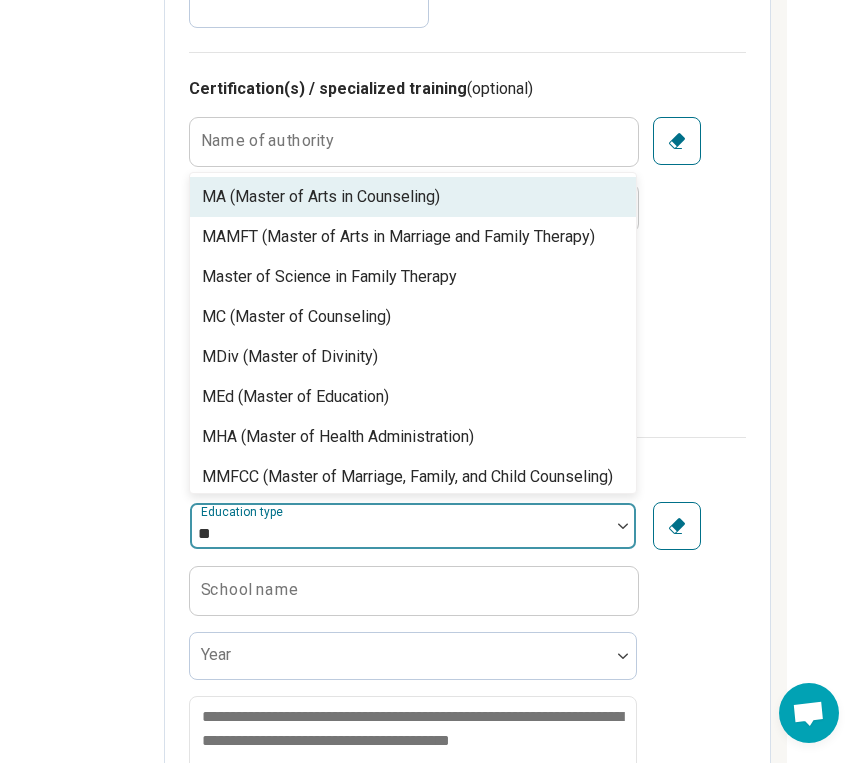 type on "***" 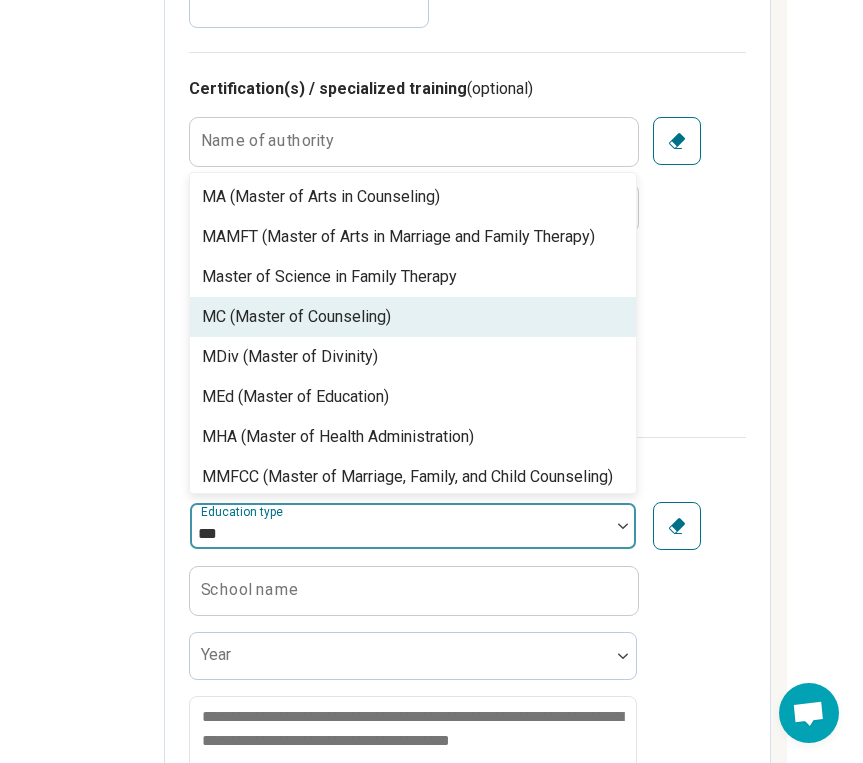 click on "MC (Master of Counseling)" at bounding box center [296, 317] 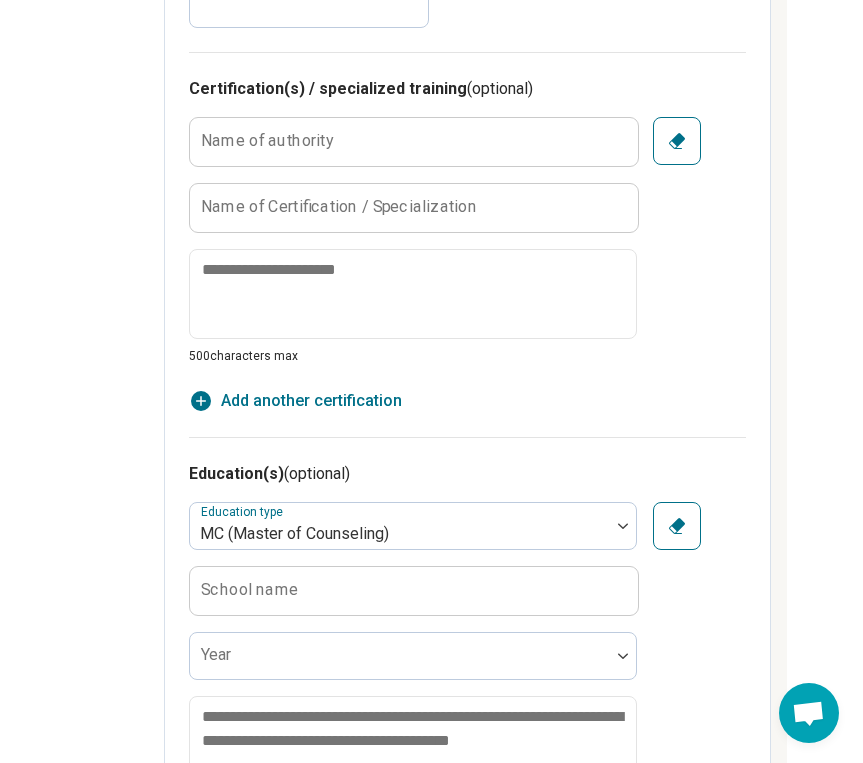 click on "School name" at bounding box center [250, 590] 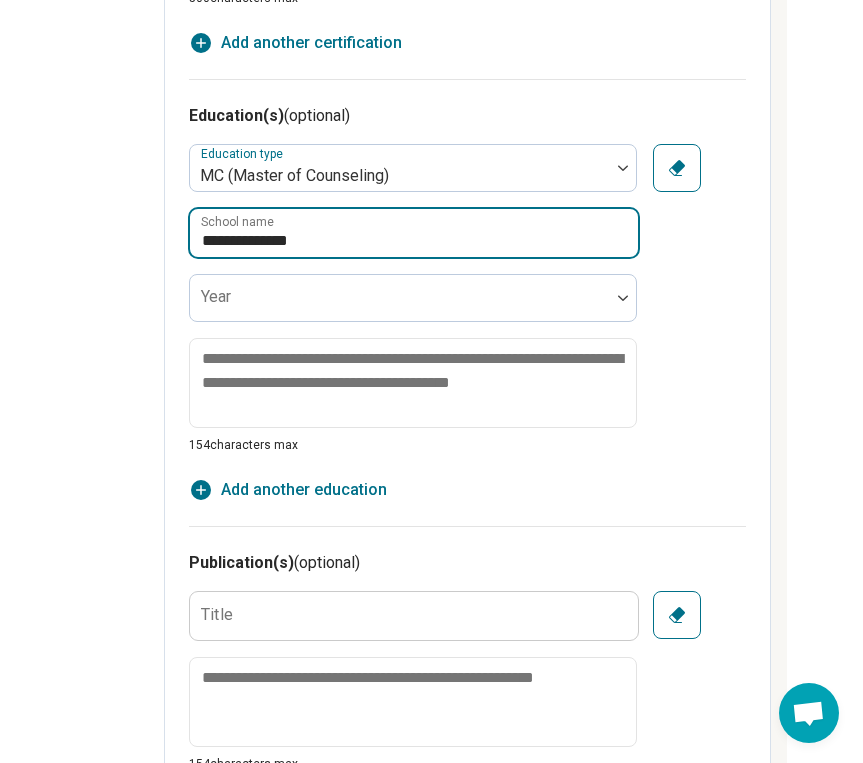 scroll, scrollTop: 2491, scrollLeft: 364, axis: both 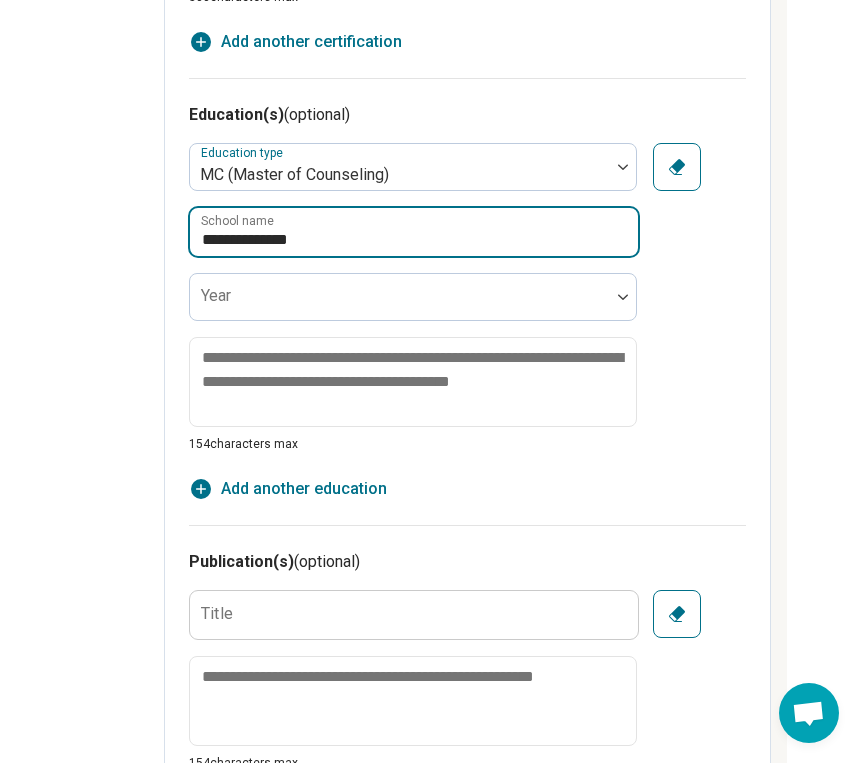 type on "**********" 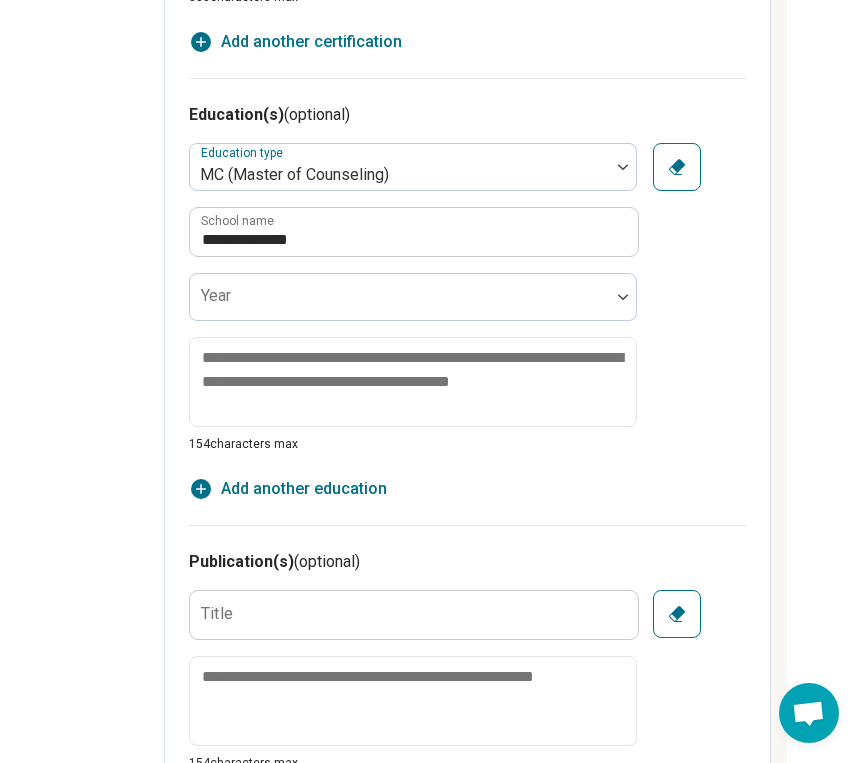 click on "Add another education" at bounding box center [304, 489] 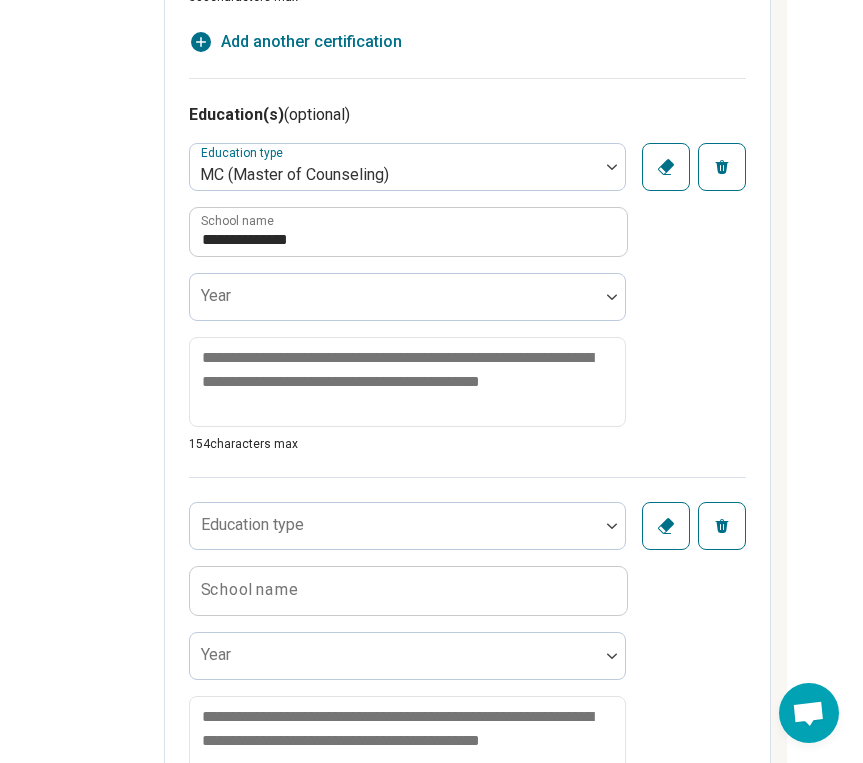type on "*" 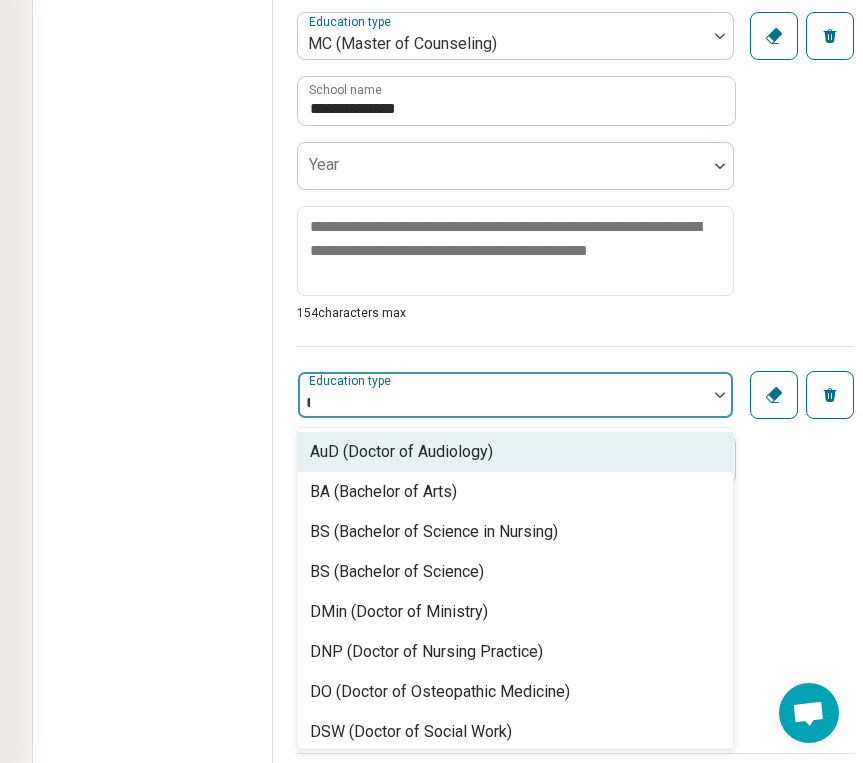 scroll, scrollTop: 2622, scrollLeft: 257, axis: both 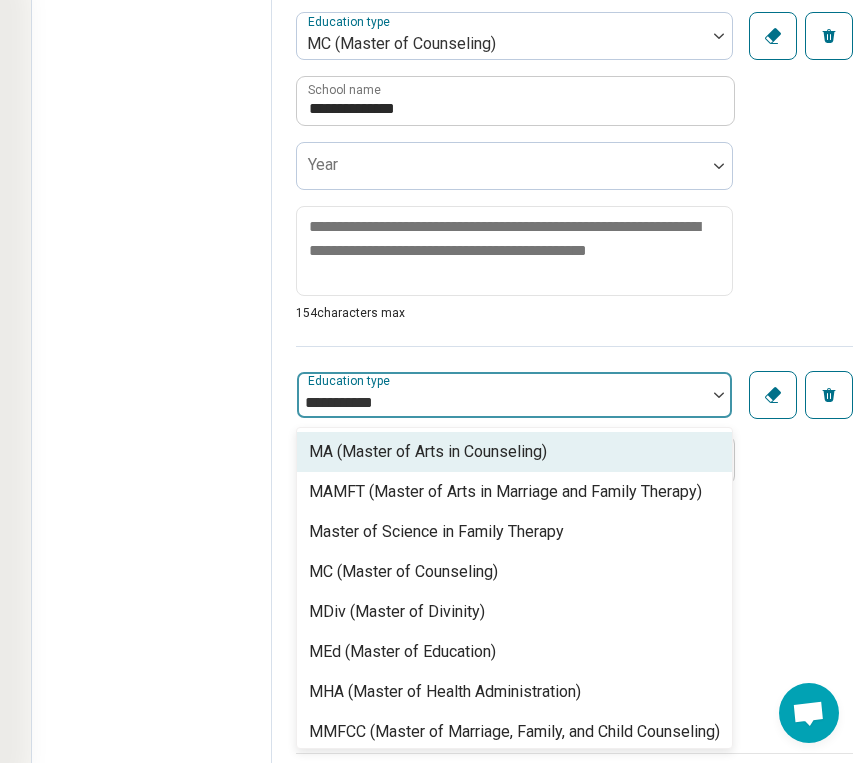 type on "**********" 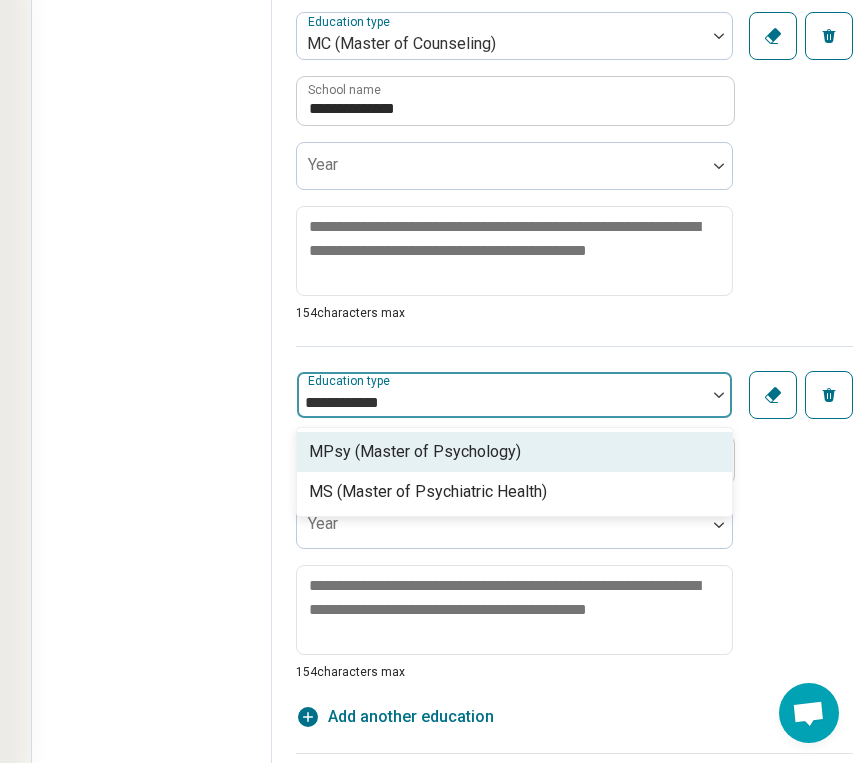 click on "MPsy (Master of Psychology)" at bounding box center [415, 452] 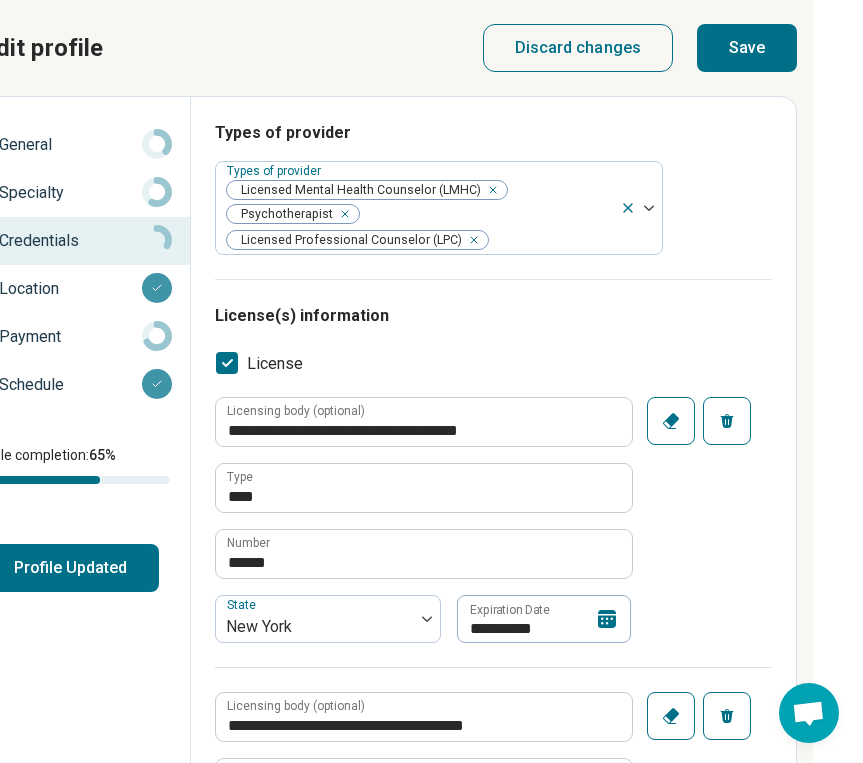 scroll, scrollTop: 0, scrollLeft: 338, axis: horizontal 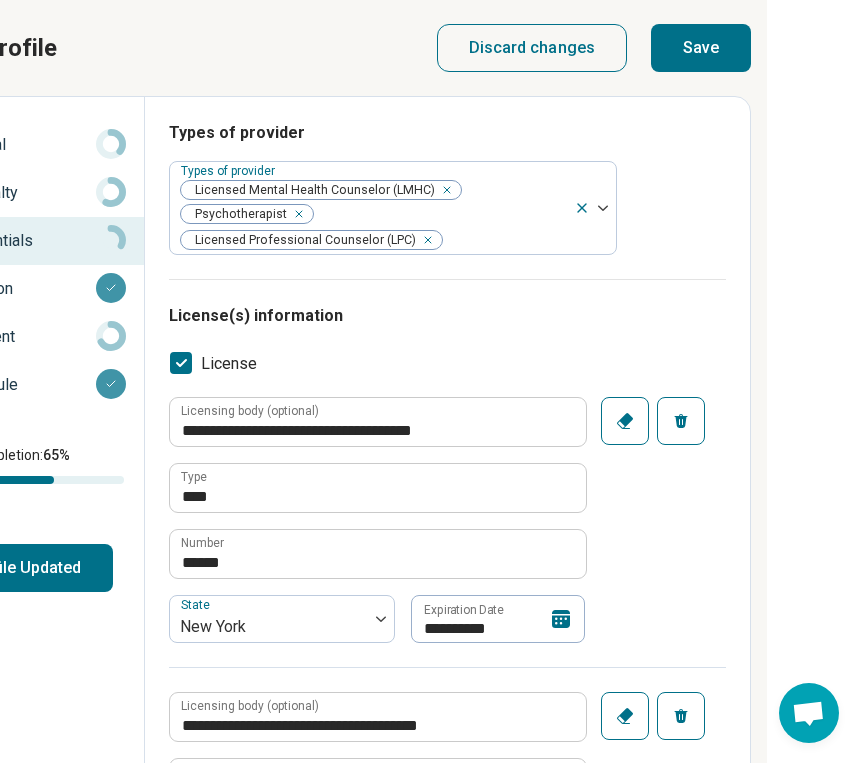 click on "Save" at bounding box center (701, 48) 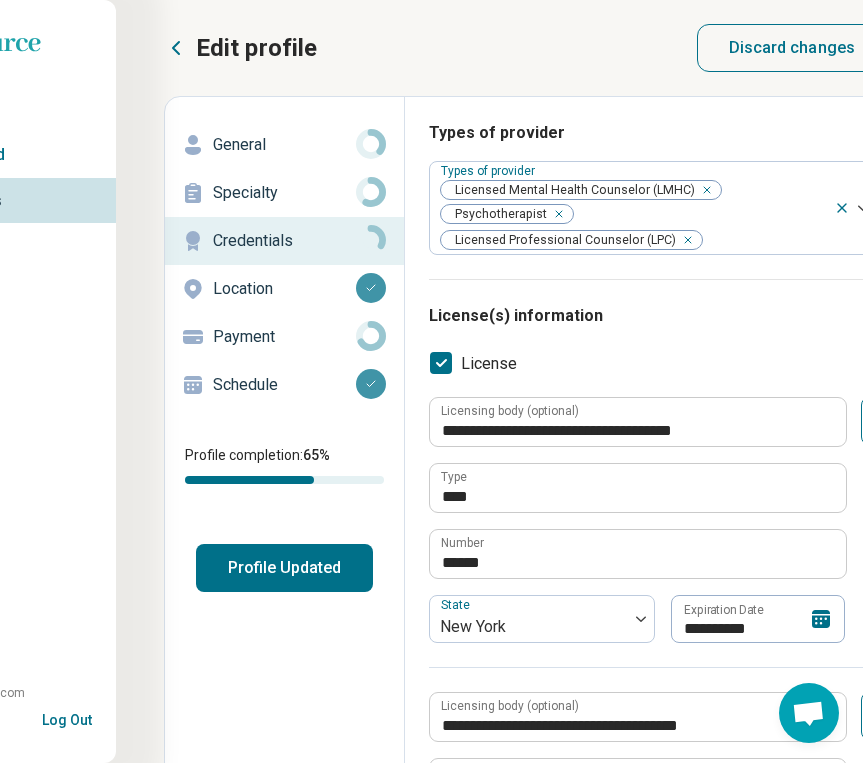 scroll, scrollTop: 0, scrollLeft: 70, axis: horizontal 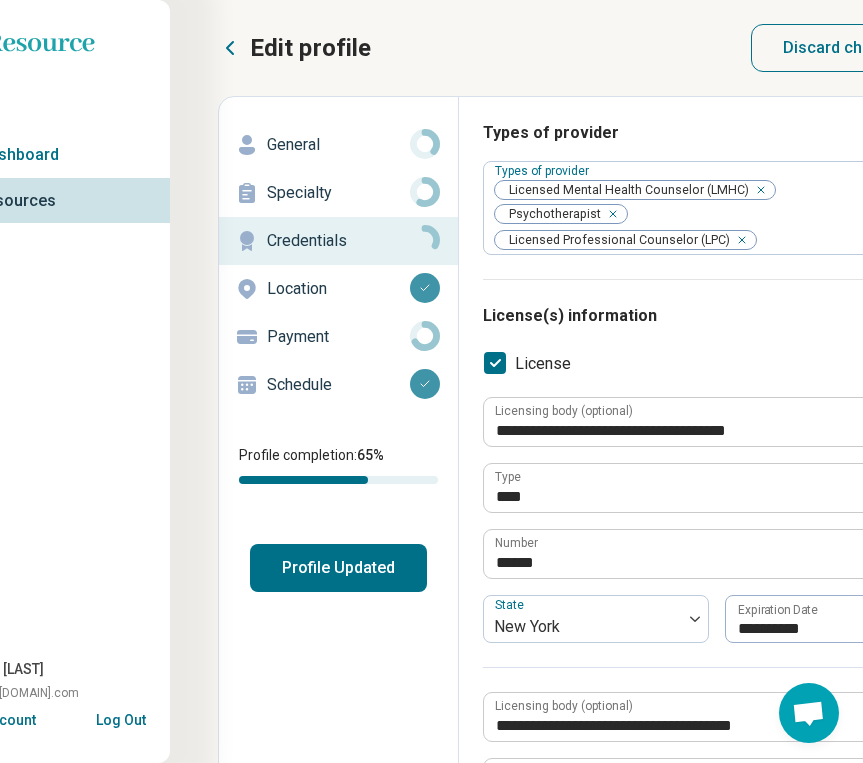click on "Profile Updated" at bounding box center [338, 568] 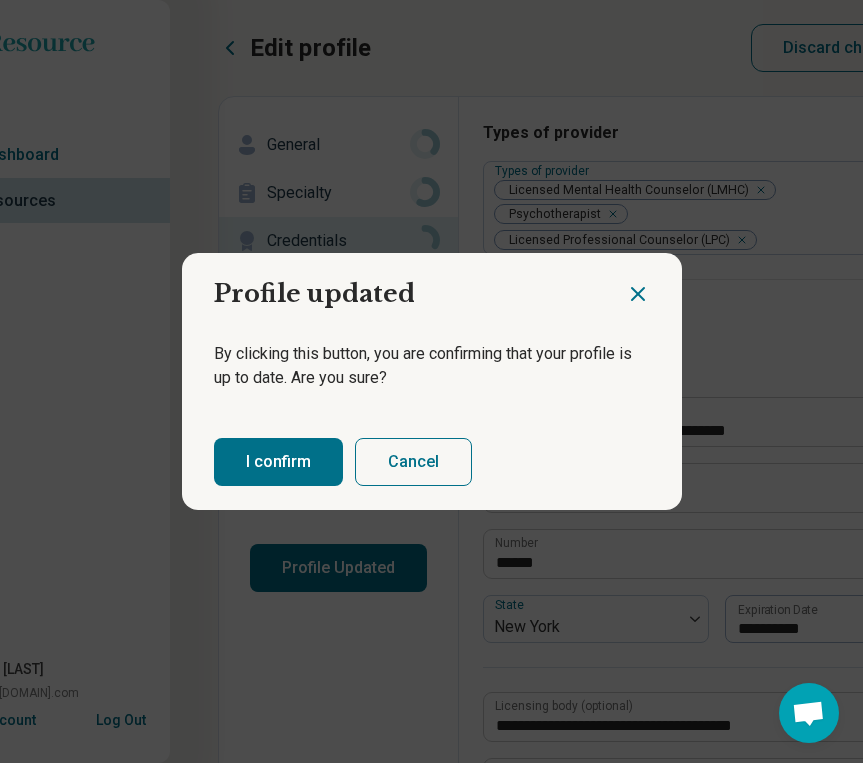 click on "I confirm" at bounding box center [278, 462] 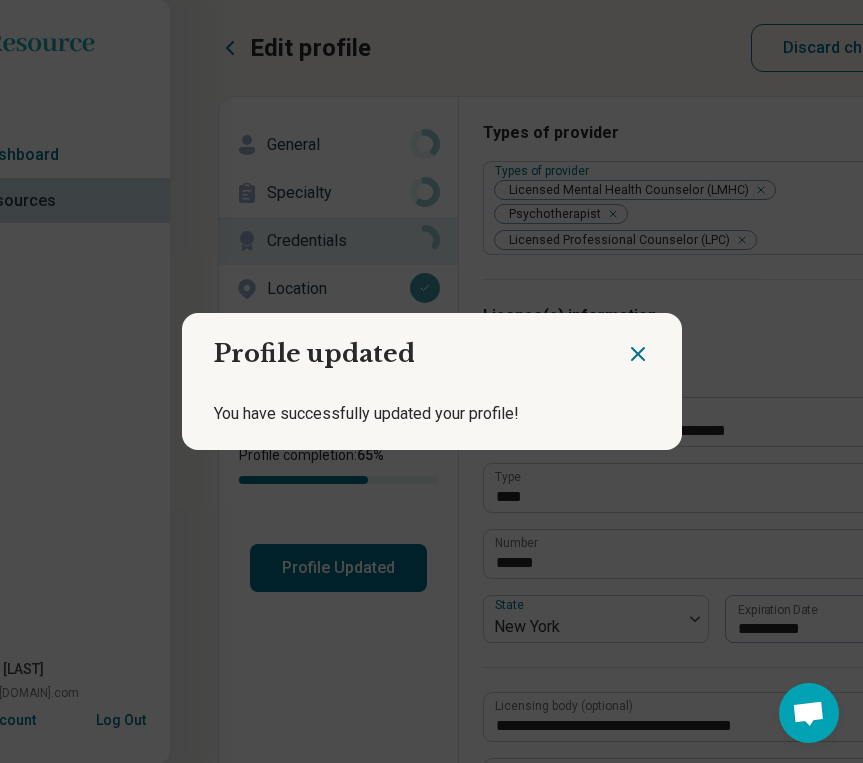 click 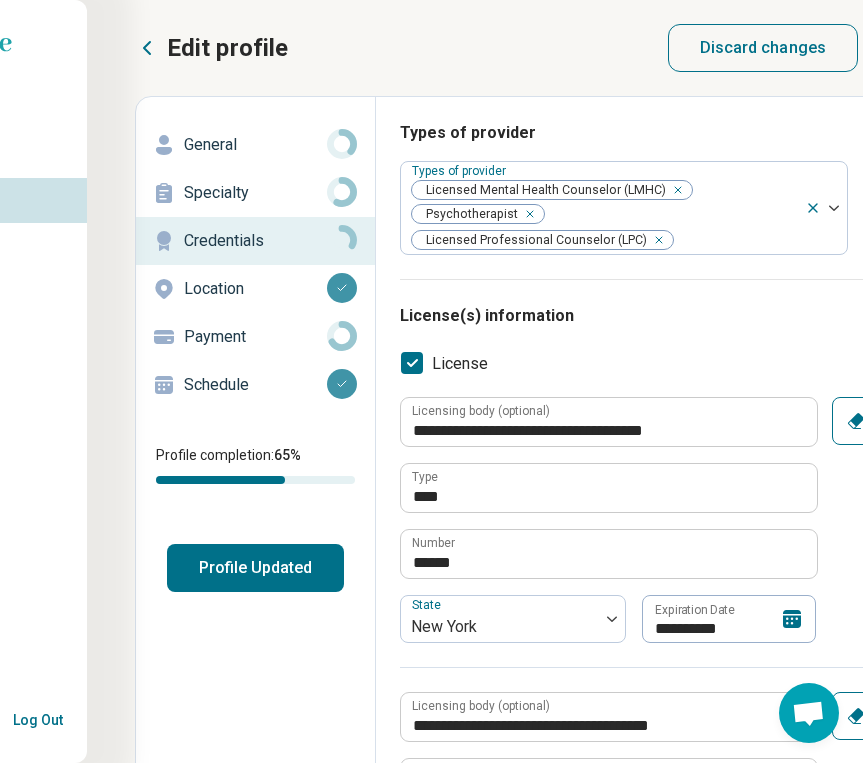 scroll, scrollTop: 0, scrollLeft: 155, axis: horizontal 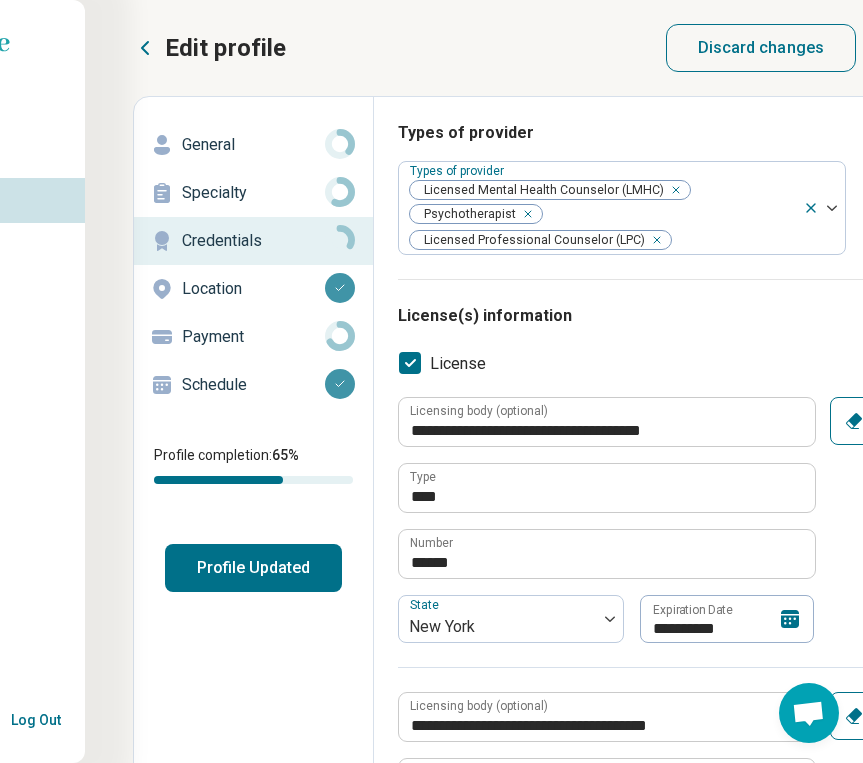 click 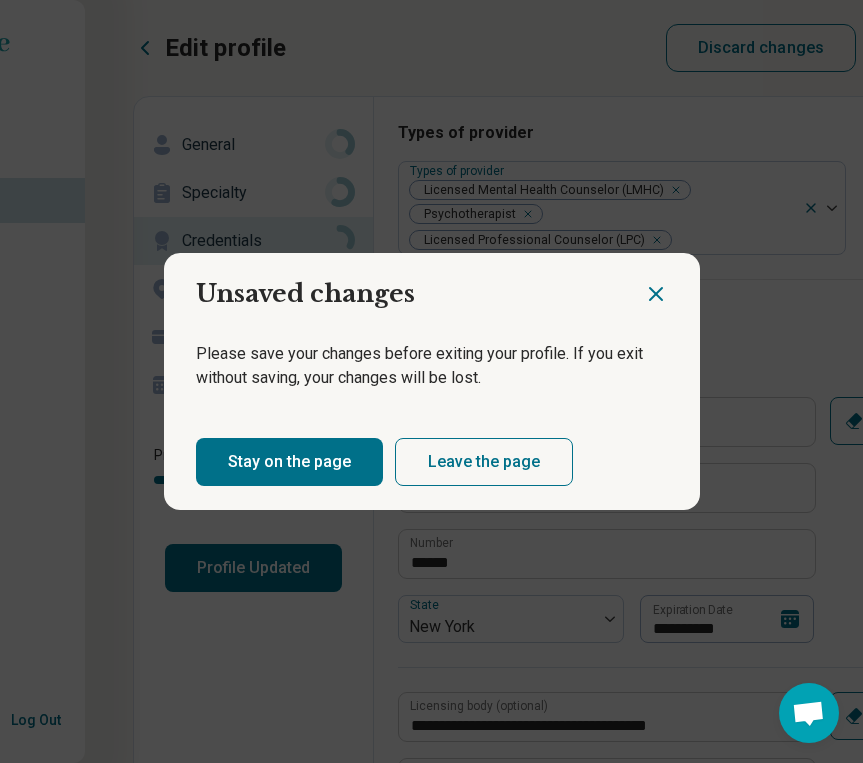 click on "Stay on the page" at bounding box center [289, 462] 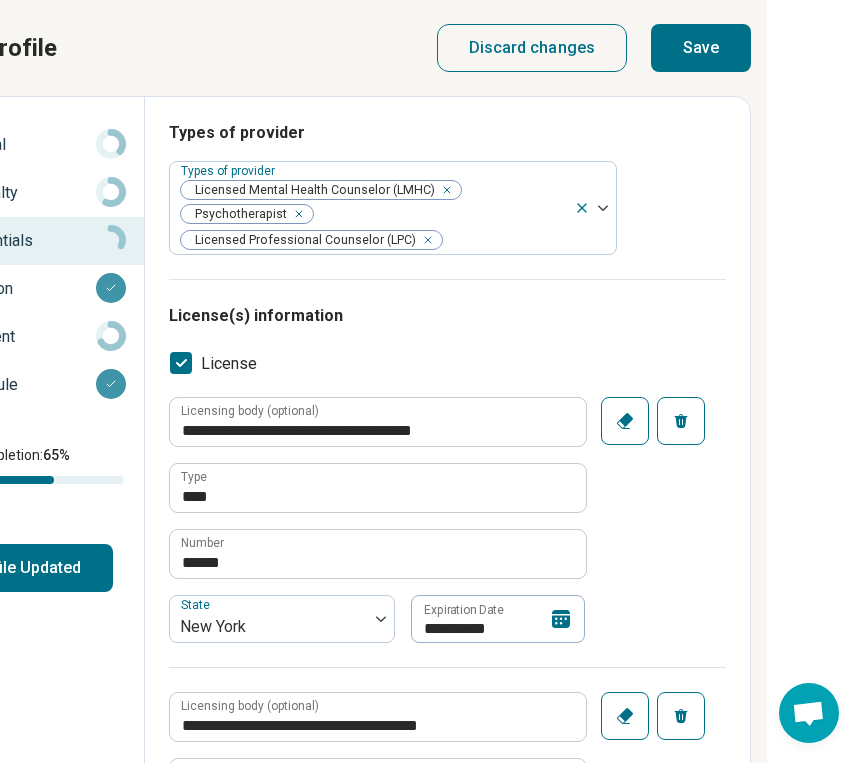 click on "Save" at bounding box center (701, 48) 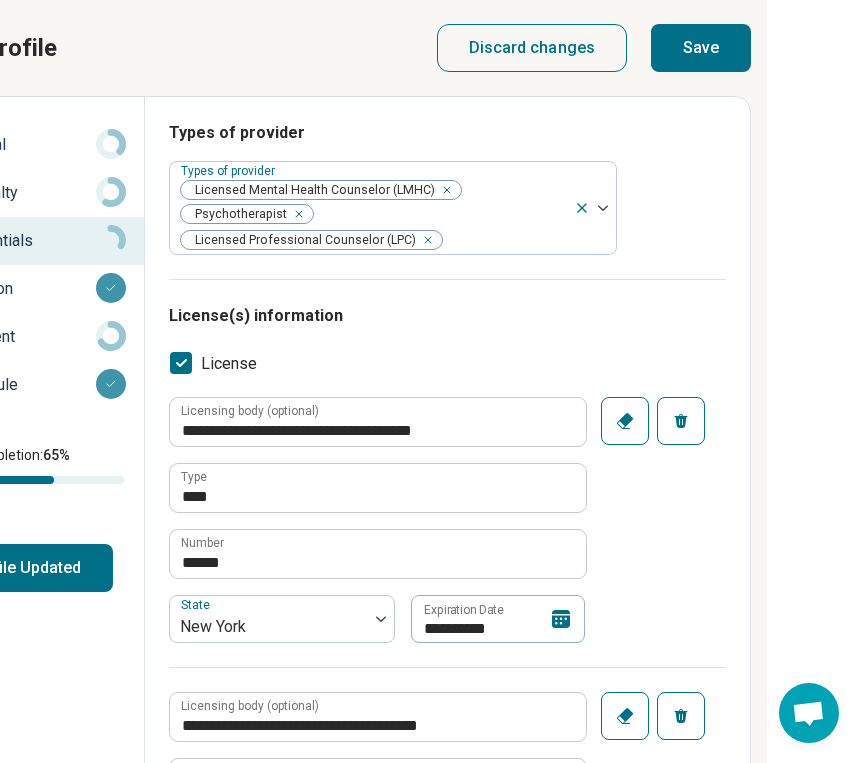 click on "Save" at bounding box center (701, 48) 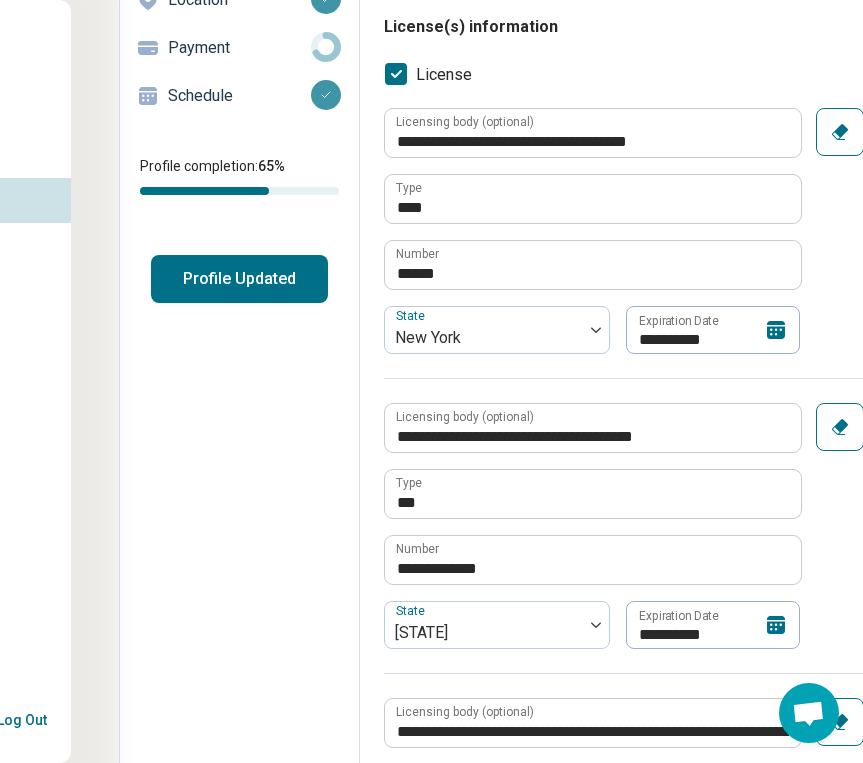 scroll, scrollTop: 283, scrollLeft: 169, axis: both 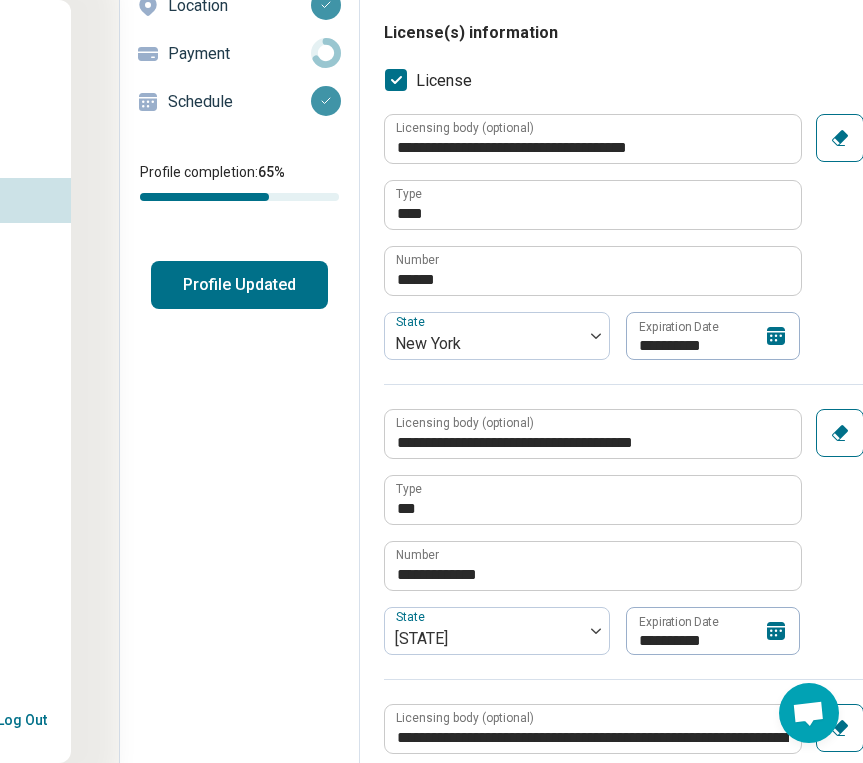 click on "Profile Updated" at bounding box center (239, 285) 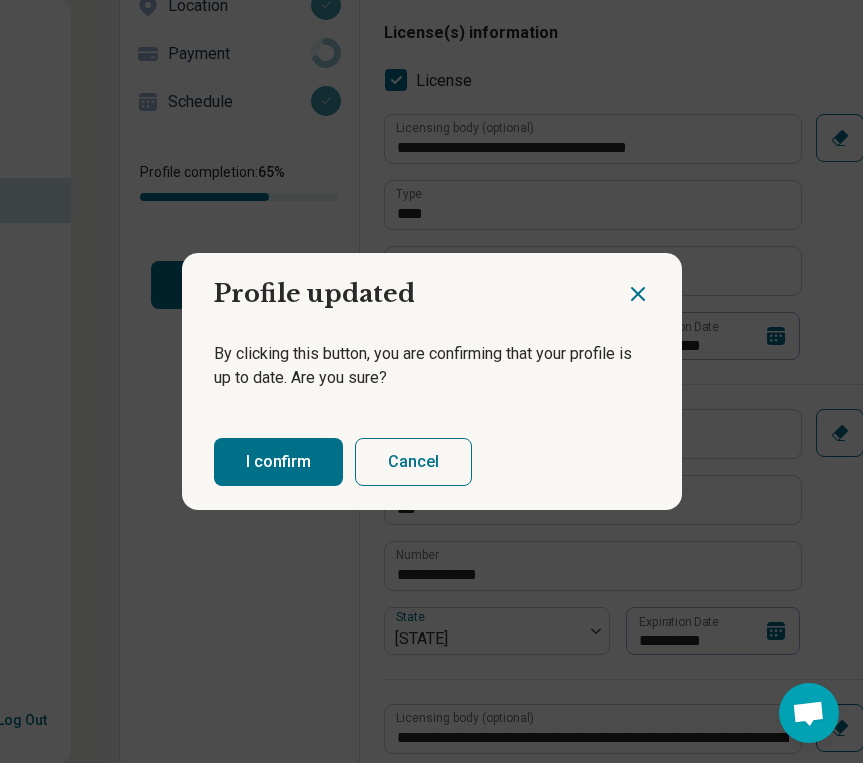 click on "I confirm" at bounding box center [278, 462] 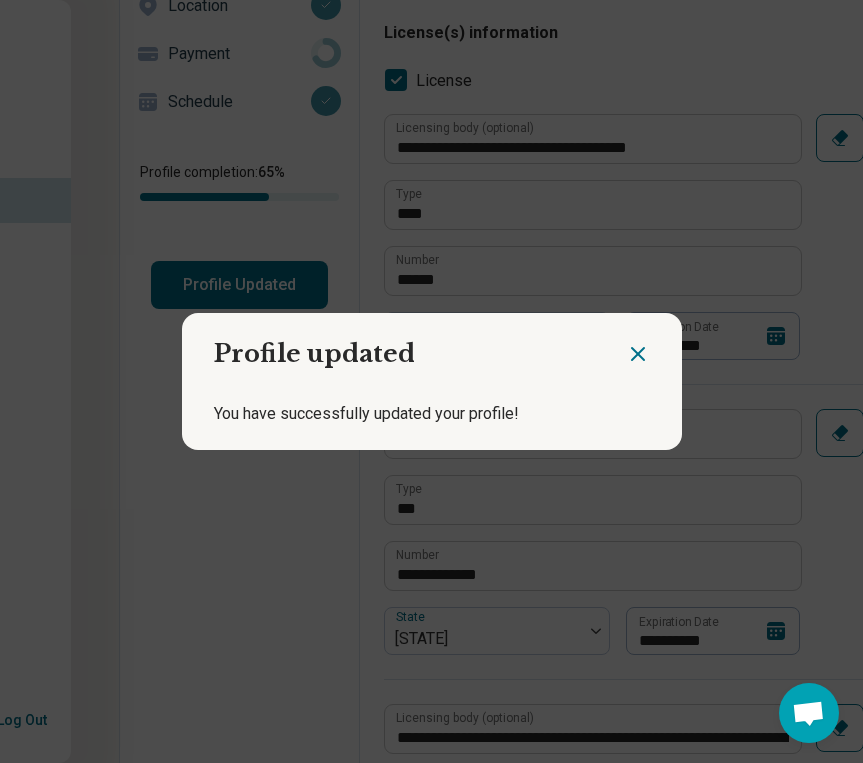 click on "Profile updated You have successfully updated your profile!" at bounding box center (431, 381) 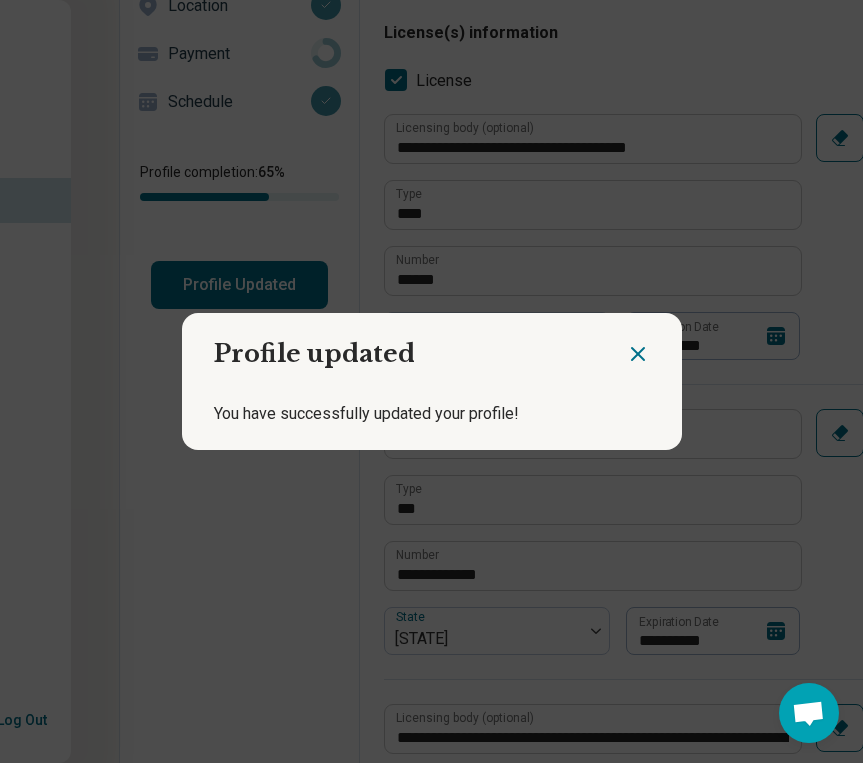 click 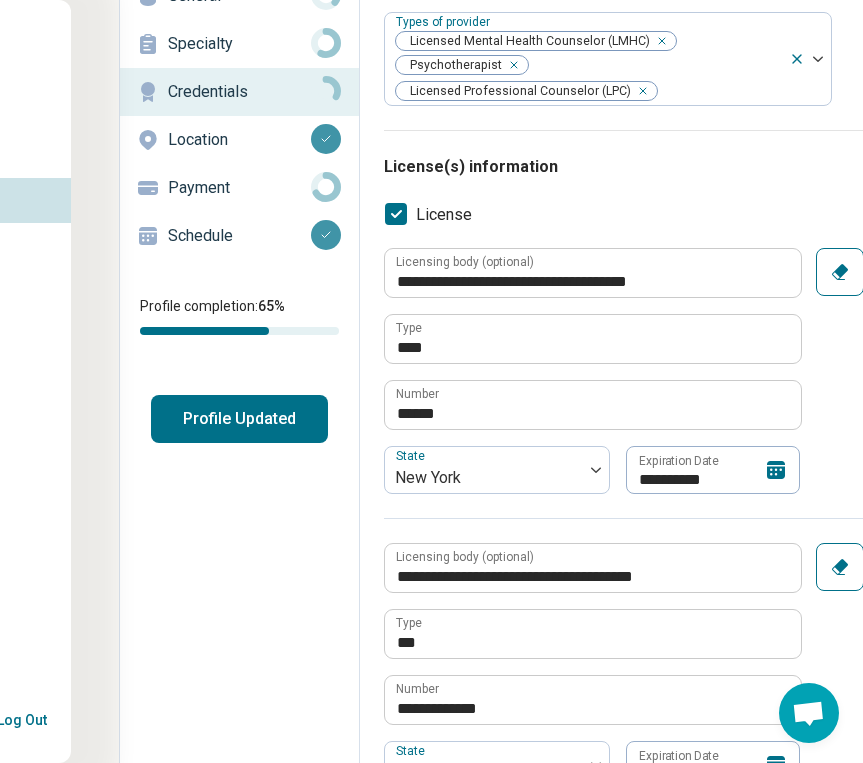 scroll, scrollTop: 119, scrollLeft: 169, axis: both 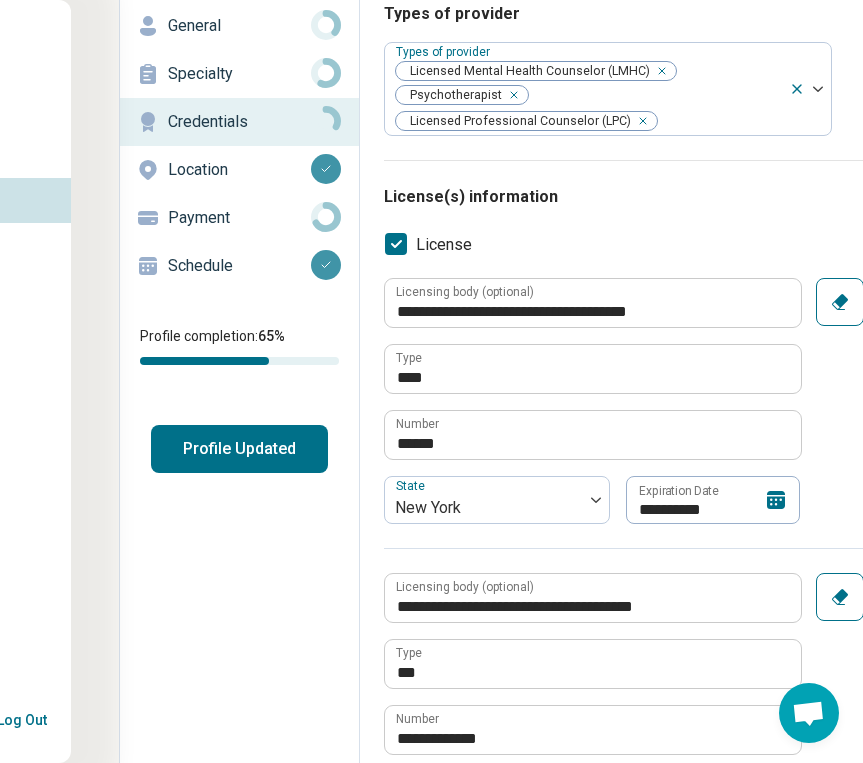 click on "Schedule" at bounding box center (239, 266) 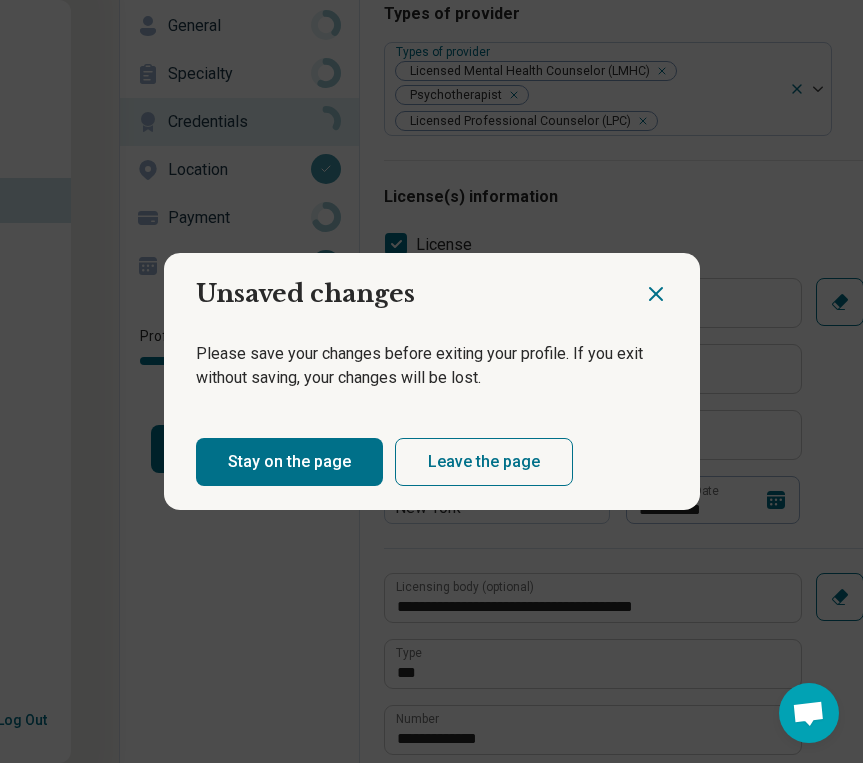 click on "Leave the page" at bounding box center (484, 462) 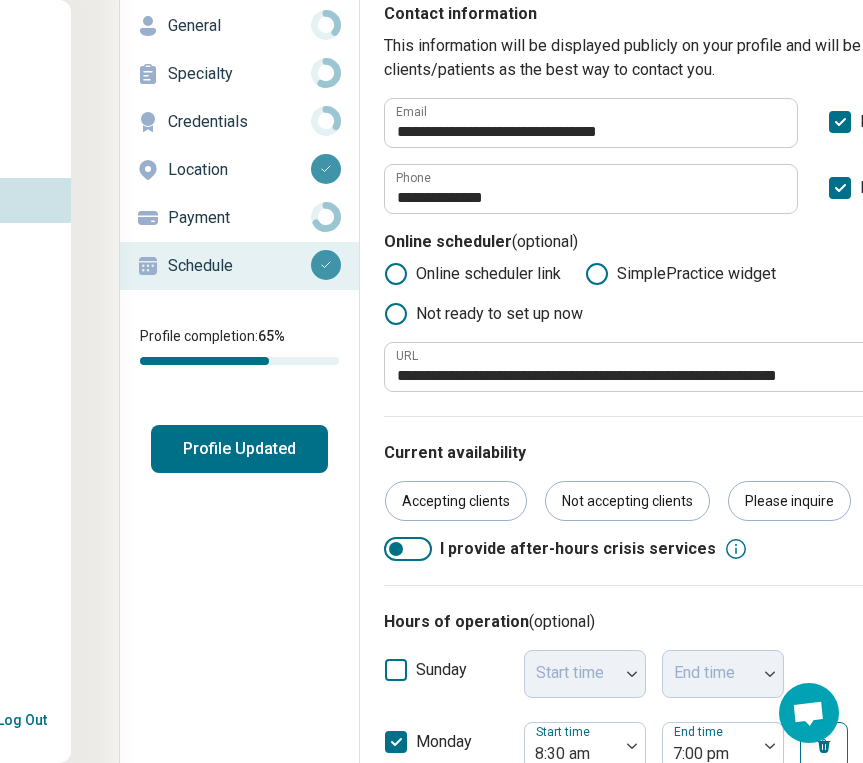 scroll, scrollTop: 0, scrollLeft: 169, axis: horizontal 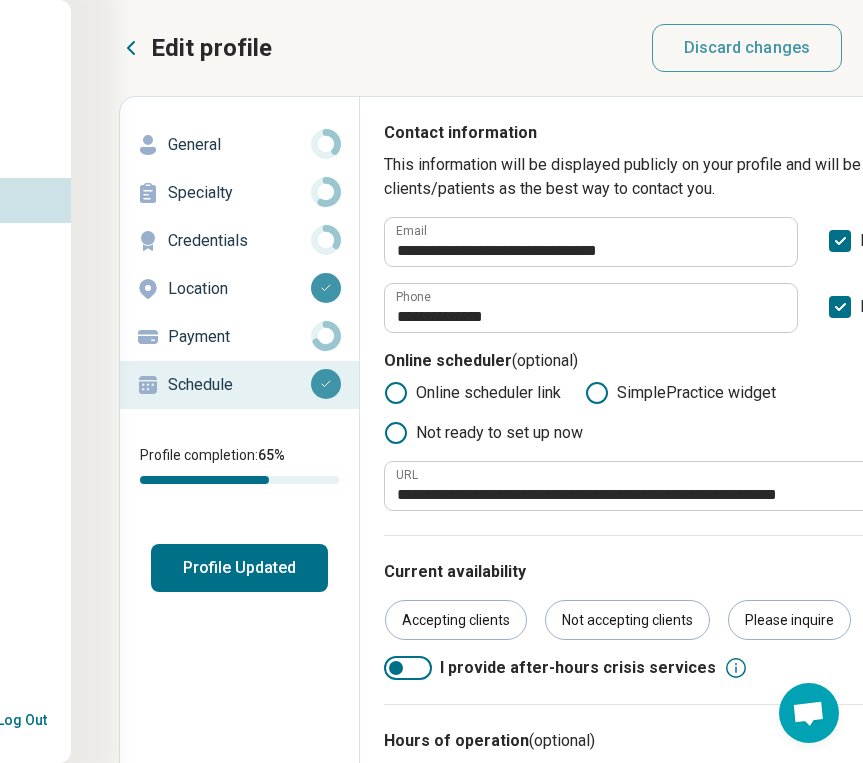 click on "Credentials" at bounding box center (239, 241) 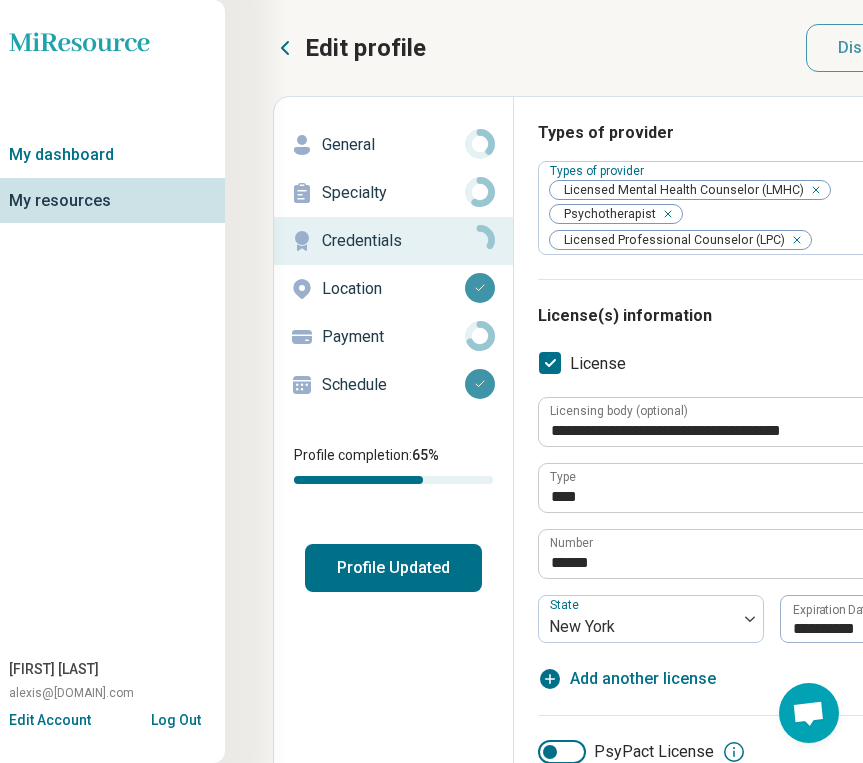 scroll, scrollTop: 0, scrollLeft: 15, axis: horizontal 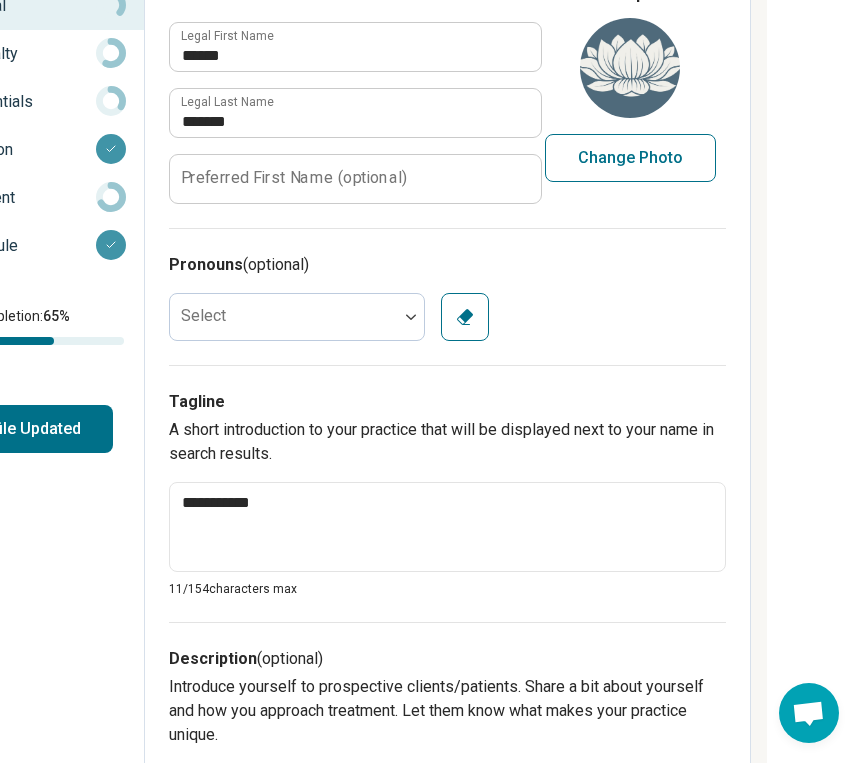 click on "Change Photo" at bounding box center [630, 158] 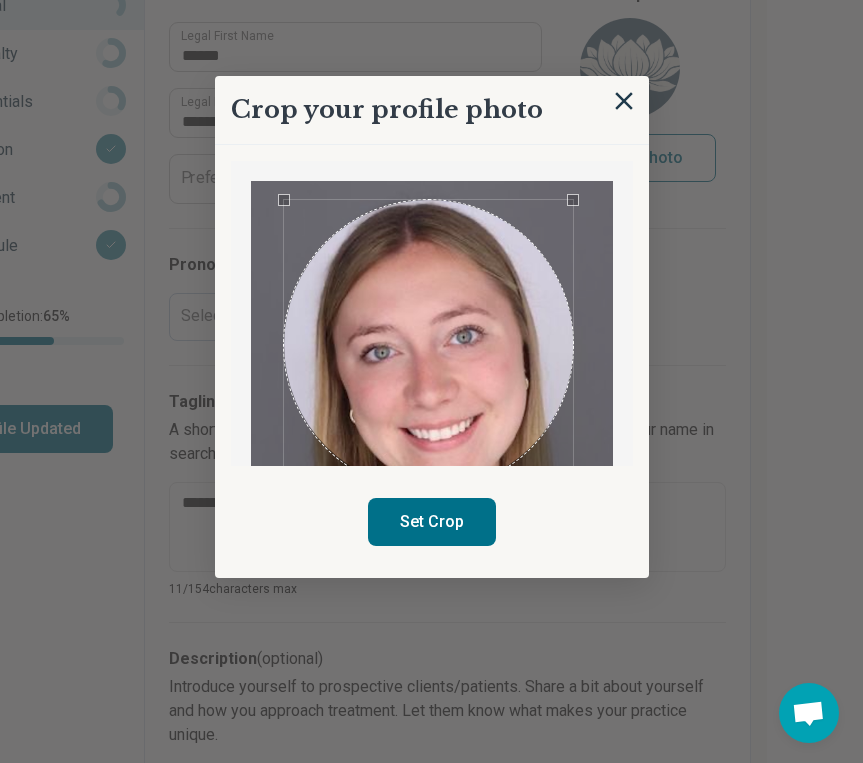 click at bounding box center [429, 345] 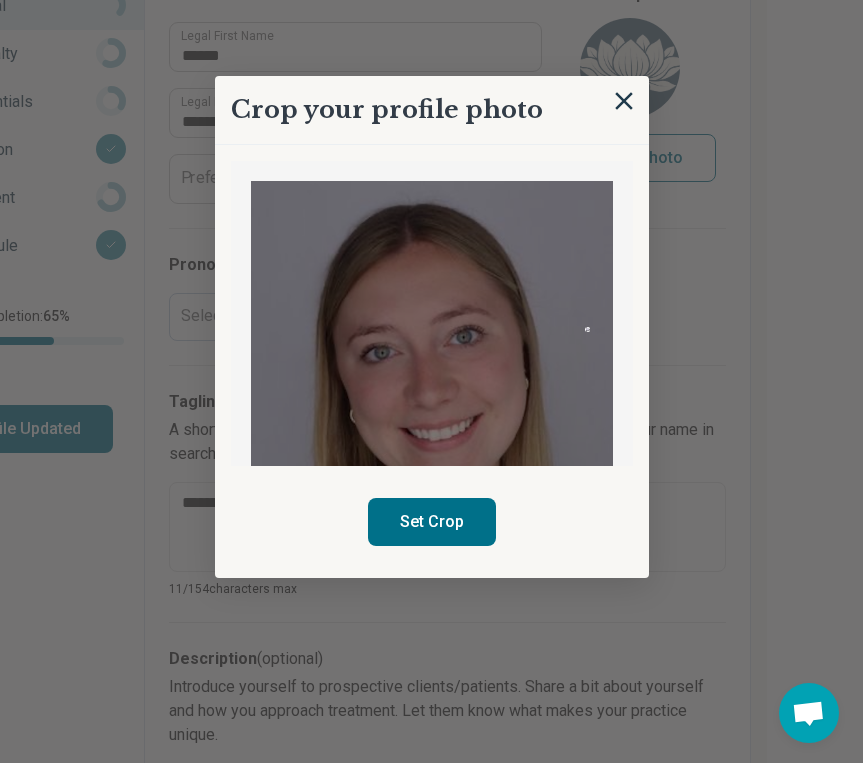 click at bounding box center (432, 407) 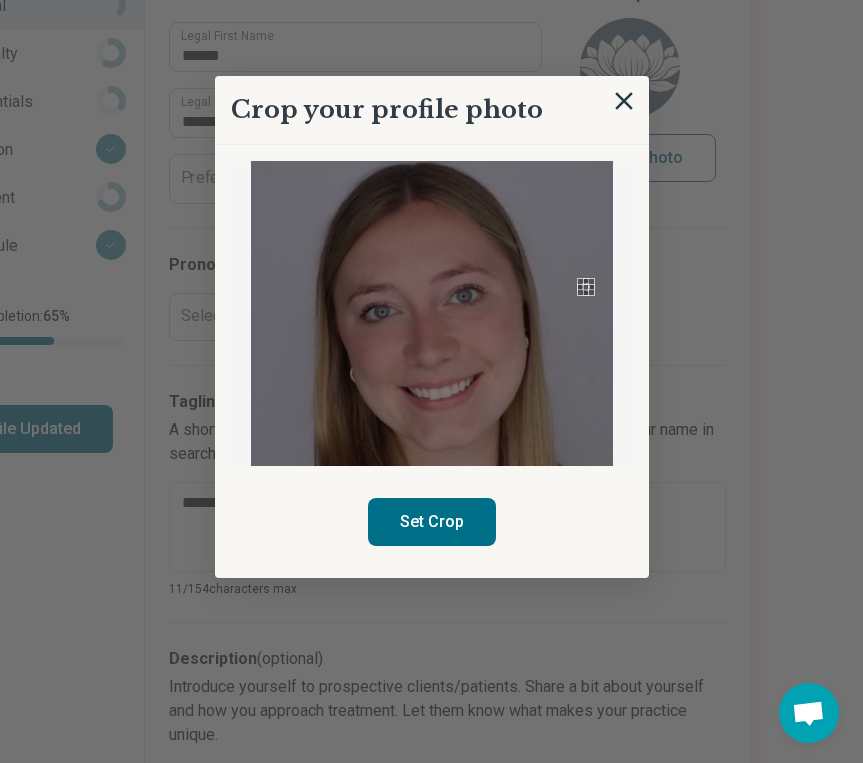 scroll, scrollTop: 27, scrollLeft: 0, axis: vertical 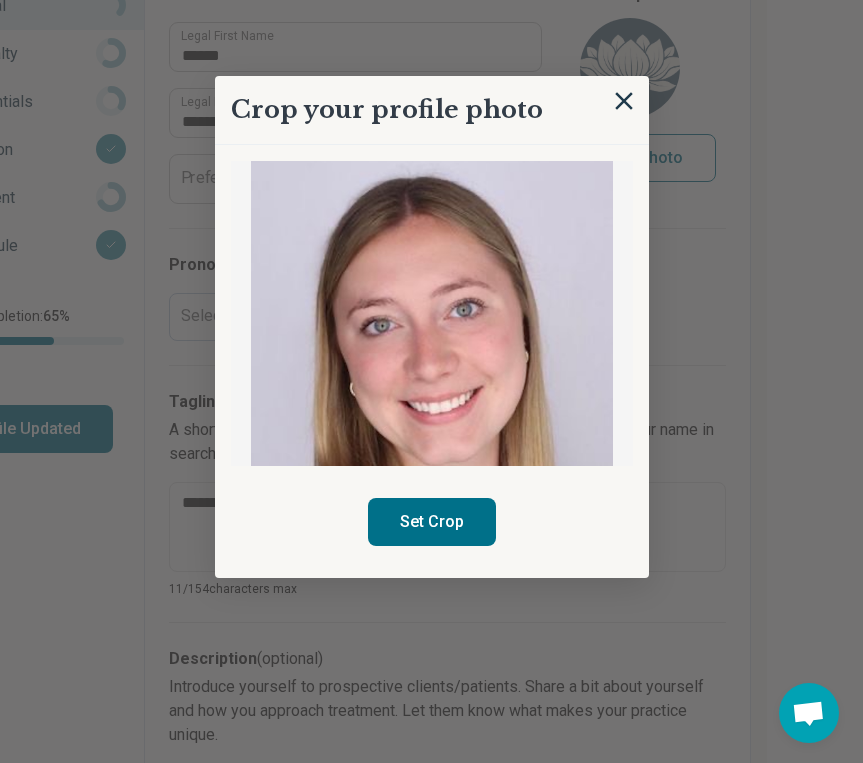 click at bounding box center (432, 380) 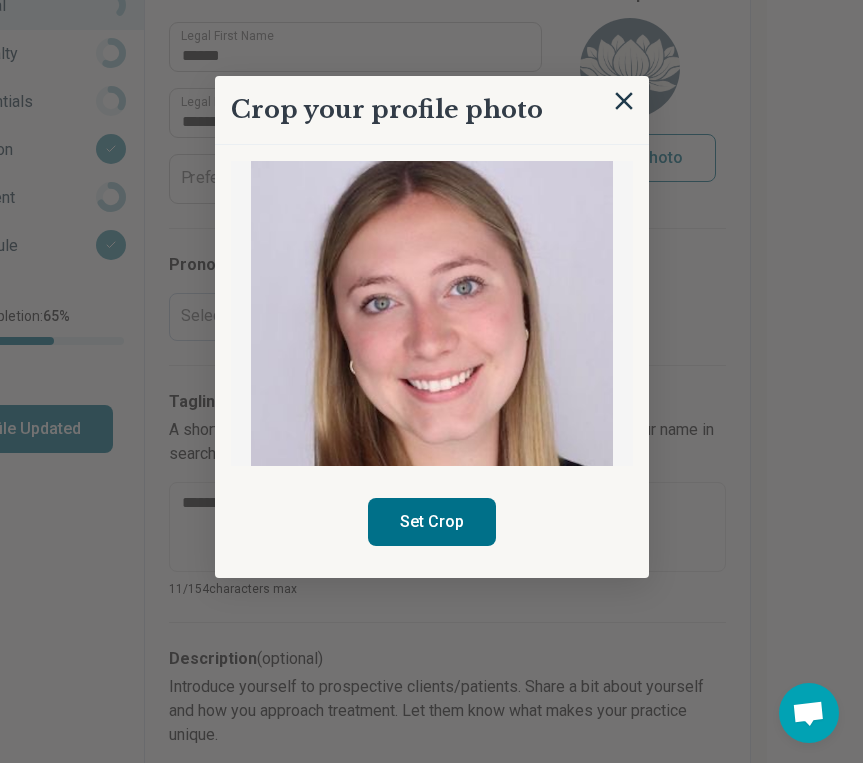 scroll, scrollTop: 51, scrollLeft: 0, axis: vertical 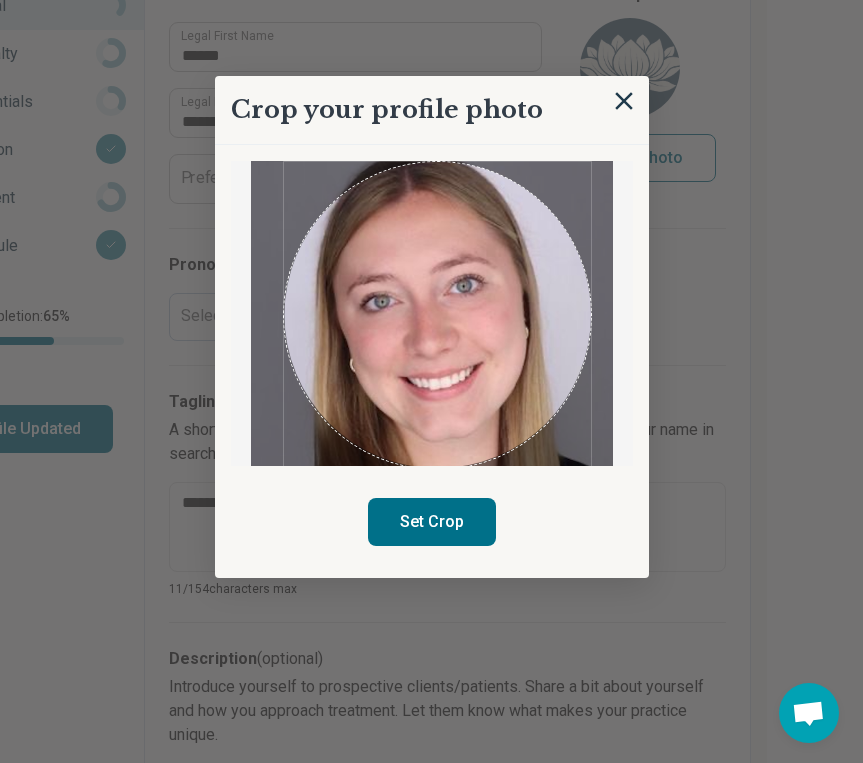 click on "Crop your profile photo Set Crop" at bounding box center [633, -18] 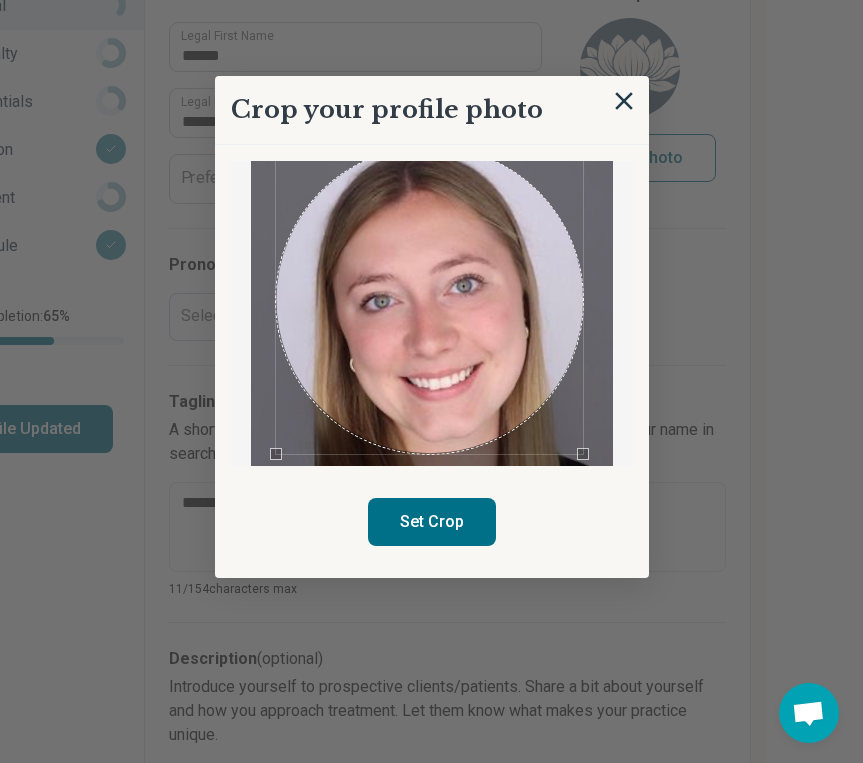 click at bounding box center [429, 300] 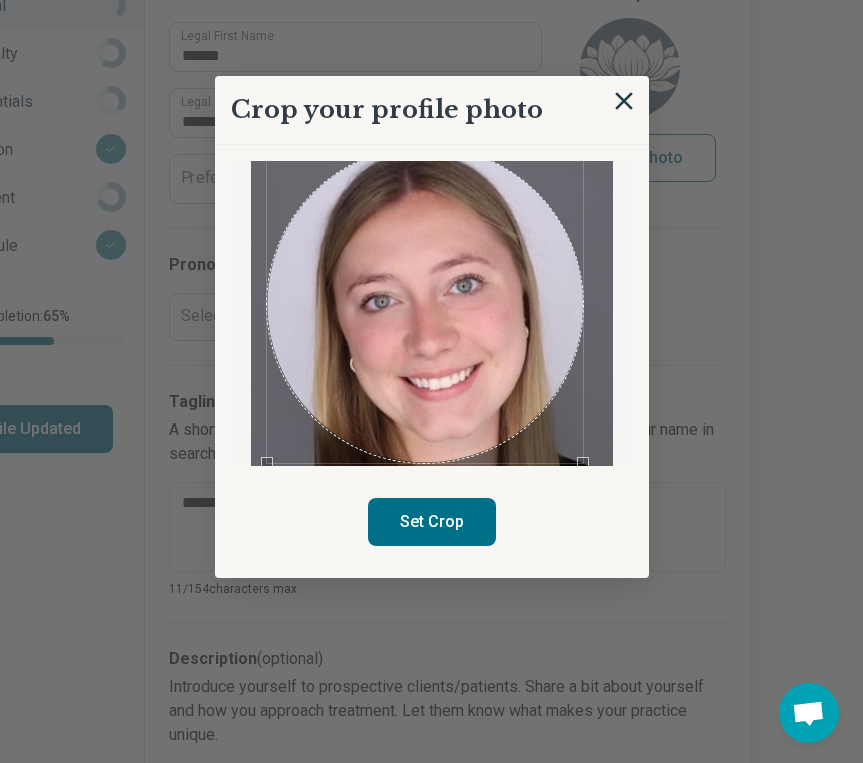 click on "Crop your profile photo Set Crop" at bounding box center [432, 327] 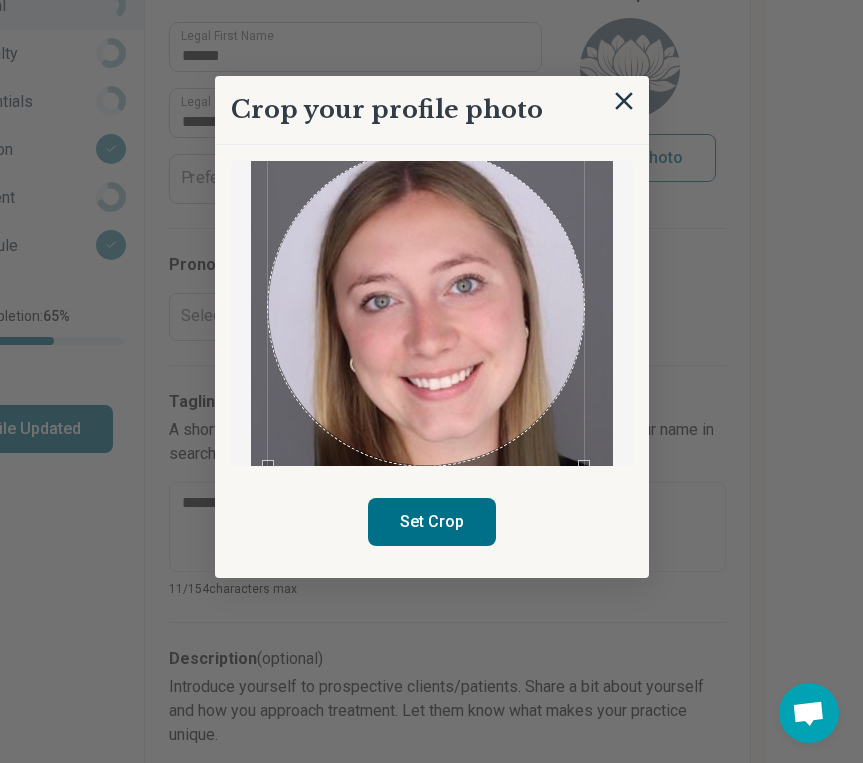 click at bounding box center (426, 308) 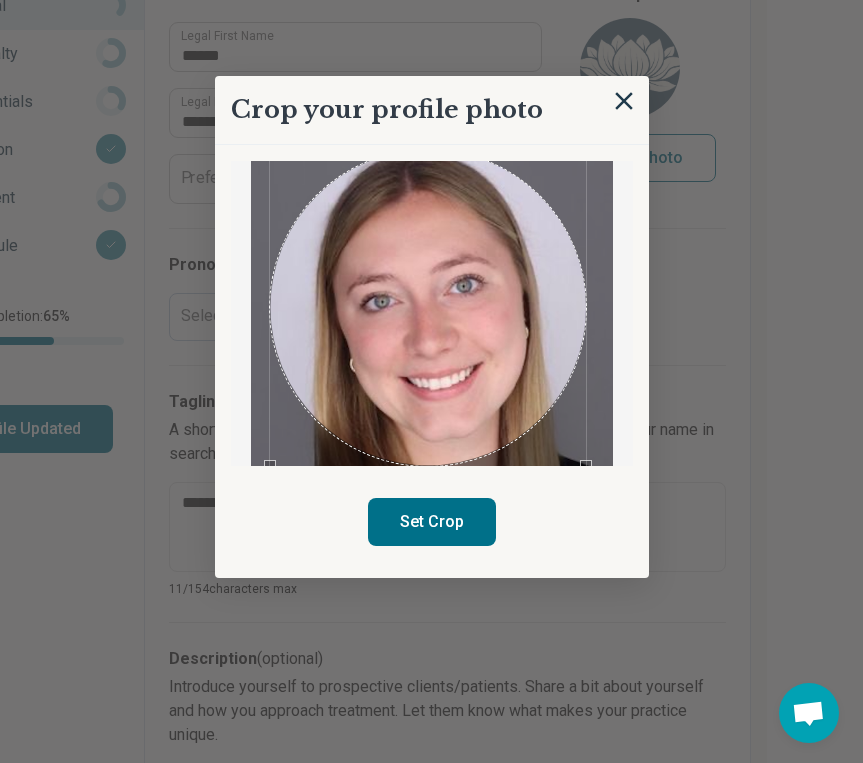 click on "Set Crop" at bounding box center (432, 522) 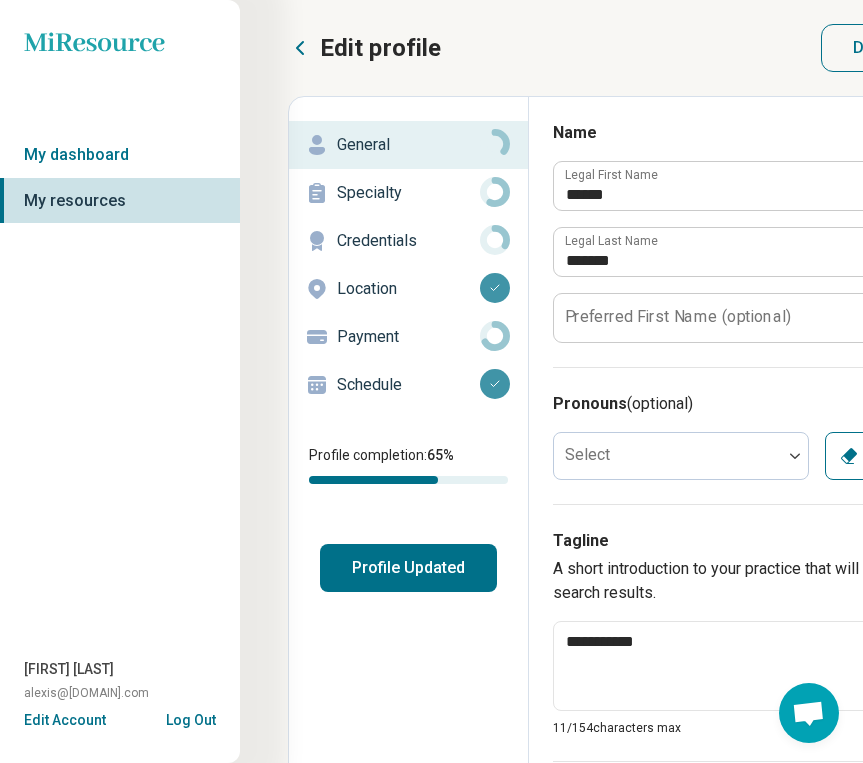 scroll, scrollTop: 0, scrollLeft: 0, axis: both 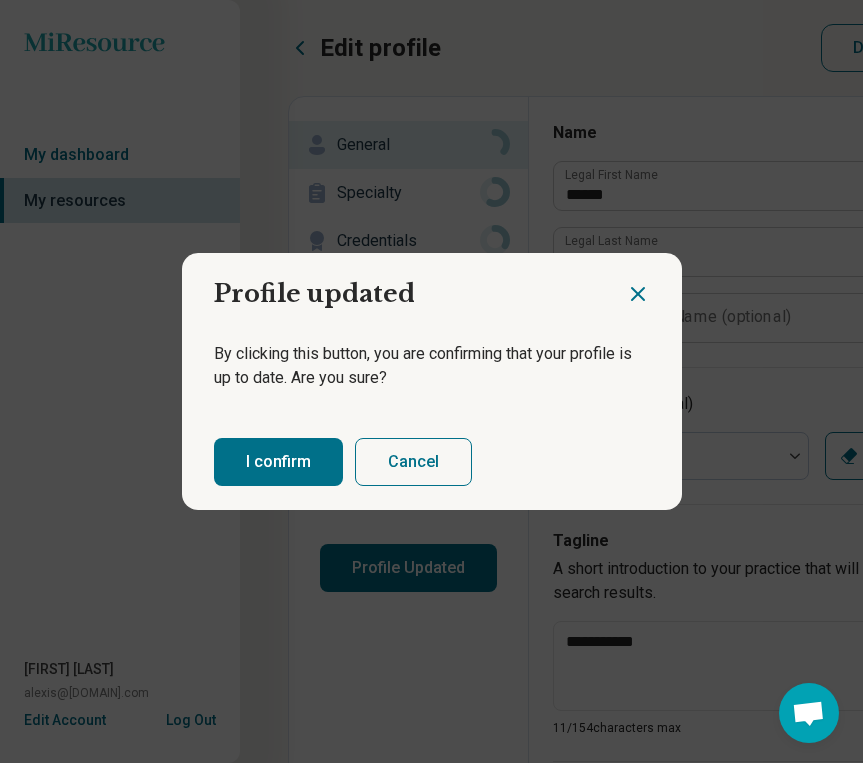 click on "I confirm" at bounding box center (278, 462) 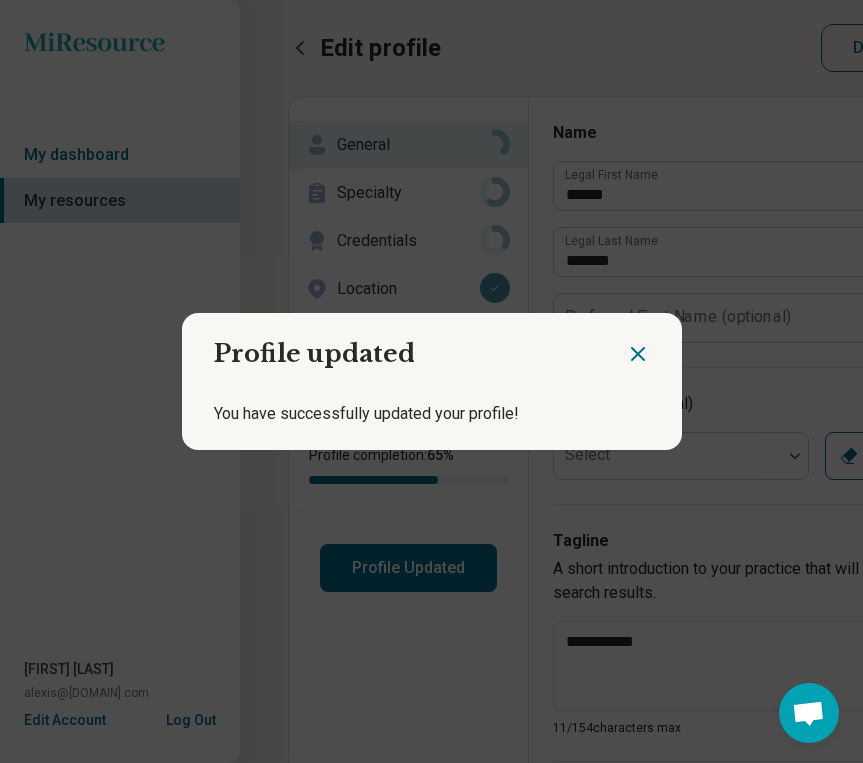 click 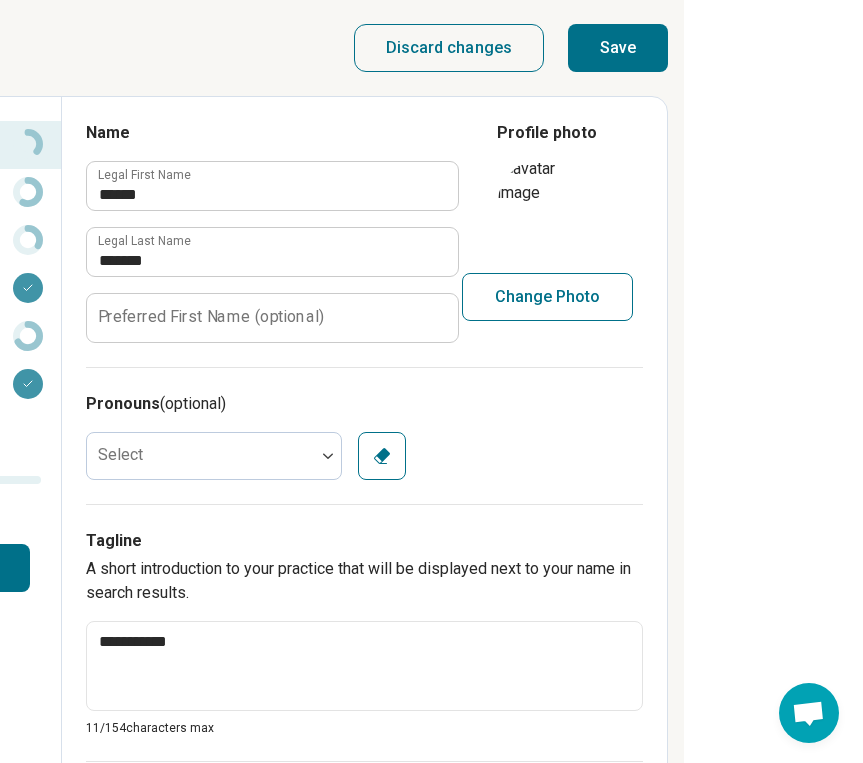scroll, scrollTop: 0, scrollLeft: 467, axis: horizontal 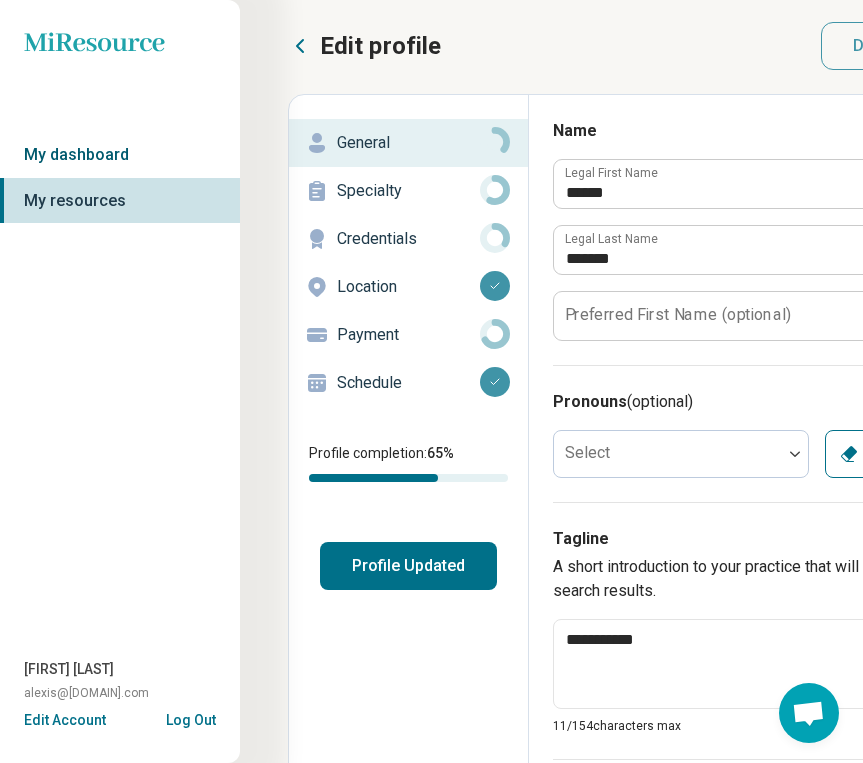 click on "My dashboard" at bounding box center [120, 155] 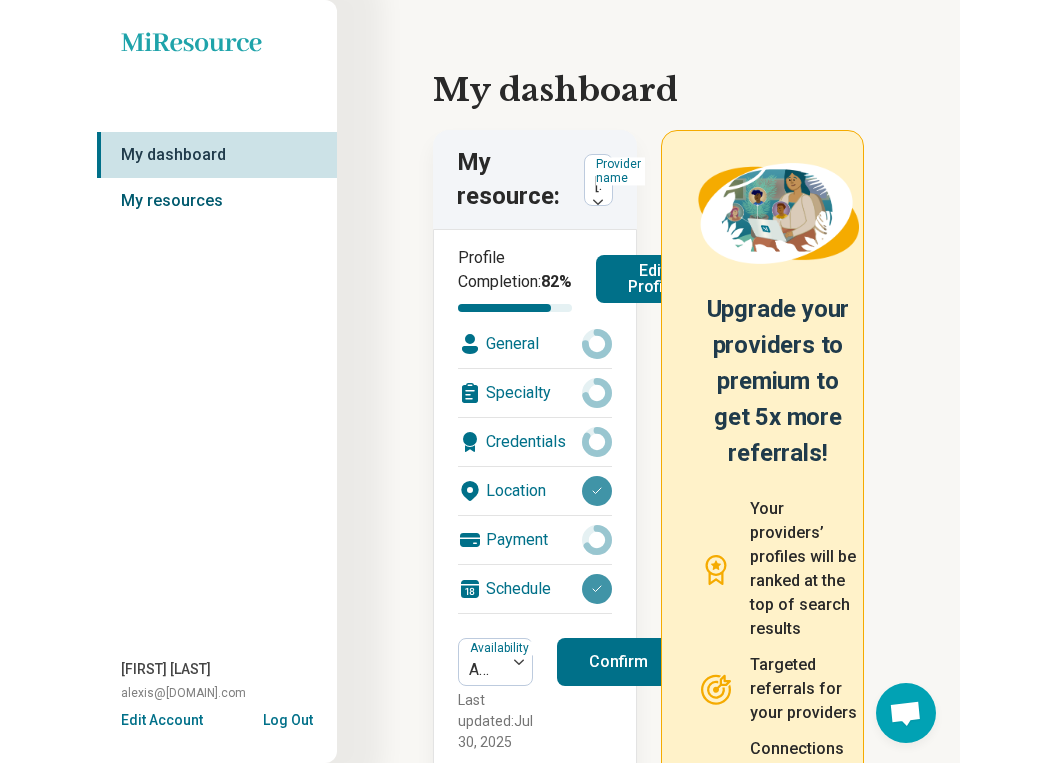 scroll, scrollTop: 0, scrollLeft: 0, axis: both 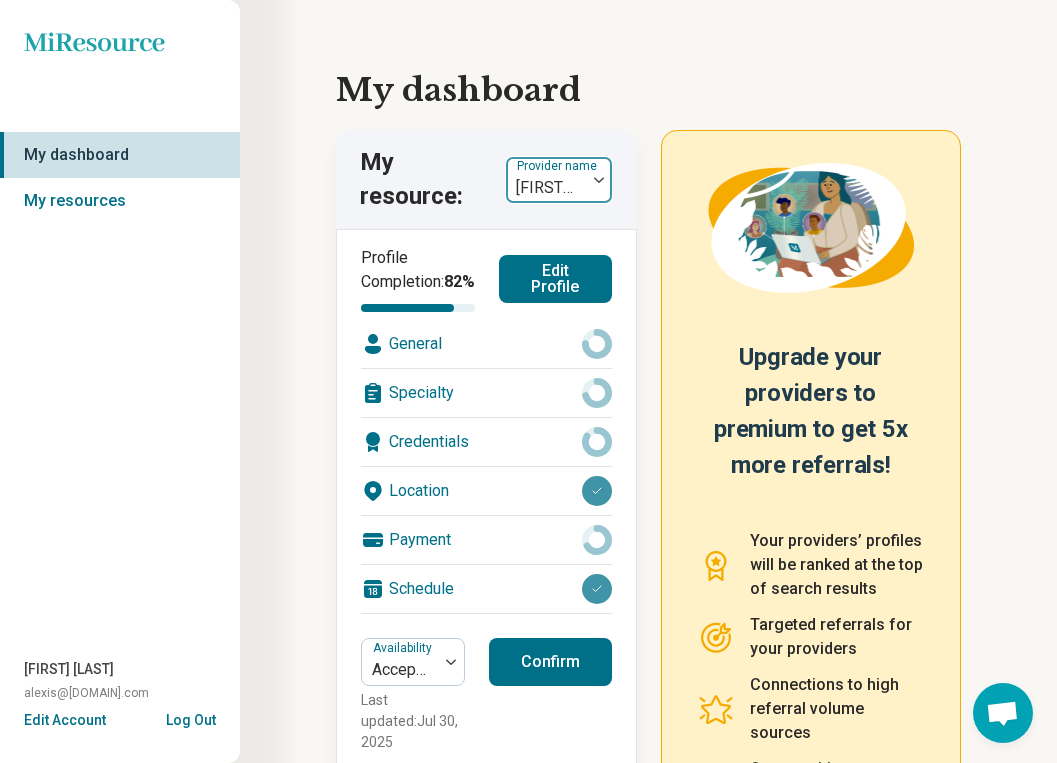 click on "[FIRST] [LAST]" at bounding box center [545, 188] 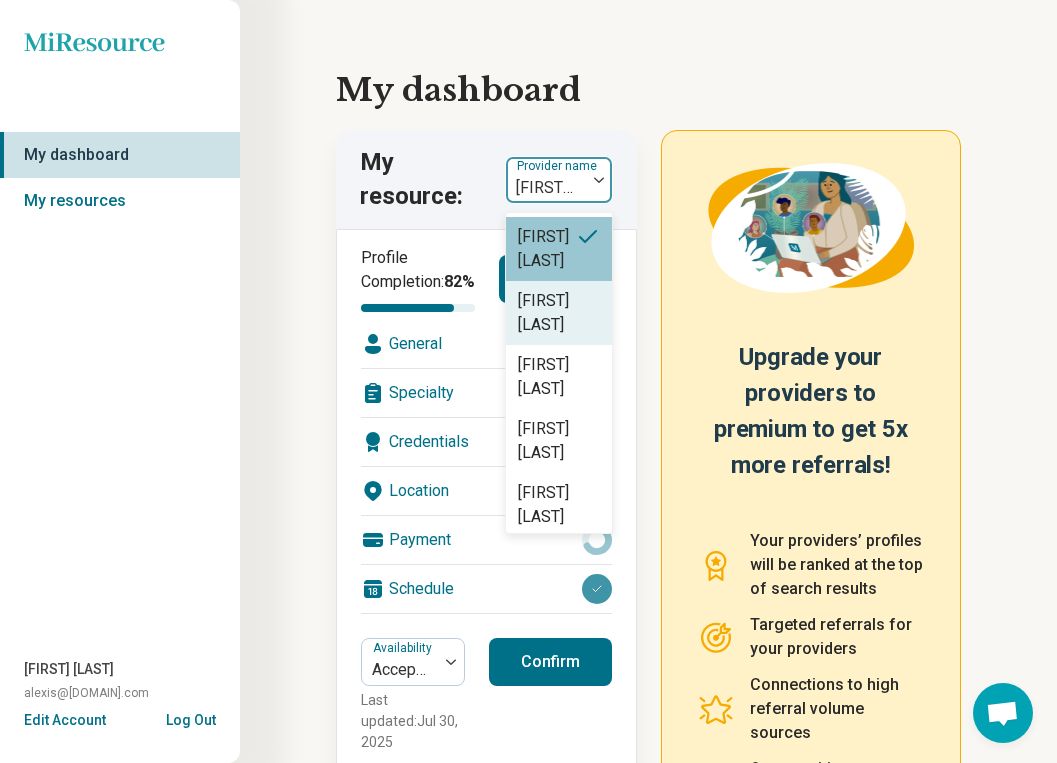 click on "Lauren Milo" at bounding box center (558, 313) 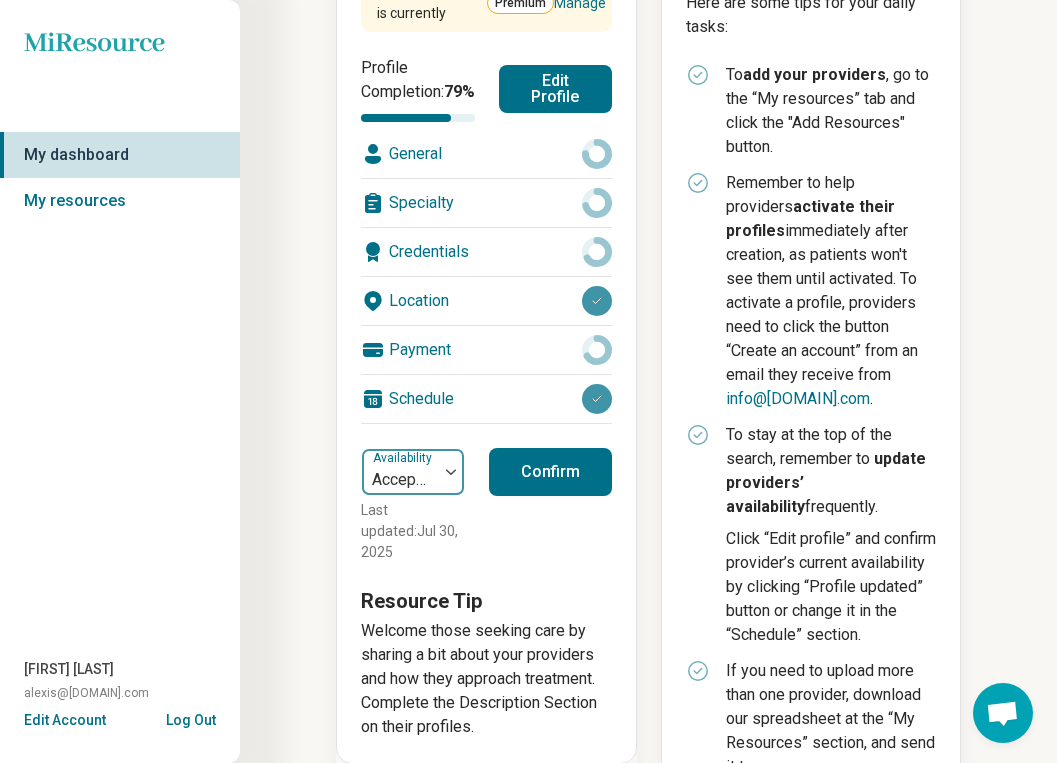 scroll, scrollTop: 266, scrollLeft: 0, axis: vertical 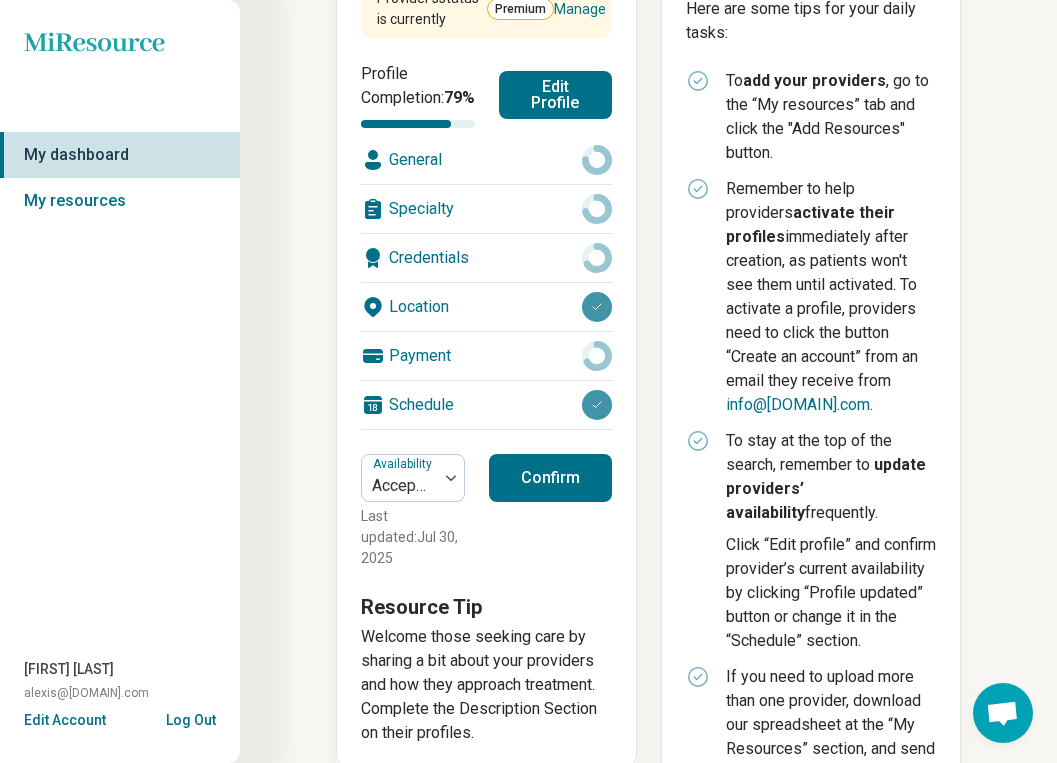 click on "Edit Profile" at bounding box center (555, 95) 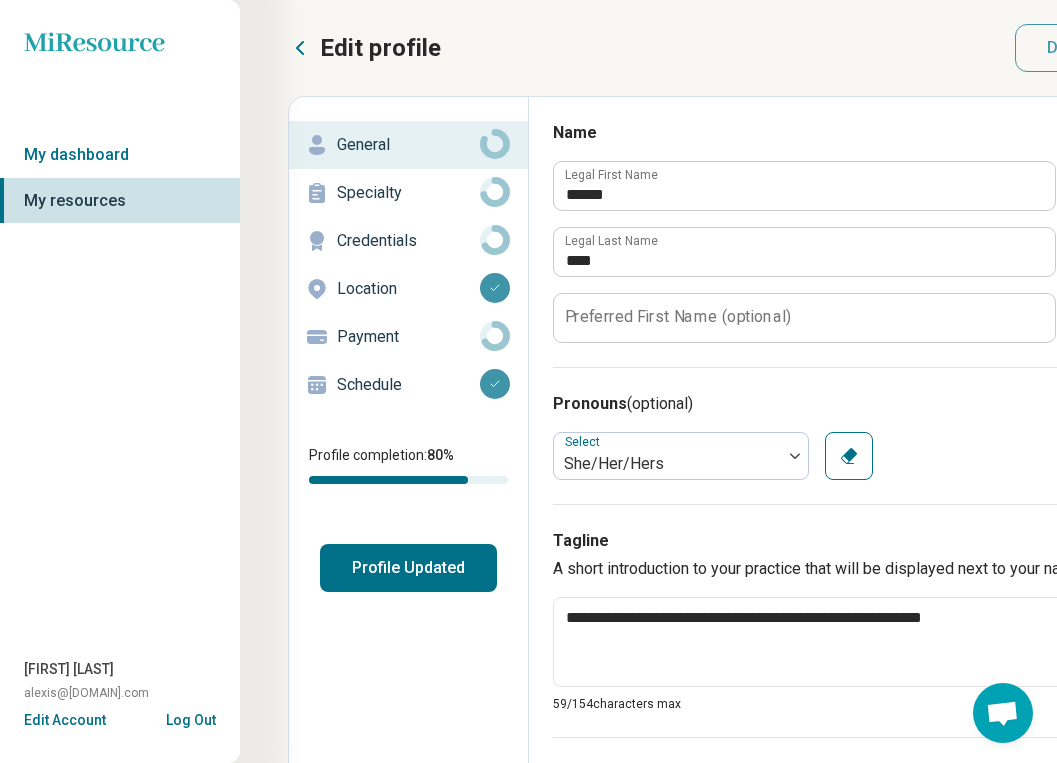 click on "Credentials" at bounding box center (408, 241) 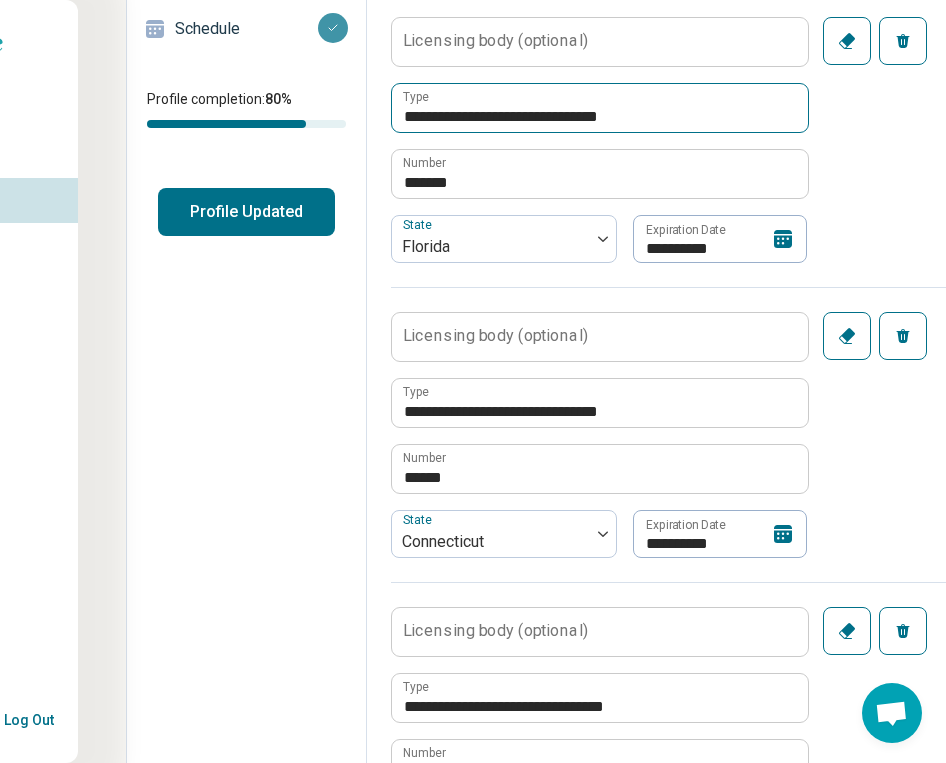 scroll, scrollTop: 355, scrollLeft: 162, axis: both 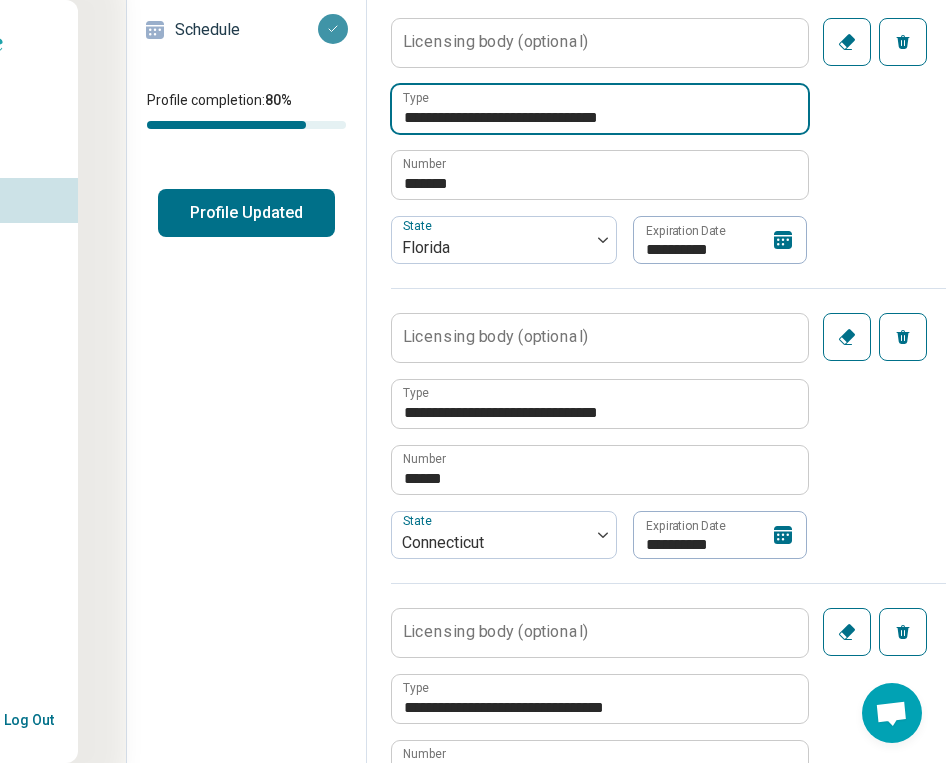 drag, startPoint x: 413, startPoint y: 119, endPoint x: 704, endPoint y: 128, distance: 291.13913 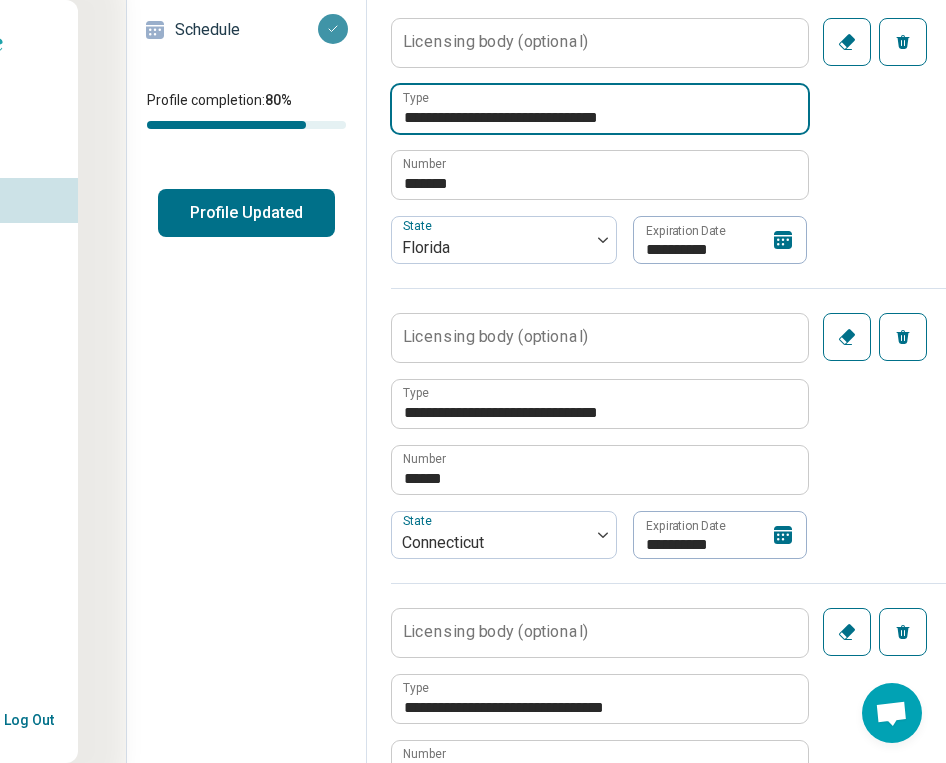 type on "*" 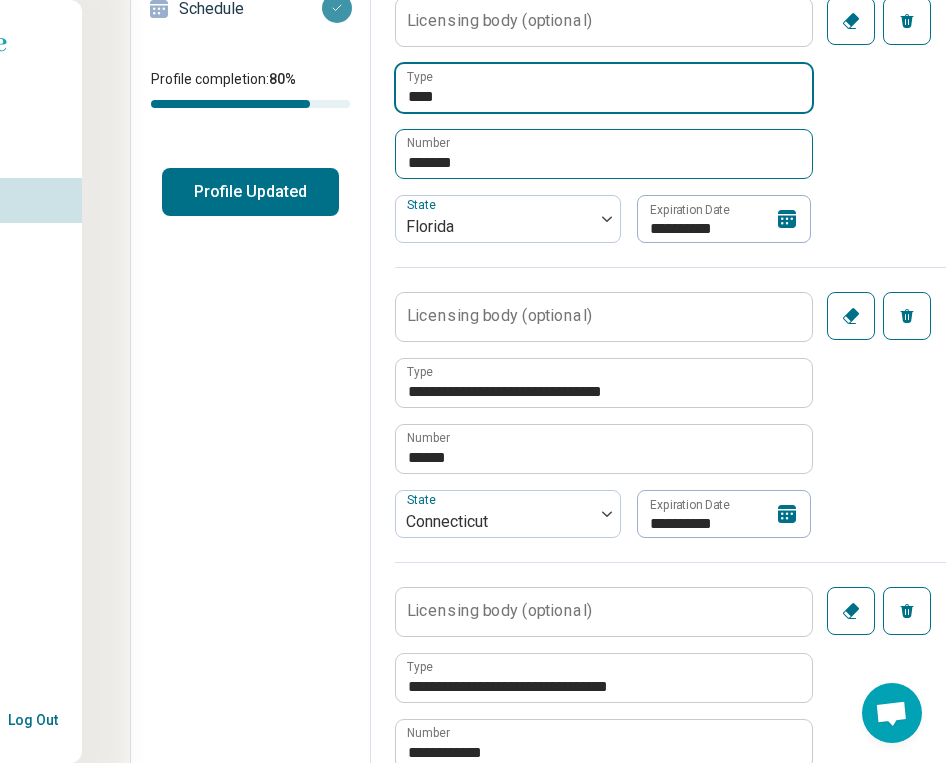 scroll, scrollTop: 375, scrollLeft: 158, axis: both 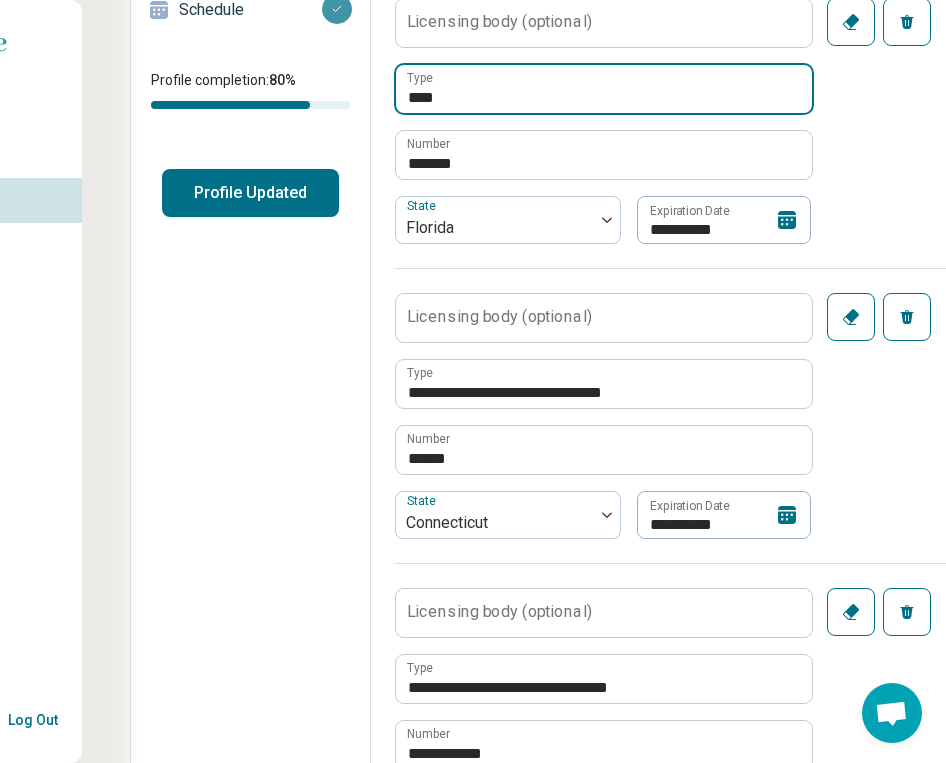 type on "****" 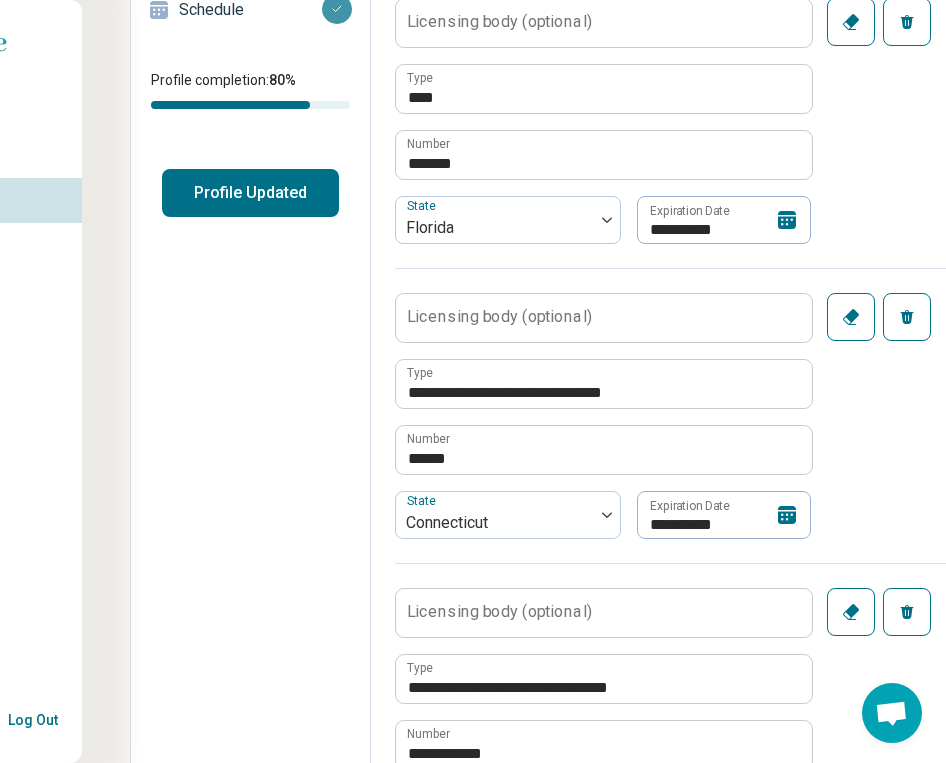 click on "Licensing body (optional)" at bounding box center (499, 317) 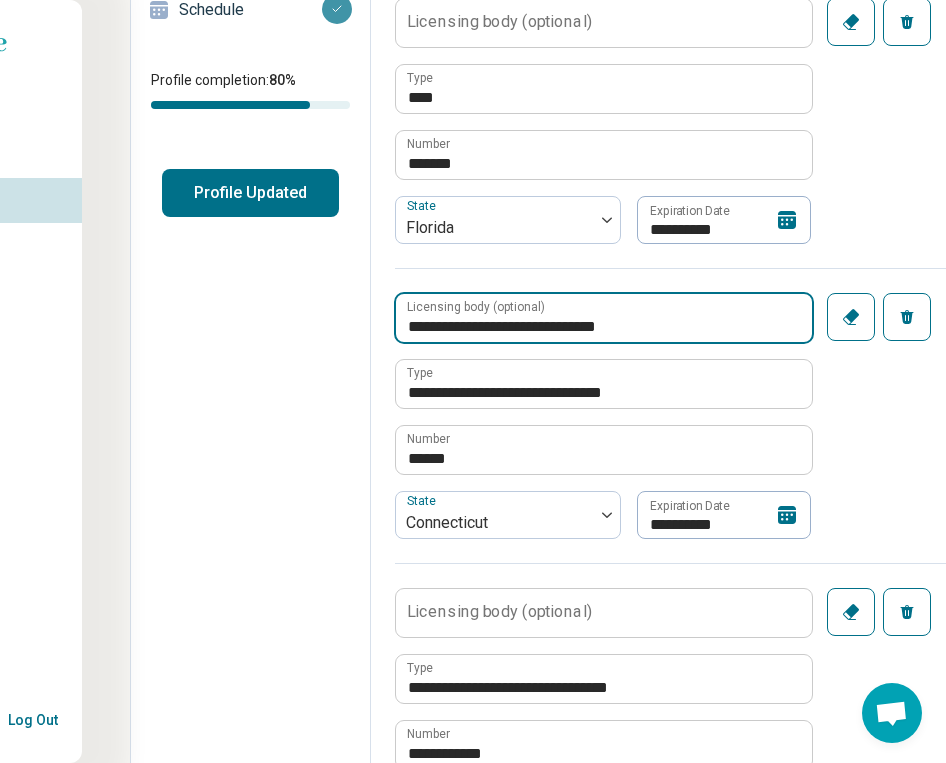 click on "**********" at bounding box center [604, 318] 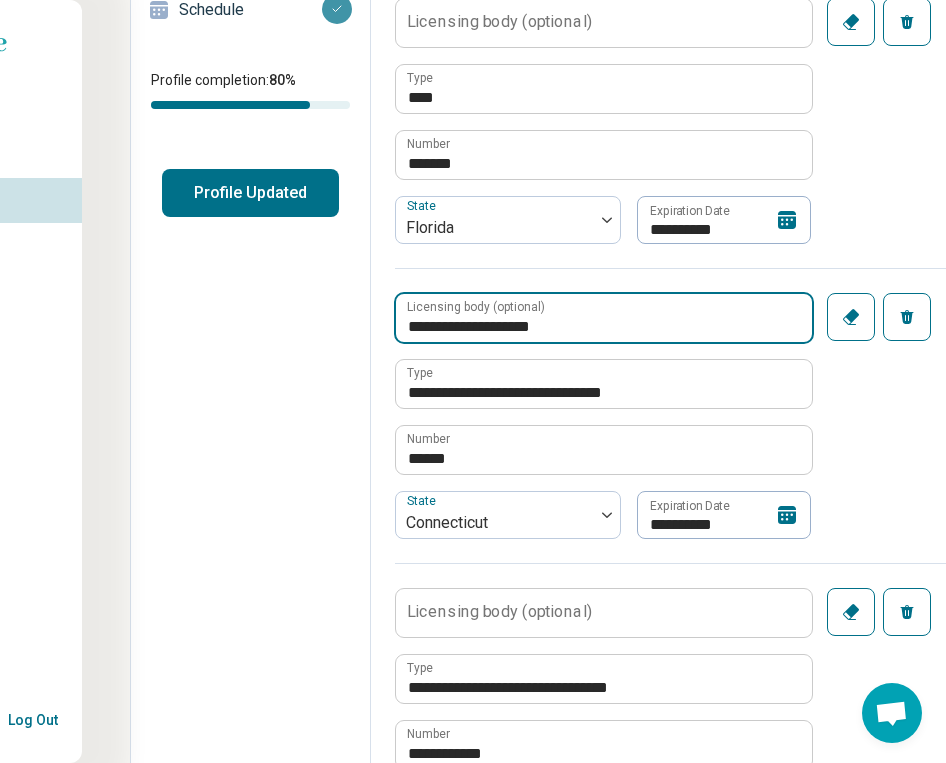 click on "**********" at bounding box center [604, 318] 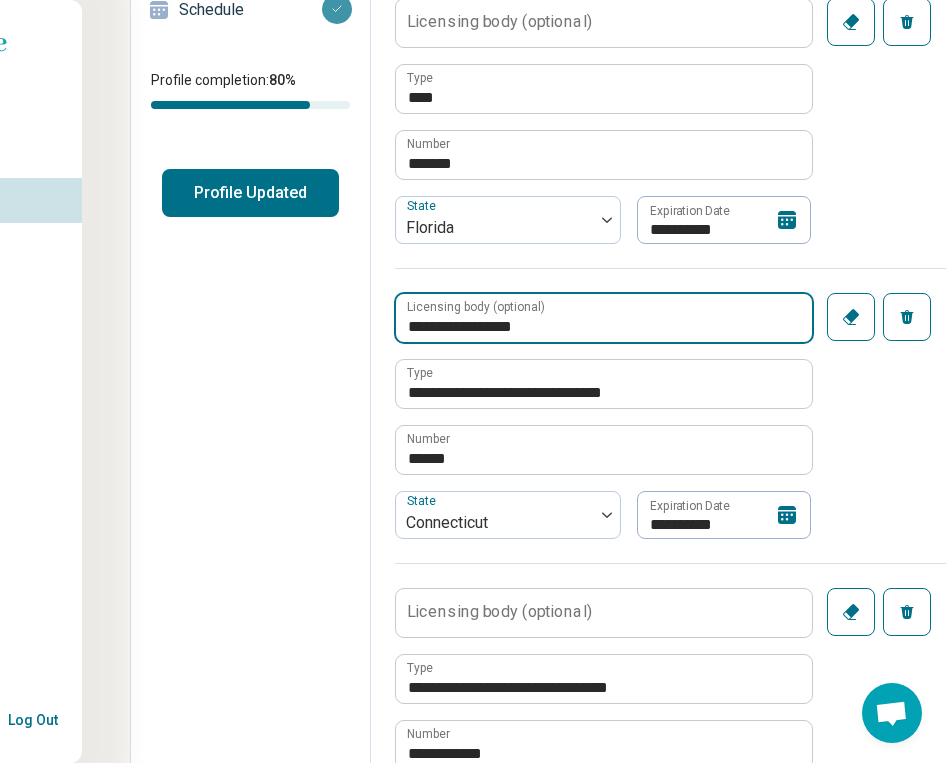 click on "**********" at bounding box center (604, 318) 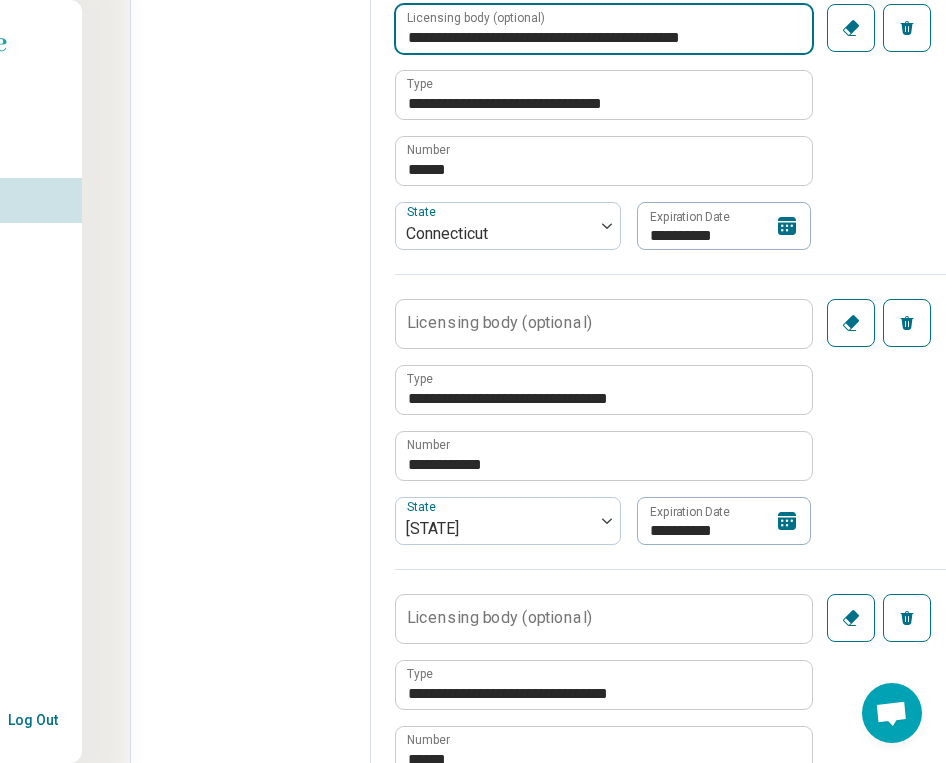 scroll, scrollTop: 666, scrollLeft: 158, axis: both 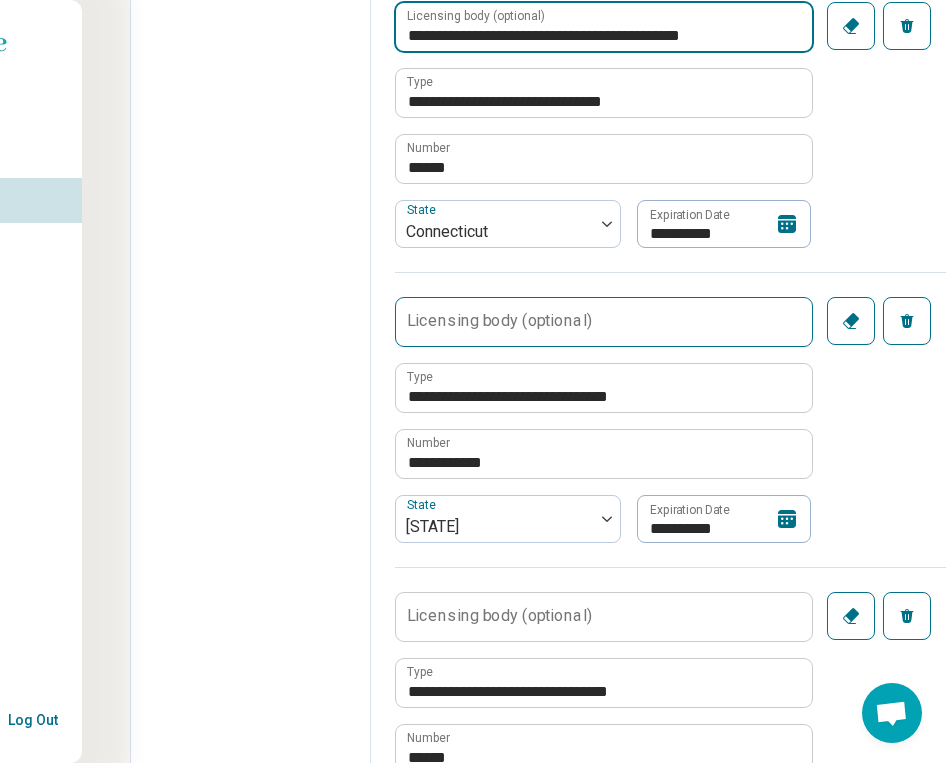 type on "**********" 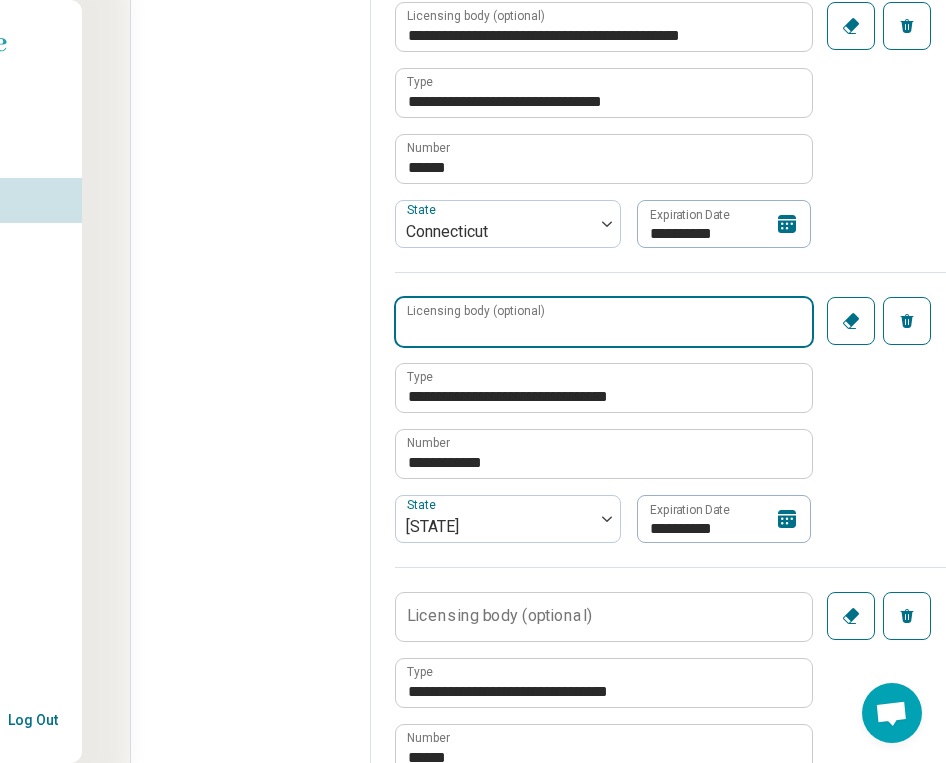 paste on "**********" 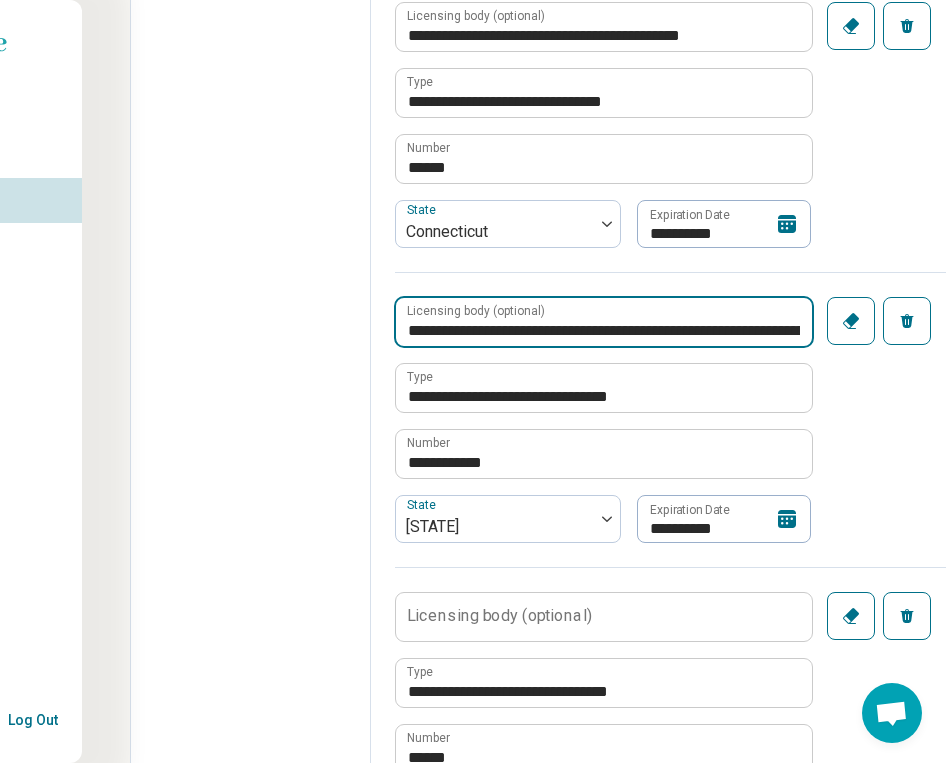drag, startPoint x: 538, startPoint y: 328, endPoint x: 381, endPoint y: 322, distance: 157.11461 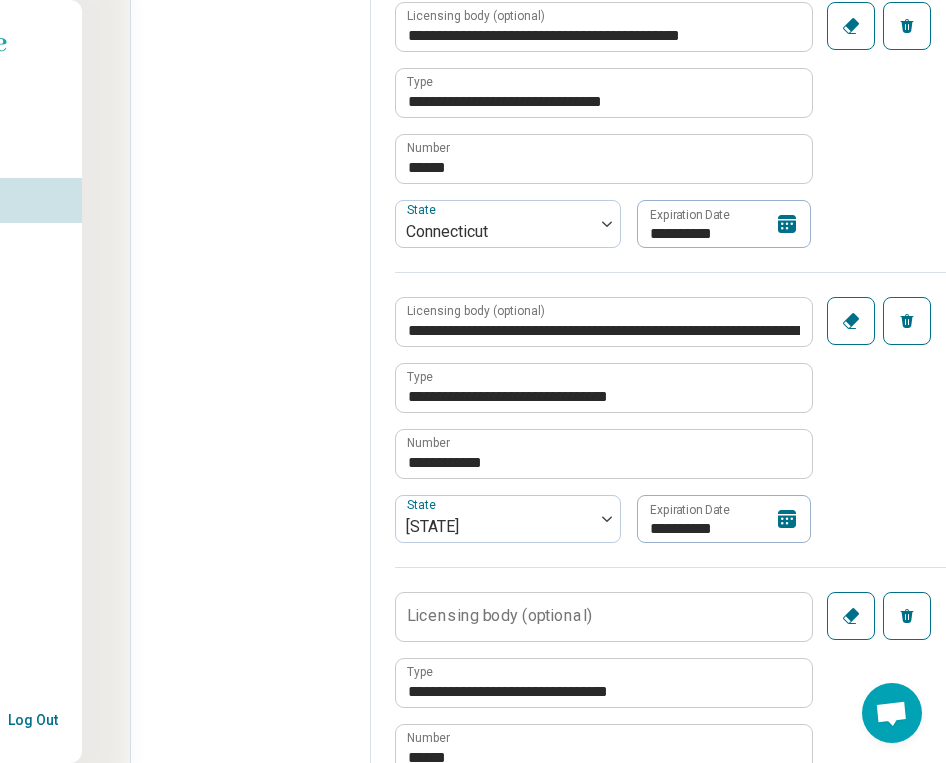 click on "**********" at bounding box center (715, 1033) 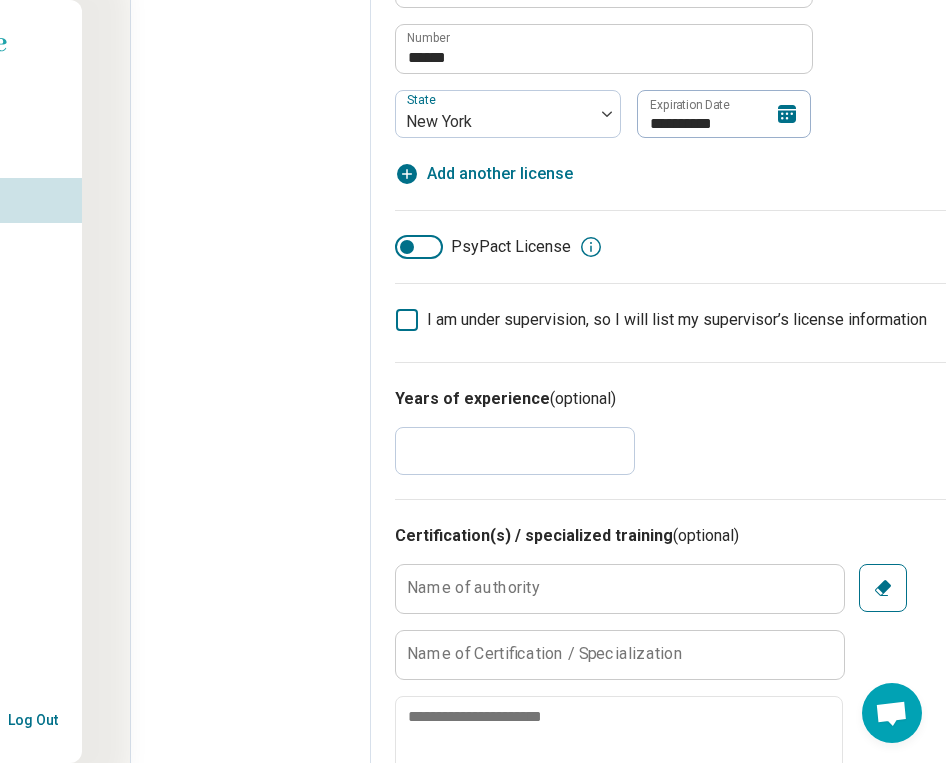 scroll, scrollTop: 1181, scrollLeft: 158, axis: both 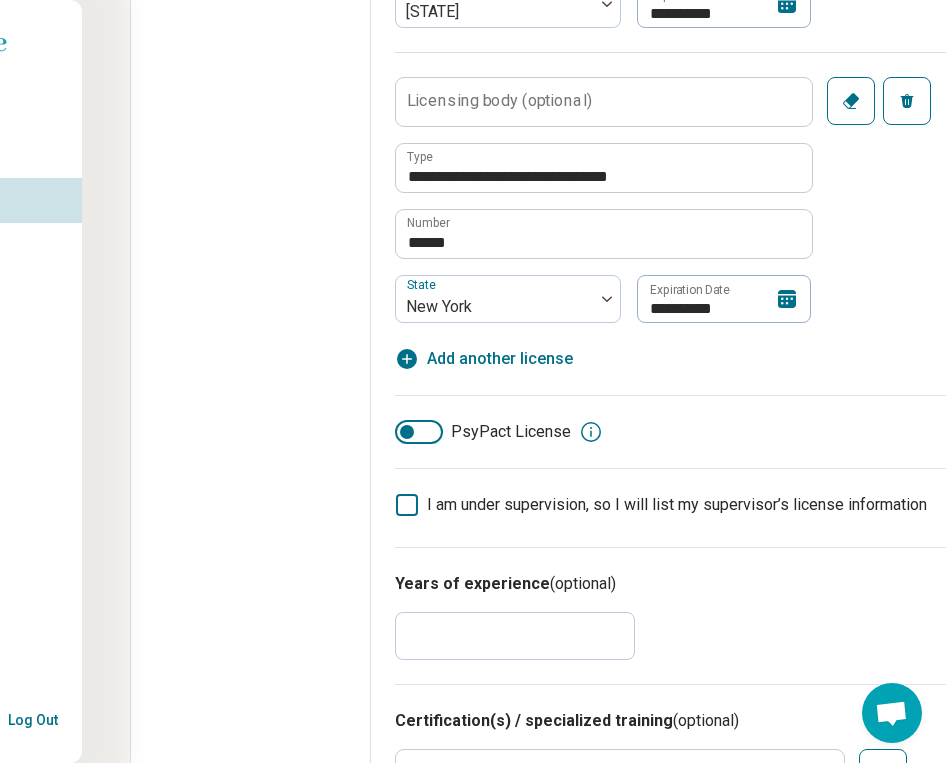 click on "Add another license" at bounding box center [500, 359] 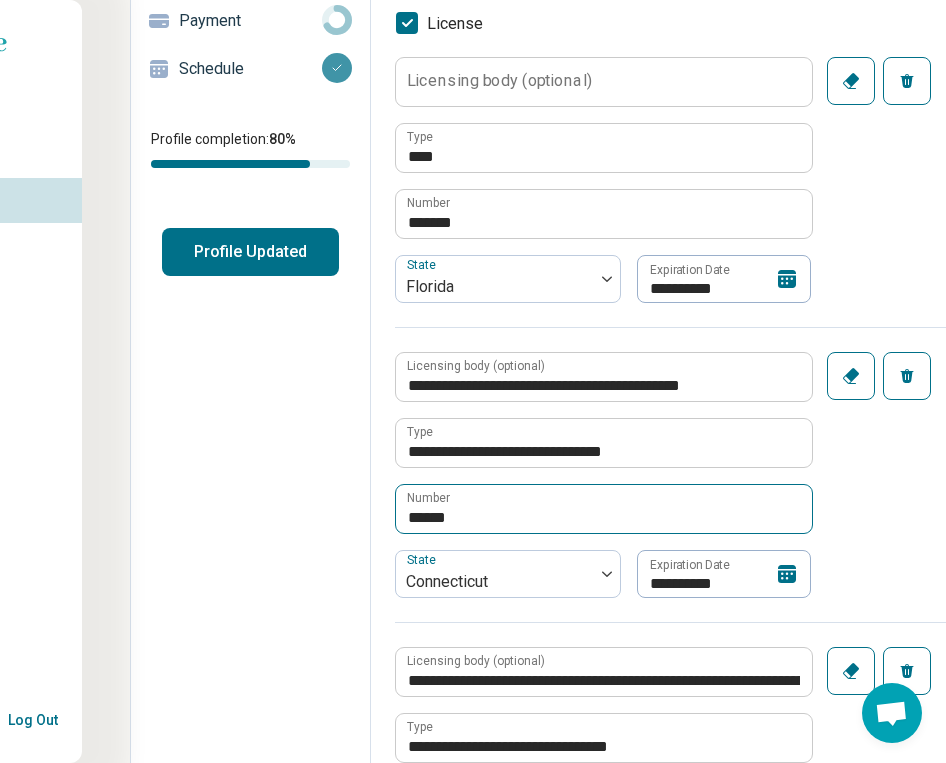 scroll, scrollTop: 297, scrollLeft: 158, axis: both 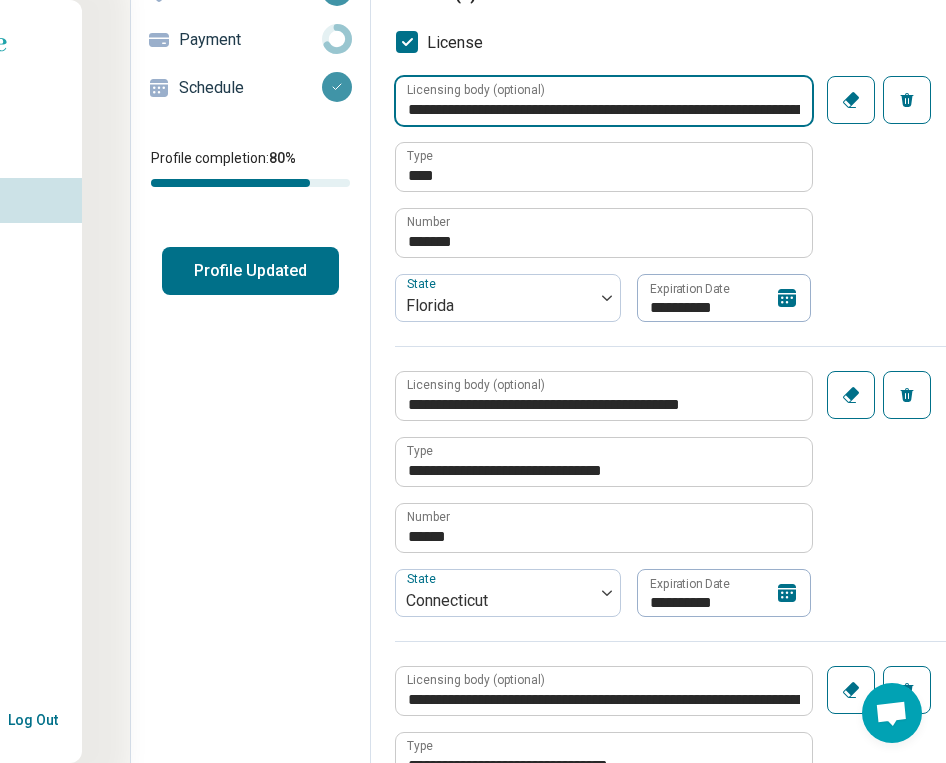 click on "**********" at bounding box center [604, 101] 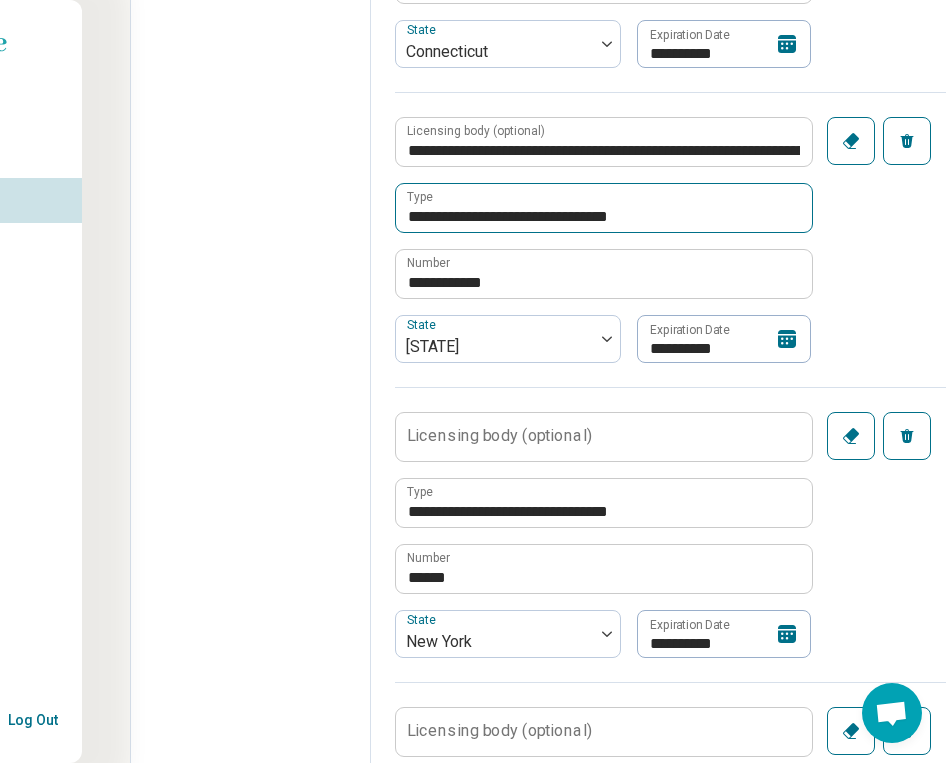 scroll, scrollTop: 876, scrollLeft: 158, axis: both 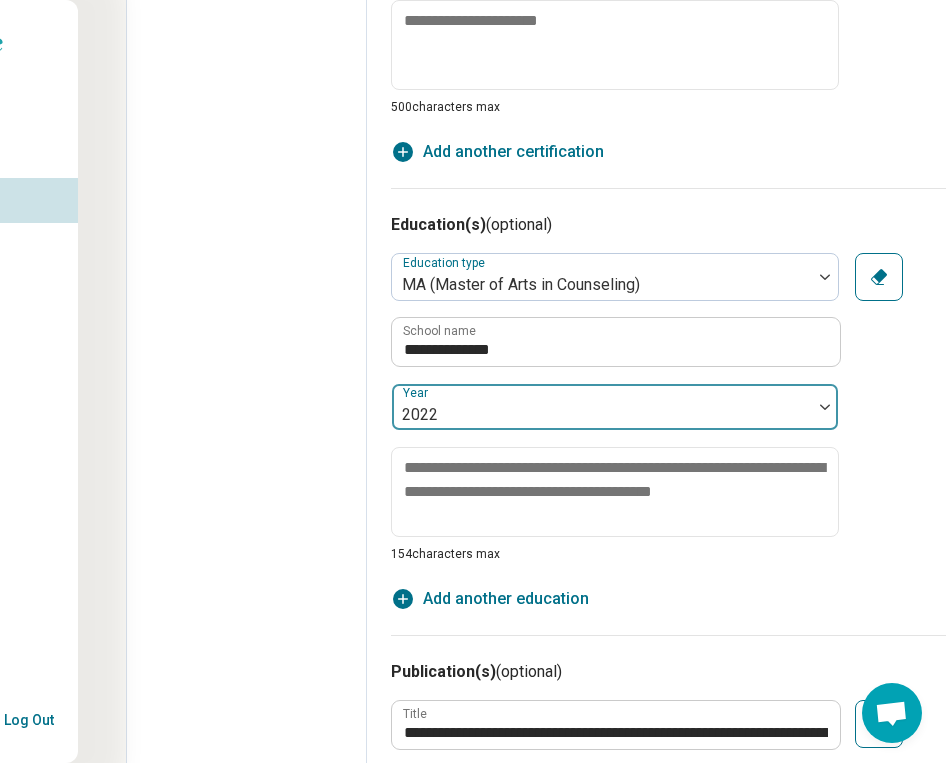 type on "**********" 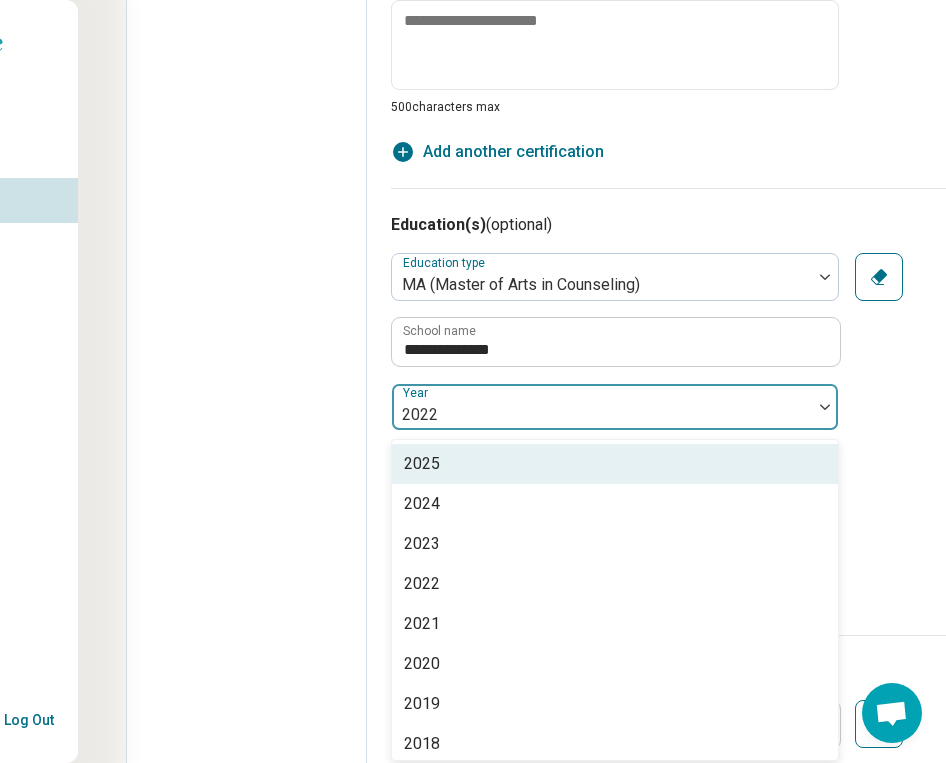 click at bounding box center (602, 415) 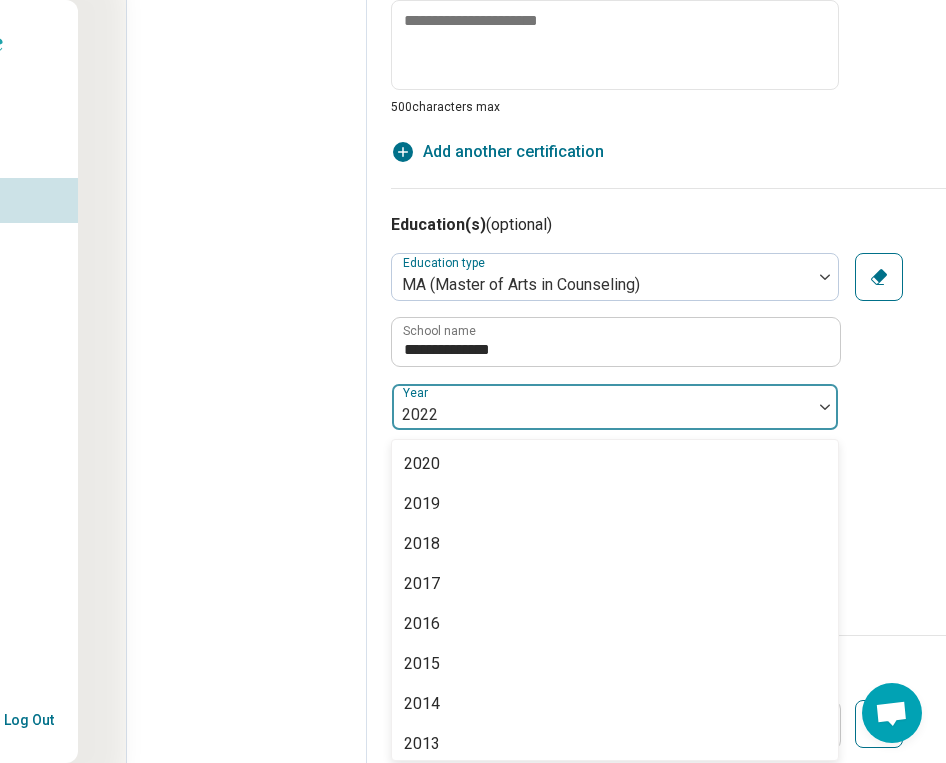 scroll, scrollTop: 0, scrollLeft: 0, axis: both 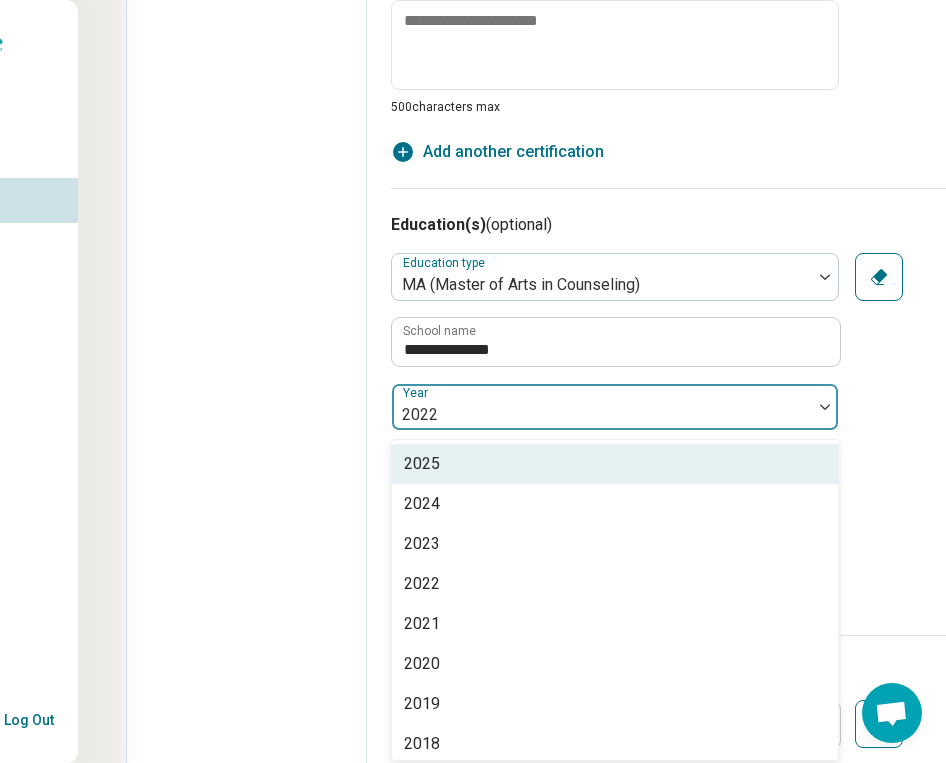 click at bounding box center (602, 415) 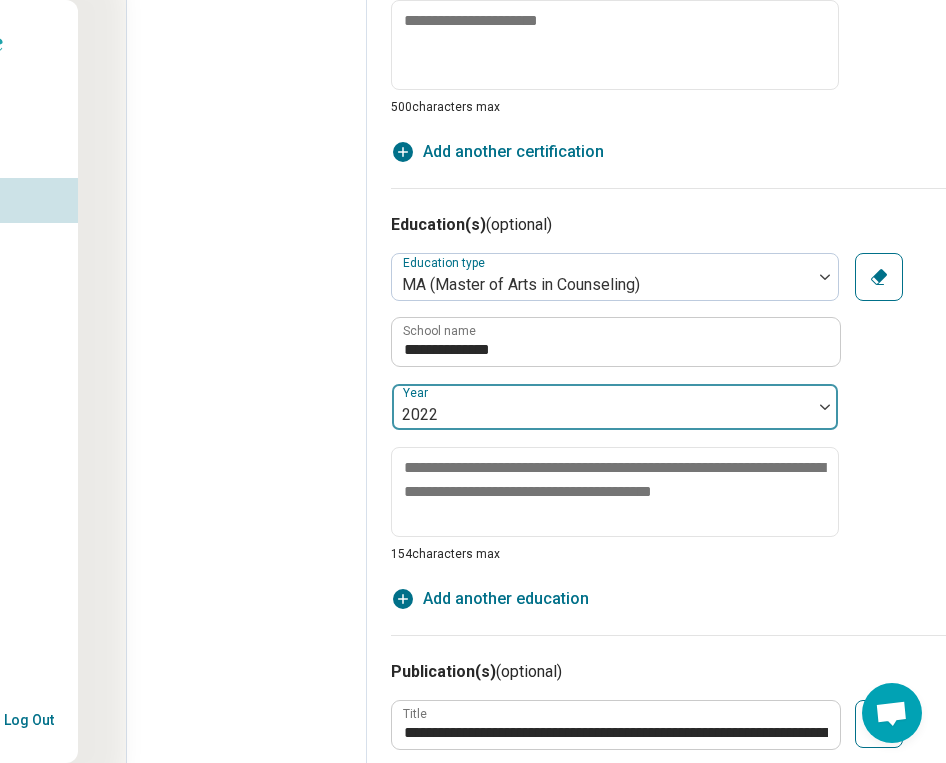 click at bounding box center [602, 415] 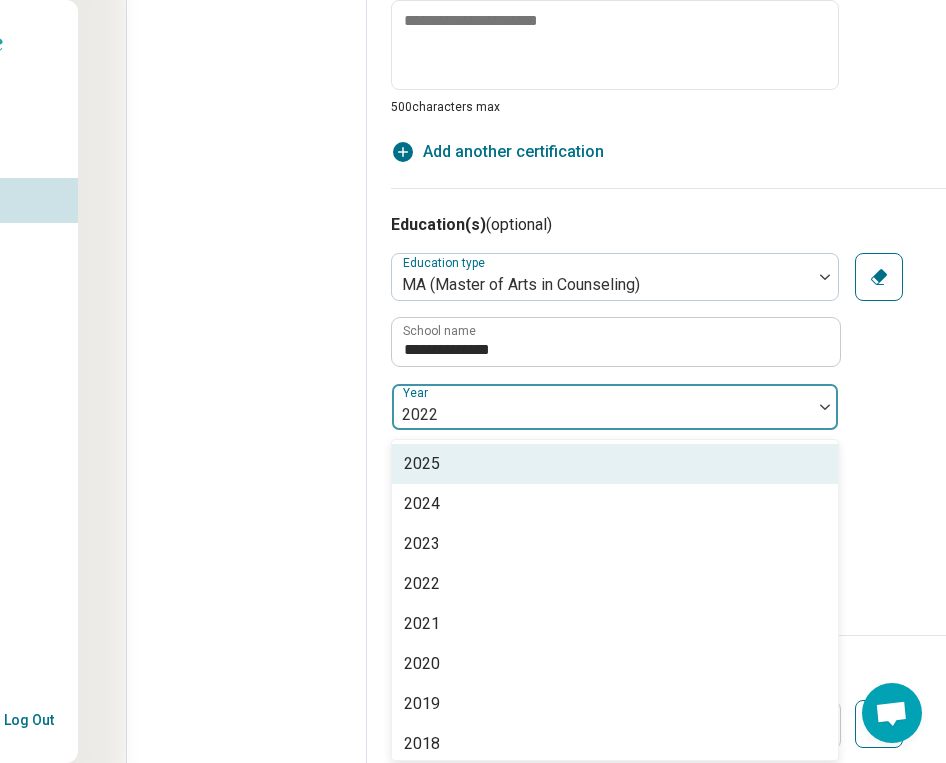 click on "2022" at bounding box center [602, 415] 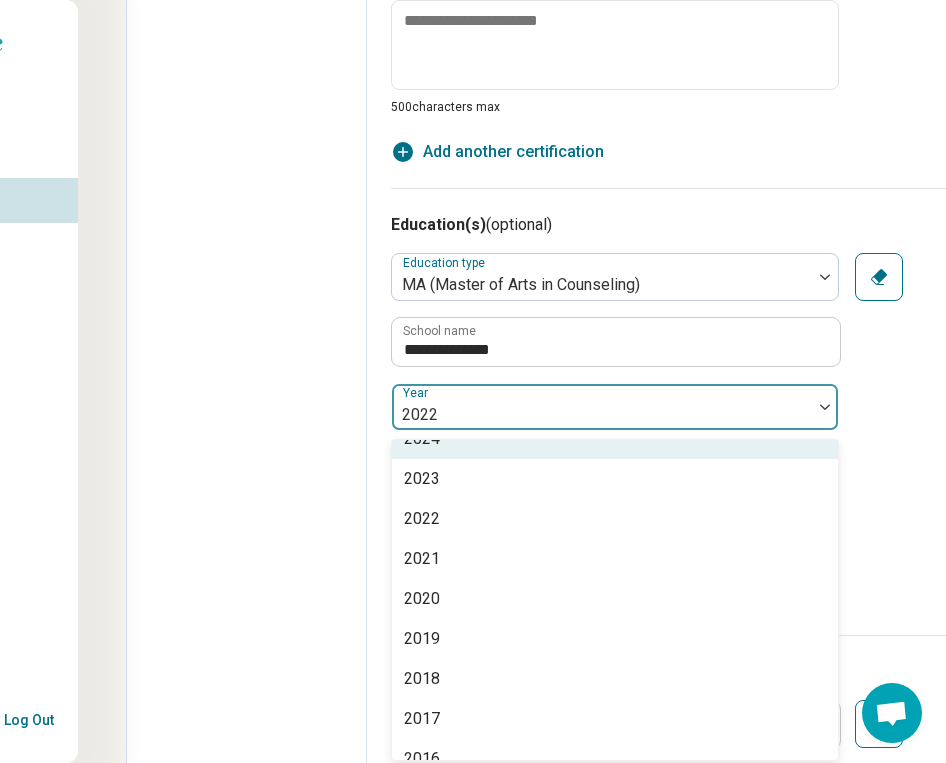 scroll, scrollTop: 0, scrollLeft: 0, axis: both 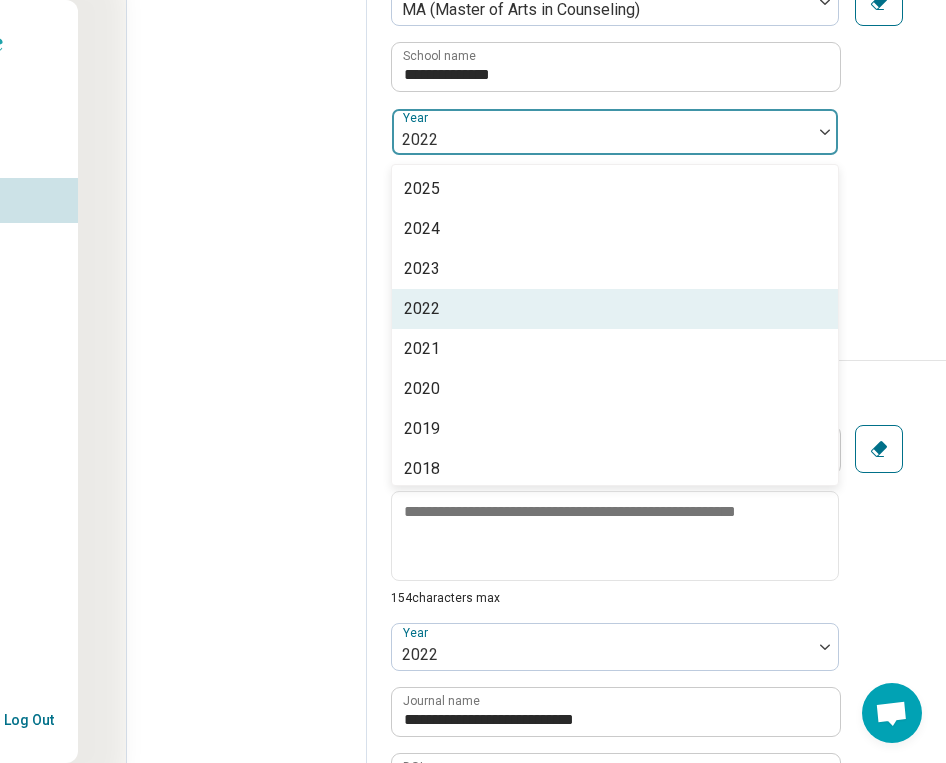 click on "**********" at bounding box center (711, 133) 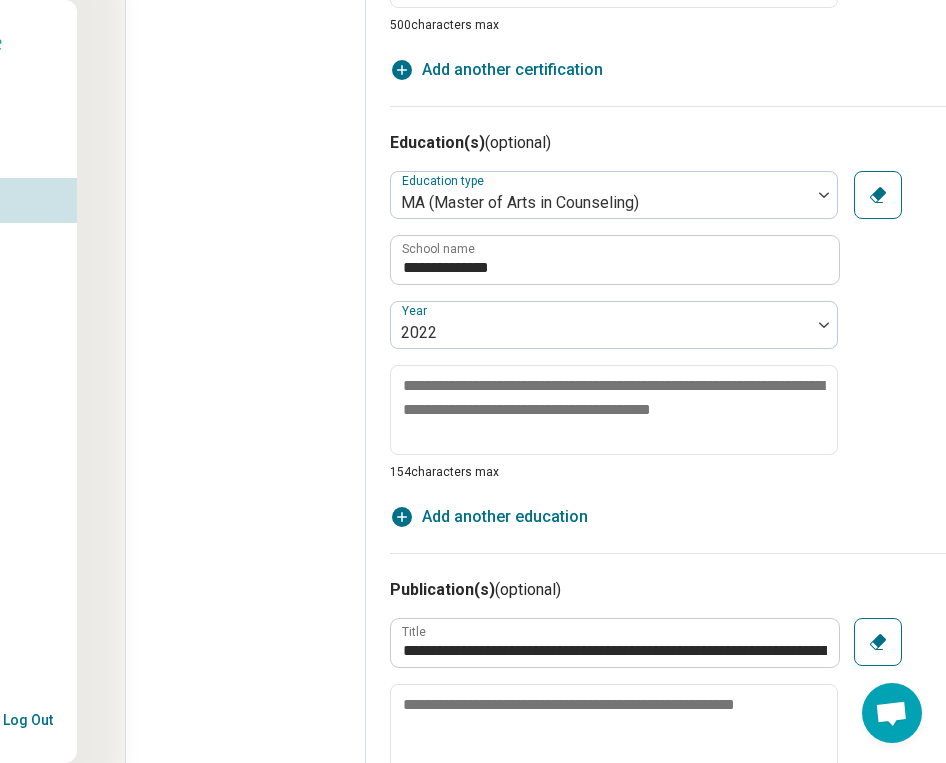 scroll, scrollTop: 2437, scrollLeft: 163, axis: both 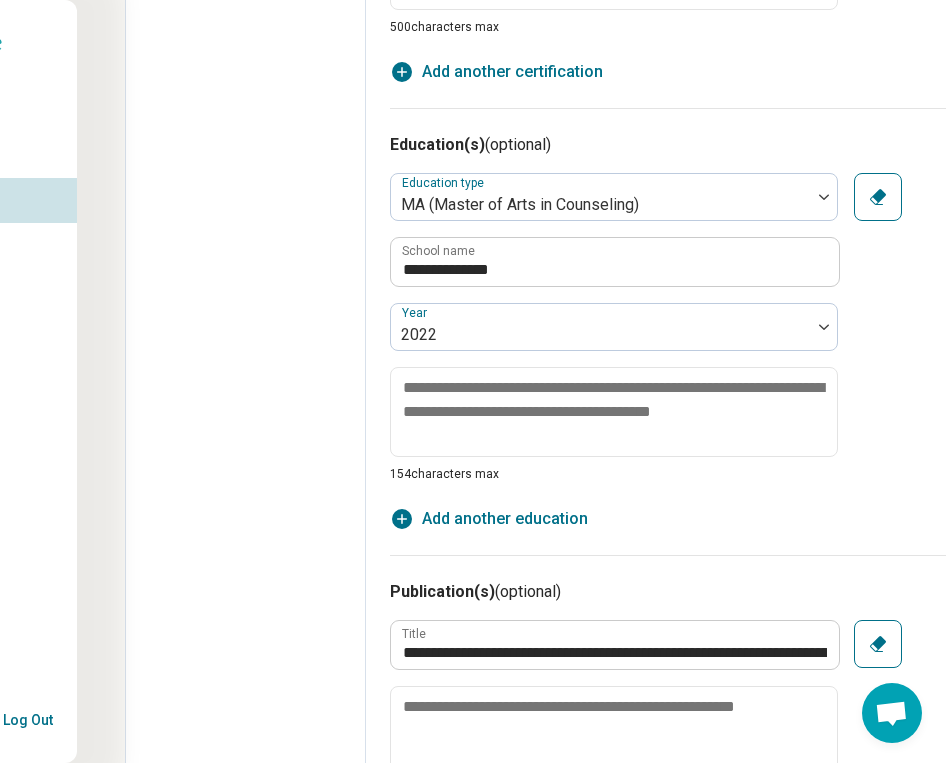 click 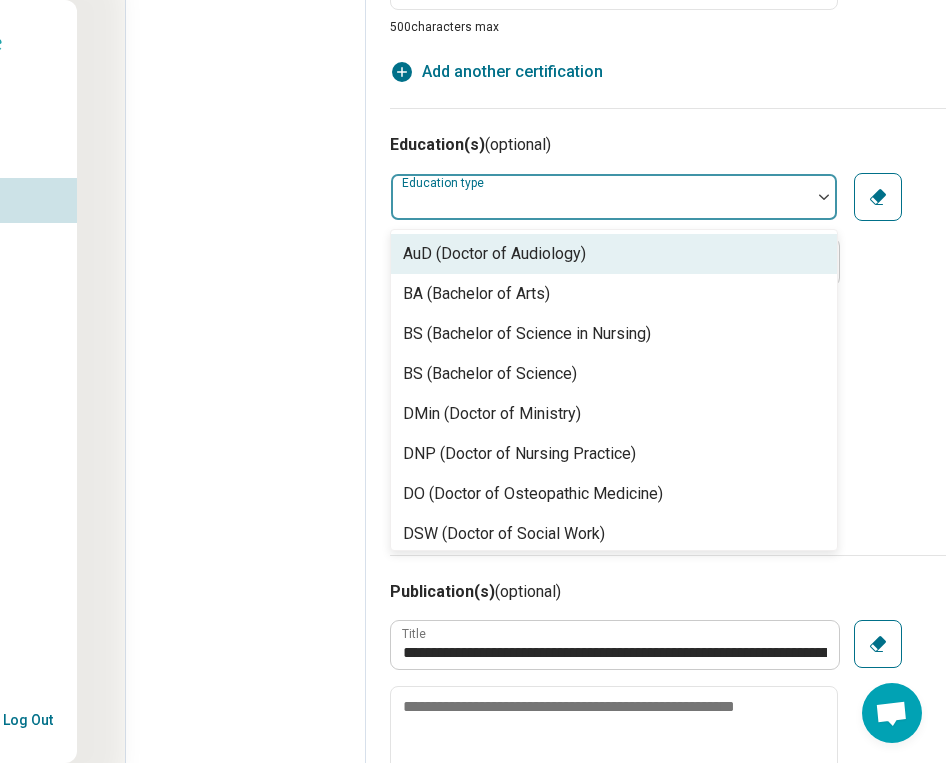 click at bounding box center [601, 205] 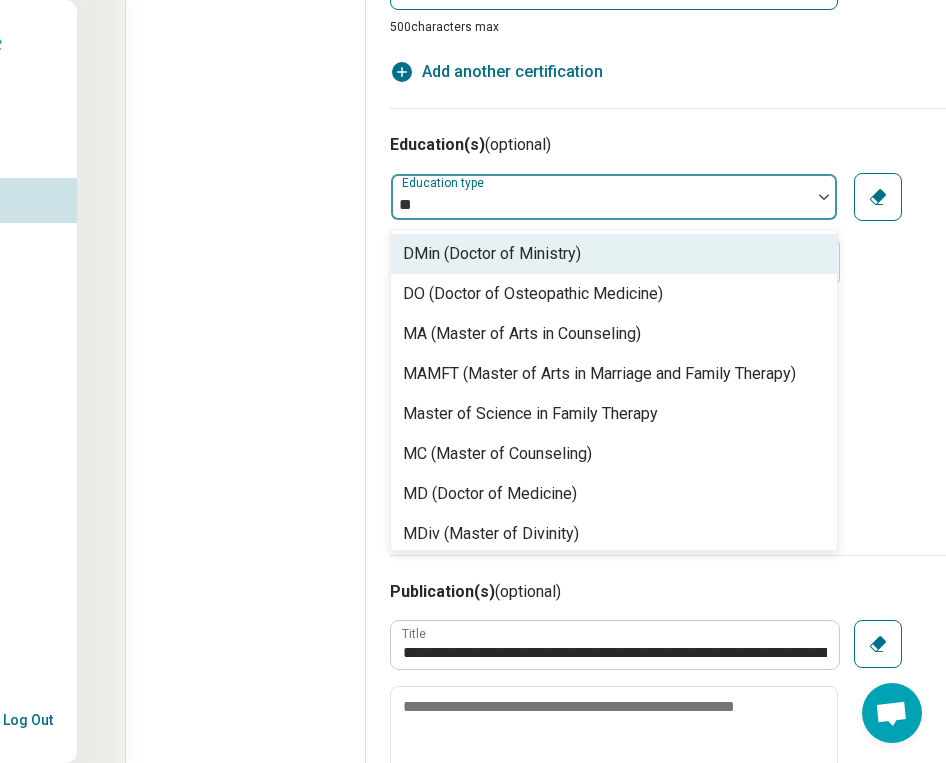 type on "***" 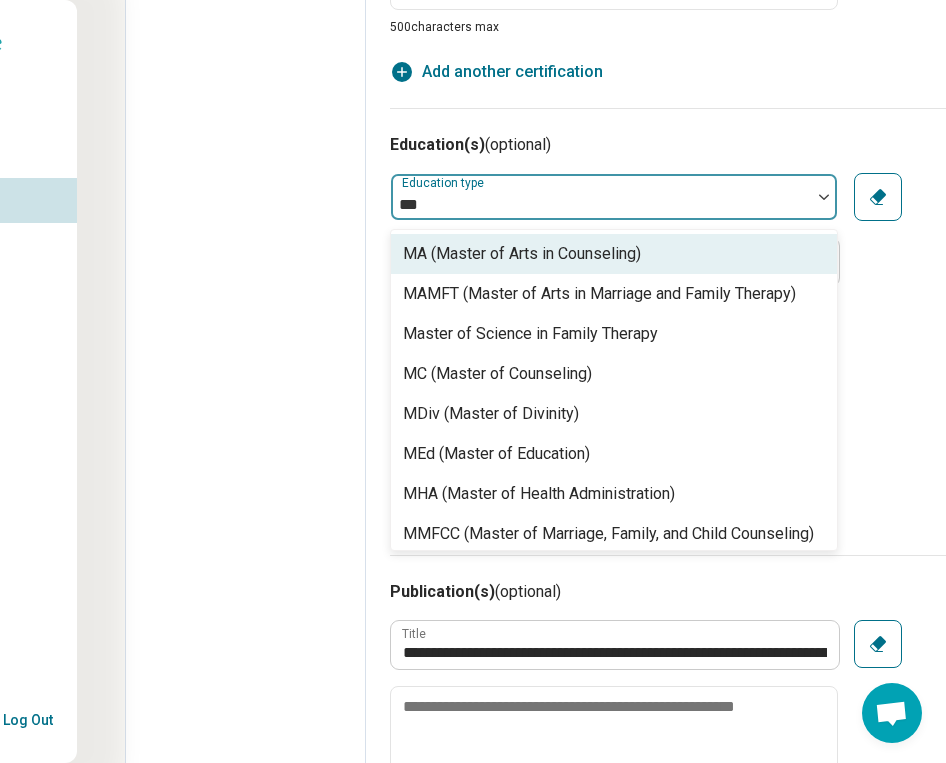 click on "MA (Master of Arts in Counseling)" at bounding box center (522, 254) 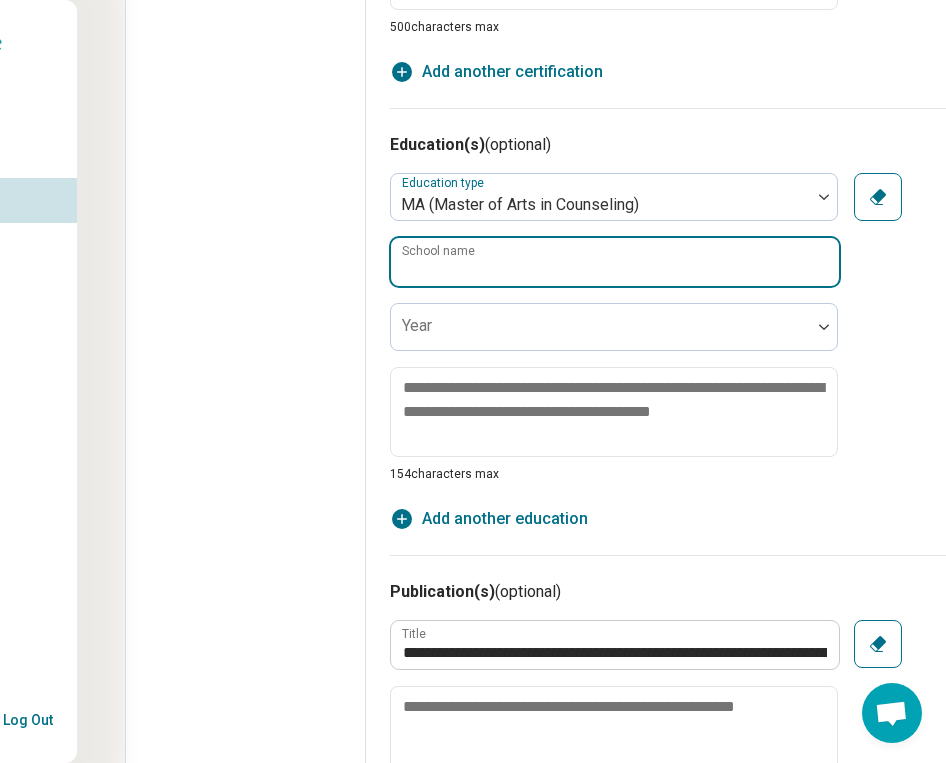 type on "*" 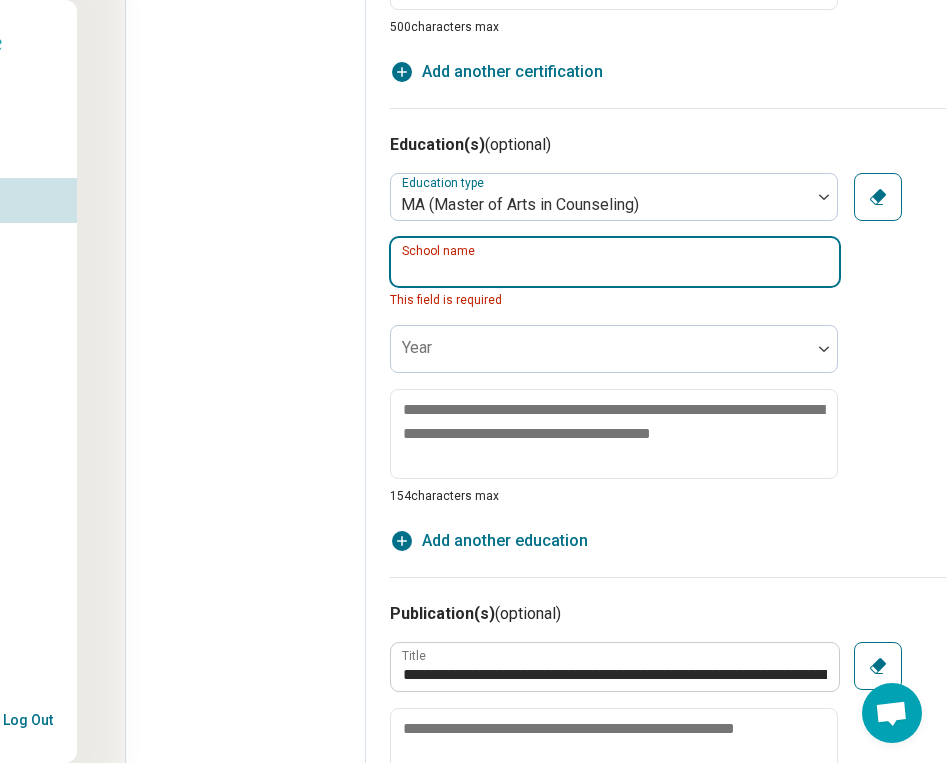 type on "*" 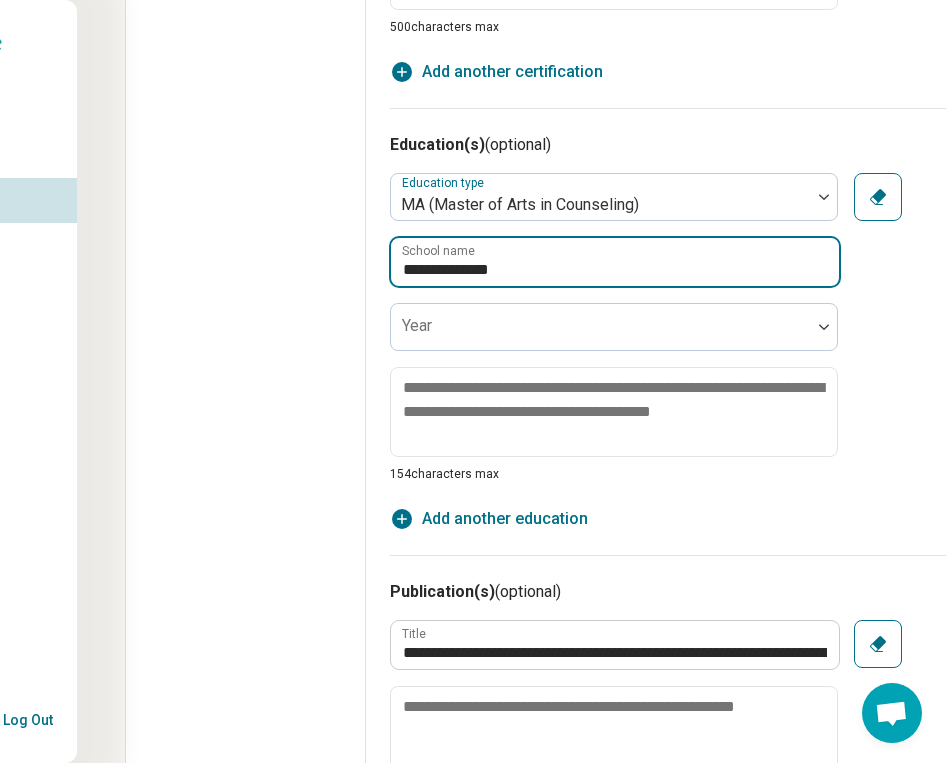 type on "**********" 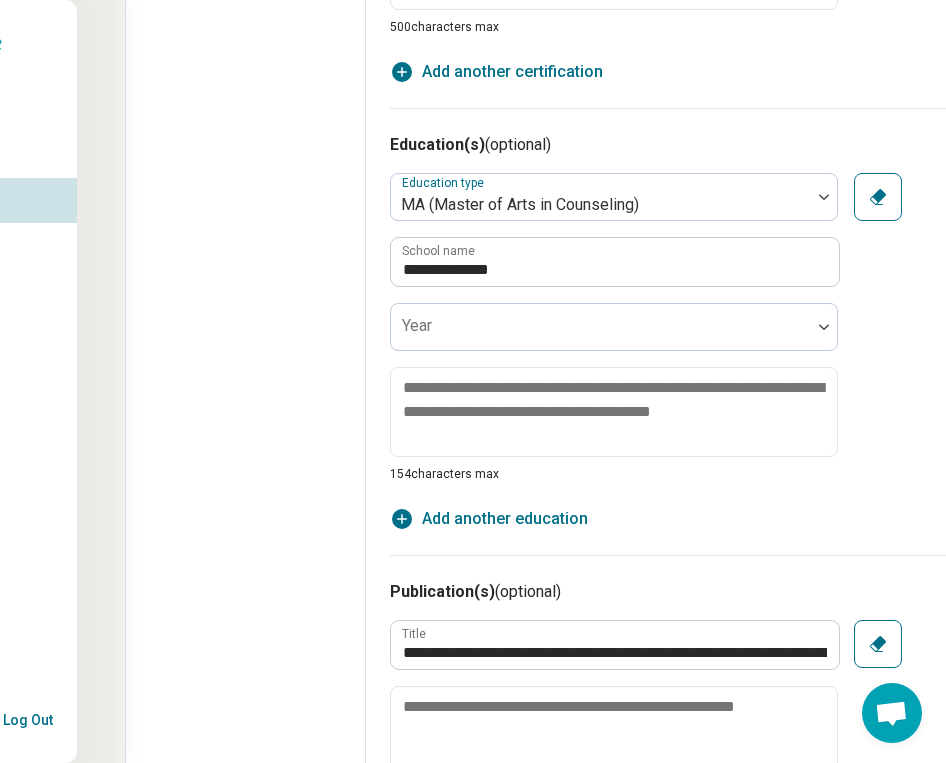 click on "Add another education" at bounding box center (505, 519) 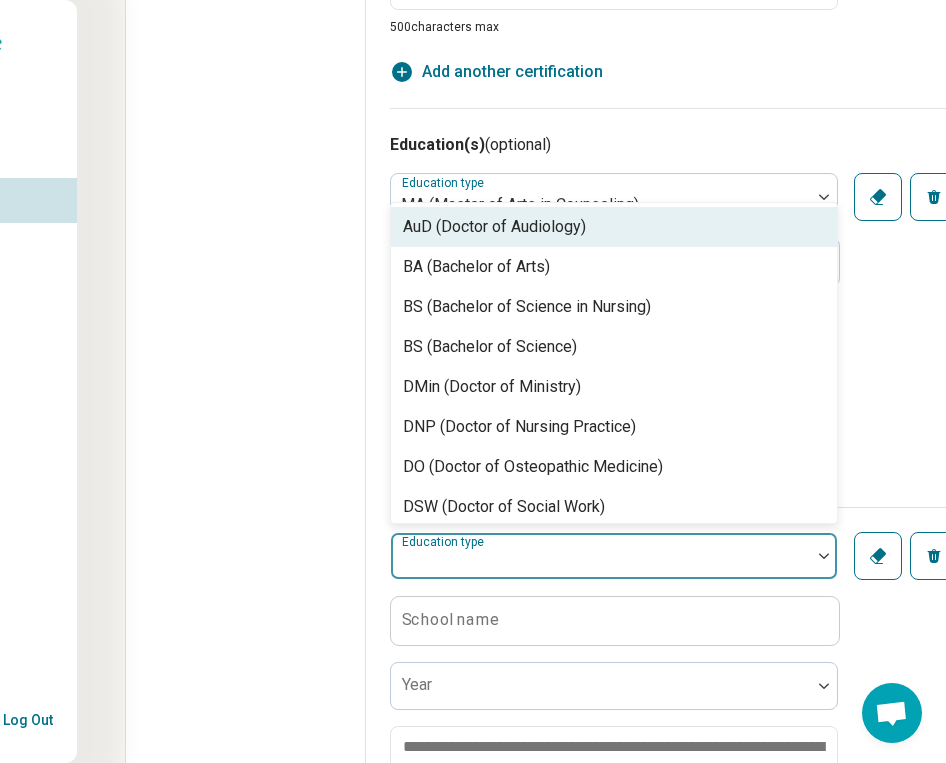 scroll, scrollTop: 2582, scrollLeft: 9, axis: both 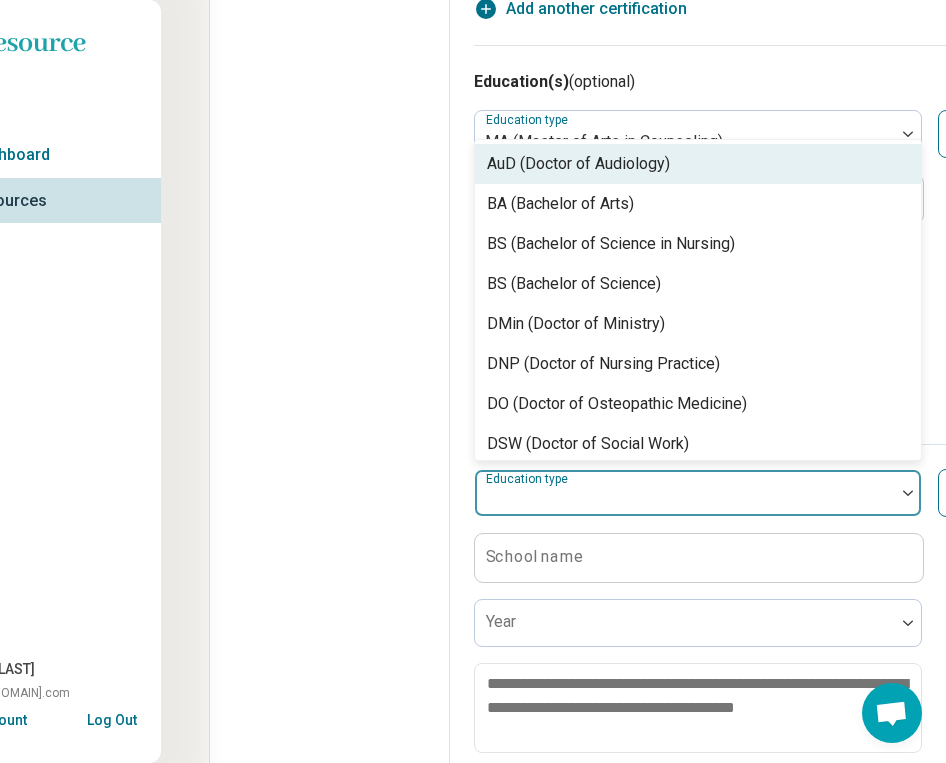 click on "**********" at bounding box center [794, -474] 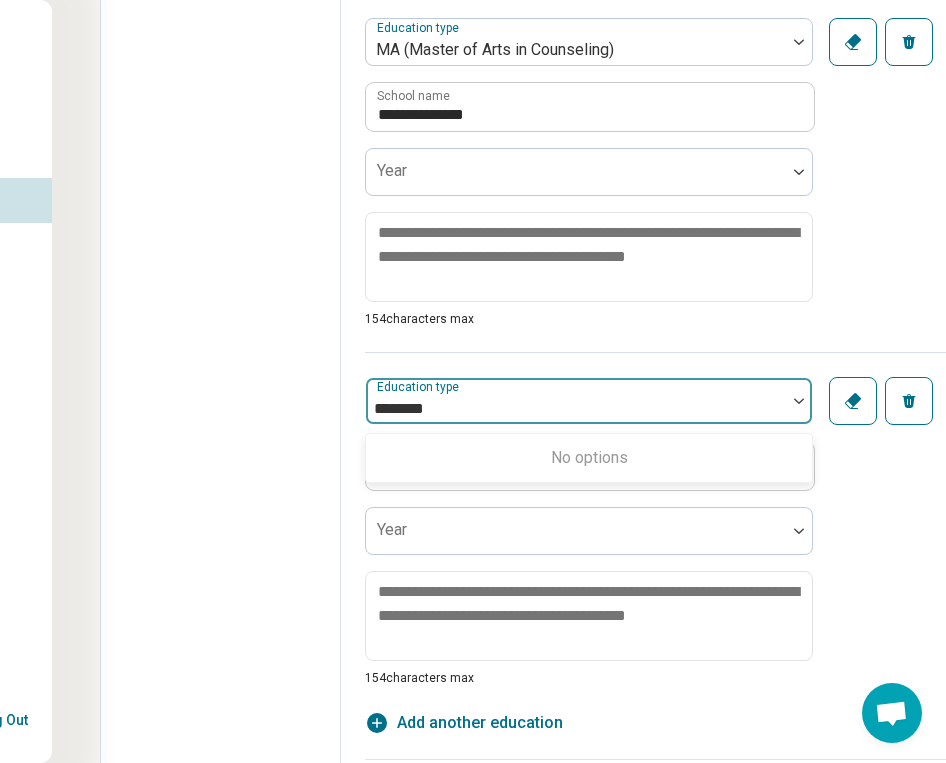 scroll, scrollTop: 2592, scrollLeft: 200, axis: both 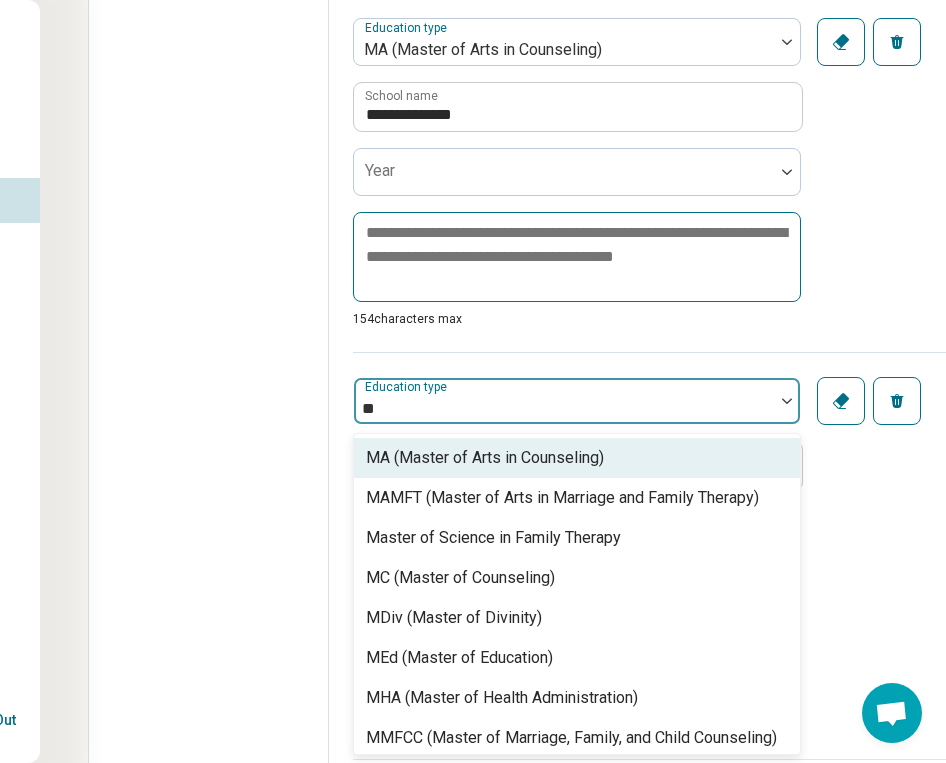 type on "*" 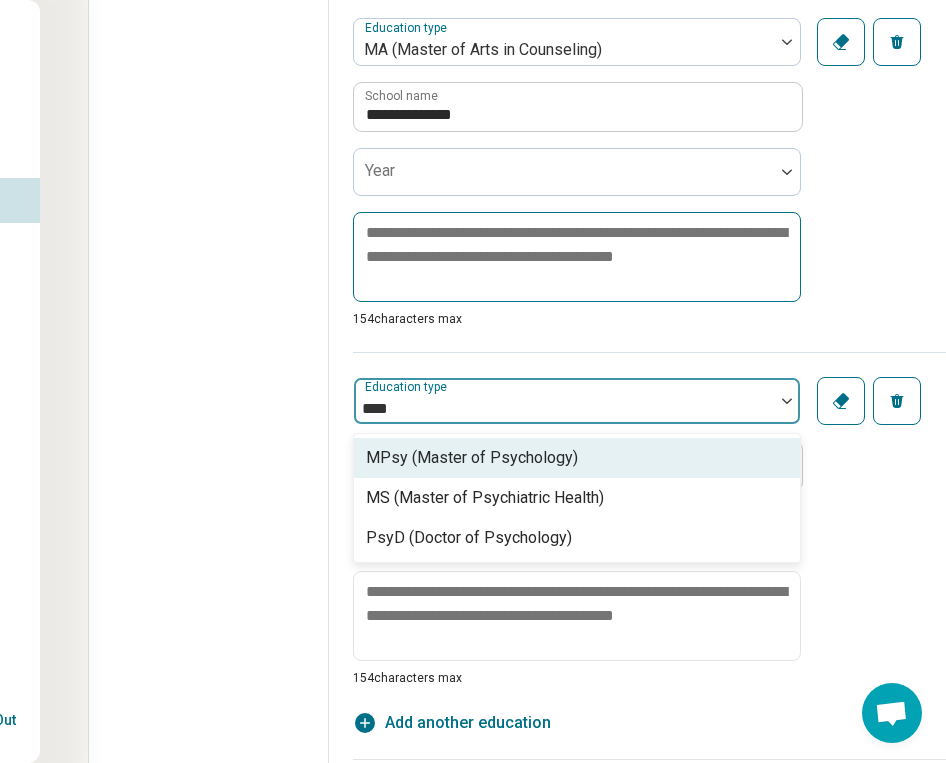 type on "*****" 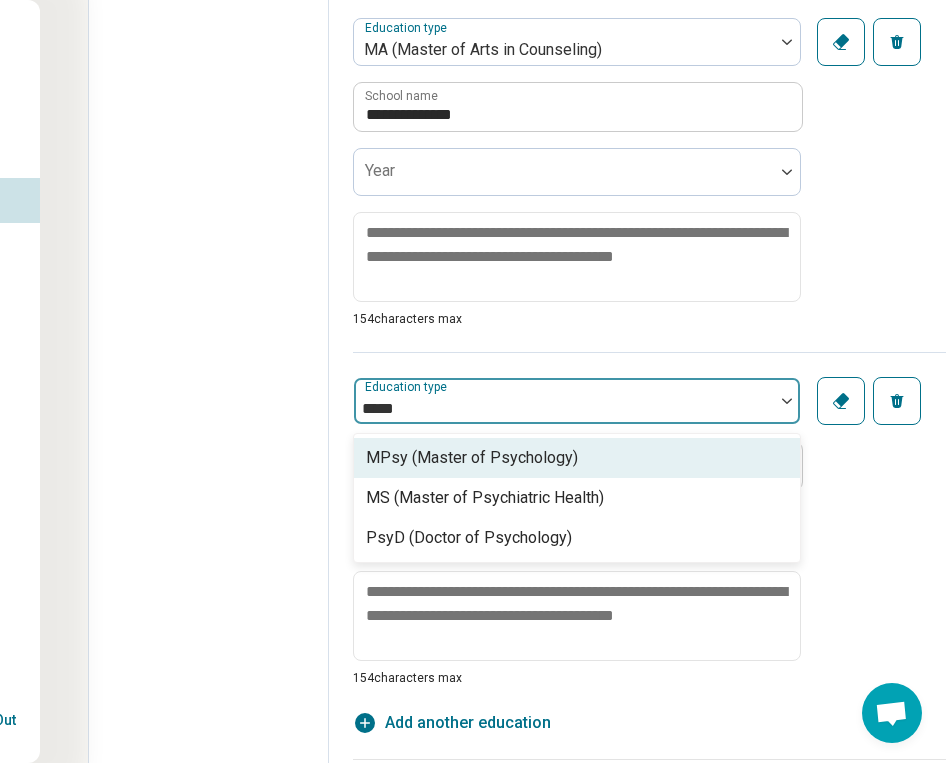 click on "MPsy (Master of Psychology)" at bounding box center [472, 458] 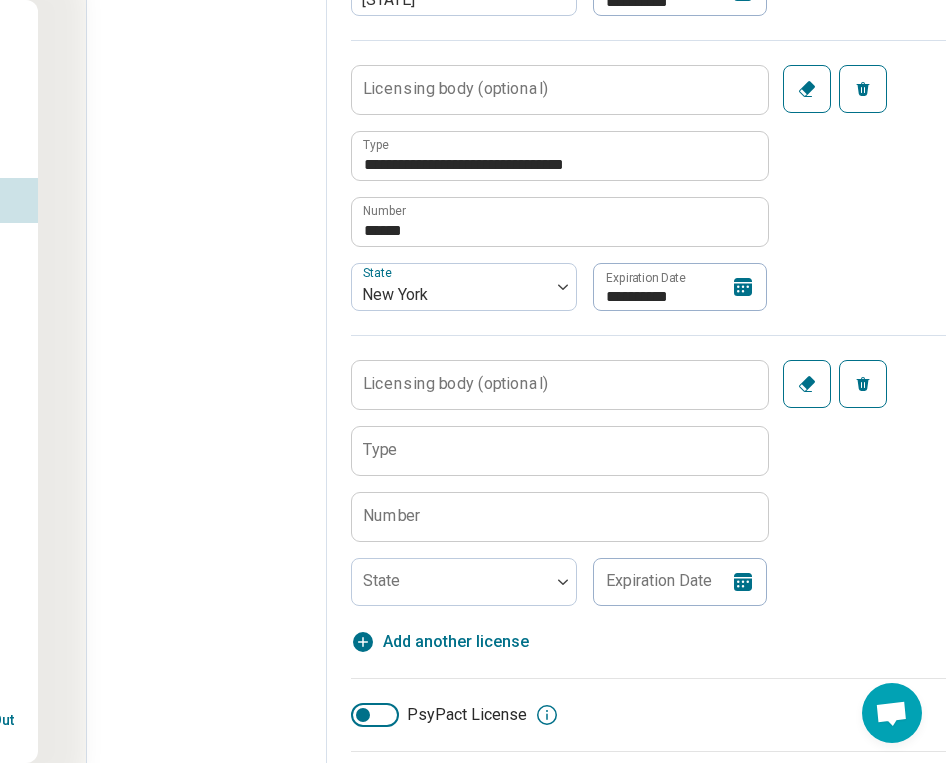 scroll, scrollTop: 1190, scrollLeft: 202, axis: both 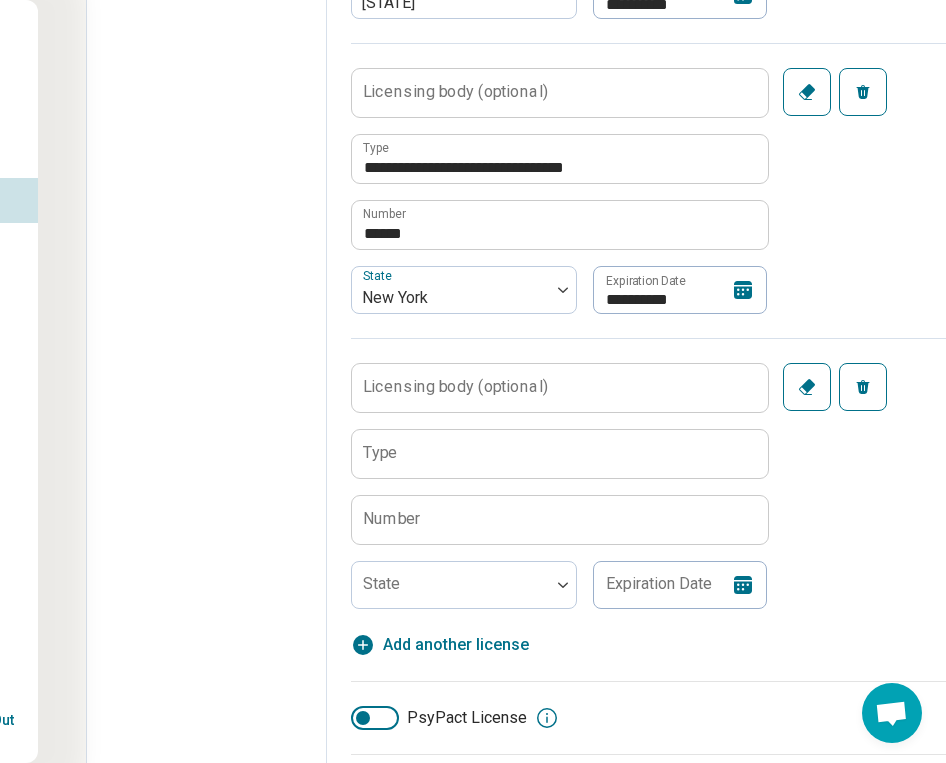 type on "**********" 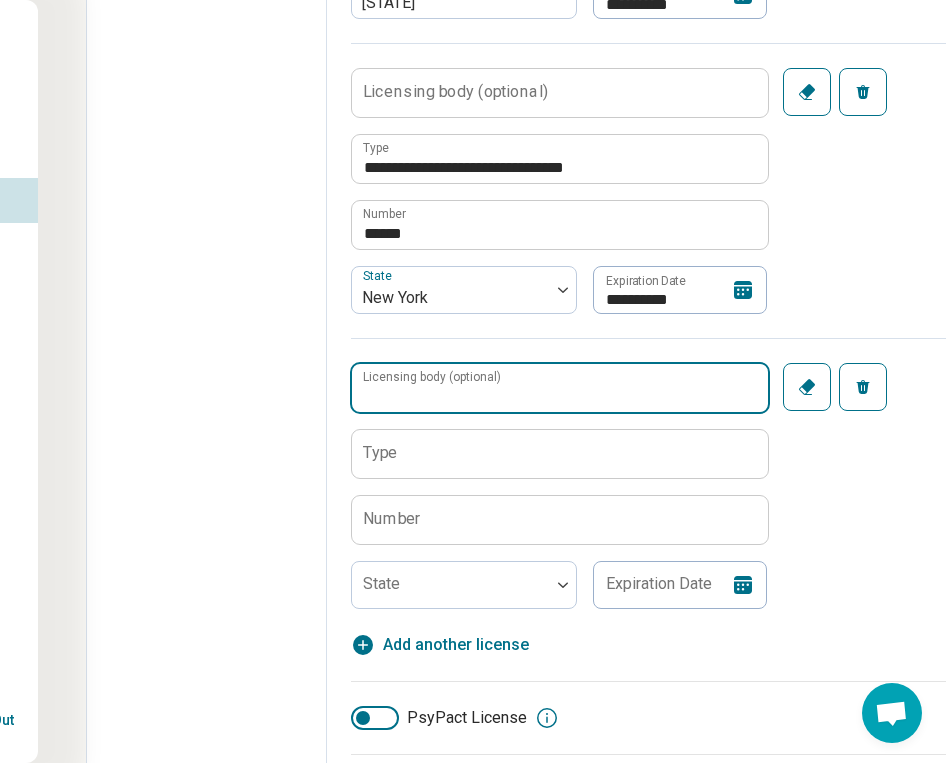 paste on "**********" 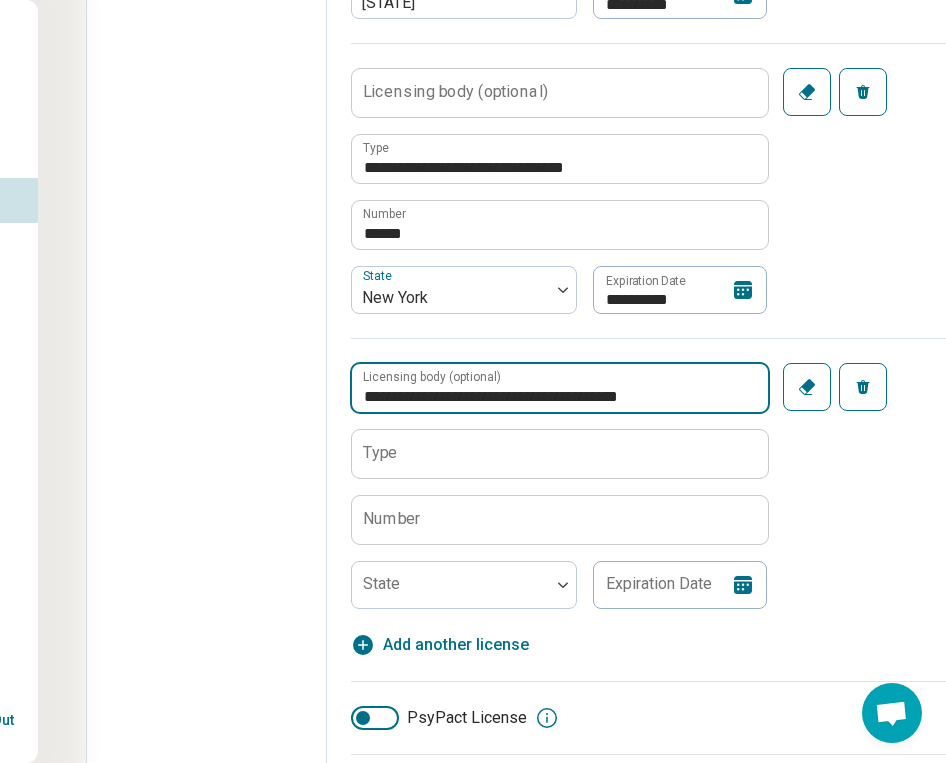 click on "**********" at bounding box center [560, 388] 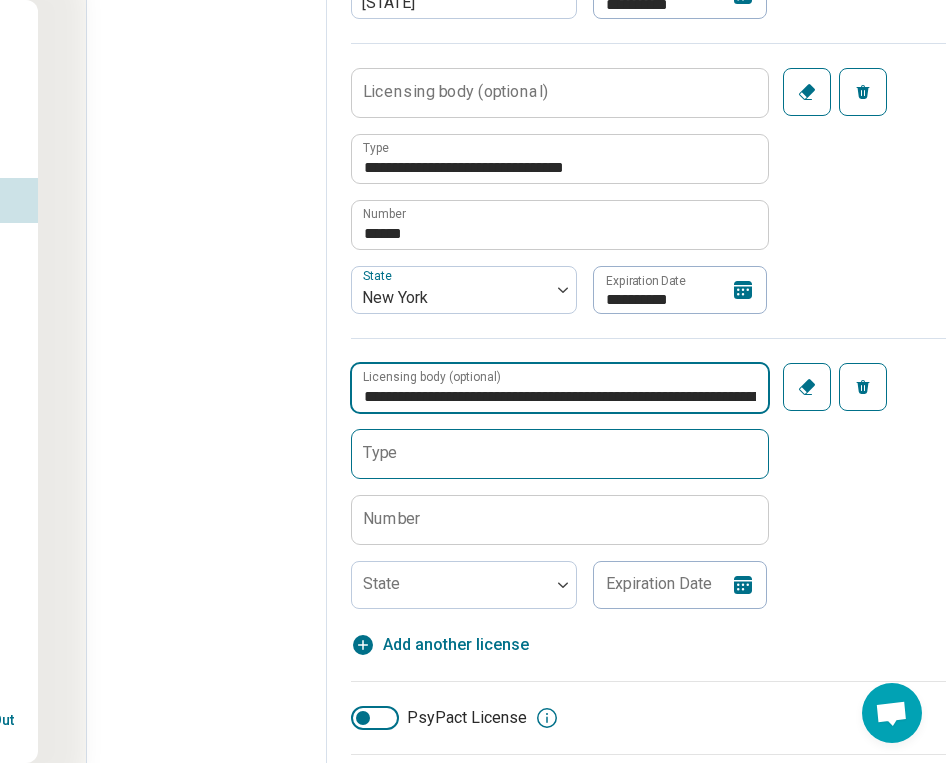 type on "**********" 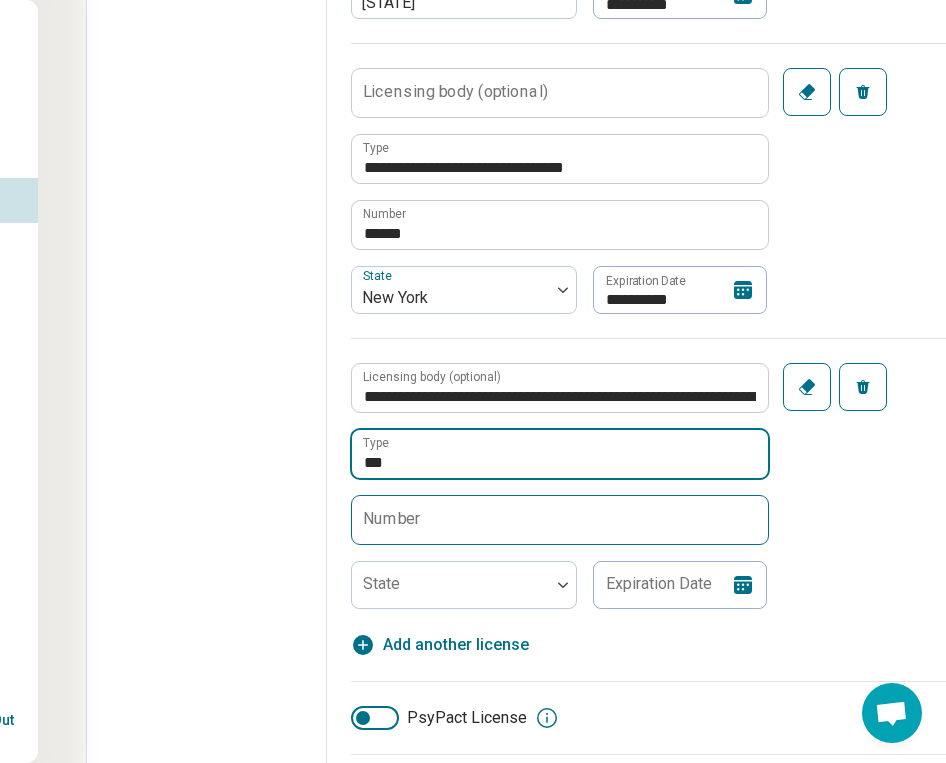 type on "***" 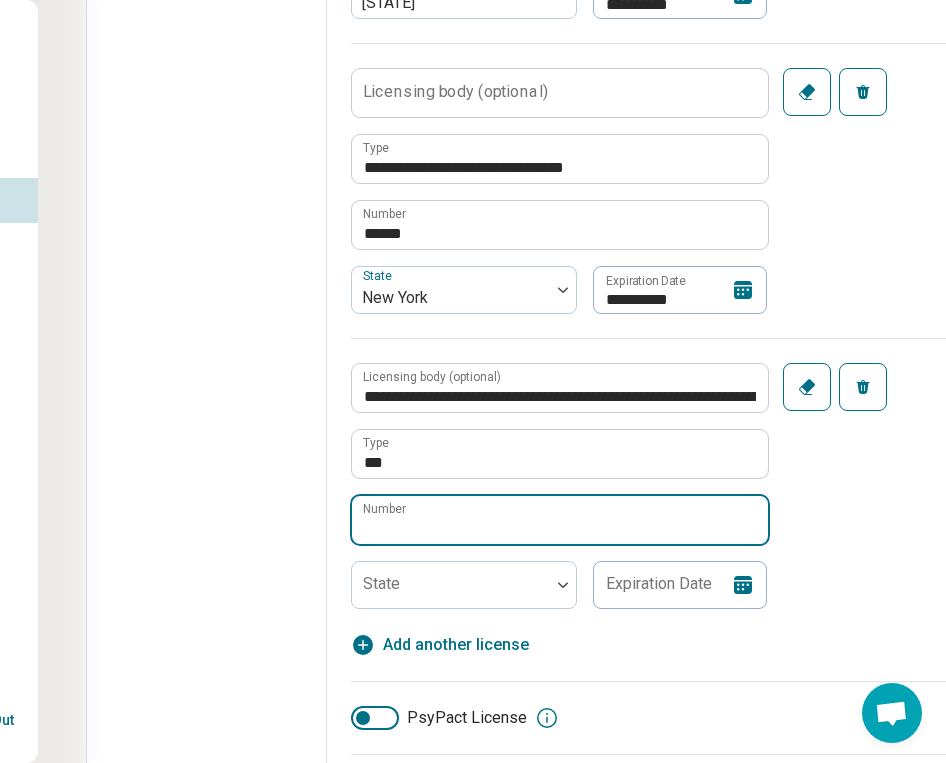 click on "Number" at bounding box center (560, 520) 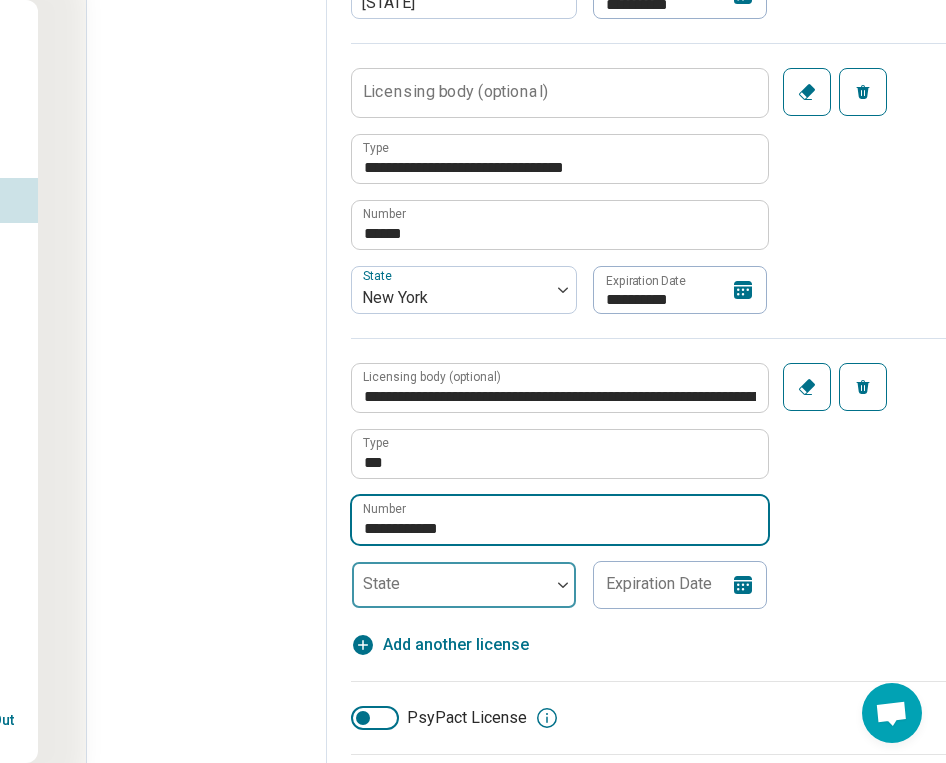 type on "**********" 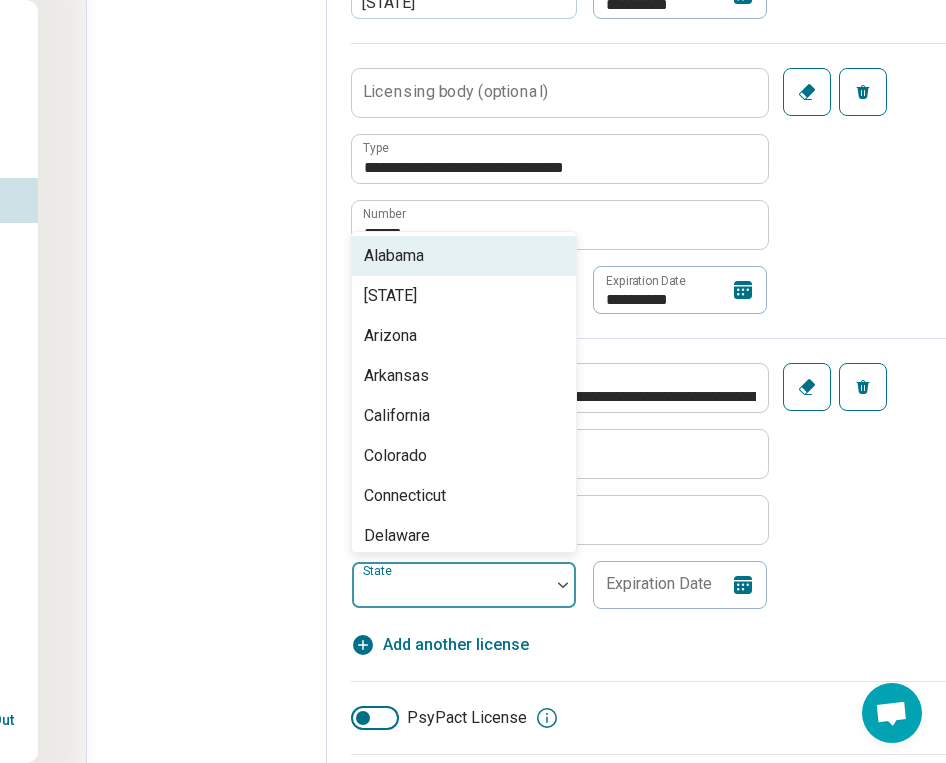 click at bounding box center [451, 593] 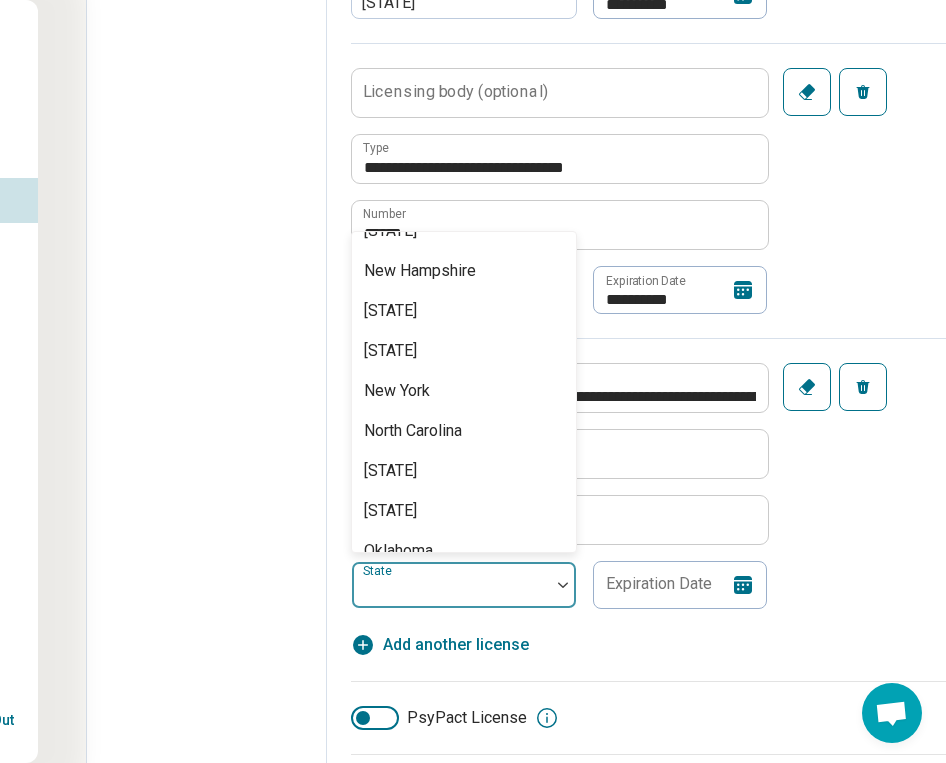 scroll, scrollTop: 1141, scrollLeft: 0, axis: vertical 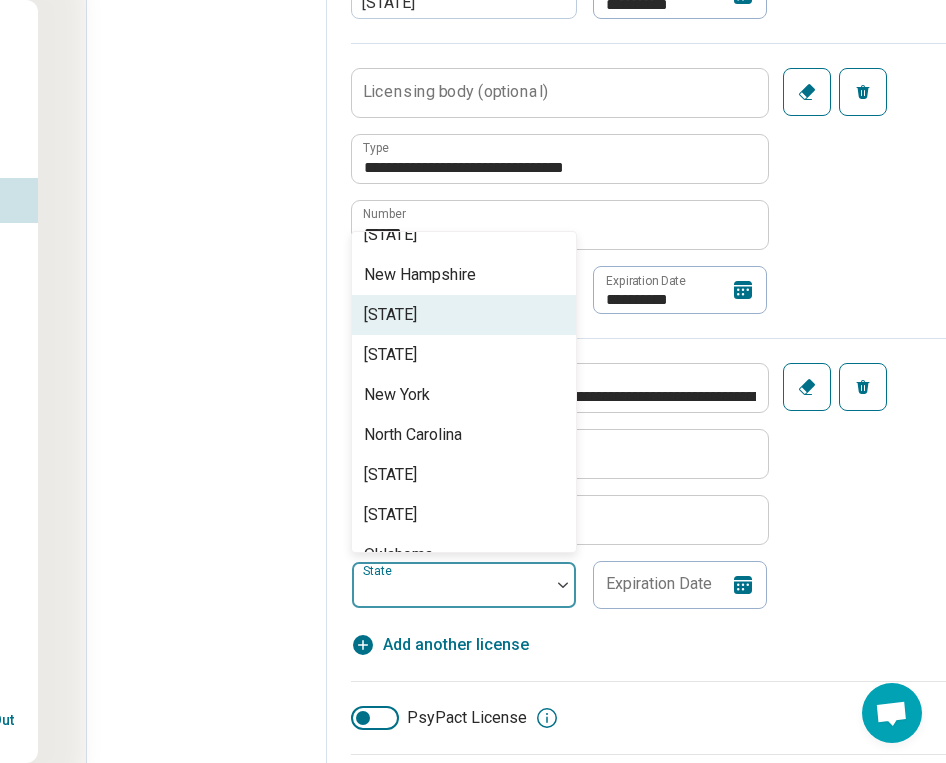 click on "New Jersey" at bounding box center (390, 315) 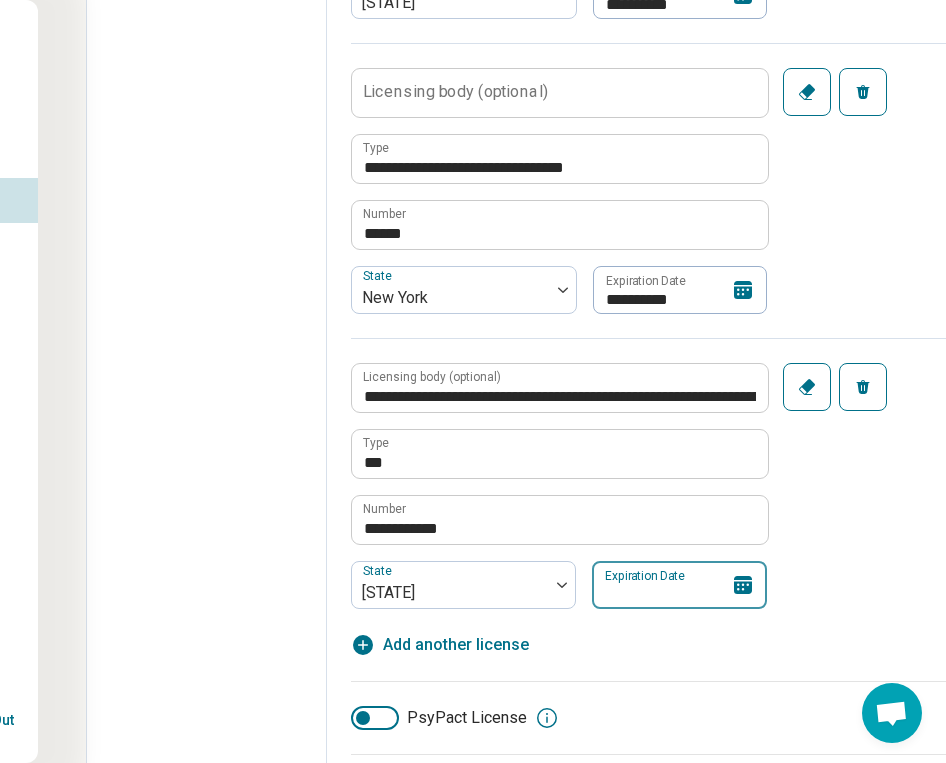 click on "Expiration Date" at bounding box center [679, 585] 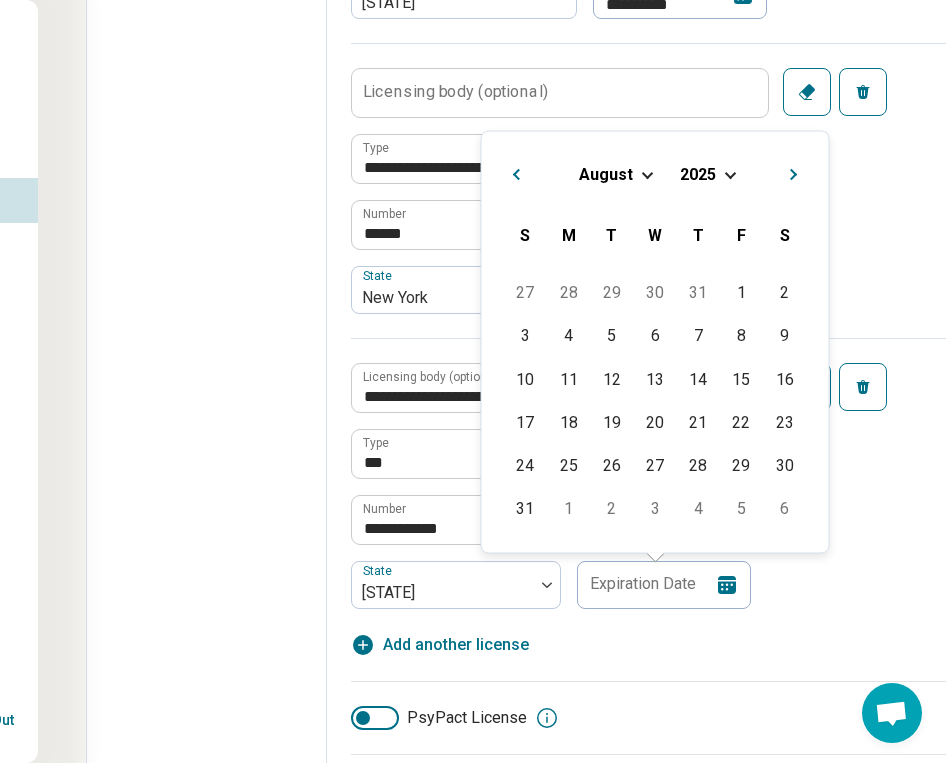 click on "August" at bounding box center (606, 173) 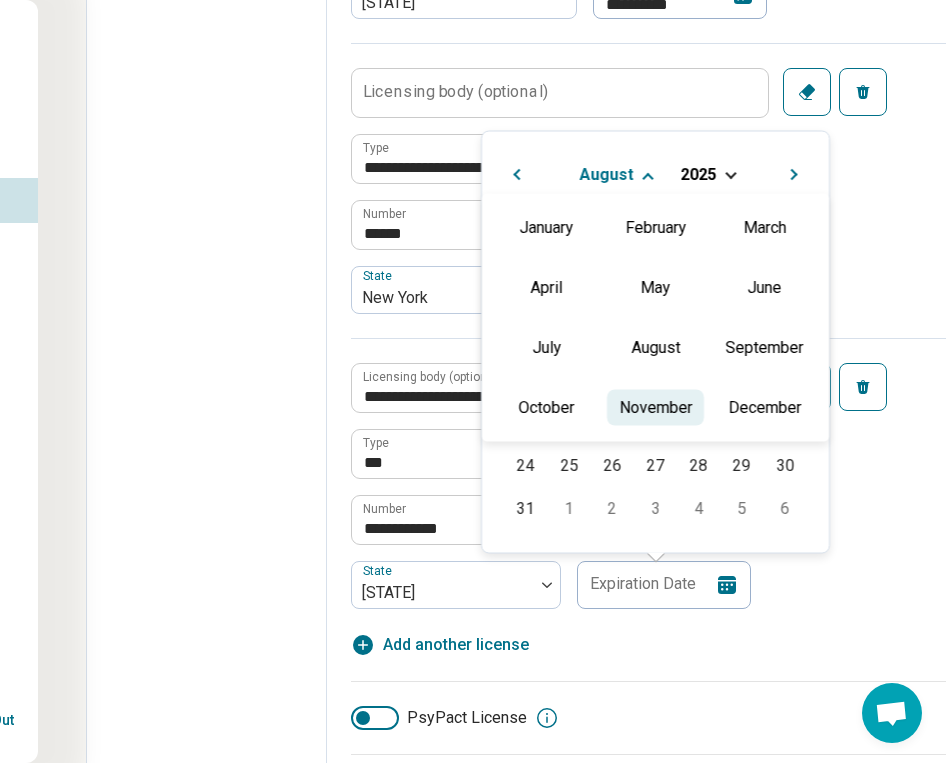 click on "November" at bounding box center (655, 407) 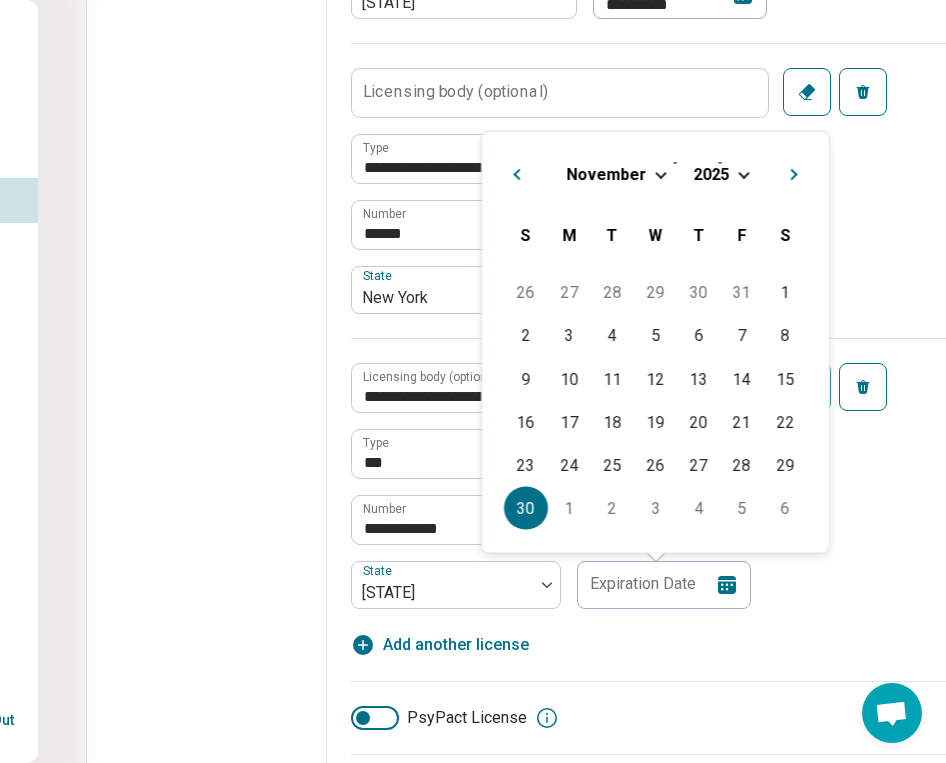 click on "30" at bounding box center [525, 508] 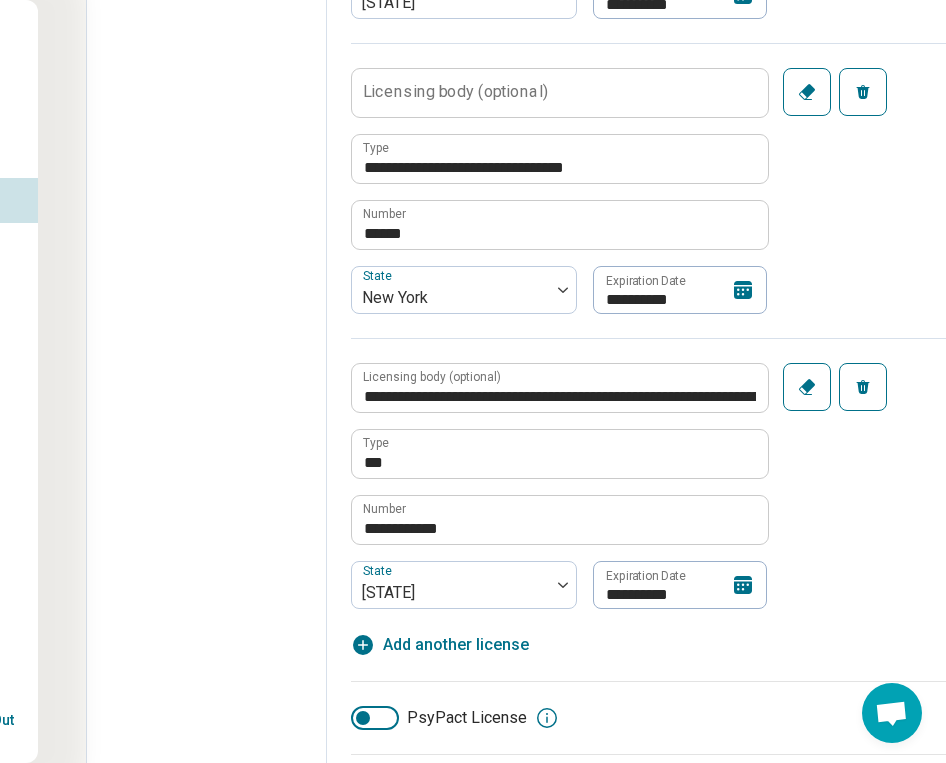 click 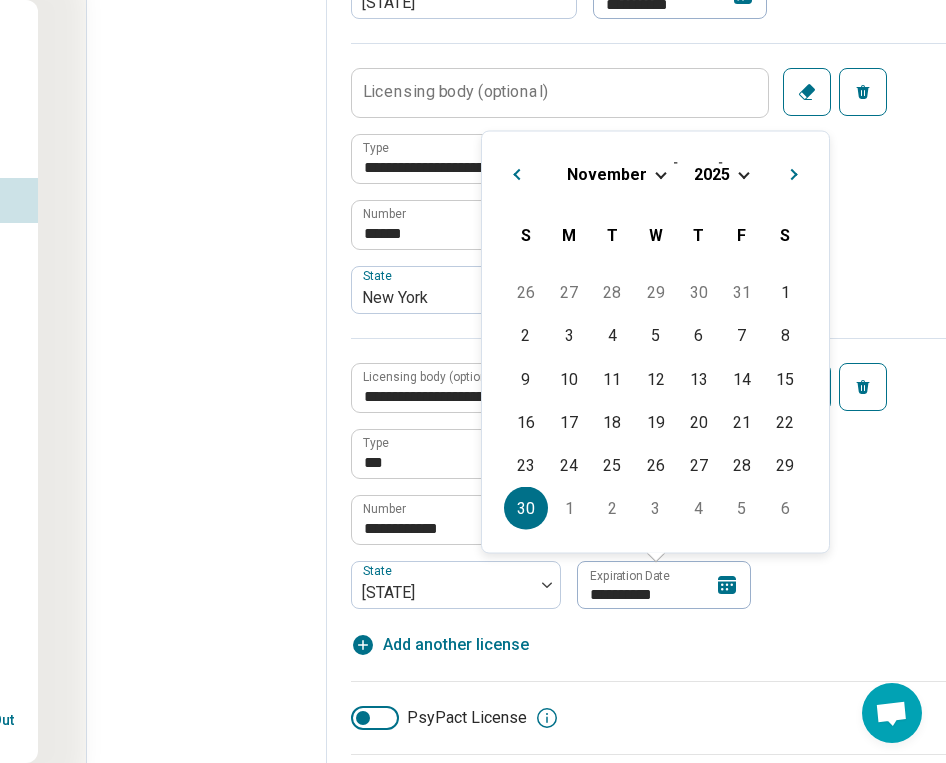 click on "2025" at bounding box center [712, 173] 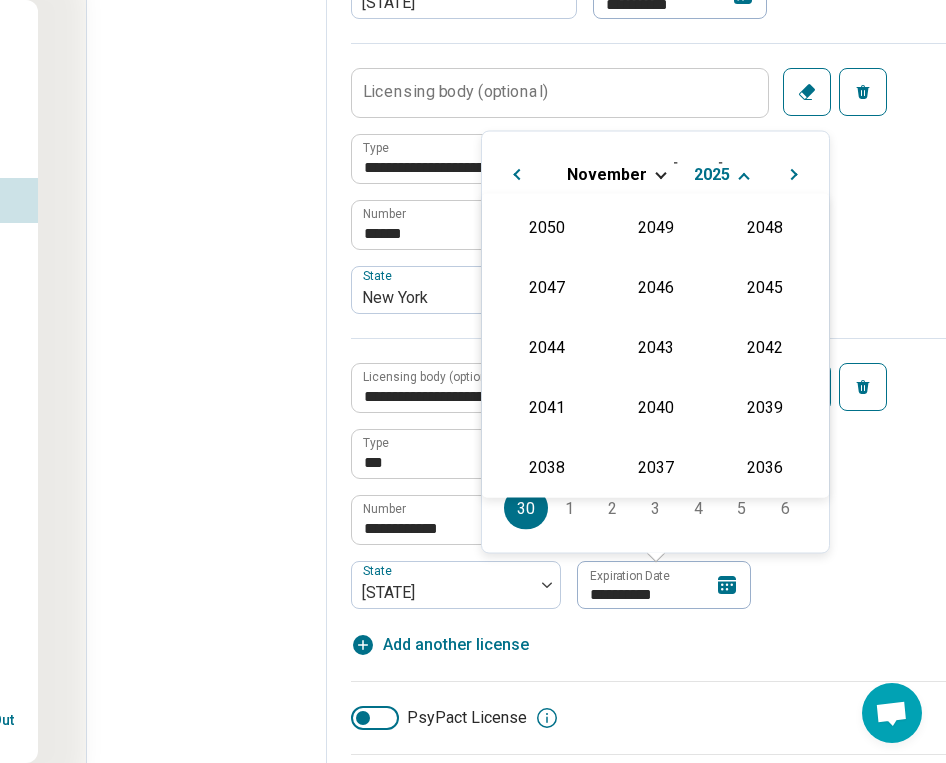scroll, scrollTop: 362, scrollLeft: 0, axis: vertical 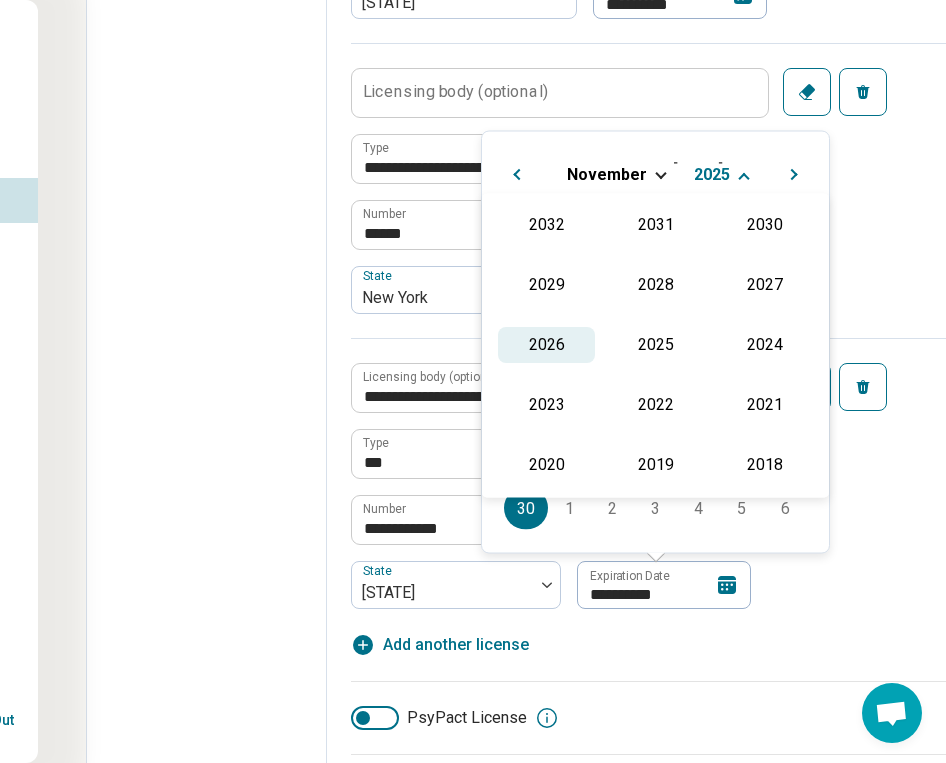 click on "2026" at bounding box center [546, 345] 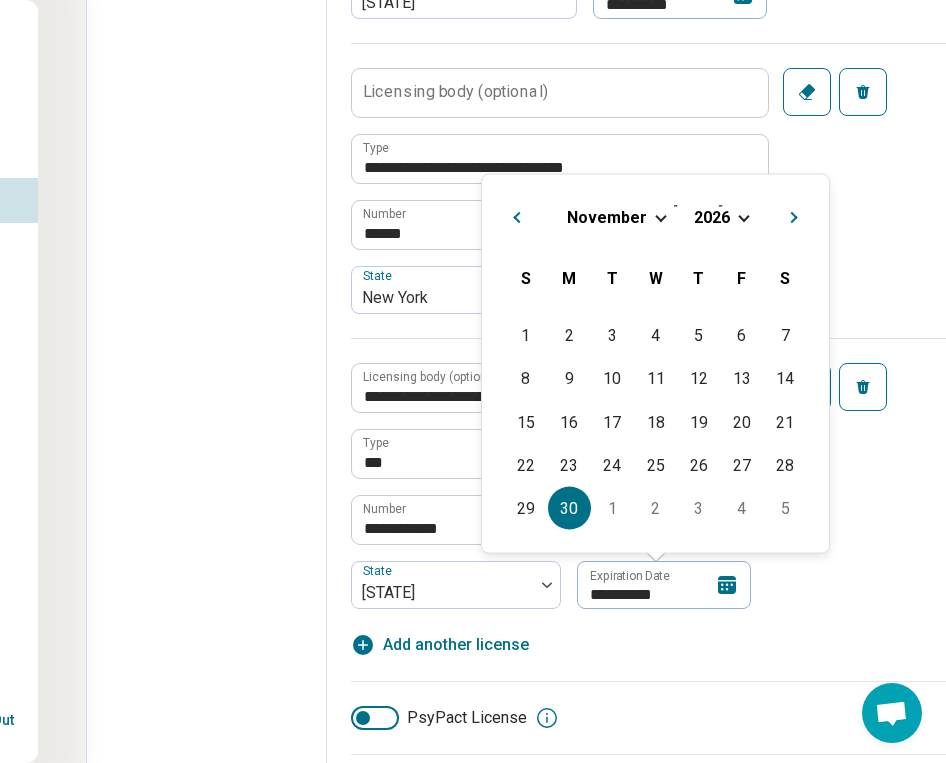 click on "30" at bounding box center (569, 508) 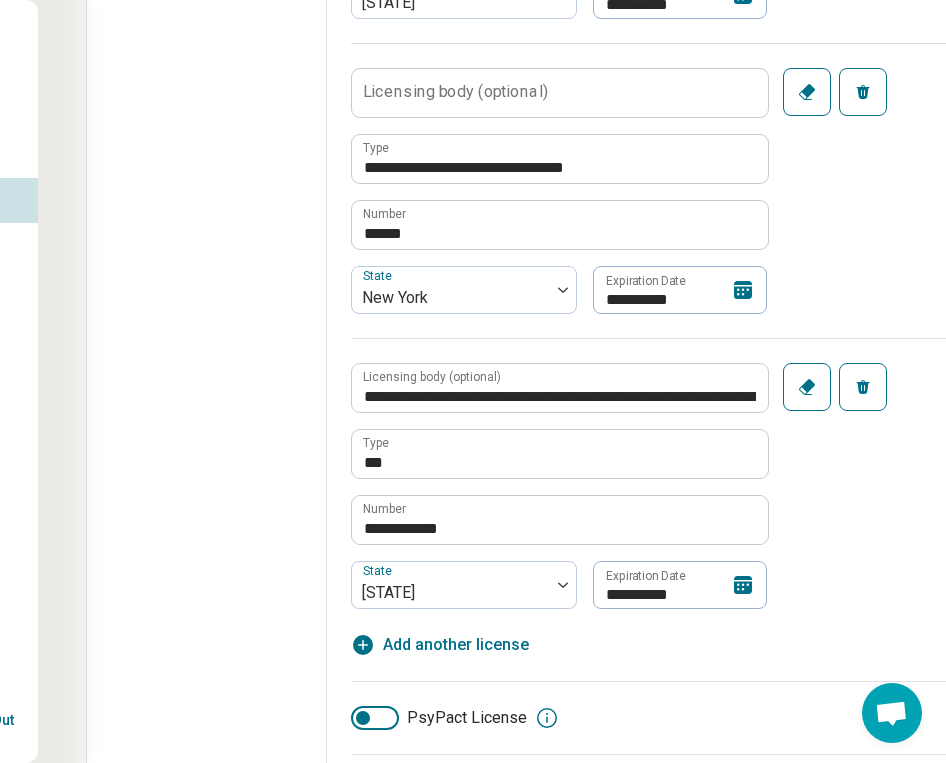 click on "**********" at bounding box center [671, 473] 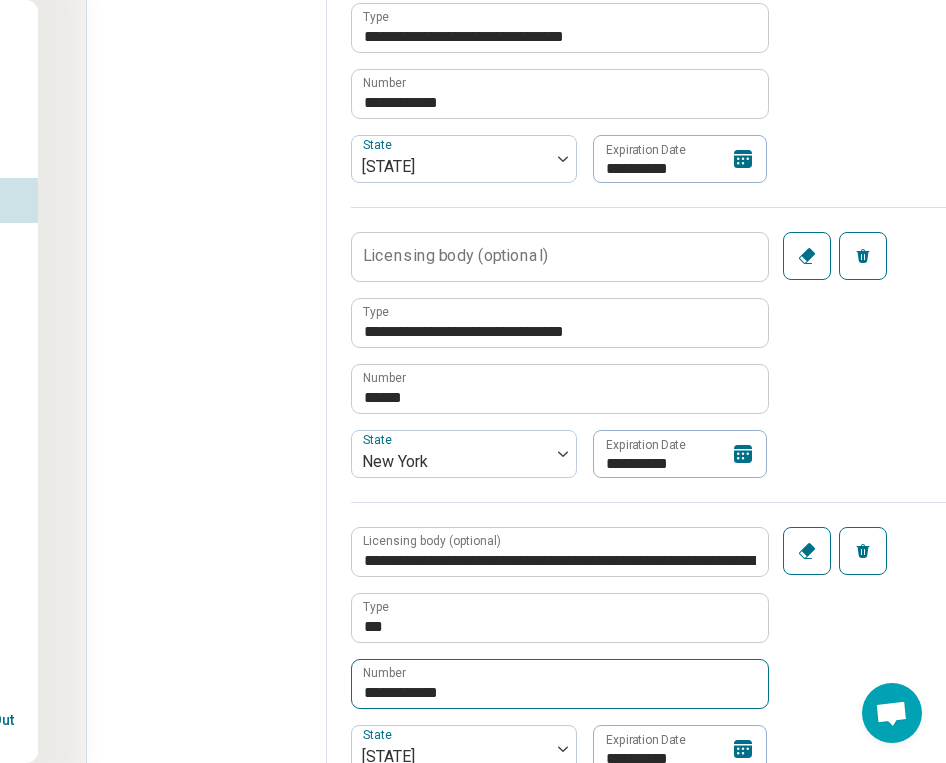 scroll, scrollTop: 1027, scrollLeft: 204, axis: both 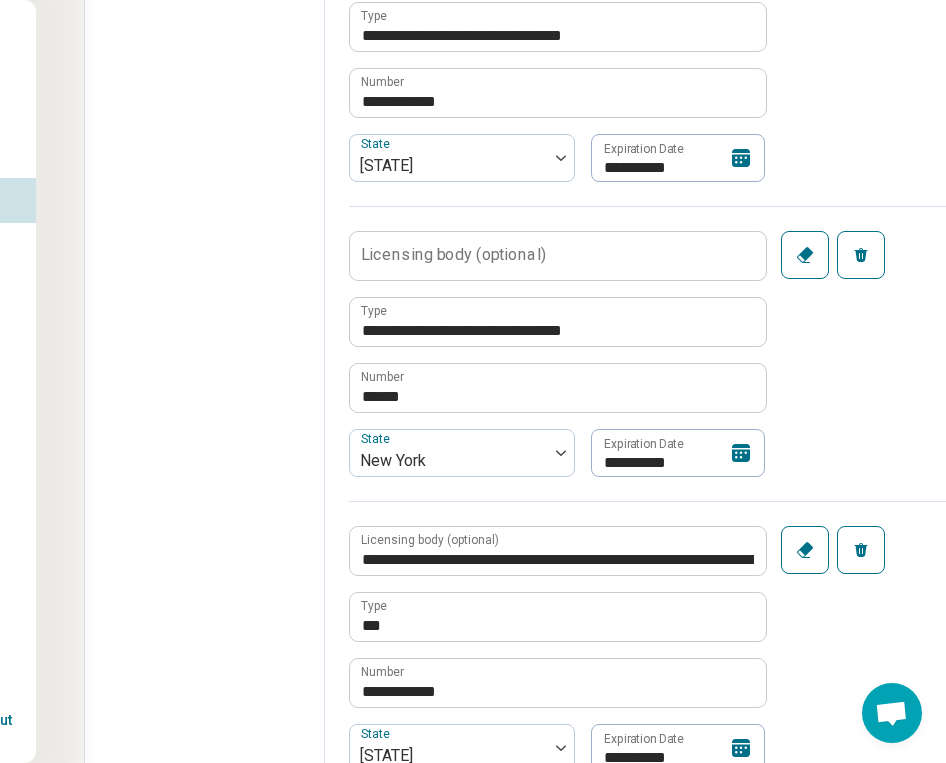 click on "Licensing body (optional)" at bounding box center (453, 255) 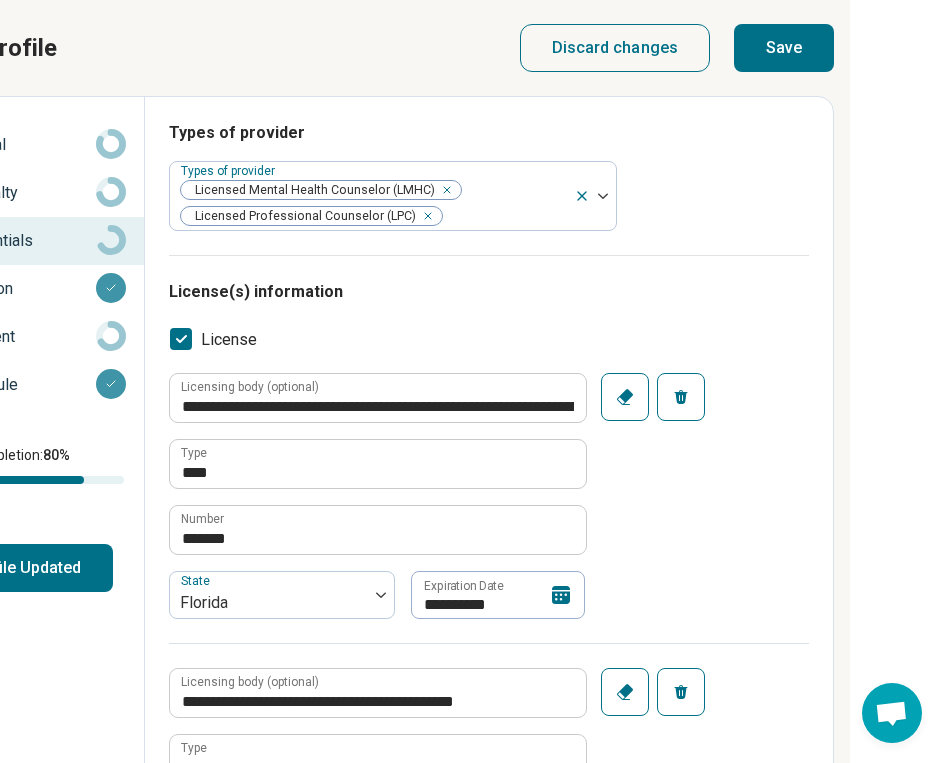 scroll, scrollTop: 0, scrollLeft: 384, axis: horizontal 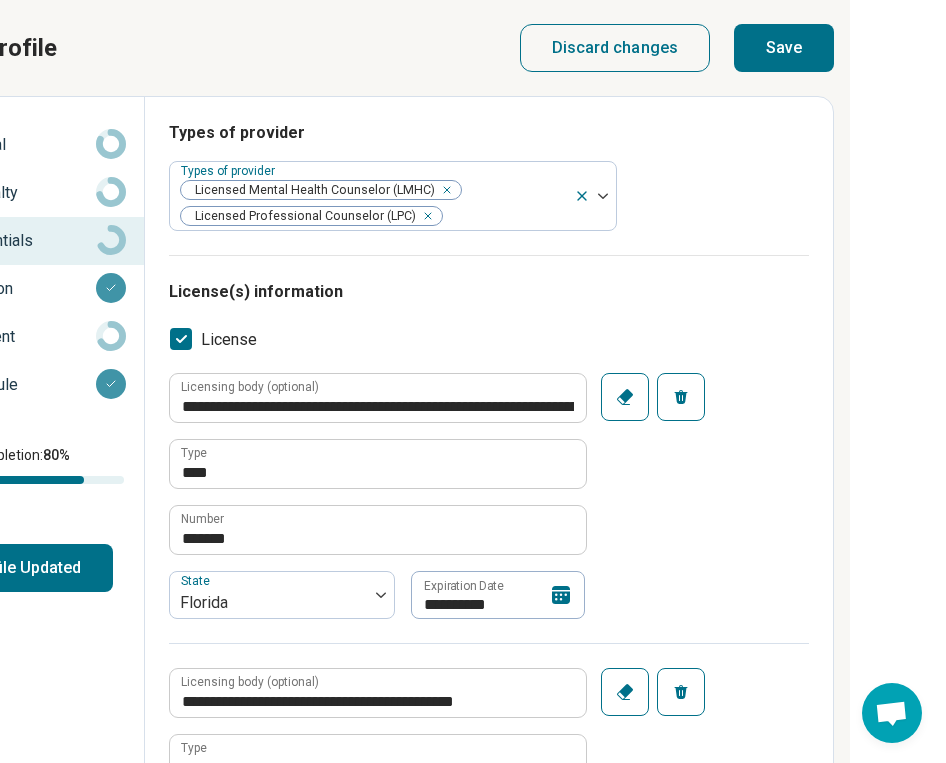 type on "**********" 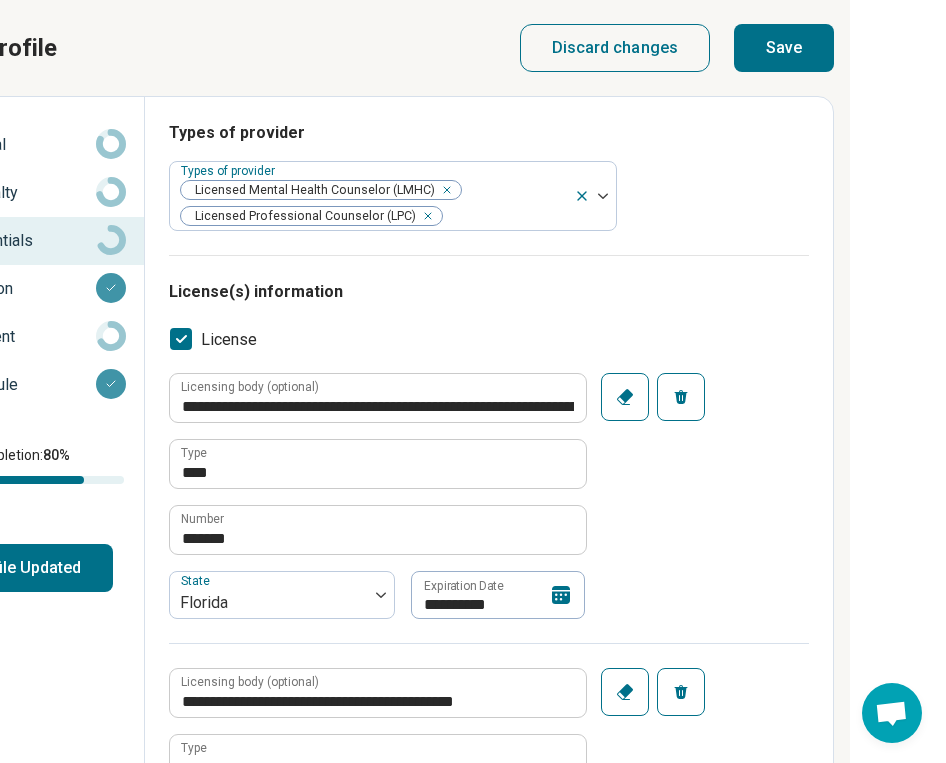 scroll, scrollTop: 0, scrollLeft: 384, axis: horizontal 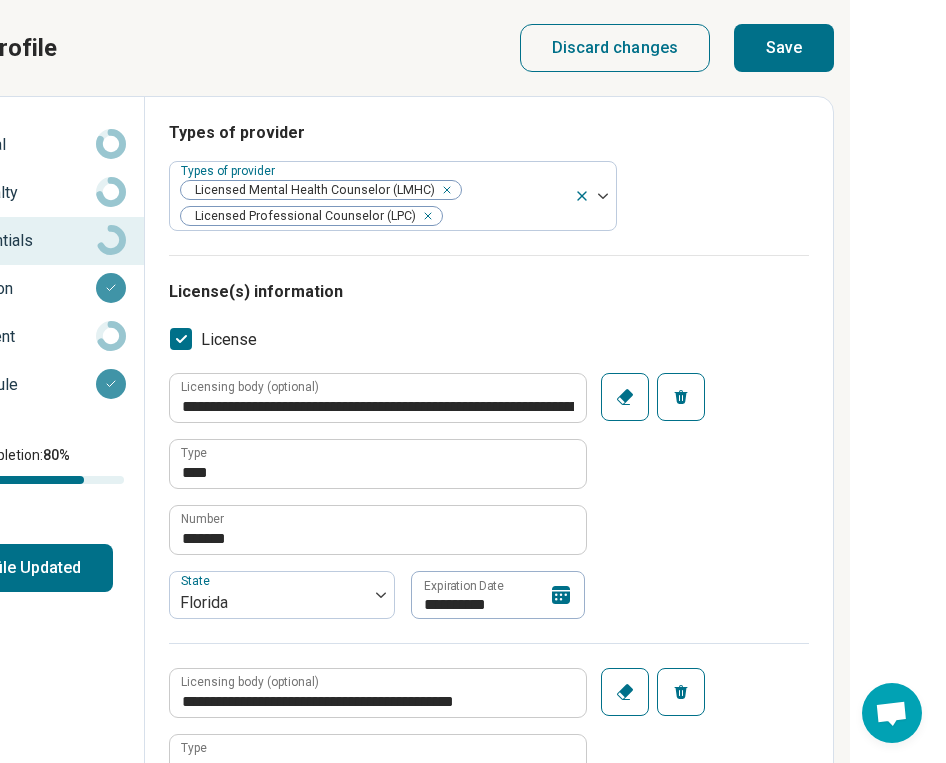 click on "Save" at bounding box center [784, 48] 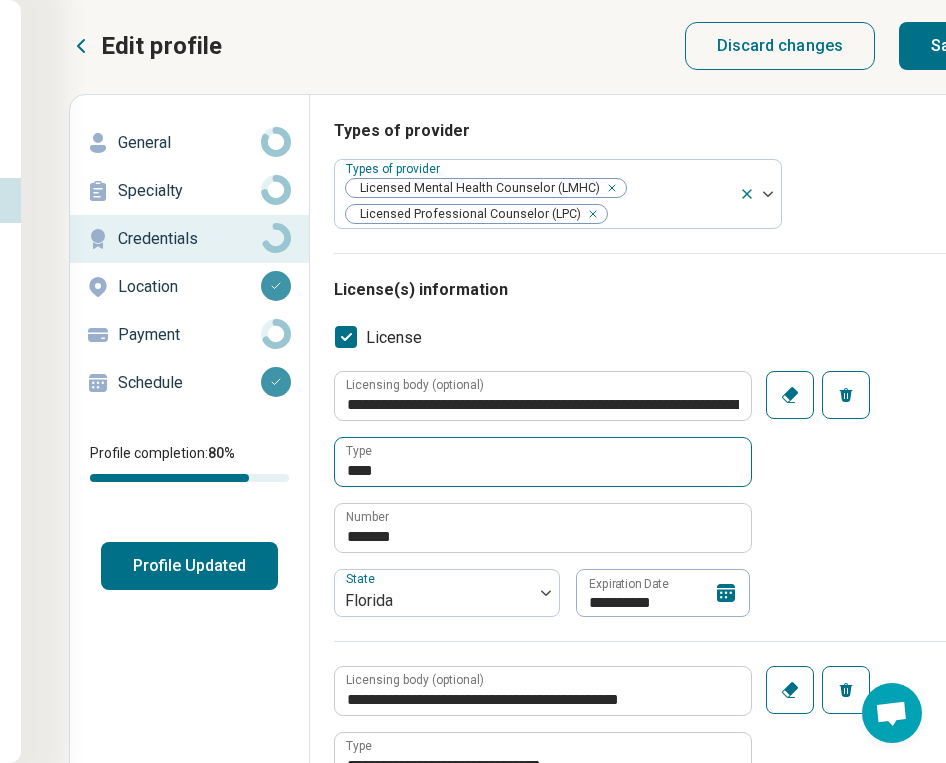 scroll, scrollTop: 2, scrollLeft: 162, axis: both 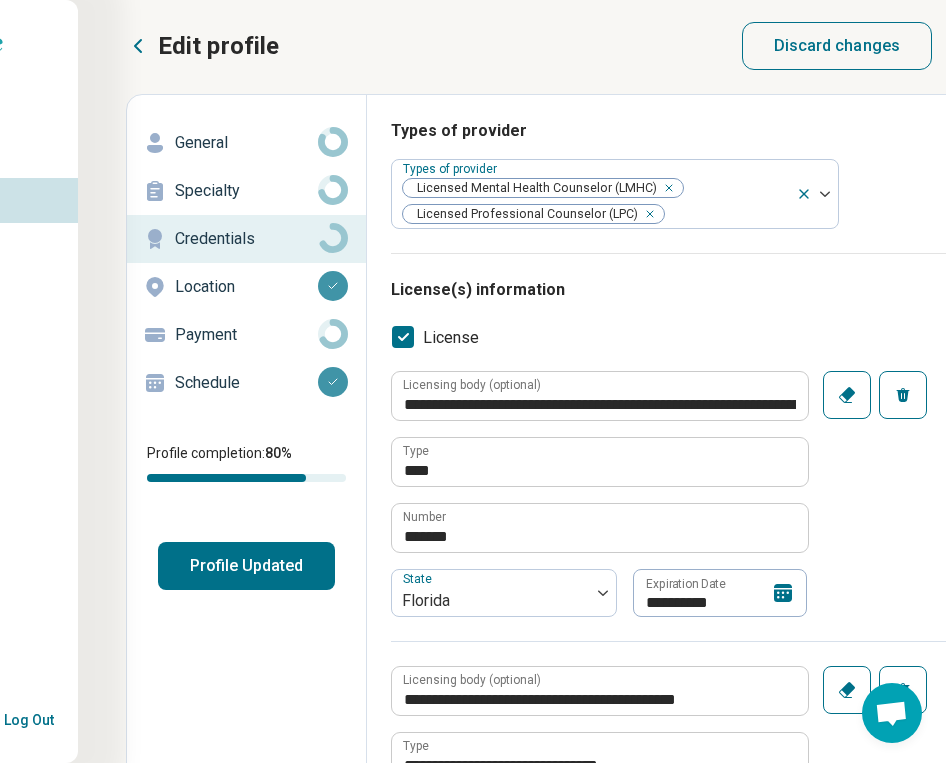 click on "Profile Updated" at bounding box center [246, 566] 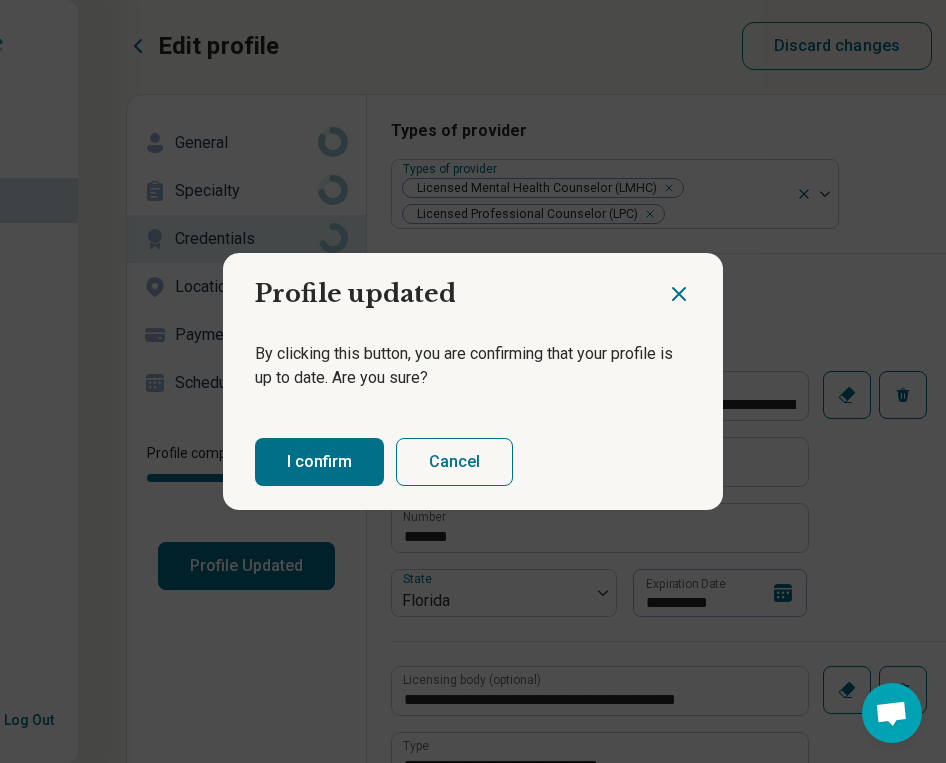 click on "I confirm" at bounding box center [319, 462] 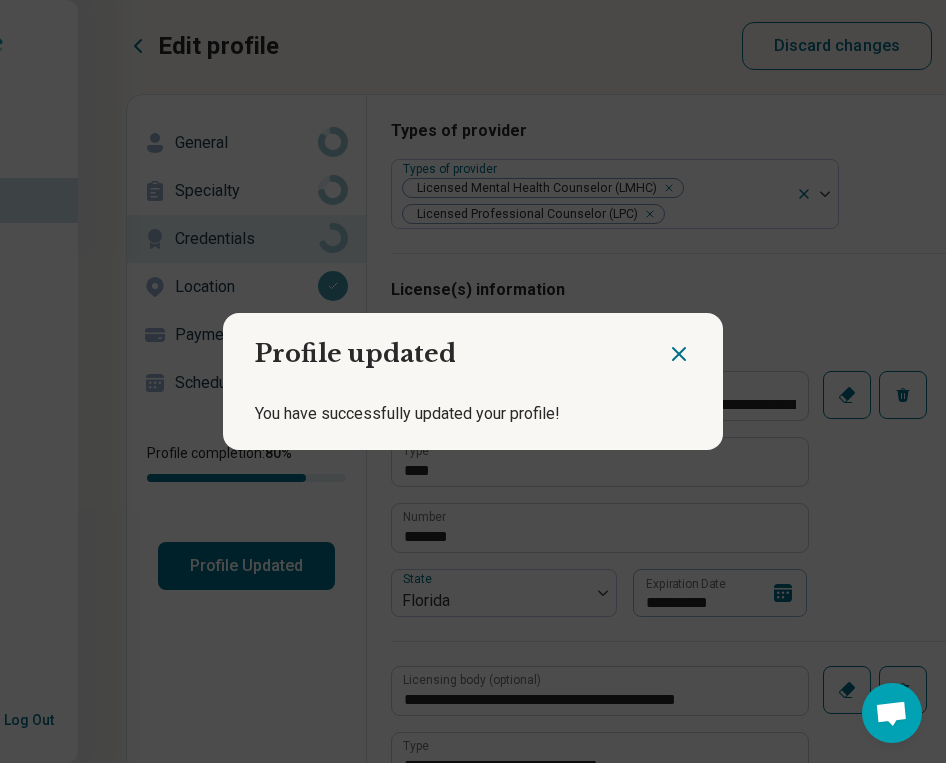 click at bounding box center (695, 346) 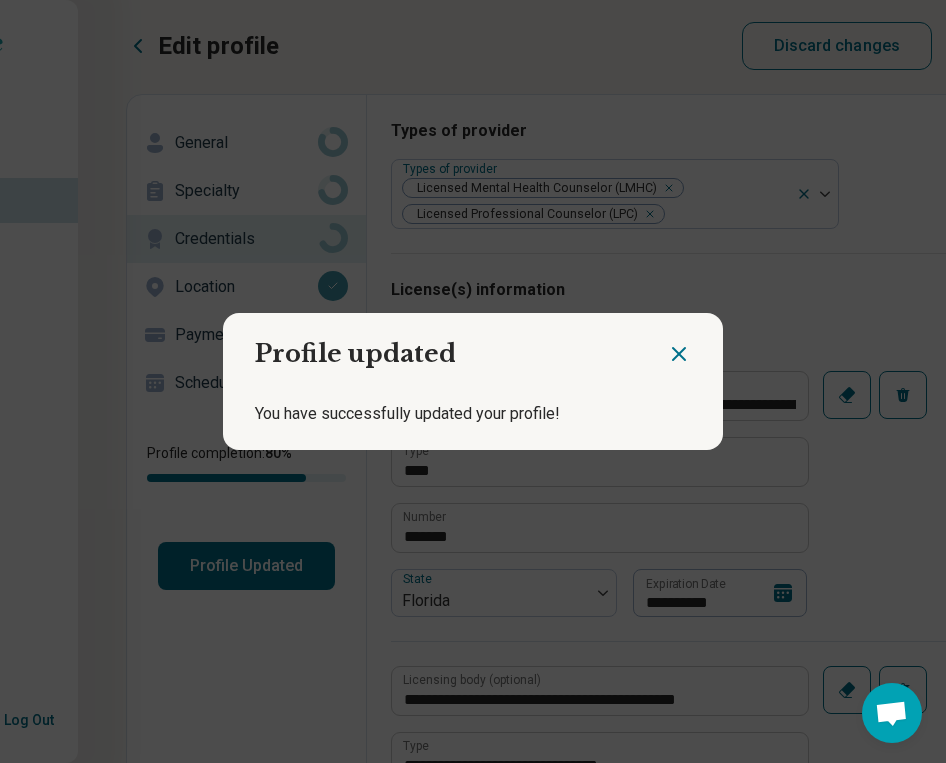 click 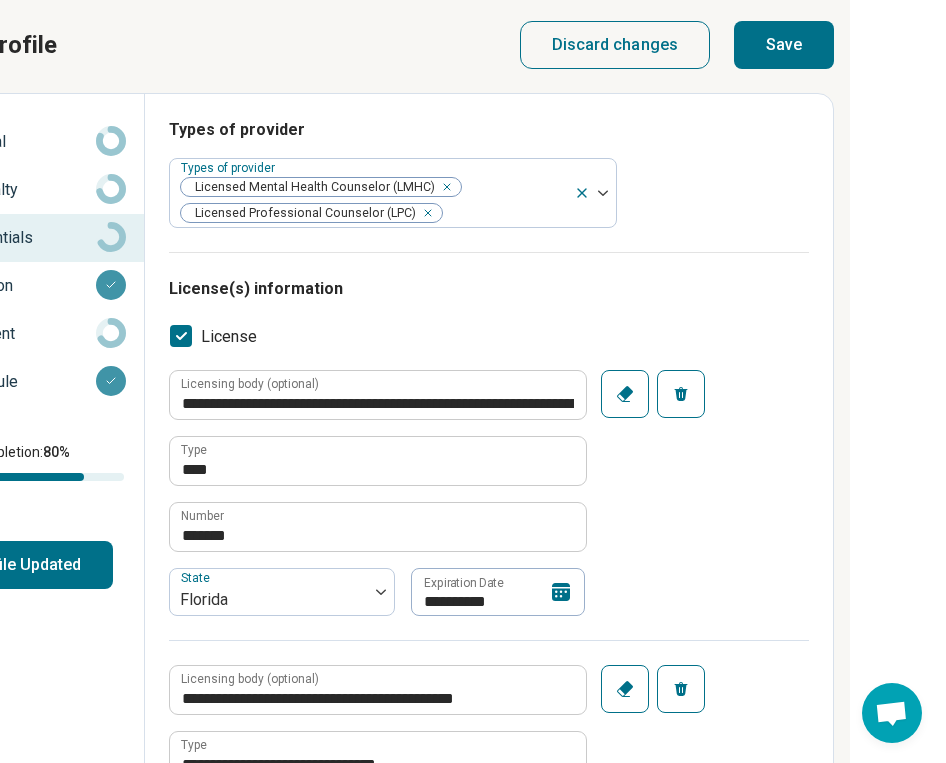 scroll, scrollTop: 3, scrollLeft: 384, axis: both 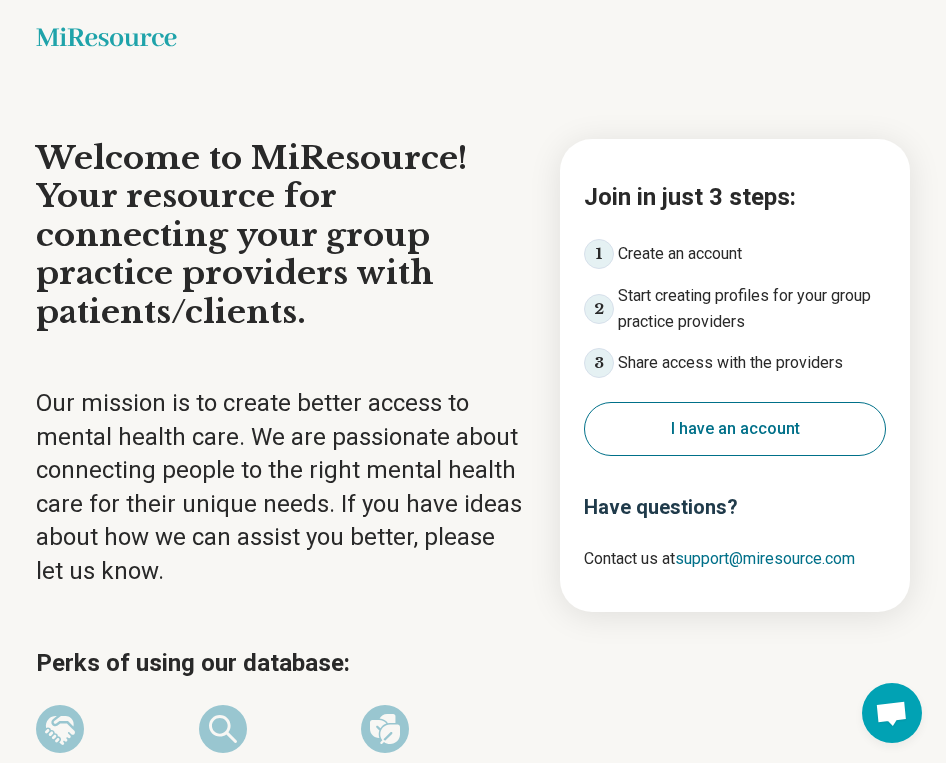click on "I have an account" at bounding box center (735, 429) 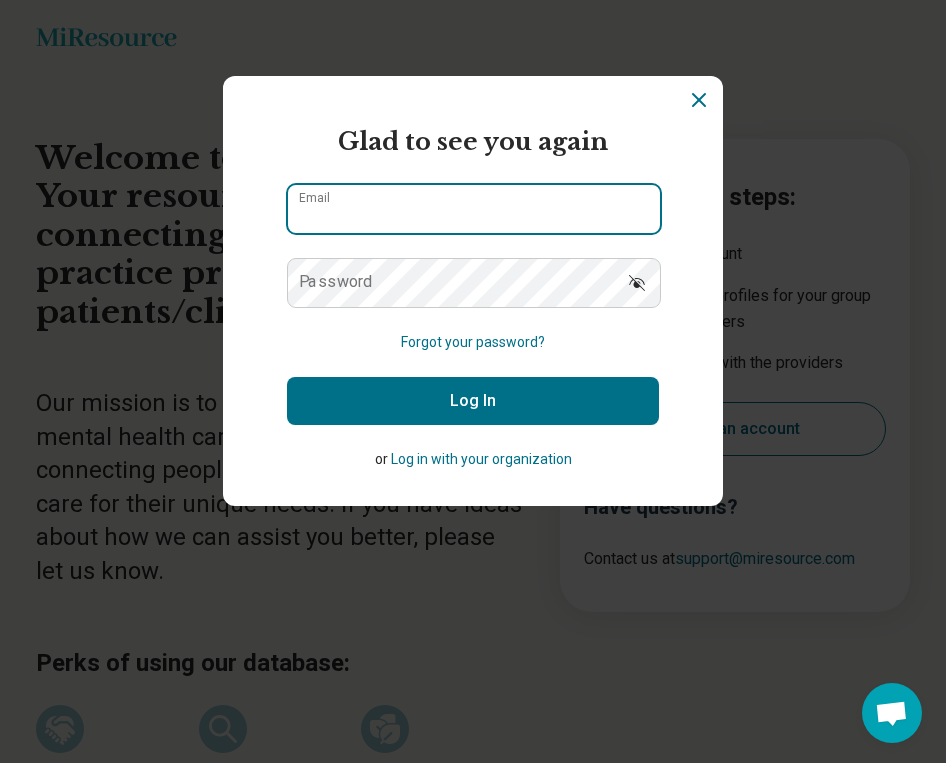 type on "**********" 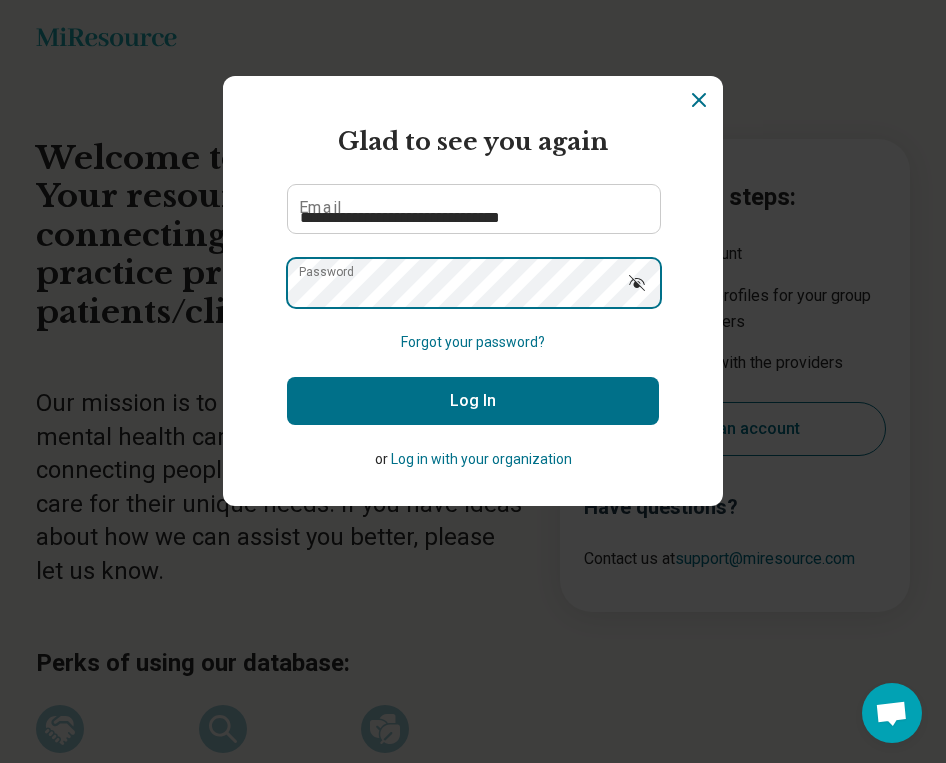 click on "Log In" at bounding box center (473, 401) 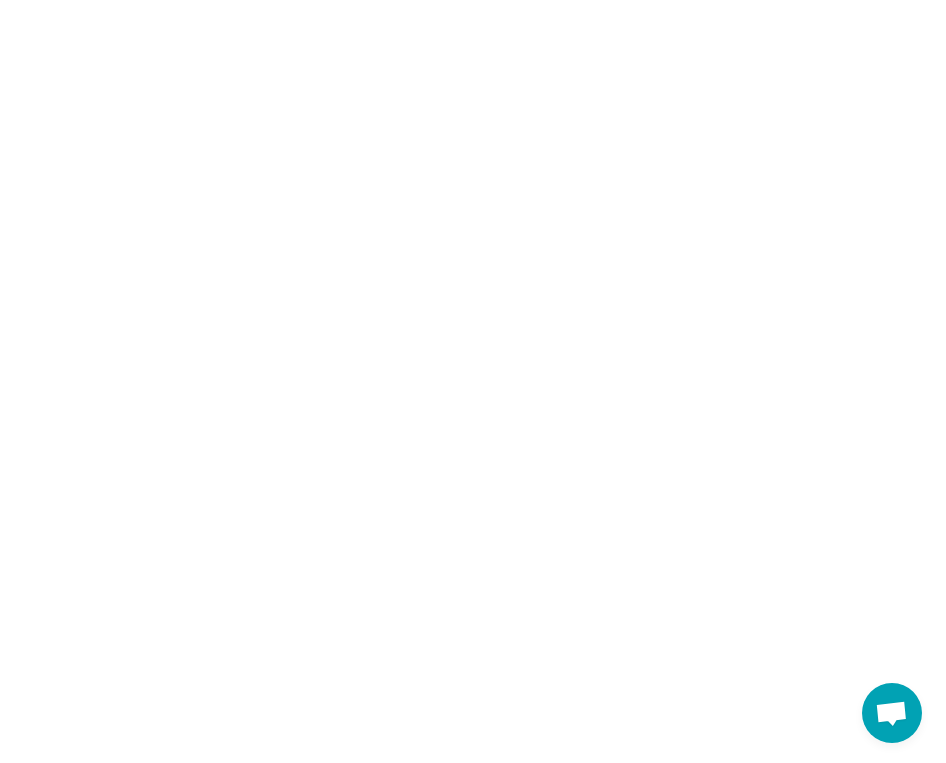 scroll, scrollTop: 0, scrollLeft: 0, axis: both 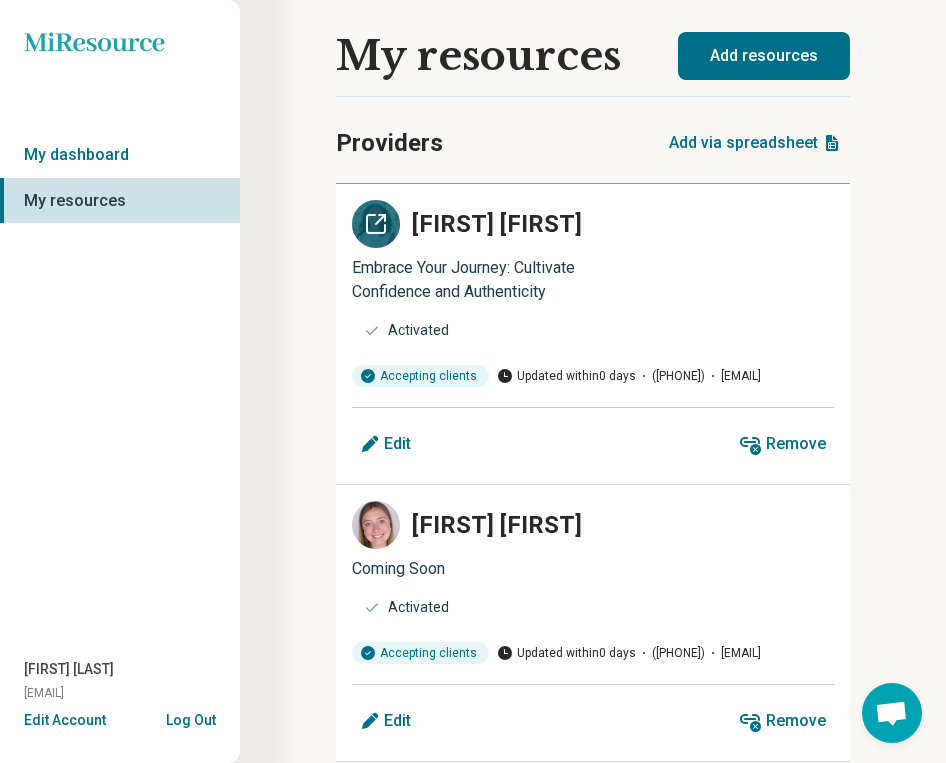 click 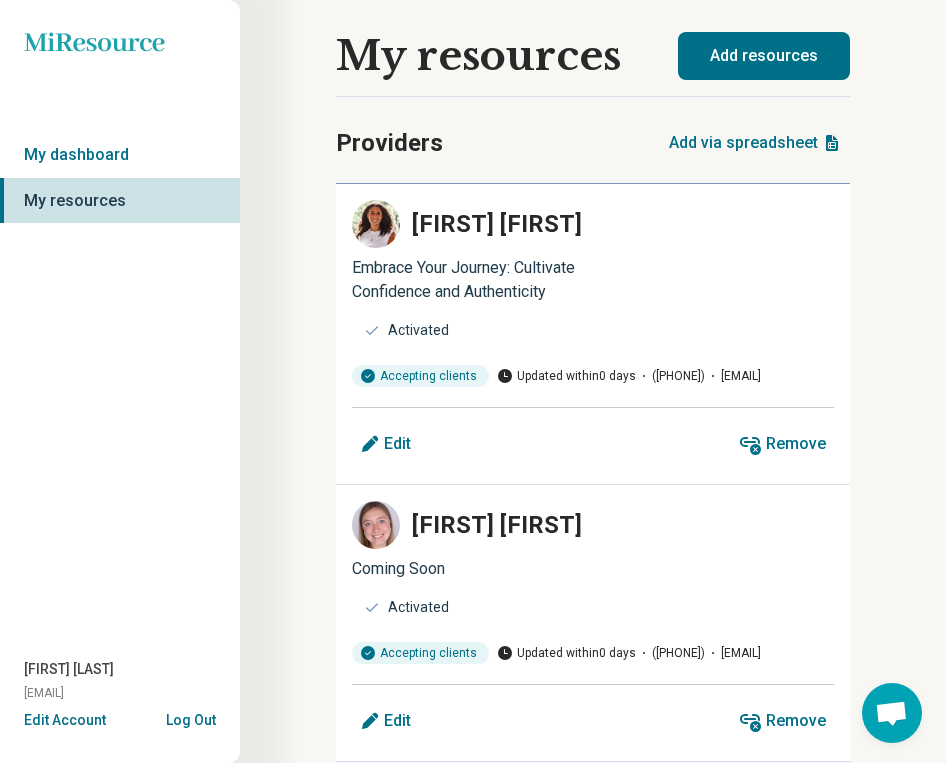 click on "Edit" at bounding box center (397, 444) 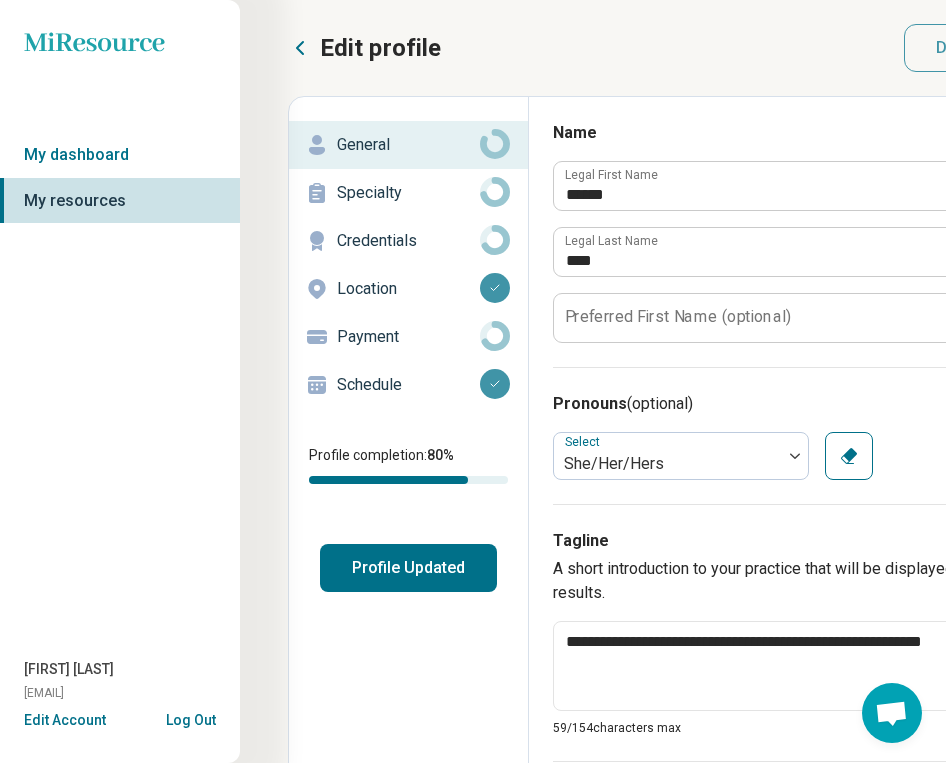 click on "Credentials" at bounding box center [408, 241] 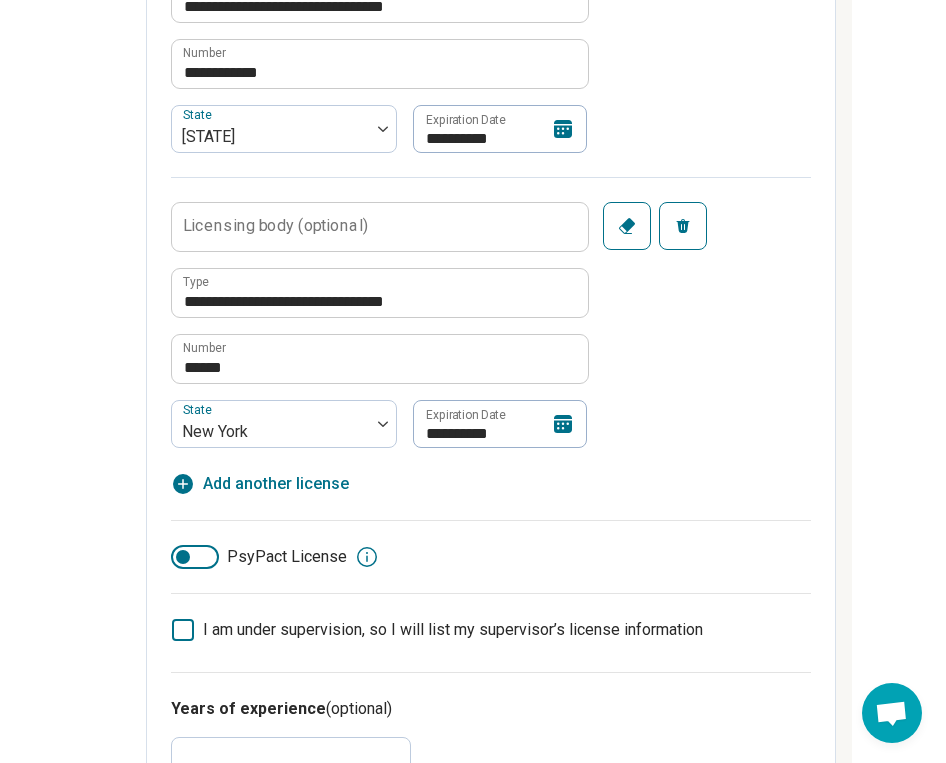 scroll, scrollTop: 923, scrollLeft: 382, axis: both 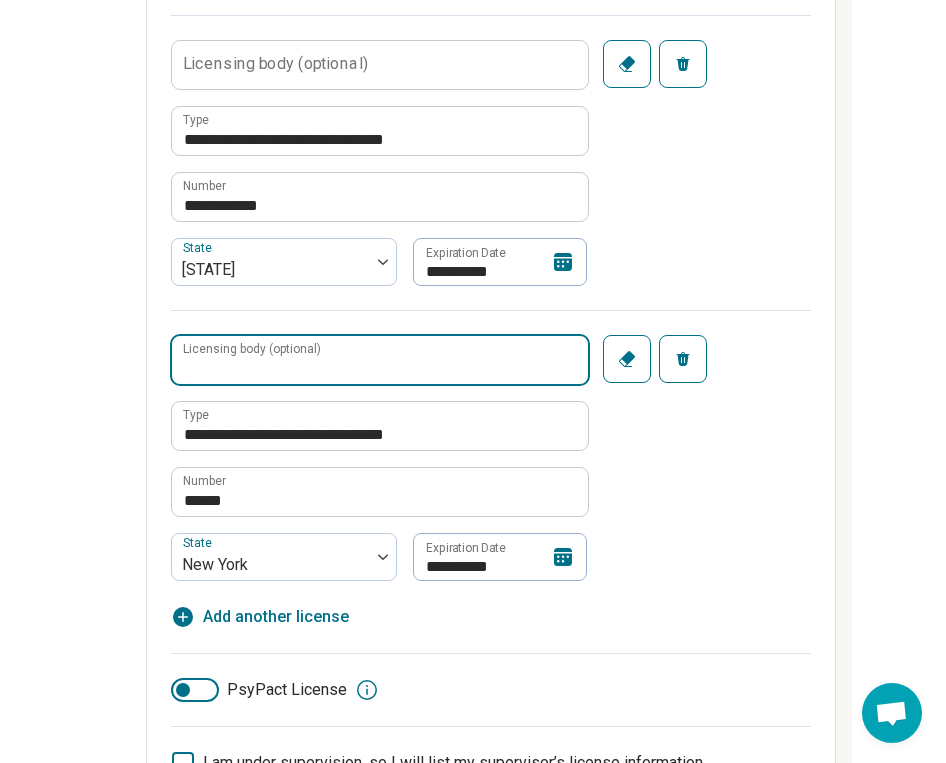 type on "*" 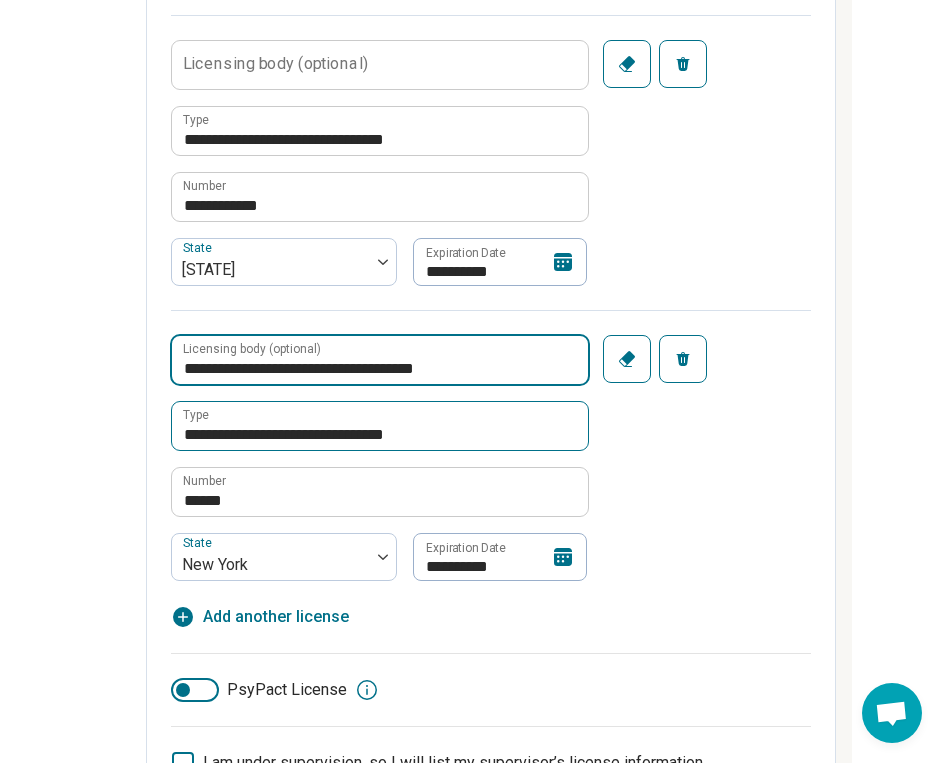 type on "**********" 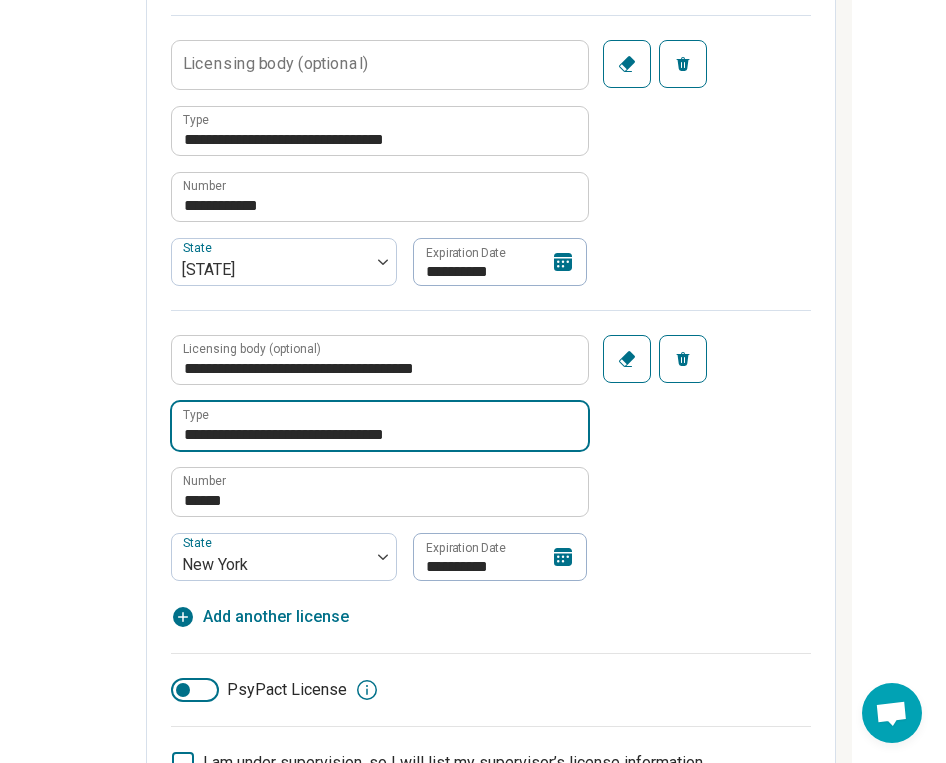 click on "**********" at bounding box center [380, 426] 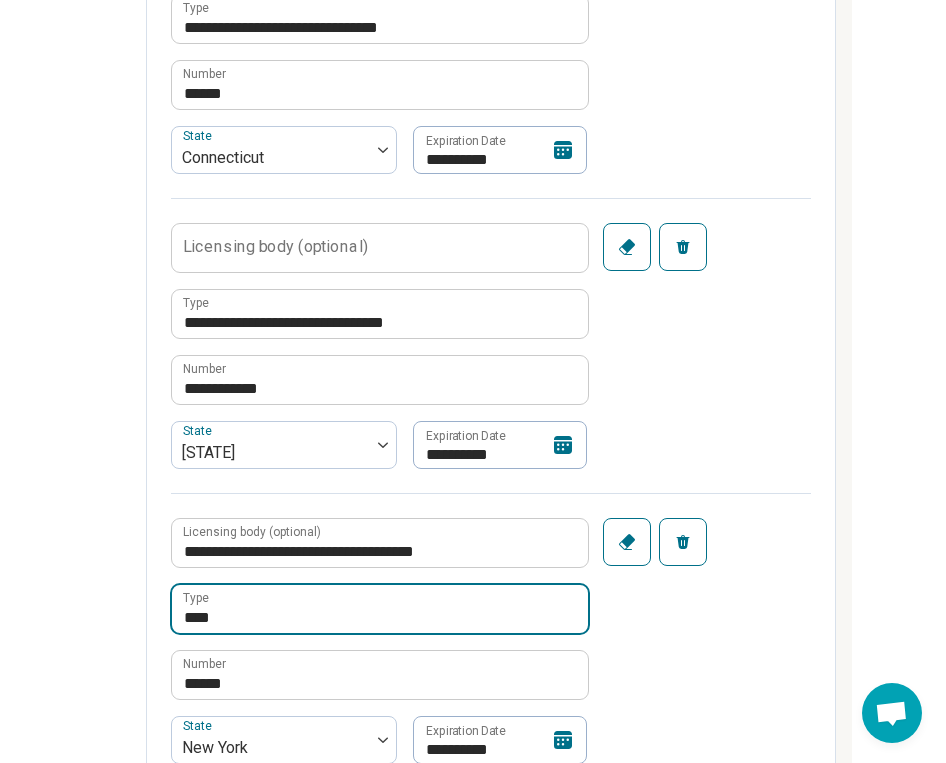 scroll, scrollTop: 739, scrollLeft: 382, axis: both 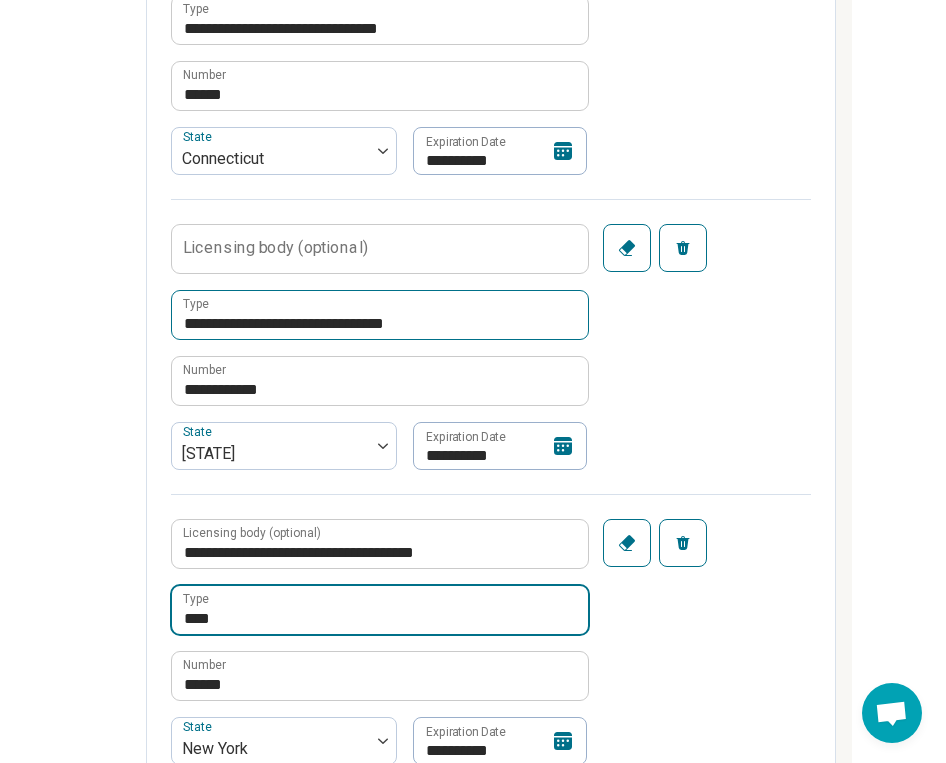 type on "****" 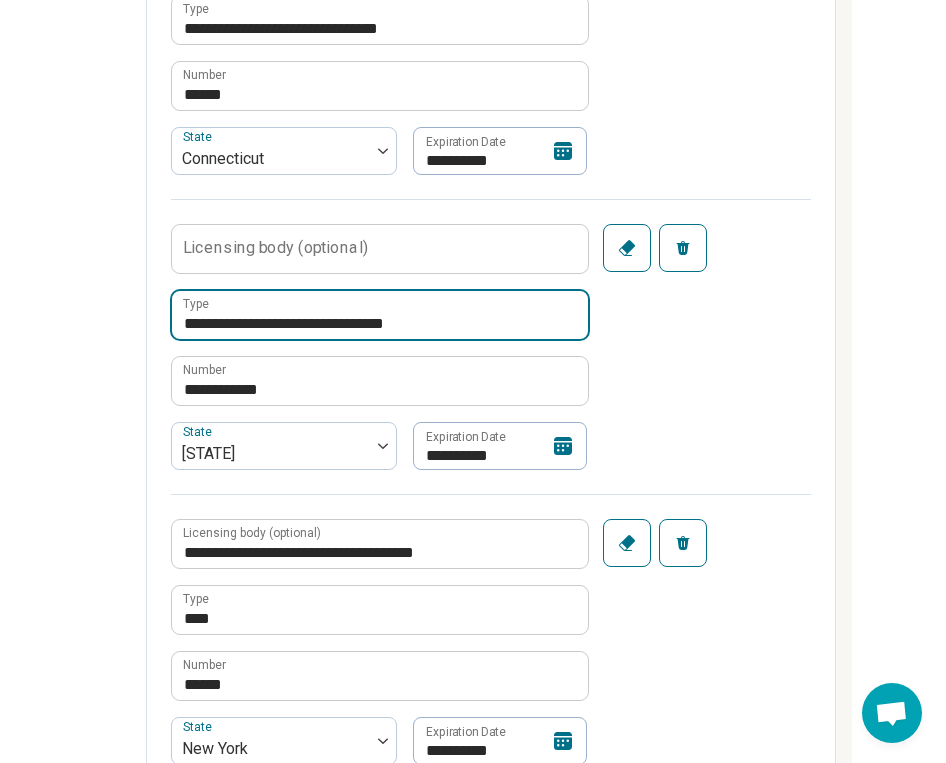 click on "**********" at bounding box center (380, 315) 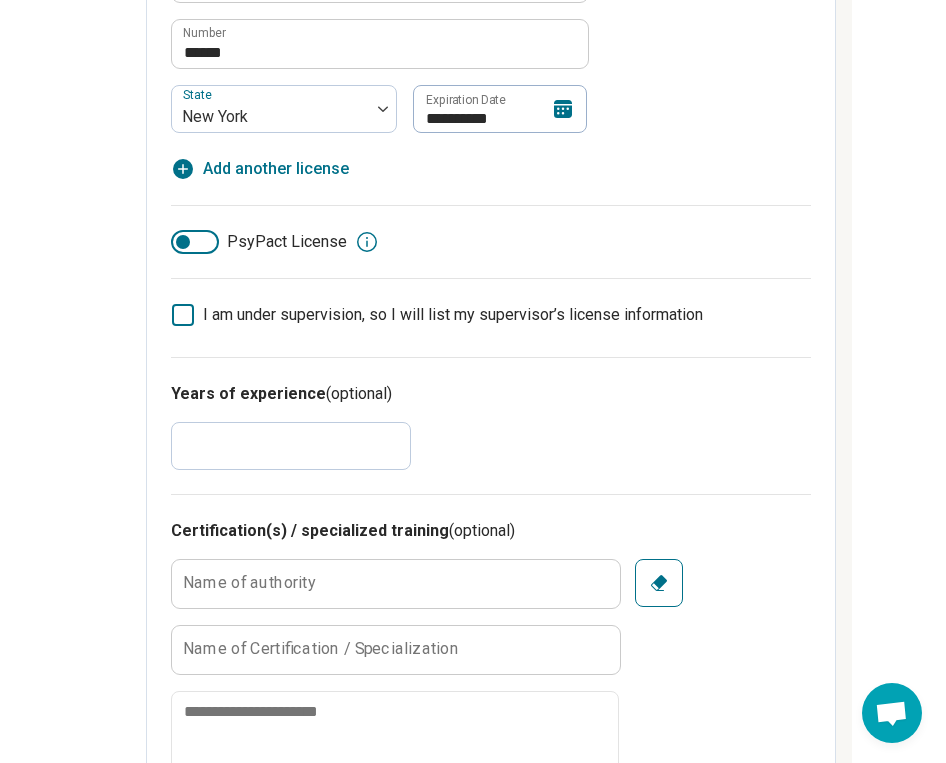 scroll, scrollTop: 1353, scrollLeft: 383, axis: both 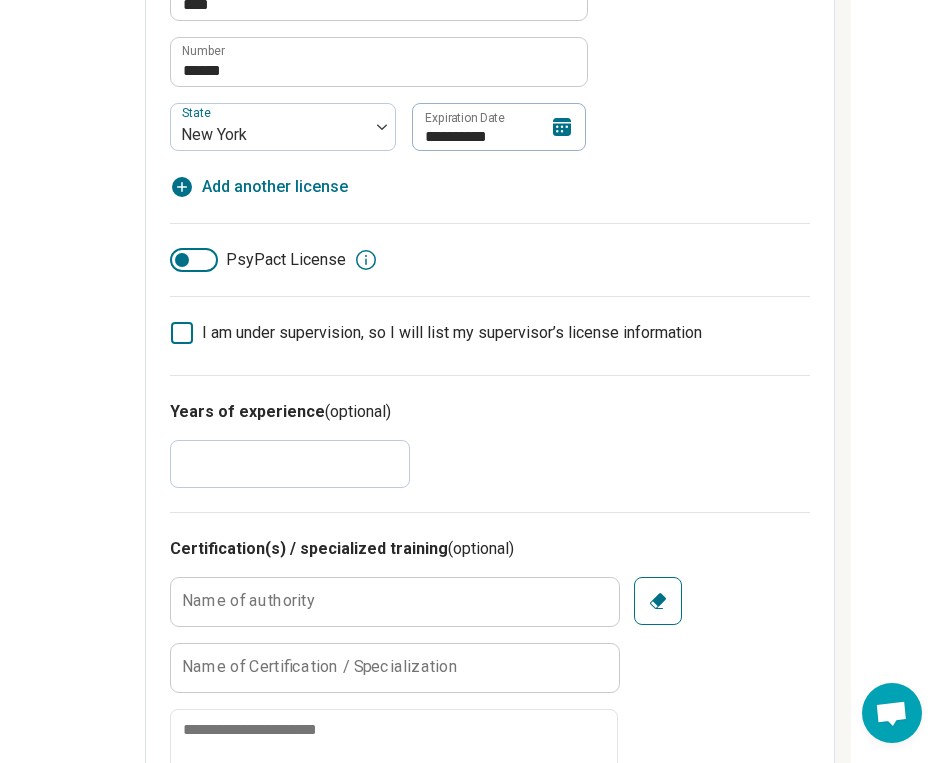 type on "****" 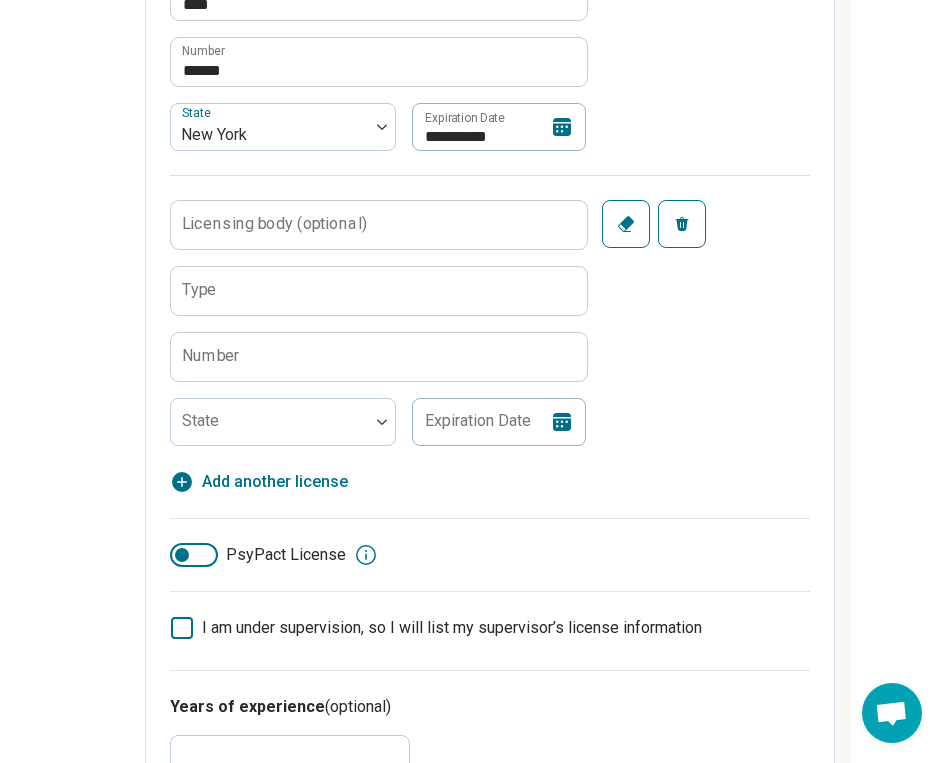 click on "Licensing body (optional)" at bounding box center (274, 224) 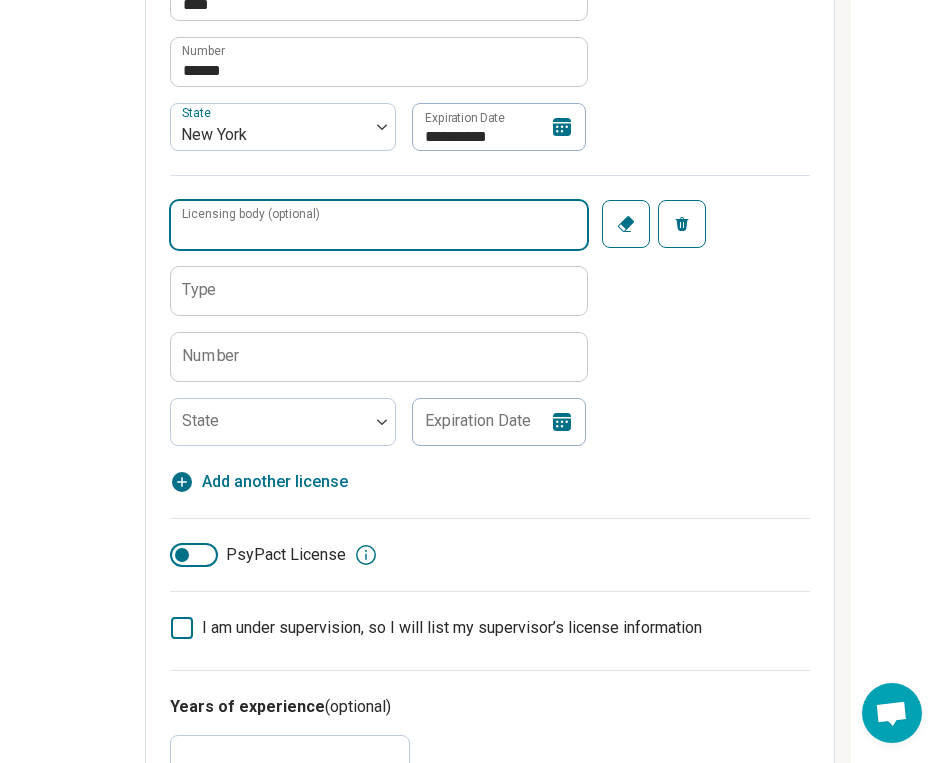 paste on "**********" 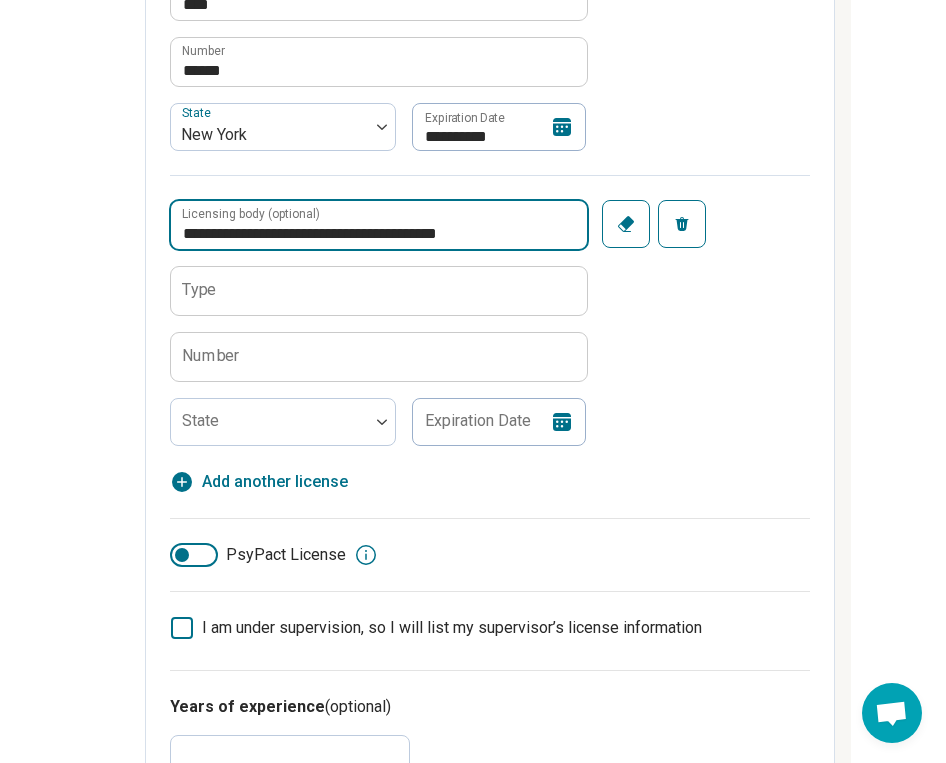 click on "**********" at bounding box center [379, 225] 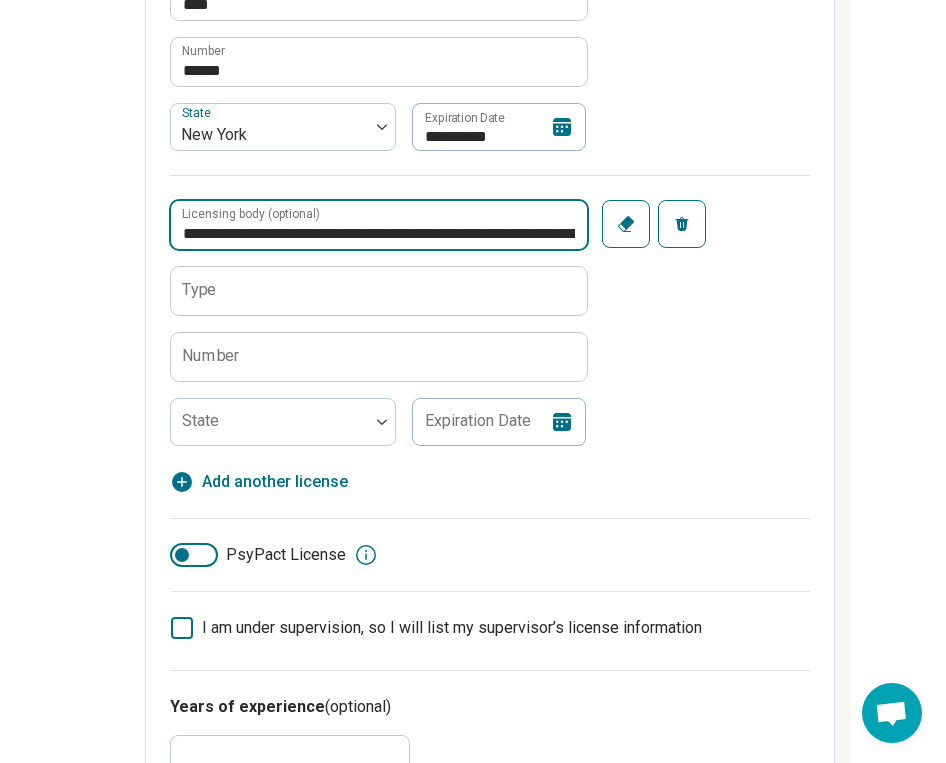 type on "**********" 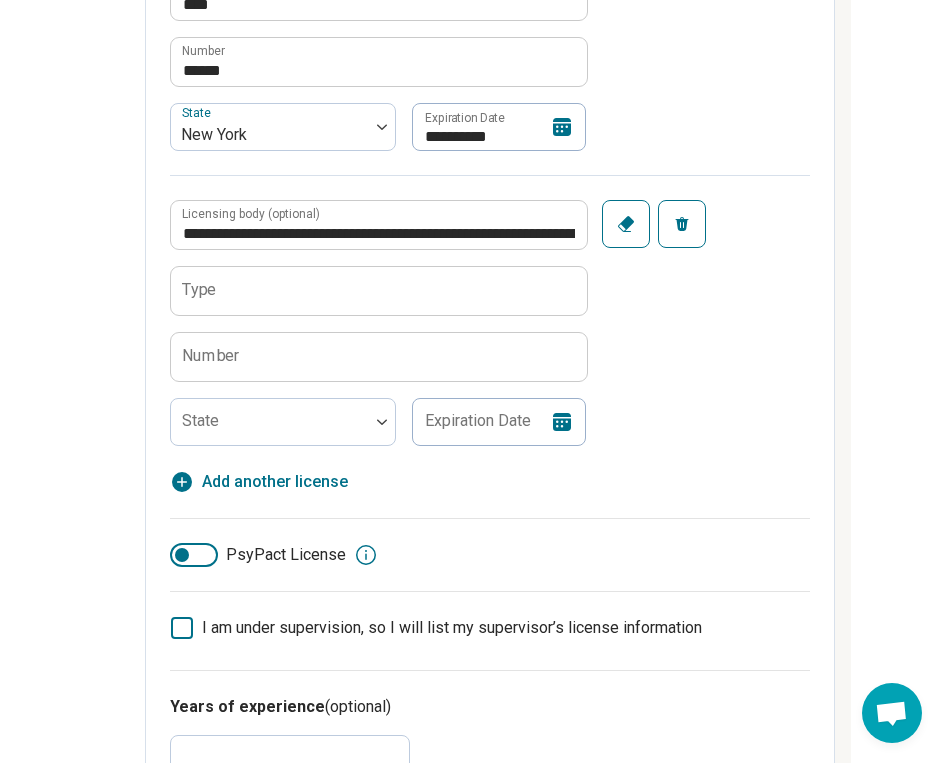 click on "Number" at bounding box center (211, 356) 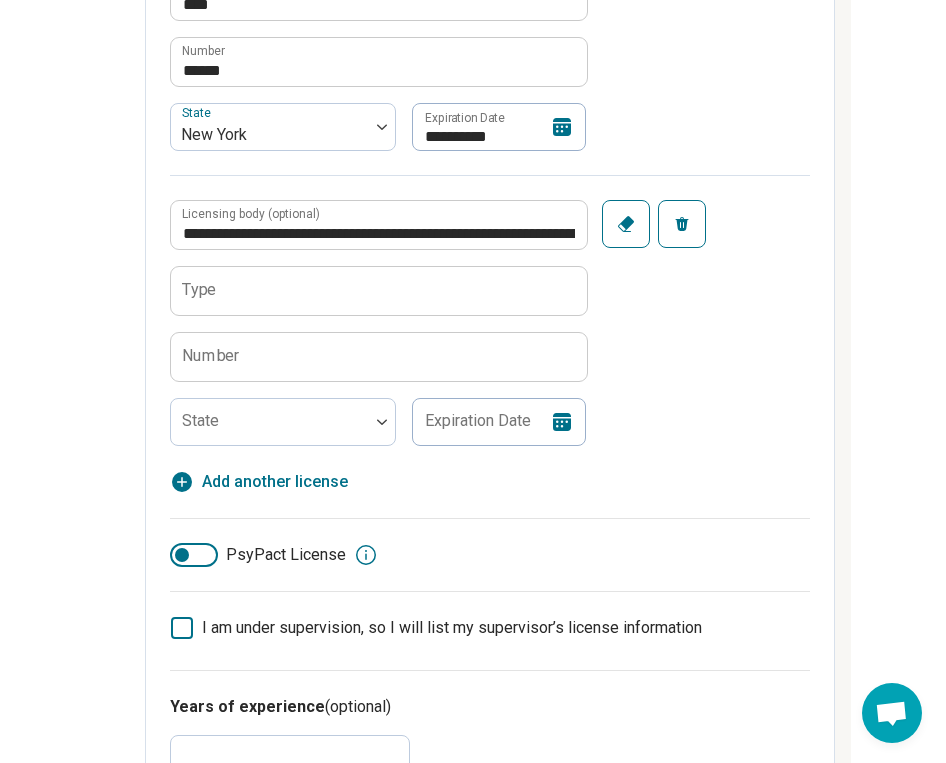 click on "Type" at bounding box center [199, 290] 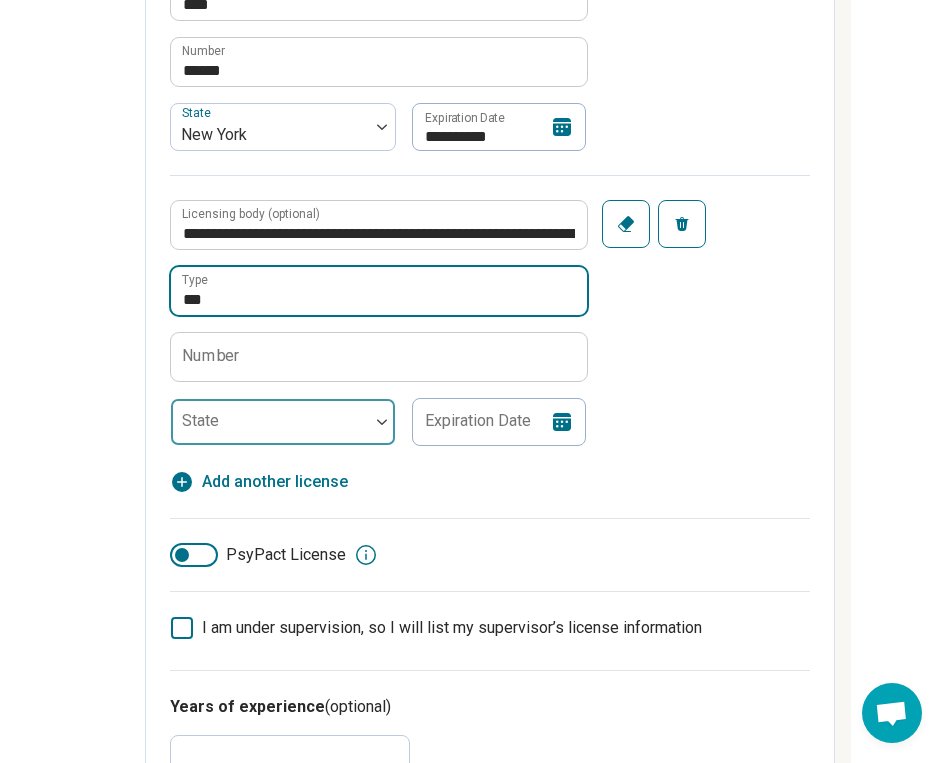 type on "***" 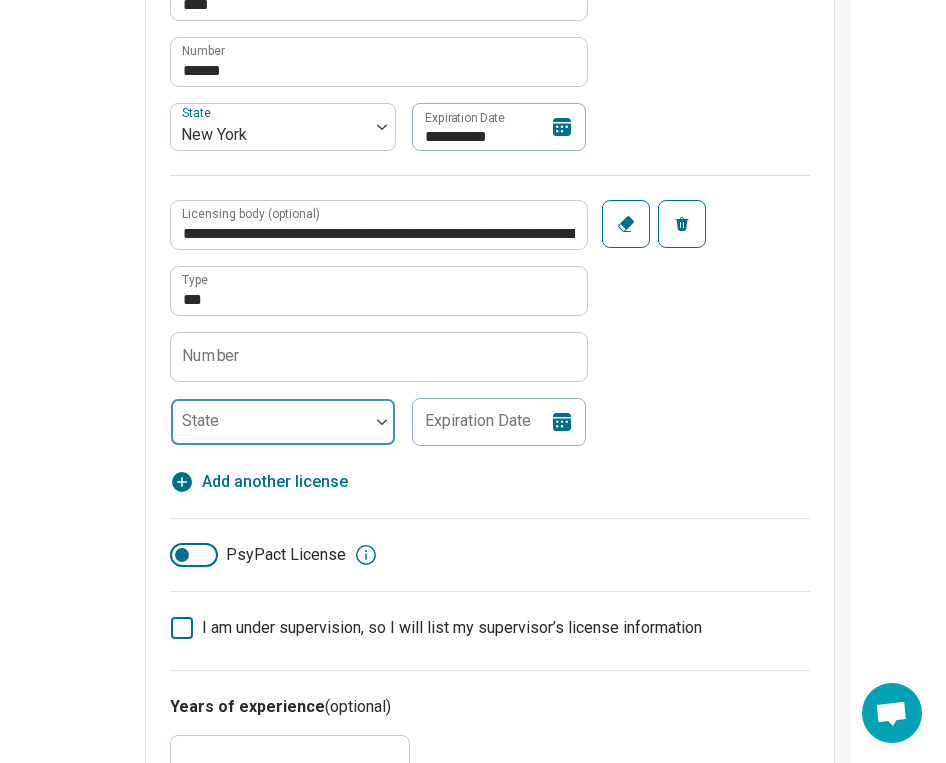 click on "**********" at bounding box center (490, 494) 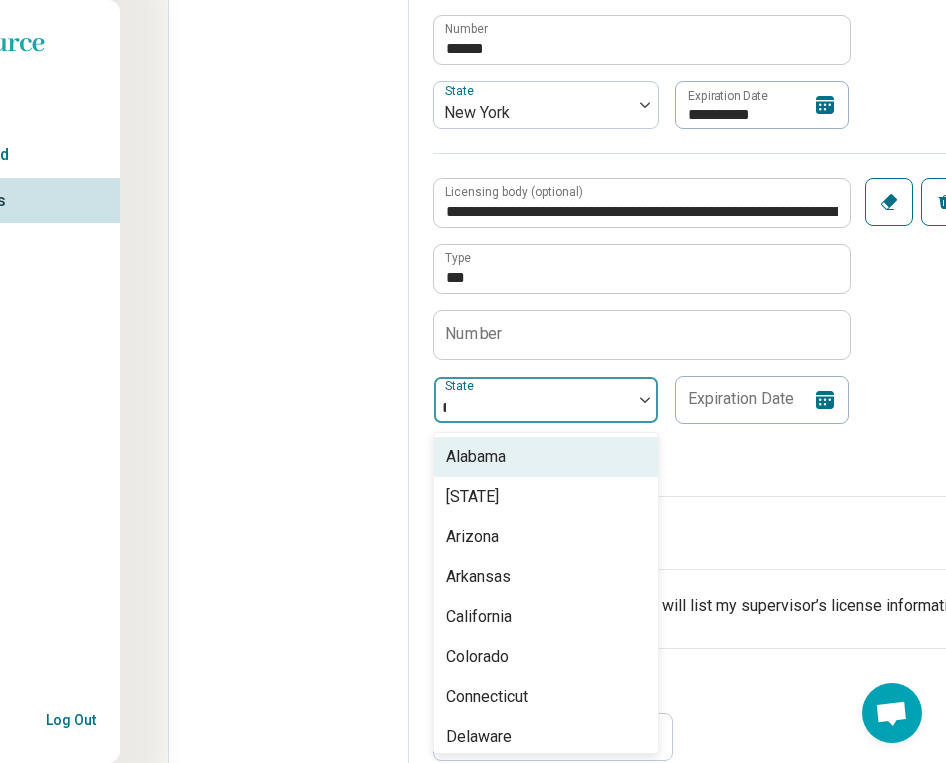 scroll, scrollTop: 1375, scrollLeft: 121, axis: both 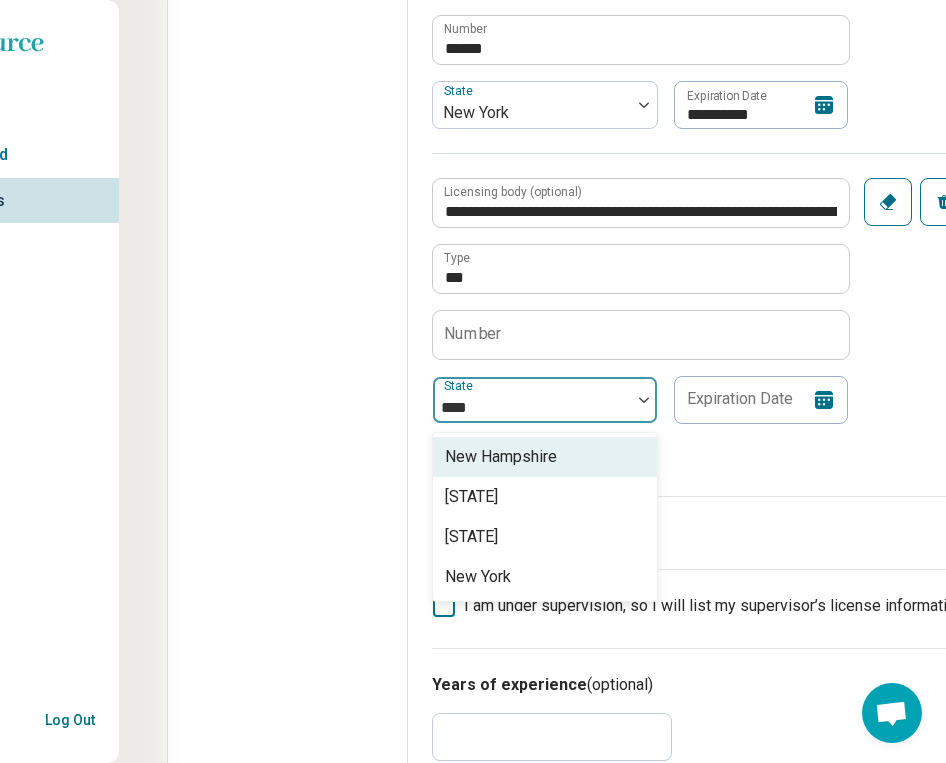 type on "*****" 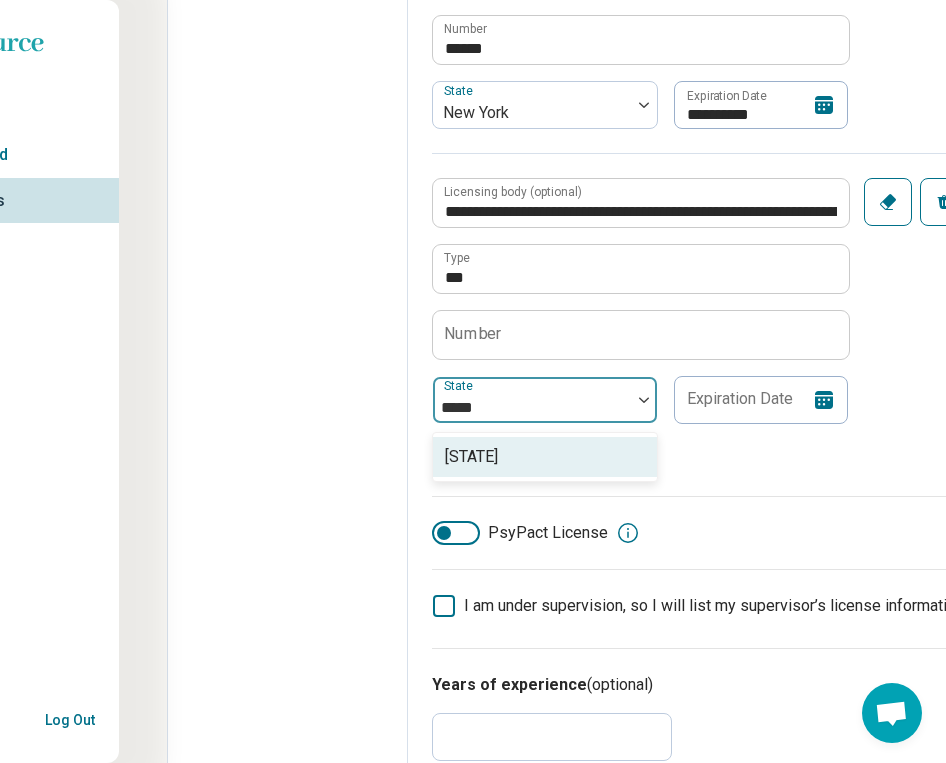 click on "[STATE]" at bounding box center [471, 457] 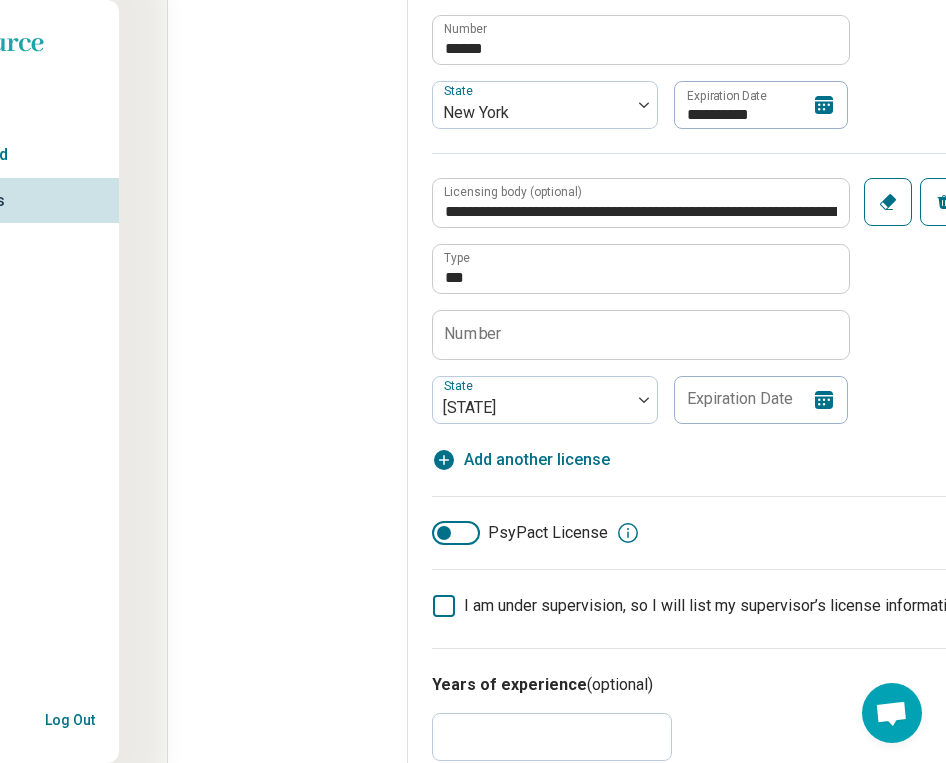 click 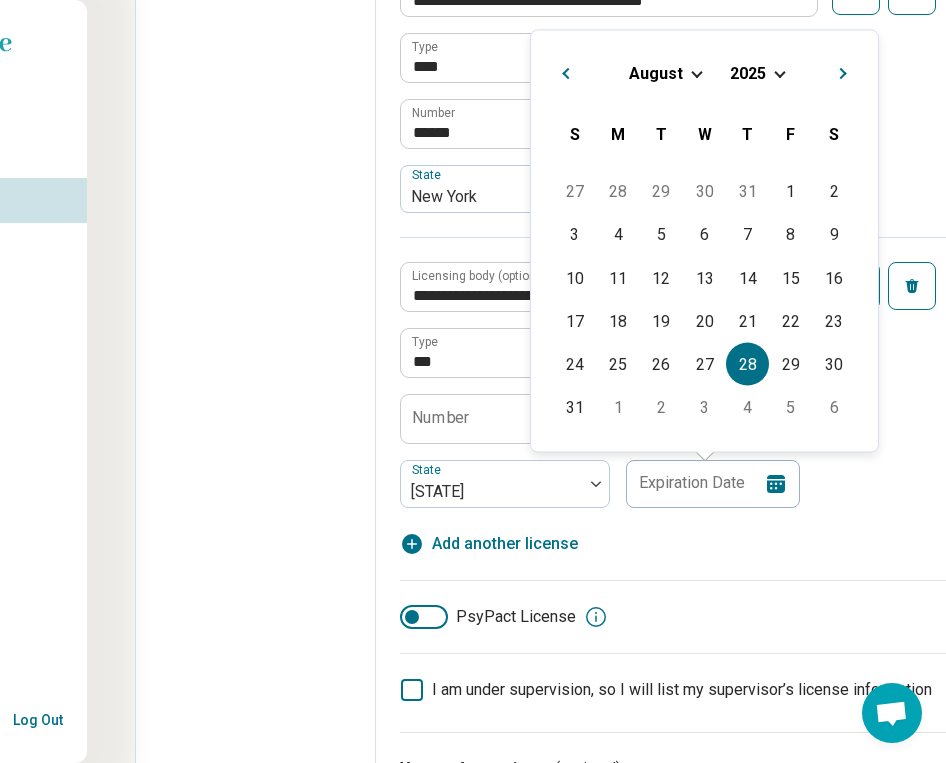 scroll, scrollTop: 1289, scrollLeft: 170, axis: both 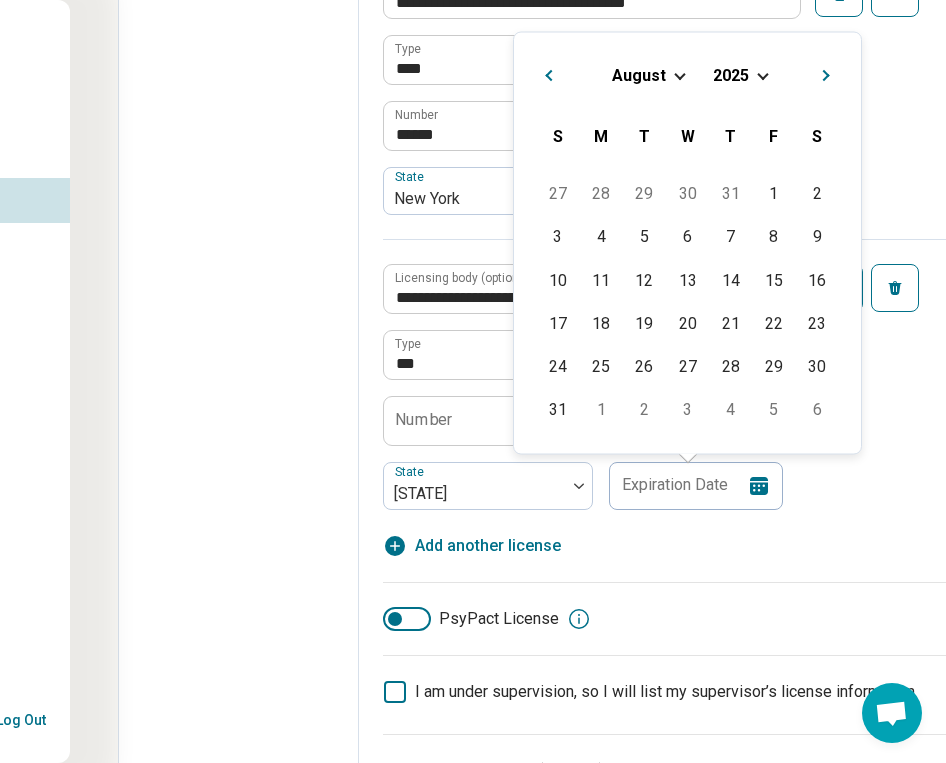 click on "August" at bounding box center (639, 74) 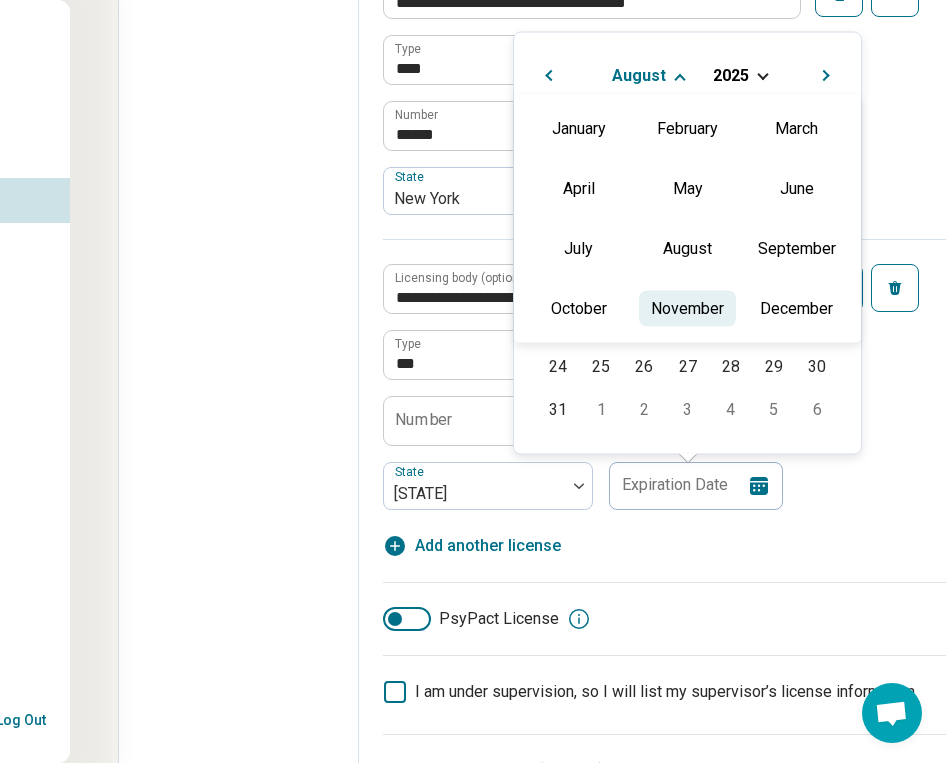 click on "November" at bounding box center [687, 308] 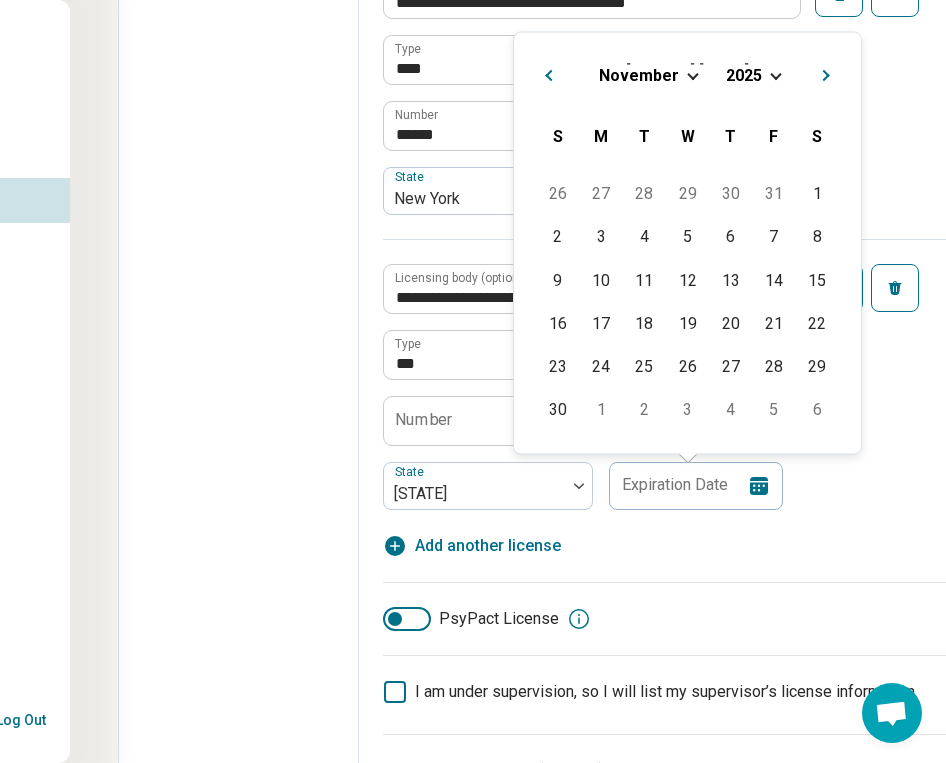 click on "2025" at bounding box center [744, 74] 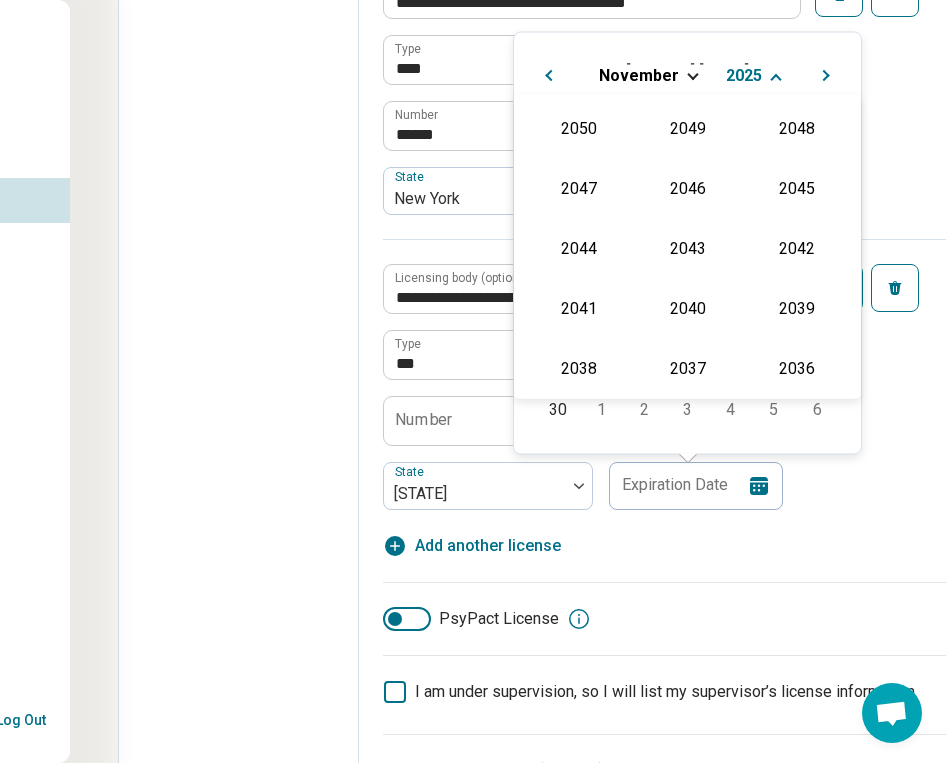 scroll, scrollTop: 362, scrollLeft: 0, axis: vertical 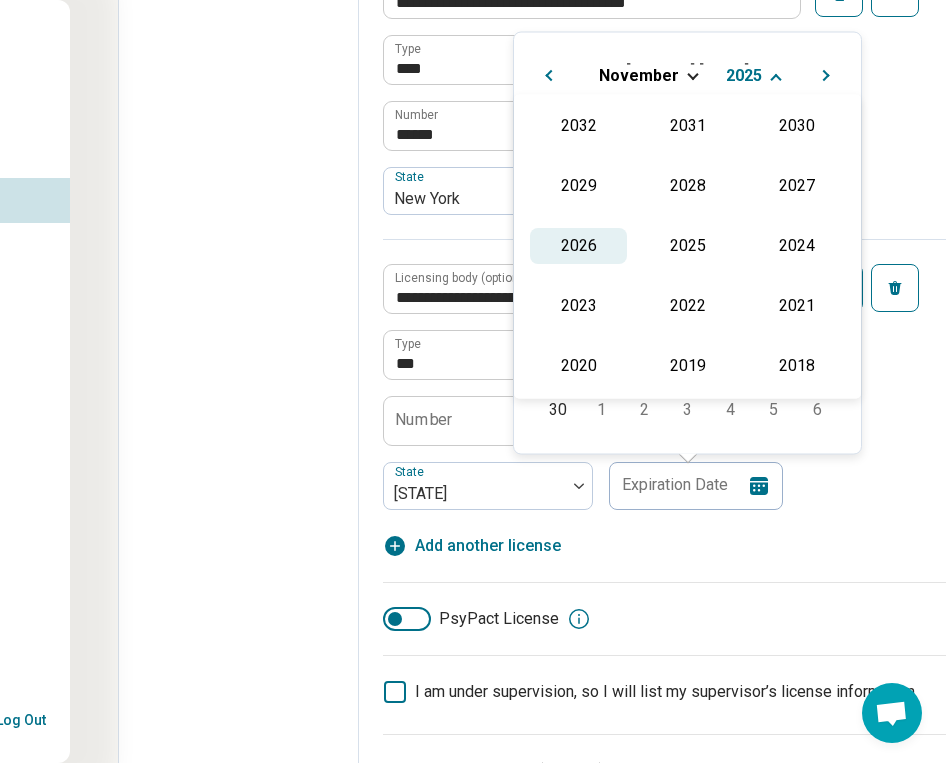 click on "2026" at bounding box center (578, 246) 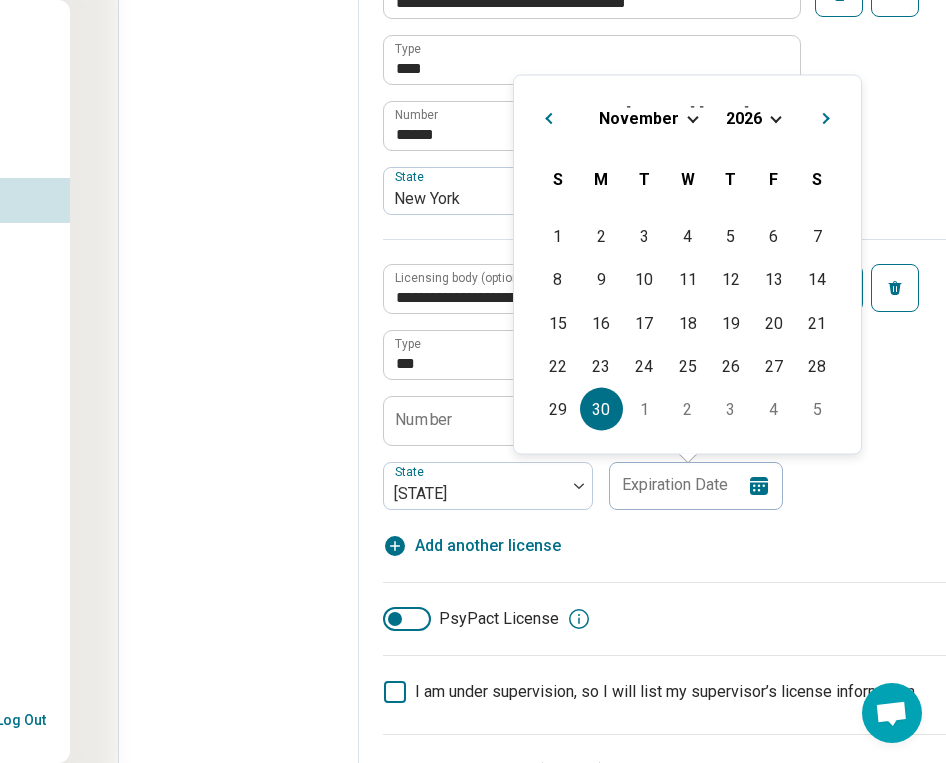 click on "30" at bounding box center [601, 409] 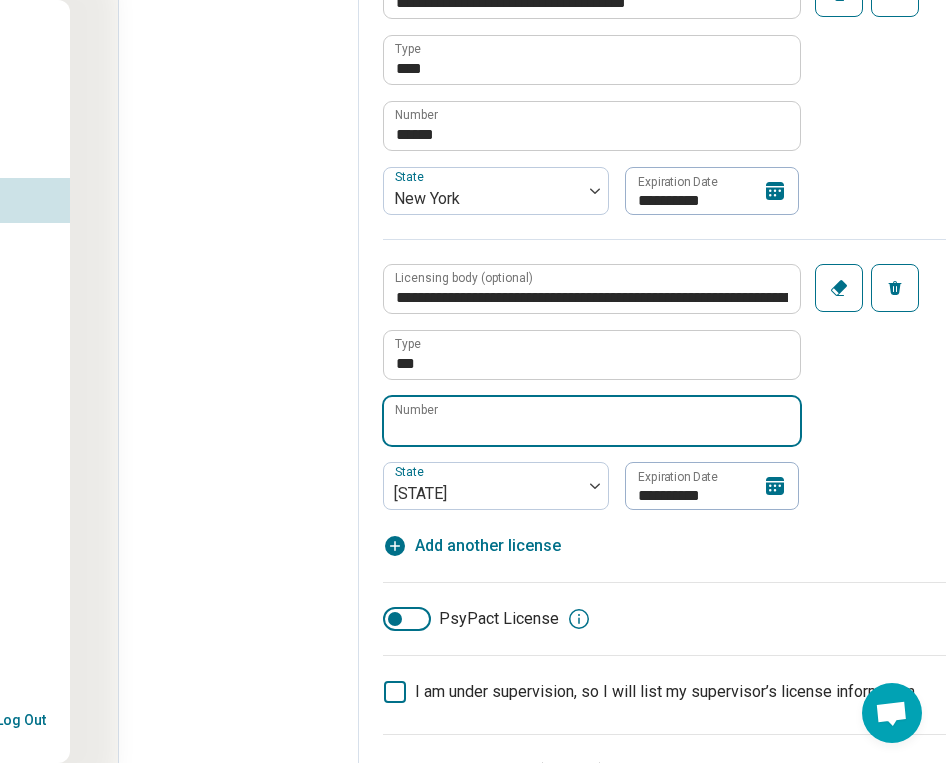 click on "Number" at bounding box center [592, 421] 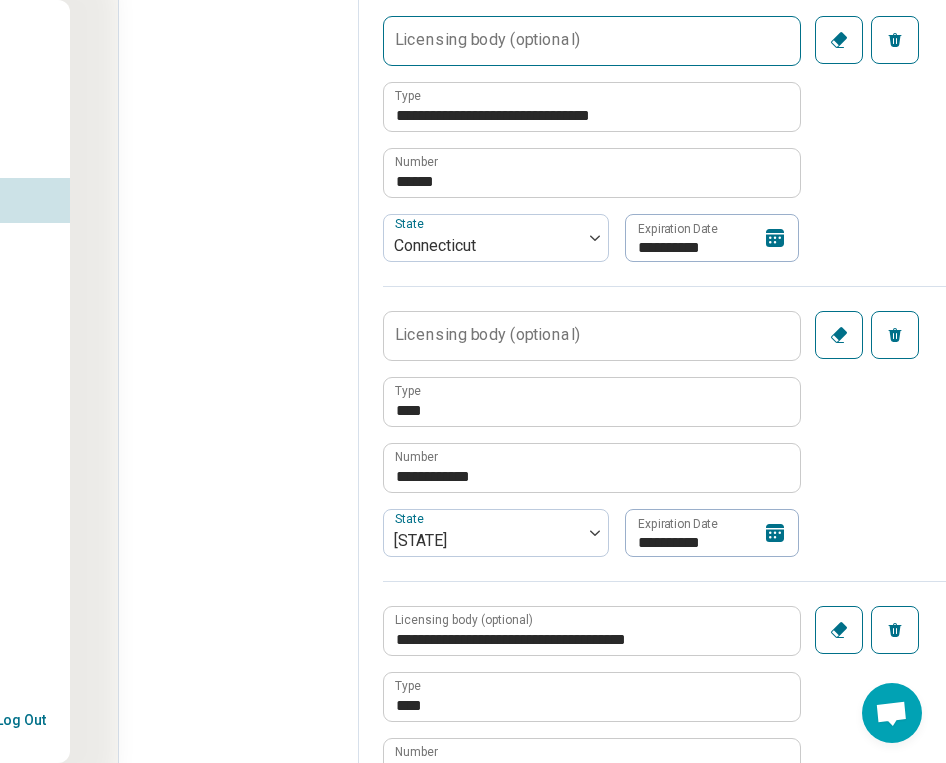 scroll, scrollTop: 656, scrollLeft: 170, axis: both 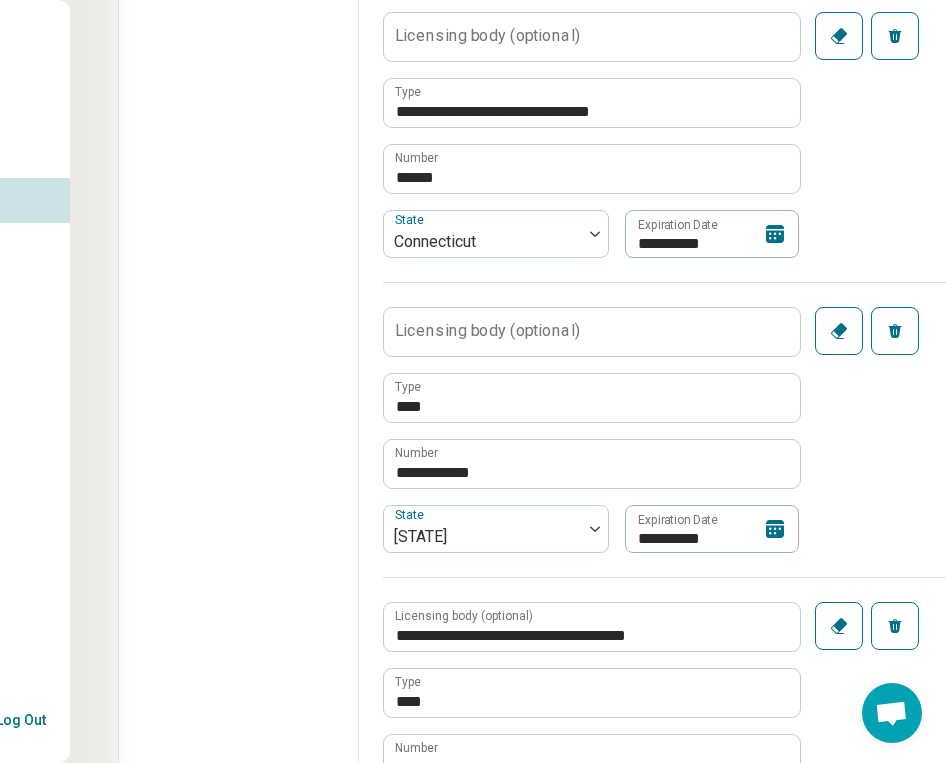 type on "**********" 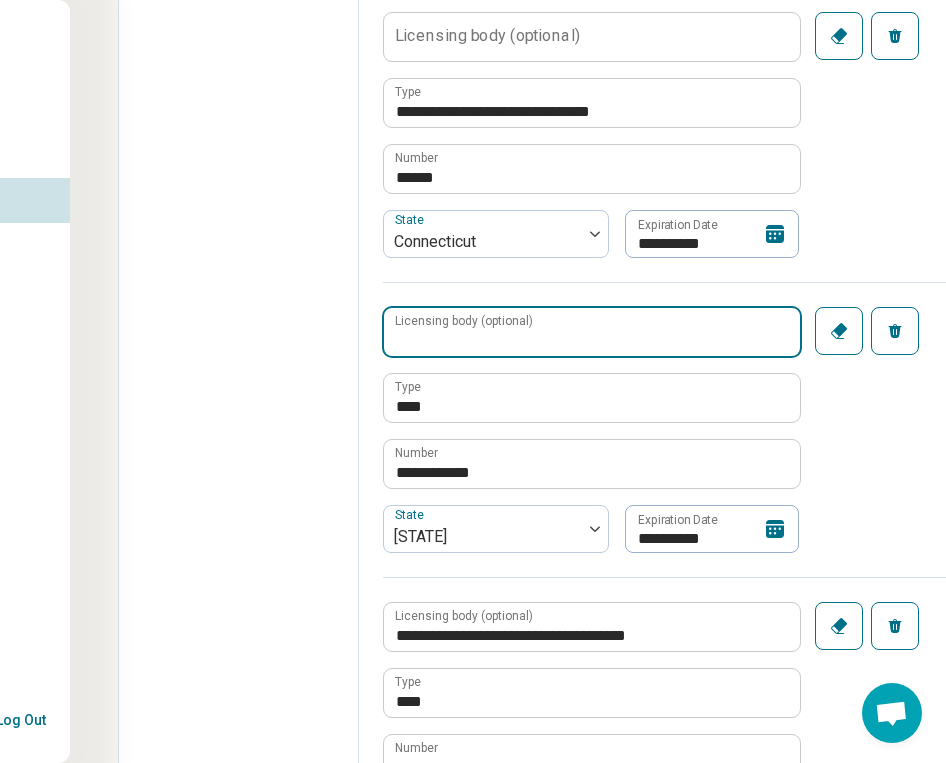paste on "**********" 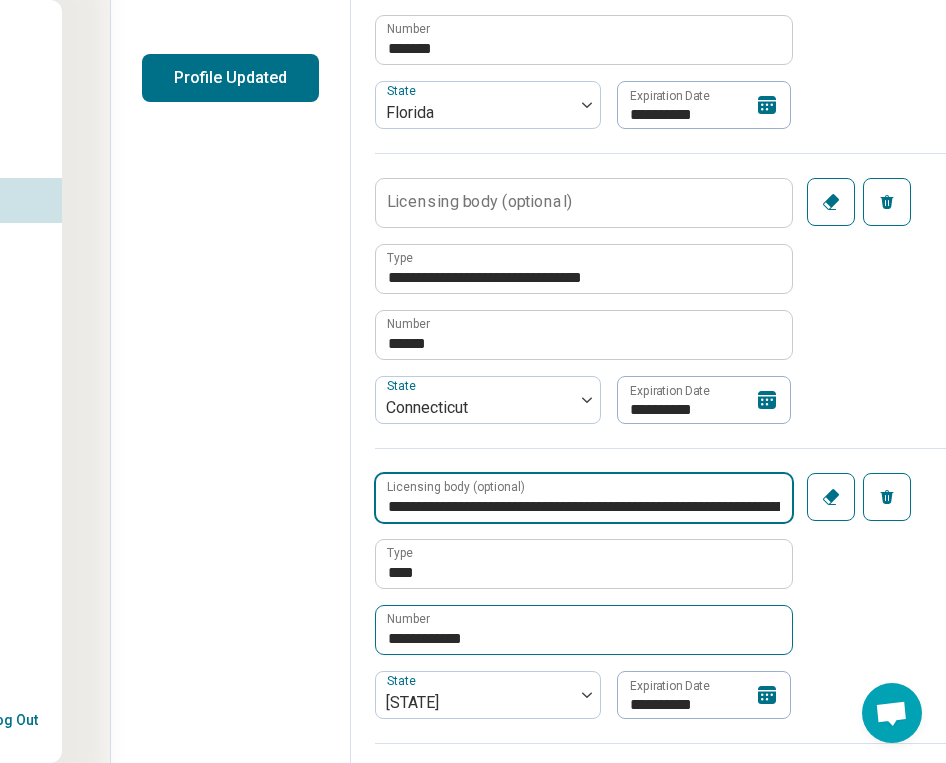 scroll, scrollTop: 477, scrollLeft: 180, axis: both 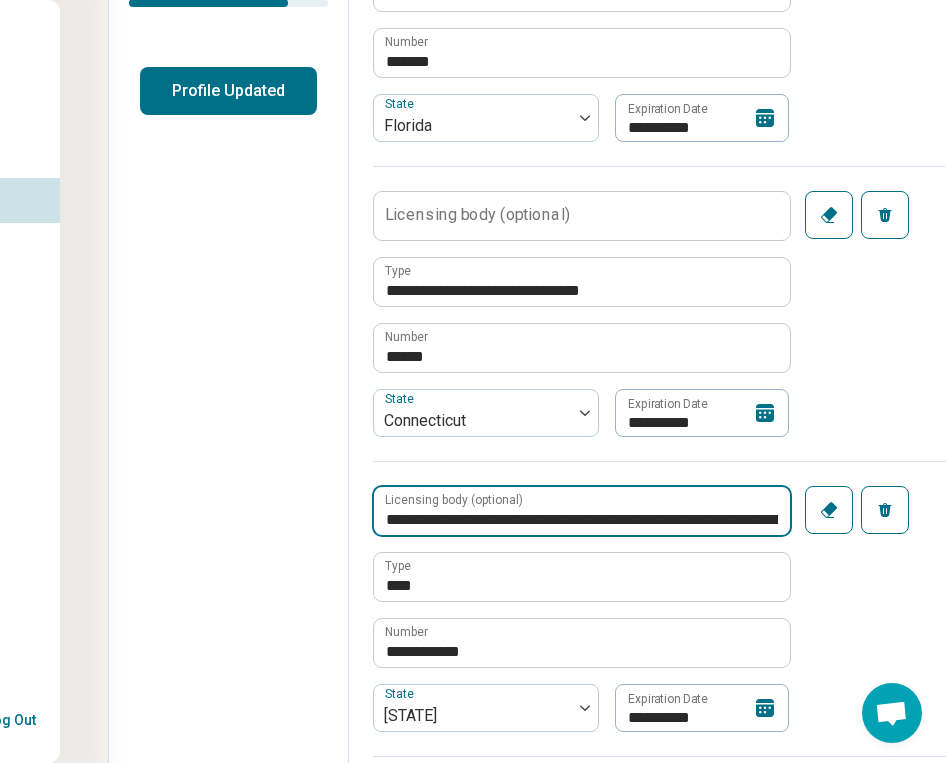 type on "**********" 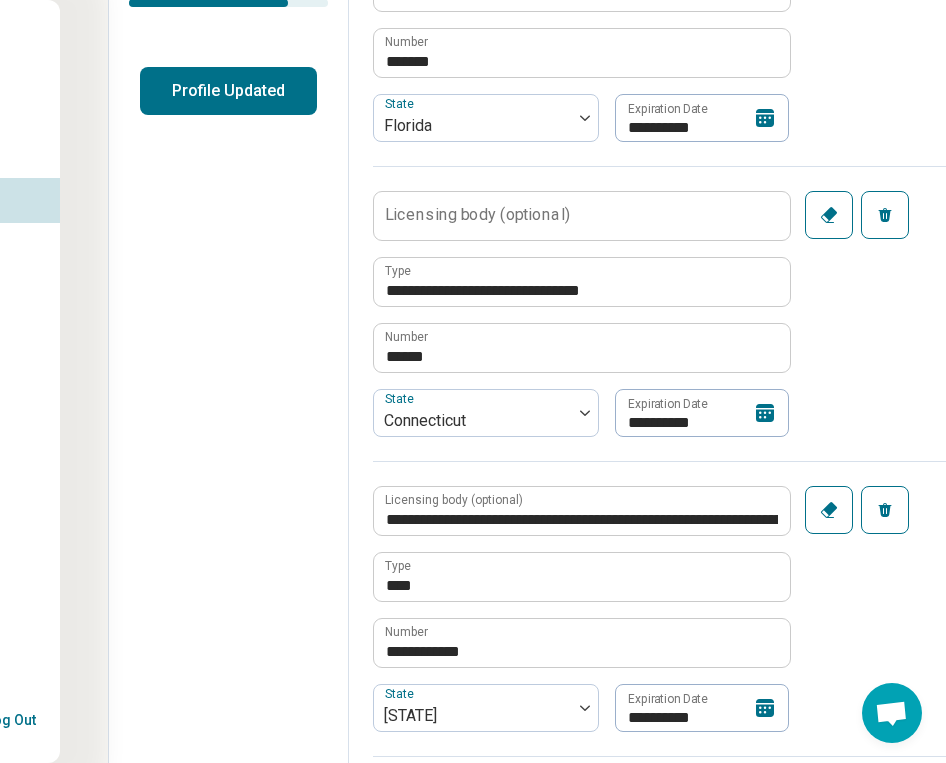 click on "Licensing body (optional)" at bounding box center (477, 215) 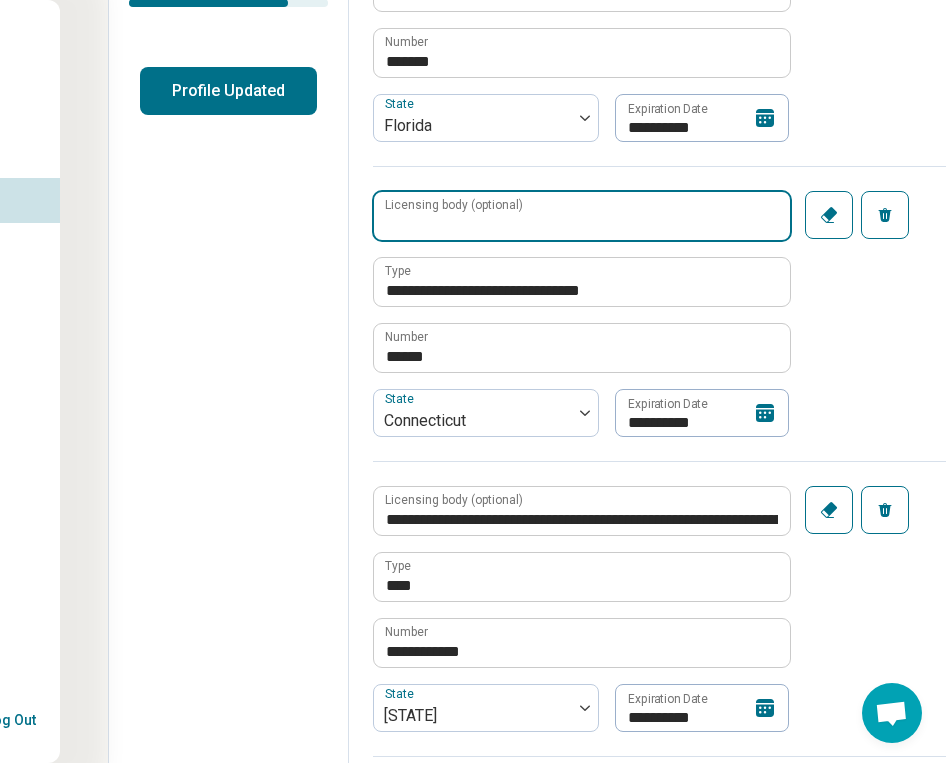 paste on "**********" 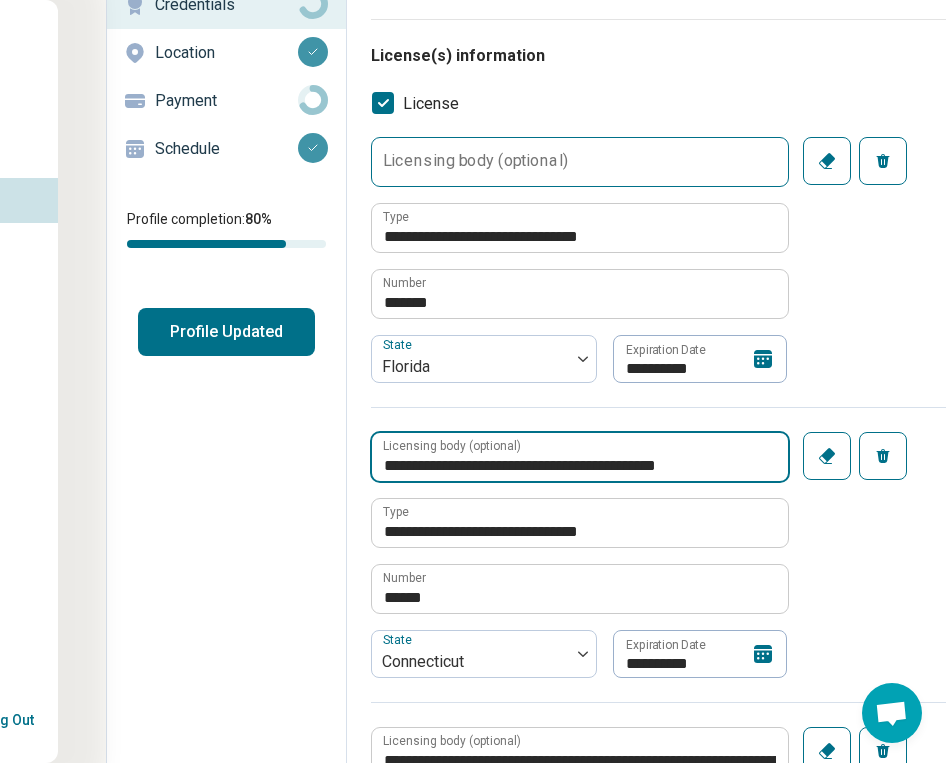 scroll, scrollTop: 228, scrollLeft: 182, axis: both 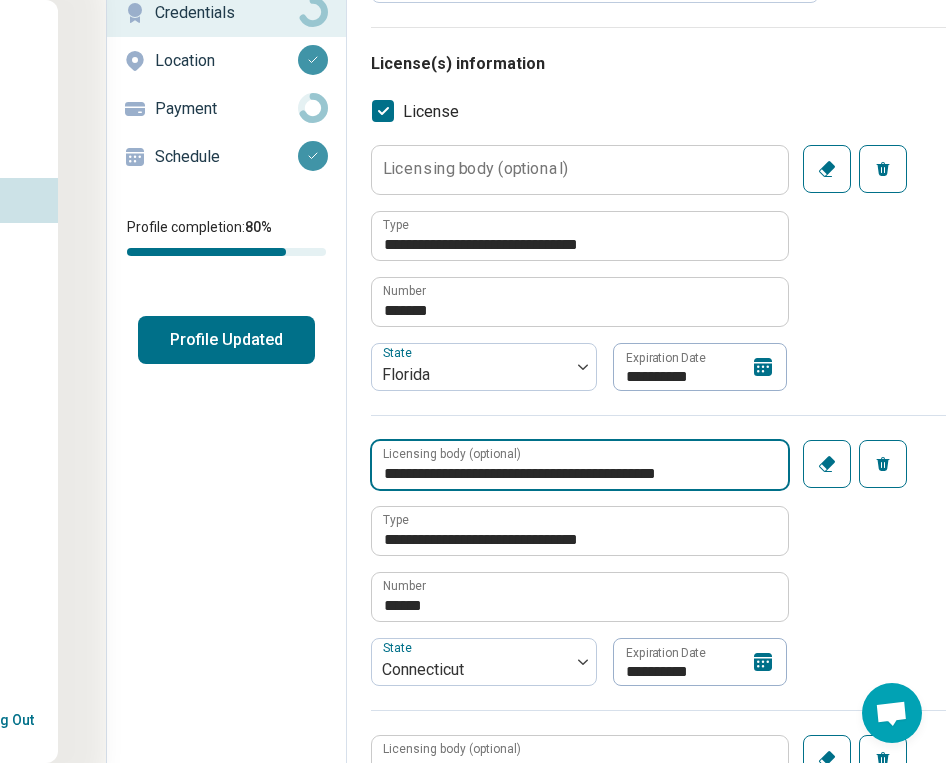 type on "**********" 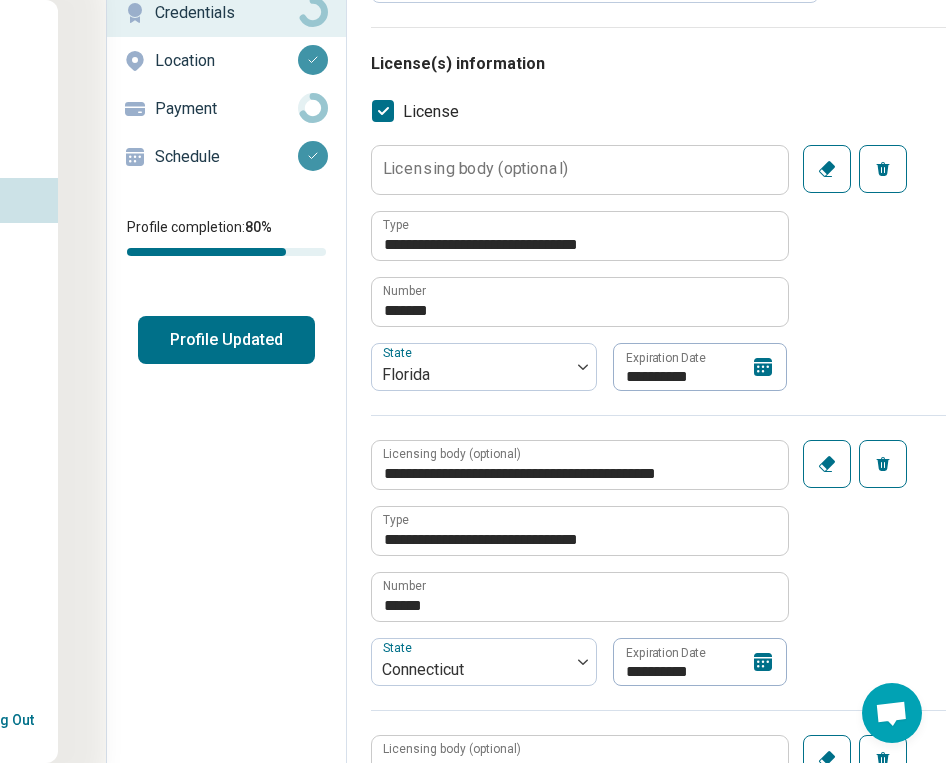 click on "Licensing body (optional)" at bounding box center (475, 169) 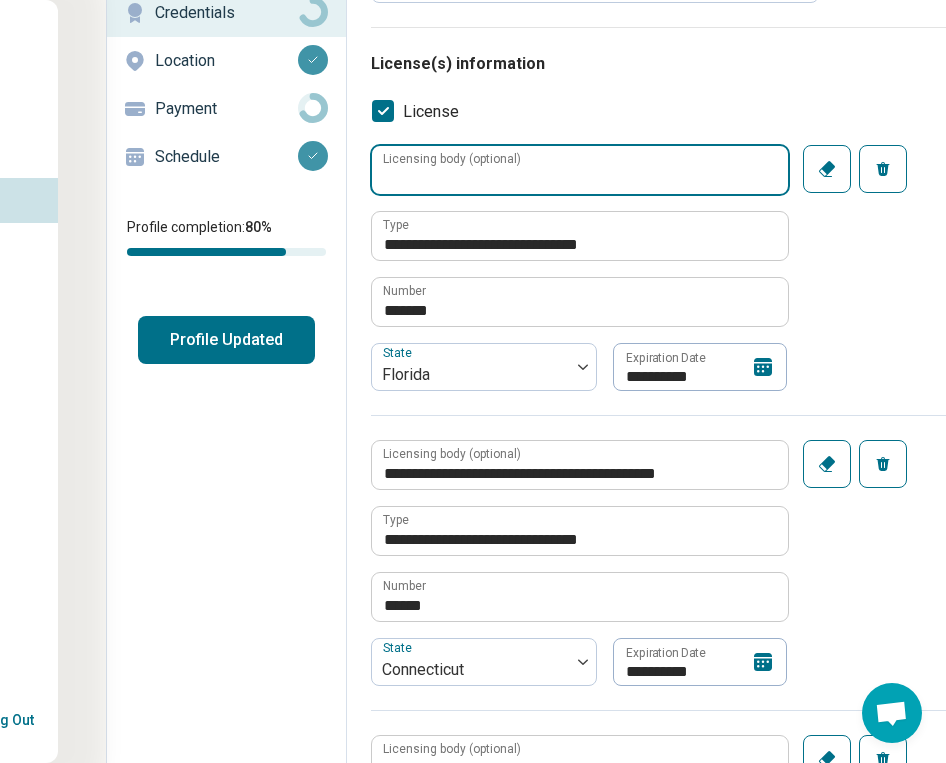 paste on "**********" 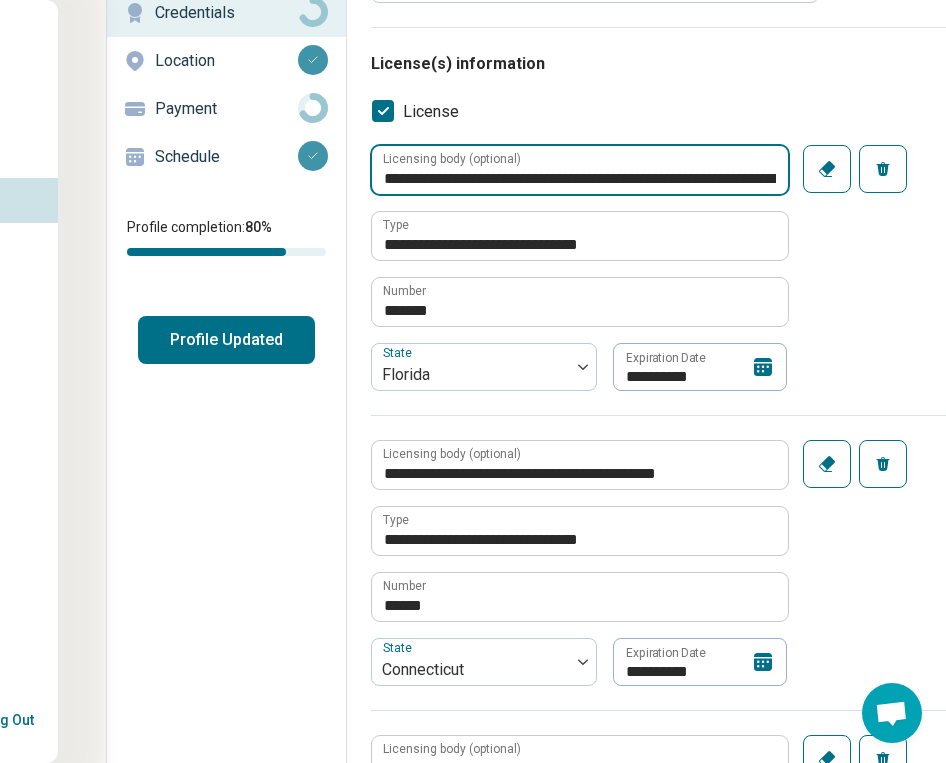 drag, startPoint x: 450, startPoint y: 181, endPoint x: 304, endPoint y: 177, distance: 146.05478 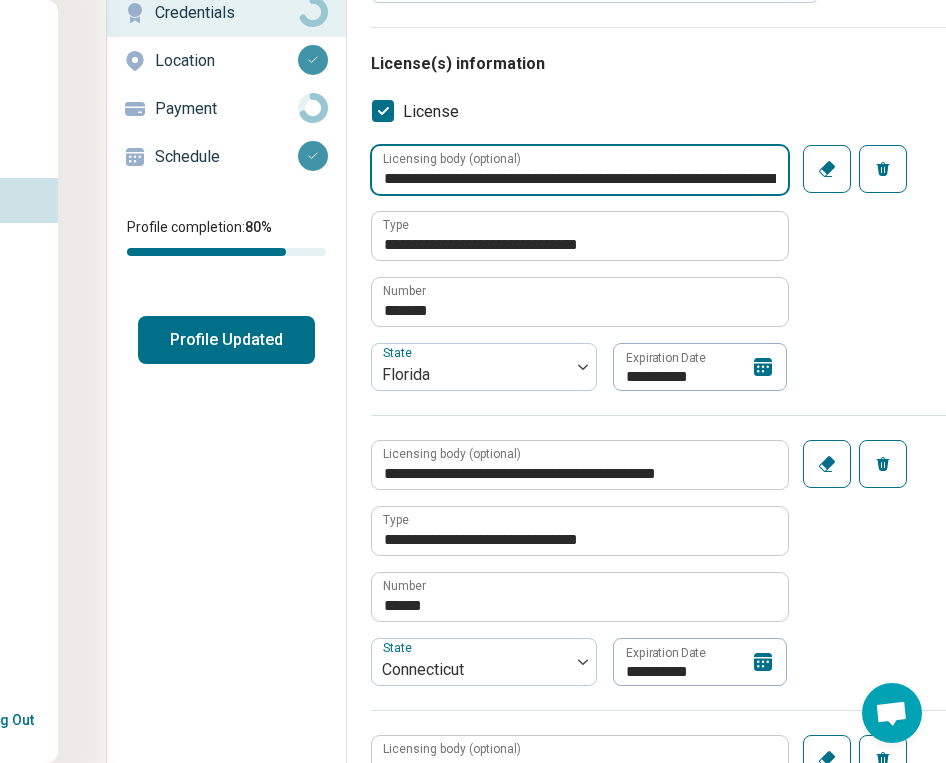 click on "**********" at bounding box center [580, 170] 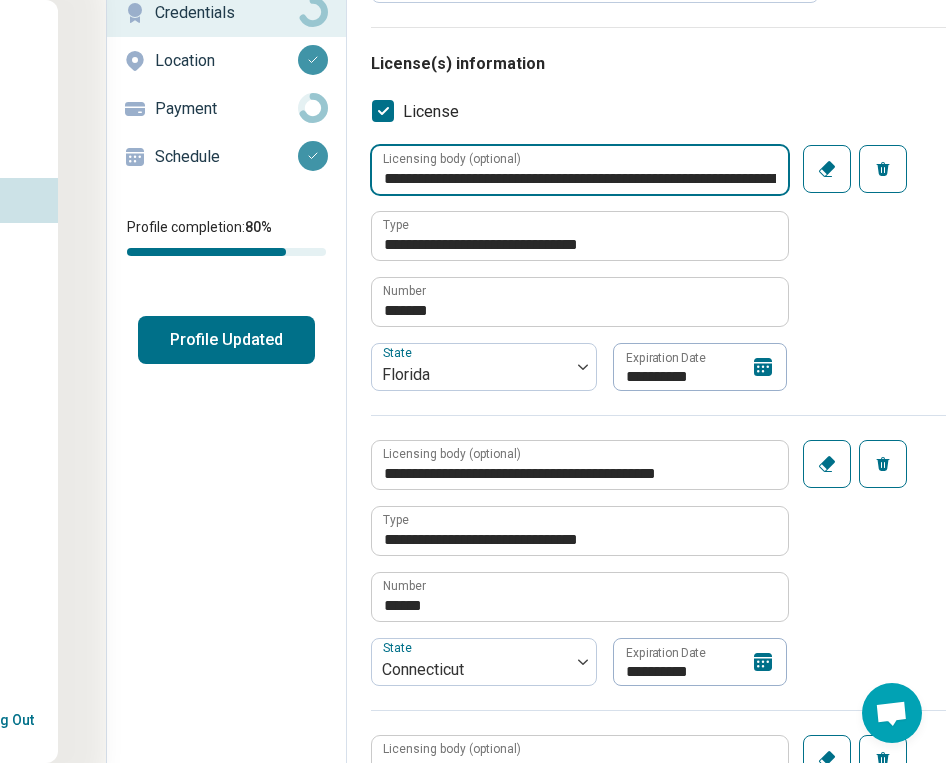 drag, startPoint x: 589, startPoint y: 177, endPoint x: 439, endPoint y: 172, distance: 150.08331 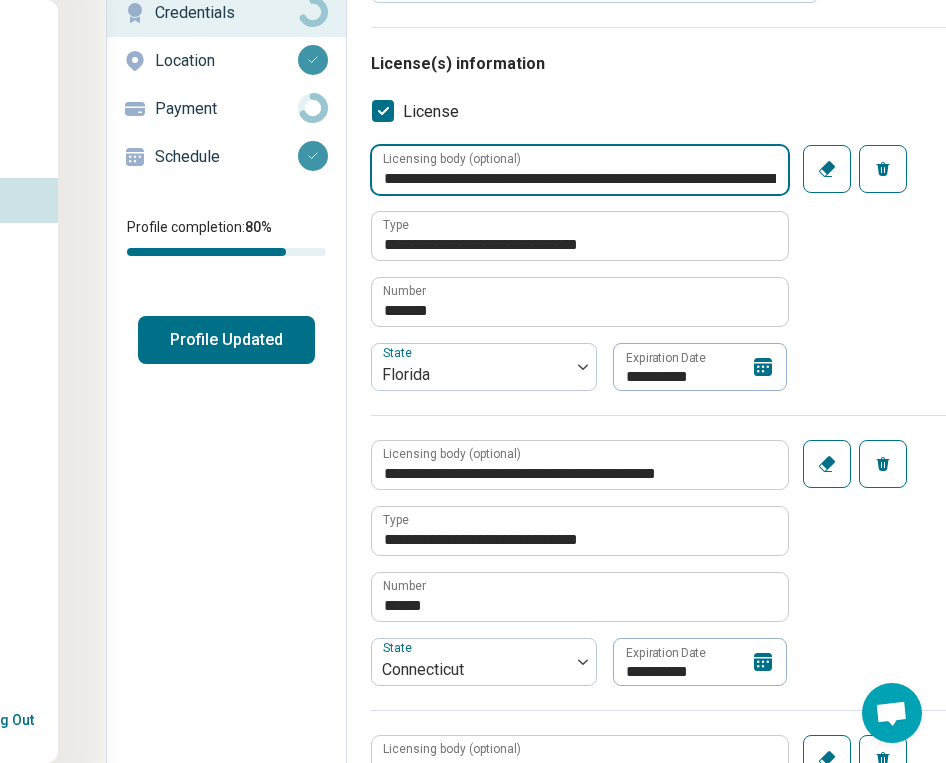 click on "**********" at bounding box center (580, 170) 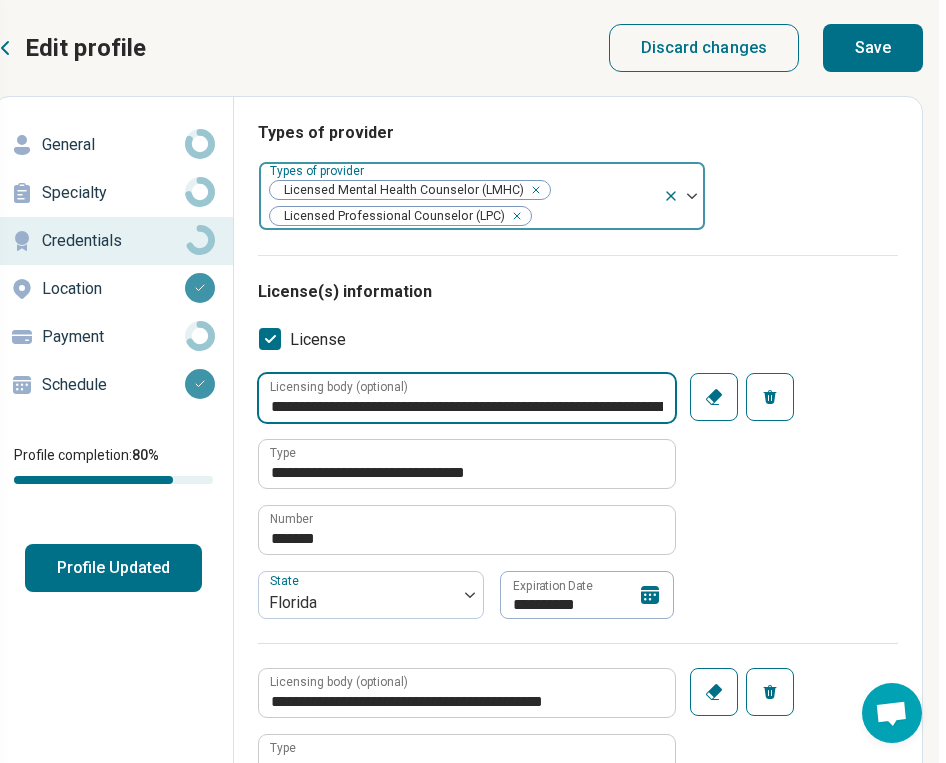 scroll, scrollTop: 0, scrollLeft: 300, axis: horizontal 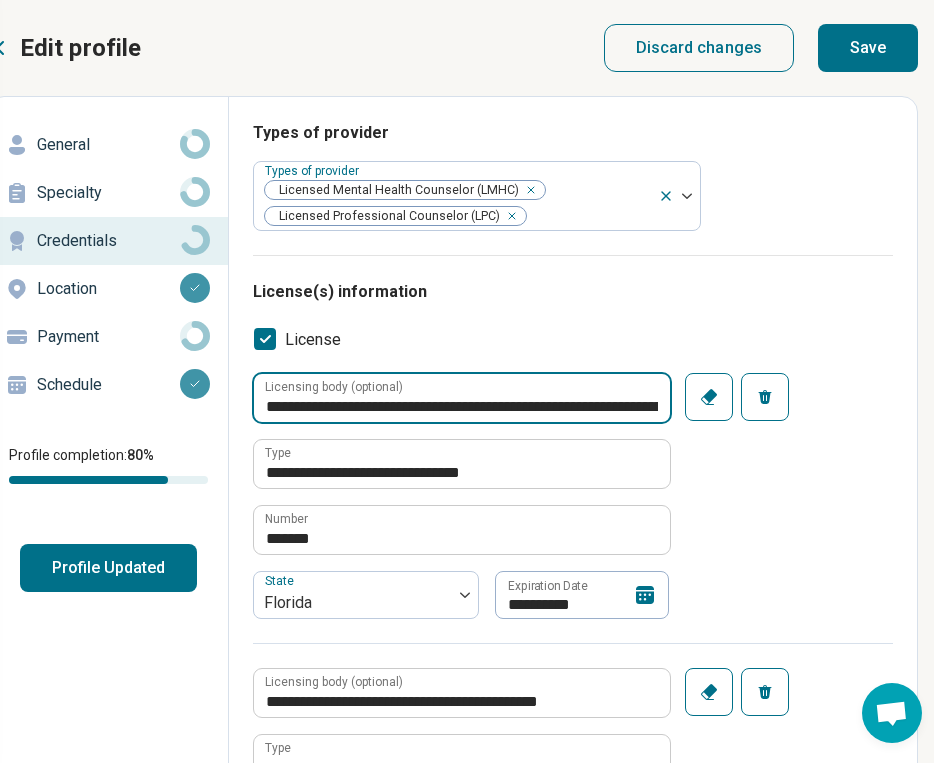 type on "**********" 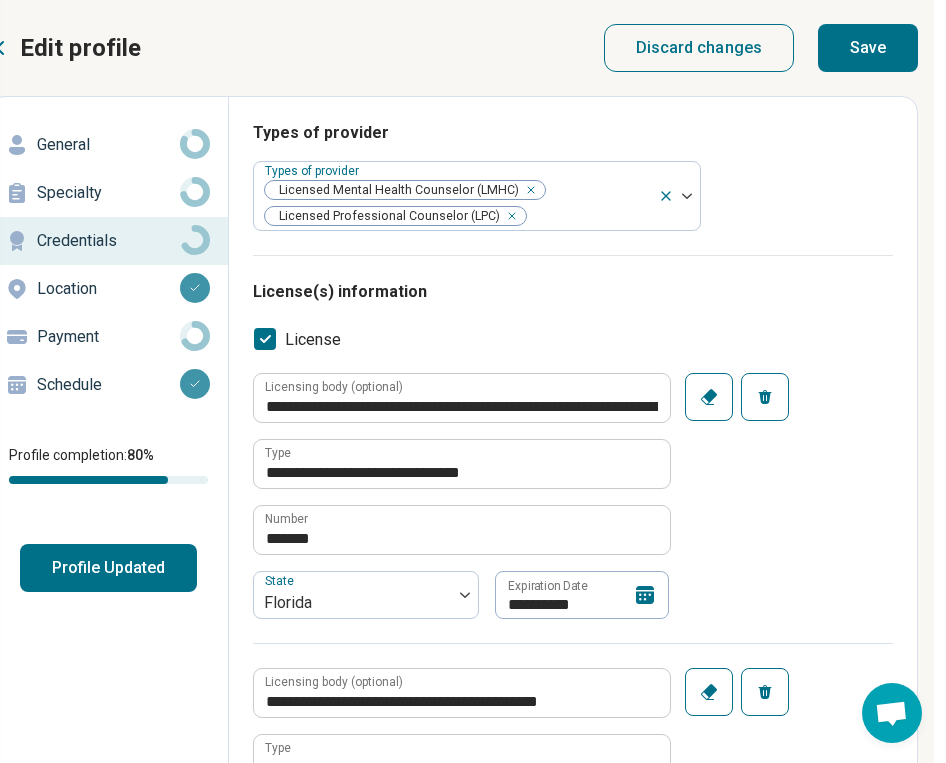 click on "Save" at bounding box center [868, 48] 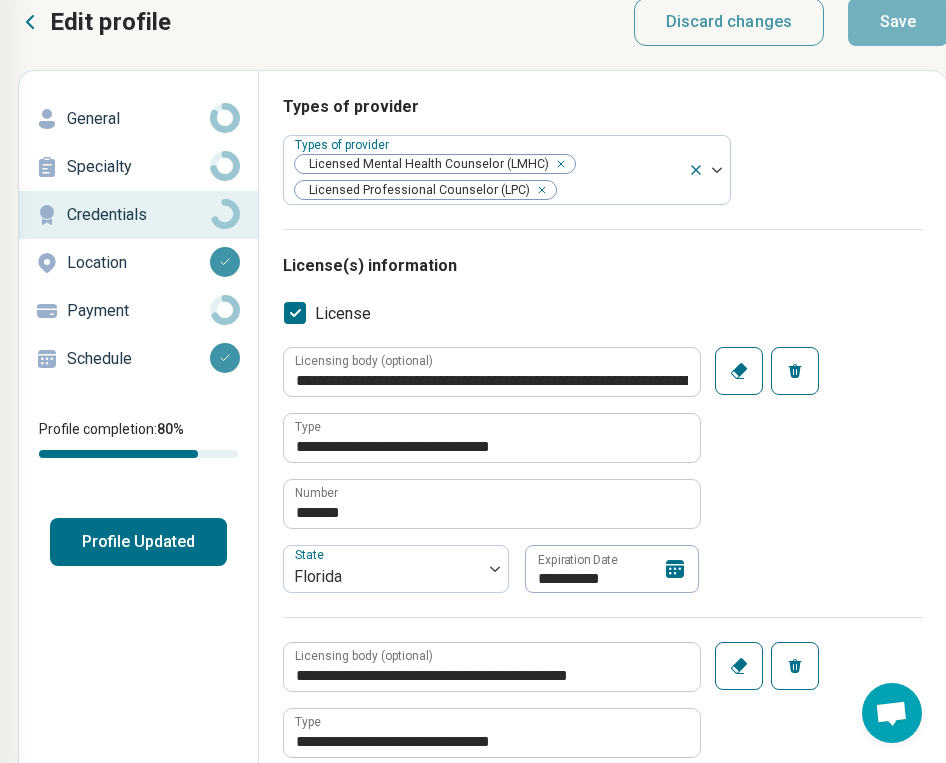 scroll, scrollTop: 34, scrollLeft: 227, axis: both 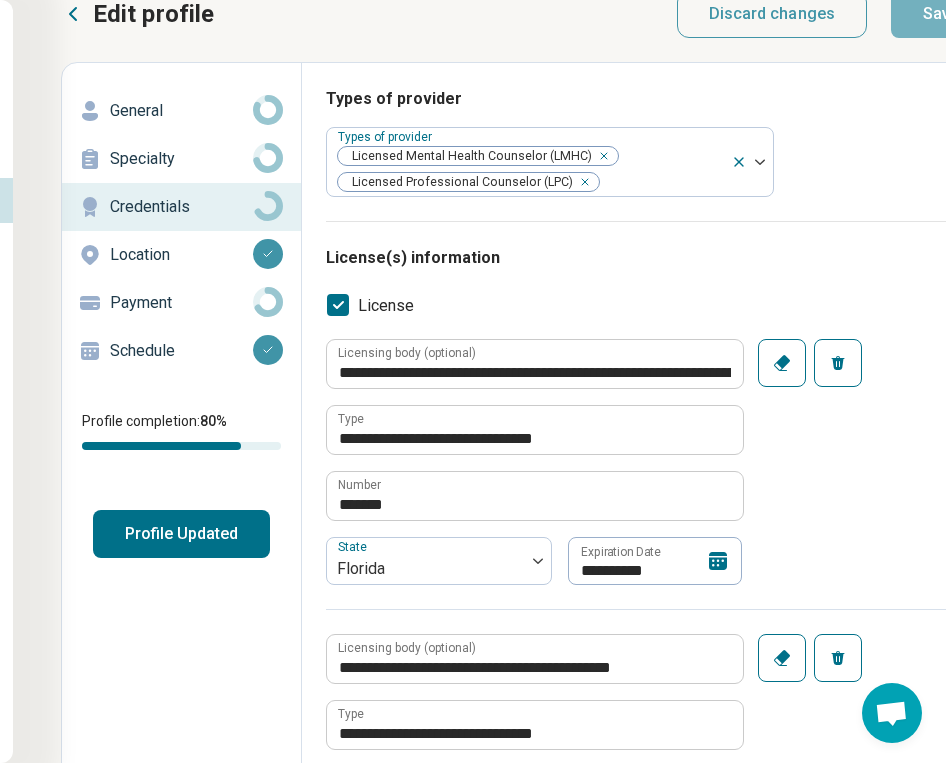 click on "Profile Updated" at bounding box center [181, 534] 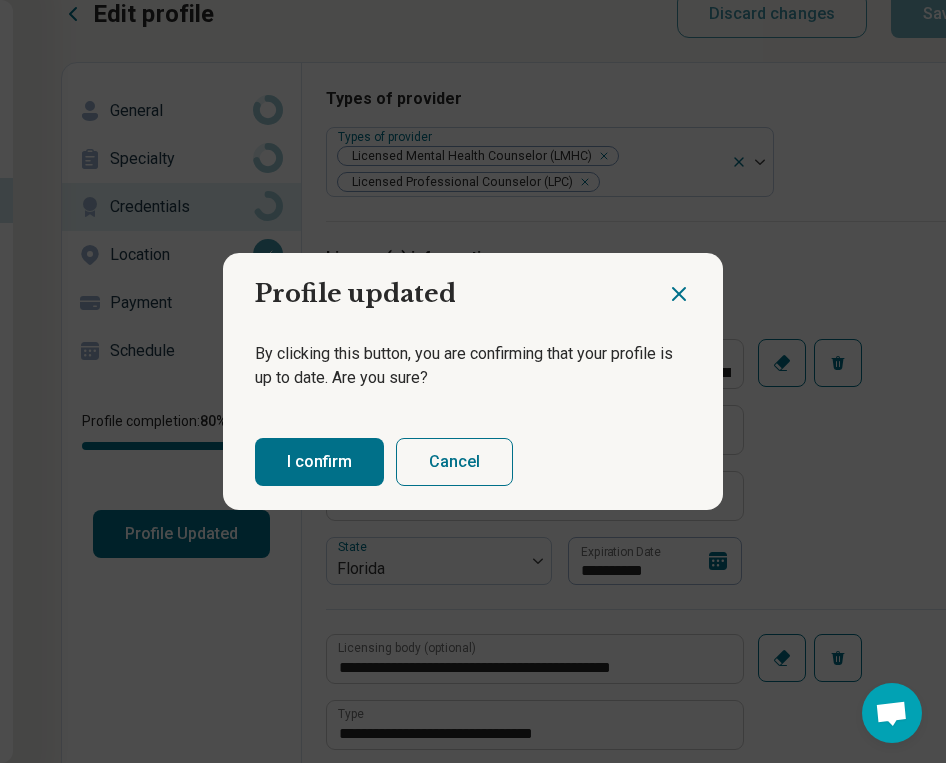 click on "I confirm" at bounding box center [319, 462] 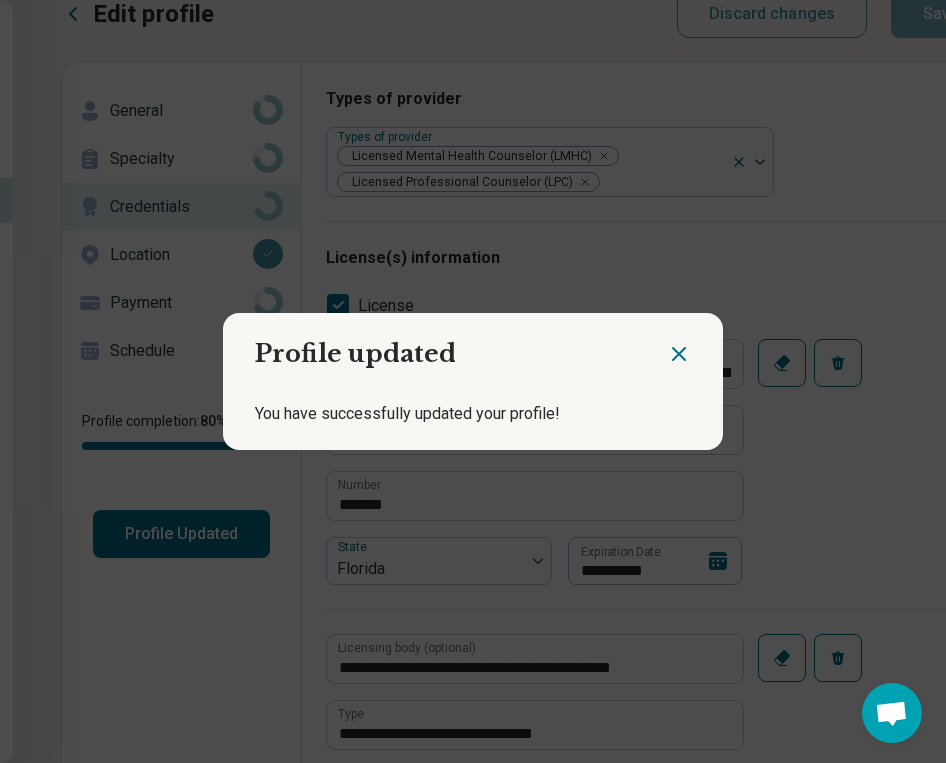 click 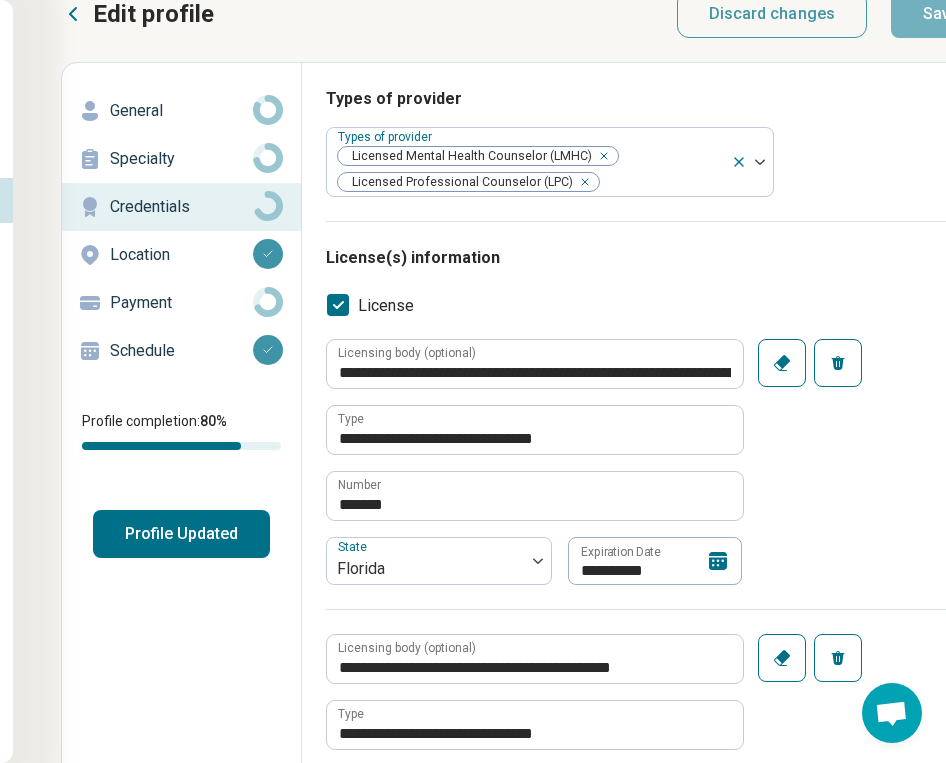 click on "Profile Updated" at bounding box center [181, 534] 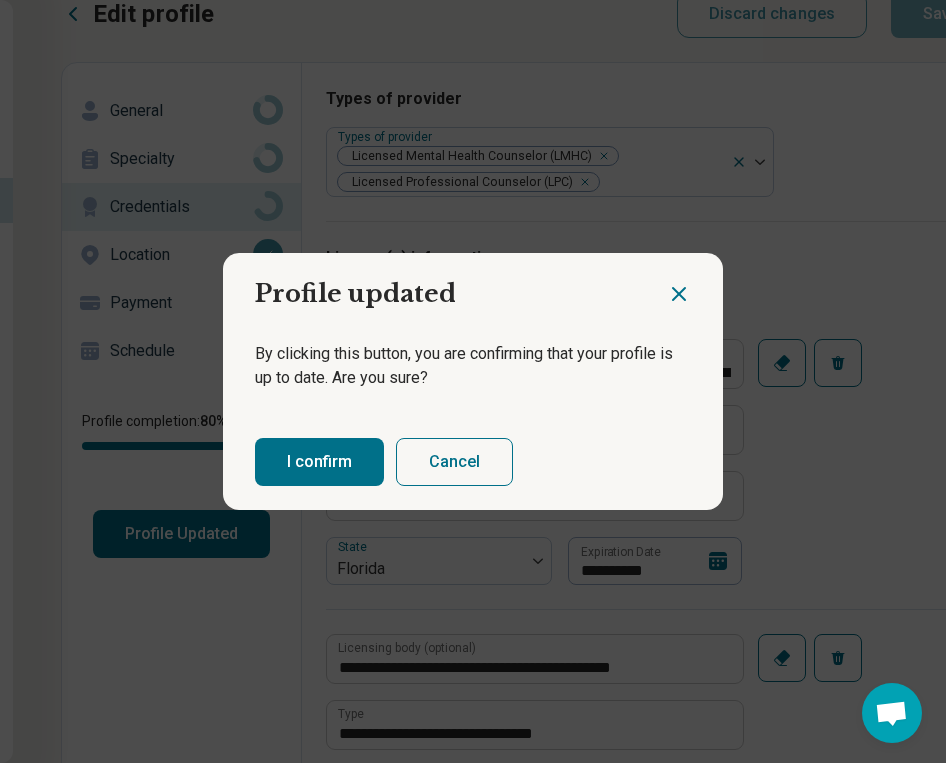 click on "I confirm" at bounding box center (319, 462) 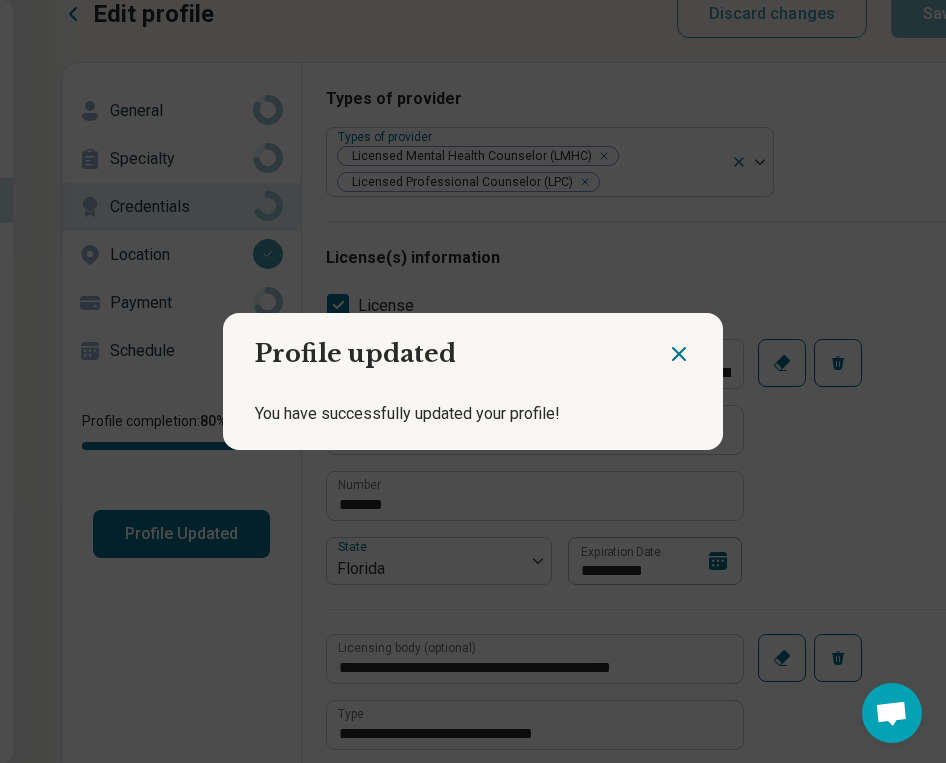 click 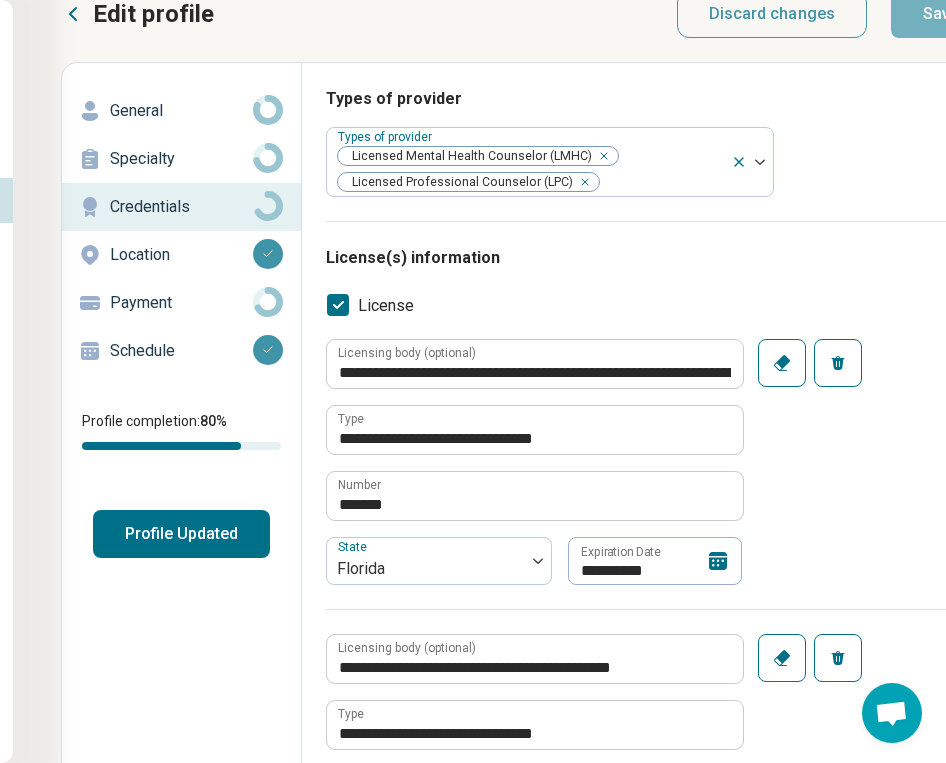 click on "General" at bounding box center (181, 111) 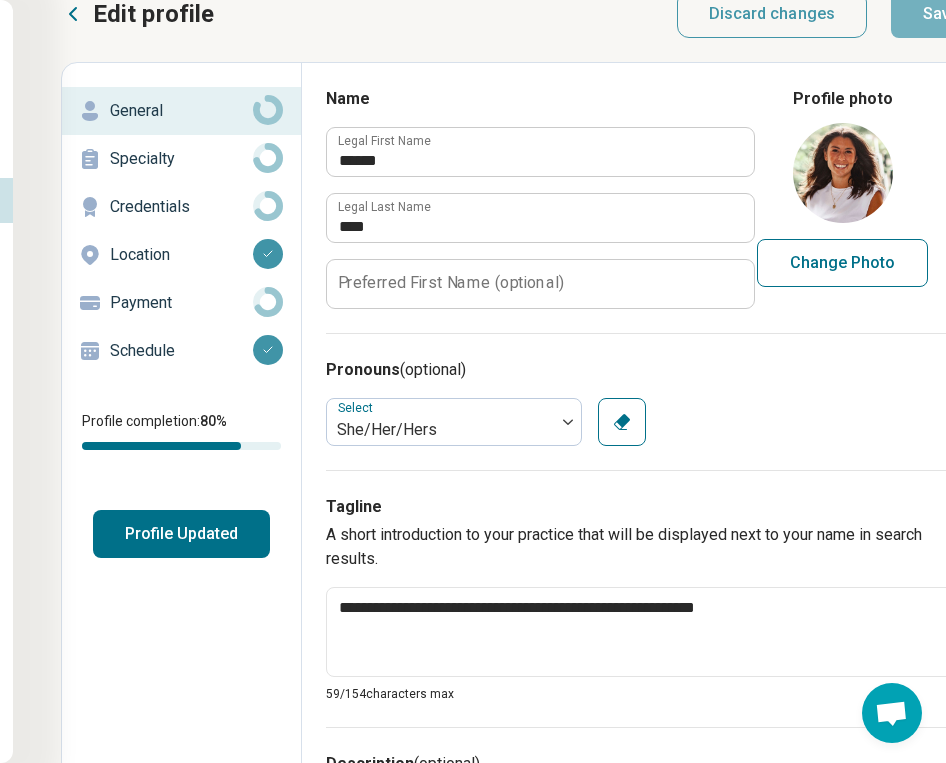 scroll, scrollTop: 0, scrollLeft: 227, axis: horizontal 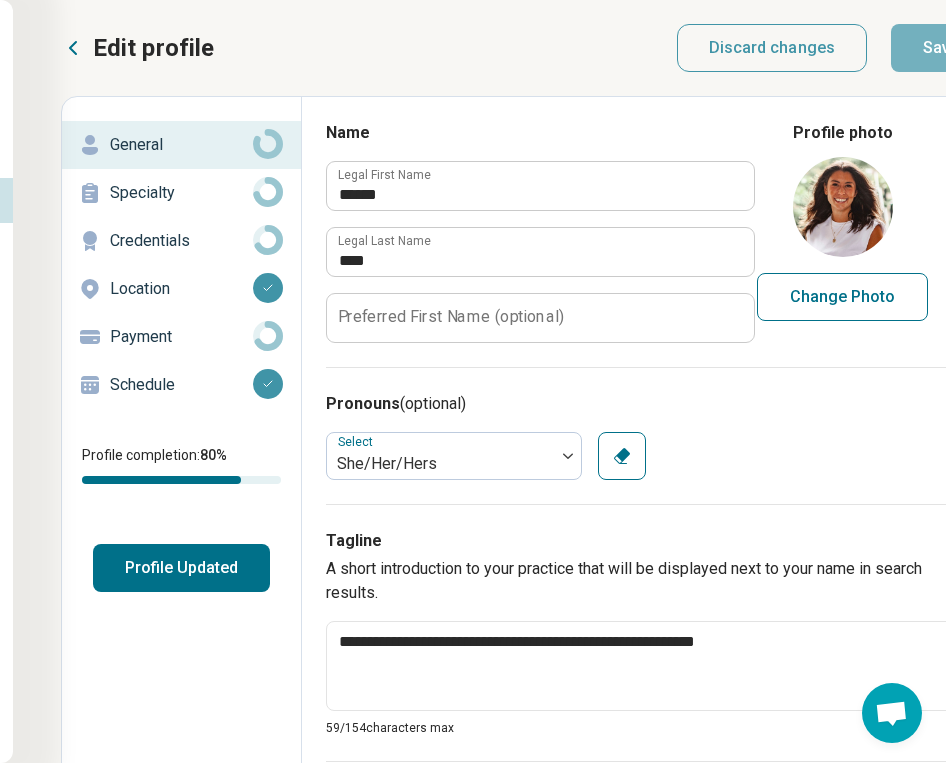 click on "Edit profile" at bounding box center (153, 48) 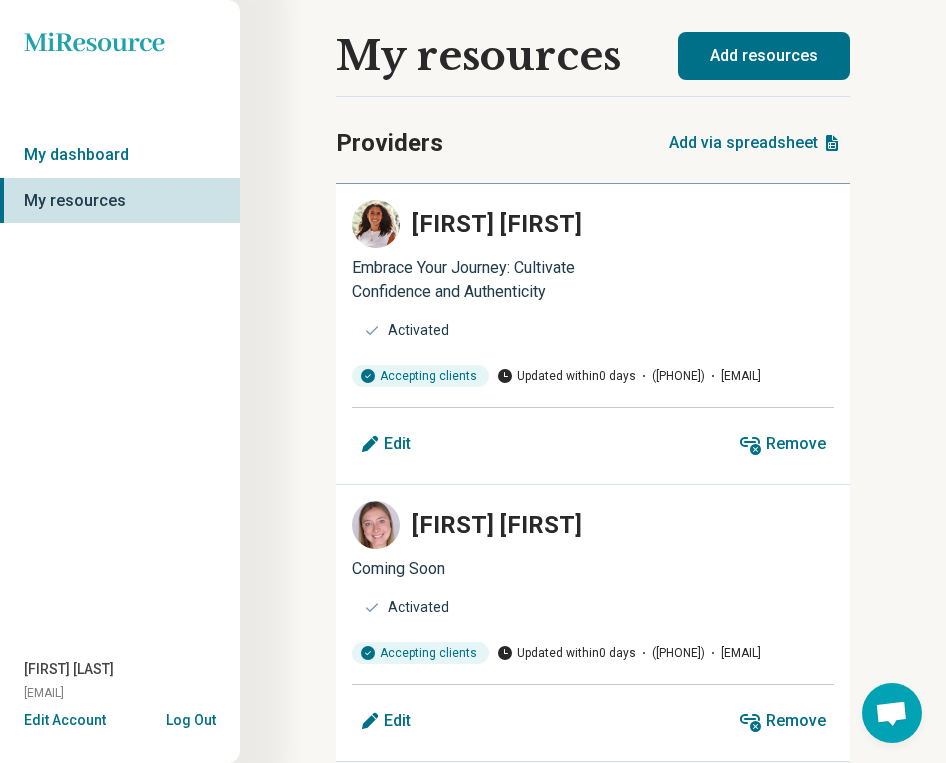 click on "Edit" at bounding box center (385, 444) 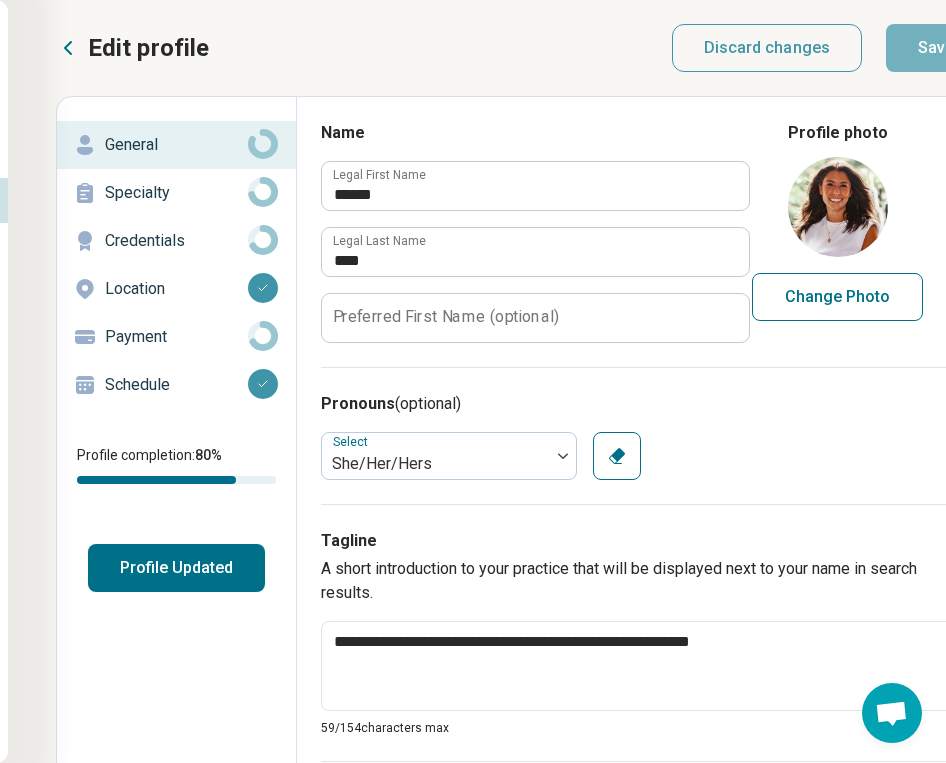 scroll, scrollTop: 0, scrollLeft: 232, axis: horizontal 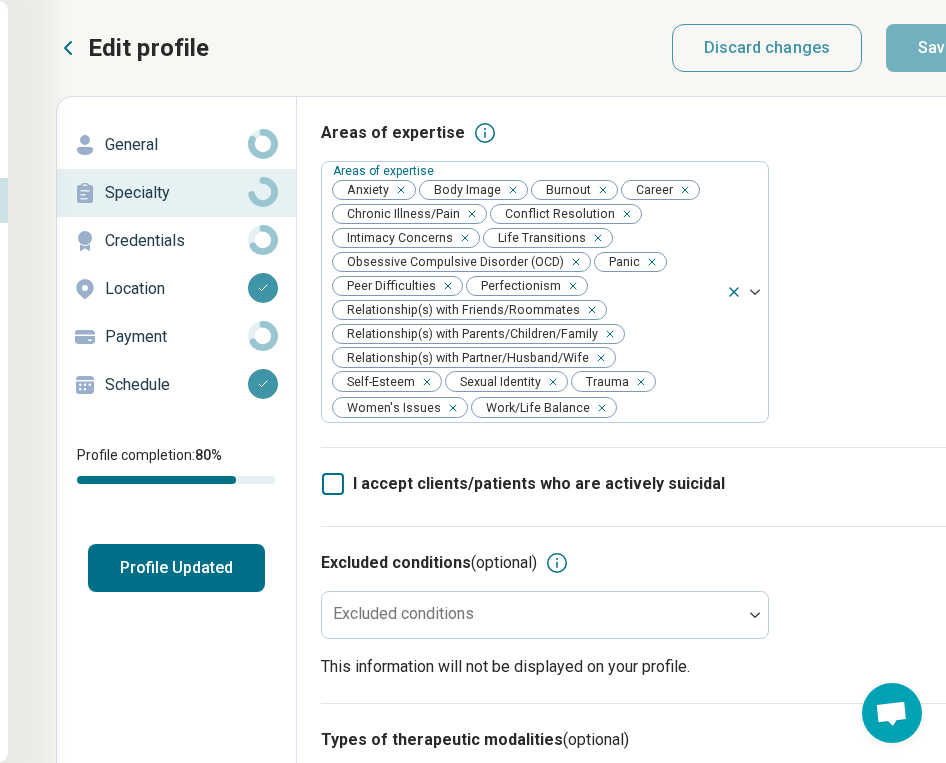 click on "Location" at bounding box center (176, 289) 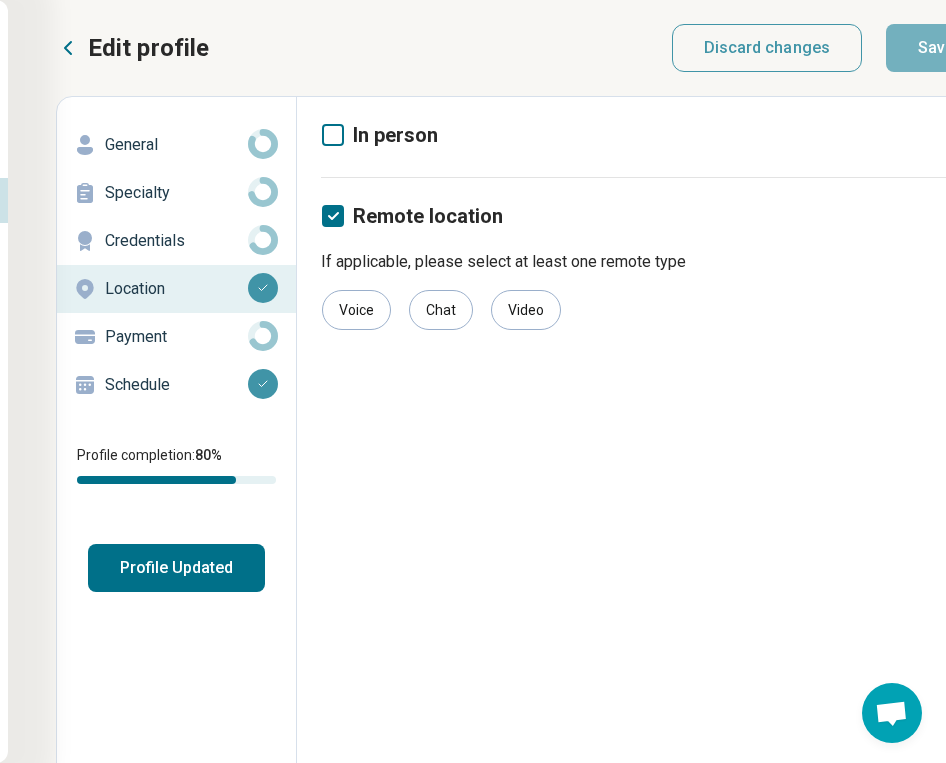 click on "Payment" at bounding box center [176, 337] 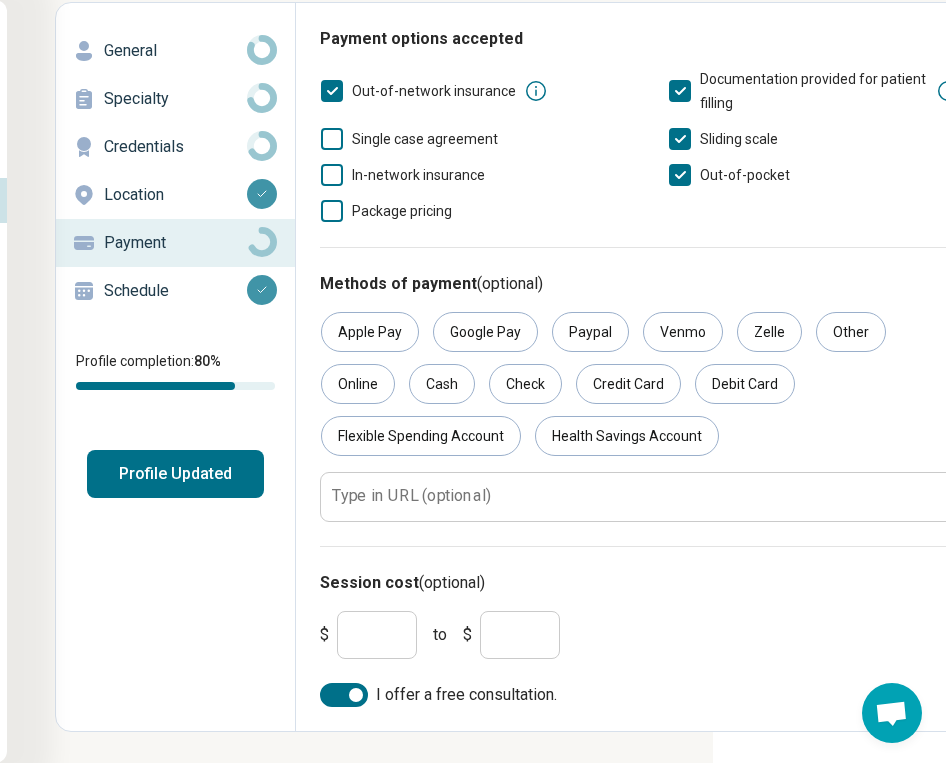 scroll, scrollTop: 93, scrollLeft: 233, axis: both 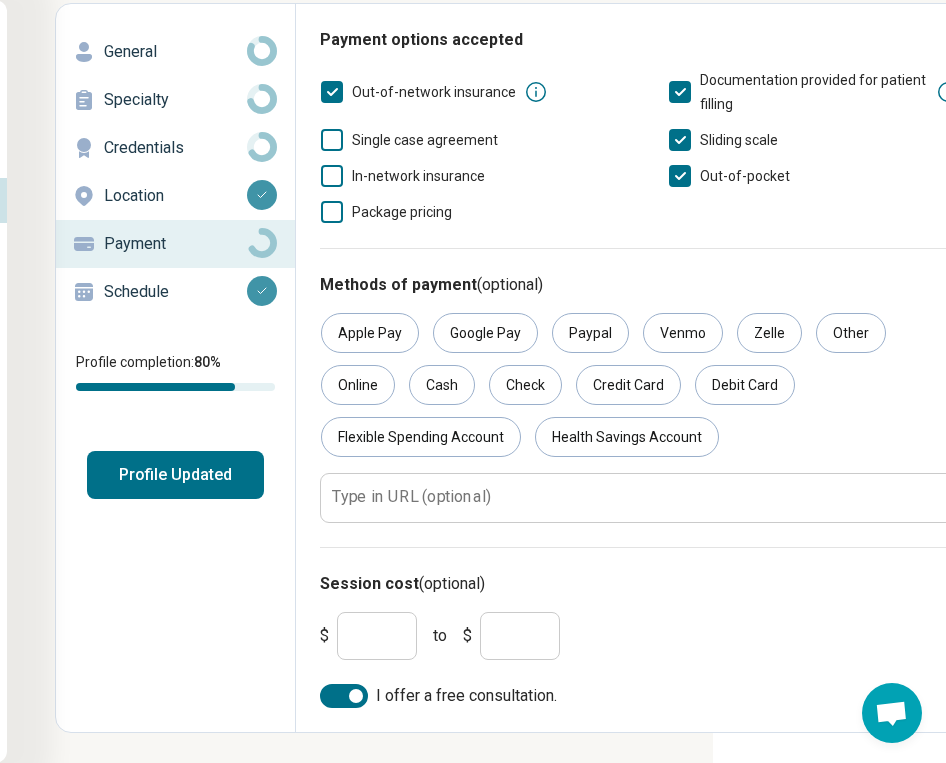 click on "Schedule" at bounding box center (175, 292) 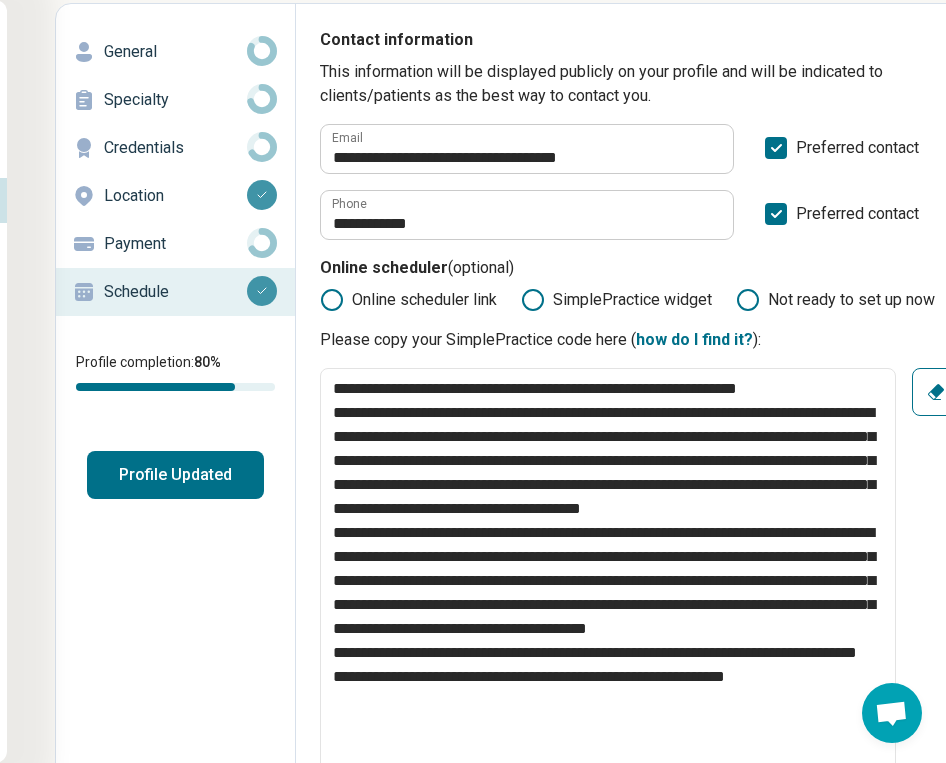 scroll, scrollTop: 0, scrollLeft: 233, axis: horizontal 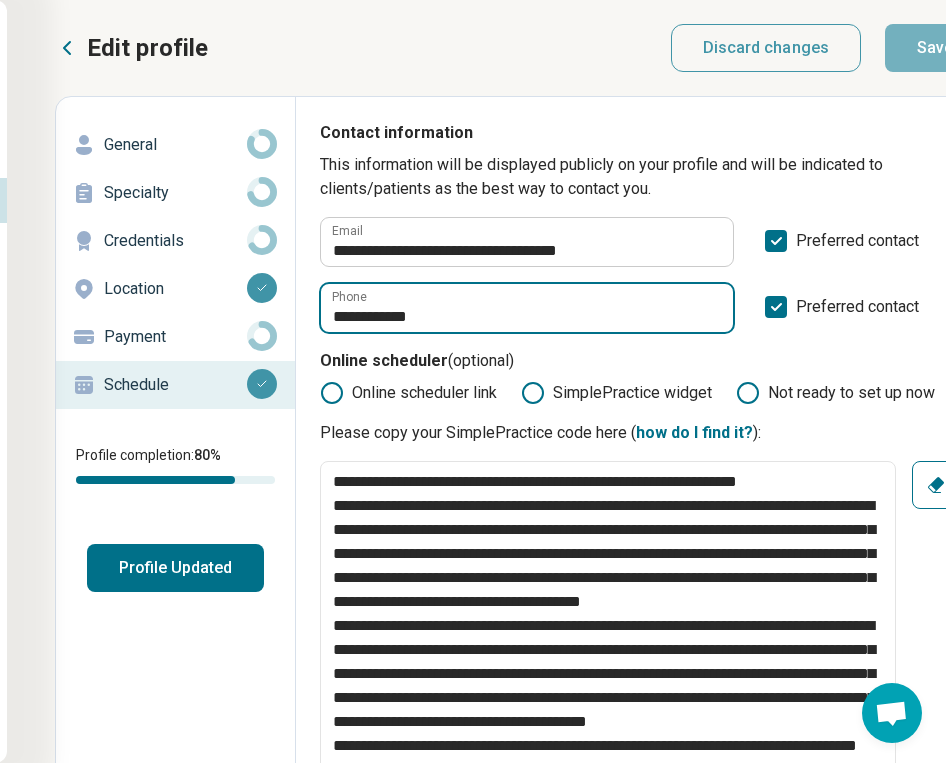 drag, startPoint x: 476, startPoint y: 304, endPoint x: 448, endPoint y: 336, distance: 42.520584 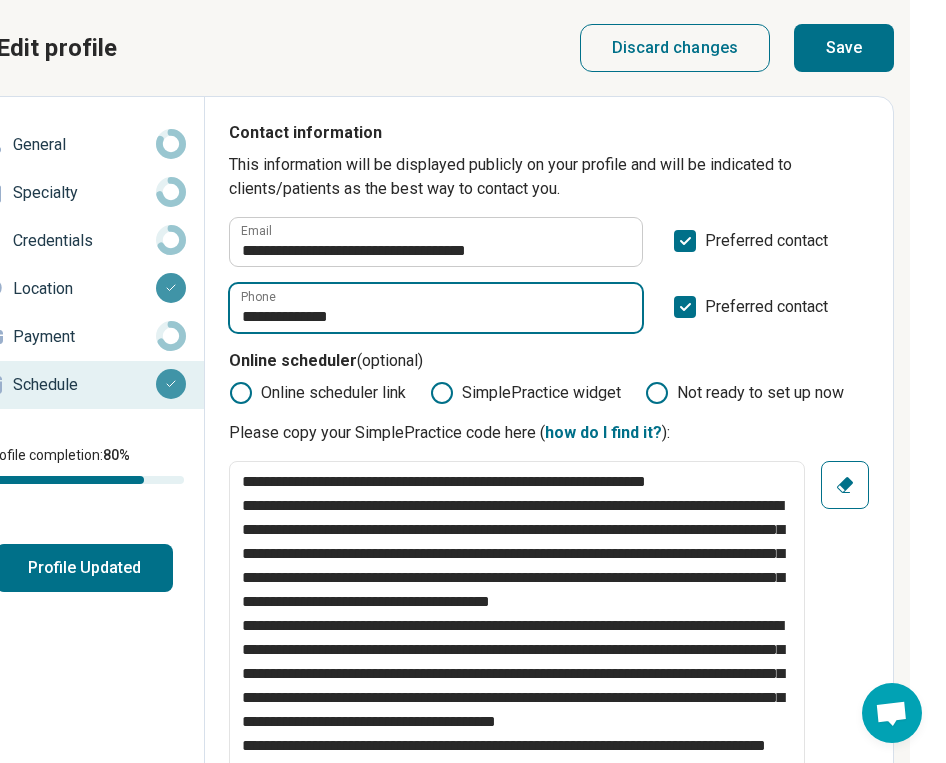 scroll, scrollTop: 0, scrollLeft: 326, axis: horizontal 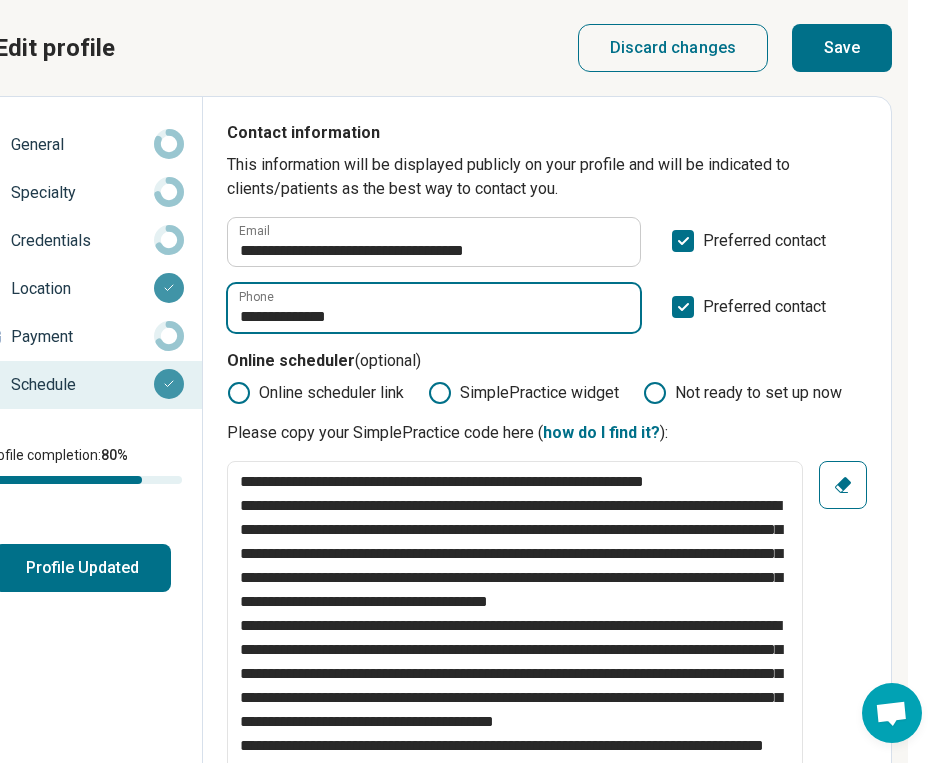 type on "**********" 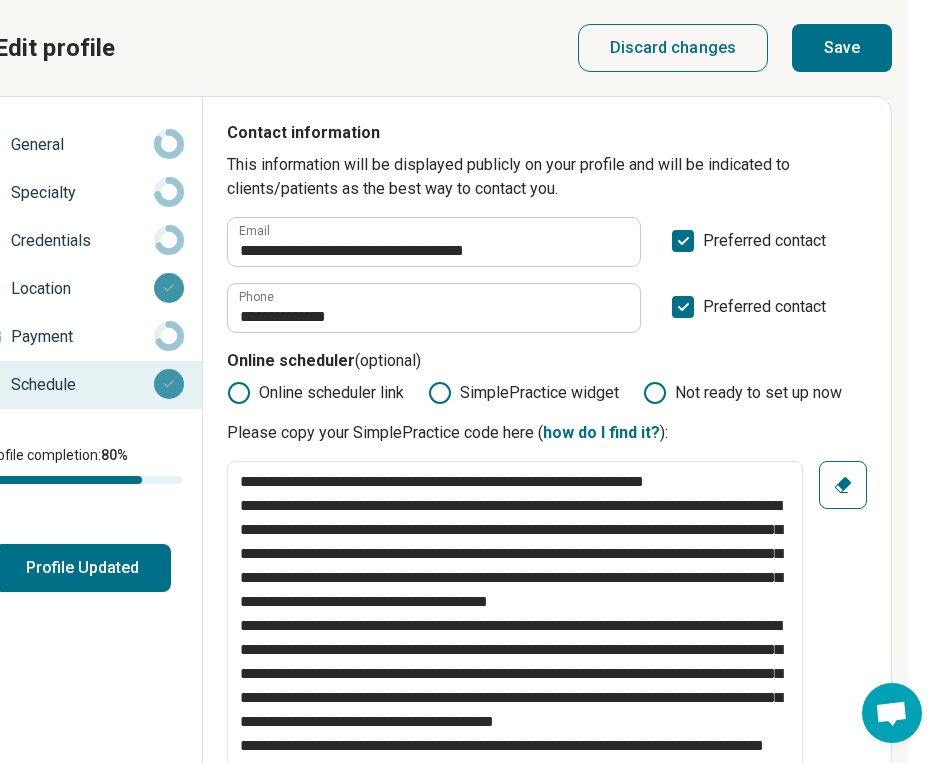 click on "Save" at bounding box center (842, 48) 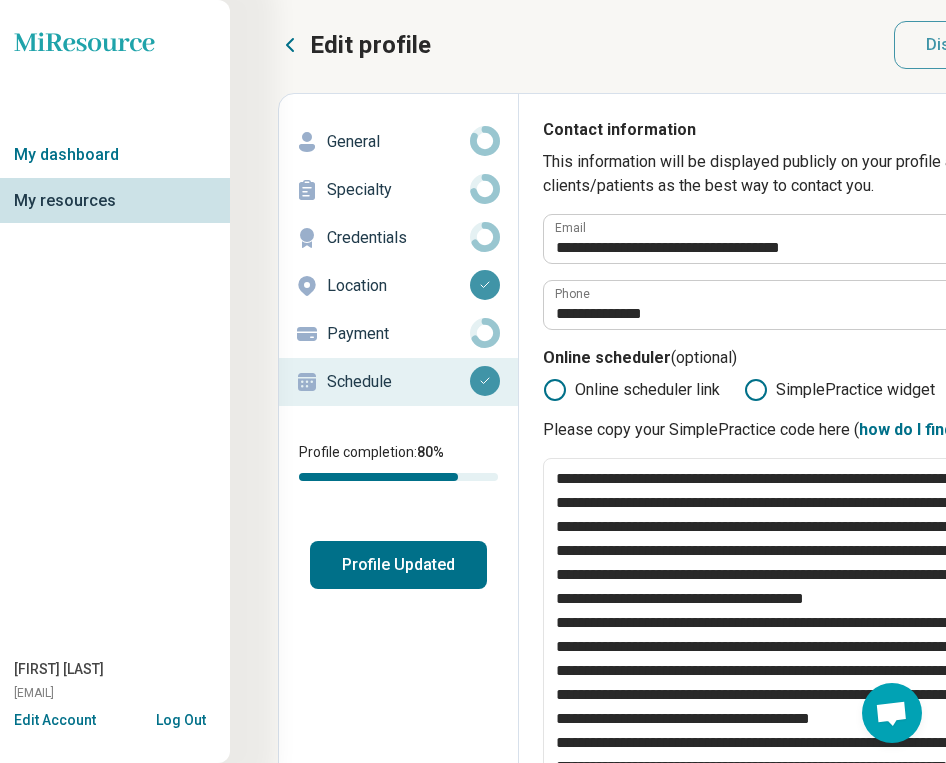 scroll, scrollTop: 3, scrollLeft: 0, axis: vertical 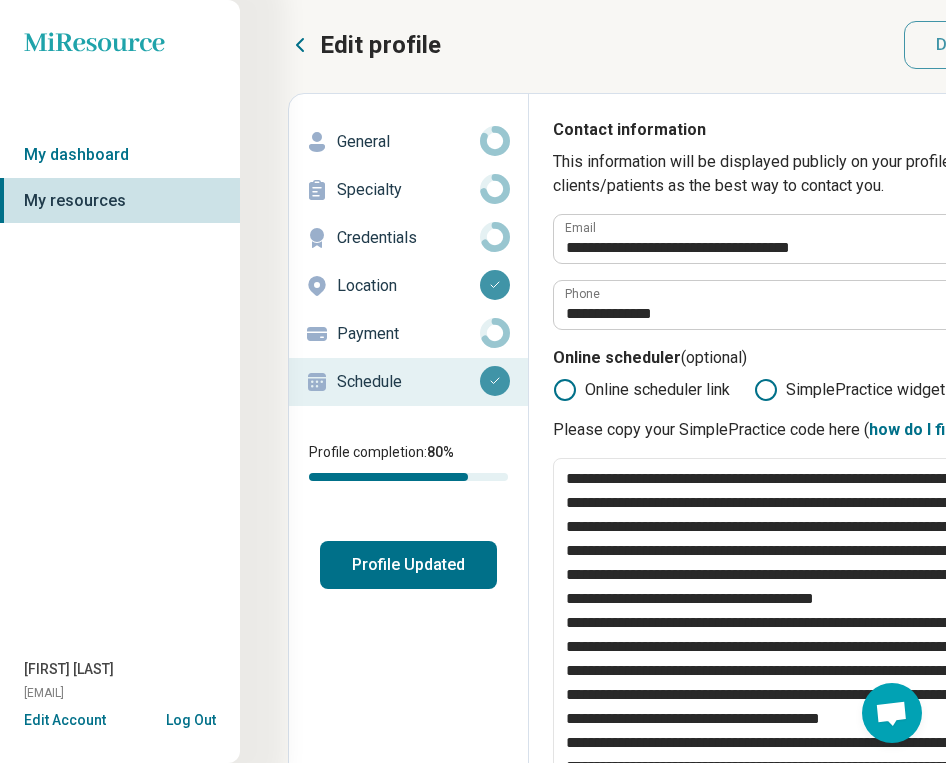 click on "Profile Updated" at bounding box center (408, 565) 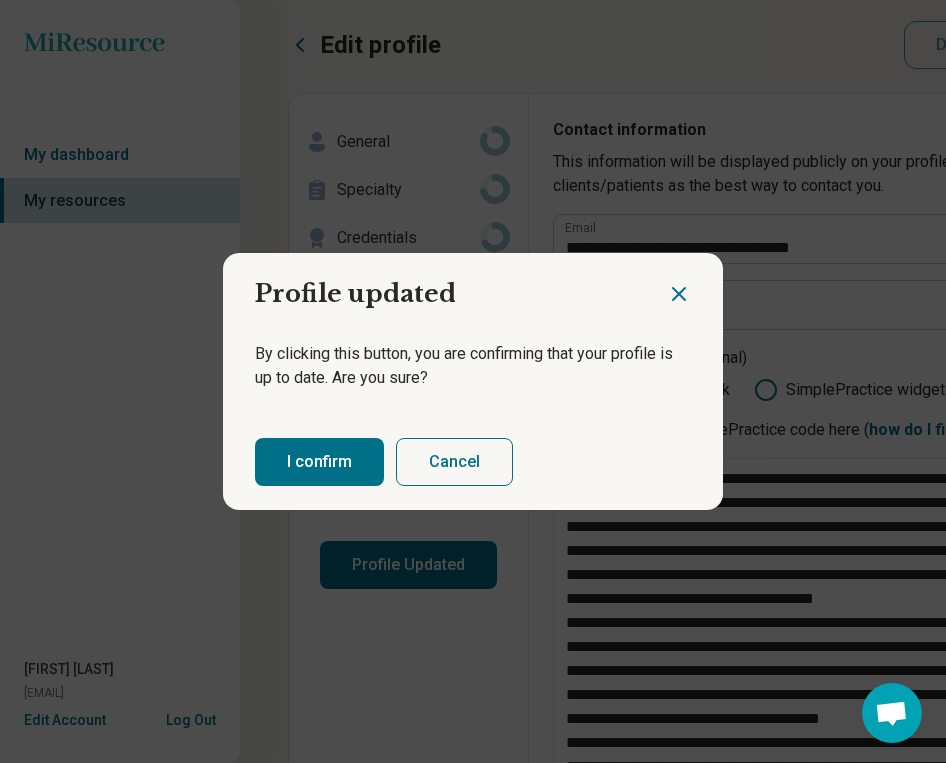 click on "I confirm" at bounding box center (319, 462) 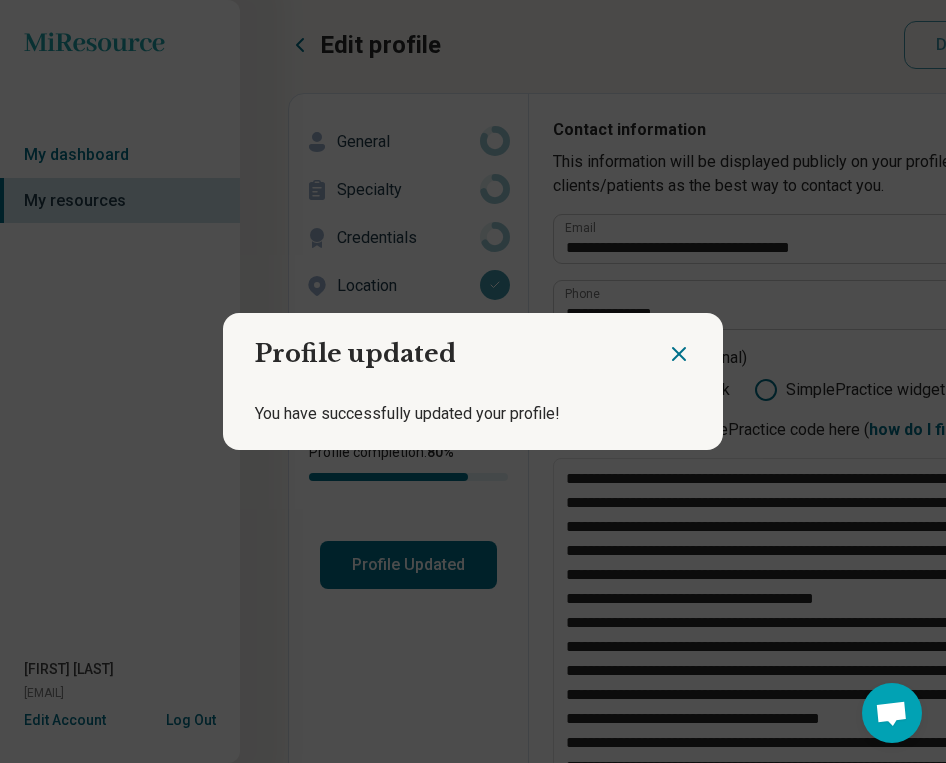 click on "Profile updated You have successfully updated your profile!" at bounding box center (473, 381) 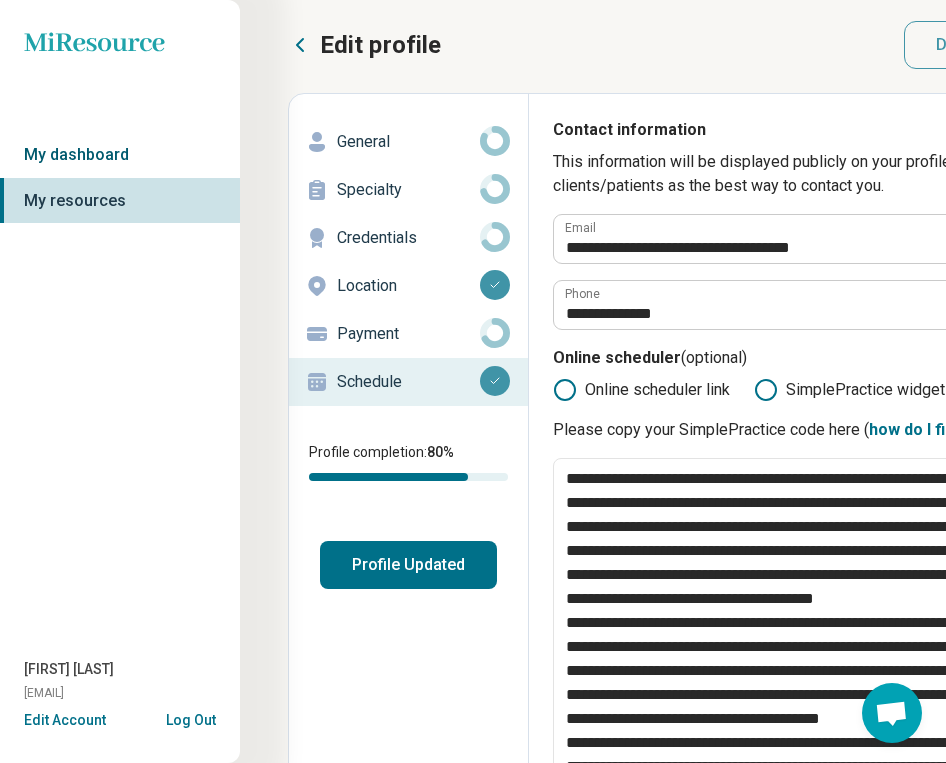 click on "My dashboard" at bounding box center (120, 155) 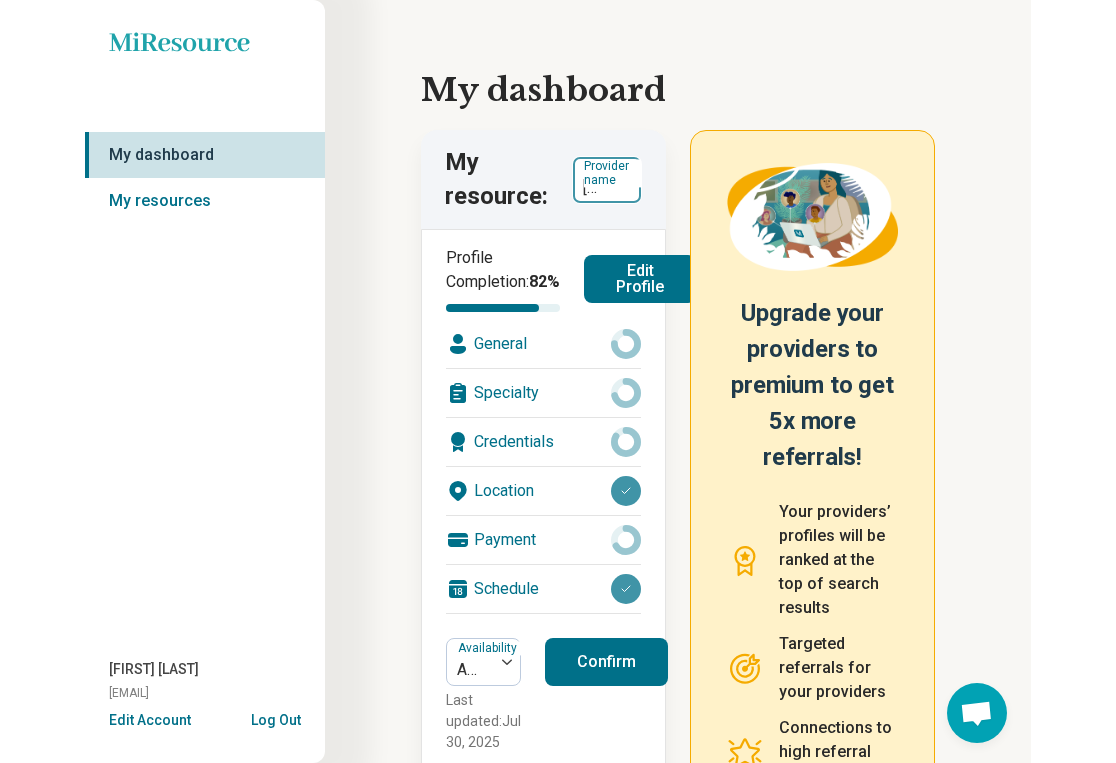 scroll, scrollTop: 0, scrollLeft: 0, axis: both 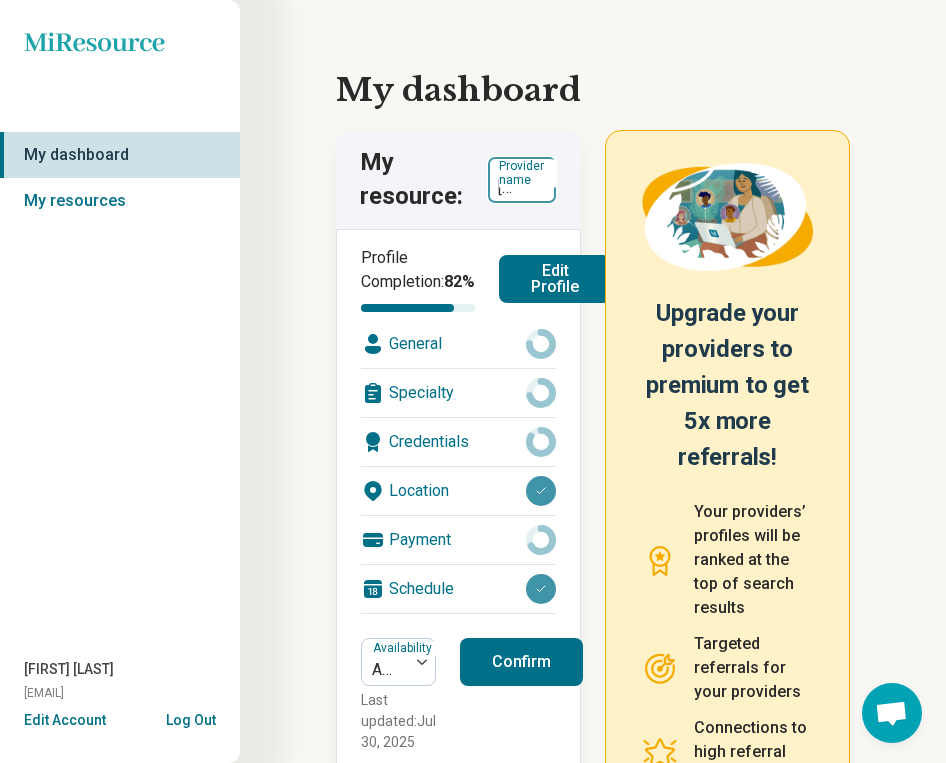 click on "Provider name" at bounding box center (527, 173) 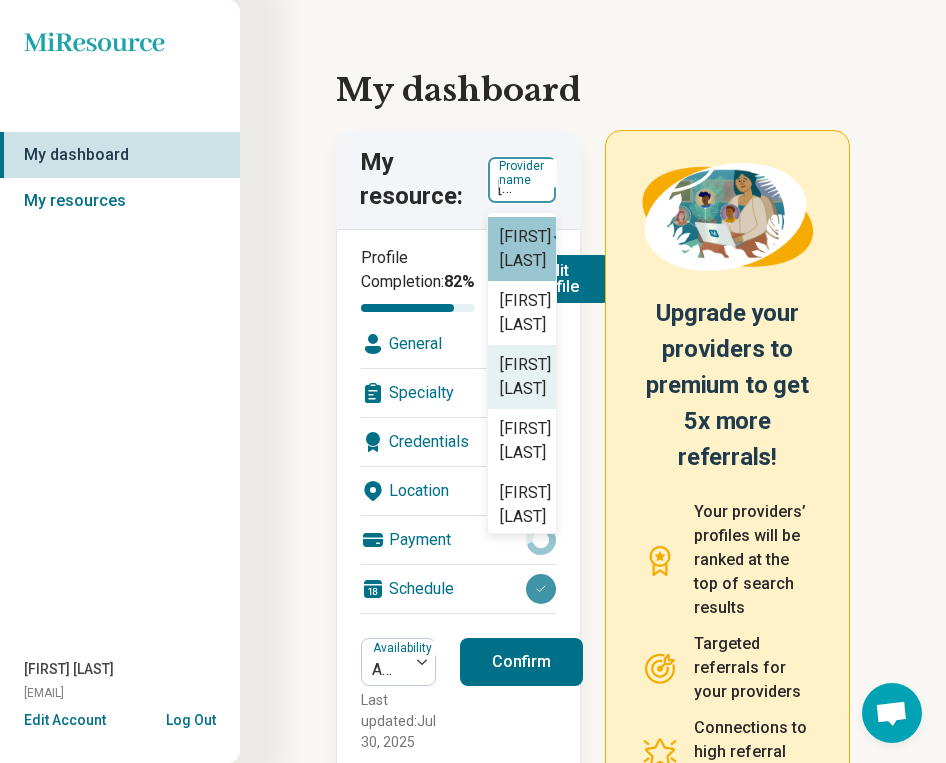 click on "Vilija Paulius" at bounding box center (525, 377) 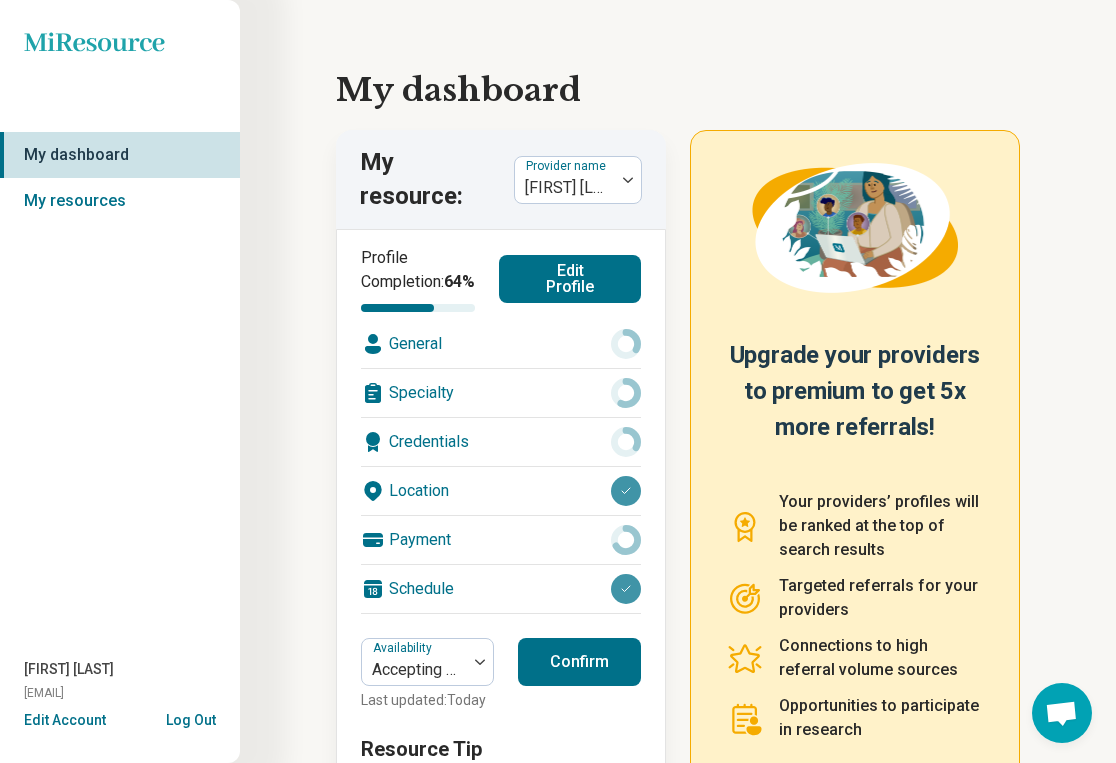 click on "Edit Profile" at bounding box center [570, 279] 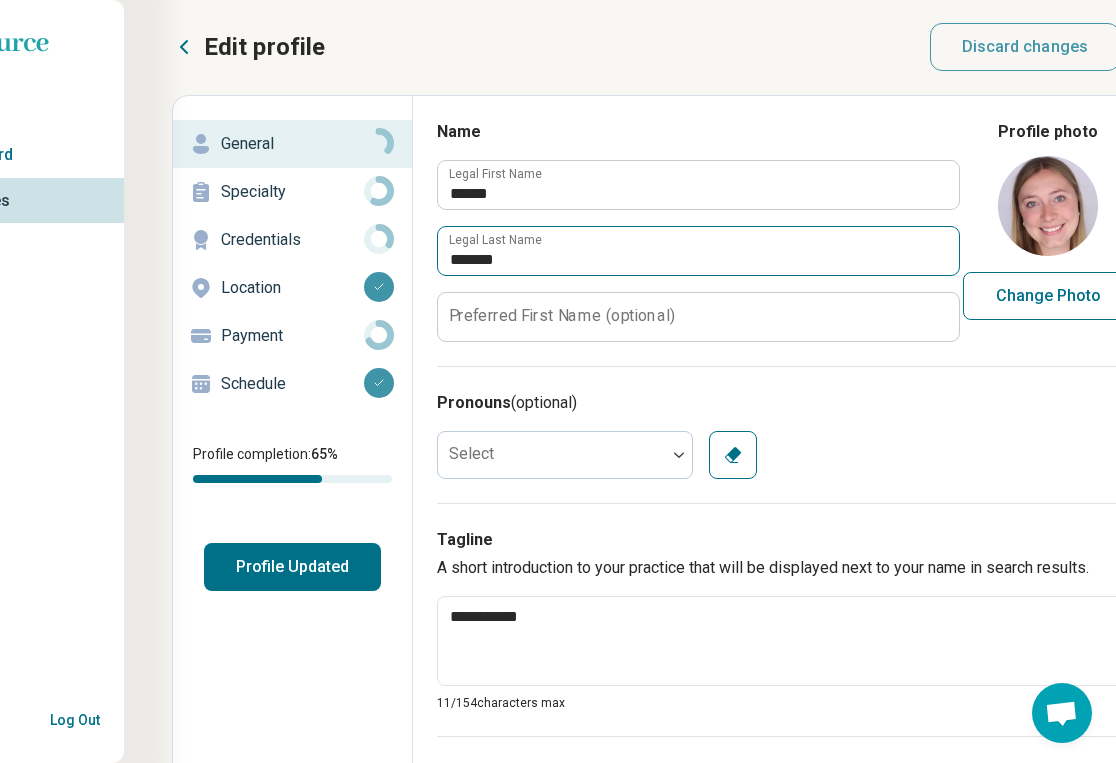 scroll, scrollTop: 1, scrollLeft: 217, axis: both 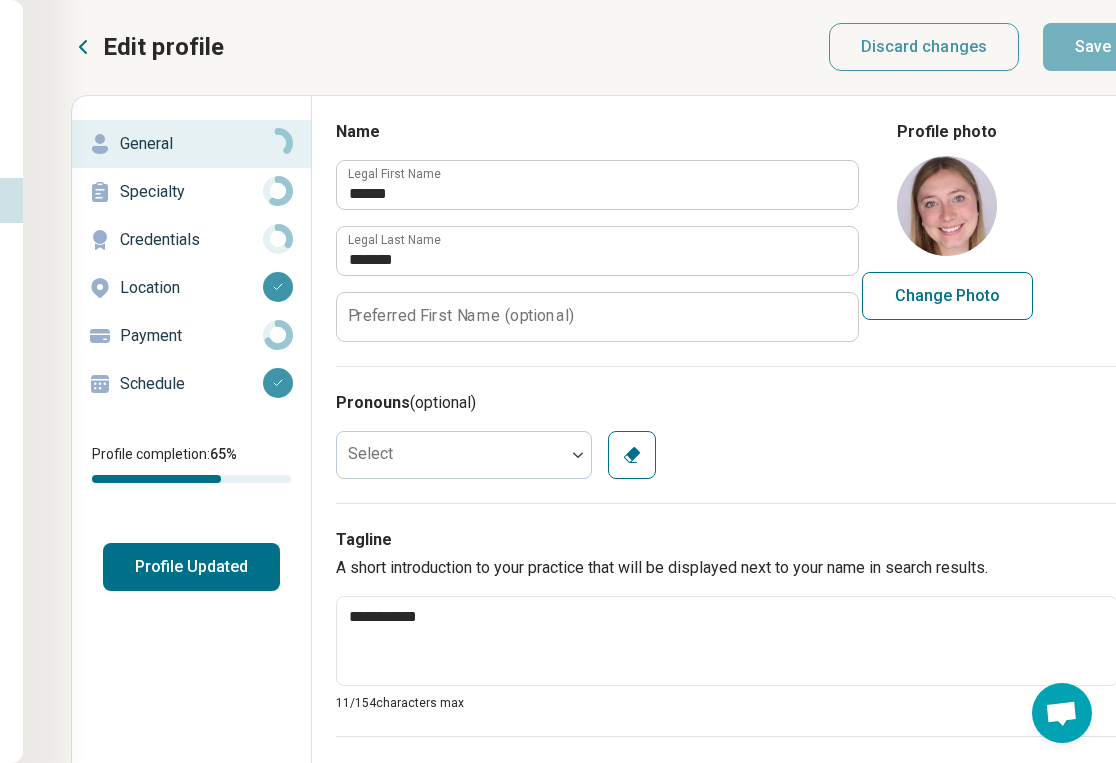 click on "Location" at bounding box center [191, 288] 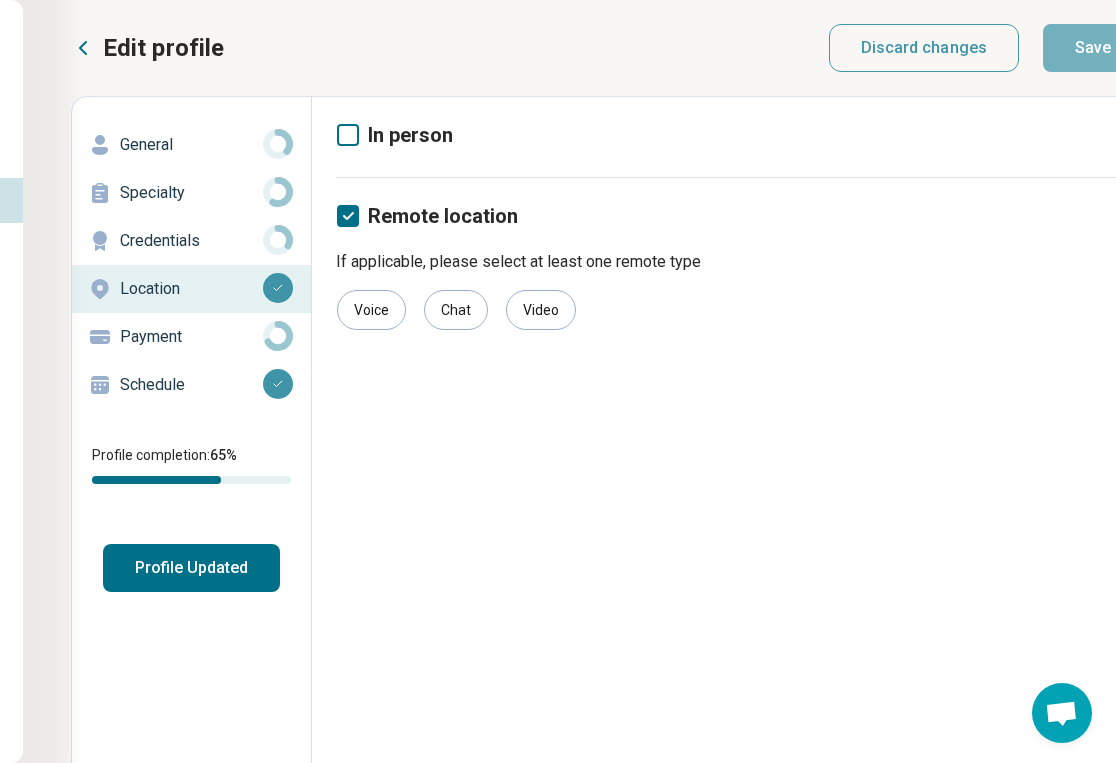 click on "Payment" at bounding box center (191, 337) 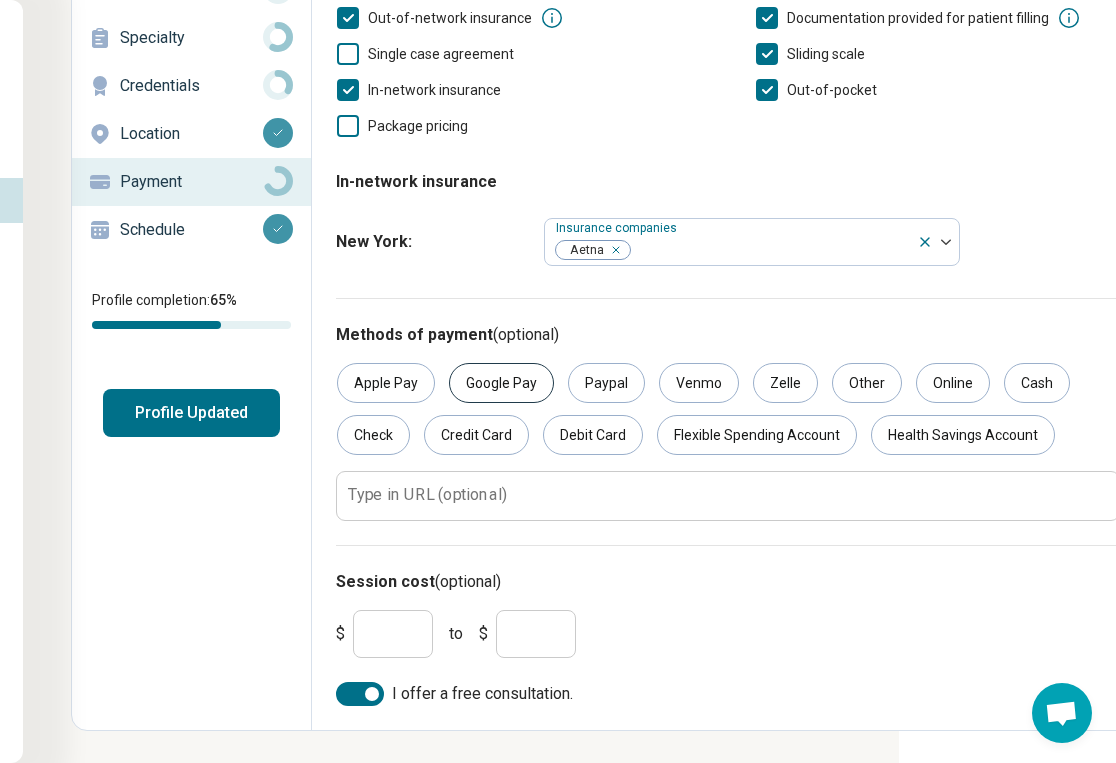 scroll, scrollTop: 155, scrollLeft: 216, axis: both 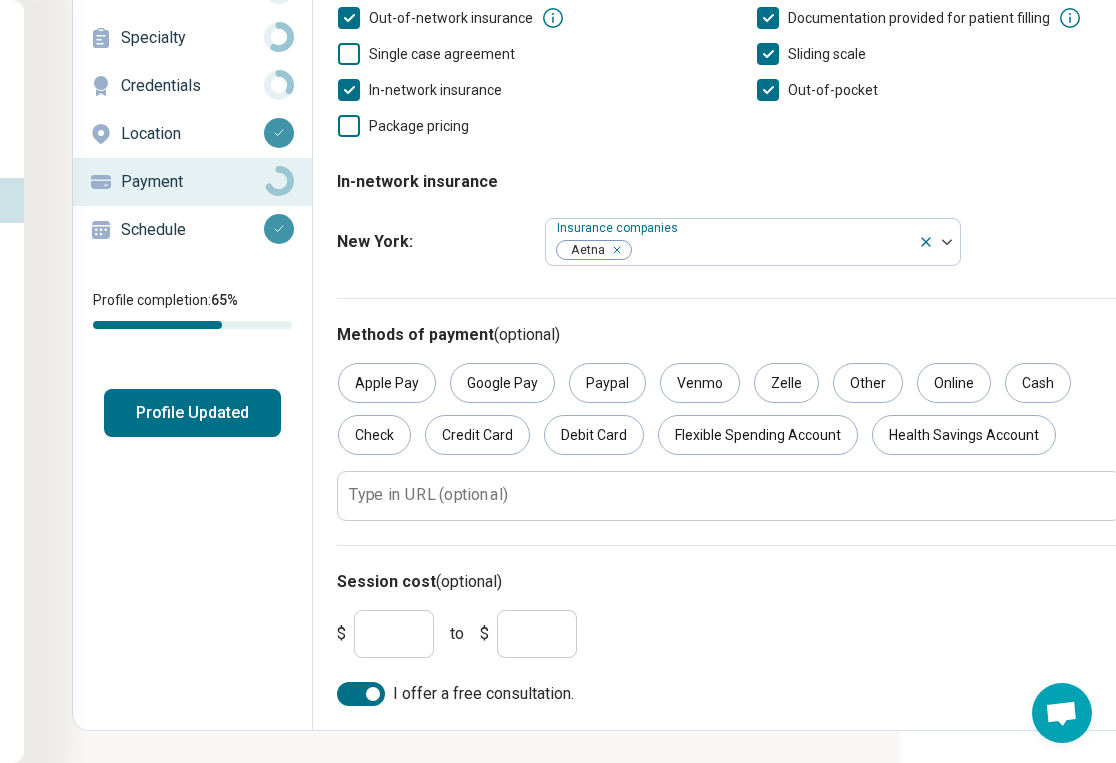 click on "Schedule" at bounding box center [192, 230] 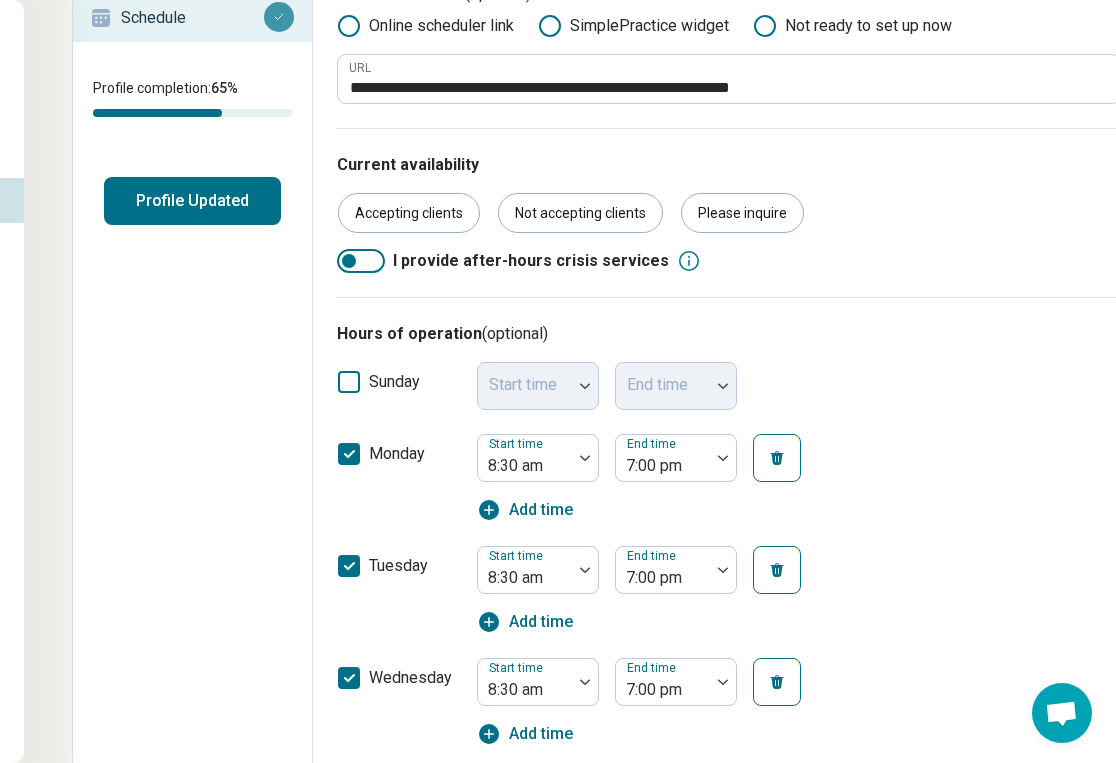 scroll, scrollTop: 368, scrollLeft: 216, axis: both 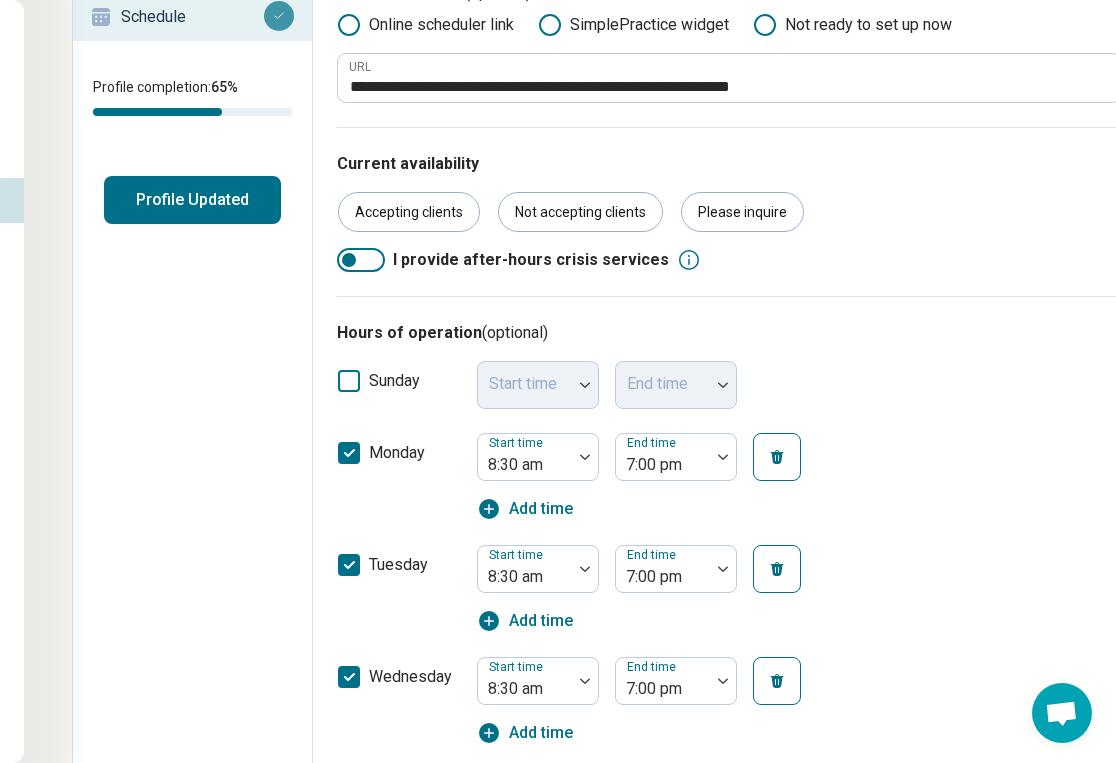 click on "Profile Updated" at bounding box center [192, 200] 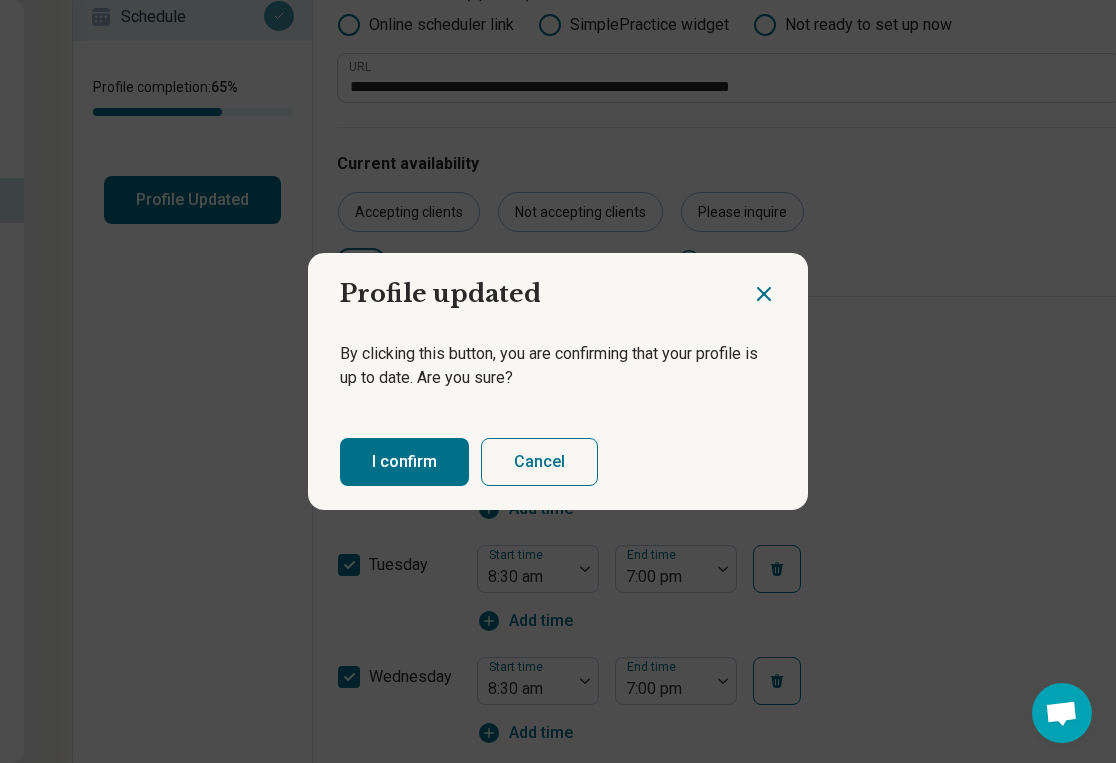 click on "I confirm" at bounding box center (404, 462) 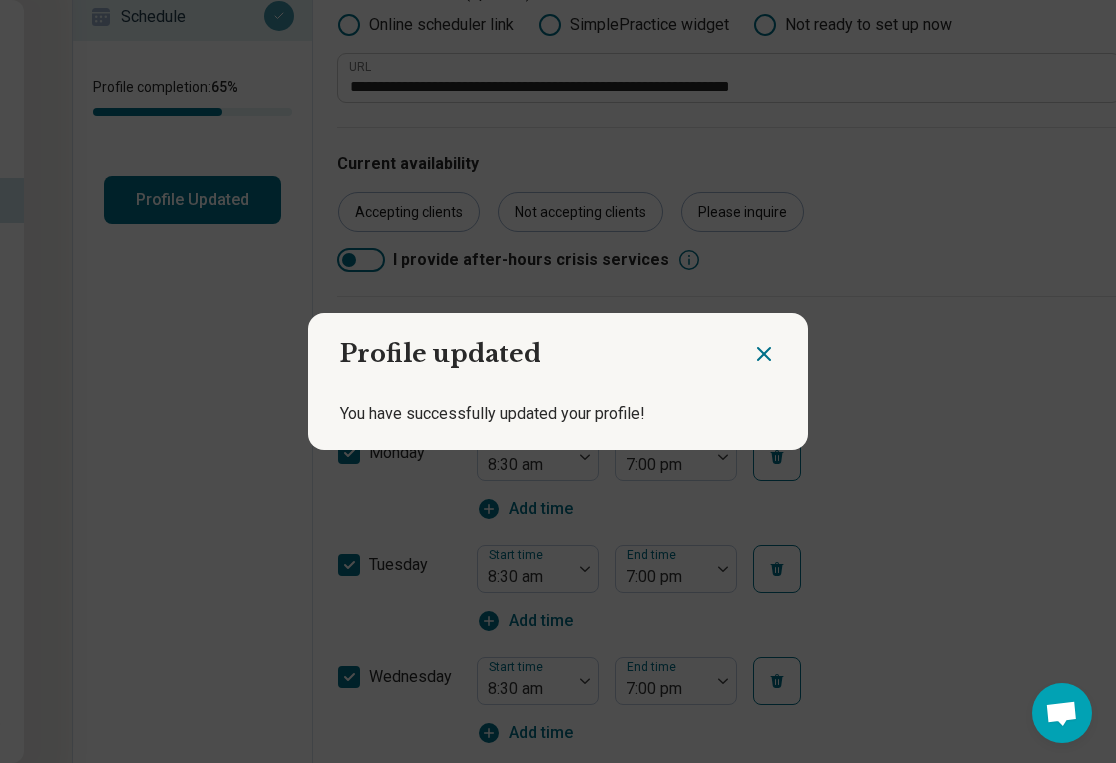 click on "Profile updated You have successfully updated your profile!" at bounding box center (558, 381) 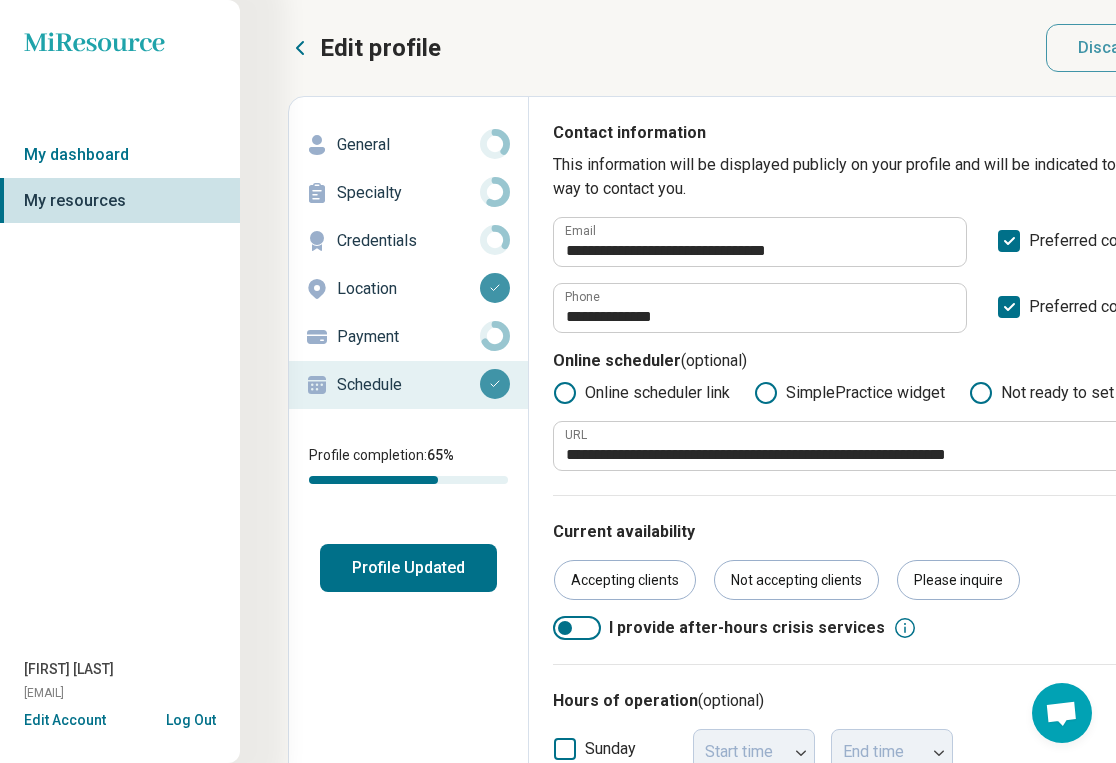 scroll, scrollTop: 0, scrollLeft: 0, axis: both 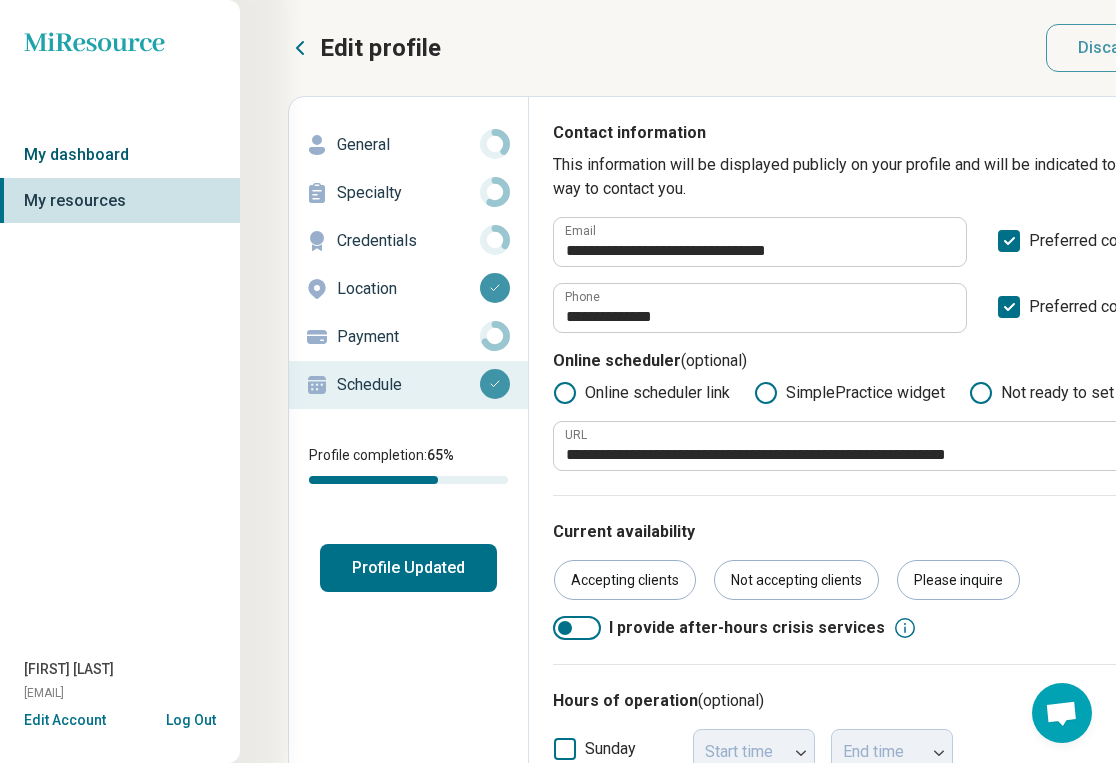 click on "My dashboard" at bounding box center (120, 155) 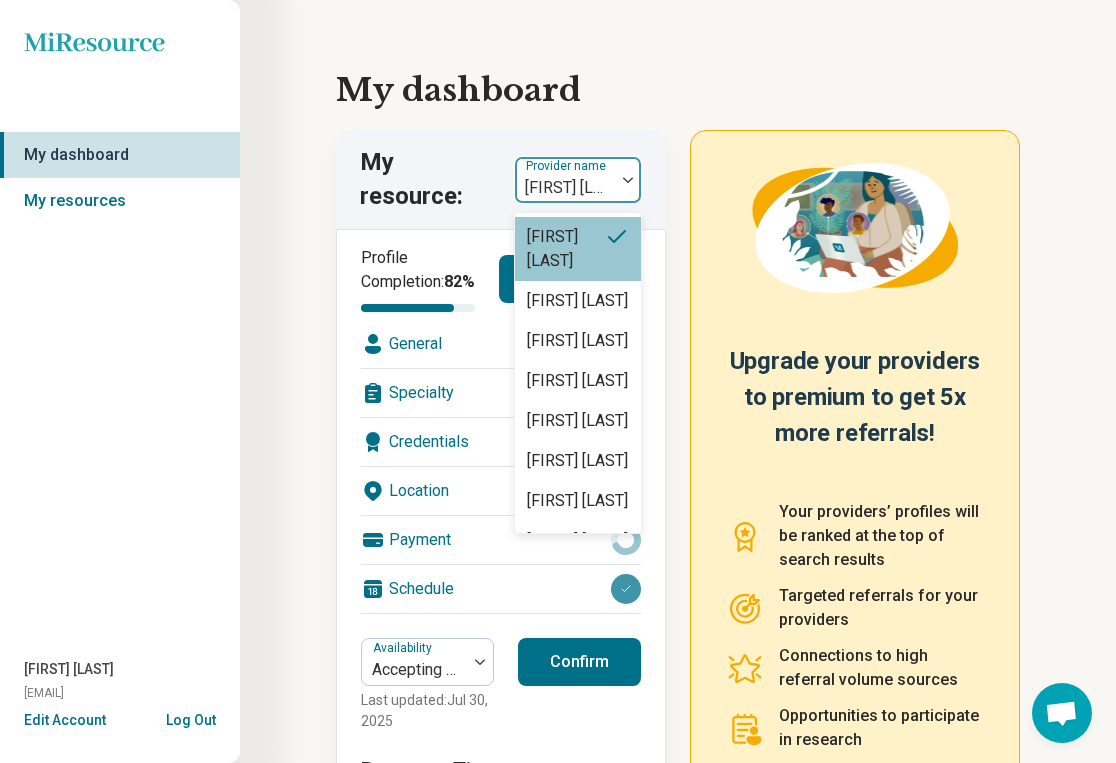 click on "[FIRST] [LAST]" at bounding box center (565, 188) 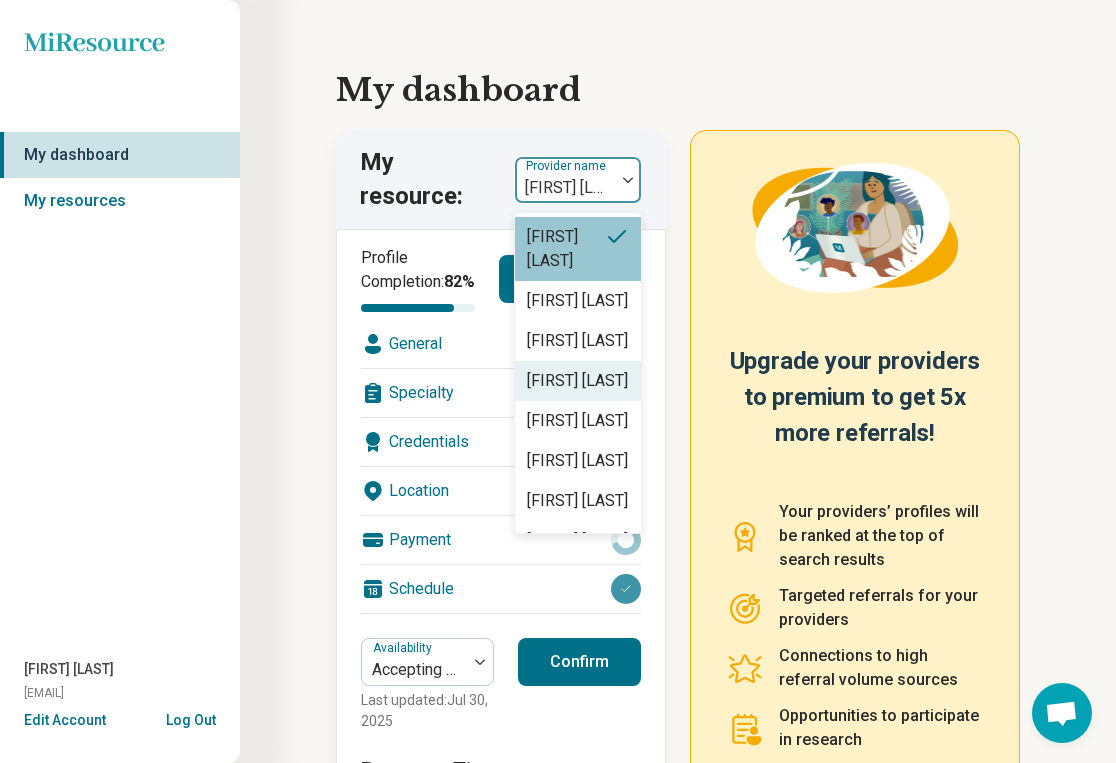 click on "Lauren Hoffman" at bounding box center (577, 381) 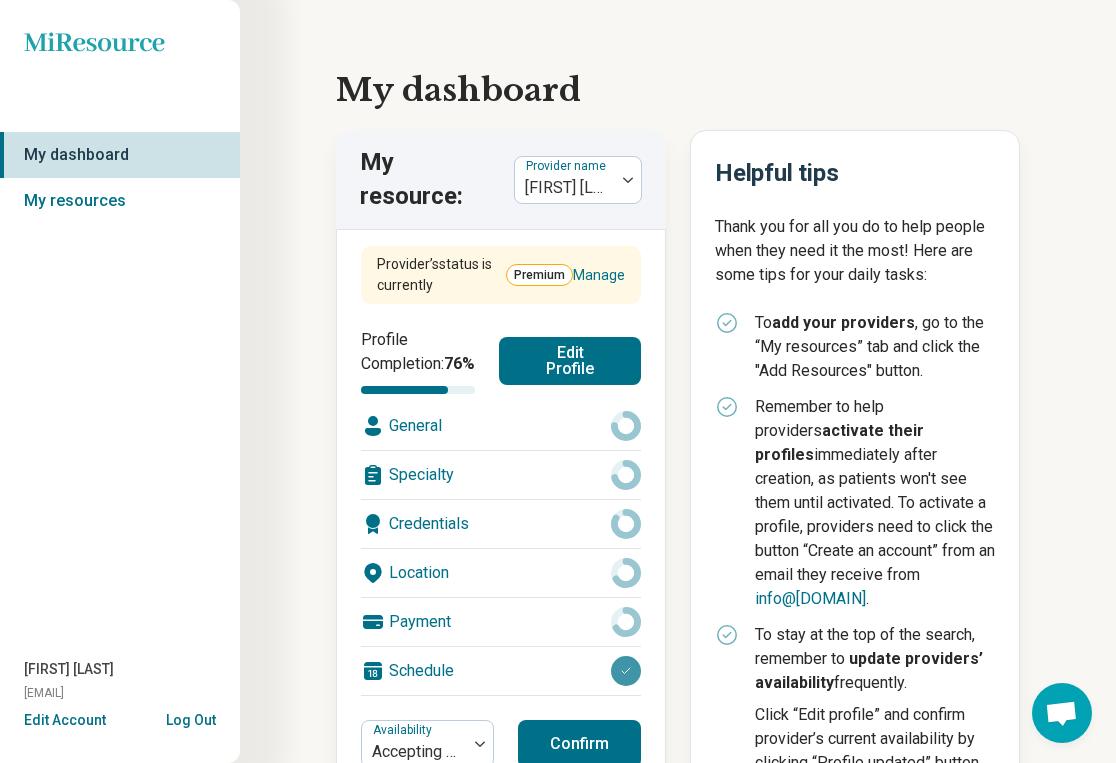 click on "Edit Profile" at bounding box center (570, 361) 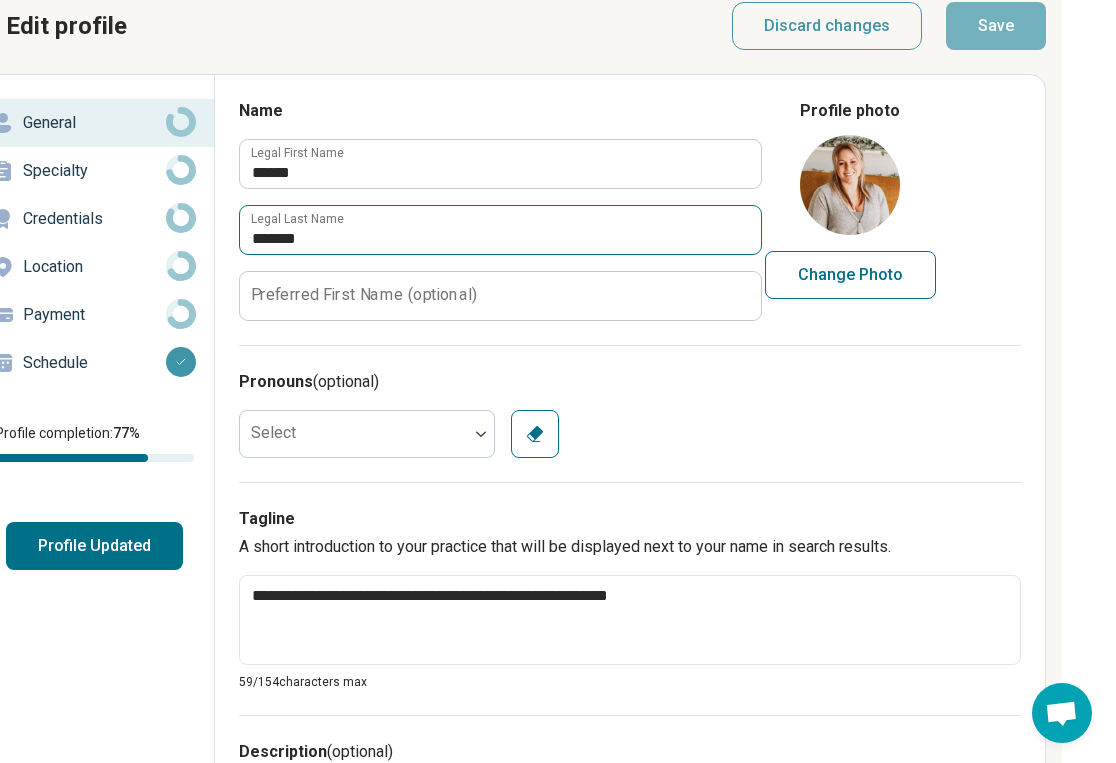scroll, scrollTop: 24, scrollLeft: 307, axis: both 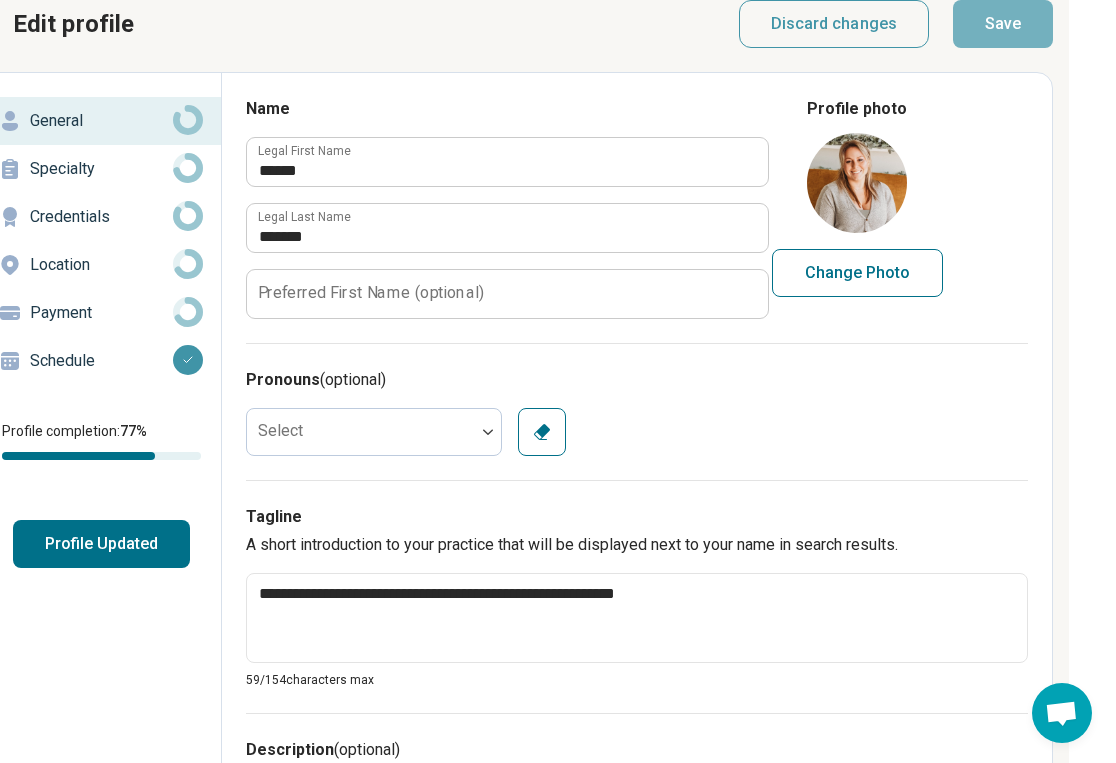 click on "Schedule" at bounding box center (101, 361) 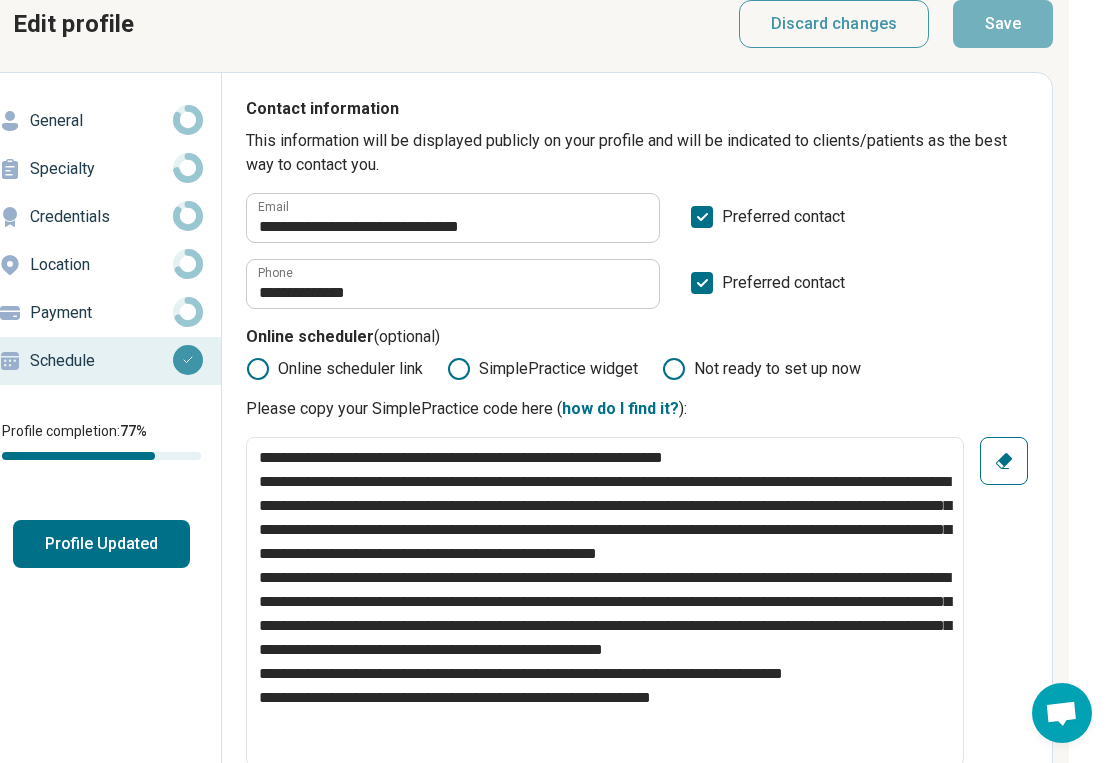 scroll, scrollTop: 0, scrollLeft: 307, axis: horizontal 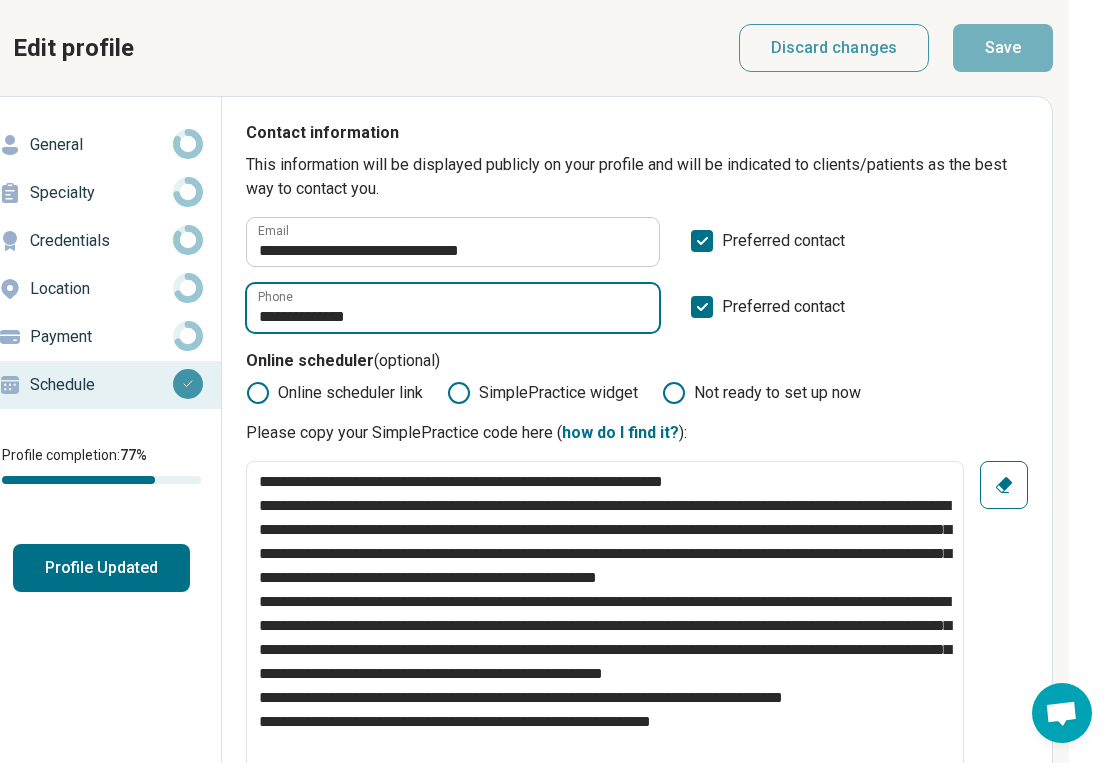 click on "**********" at bounding box center [453, 308] 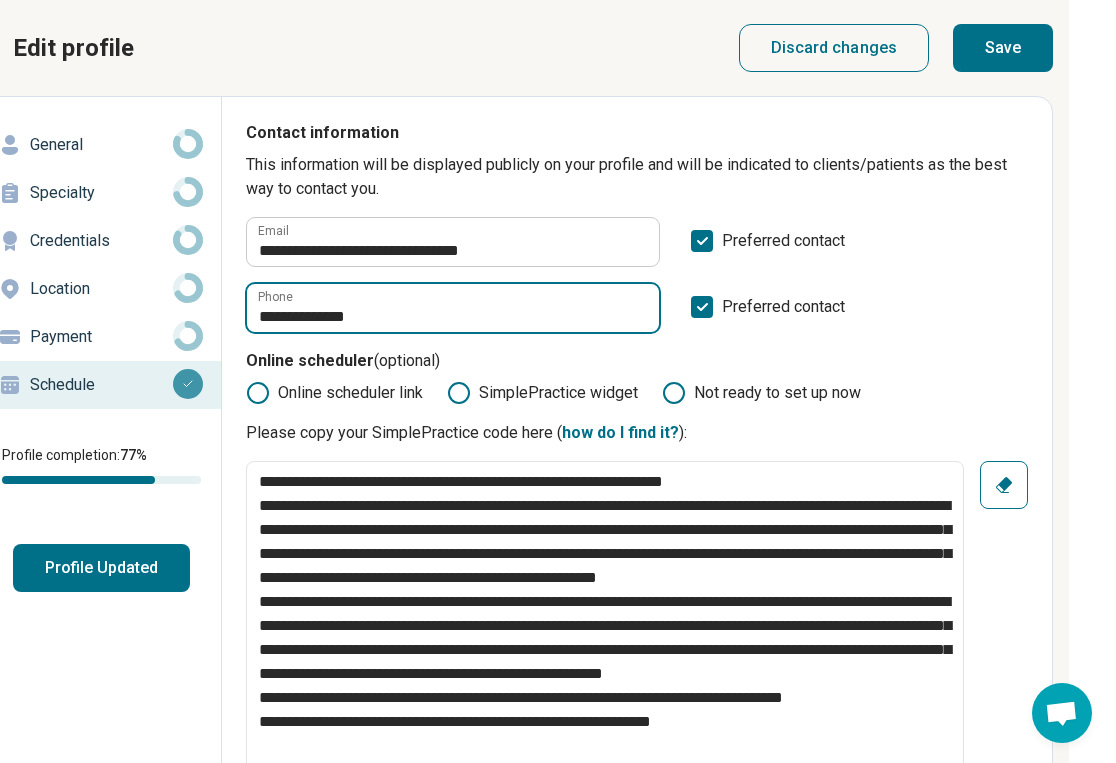 type on "**********" 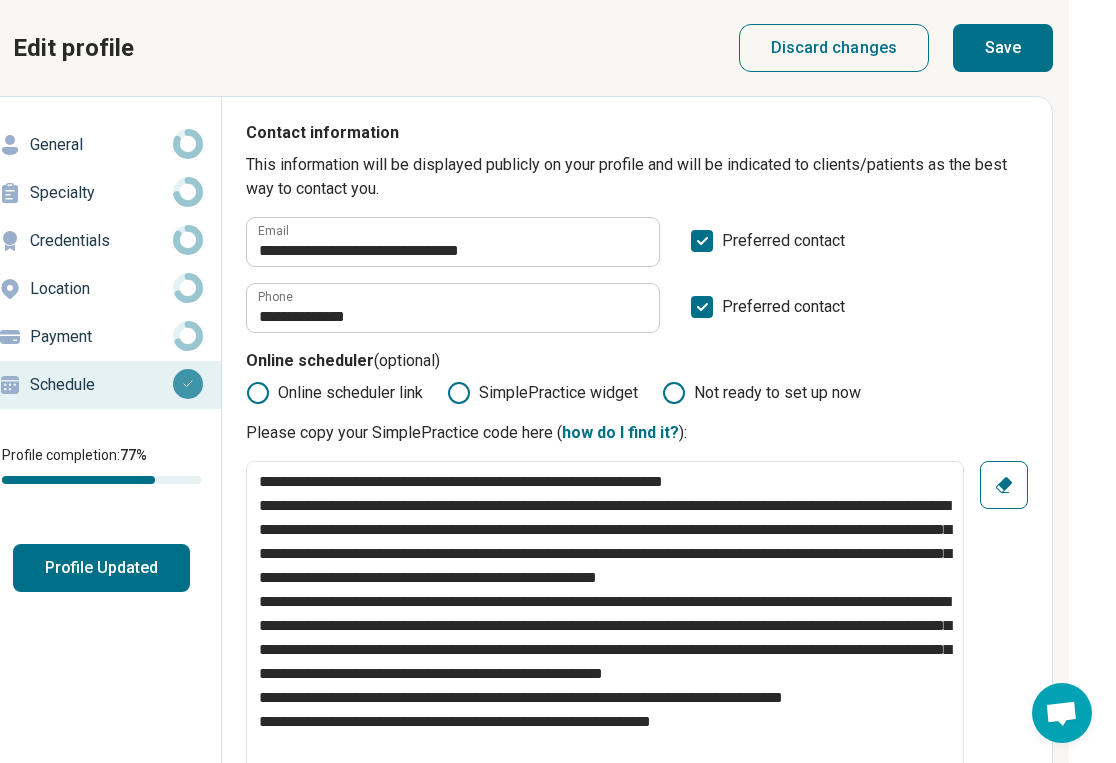 click on "Save" at bounding box center [1003, 48] 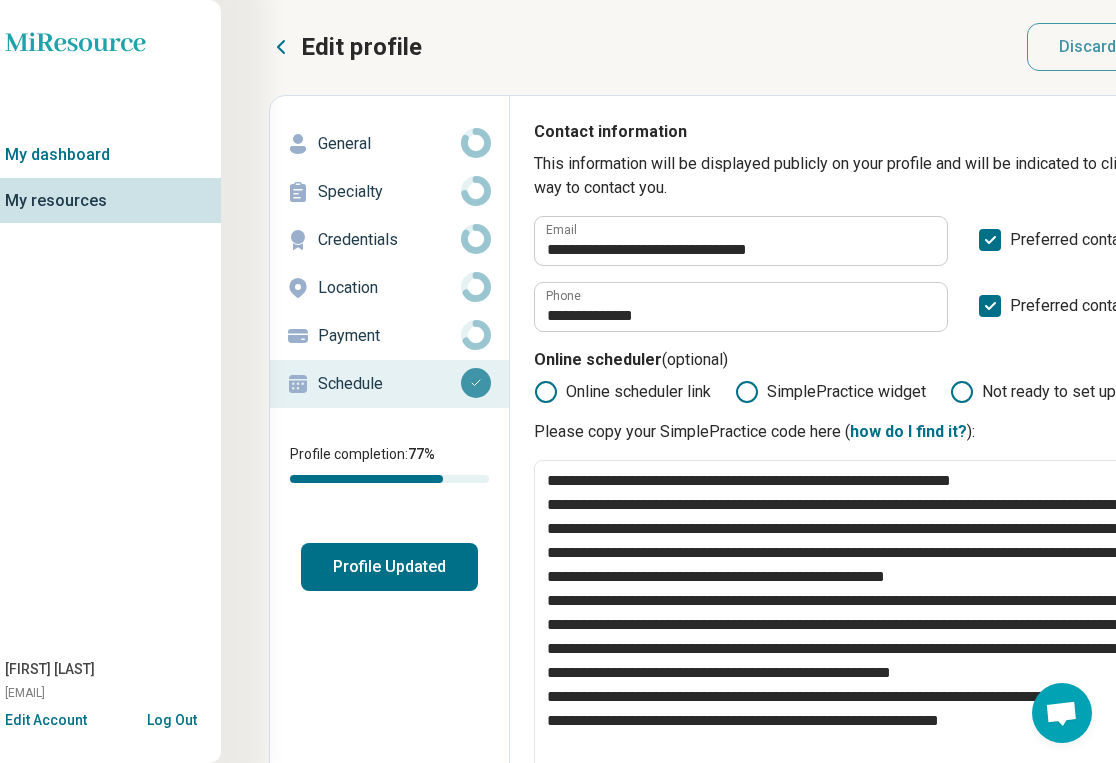 scroll, scrollTop: 1, scrollLeft: 0, axis: vertical 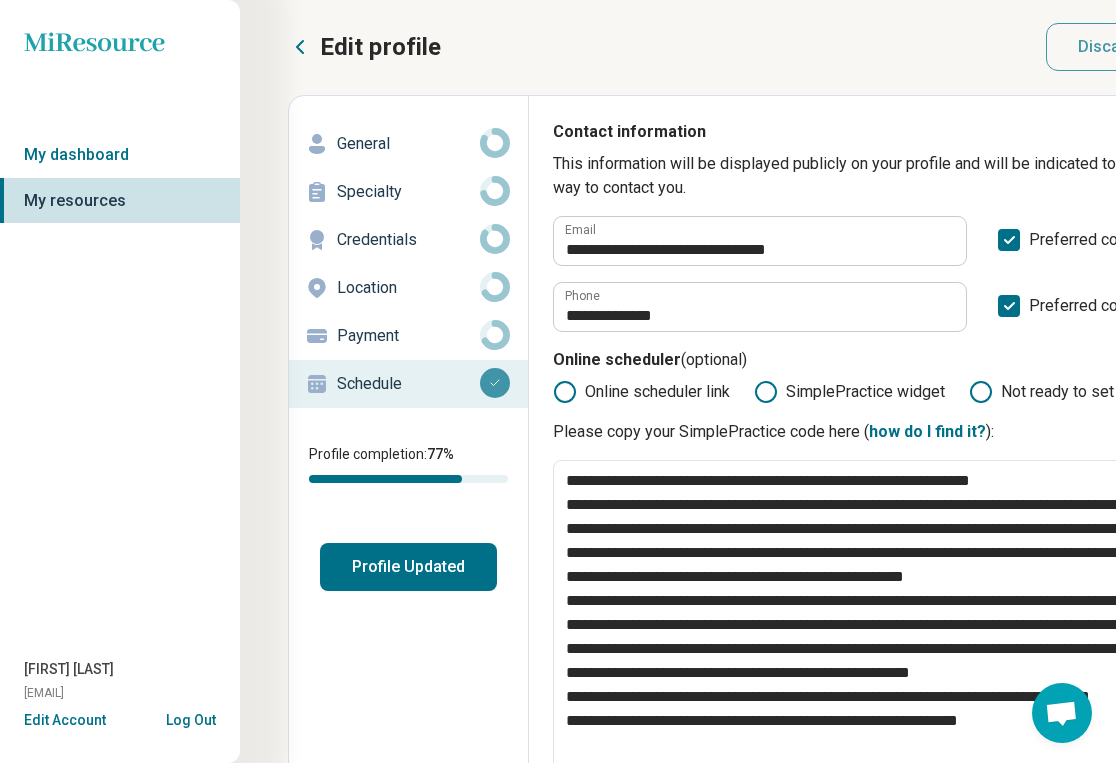 click on "Profile Updated" at bounding box center [408, 567] 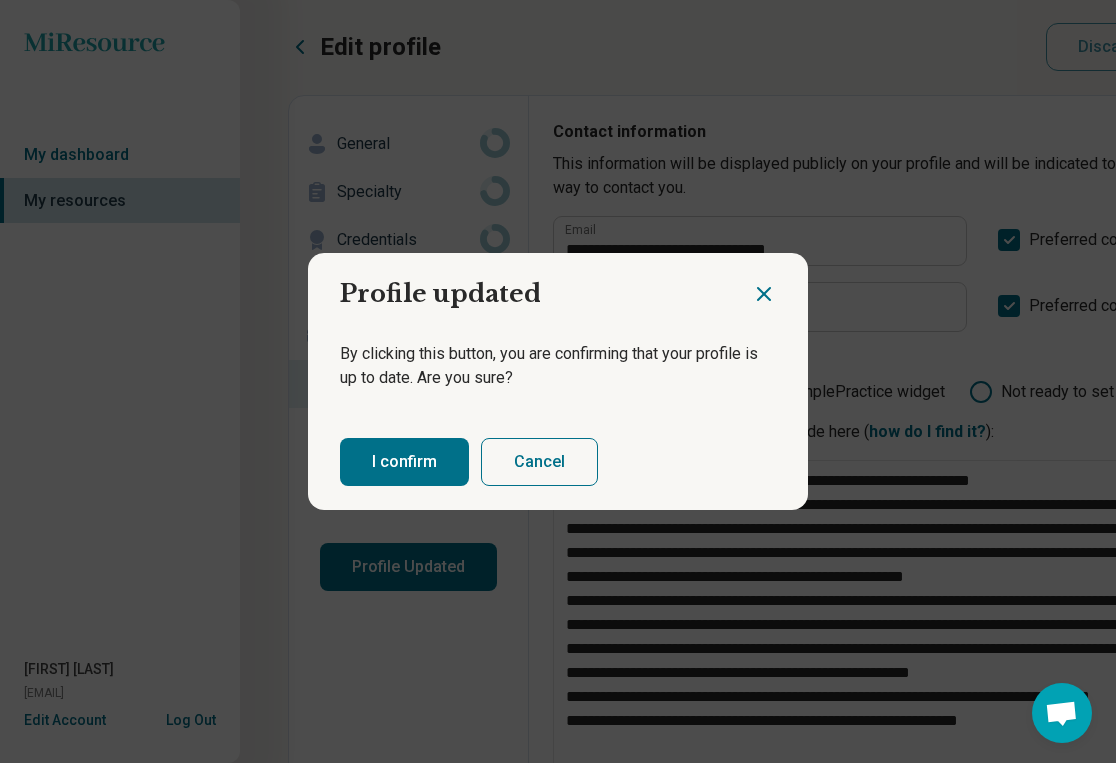 click on "I confirm" at bounding box center (404, 462) 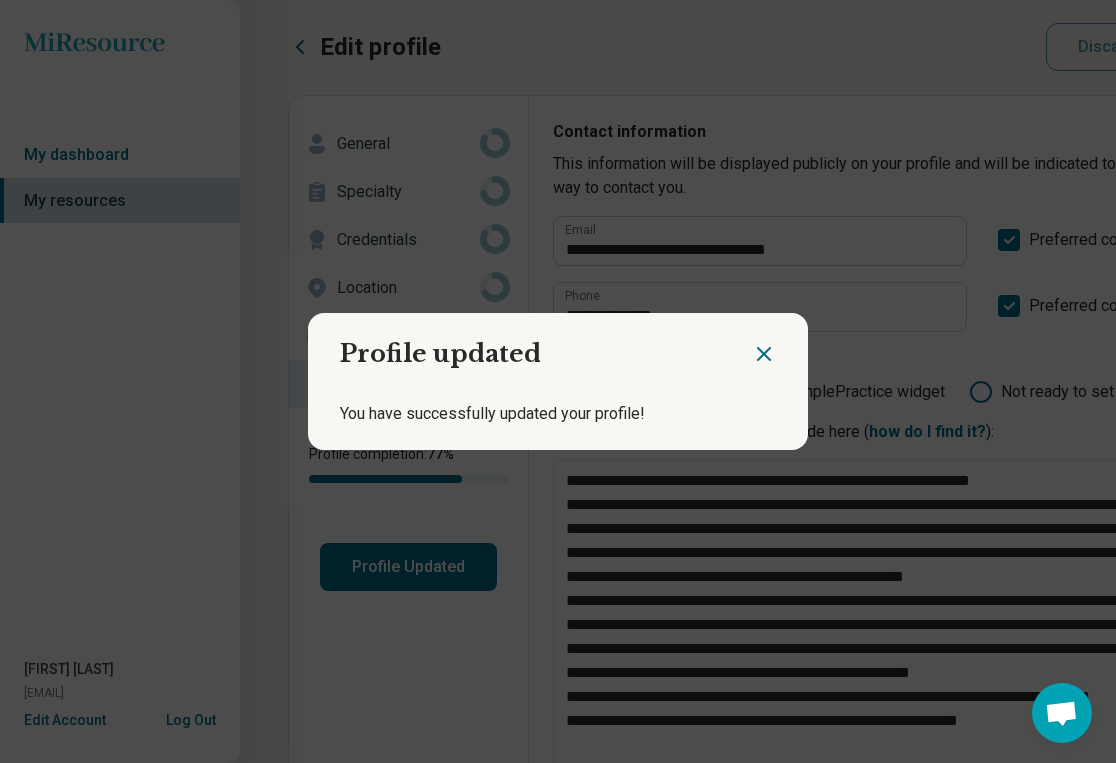 click 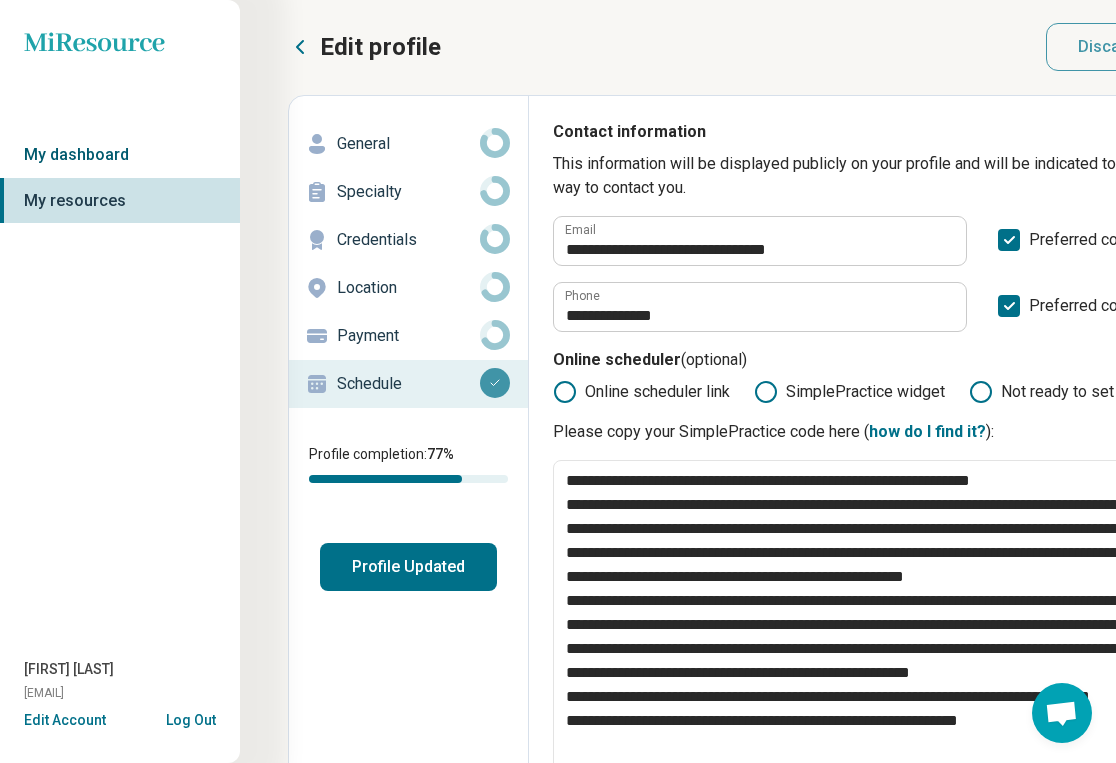 click on "My dashboard" at bounding box center (120, 155) 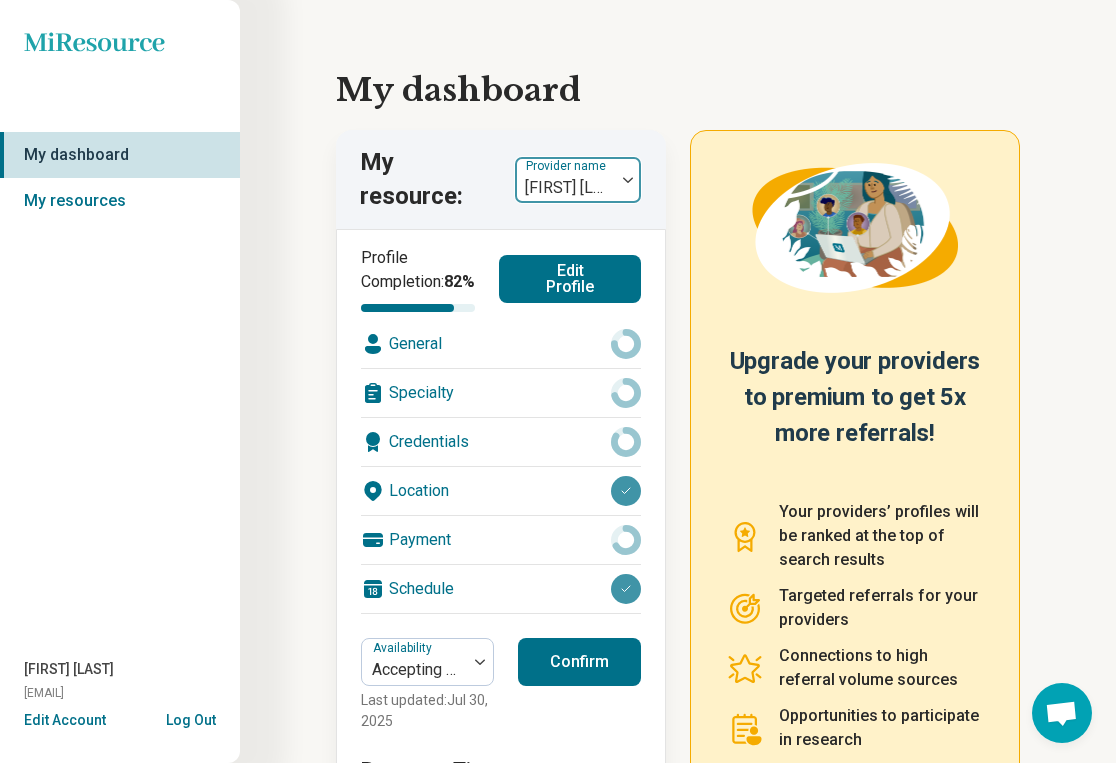 click on "[FIRST] [LAST]" at bounding box center (565, 188) 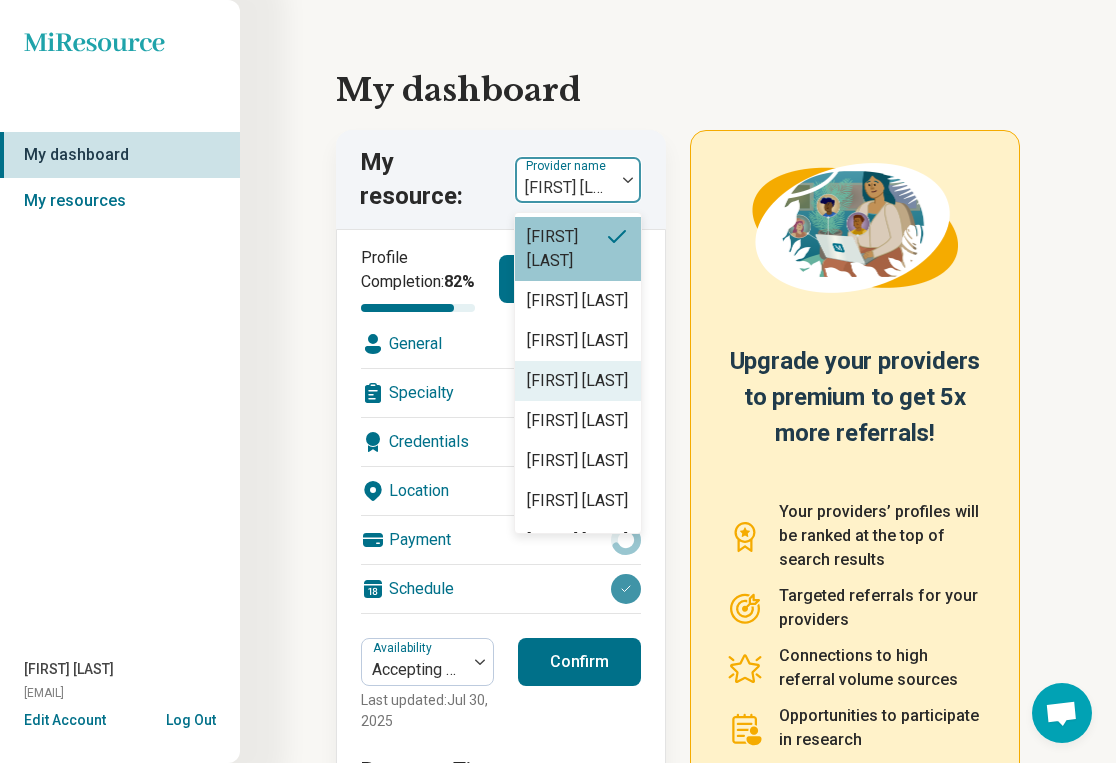 scroll, scrollTop: 28, scrollLeft: 0, axis: vertical 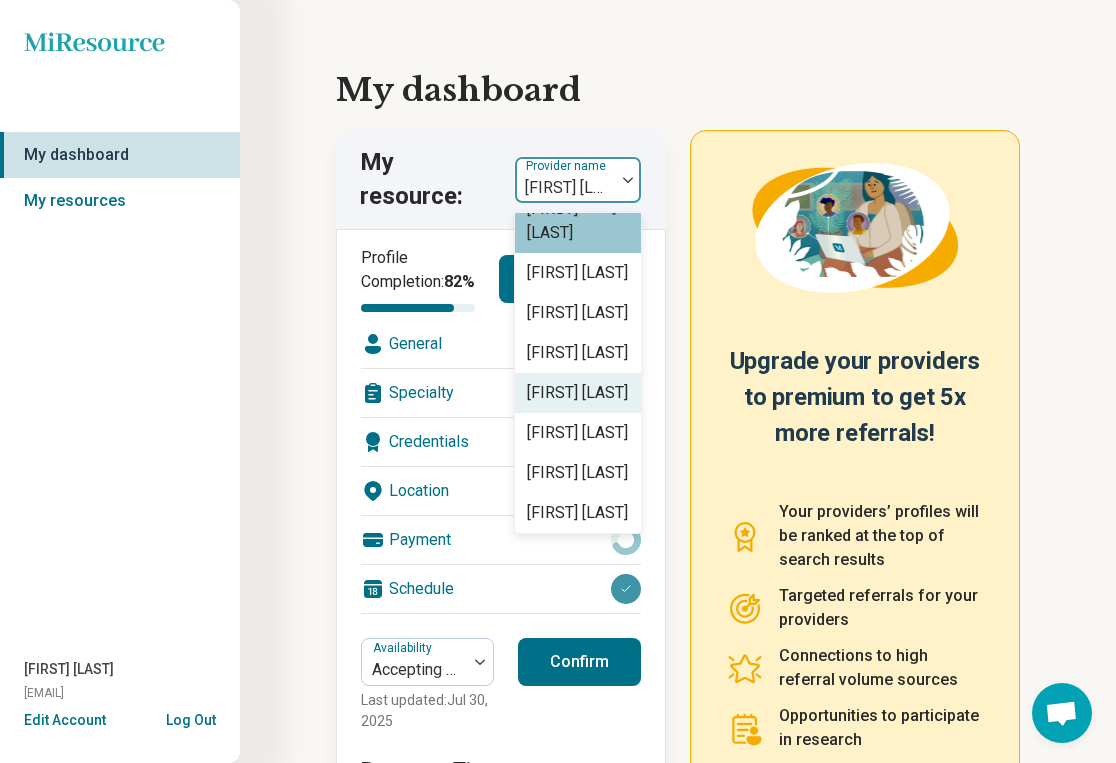 click on "Kristine Troescher" at bounding box center (577, 393) 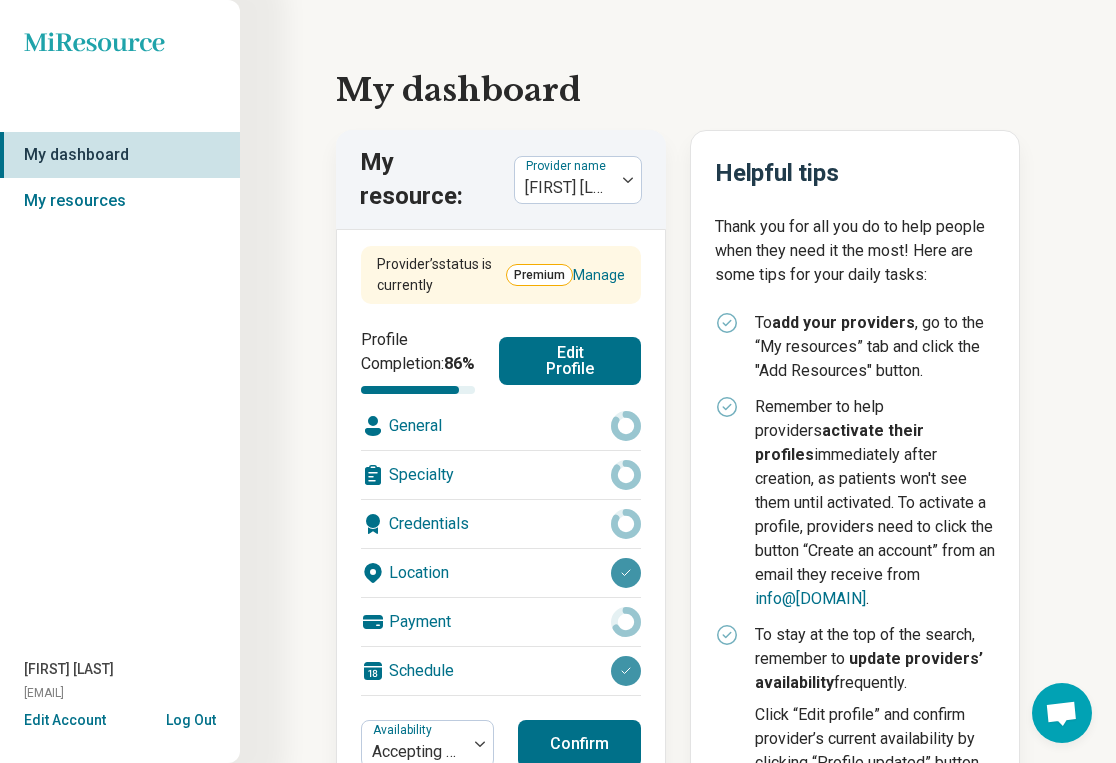 click on "Edit Profile" at bounding box center [570, 361] 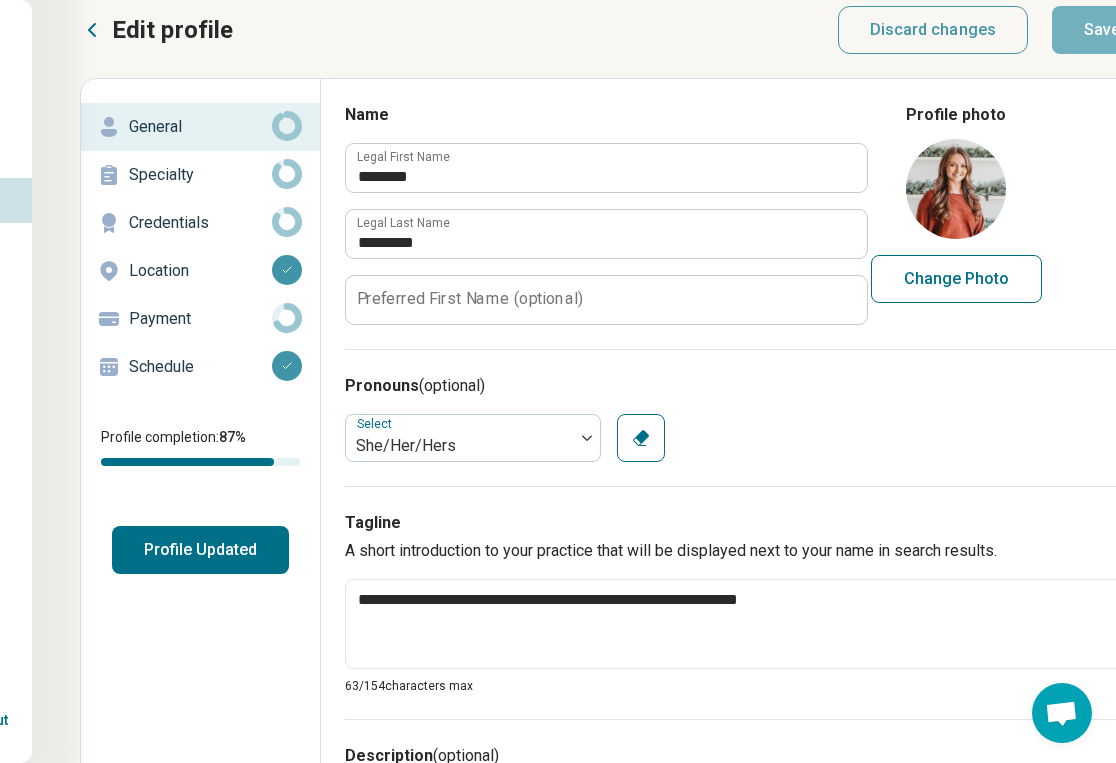scroll, scrollTop: 18, scrollLeft: 203, axis: both 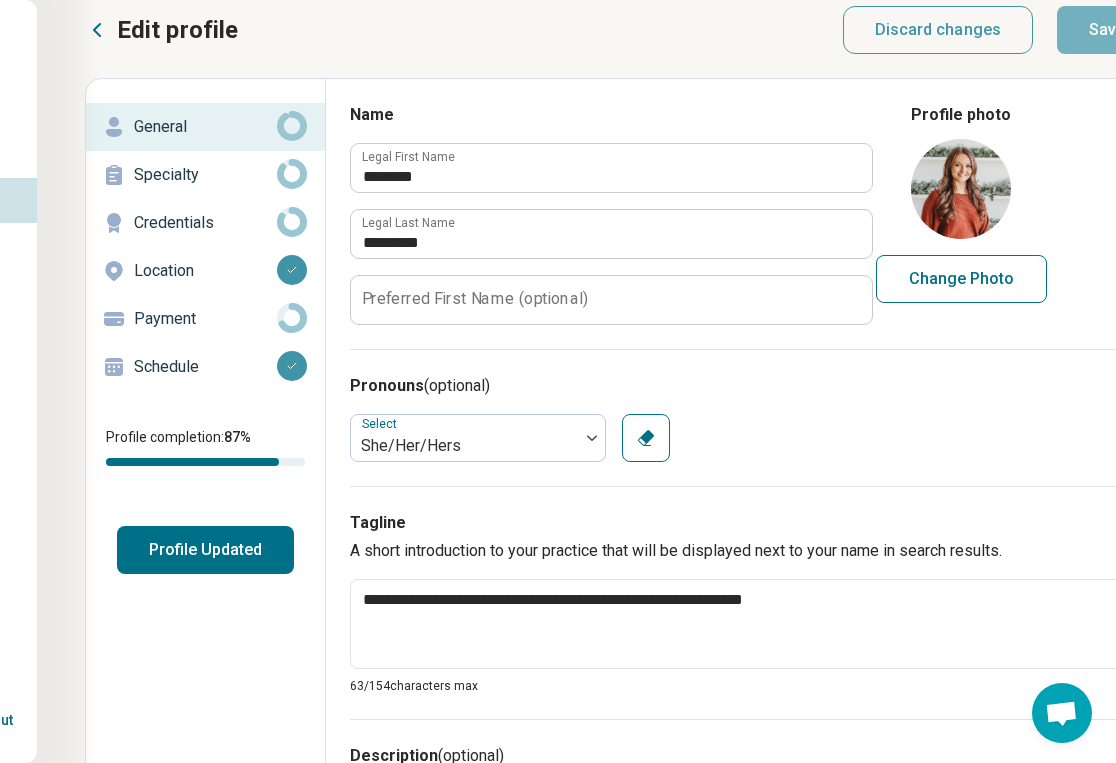 click on "Location" at bounding box center (205, 271) 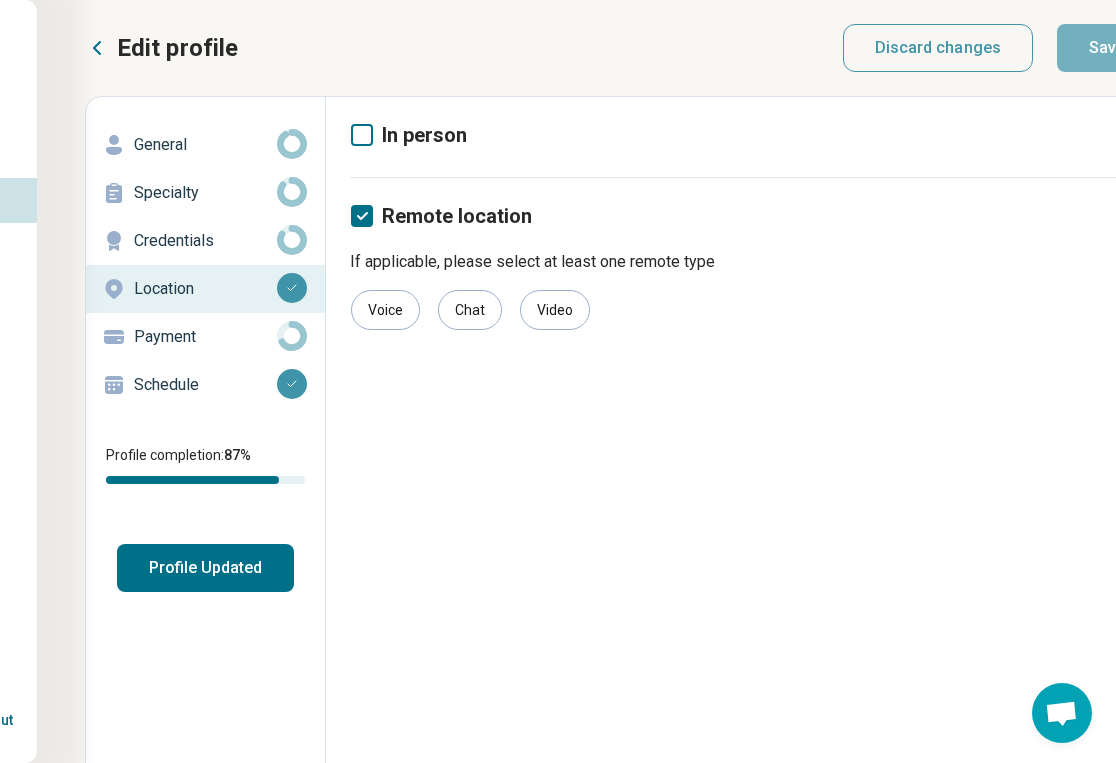 click on "Credentials" at bounding box center [205, 241] 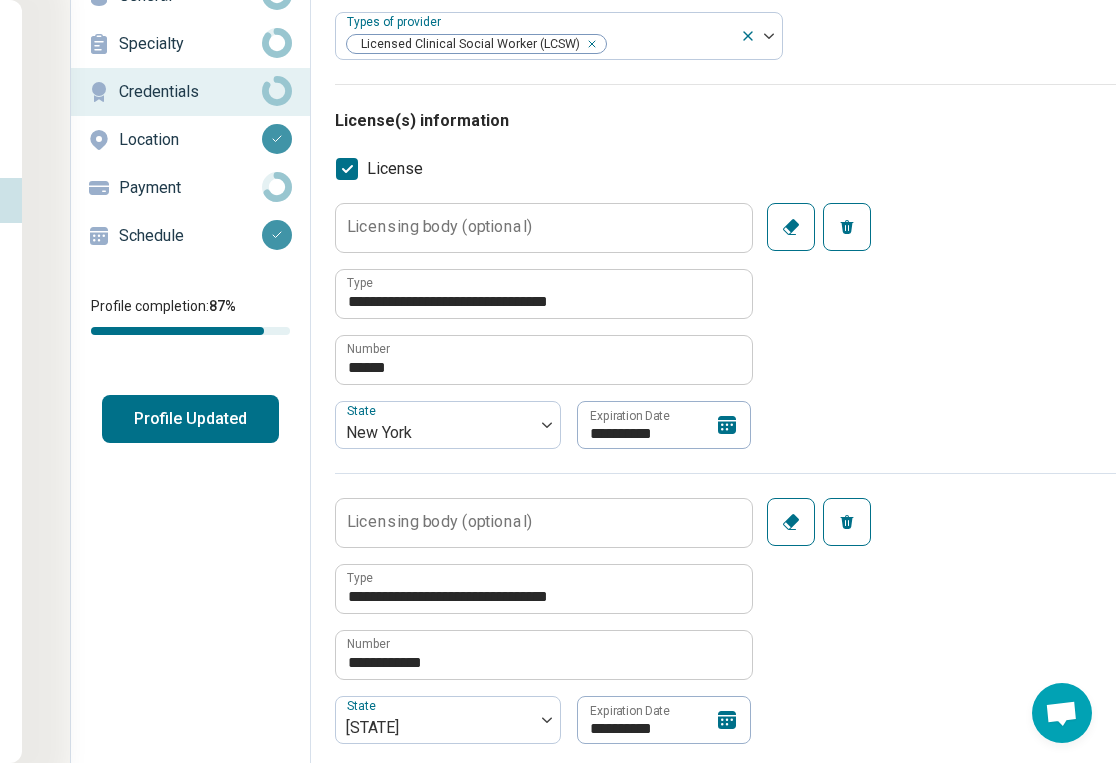 scroll, scrollTop: 94, scrollLeft: 218, axis: both 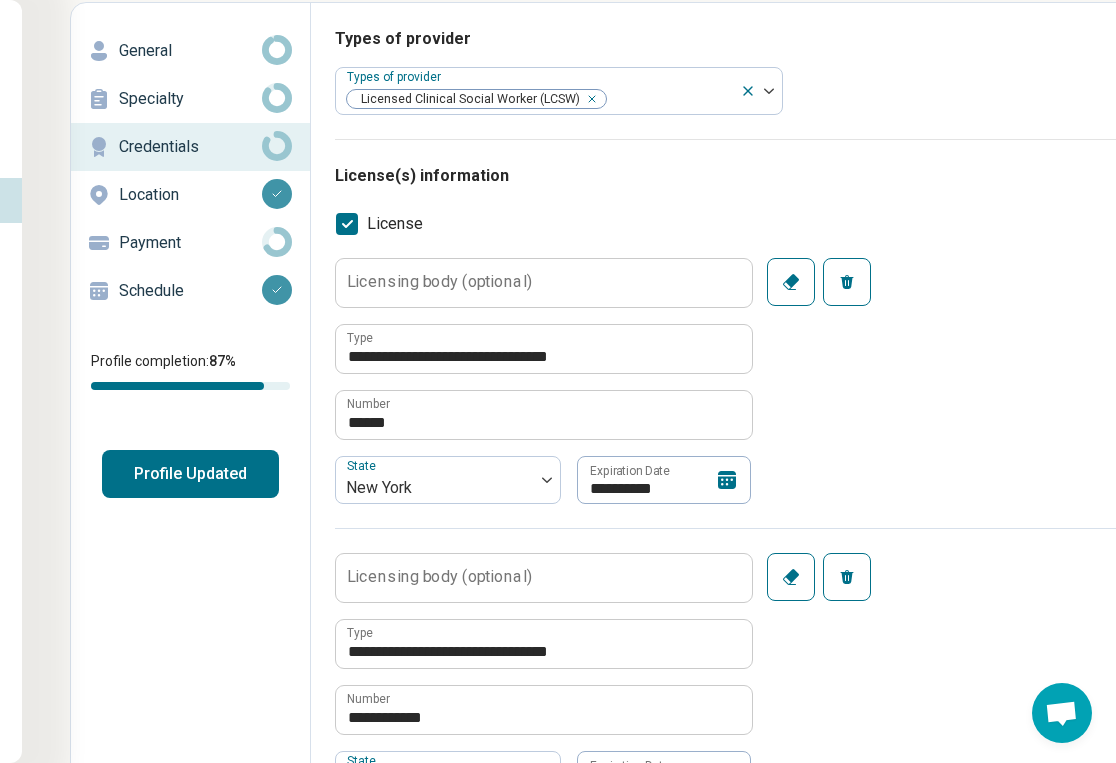 click on "Location" at bounding box center (190, 195) 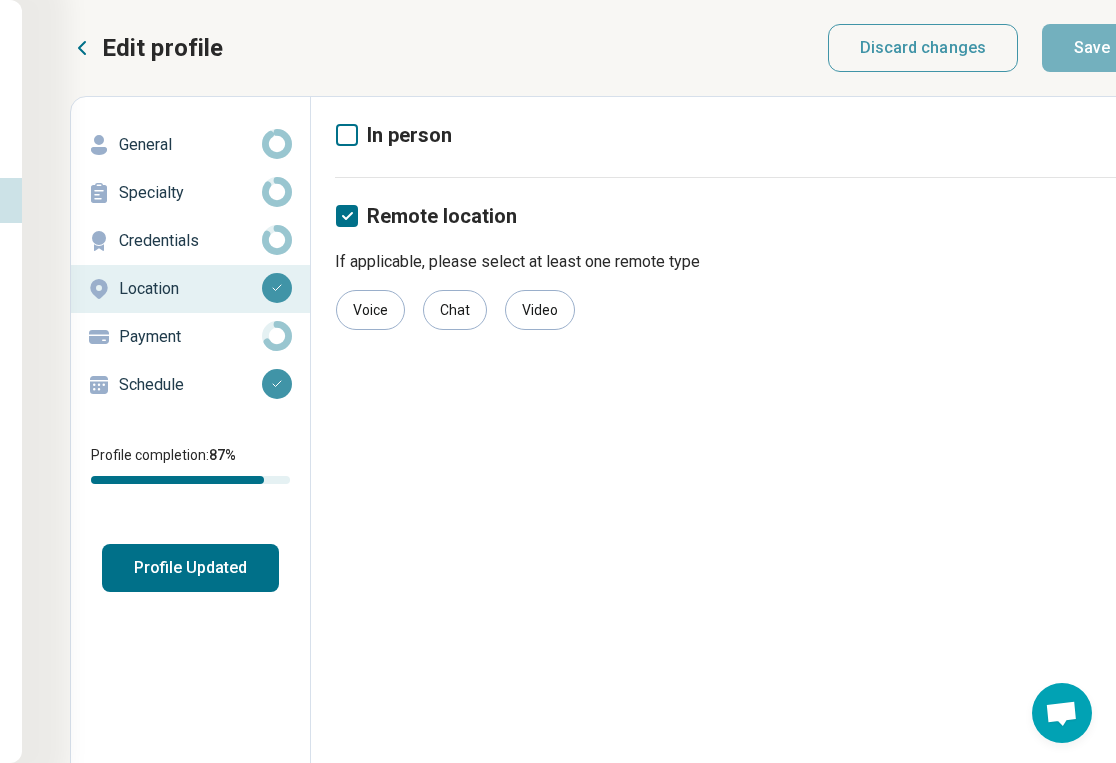 click on "Payment" at bounding box center (190, 337) 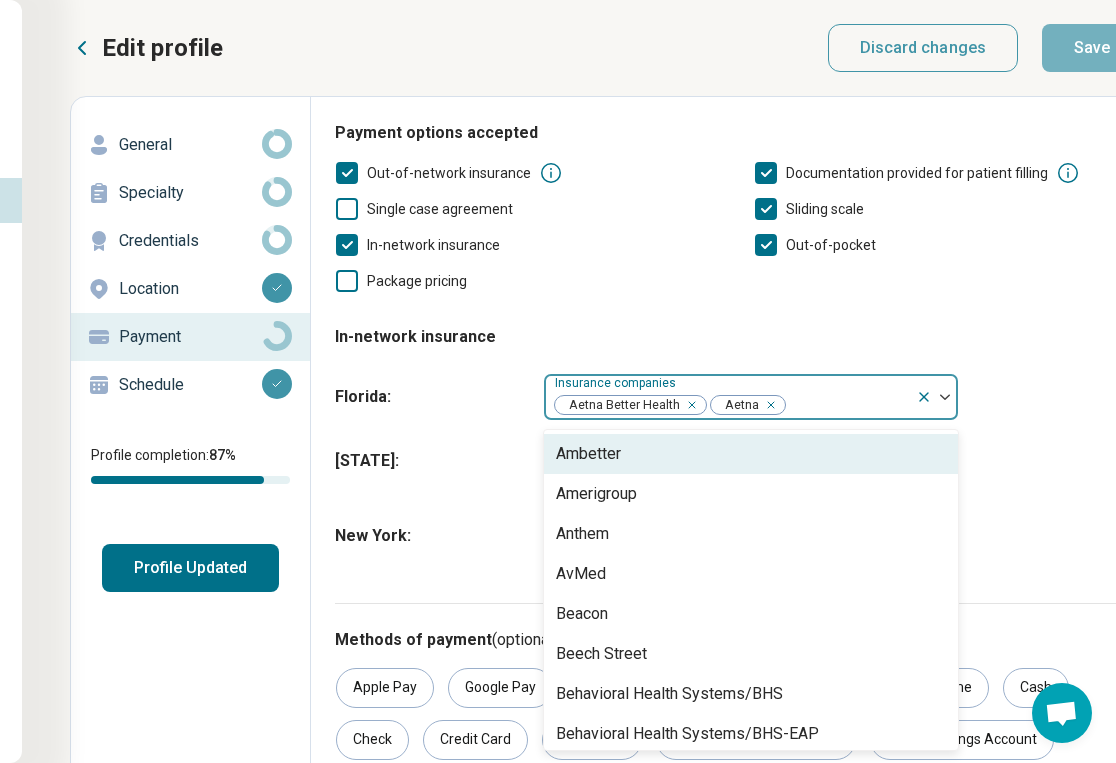 click at bounding box center (847, 405) 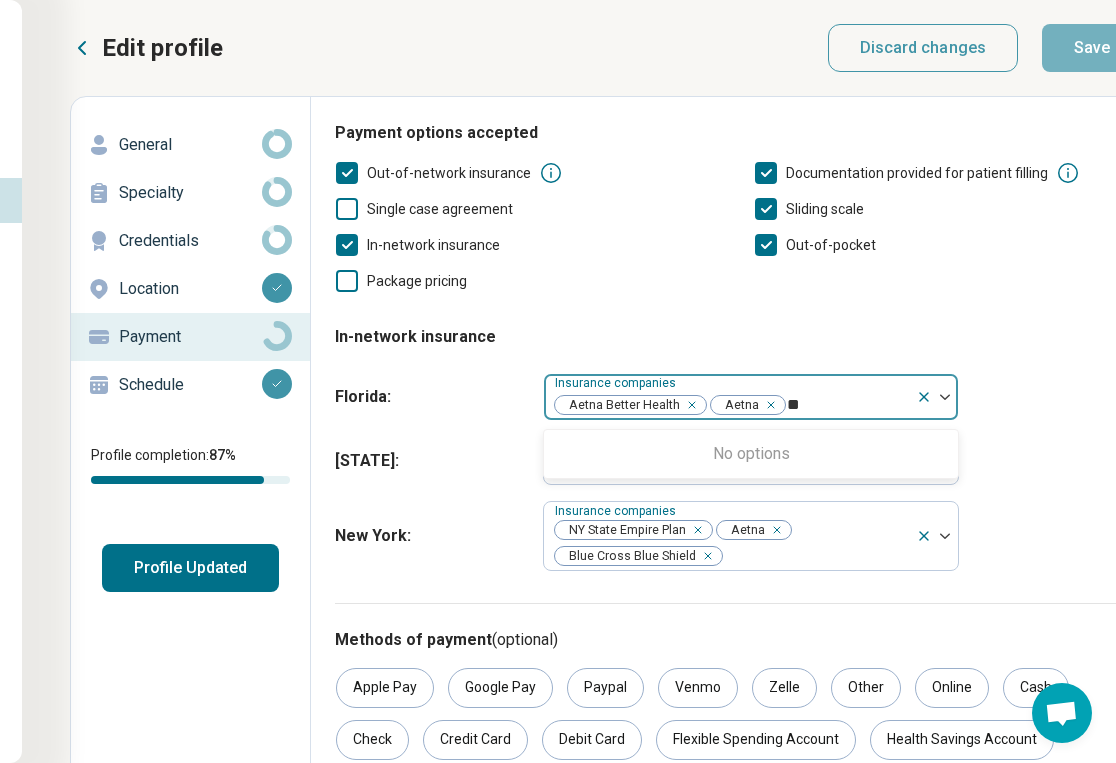 type on "*" 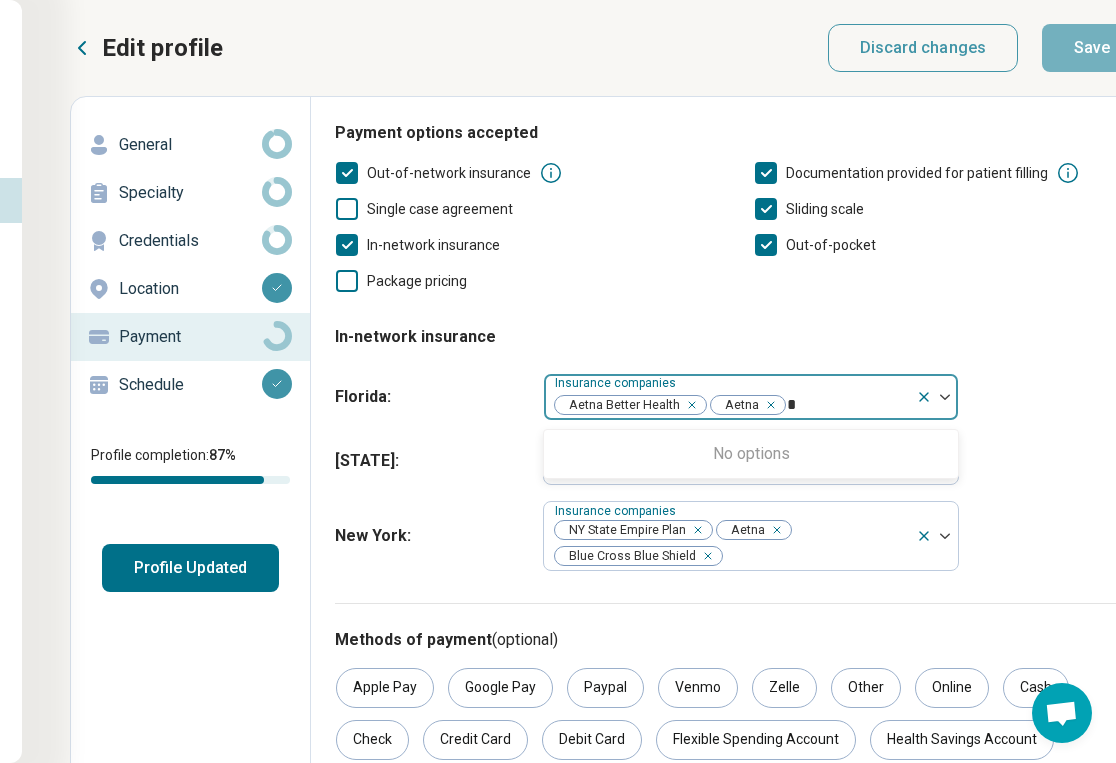 type 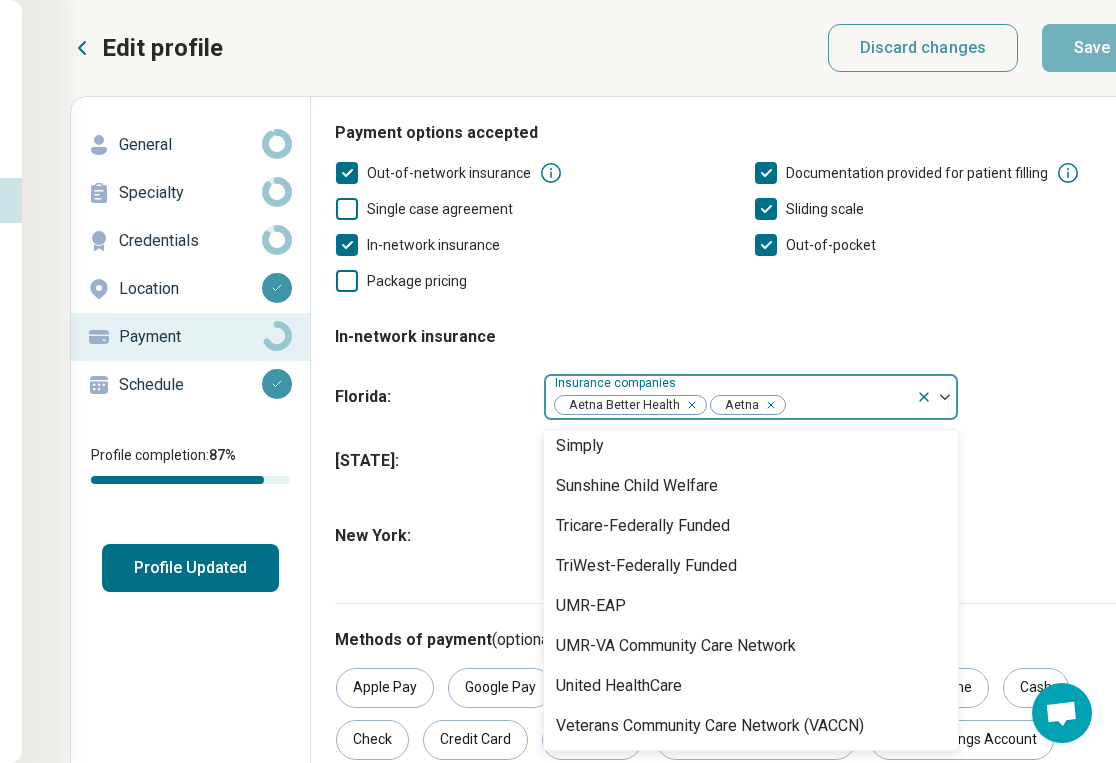scroll, scrollTop: 1808, scrollLeft: 0, axis: vertical 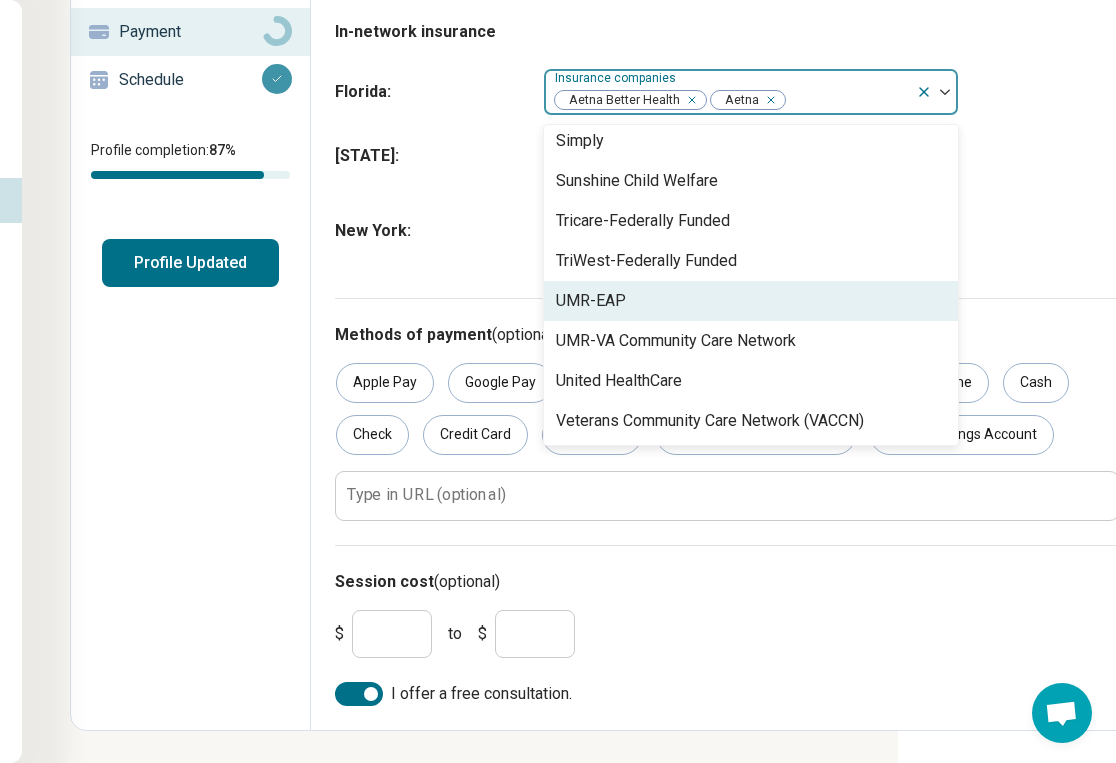 click on "New York : Insurance companies NY State Empire Plan Aetna Blue Cross Blue Shield" at bounding box center [726, 231] 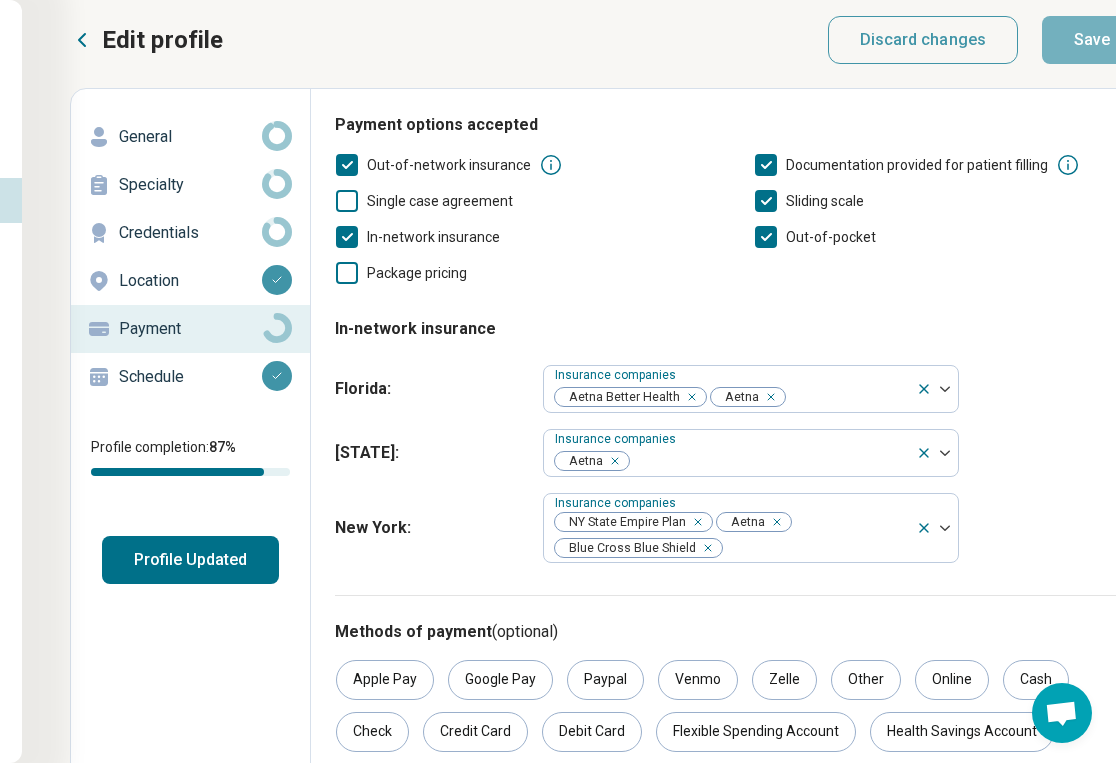 scroll, scrollTop: 7, scrollLeft: 218, axis: both 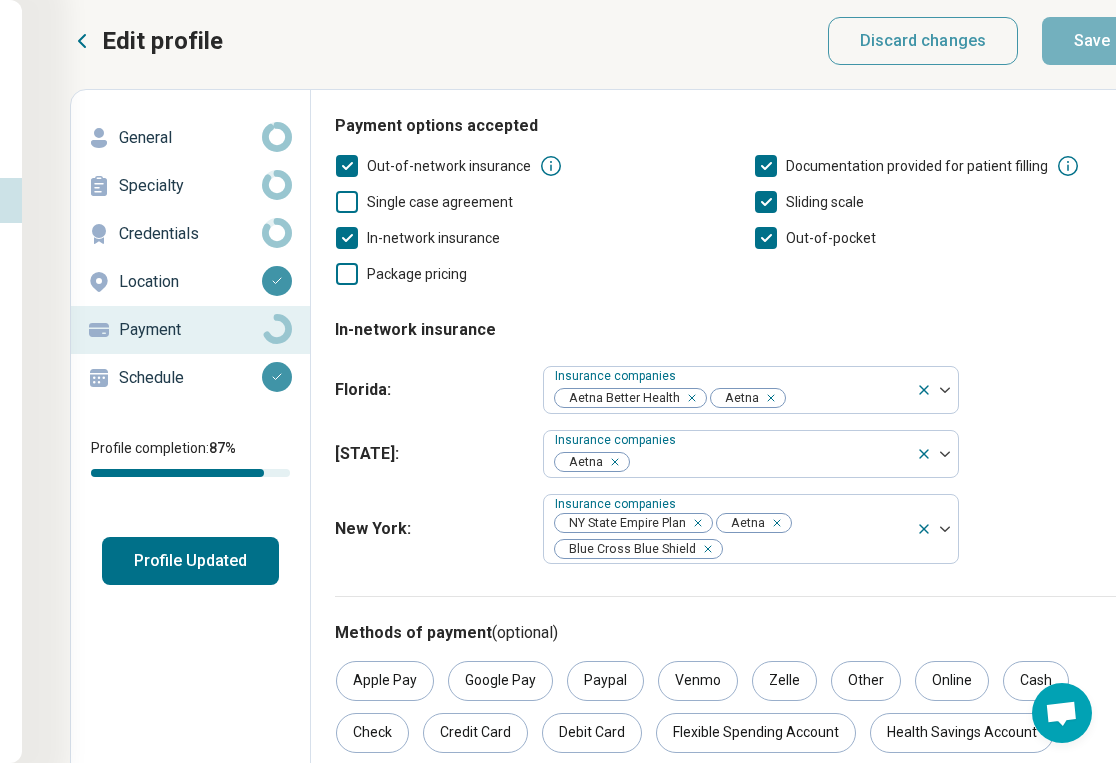 click on "Schedule" at bounding box center [190, 378] 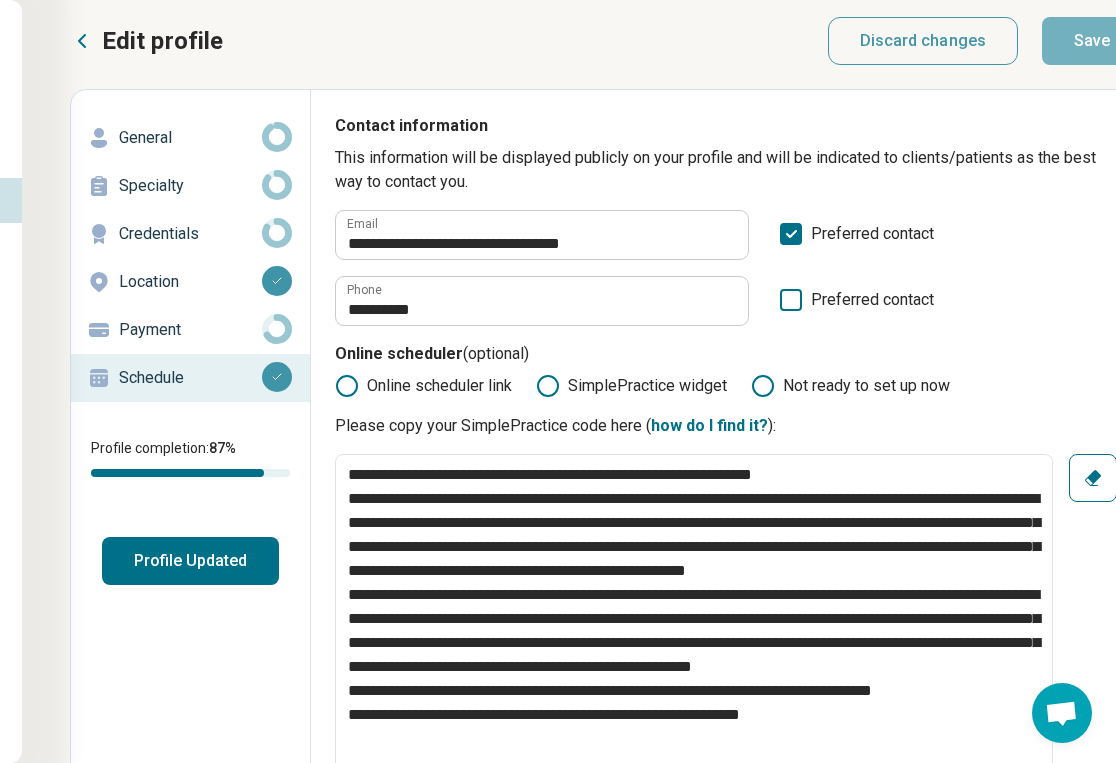 scroll, scrollTop: 0, scrollLeft: 218, axis: horizontal 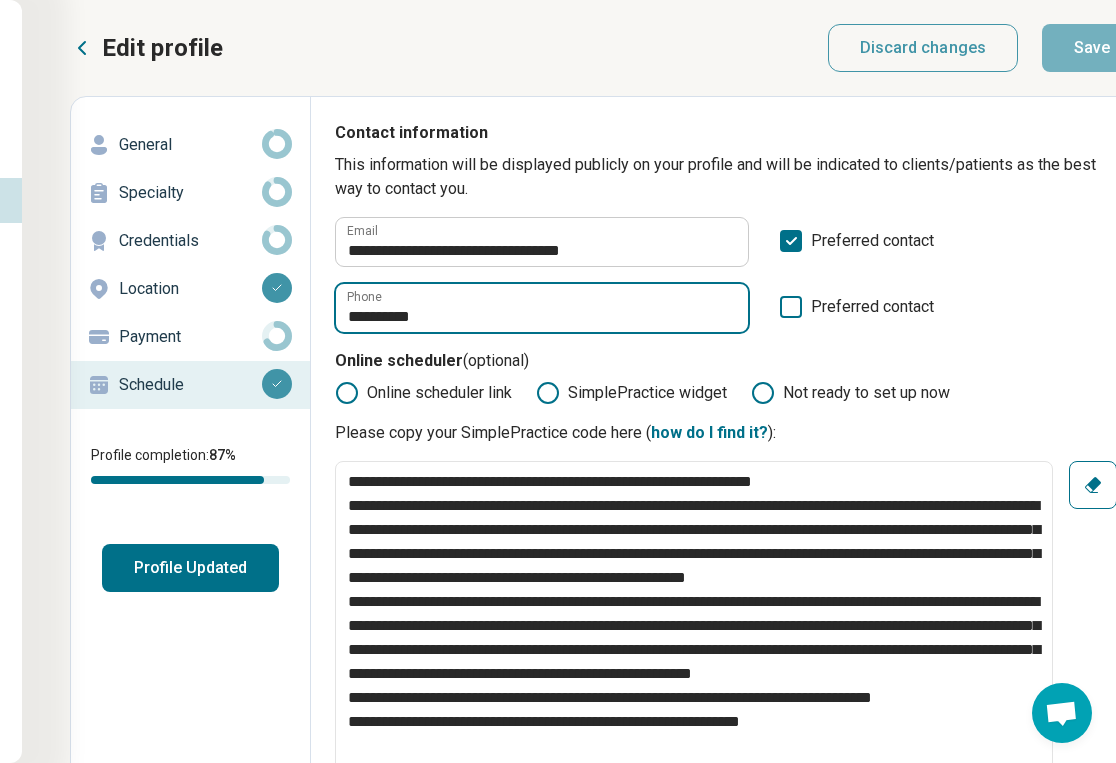 click on "**********" at bounding box center [542, 308] 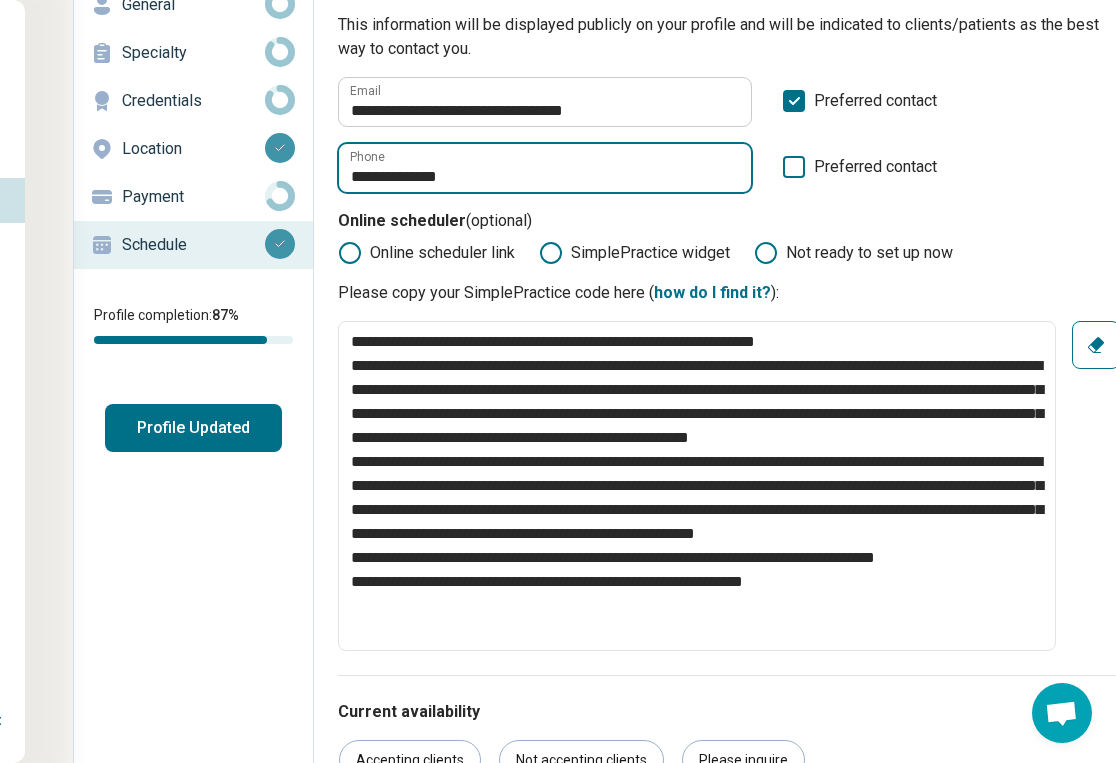 scroll, scrollTop: 145, scrollLeft: 216, axis: both 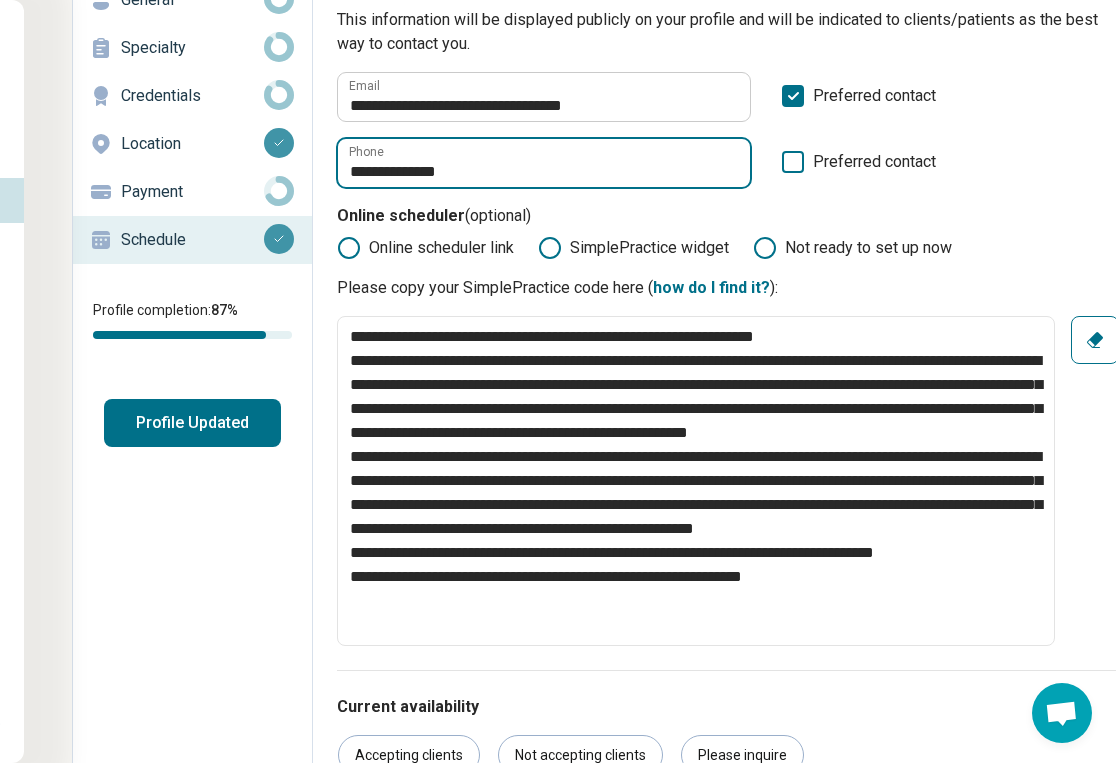 type on "**********" 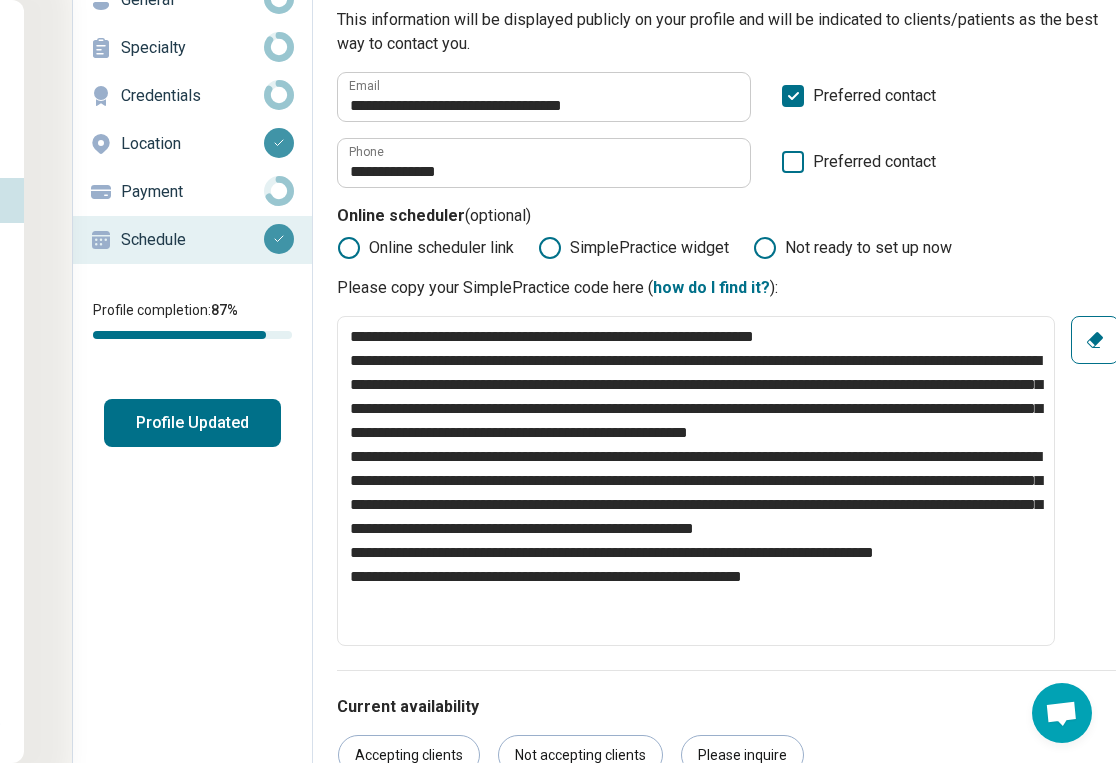 click on "Preferred contact" at bounding box center (874, 169) 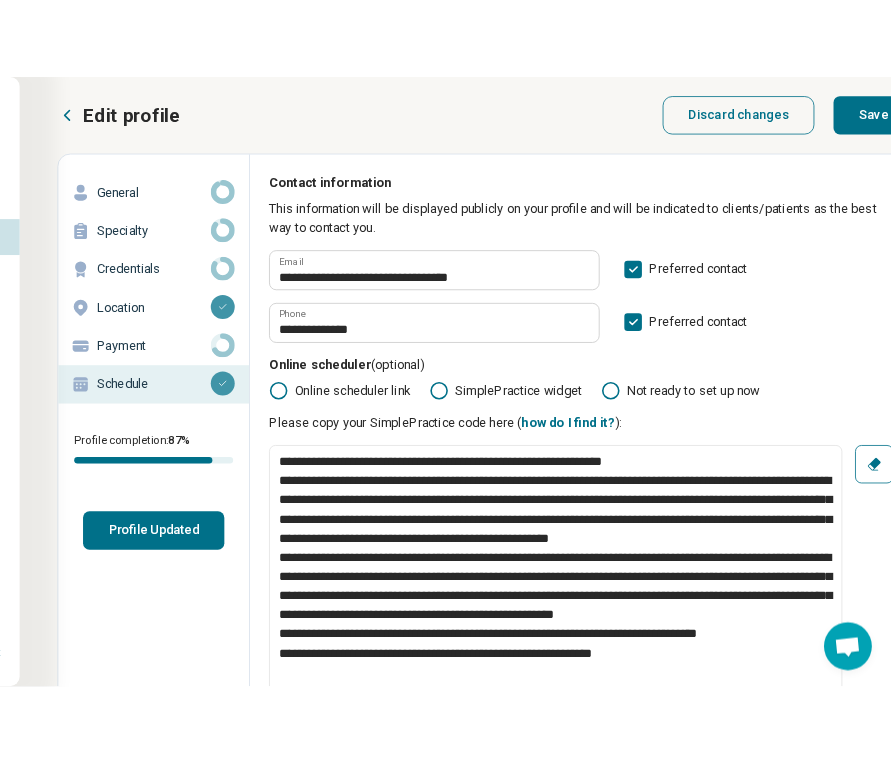 scroll, scrollTop: 0, scrollLeft: 216, axis: horizontal 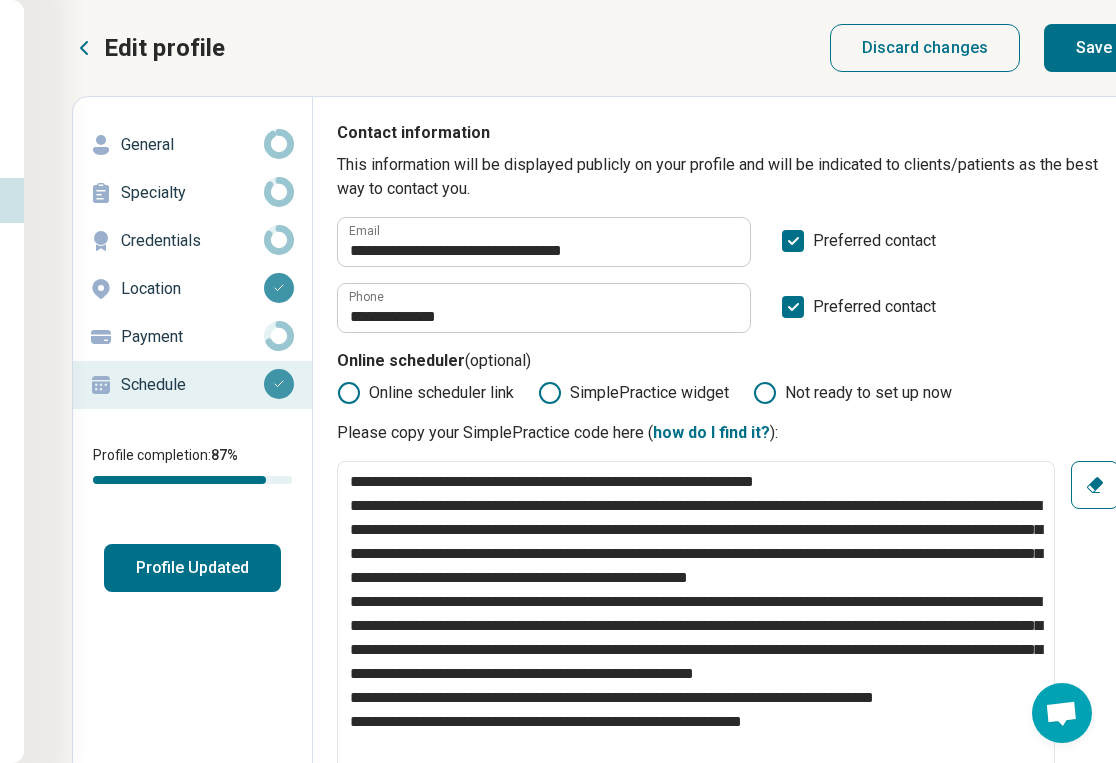 click on "Save" at bounding box center [1094, 48] 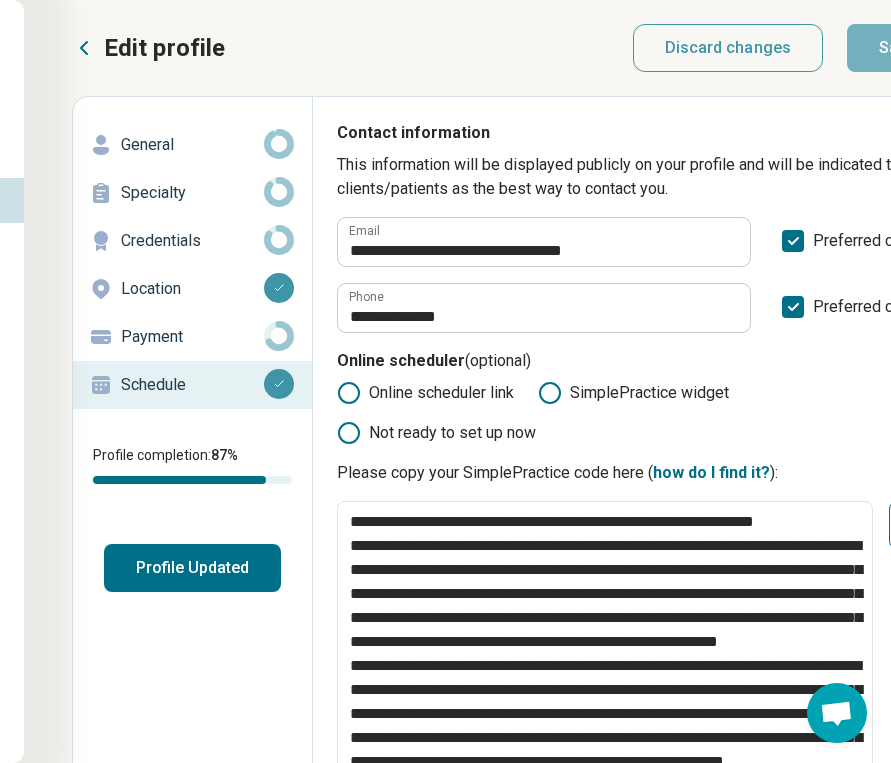 click on "Profile Updated" at bounding box center [192, 568] 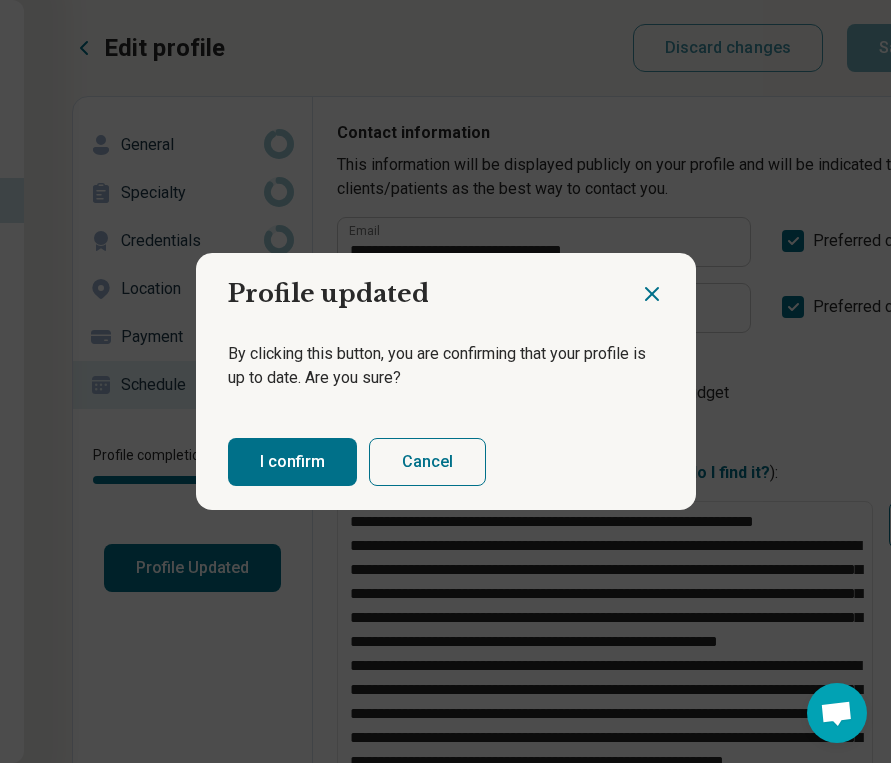 click on "I confirm" at bounding box center (292, 462) 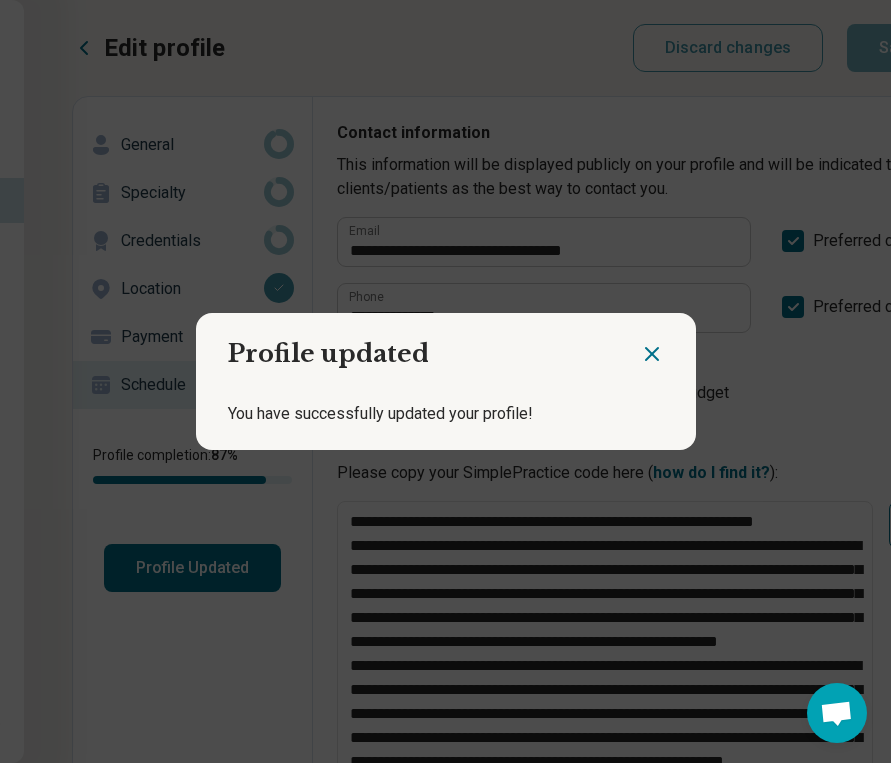 click 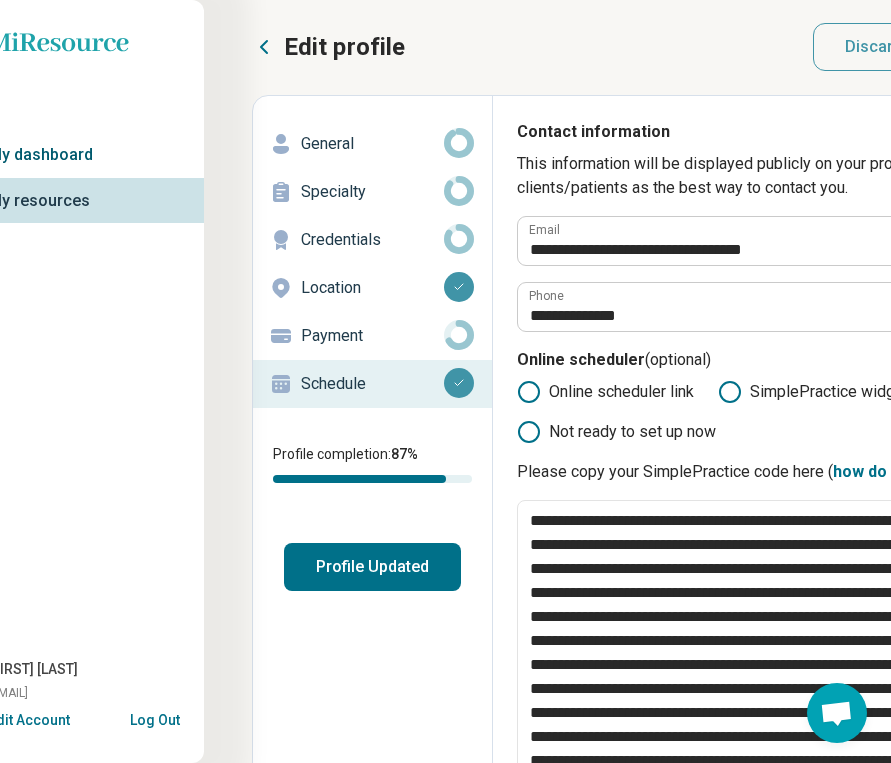 scroll, scrollTop: 0, scrollLeft: 0, axis: both 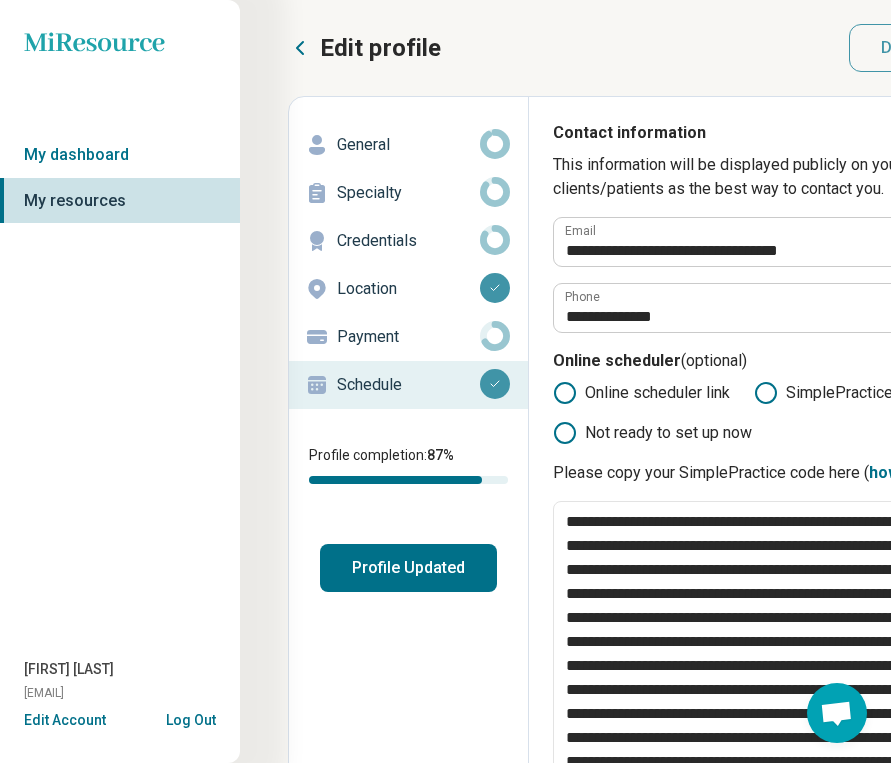 click on "My resources" at bounding box center (120, 201) 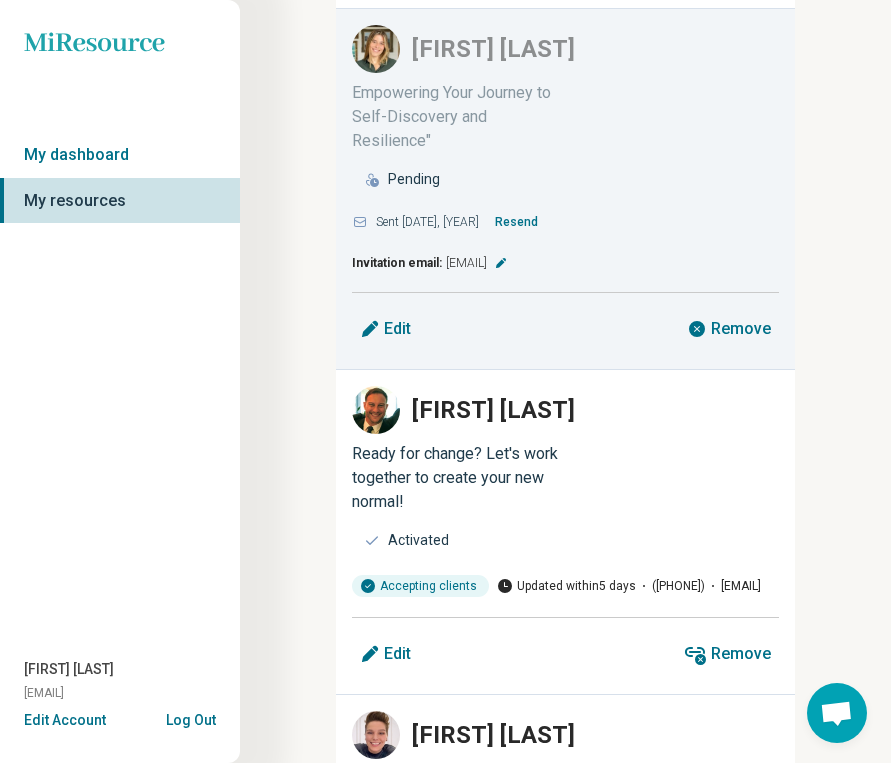 scroll, scrollTop: 1431, scrollLeft: 0, axis: vertical 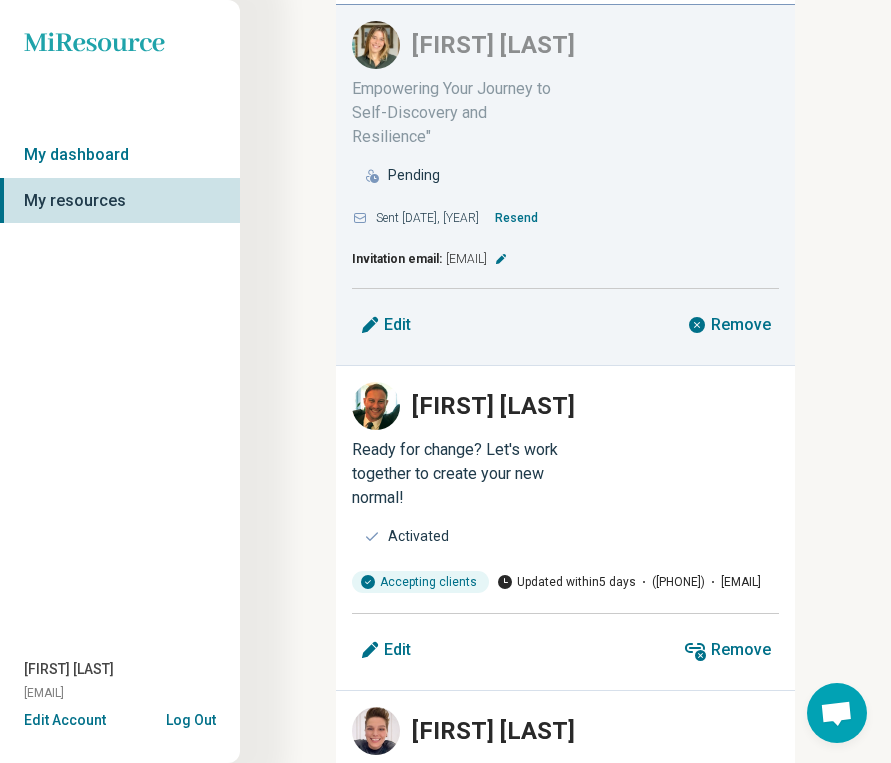 click on "Edit" at bounding box center [397, 325] 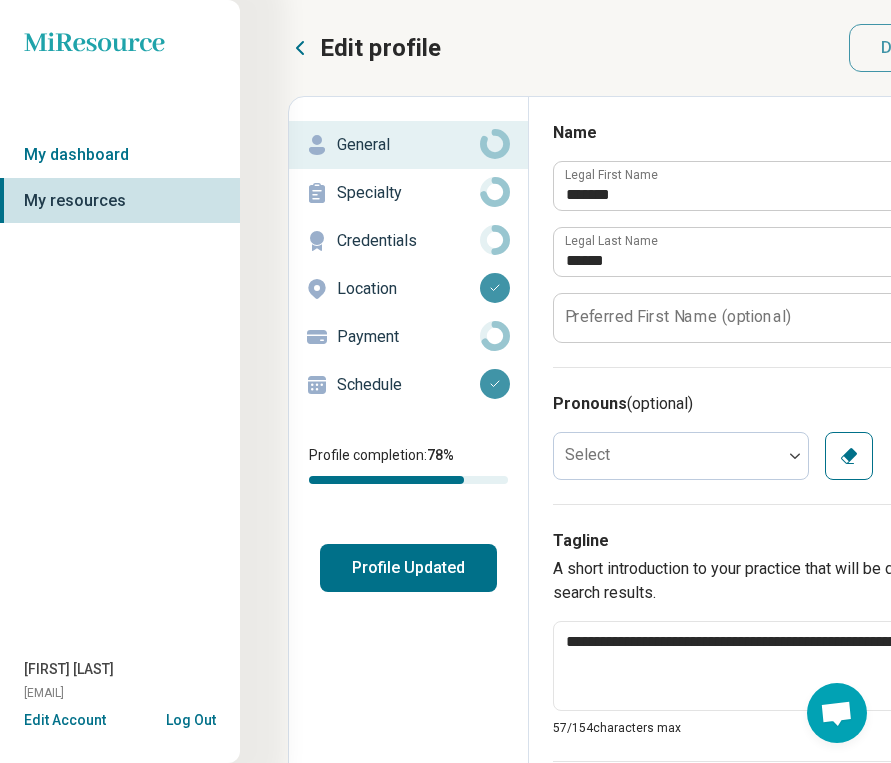 type on "*" 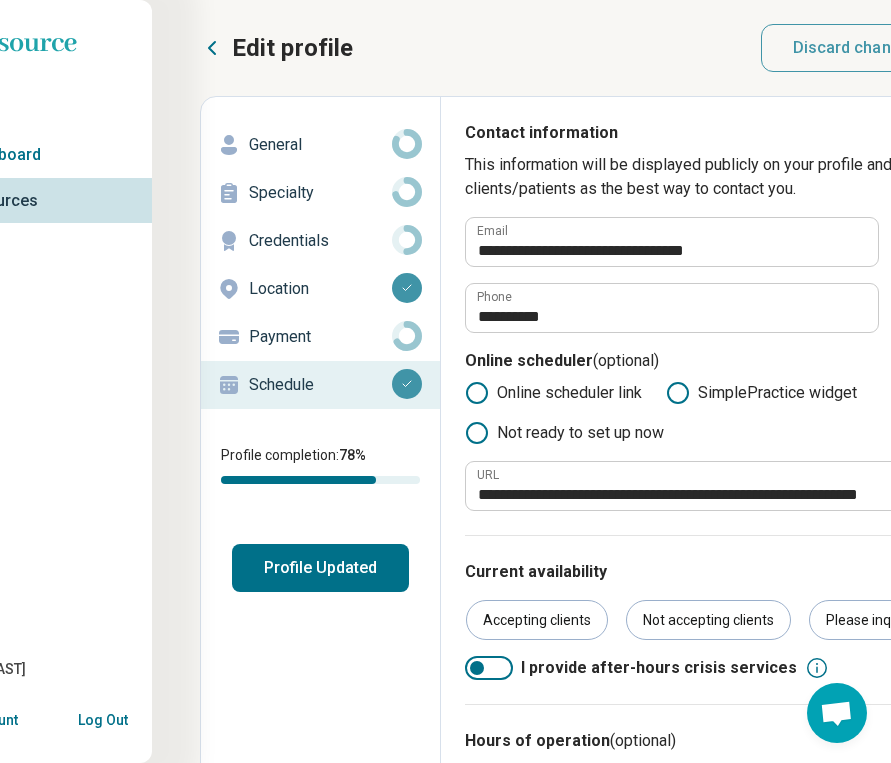 scroll, scrollTop: 0, scrollLeft: 0, axis: both 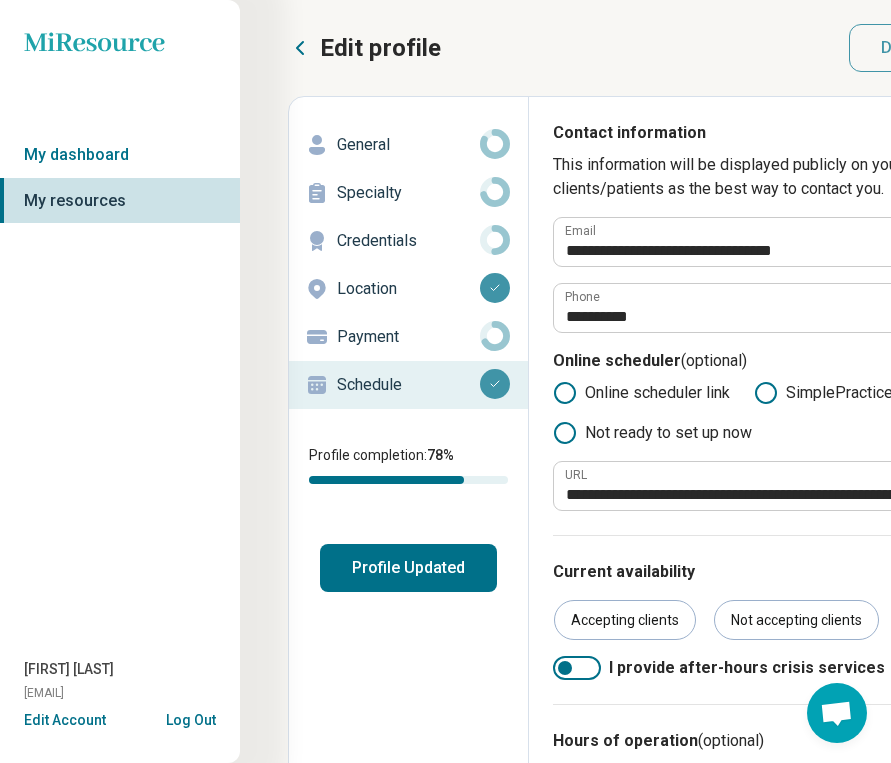 click on "My resources" at bounding box center (120, 201) 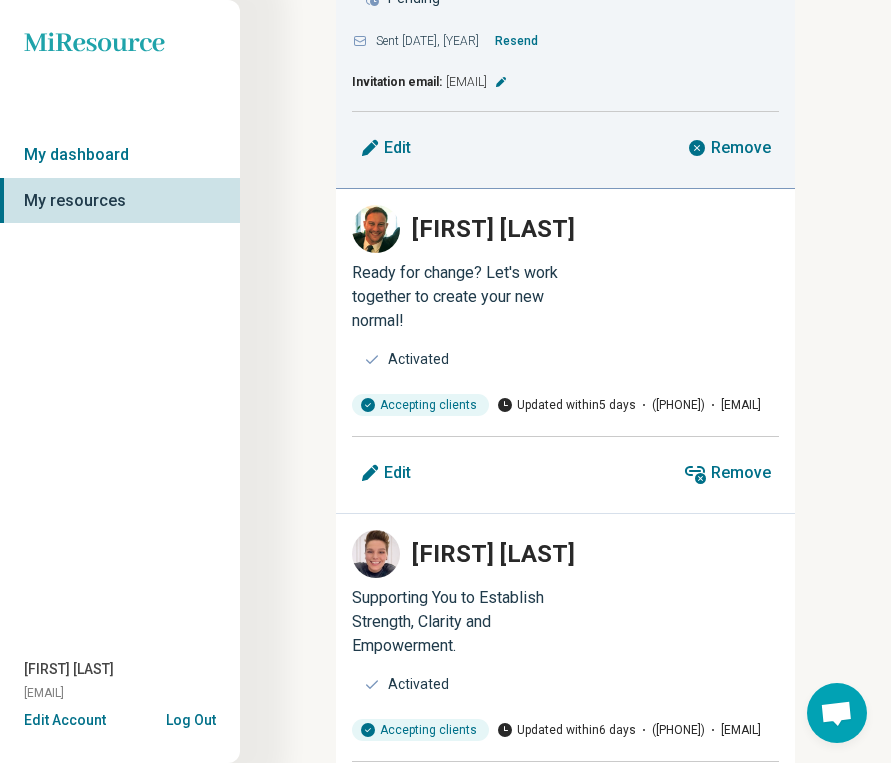 scroll, scrollTop: 1643, scrollLeft: 0, axis: vertical 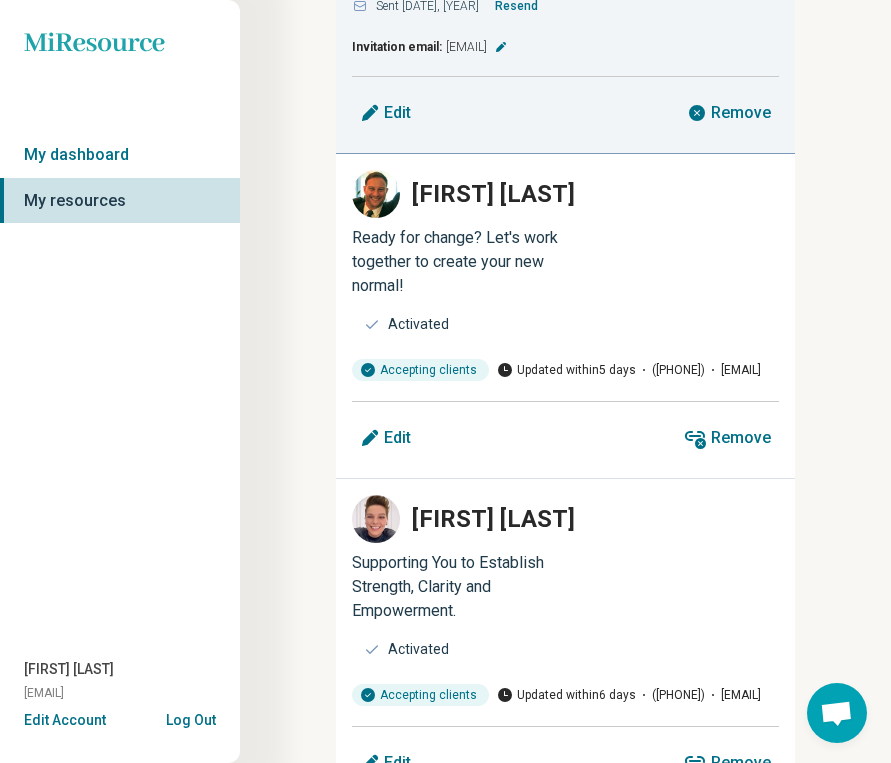 click on "Edit" at bounding box center (385, 438) 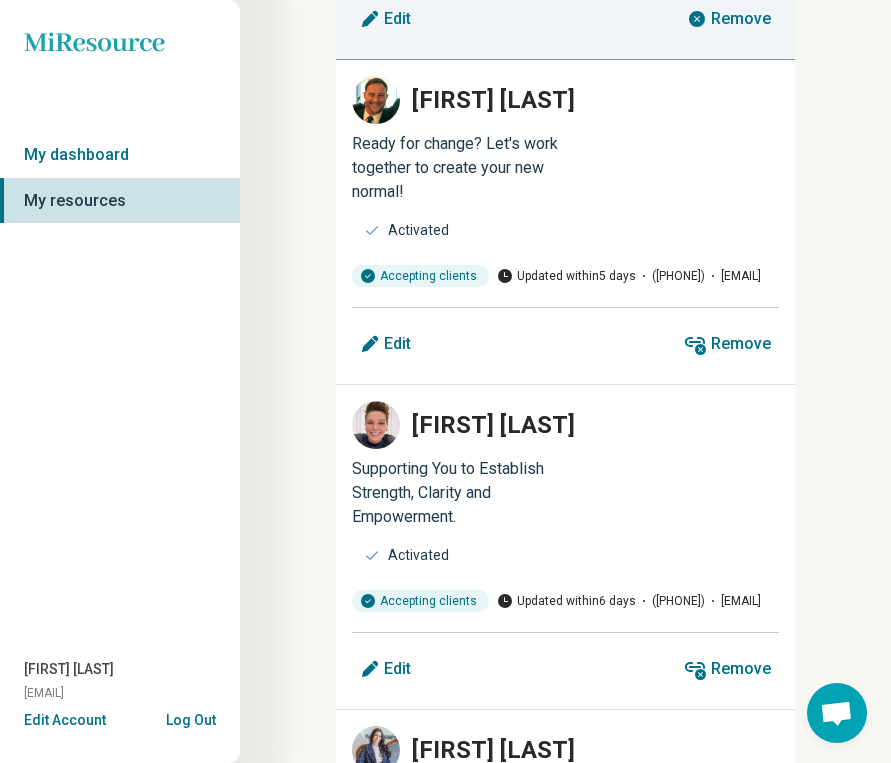 scroll, scrollTop: 1807, scrollLeft: 0, axis: vertical 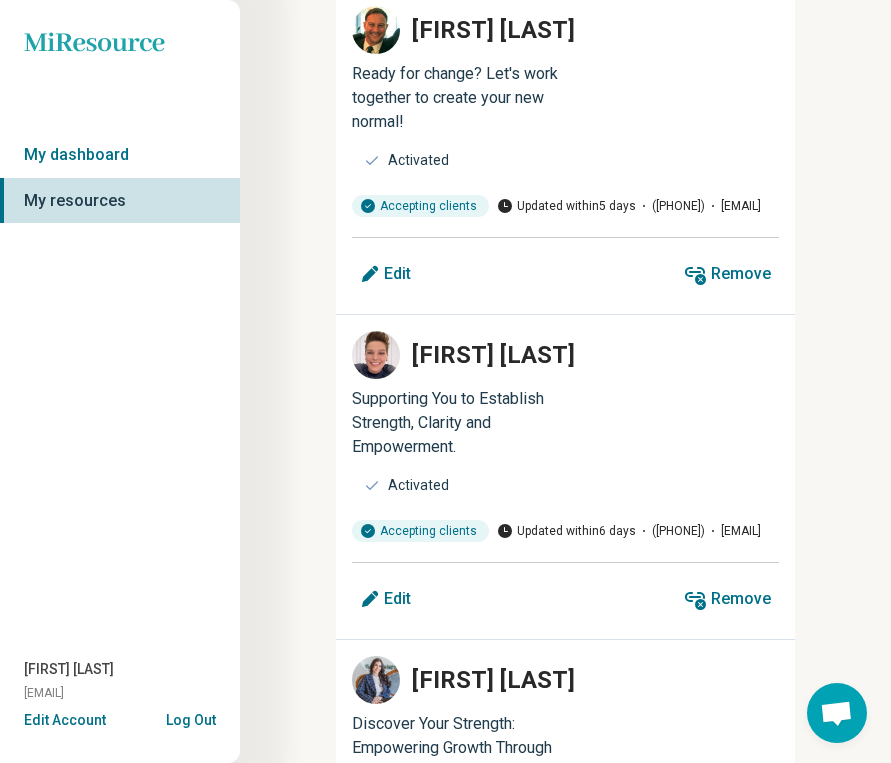 click on "Edit" at bounding box center [397, 274] 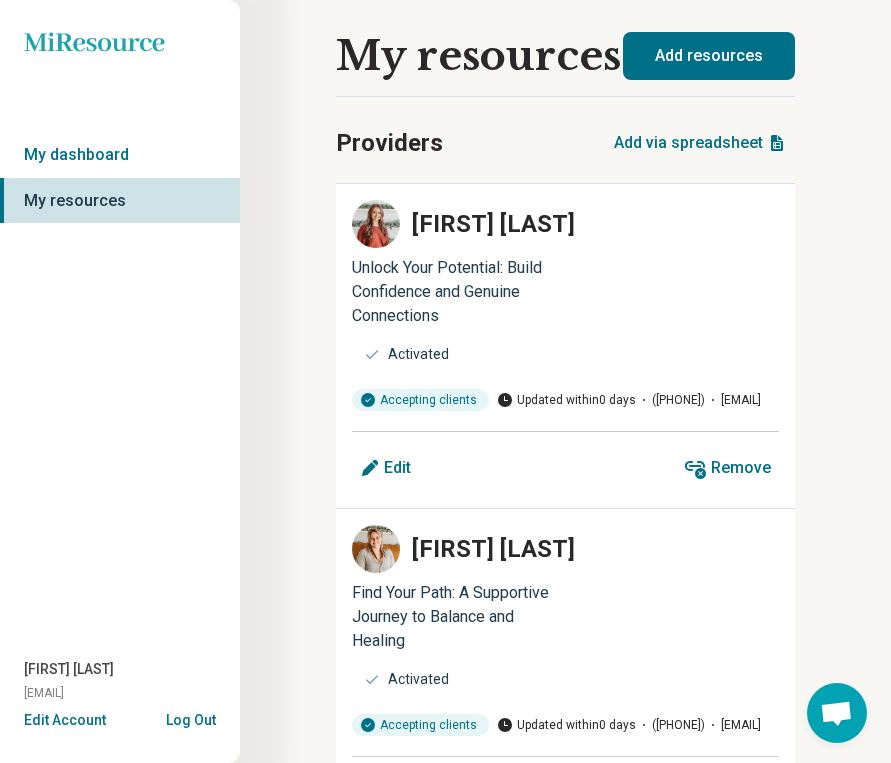 scroll, scrollTop: 0, scrollLeft: 0, axis: both 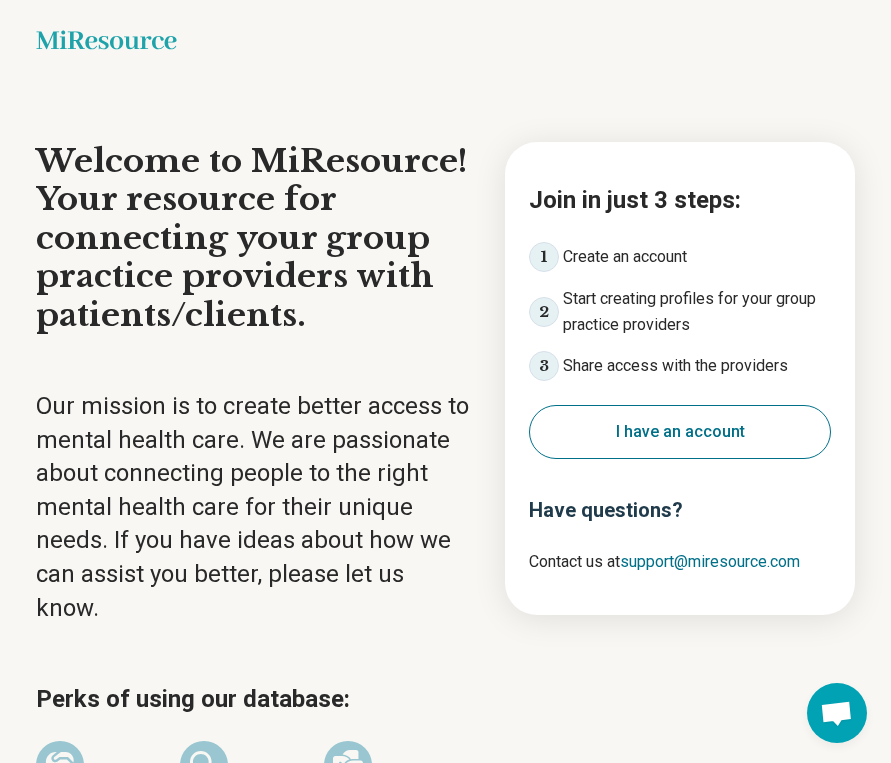 click on "I have an account" at bounding box center [680, 432] 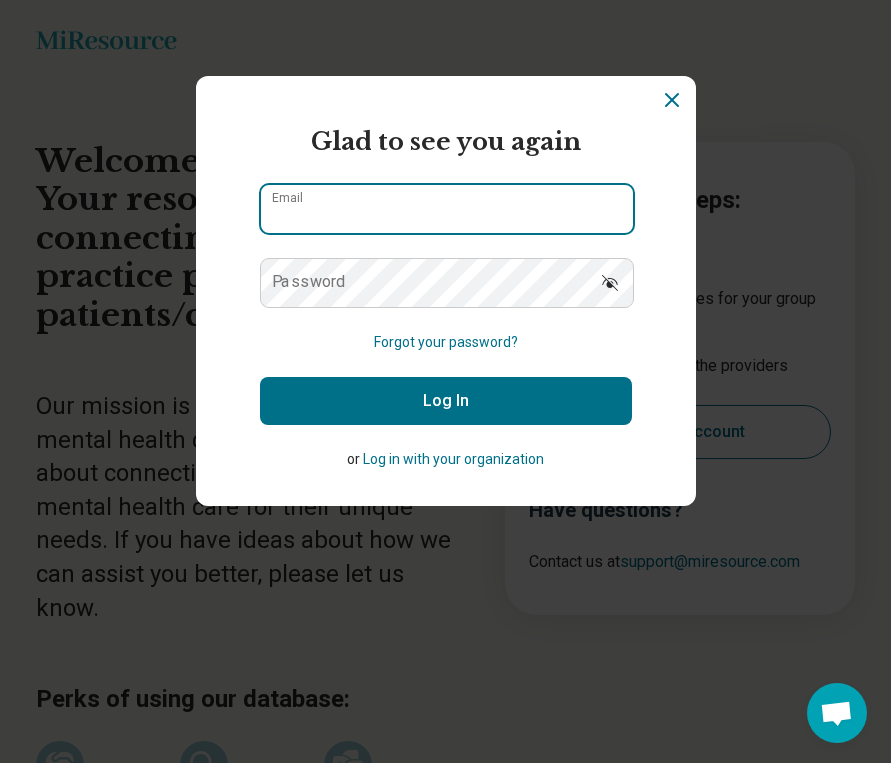 type on "**********" 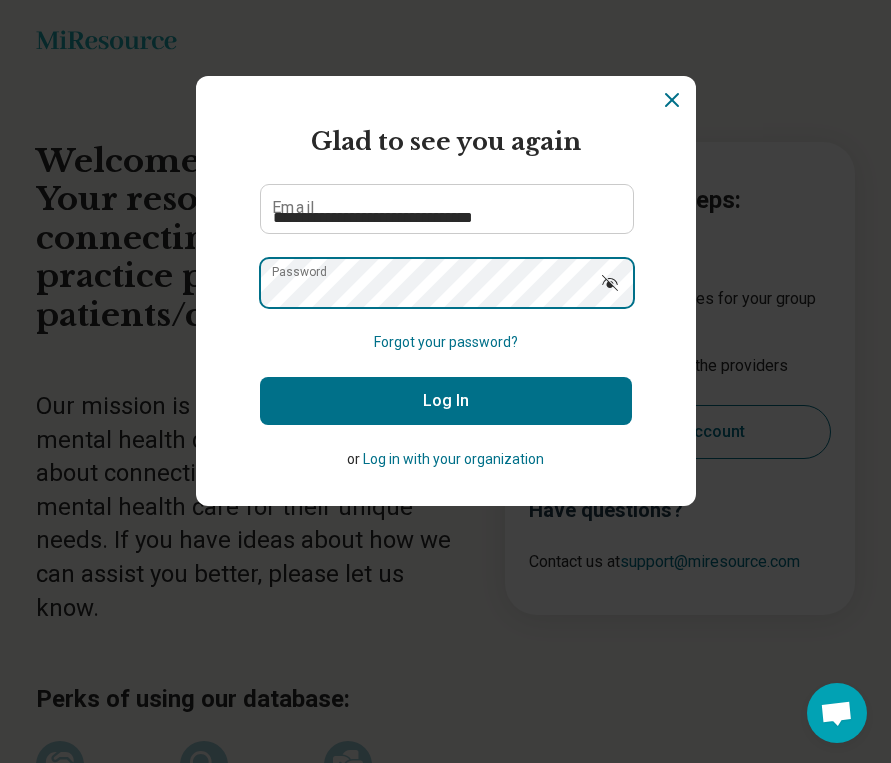 click on "Log In" at bounding box center (446, 401) 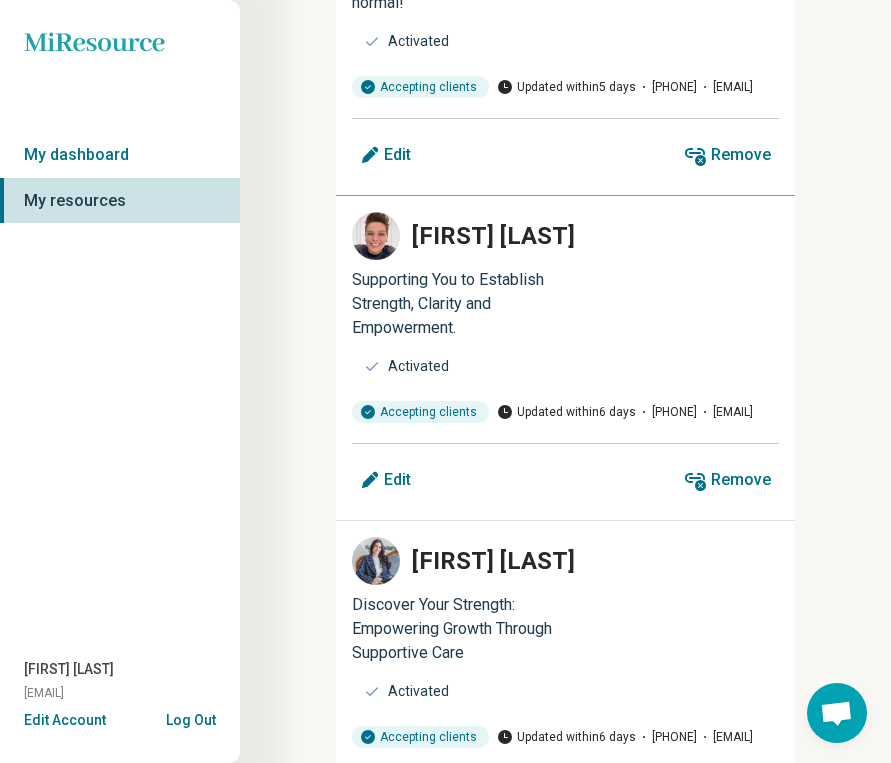 scroll, scrollTop: 1913, scrollLeft: 0, axis: vertical 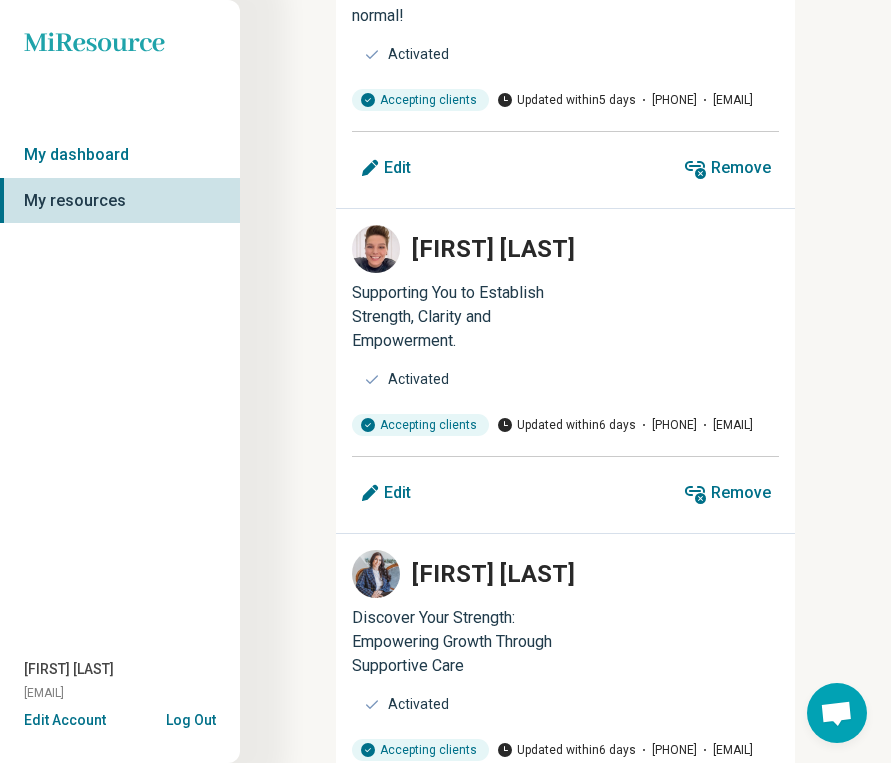 click on "Edit" at bounding box center [397, 168] 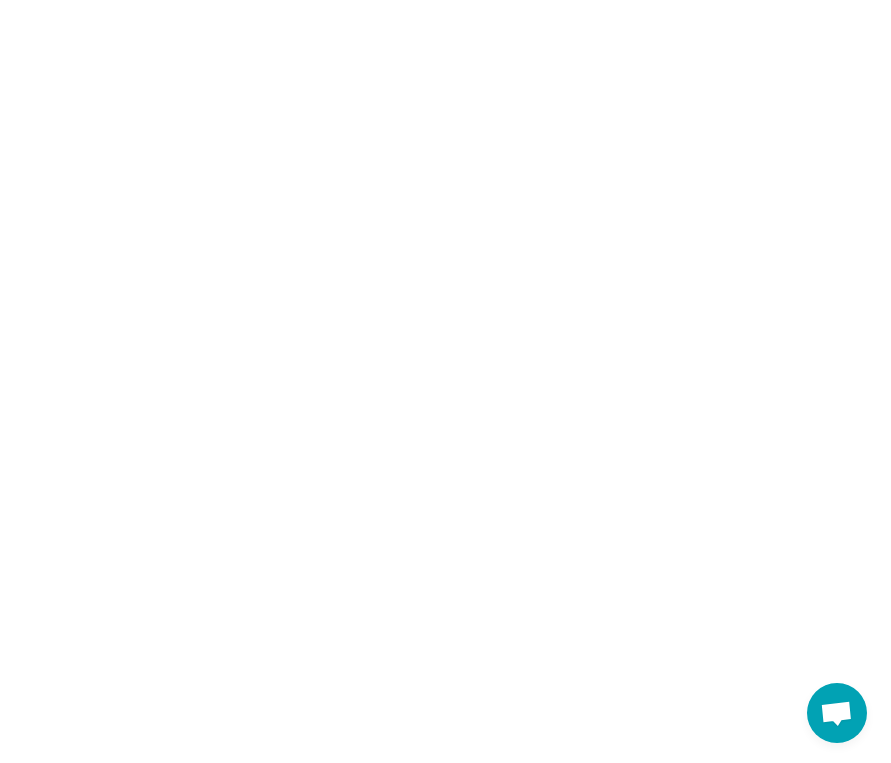 scroll, scrollTop: 0, scrollLeft: 0, axis: both 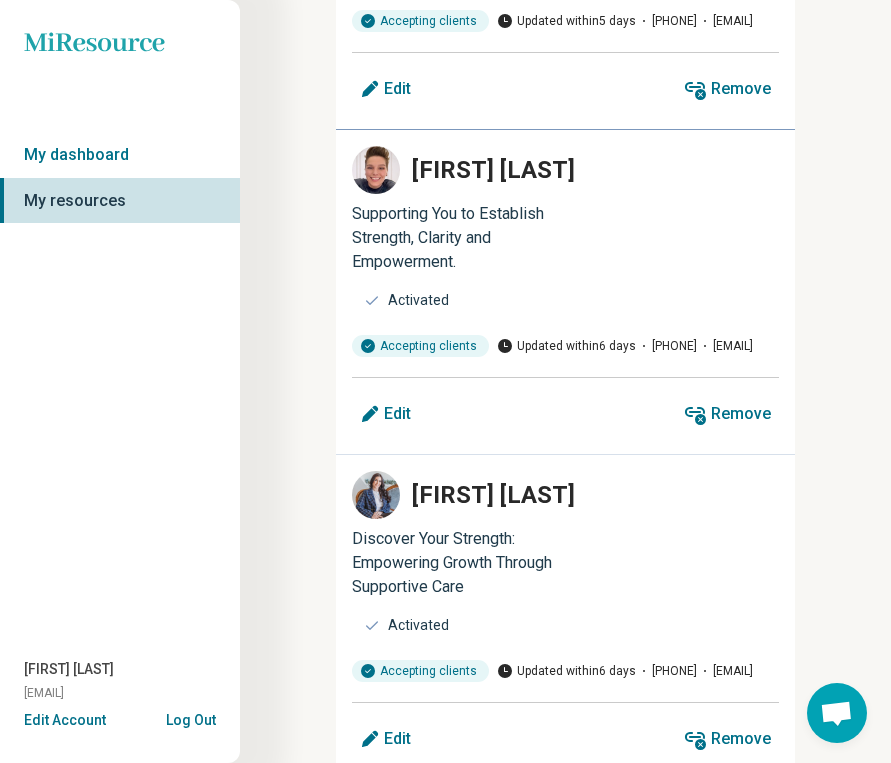 click on "Edit" at bounding box center [397, 414] 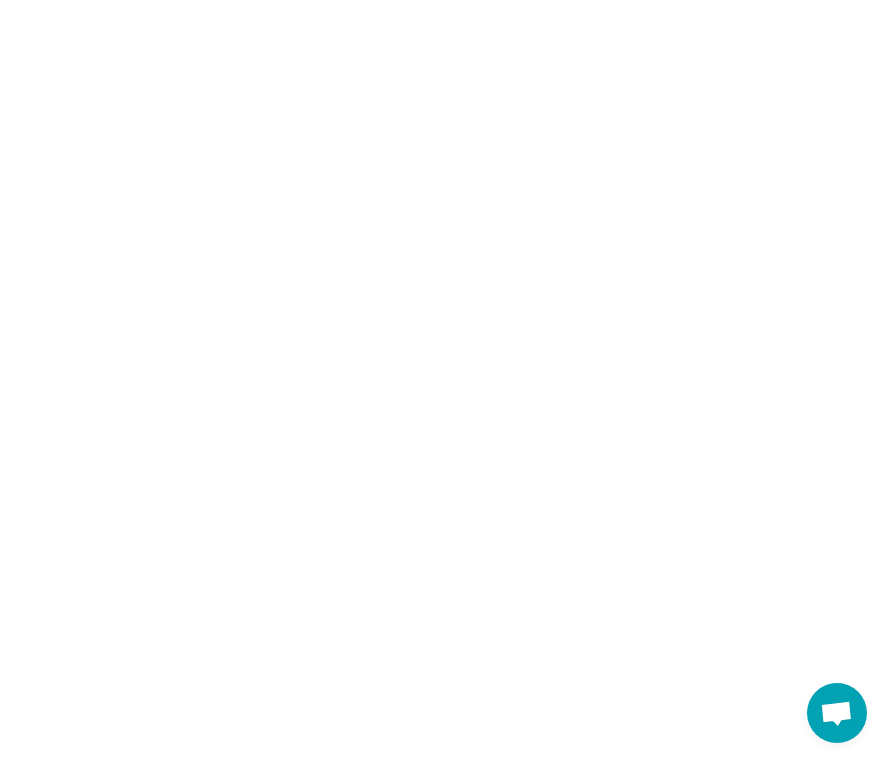 scroll, scrollTop: 0, scrollLeft: 0, axis: both 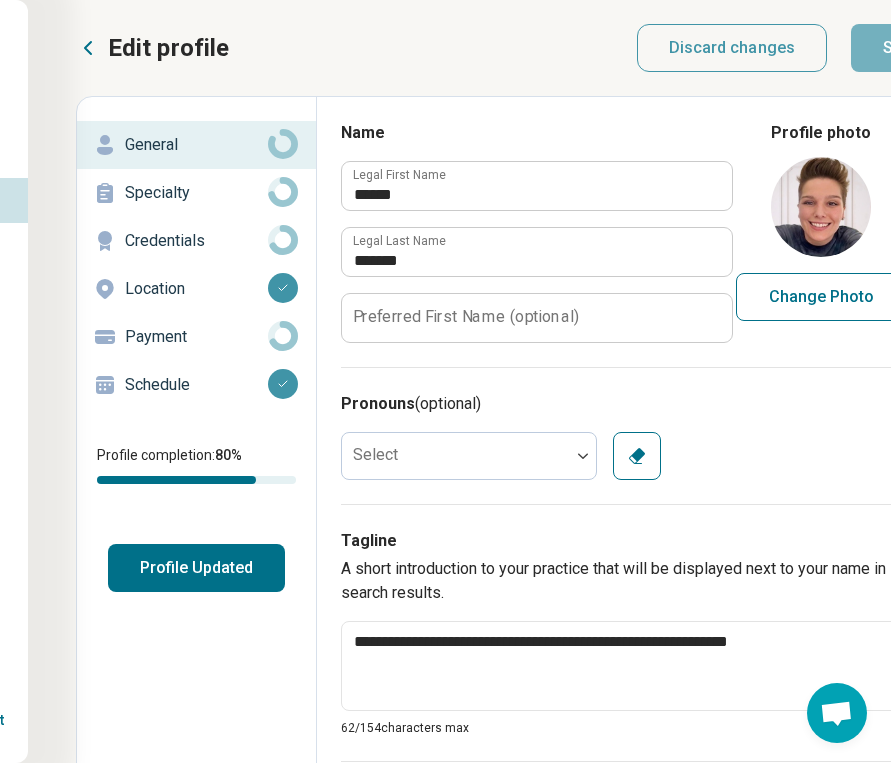 click on "Schedule" at bounding box center [196, 385] 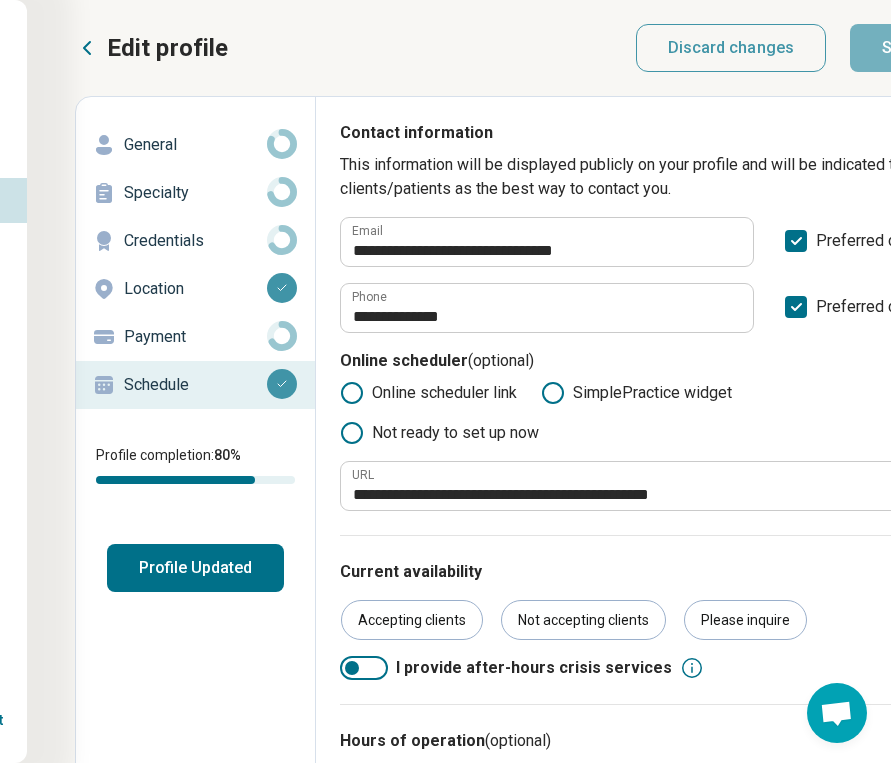 scroll, scrollTop: 0, scrollLeft: 213, axis: horizontal 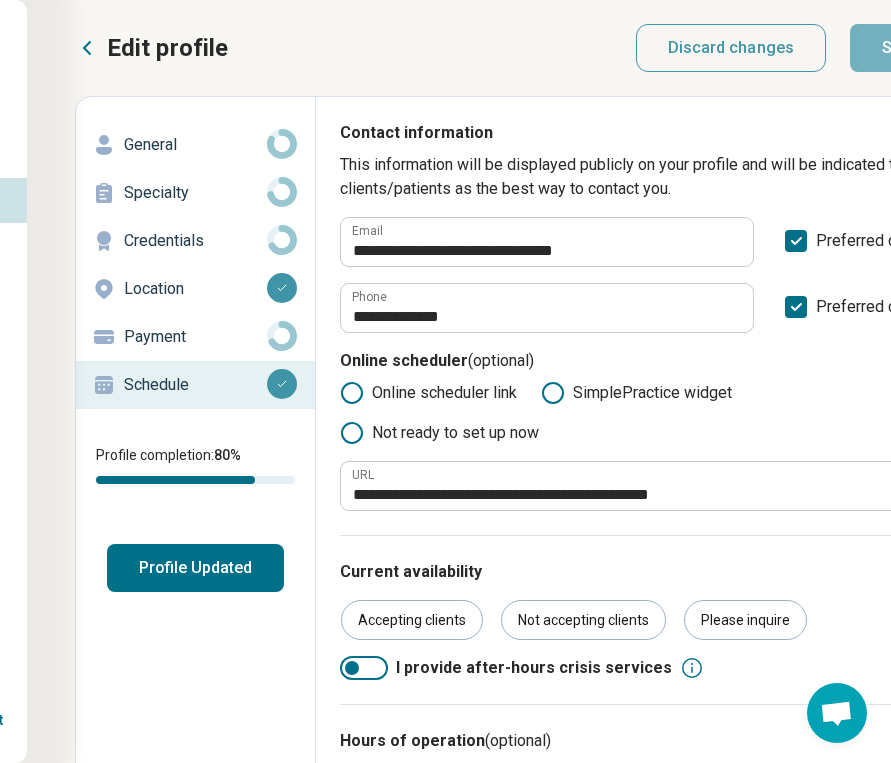 click on "Payment" at bounding box center (195, 337) 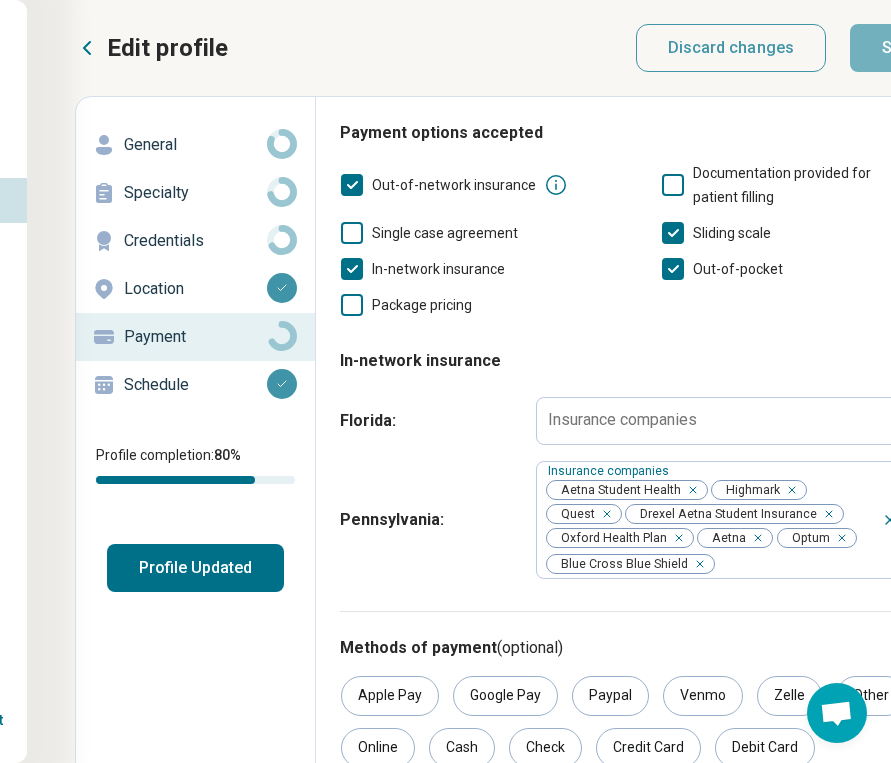click on "Documentation provided for patient filling" at bounding box center (782, 185) 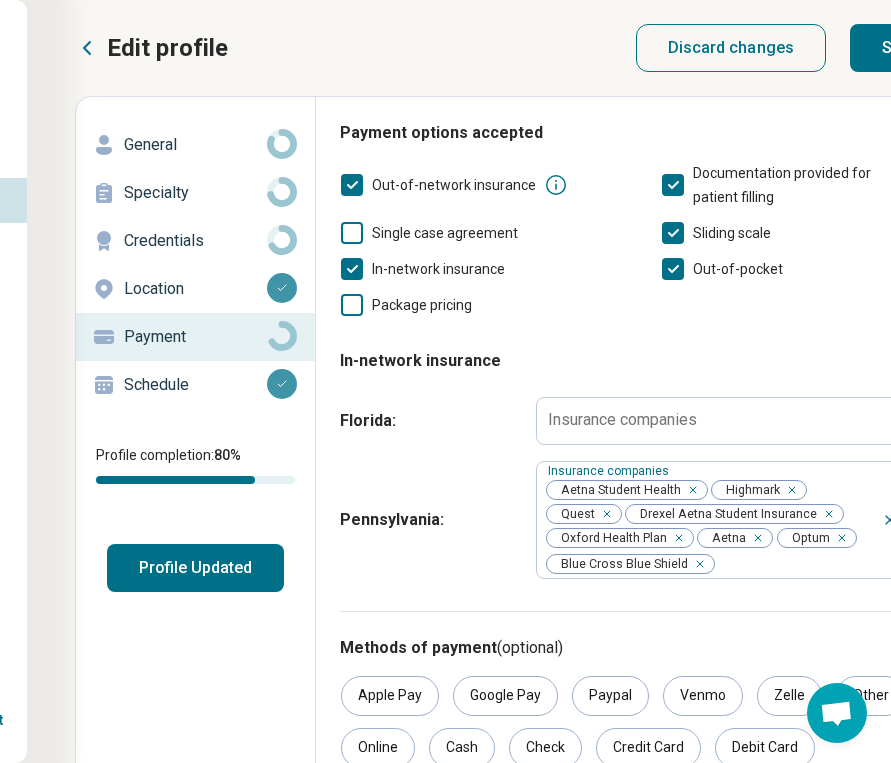 scroll, scrollTop: 13, scrollLeft: 0, axis: vertical 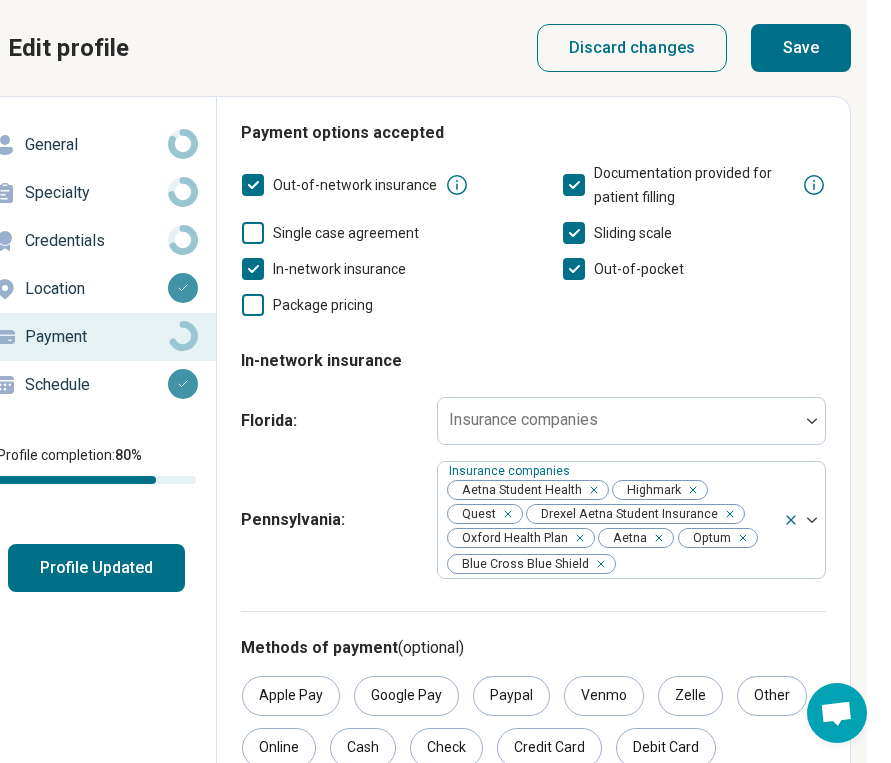 click on "Save" at bounding box center (801, 48) 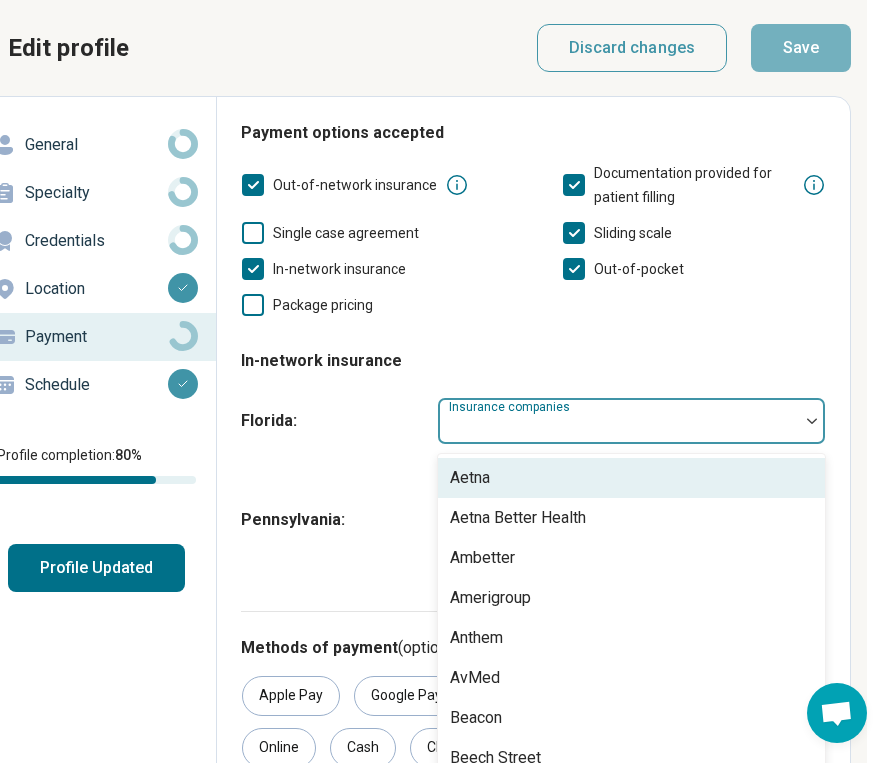 click at bounding box center [618, 429] 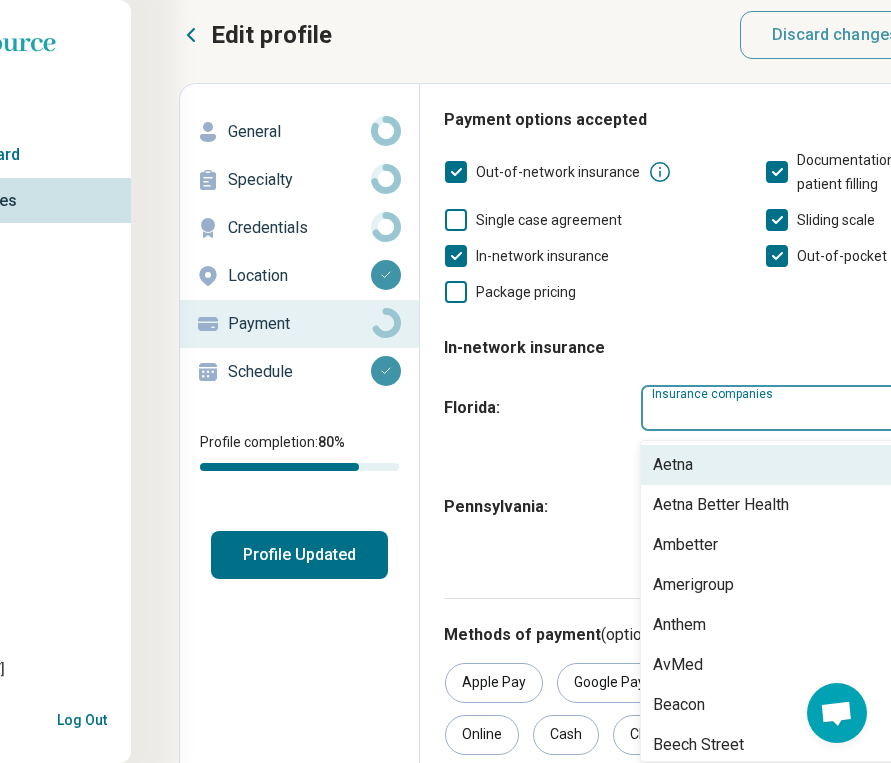 scroll, scrollTop: 20, scrollLeft: 0, axis: vertical 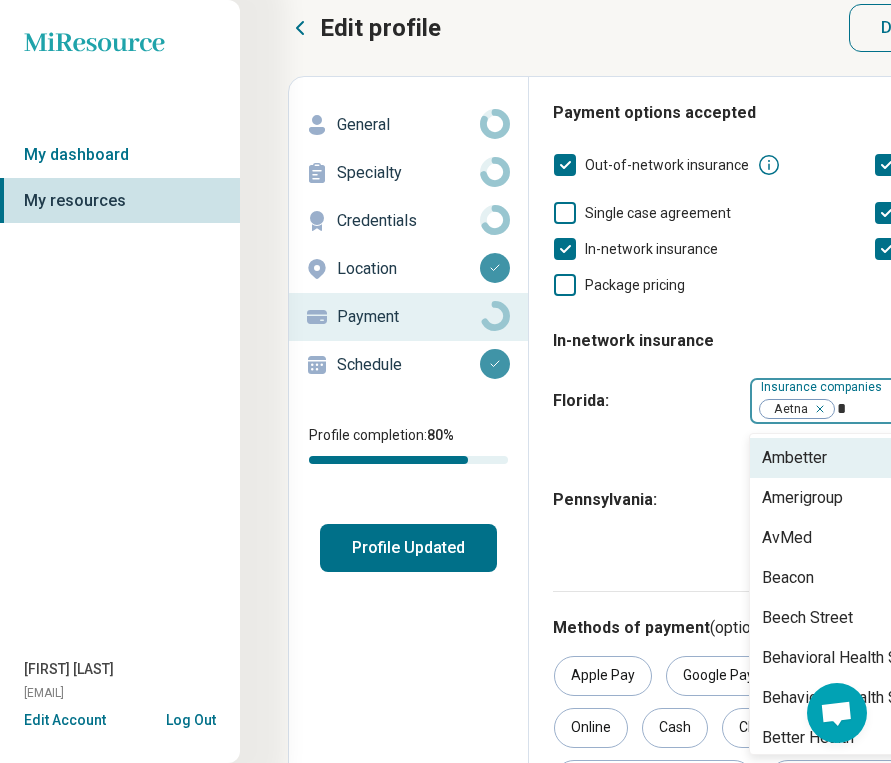 type on "**" 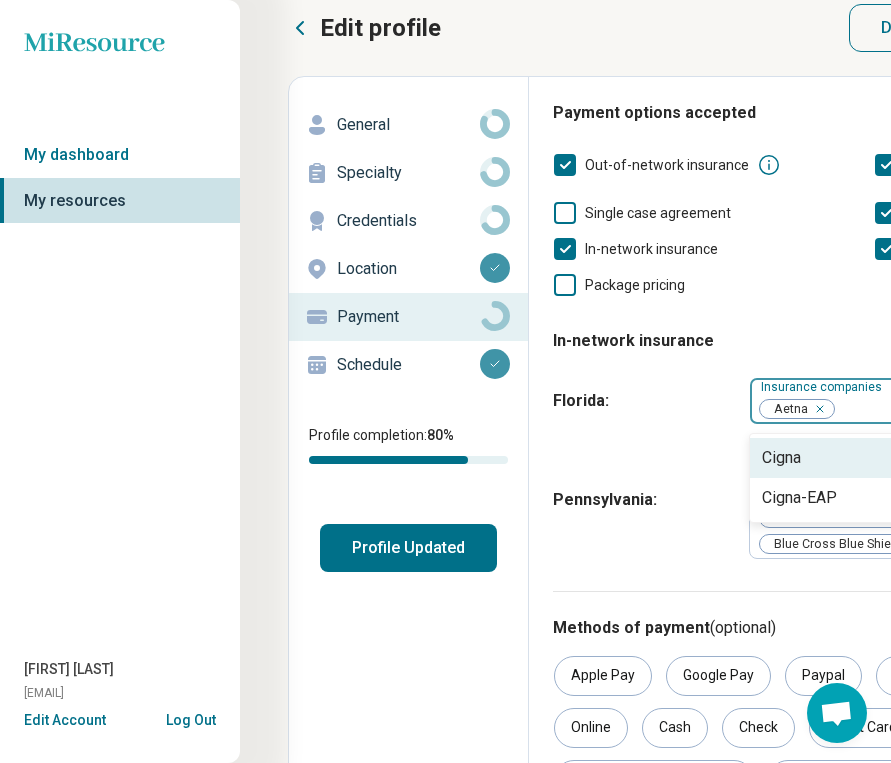 scroll, scrollTop: 20, scrollLeft: 384, axis: both 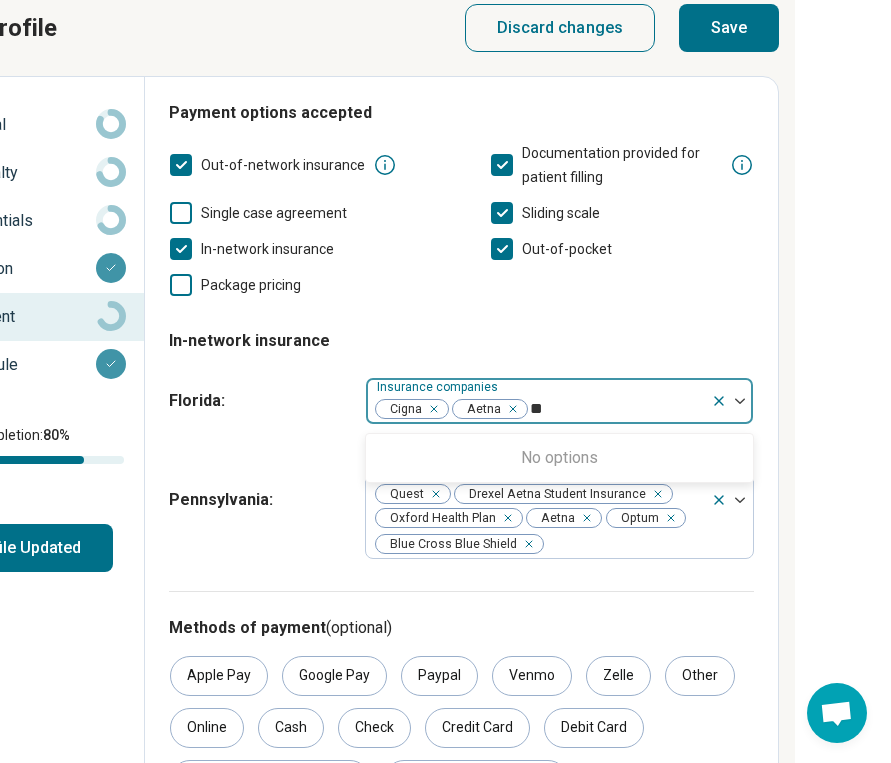 type on "*" 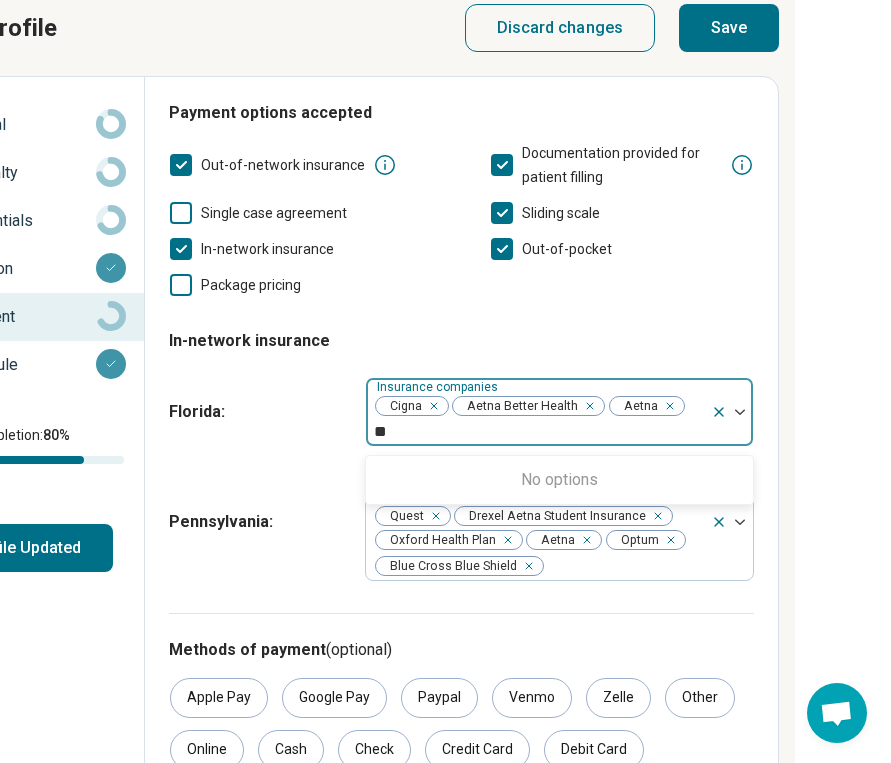 type on "*" 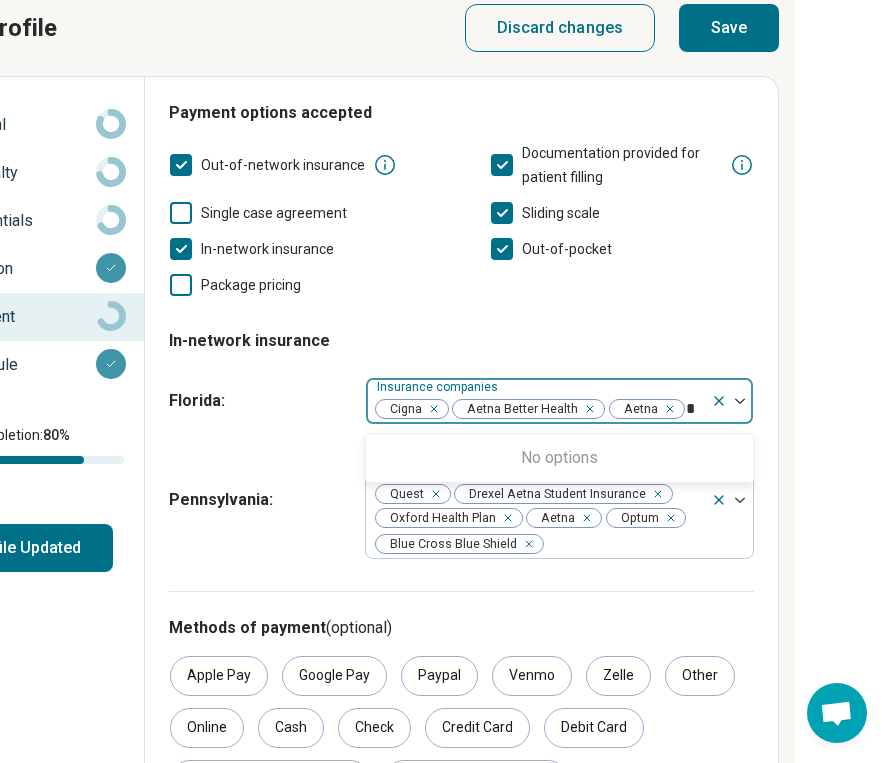 type 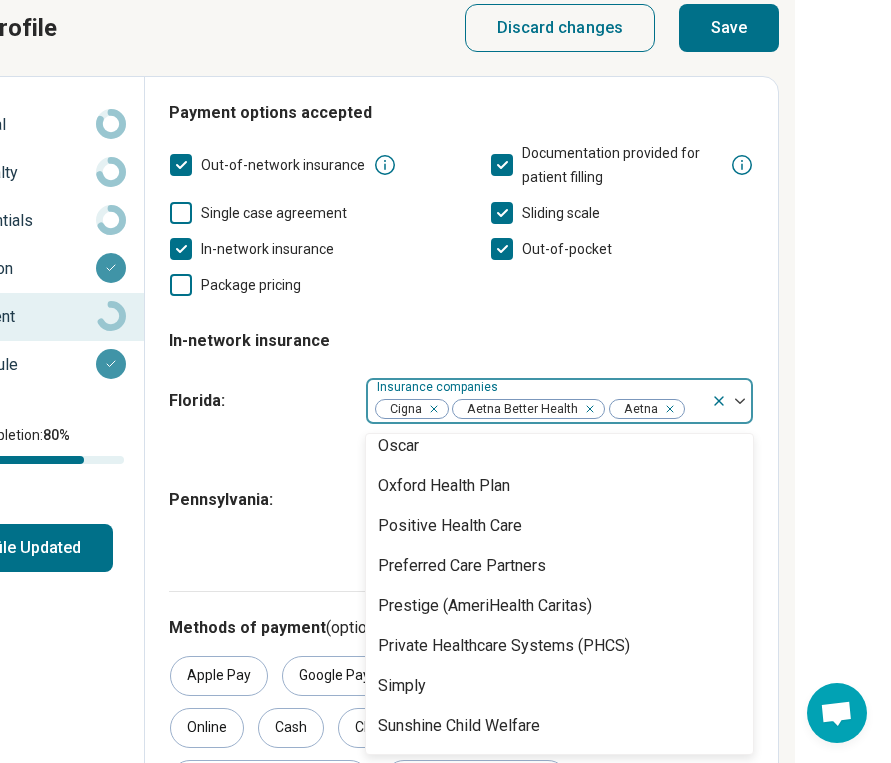 scroll, scrollTop: 1594, scrollLeft: 0, axis: vertical 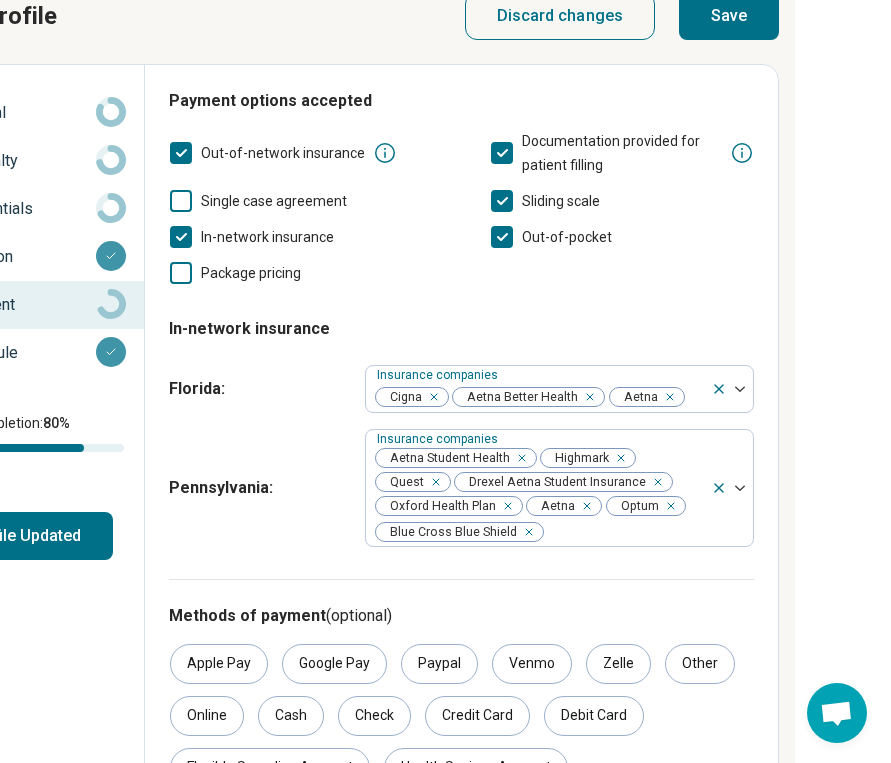 click on "Pennsylvania : Insurance companies Aetna Student Health Highmark Quest Drexel Aetna Student Insurance Oxford Health Plan Aetna Optum Blue Cross Blue Shield" at bounding box center (461, 488) 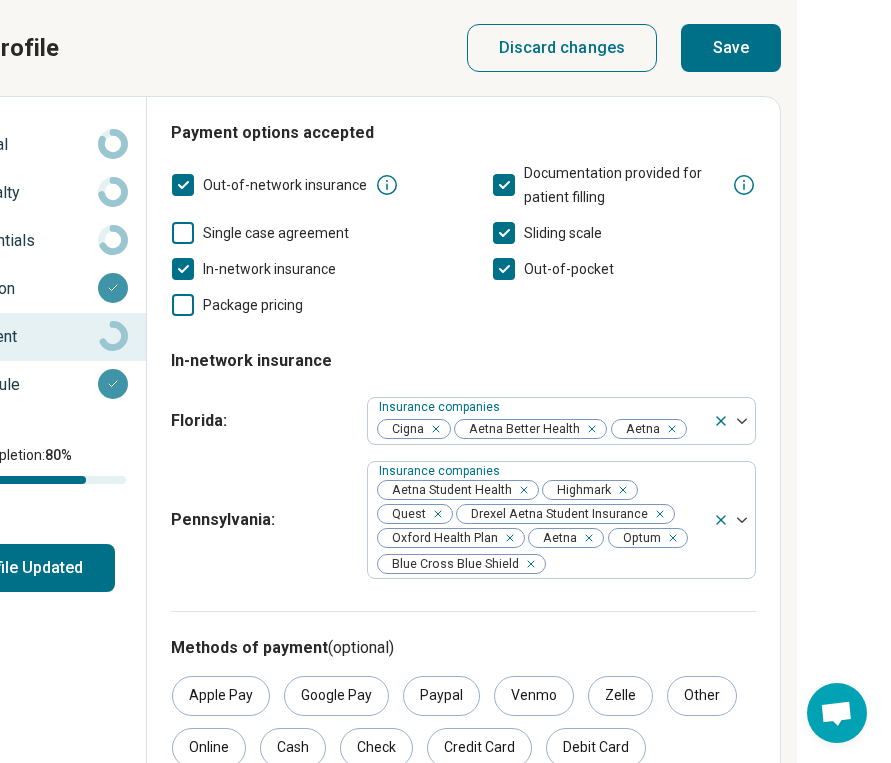 scroll, scrollTop: 0, scrollLeft: 382, axis: horizontal 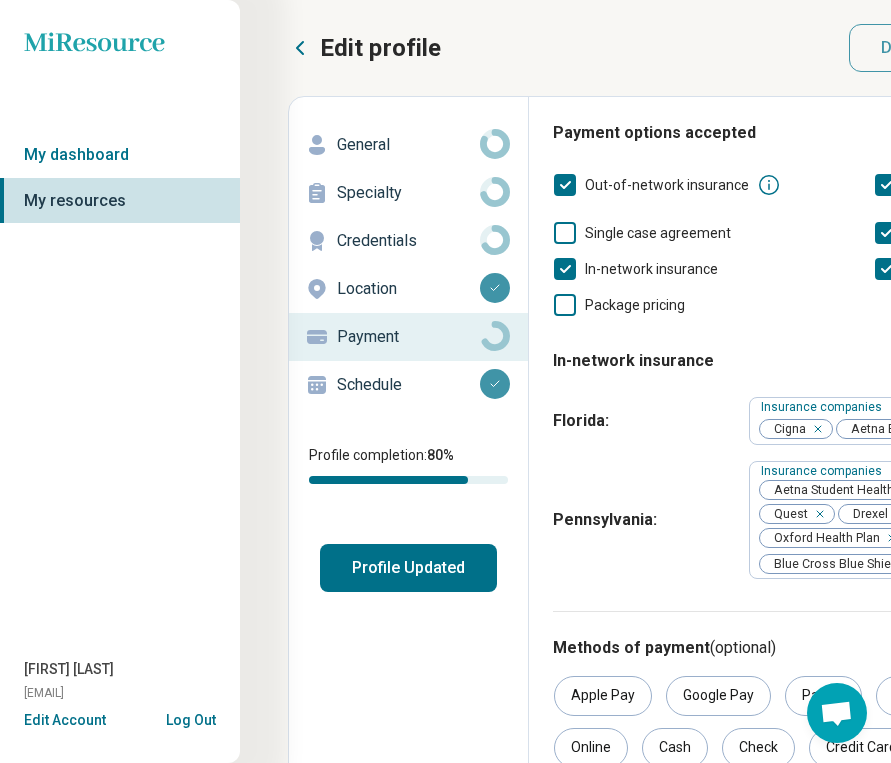 click on "Profile Updated" at bounding box center [408, 568] 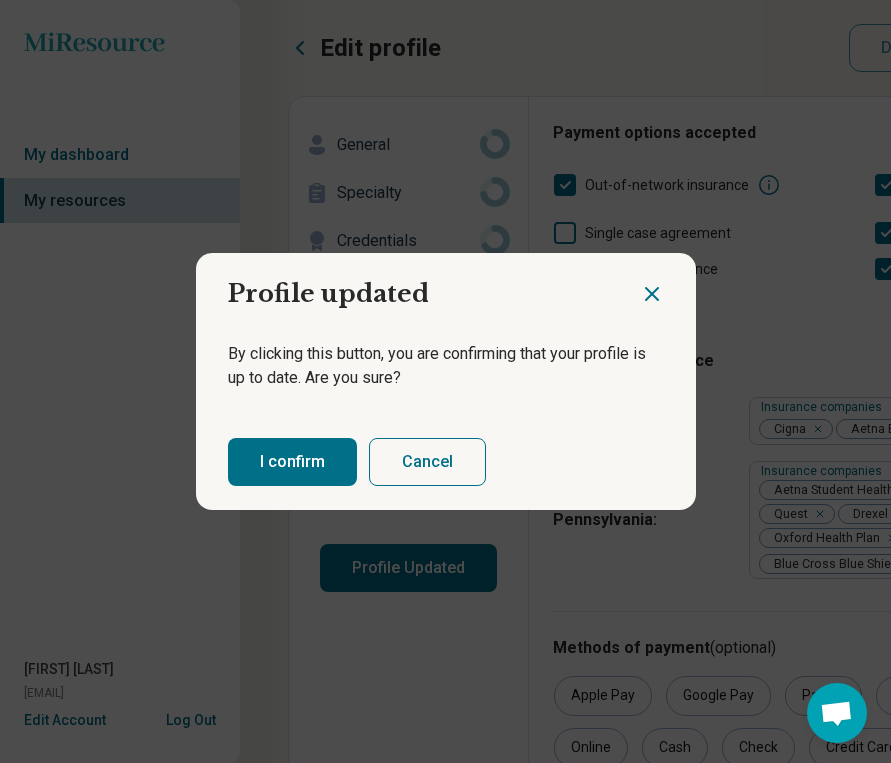 click on "I confirm" at bounding box center [292, 462] 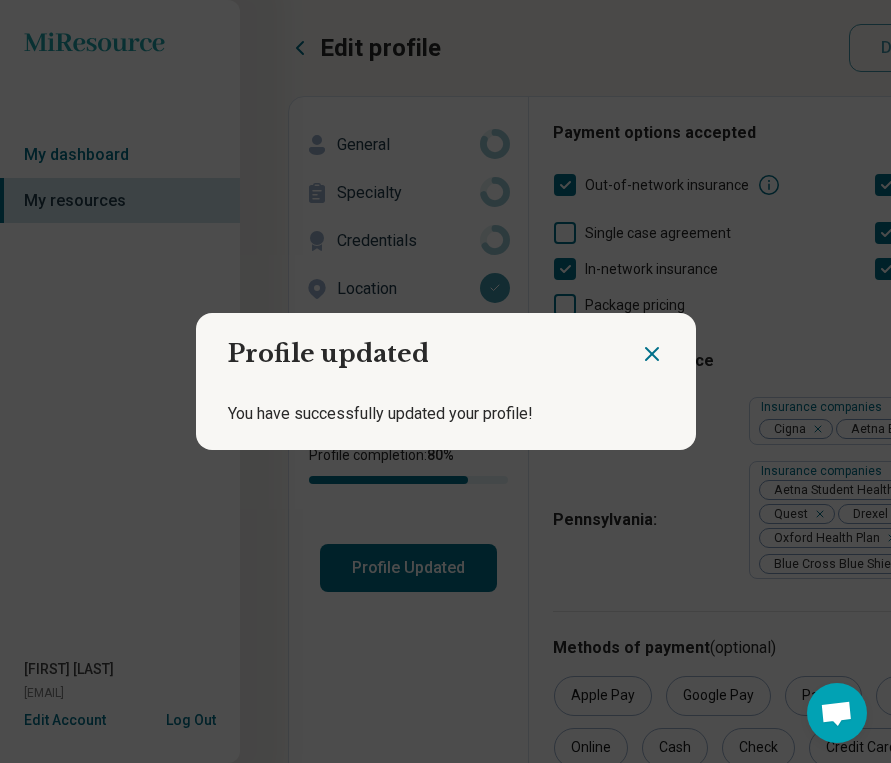 click 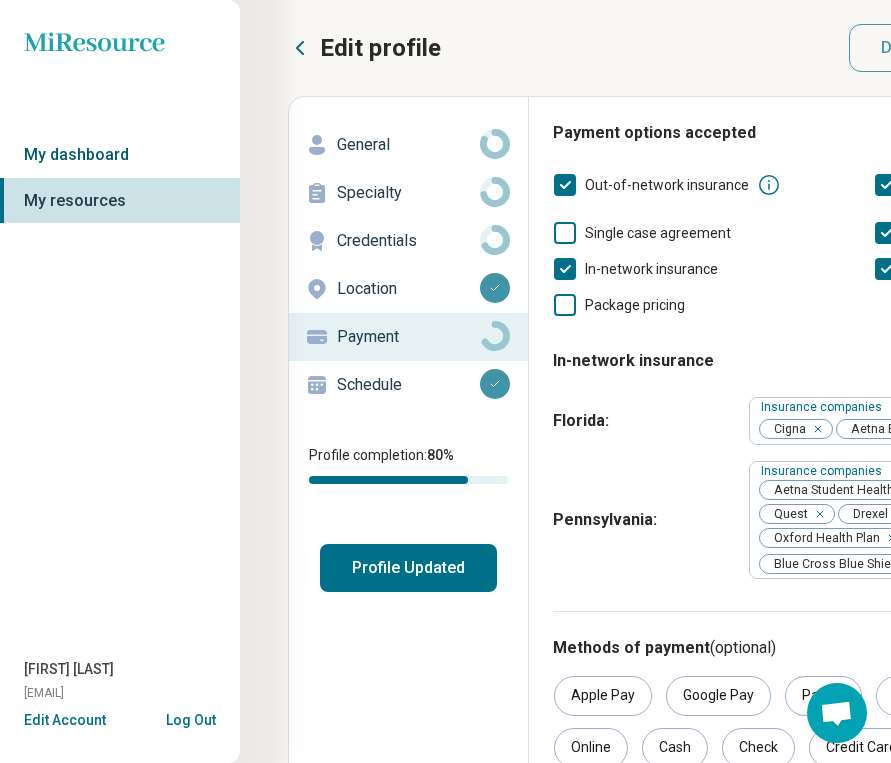 click on "My dashboard" at bounding box center [120, 155] 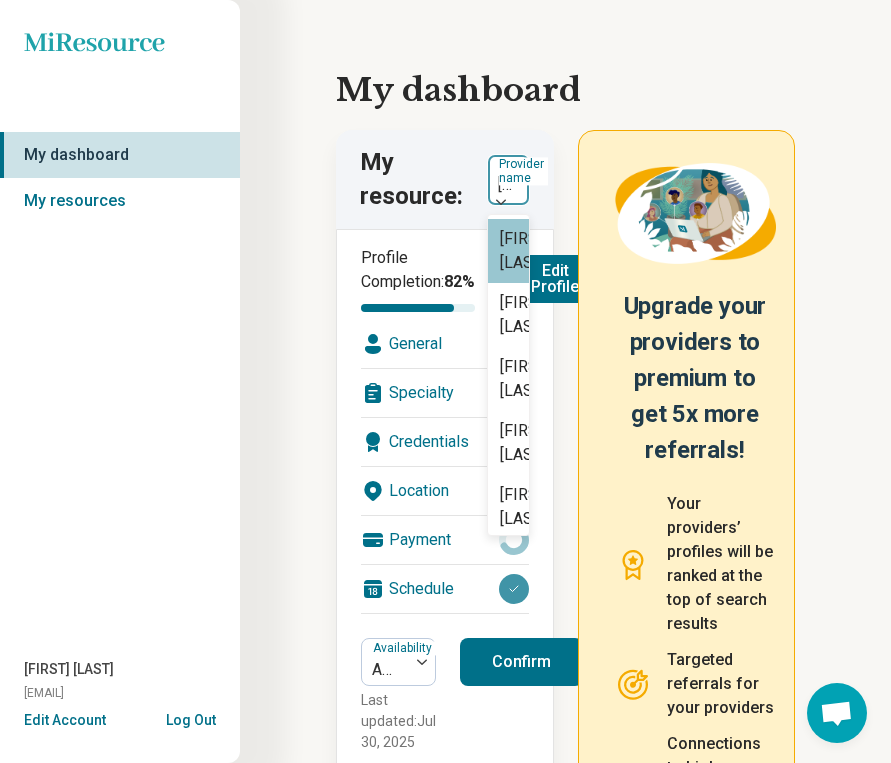 click on "[FIRST] [LAST]" at bounding box center [508, 185] 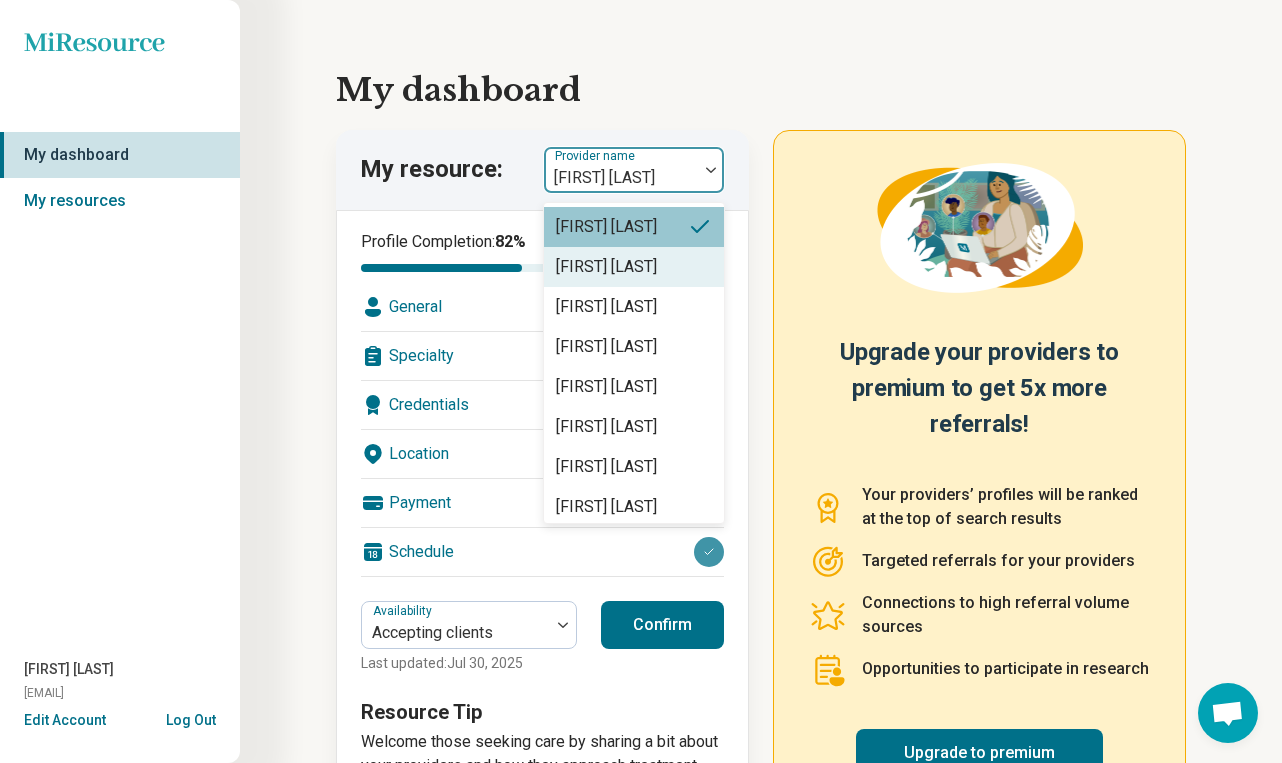 click on "[FIRST] [LAST]" at bounding box center (606, 267) 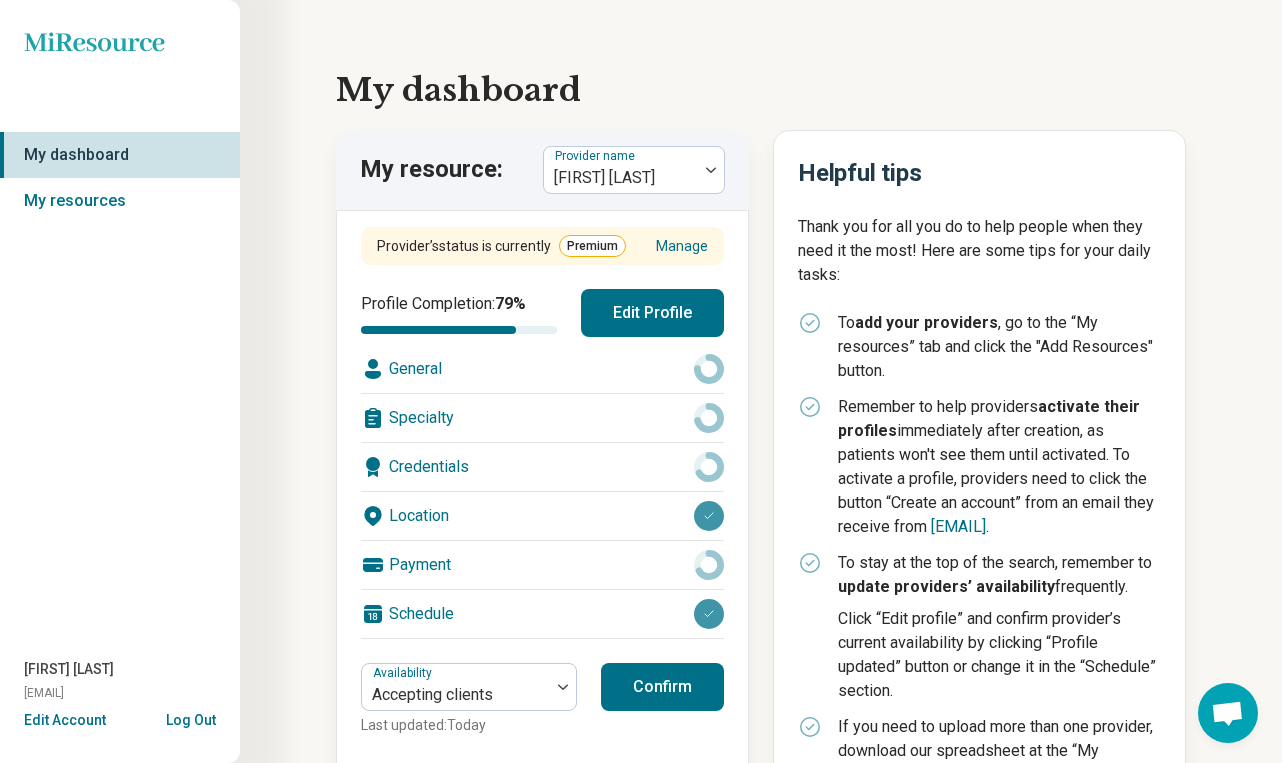 click on "Edit Profile" at bounding box center [652, 313] 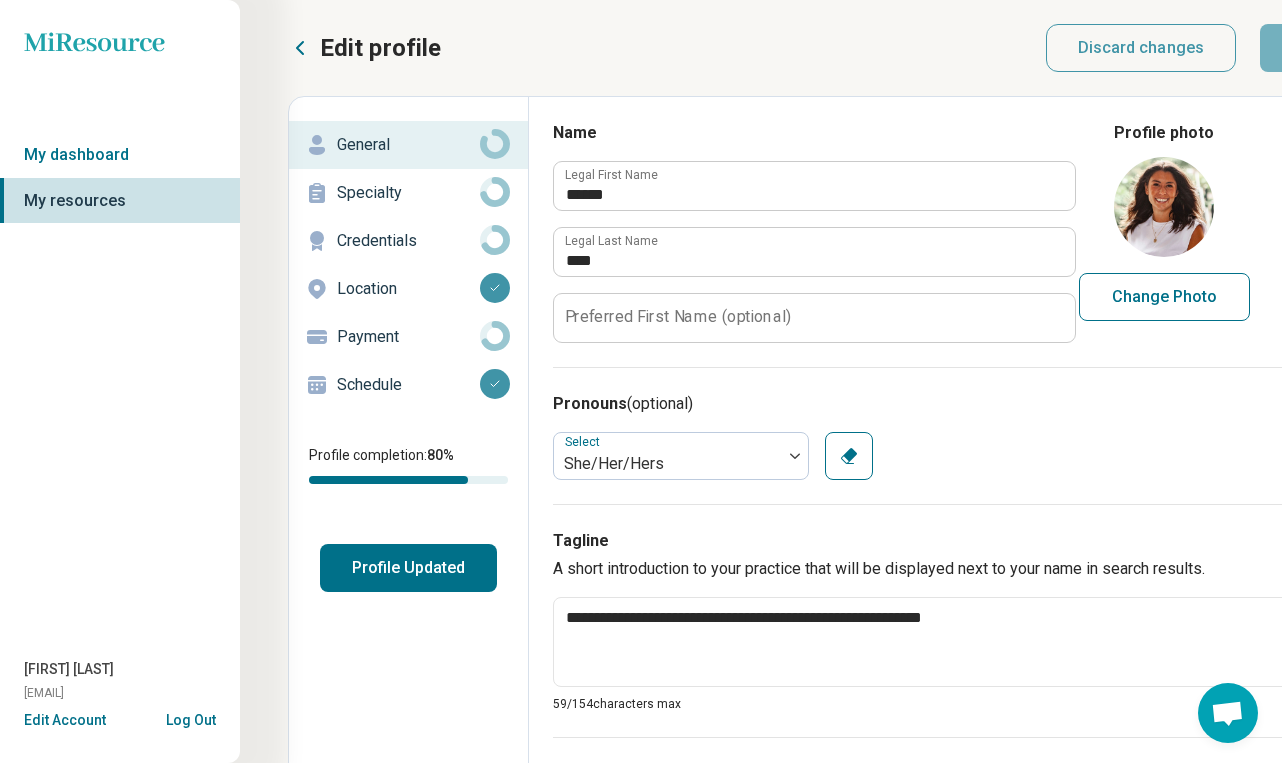 click on "Payment" at bounding box center (408, 337) 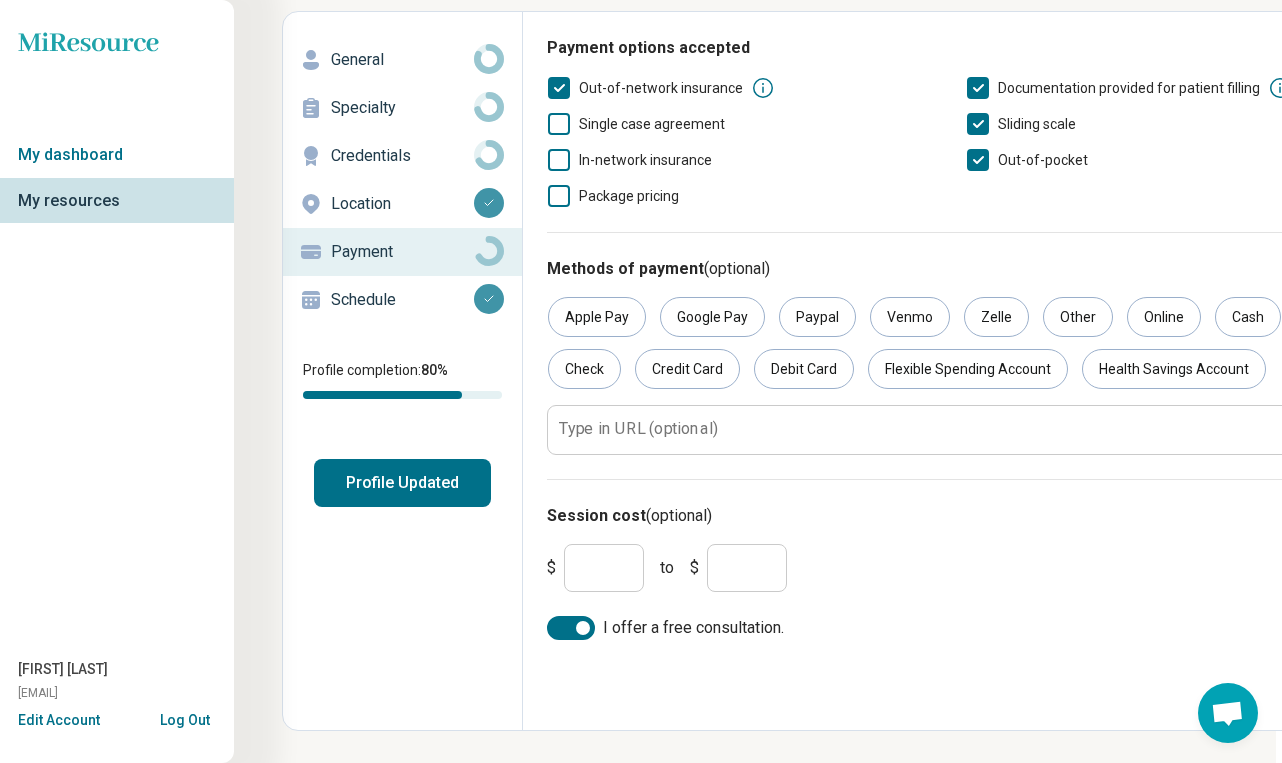 scroll, scrollTop: 85, scrollLeft: 6, axis: both 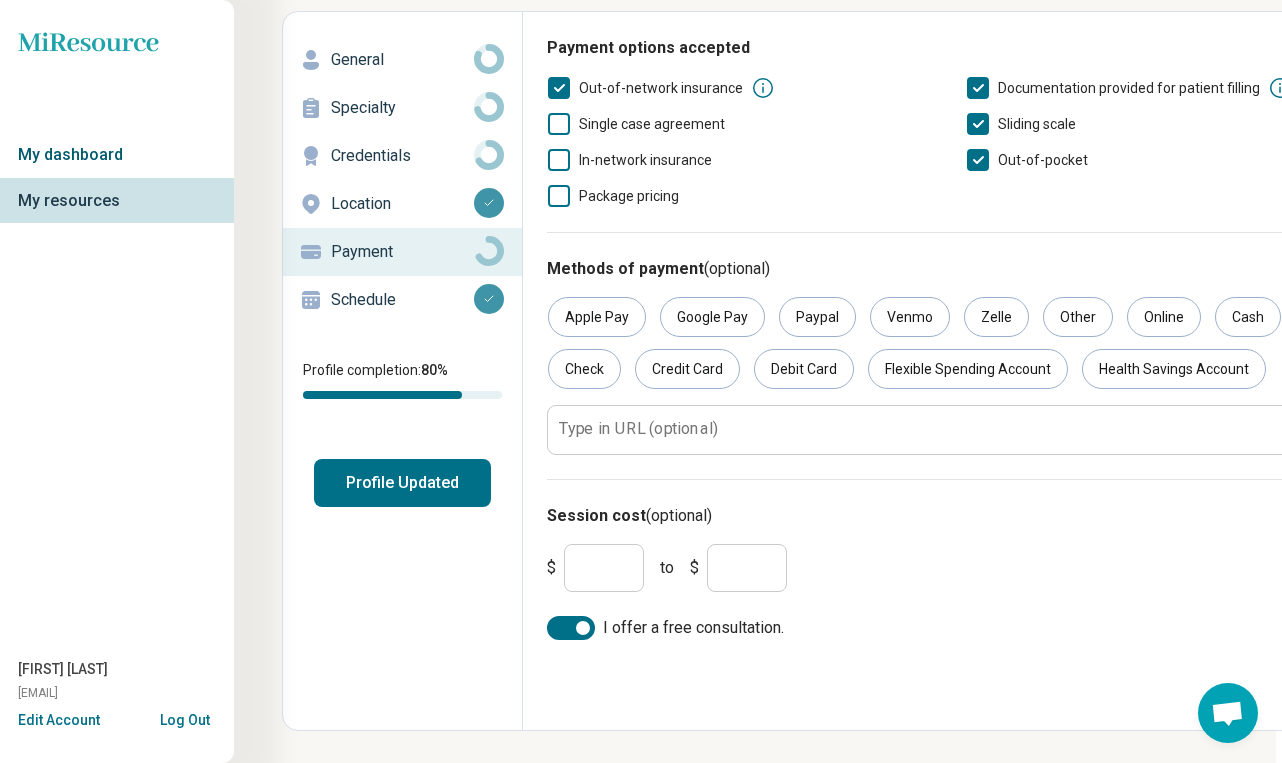 click on "My dashboard" at bounding box center [114, 155] 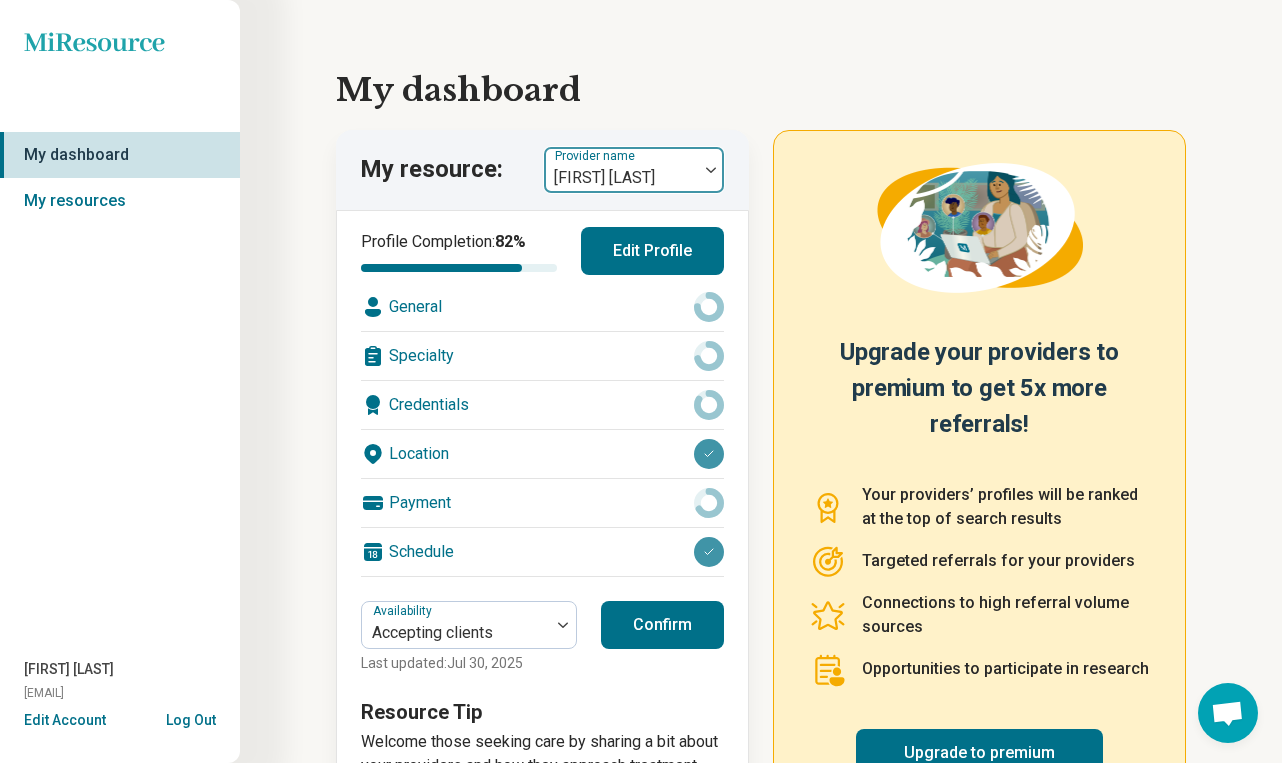 click on "Provider name" at bounding box center (597, 156) 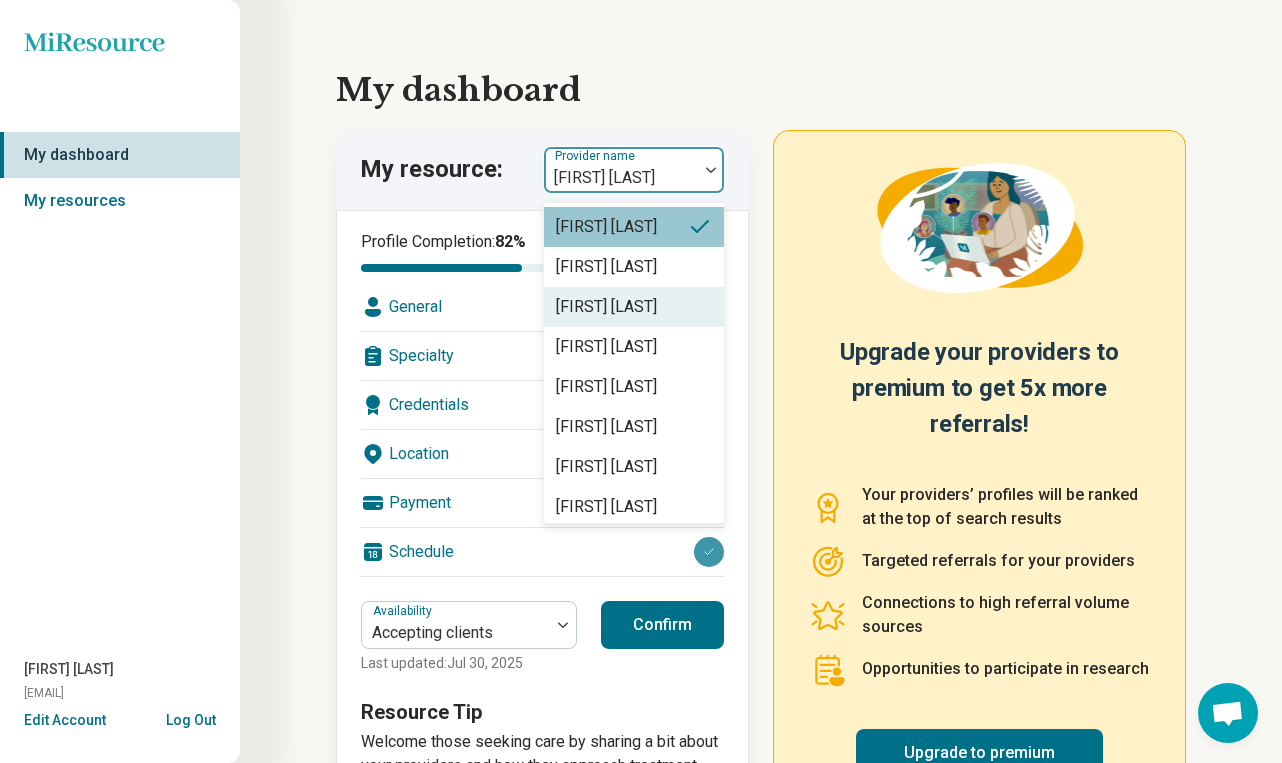 click on "[FIRST] [LAST]" at bounding box center [606, 307] 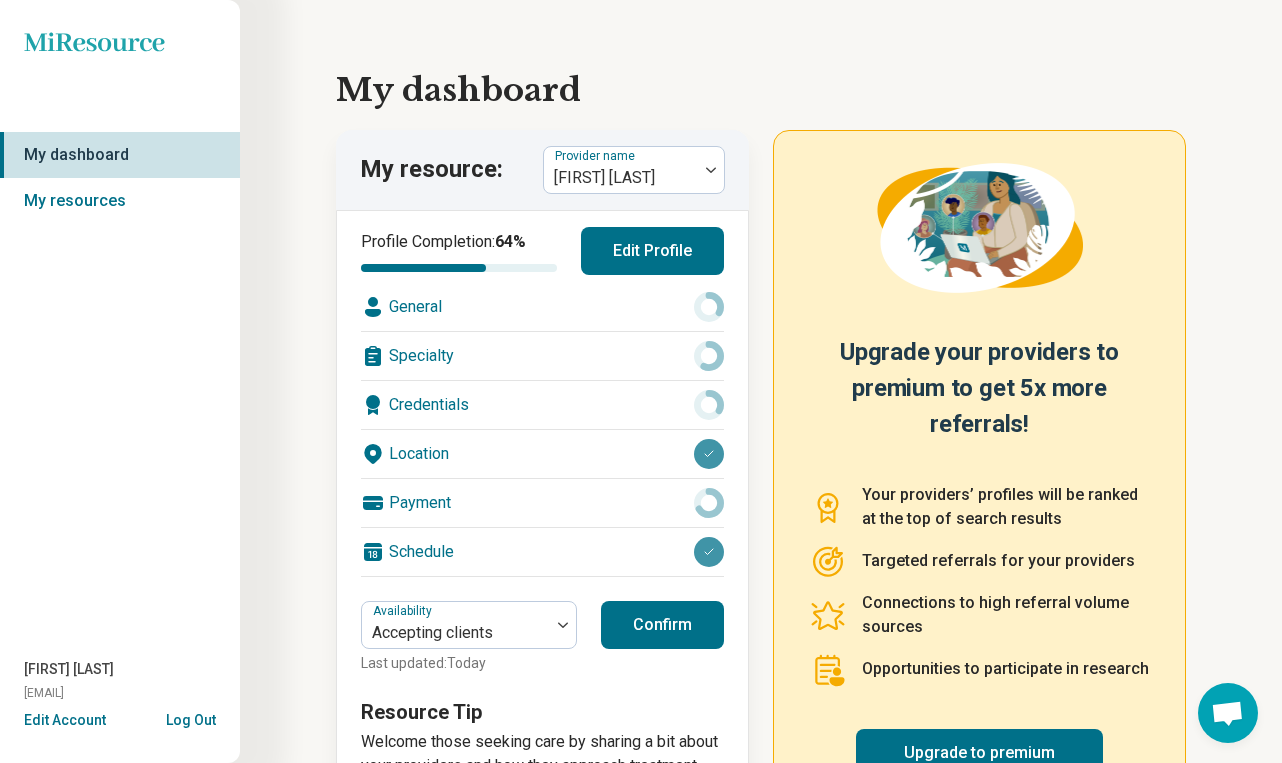 click on "Edit Profile" at bounding box center [652, 251] 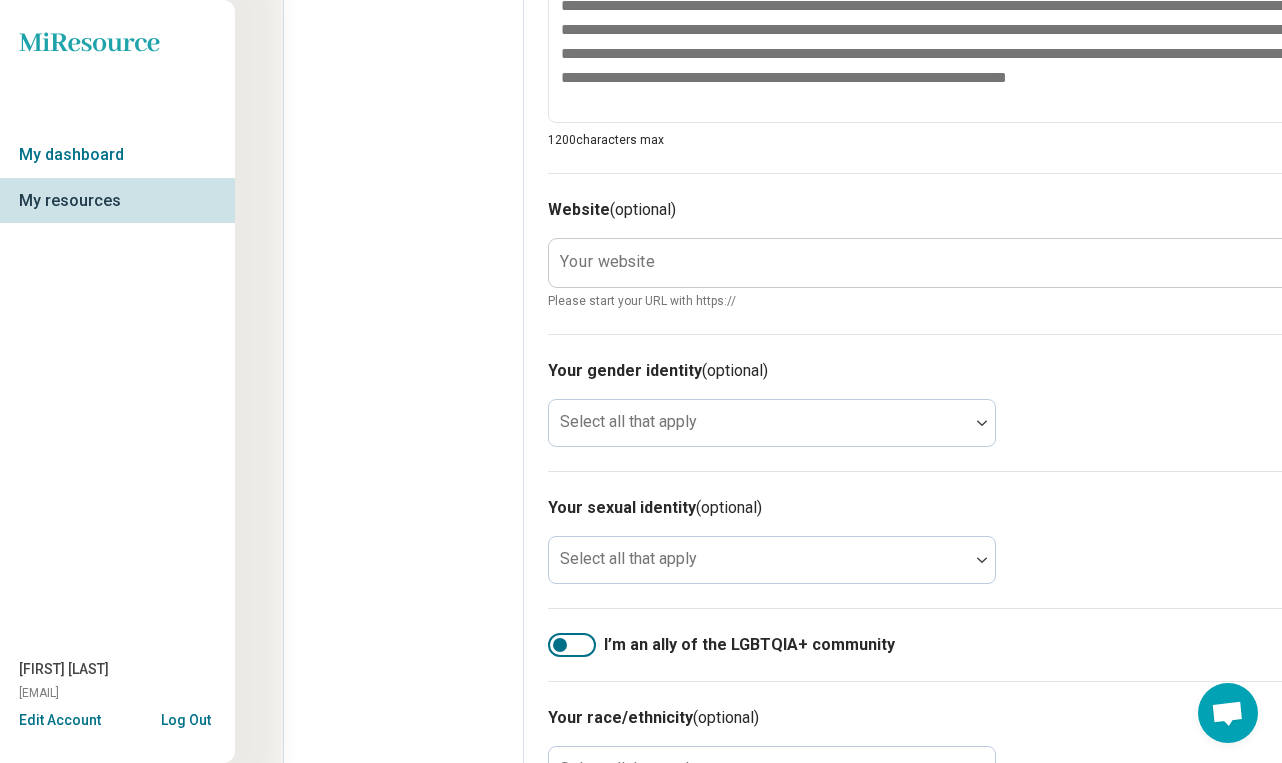 scroll, scrollTop: 869, scrollLeft: 7, axis: both 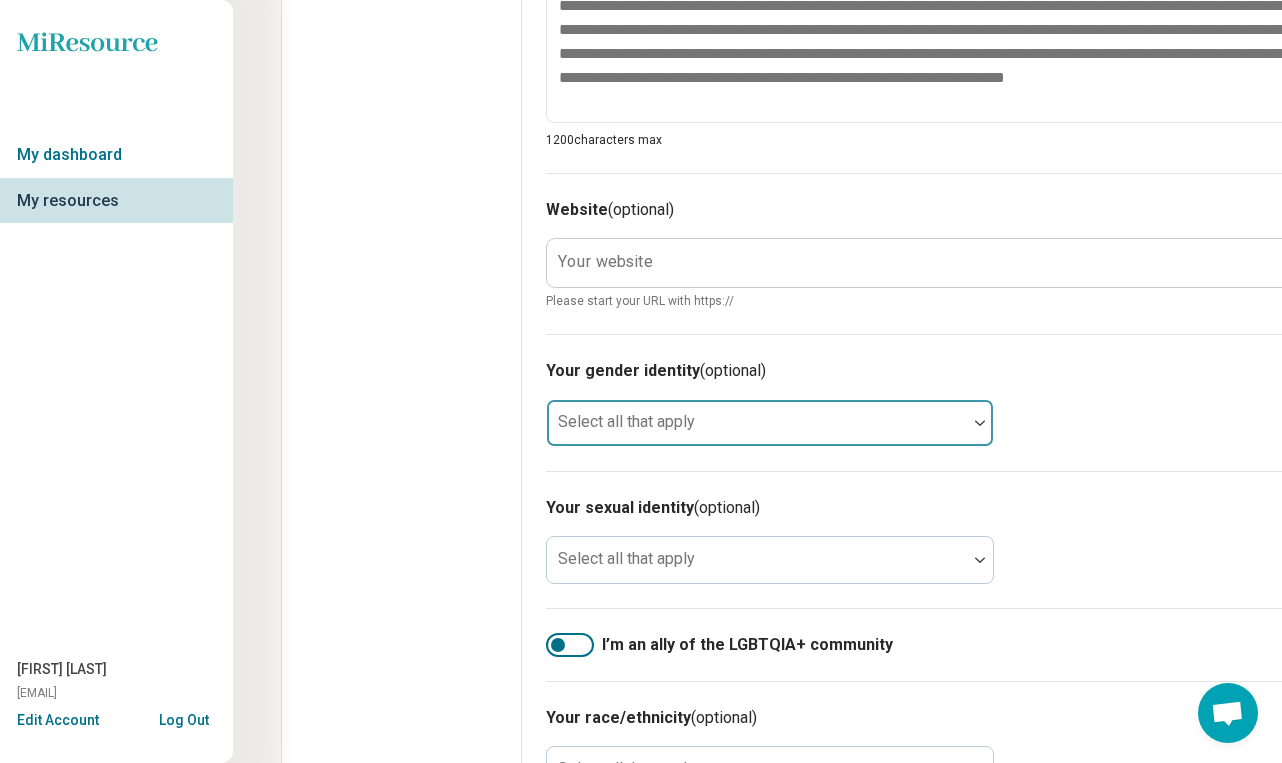 click on "Select all that apply" at bounding box center [770, 423] 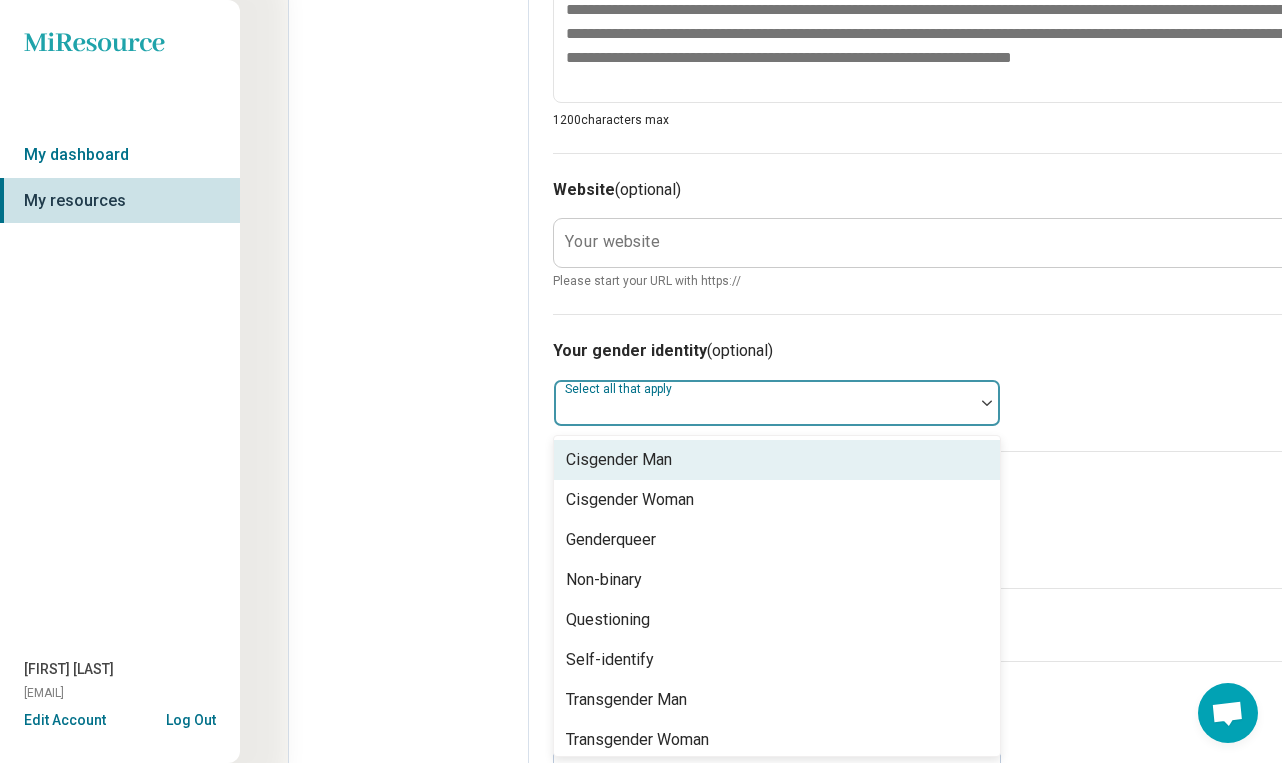 scroll, scrollTop: 891, scrollLeft: 0, axis: vertical 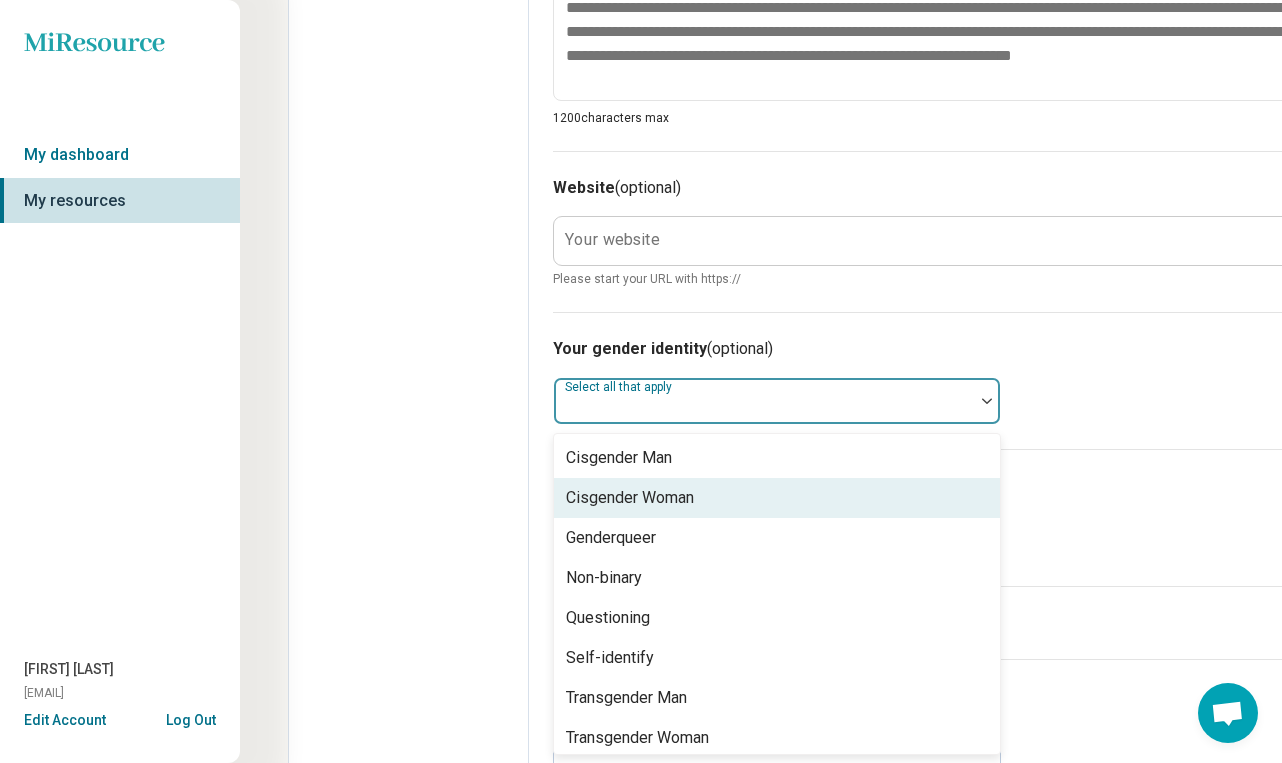 click on "Cisgender Woman" at bounding box center [777, 498] 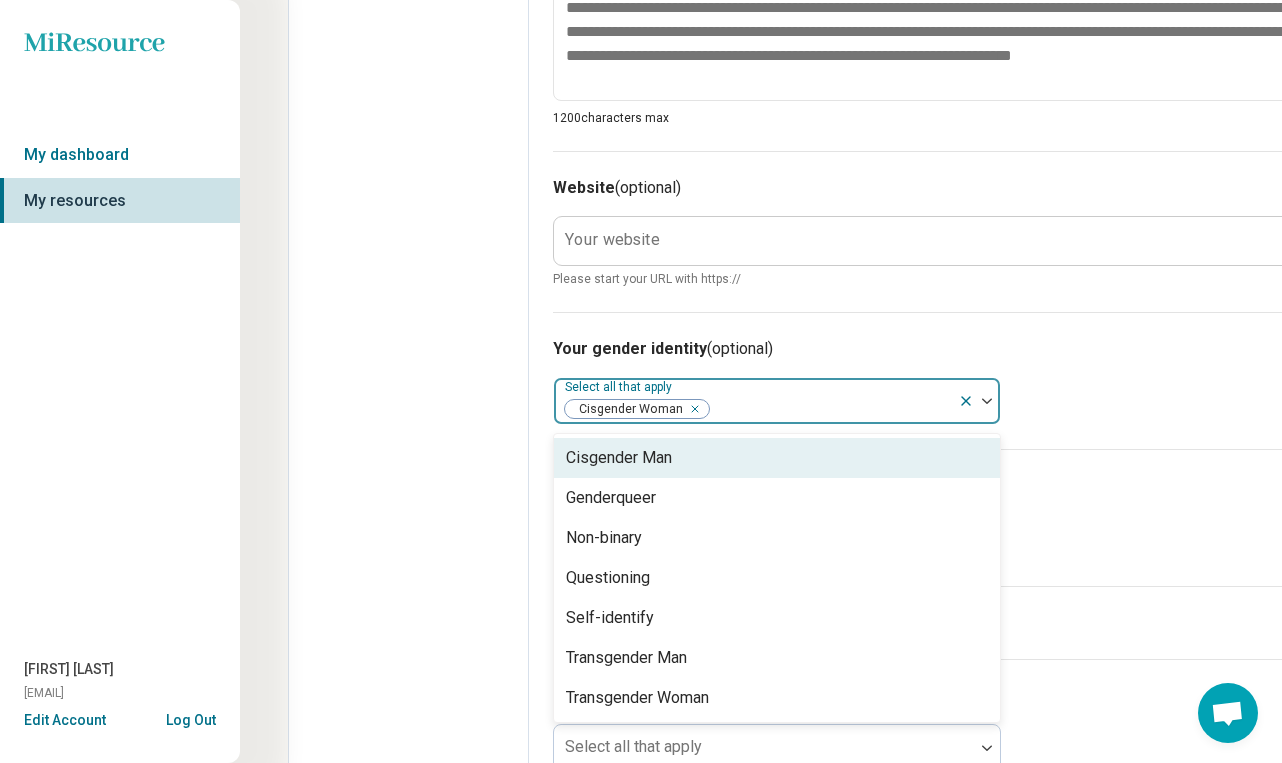 click on "Your website" at bounding box center (612, 240) 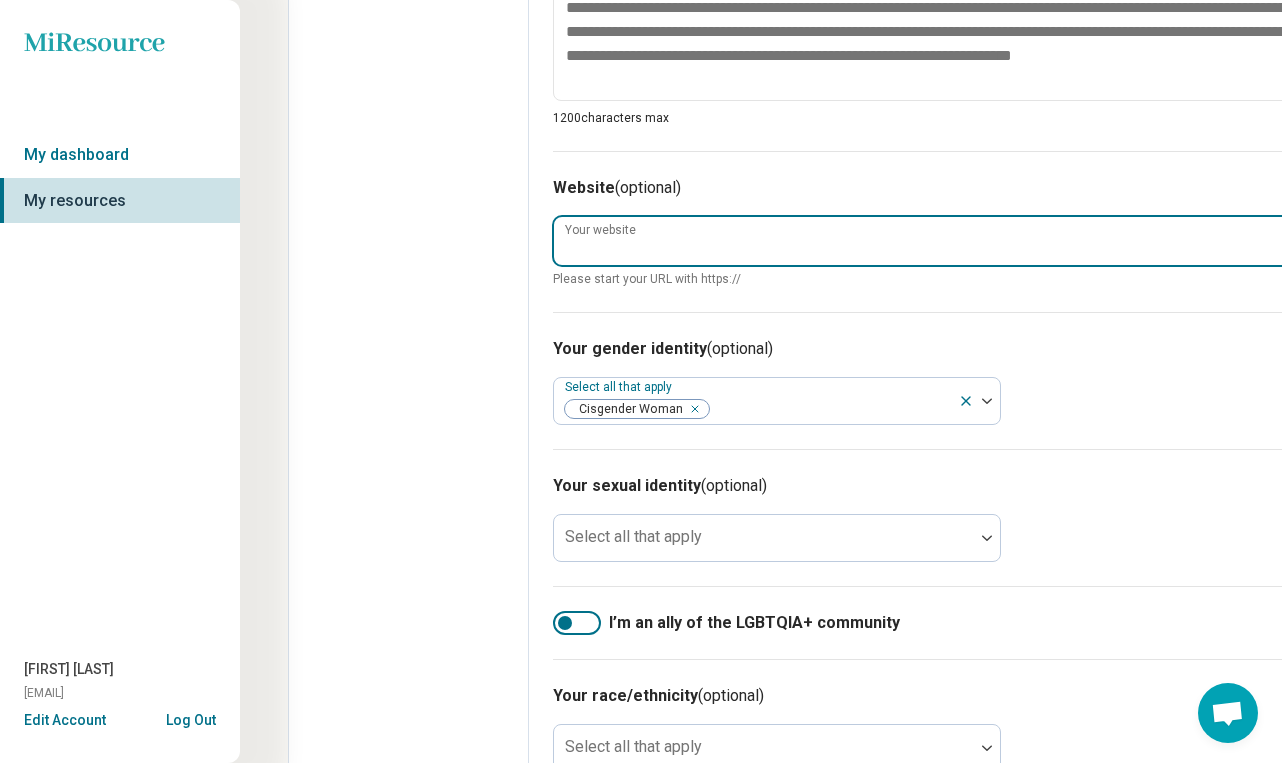 type on "*" 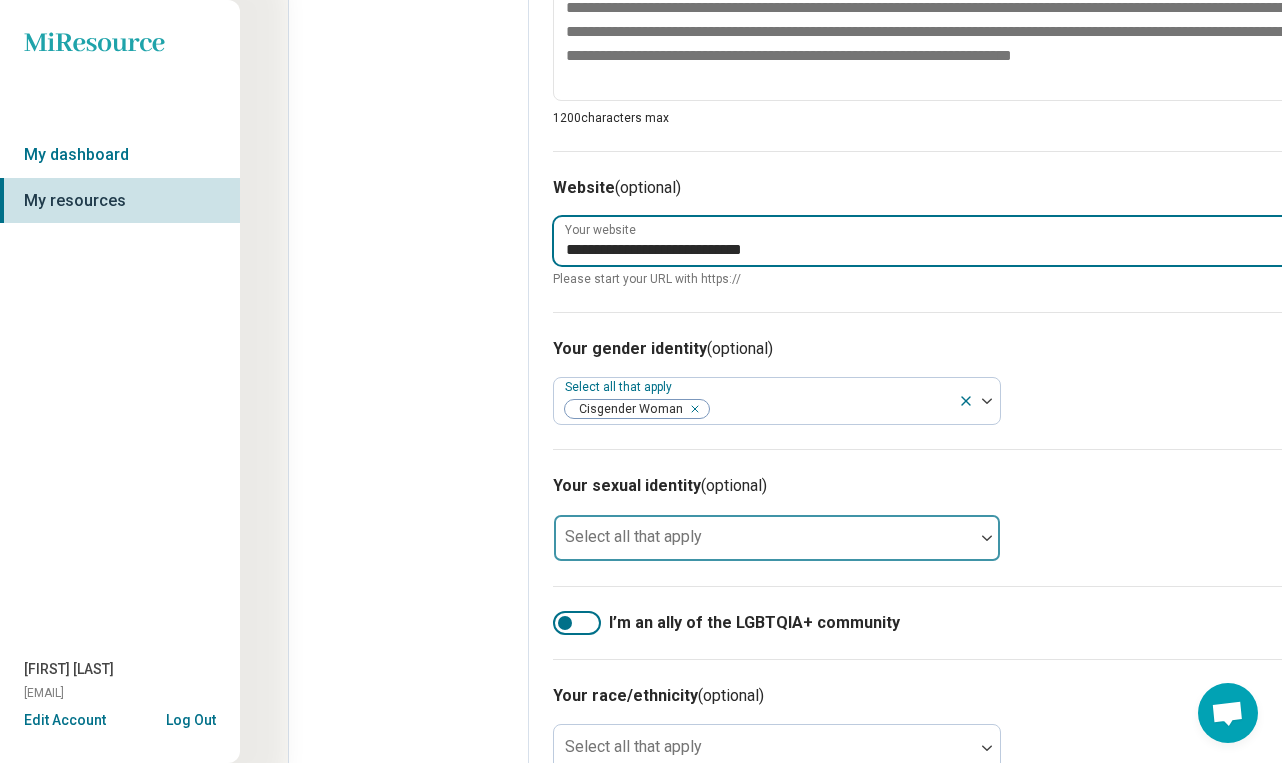 type on "**********" 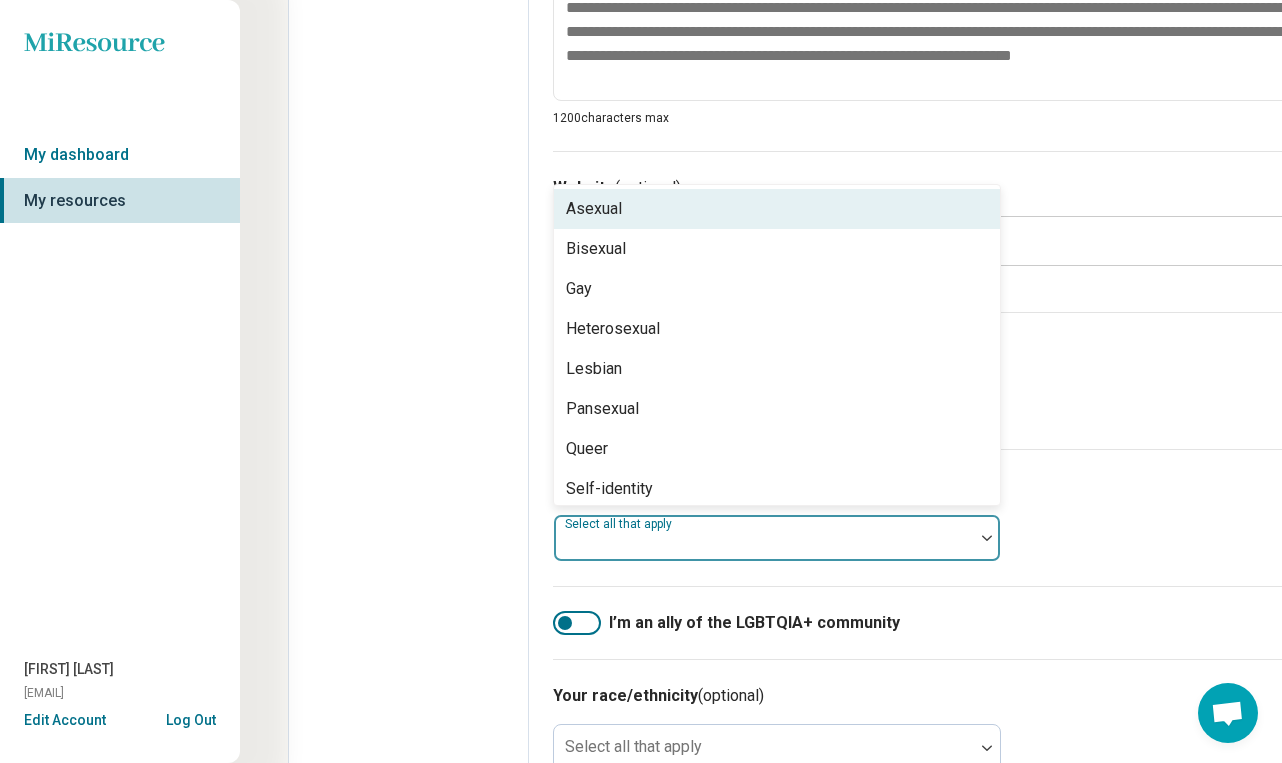 click on "Select all that apply" at bounding box center [777, 538] 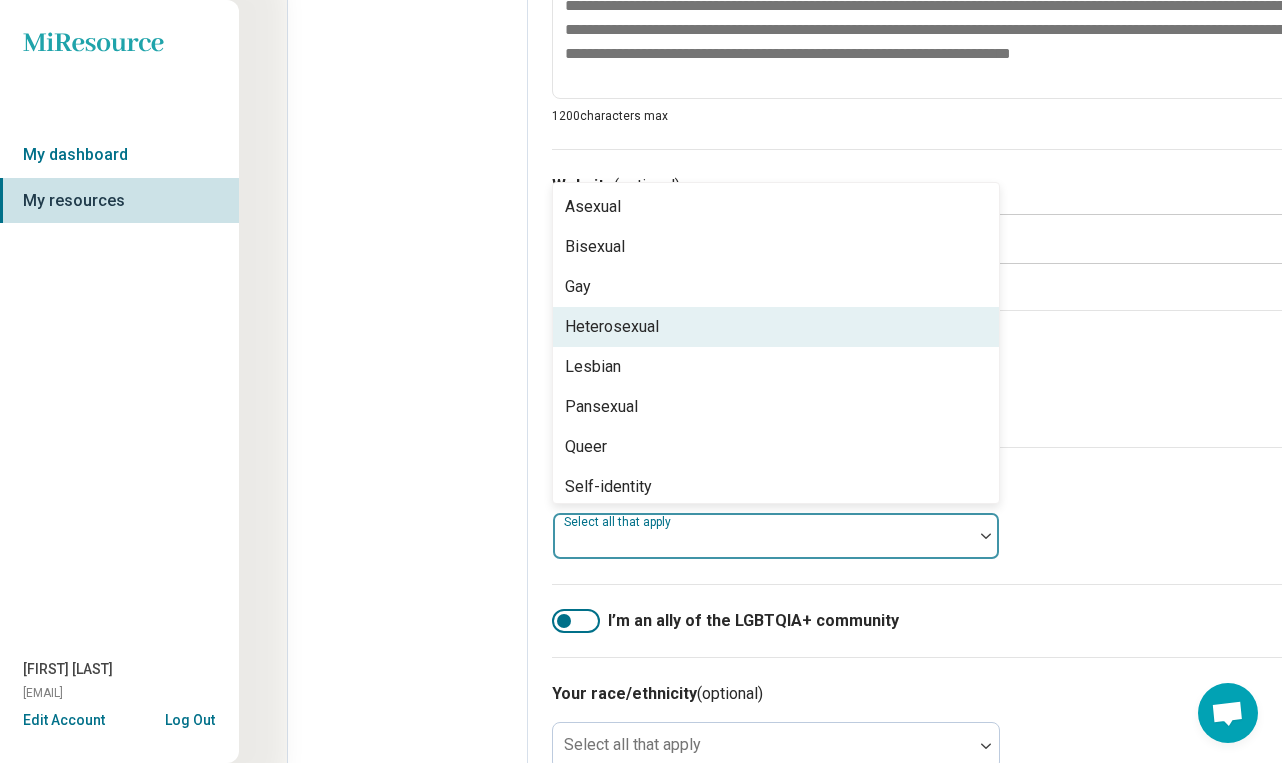 click on "Heterosexual" at bounding box center (612, 327) 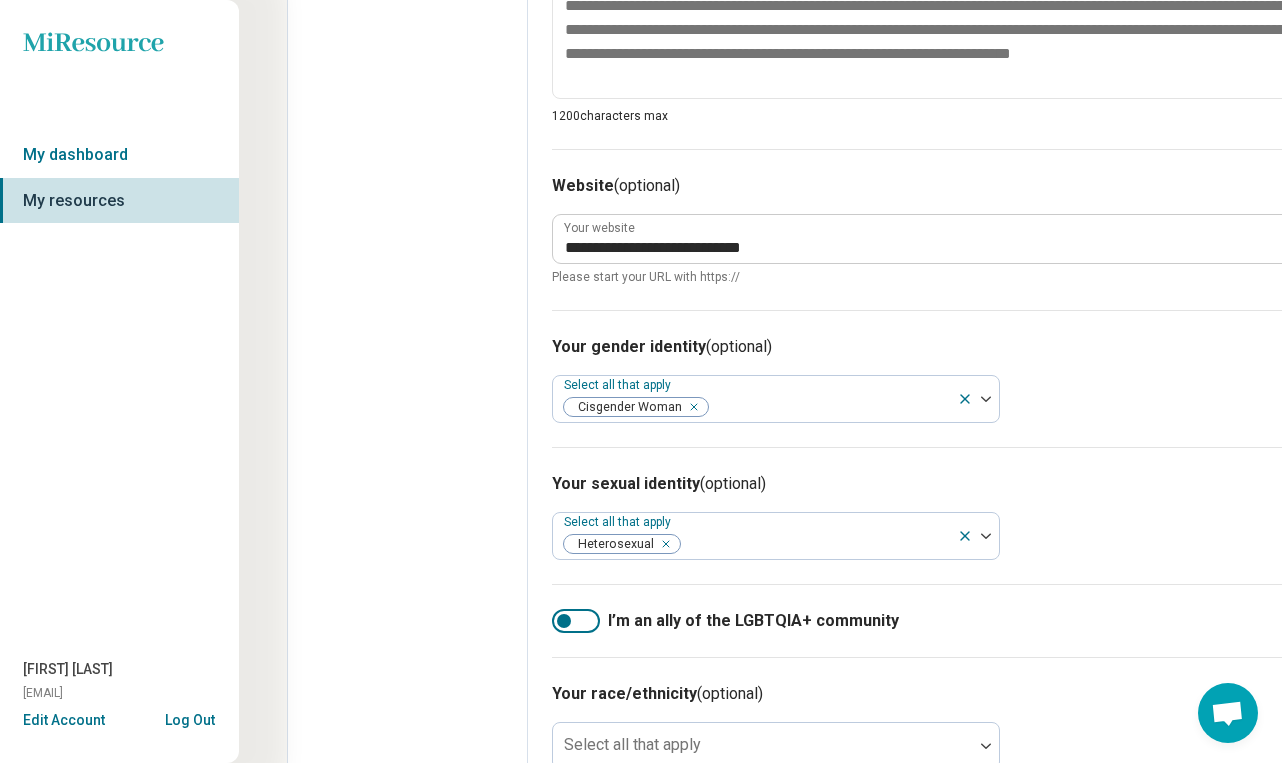 click at bounding box center [576, 621] 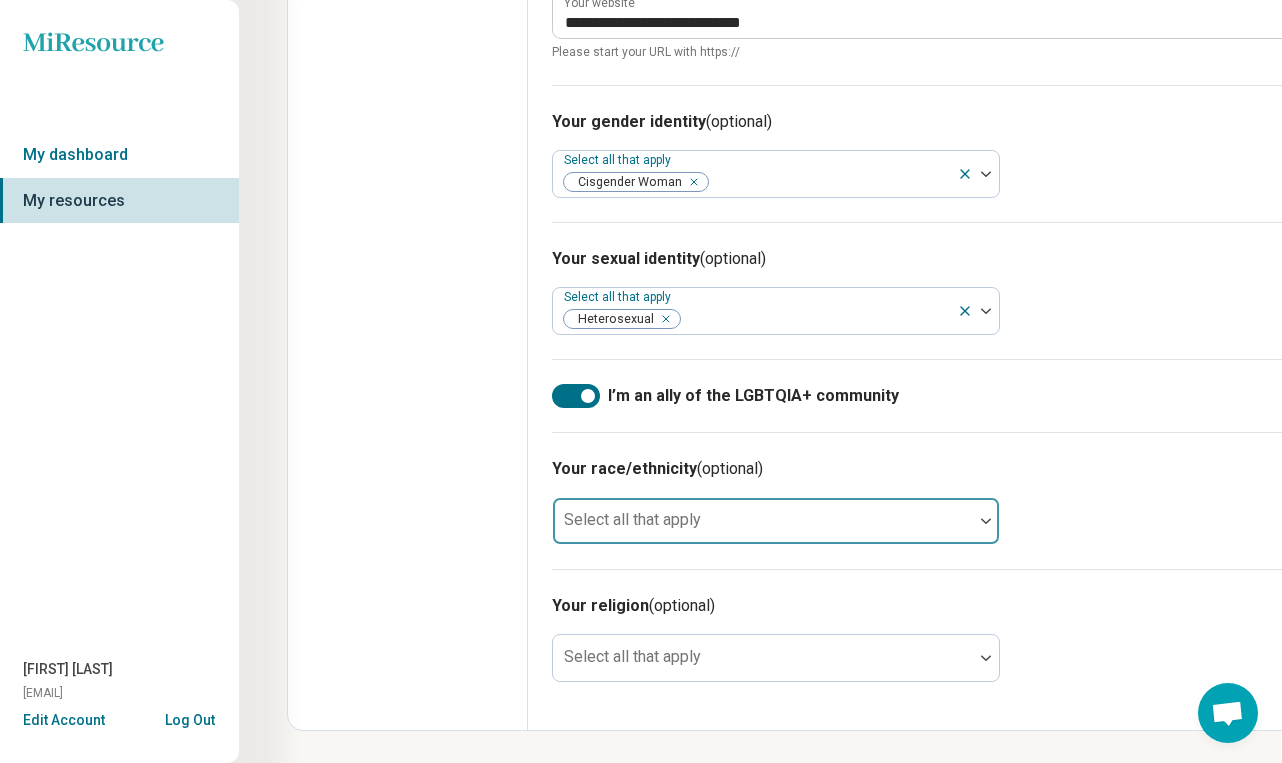 scroll, scrollTop: 1118, scrollLeft: 1, axis: both 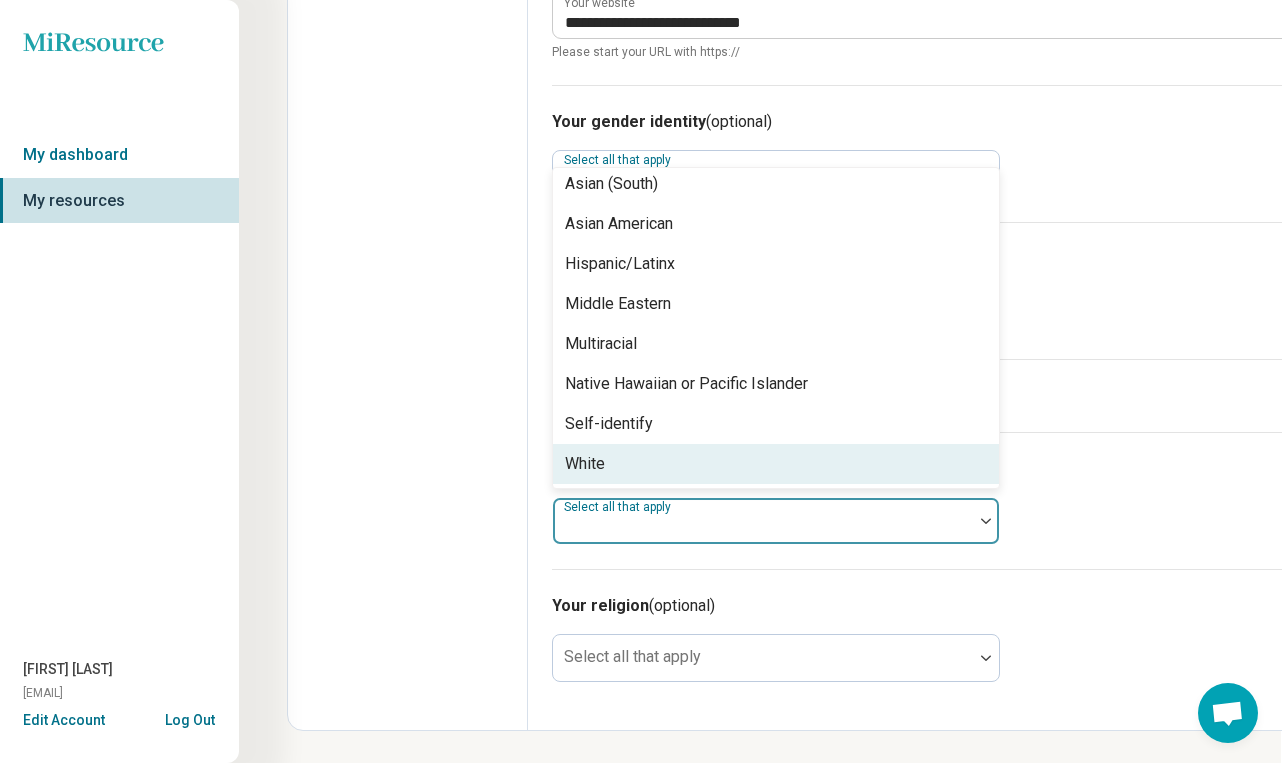 click on "White" at bounding box center [776, 464] 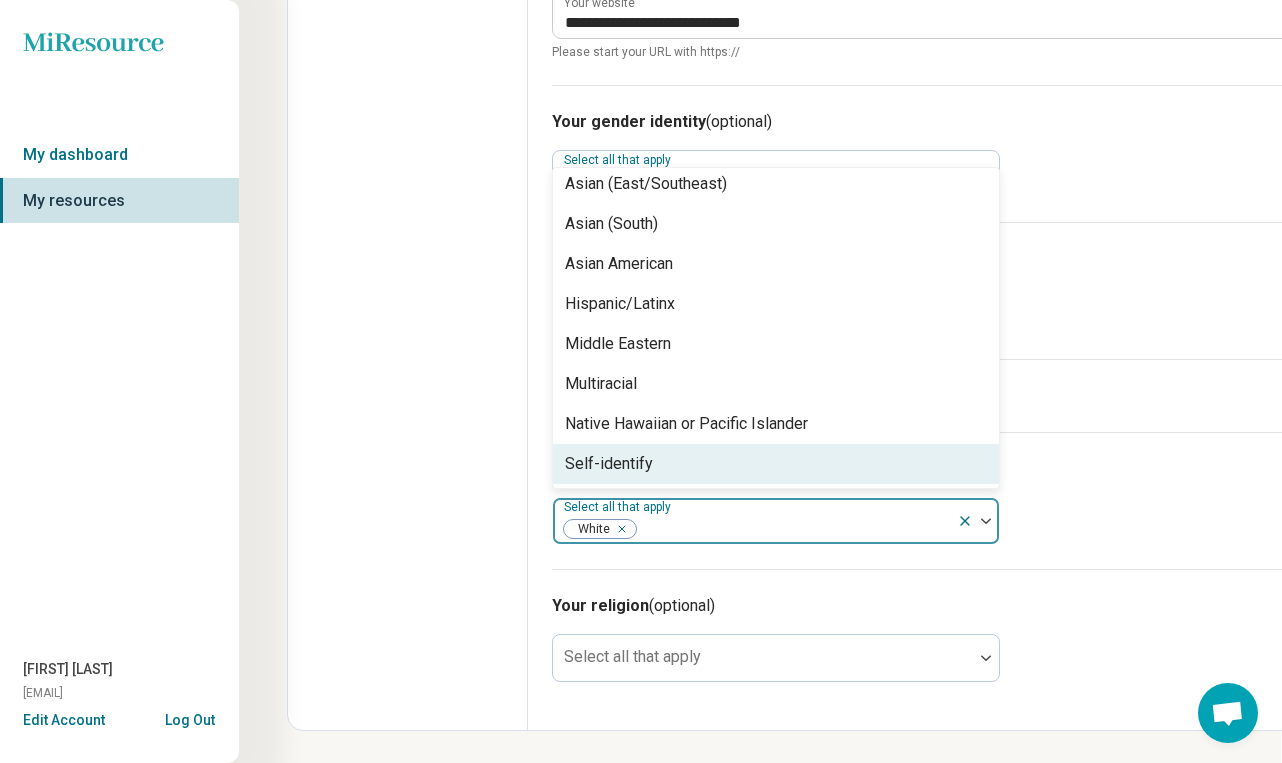 click on "Your religion  (optional) Select all that apply" at bounding box center [943, 637] 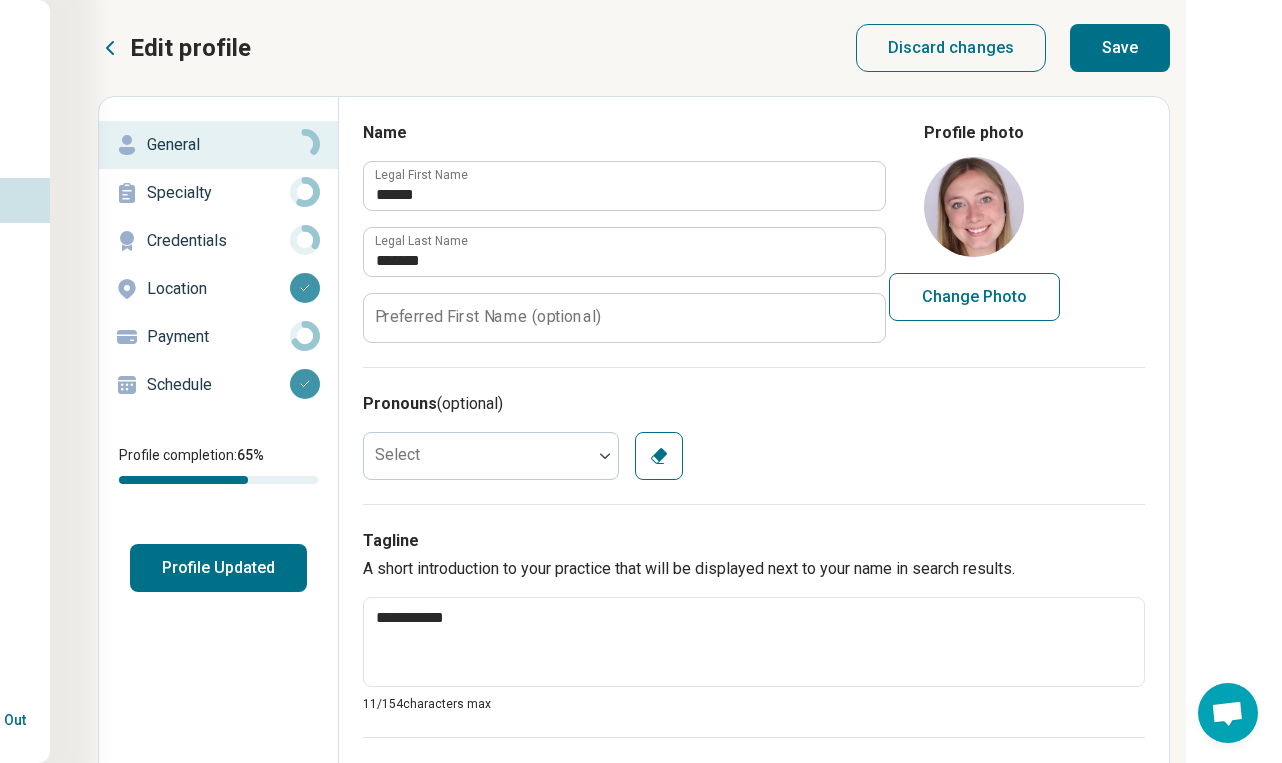 scroll, scrollTop: 0, scrollLeft: 190, axis: horizontal 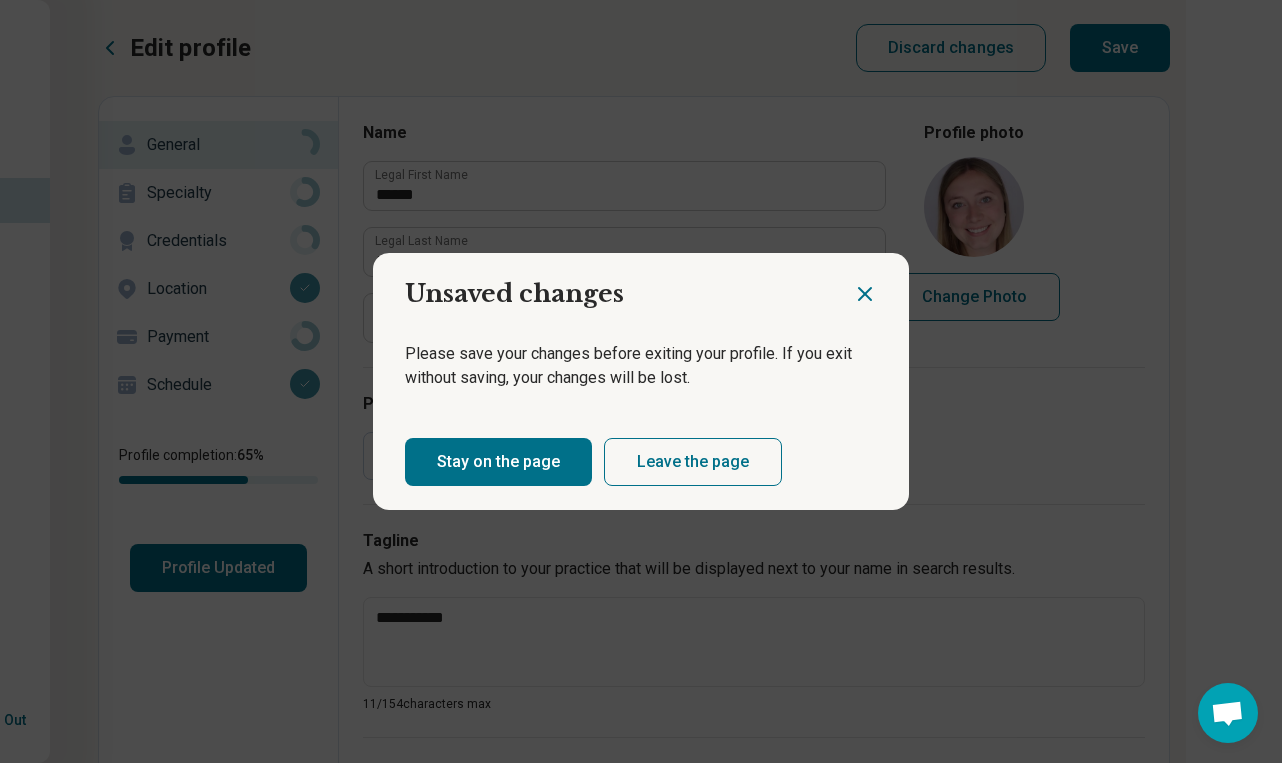 click at bounding box center (881, 286) 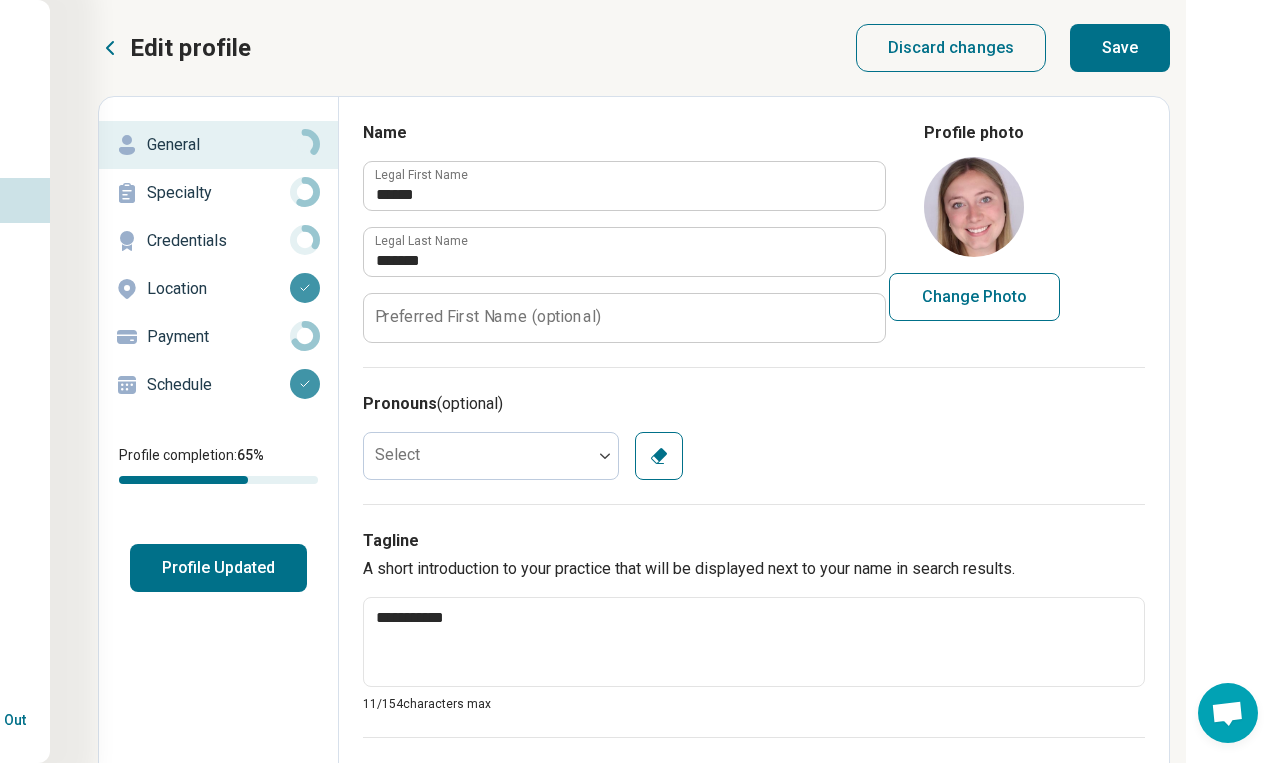 click on "Save" at bounding box center (1120, 48) 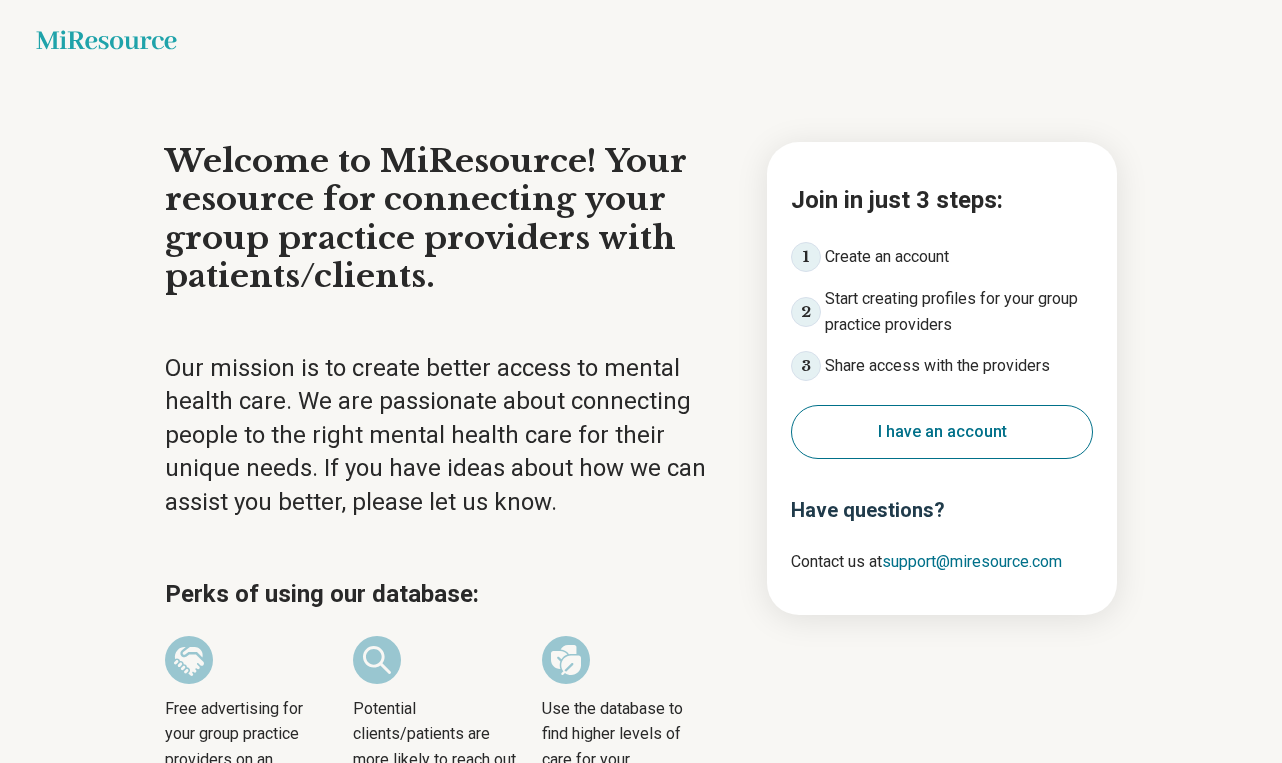 scroll, scrollTop: 0, scrollLeft: 0, axis: both 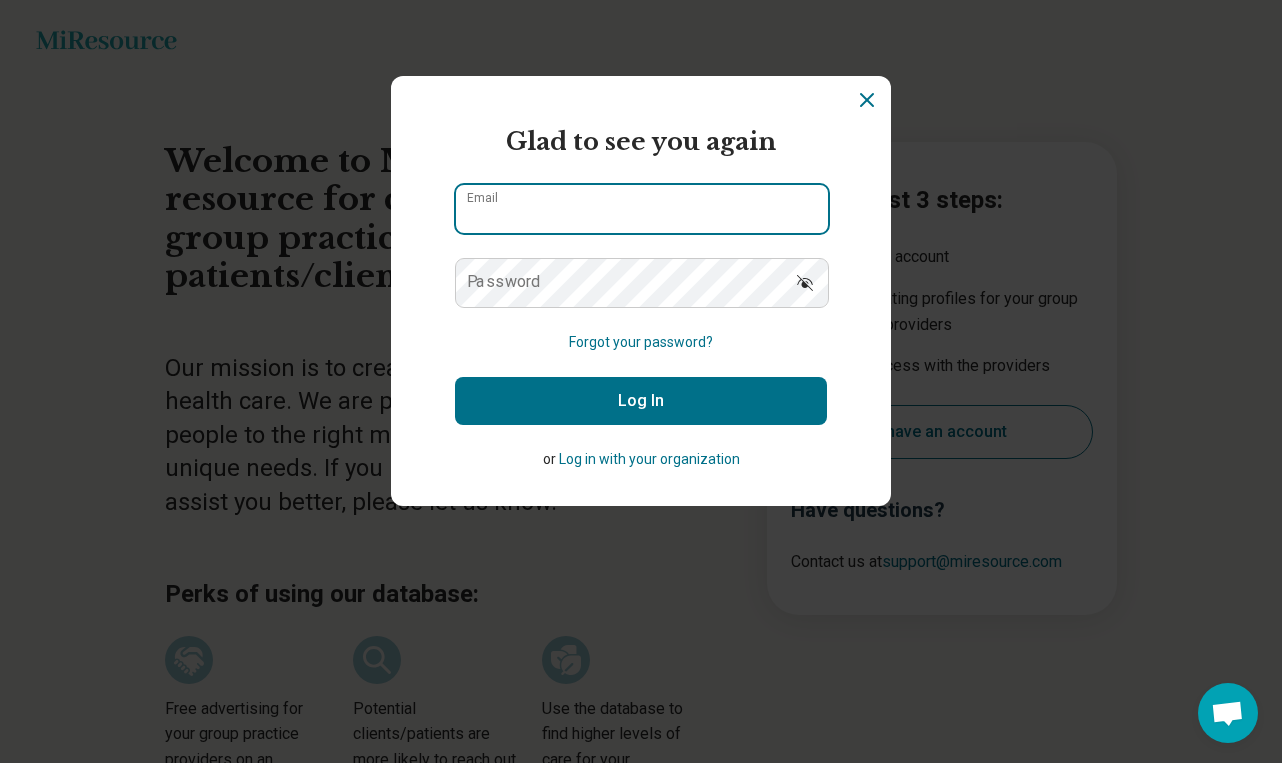 type on "**********" 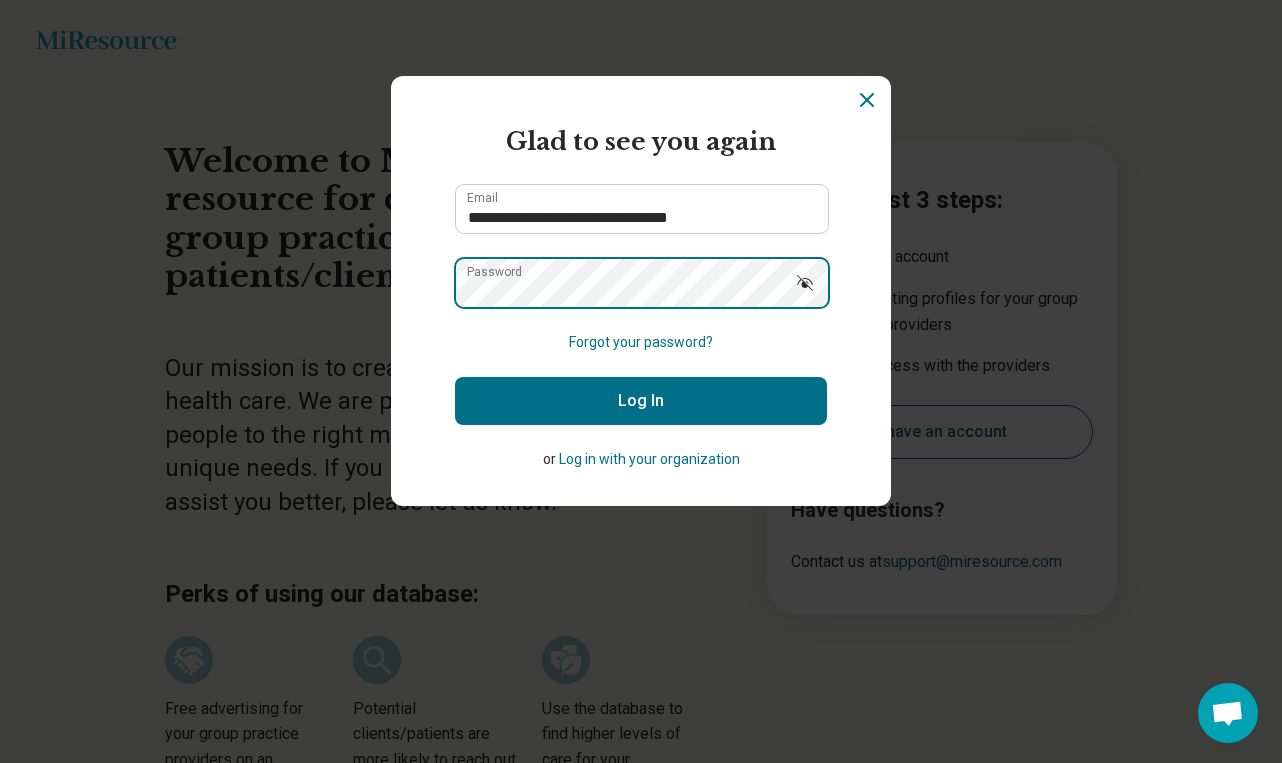 click on "Log In" at bounding box center (641, 401) 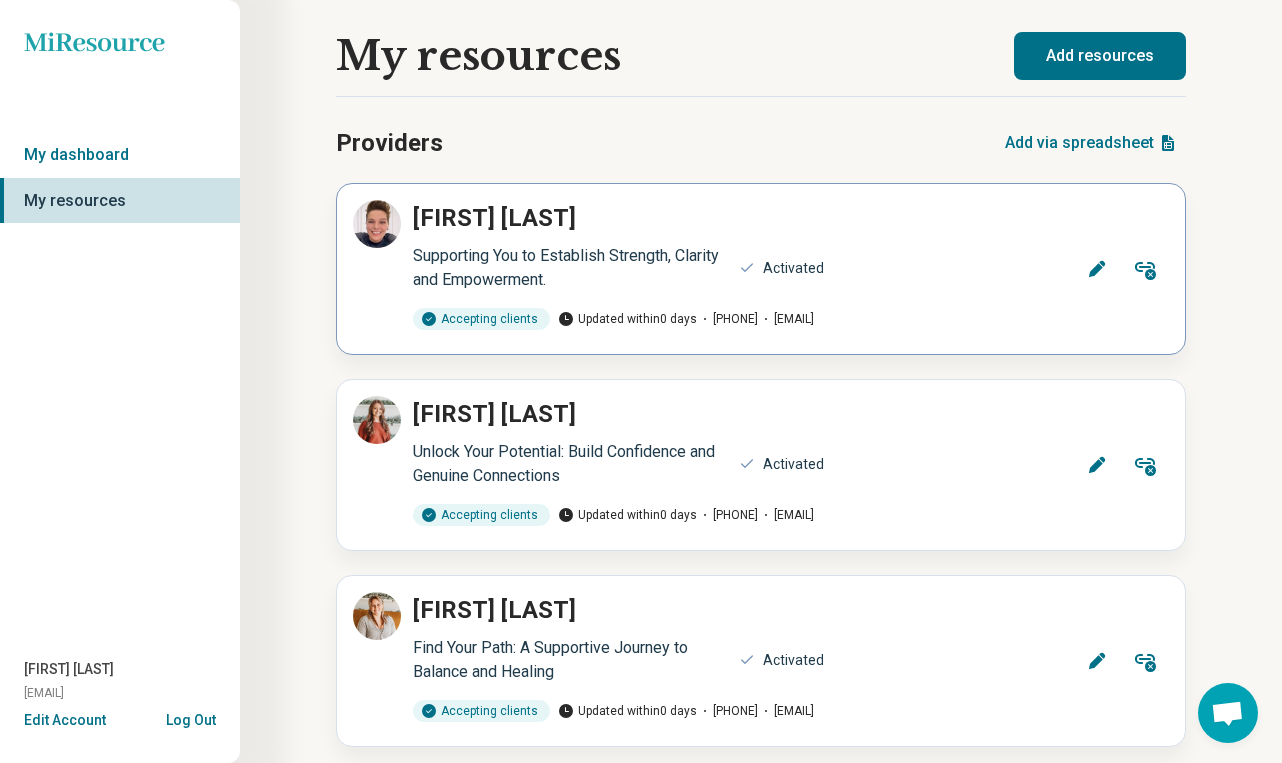 click 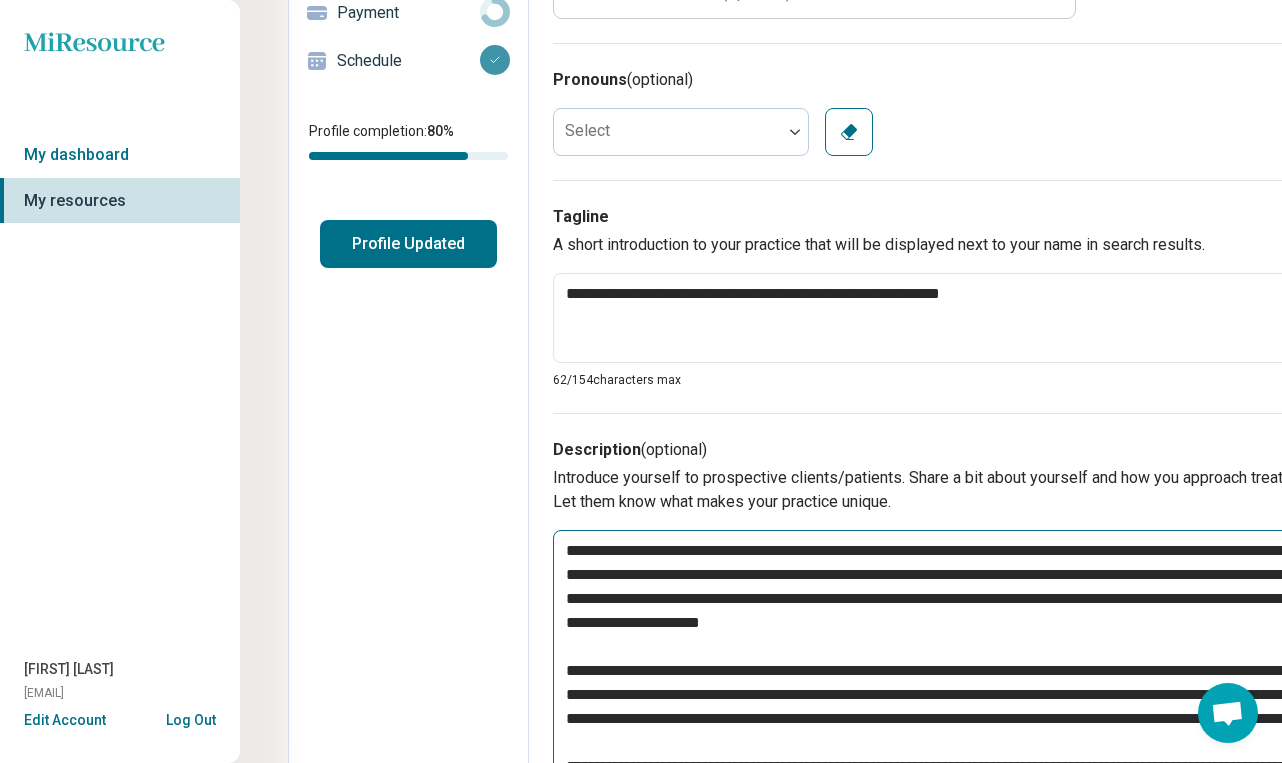 scroll, scrollTop: 272, scrollLeft: 0, axis: vertical 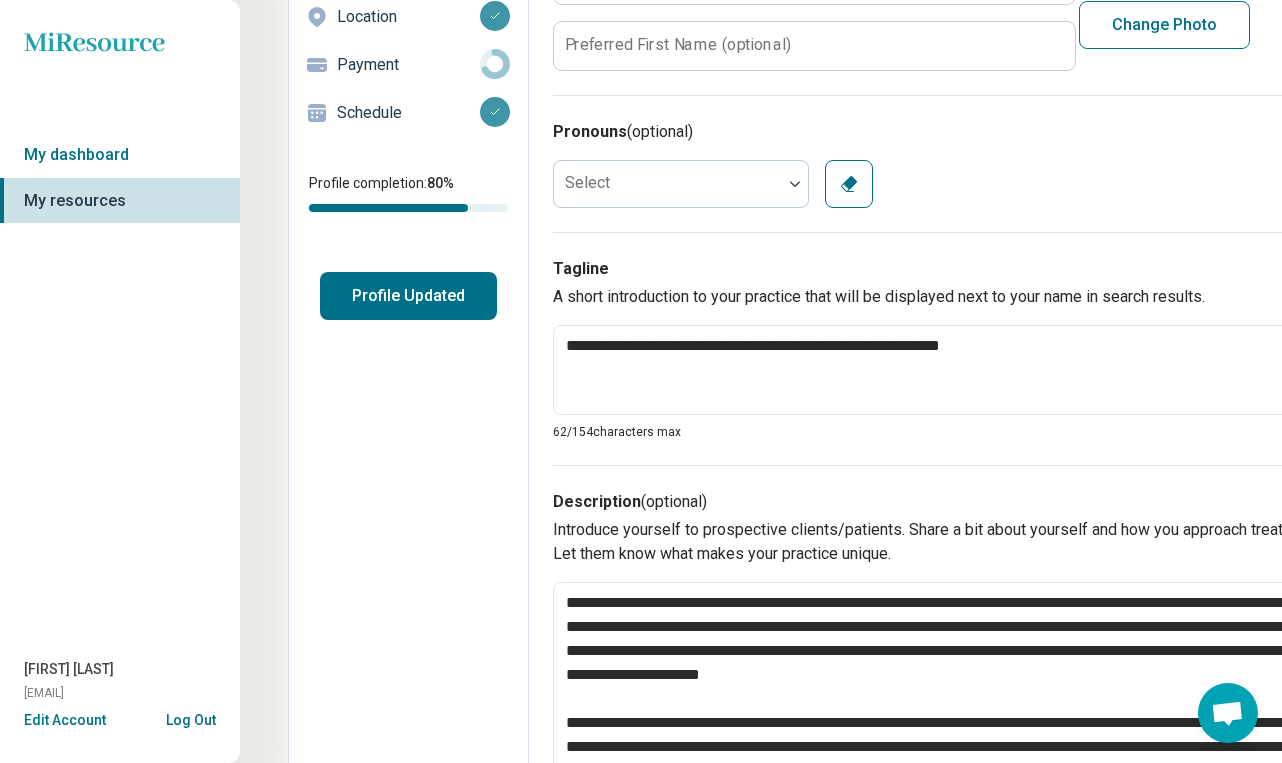 click on "Payment" at bounding box center (408, 65) 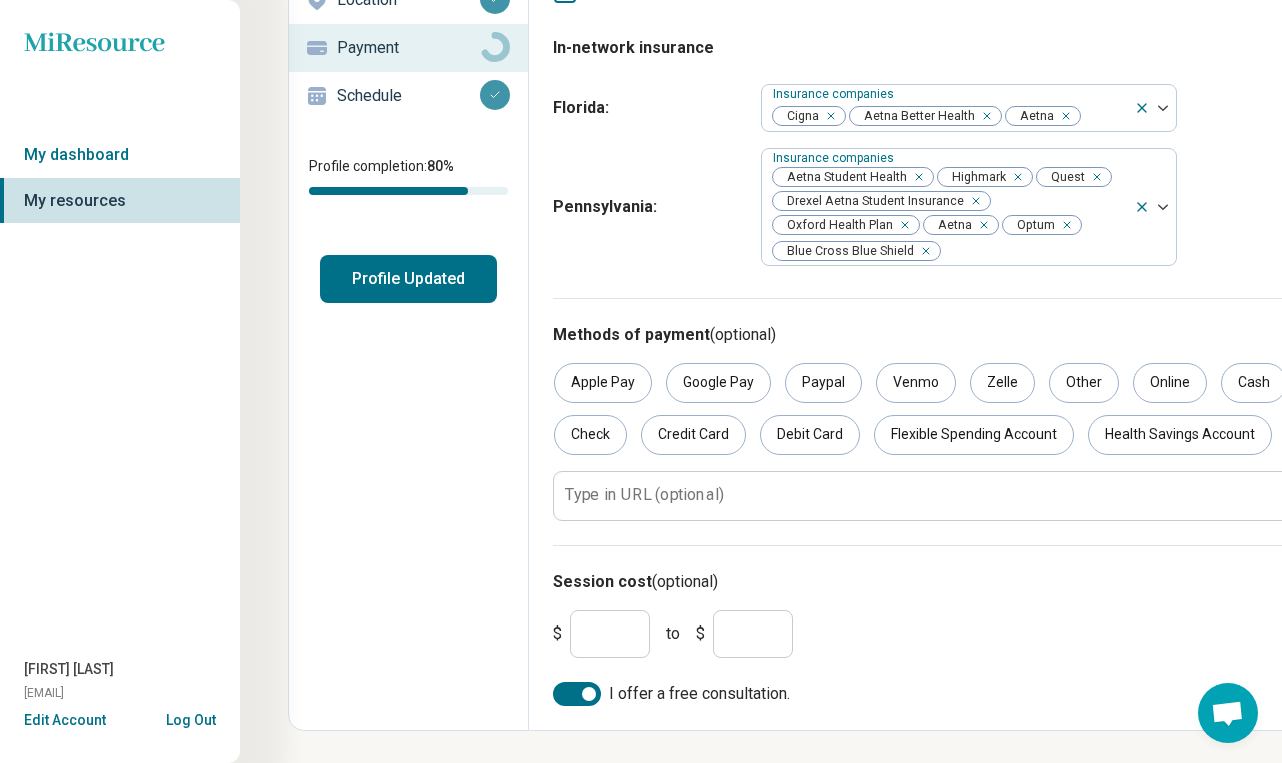 scroll, scrollTop: 290, scrollLeft: 0, axis: vertical 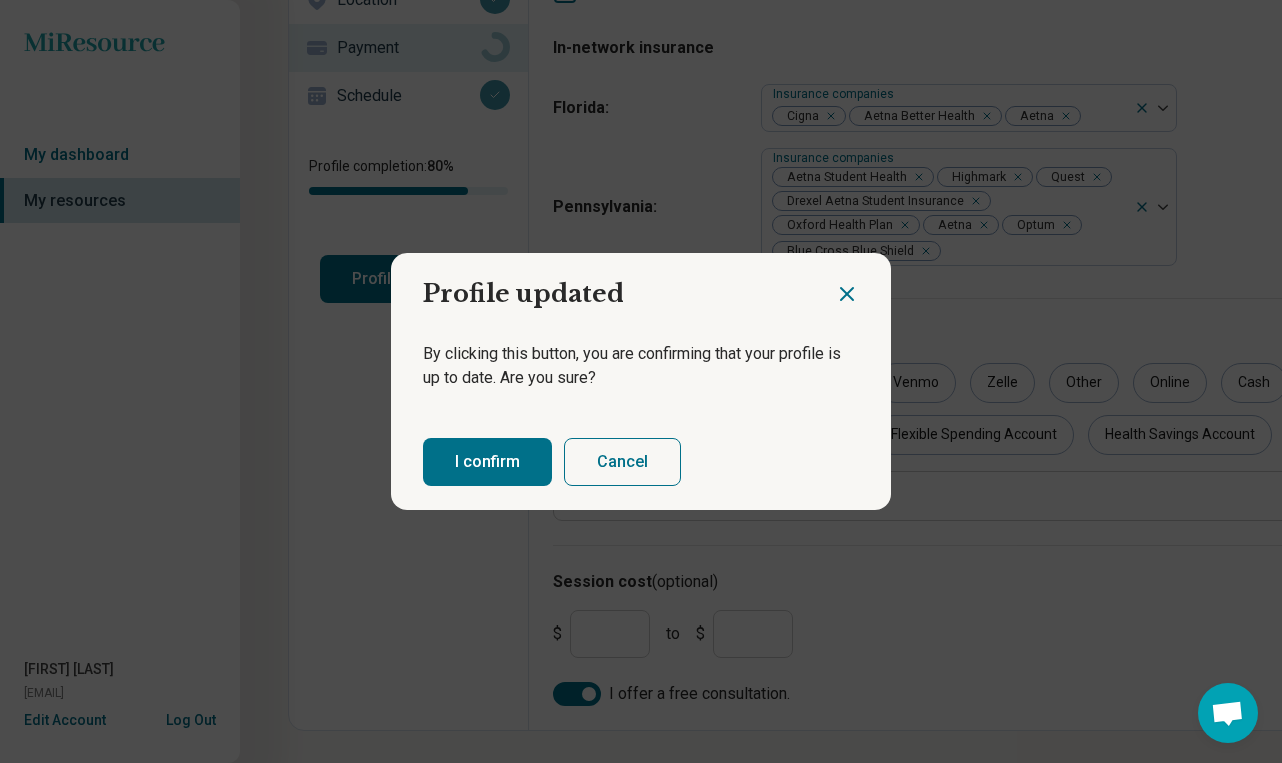 click on "I confirm" at bounding box center (487, 462) 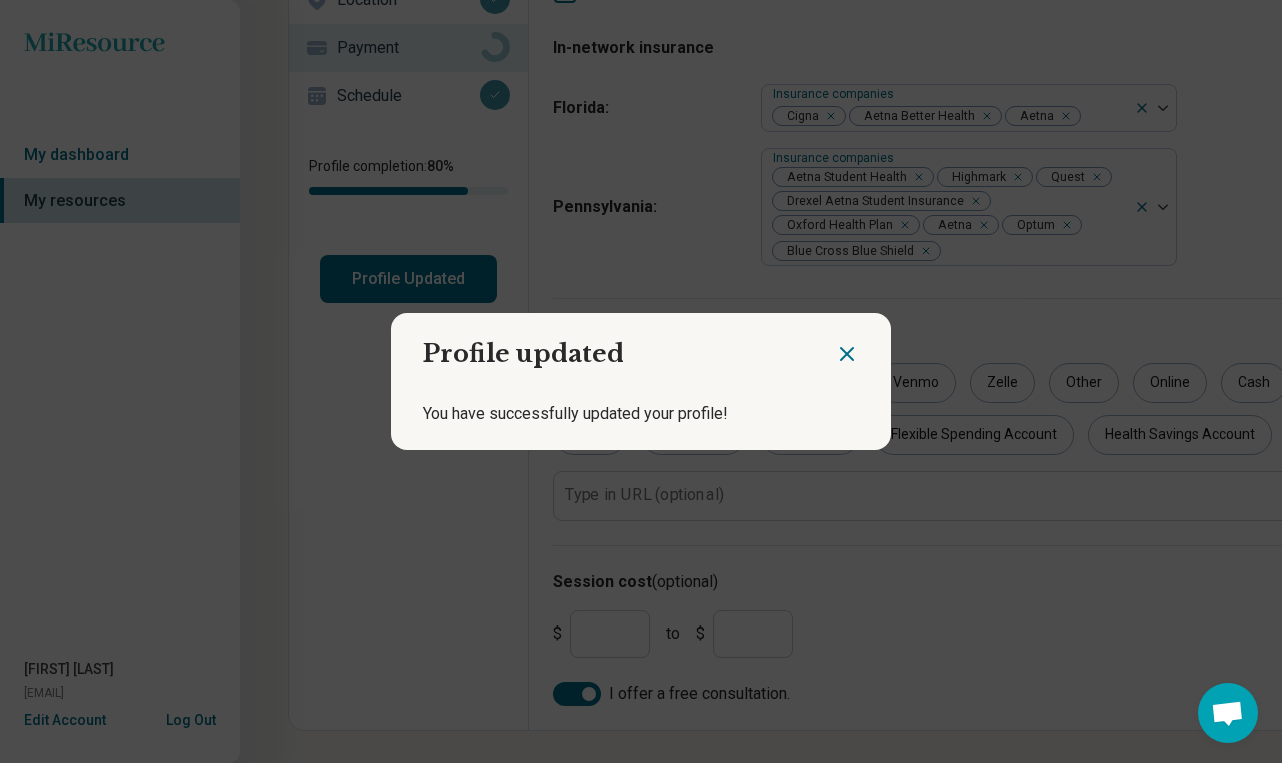click on "Profile updated You have successfully updated your profile!" at bounding box center (641, 381) 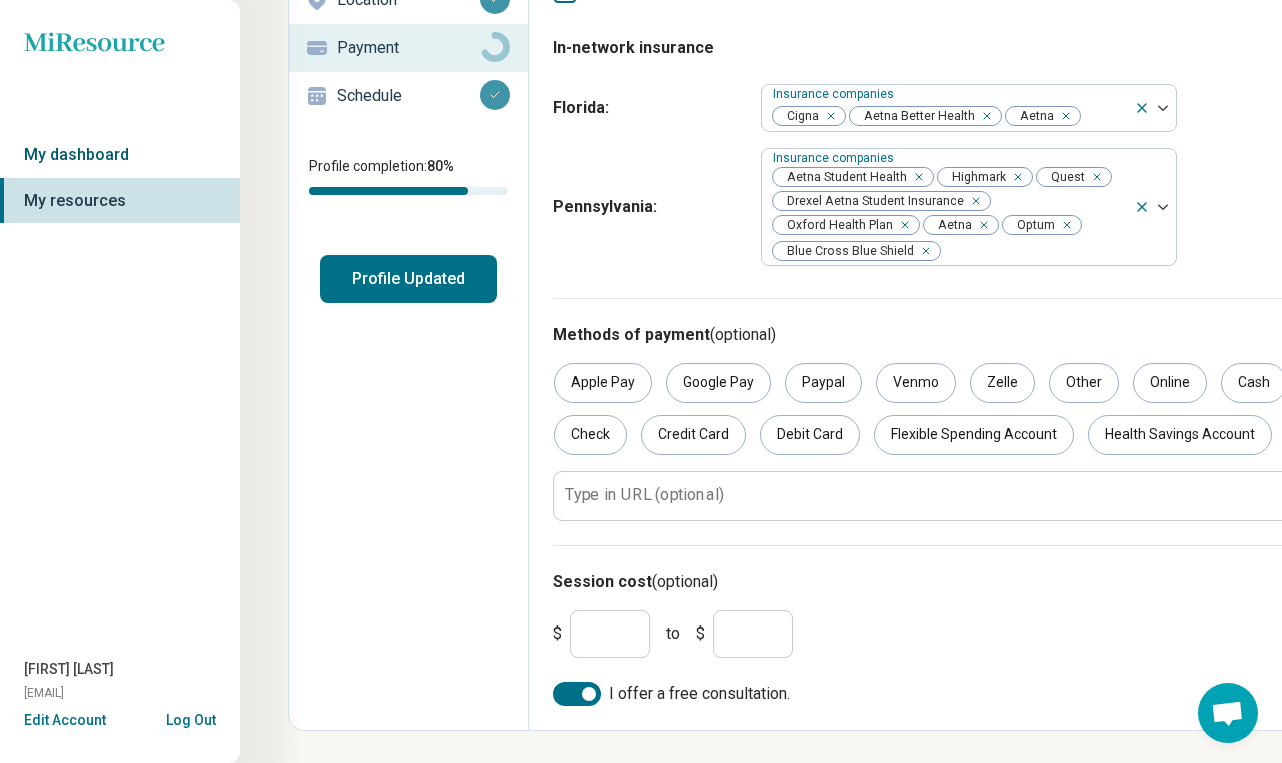 click on "My dashboard" at bounding box center [120, 155] 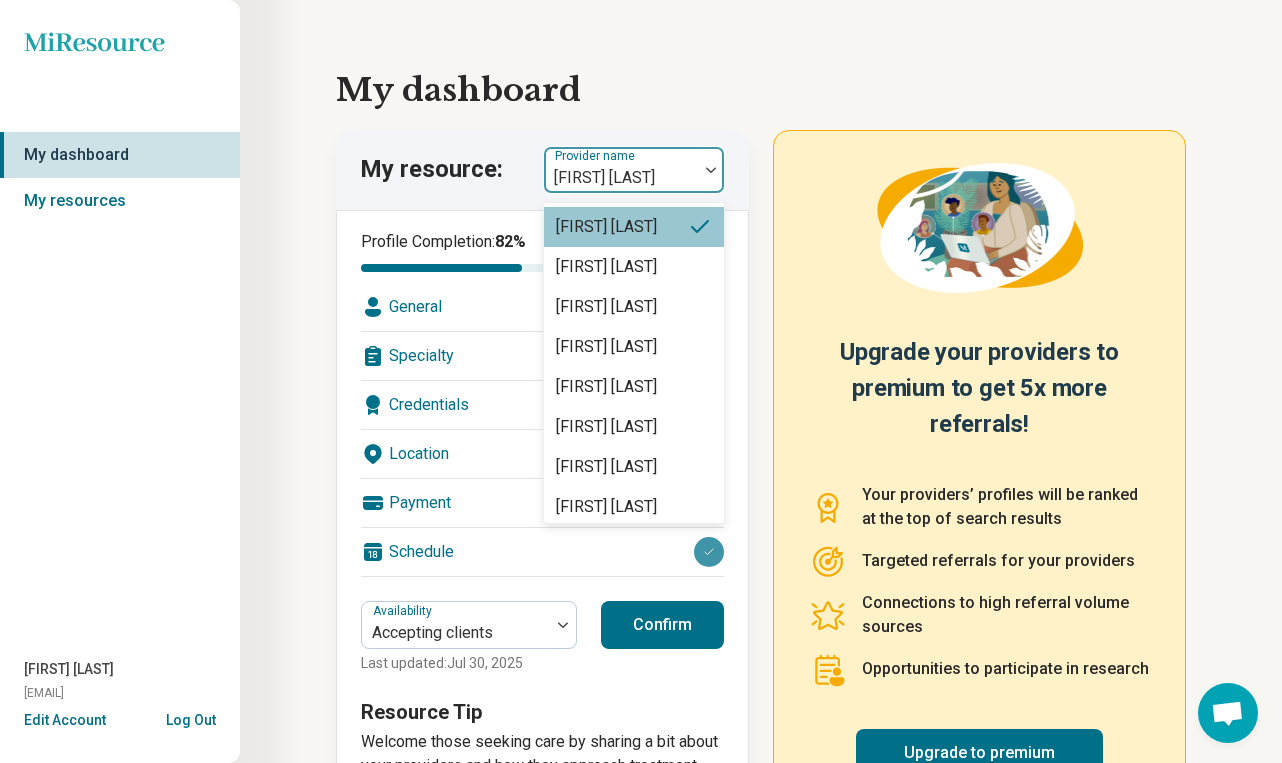 click at bounding box center (621, 178) 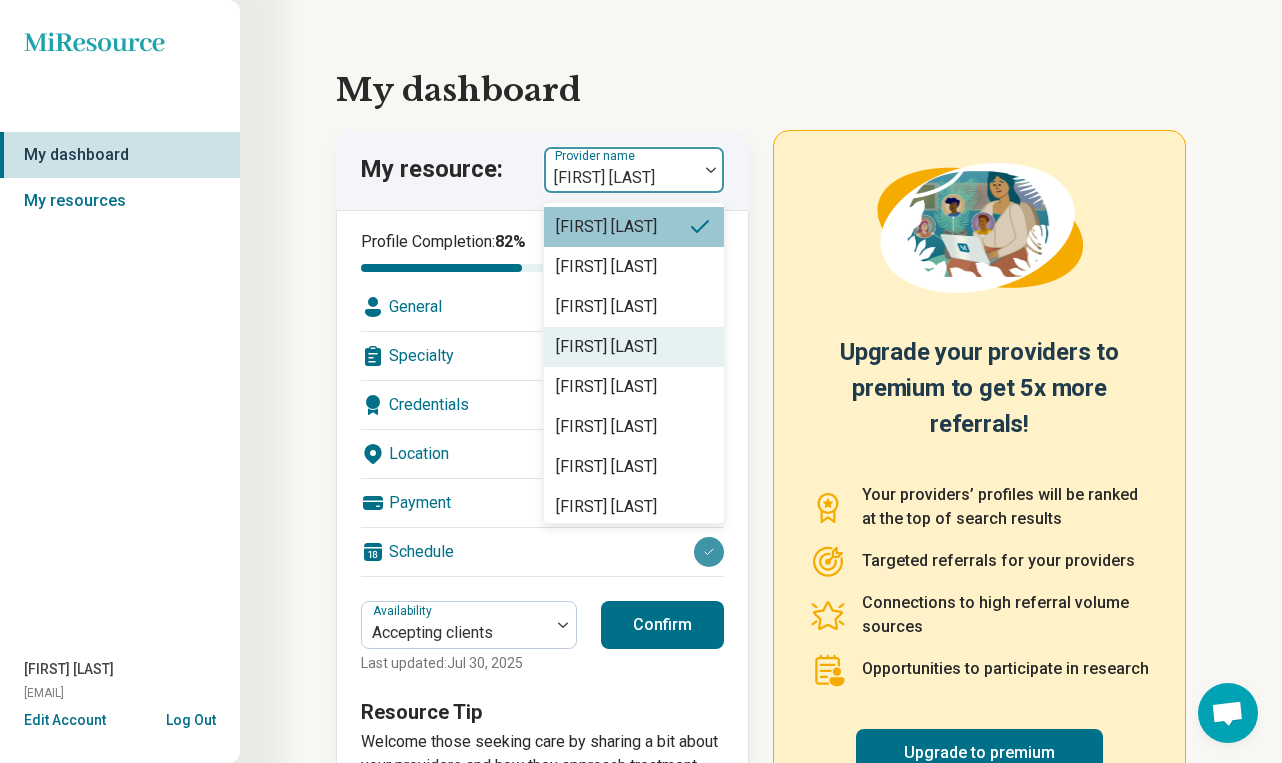 click on "[FIRST] [LAST]" at bounding box center [606, 347] 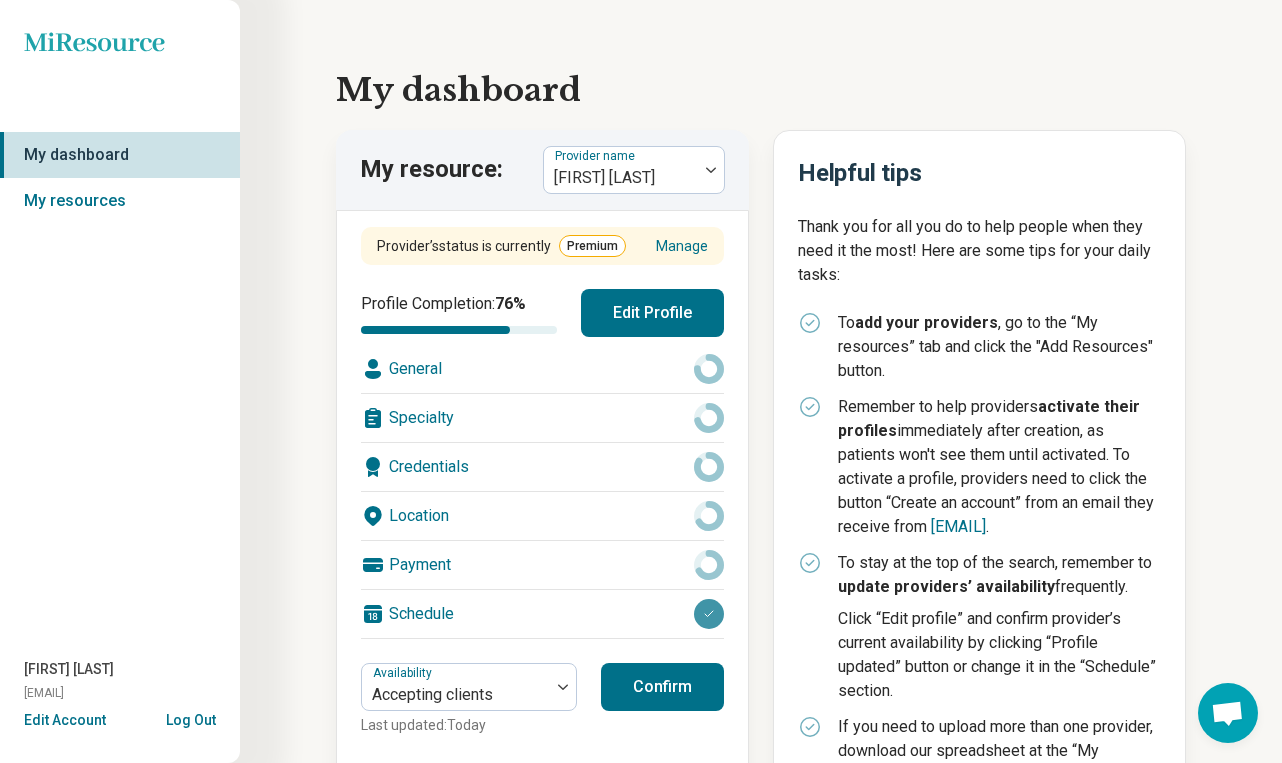 click on "Edit Profile" at bounding box center [652, 313] 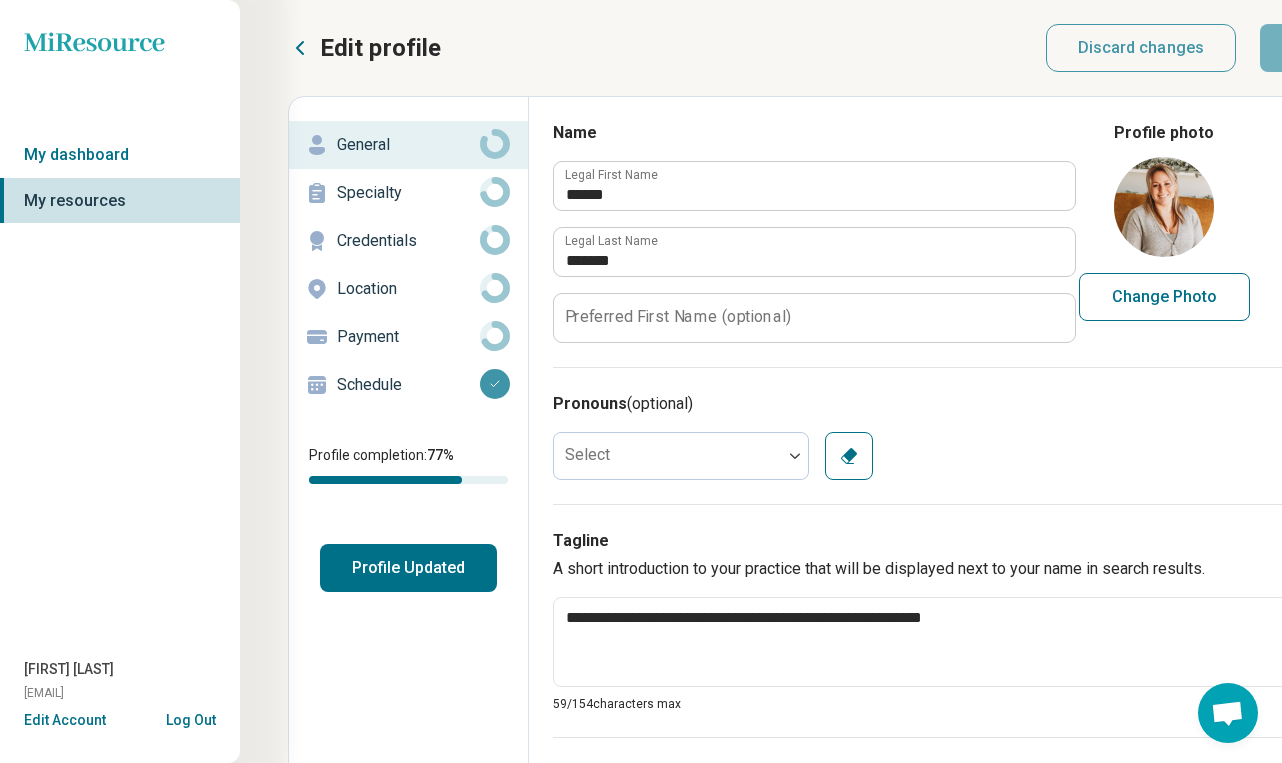 click on "Payment" at bounding box center (408, 337) 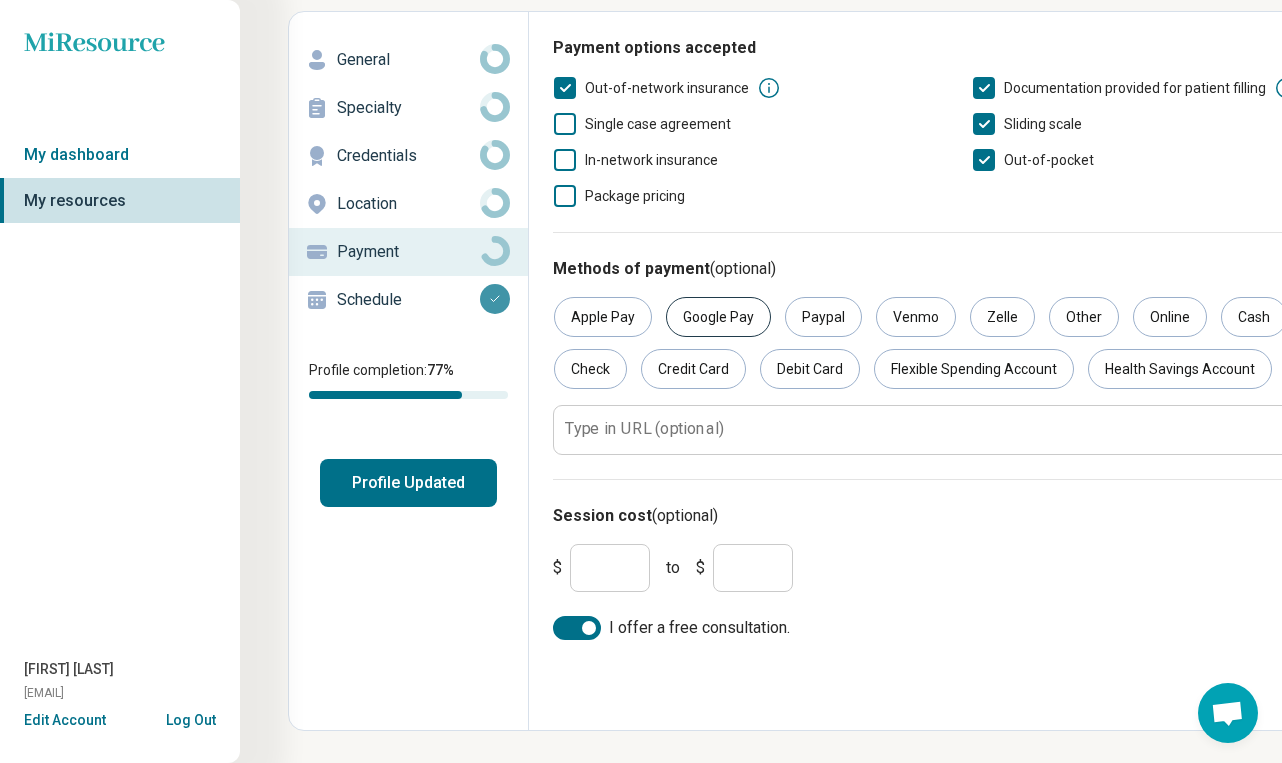 scroll, scrollTop: 85, scrollLeft: 0, axis: vertical 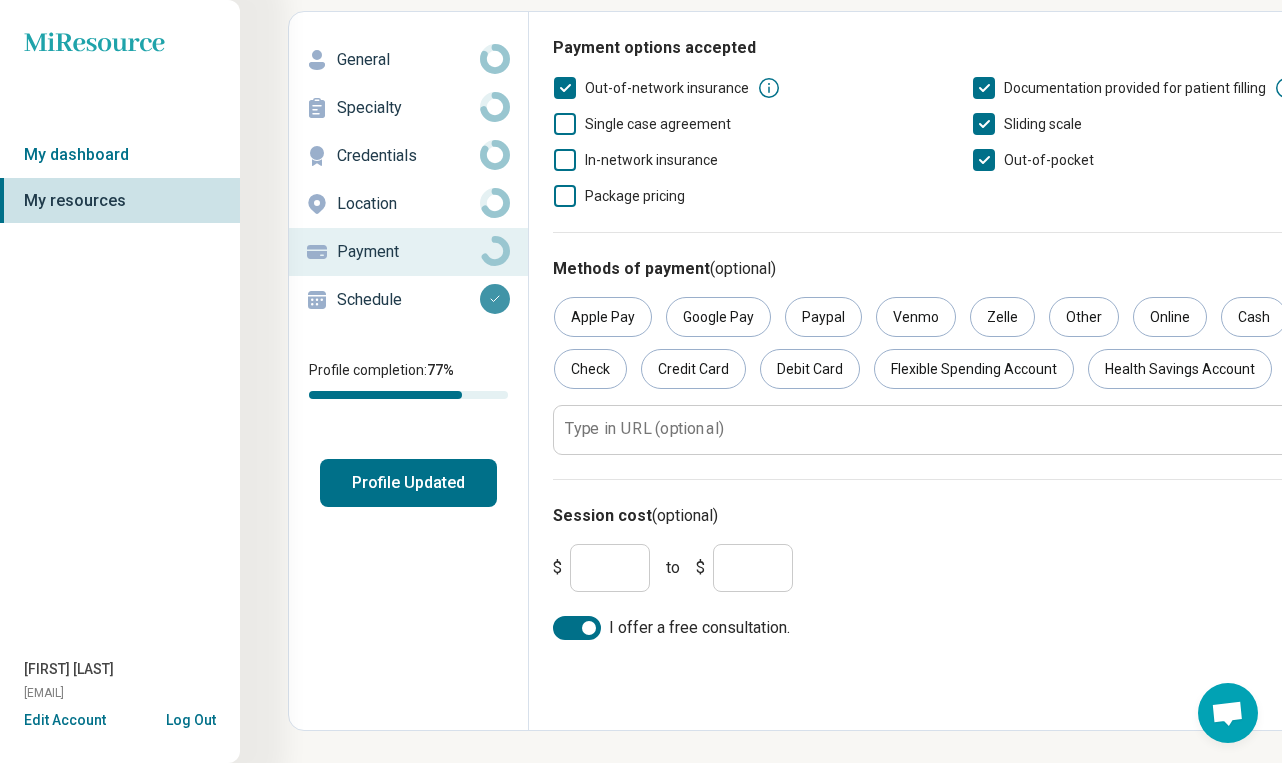 click on "Profile Updated" at bounding box center [408, 483] 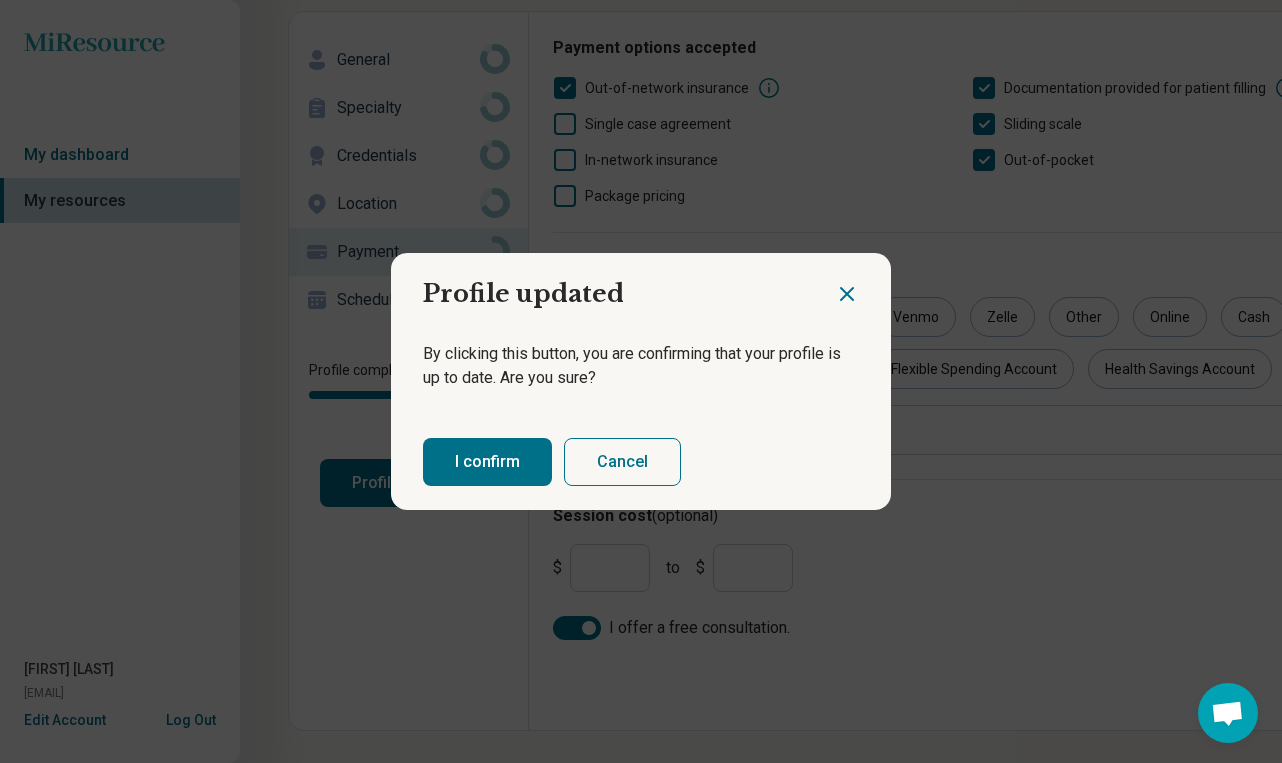 click on "I confirm" at bounding box center (487, 462) 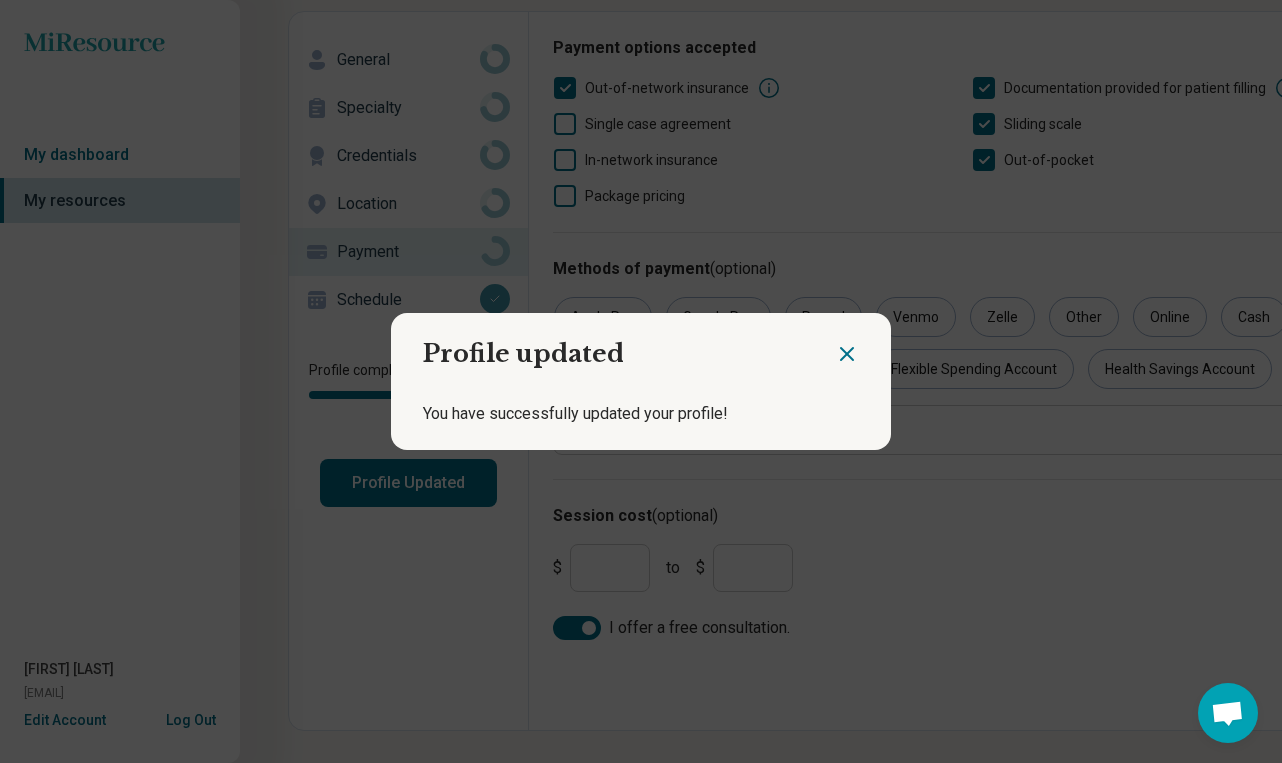 click 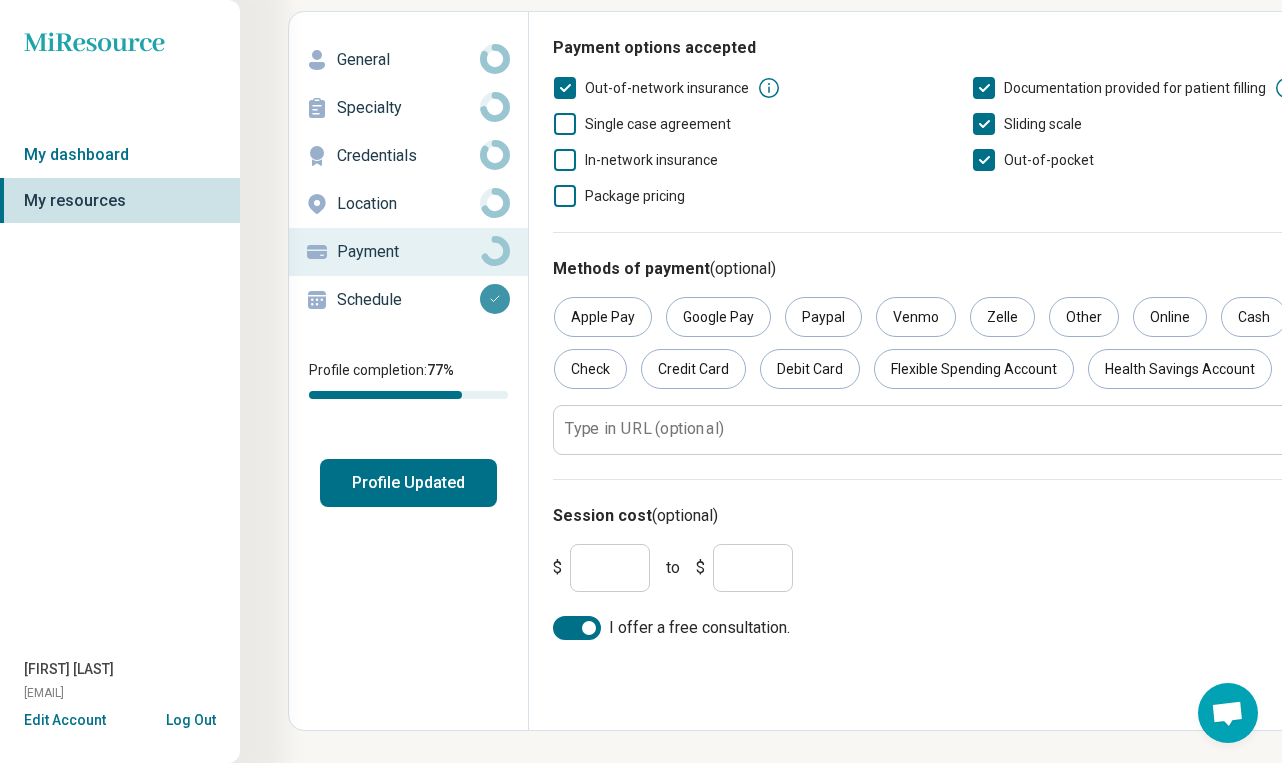 click on "My resources" at bounding box center (120, 201) 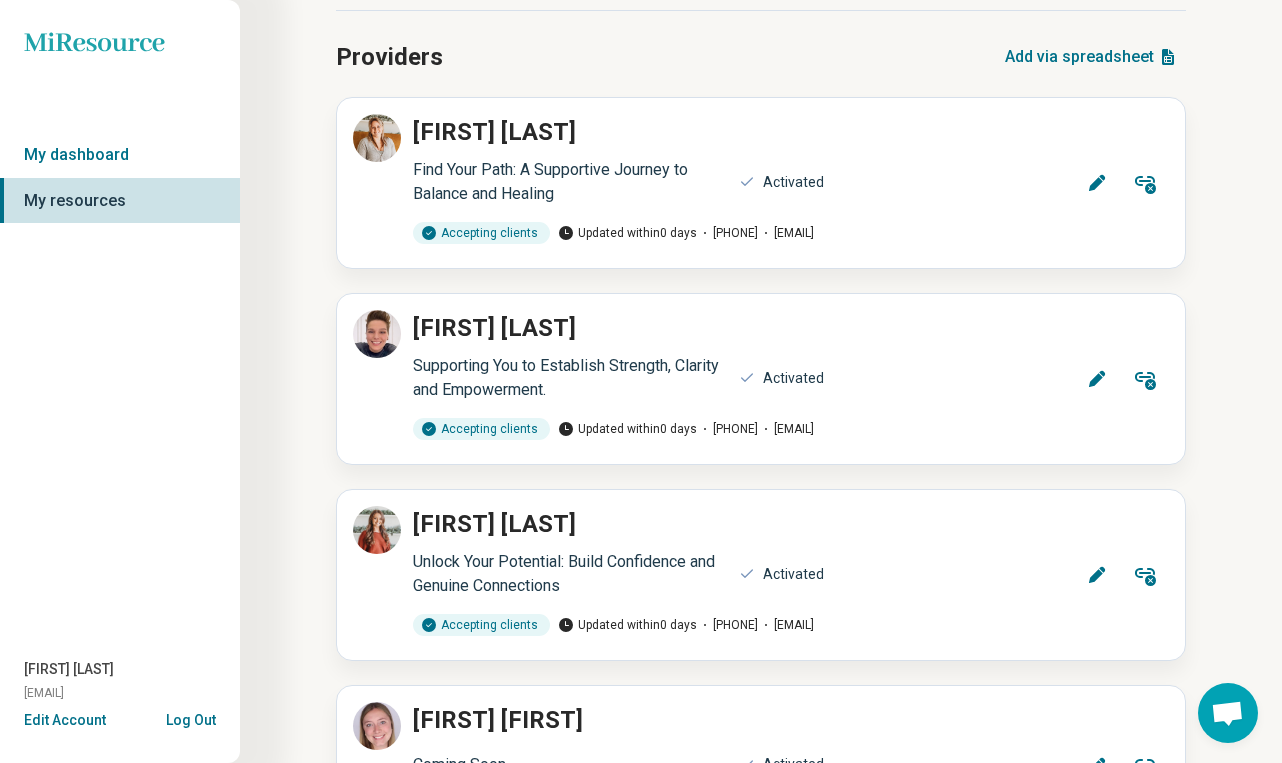 scroll, scrollTop: 107, scrollLeft: 0, axis: vertical 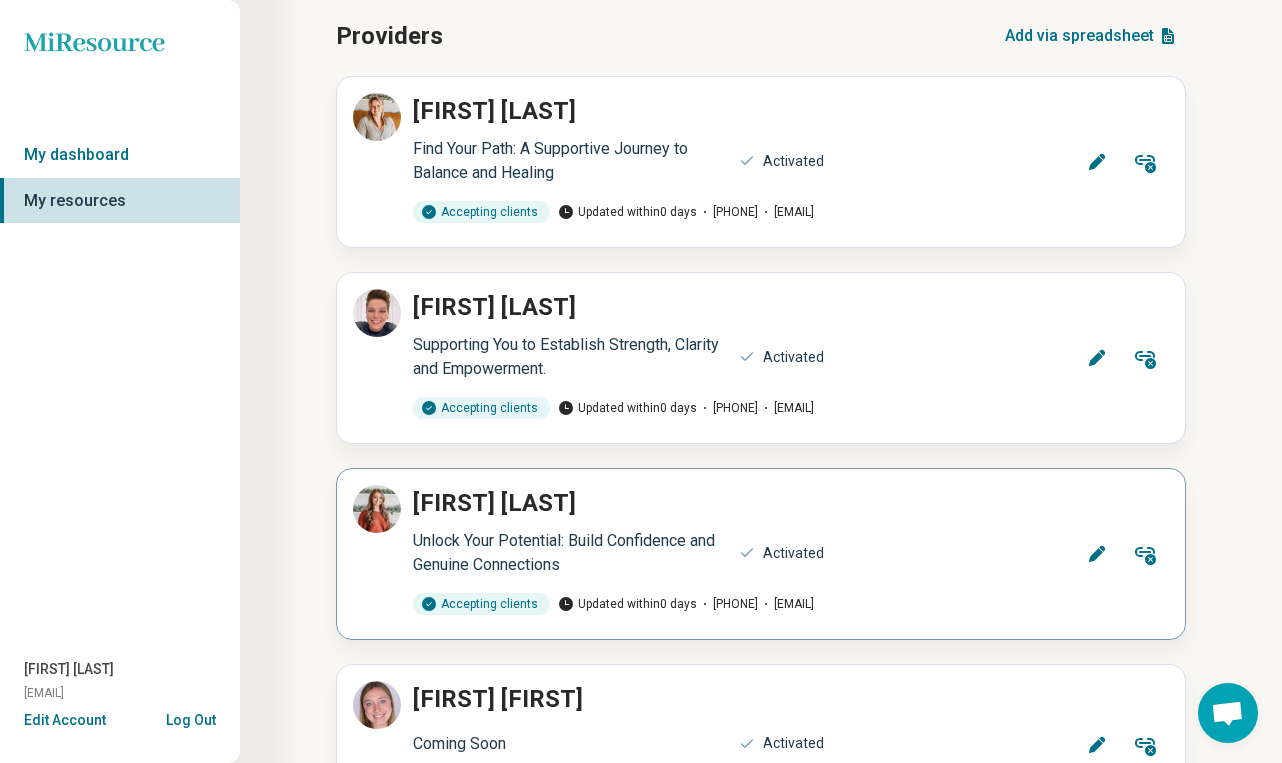 click 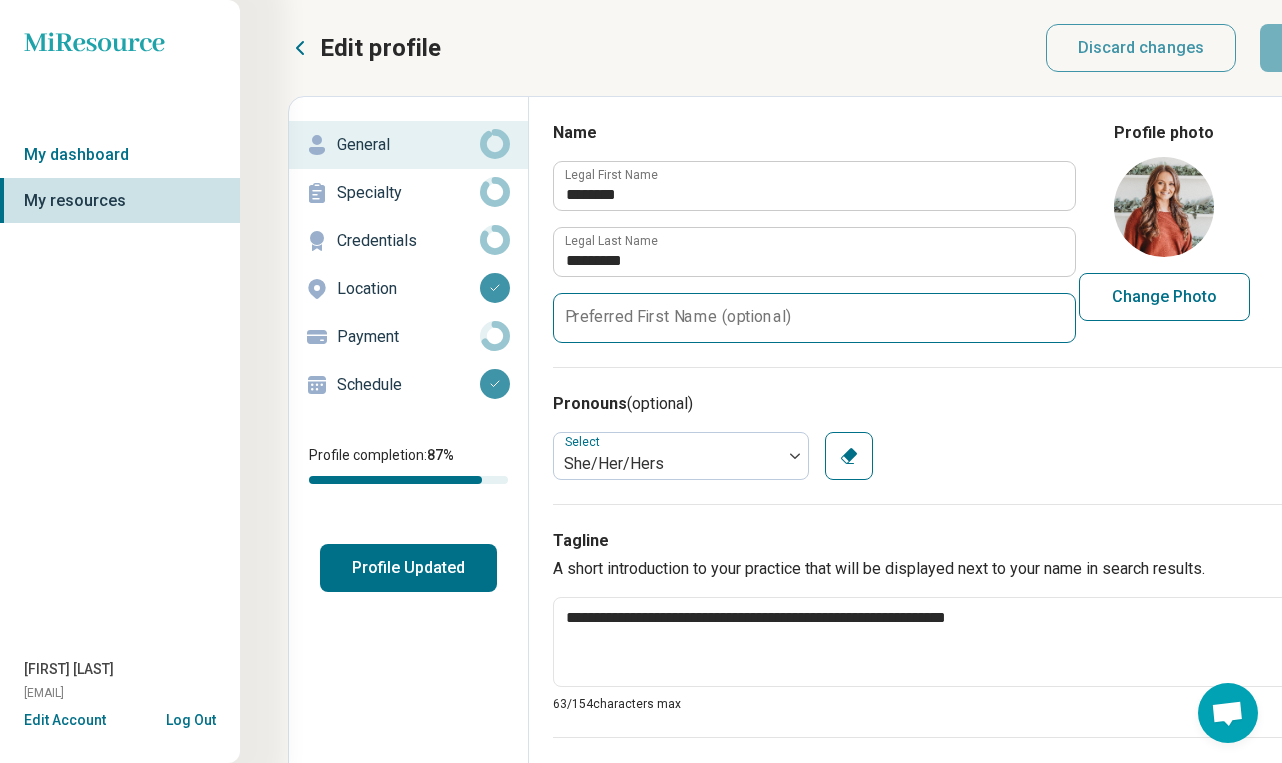 type on "*" 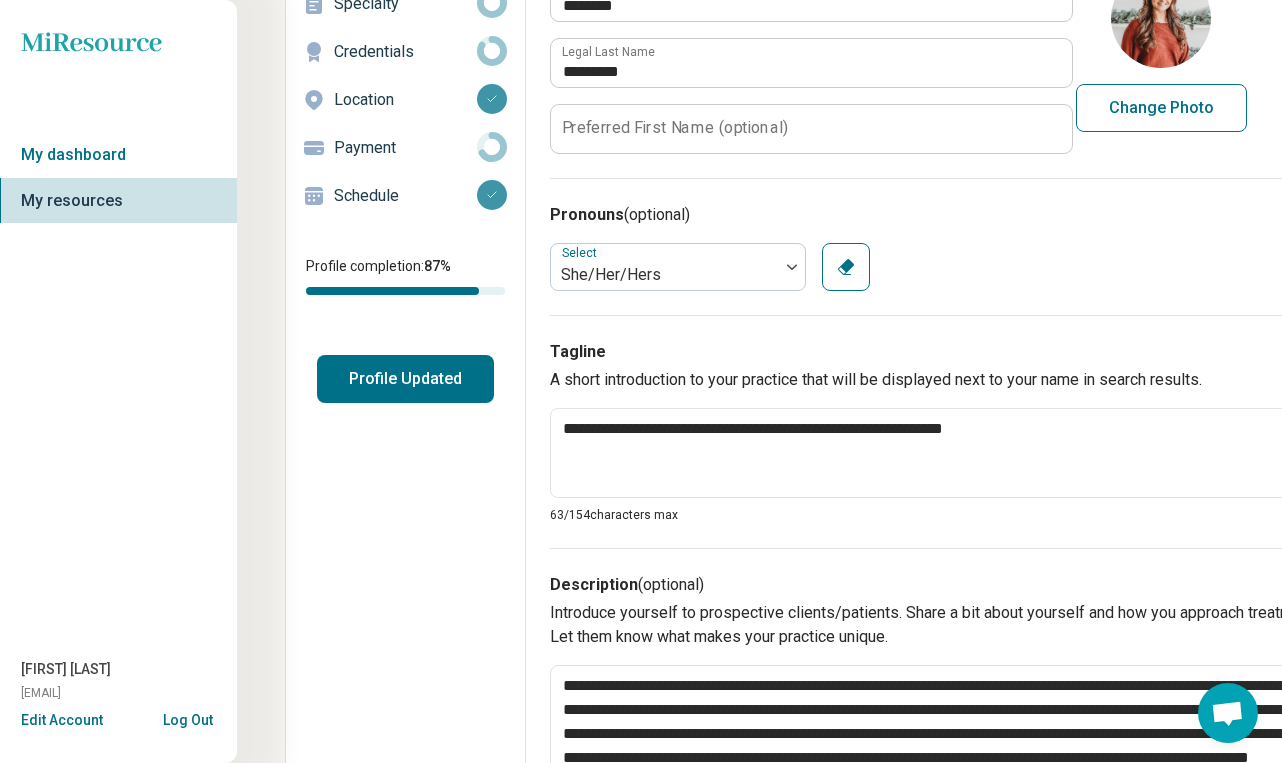 scroll, scrollTop: 180, scrollLeft: 3, axis: both 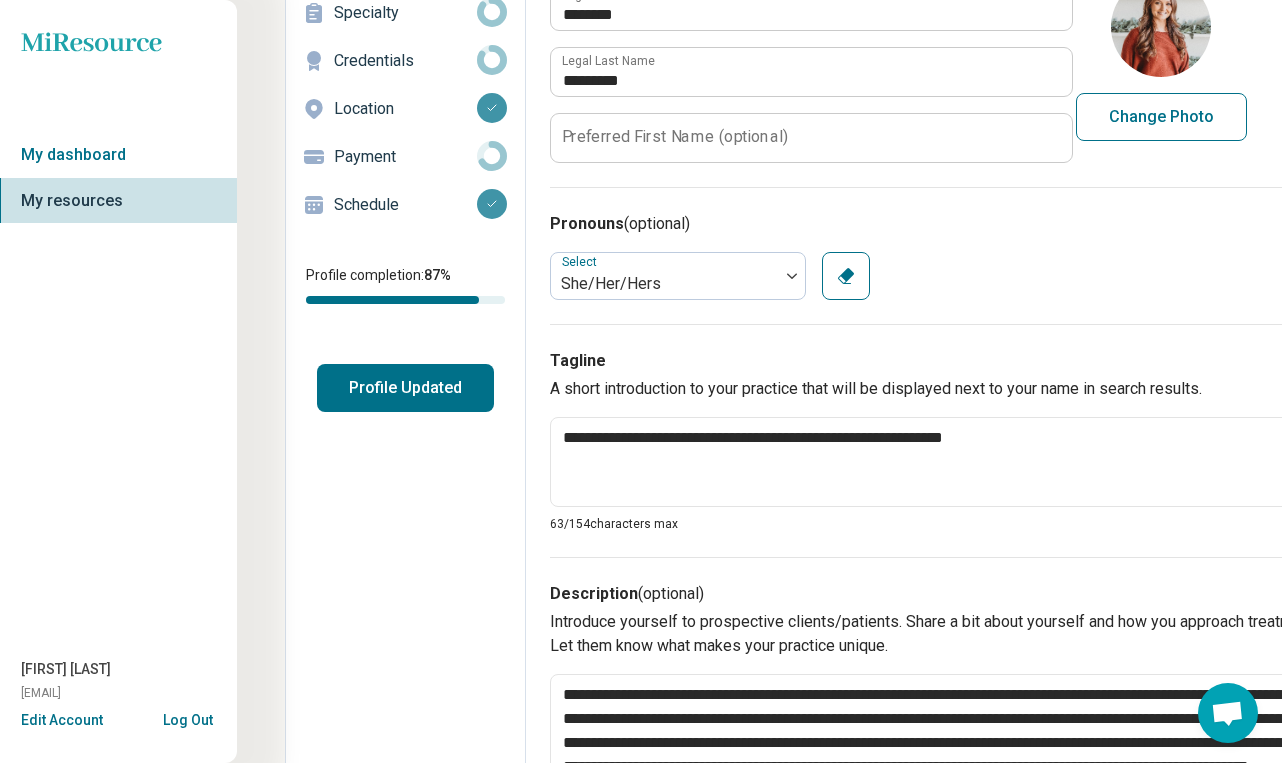 click on "Payment" at bounding box center (405, 157) 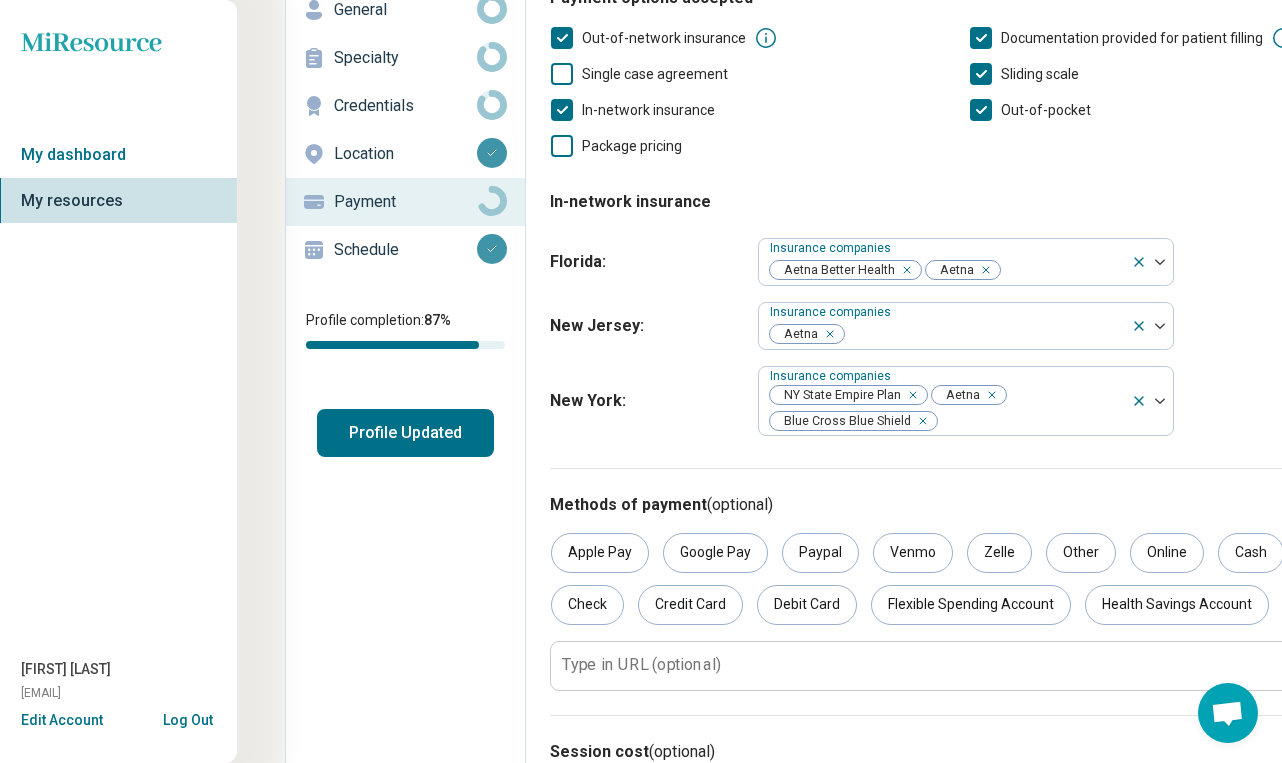 scroll, scrollTop: 142, scrollLeft: 3, axis: both 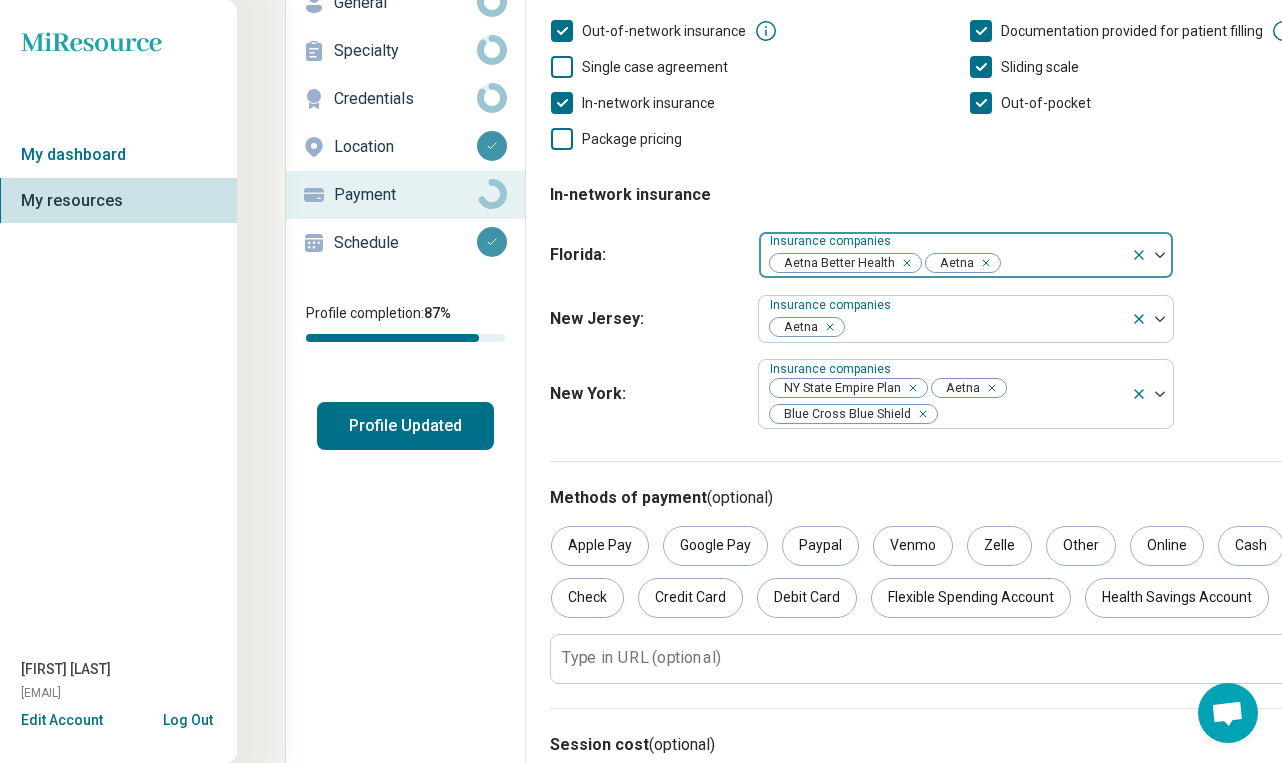 click at bounding box center (1062, 263) 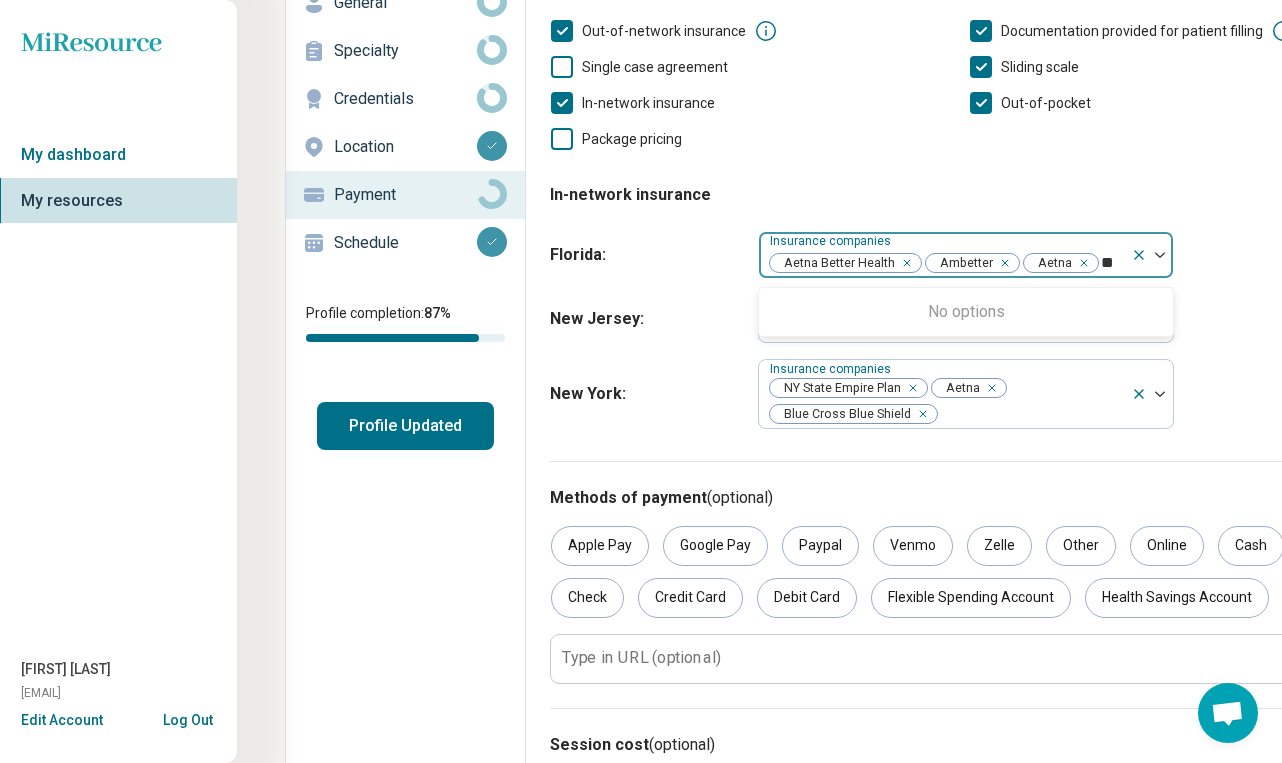 type on "*" 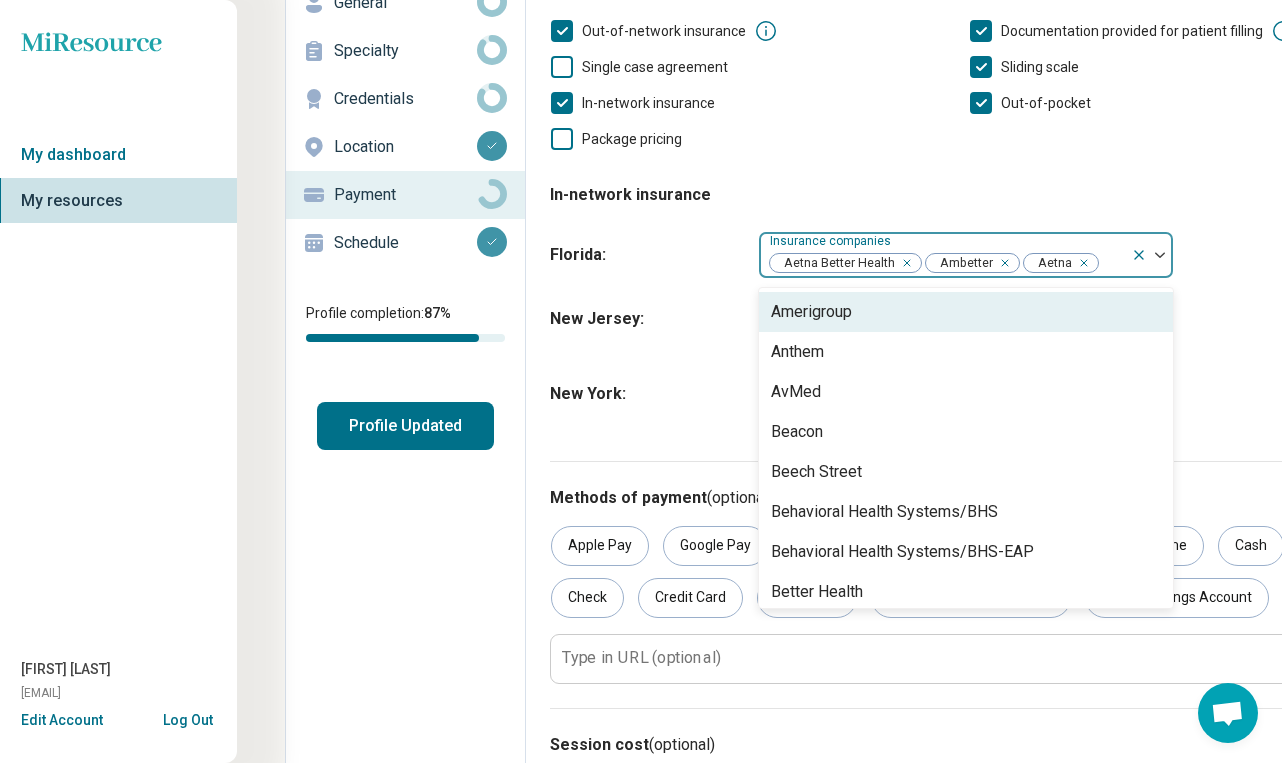 click on "New York : Insurance companies NY State Empire Plan Aetna Blue Cross Blue Shield" at bounding box center [941, 394] 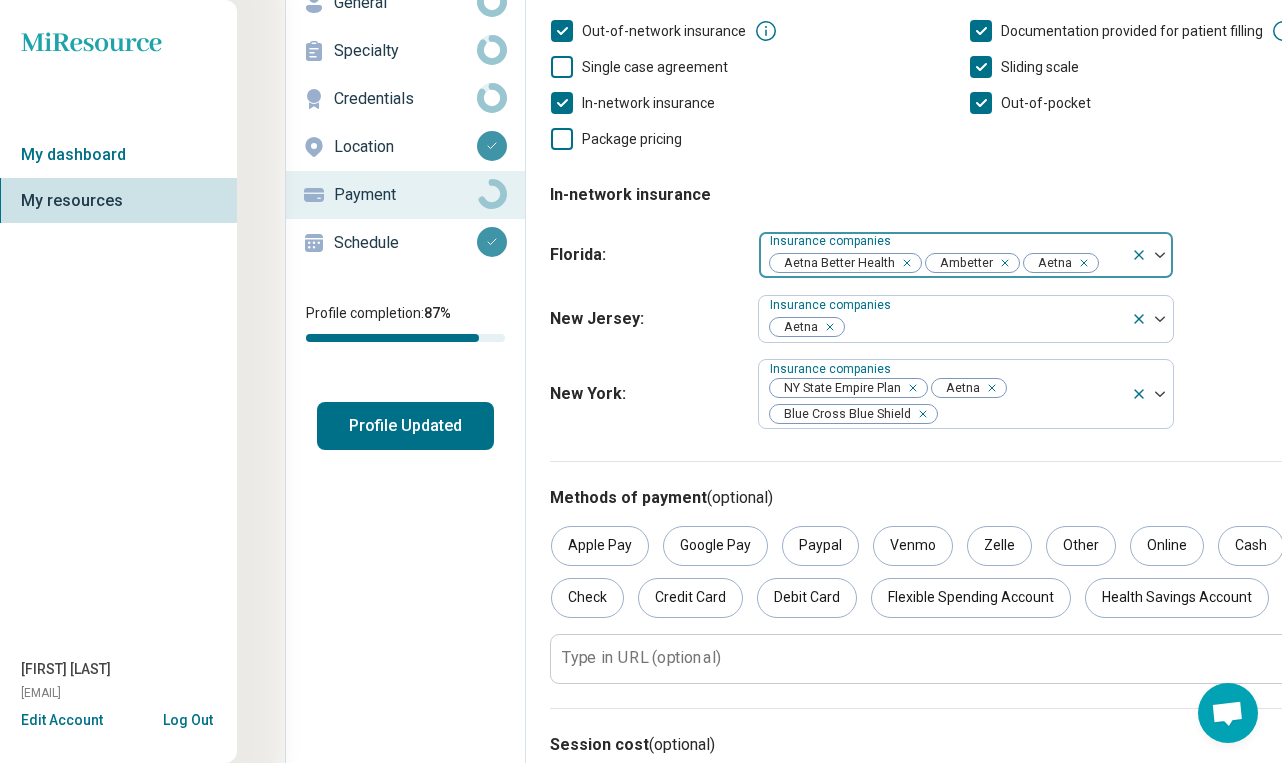click 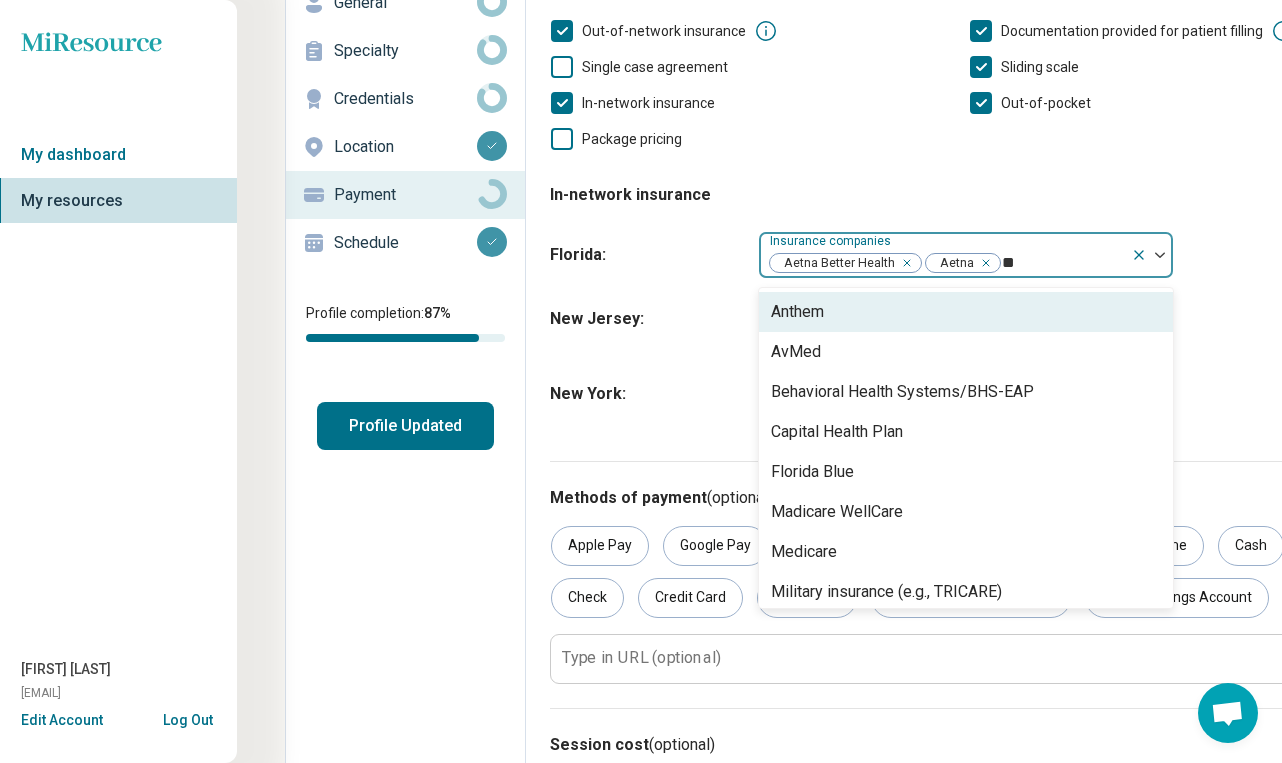 type on "*" 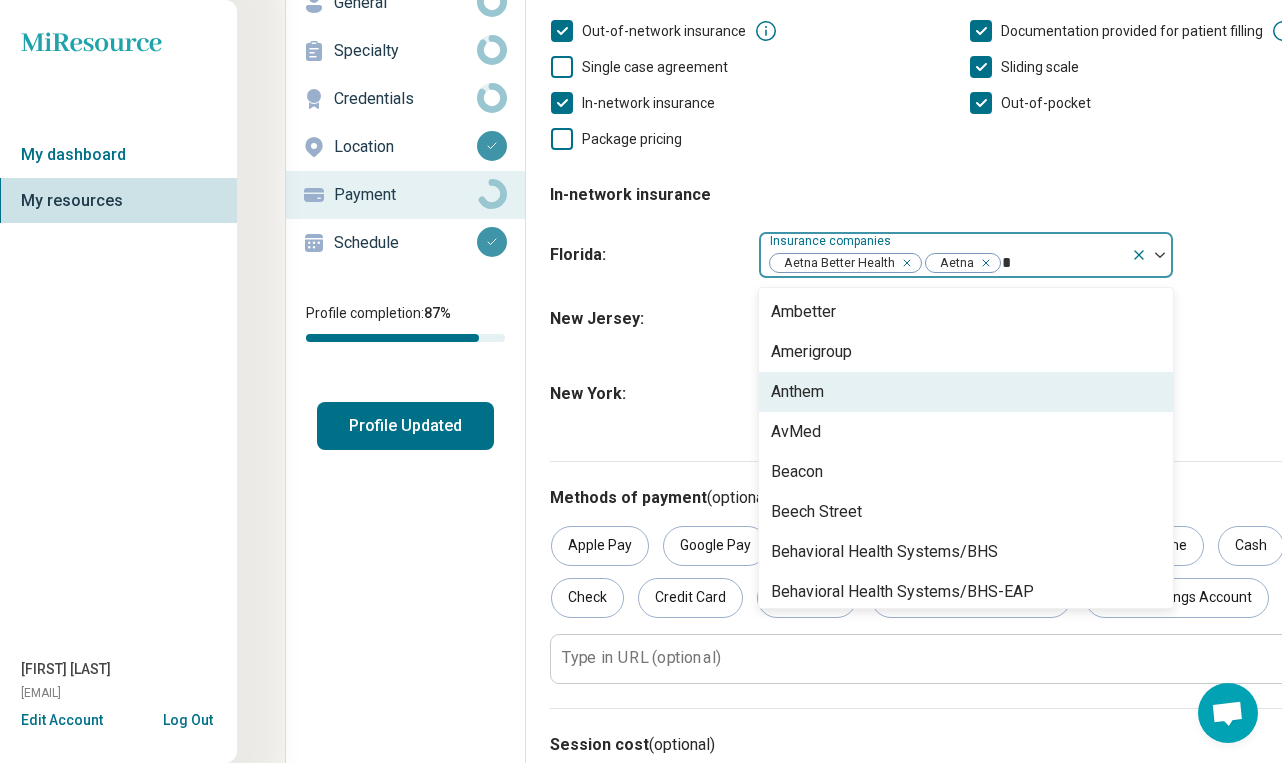 type 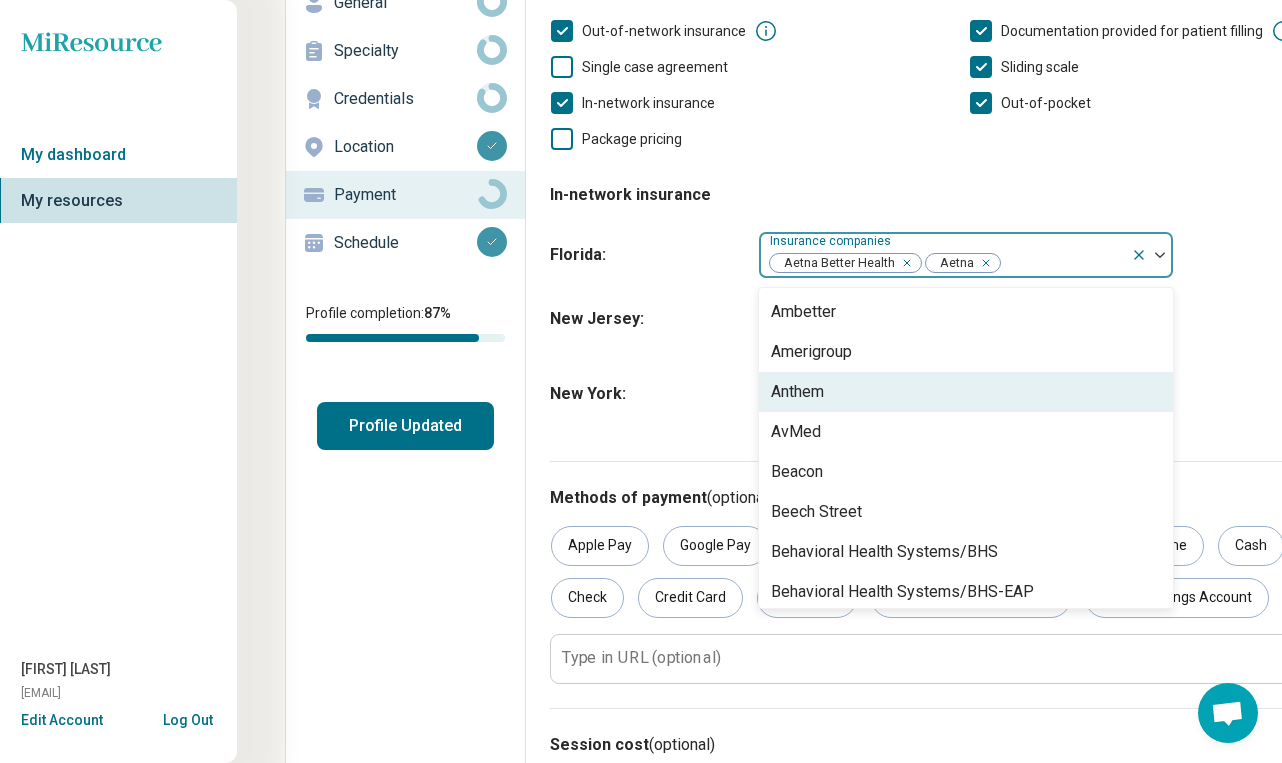 click on "Florida :" at bounding box center [646, 255] 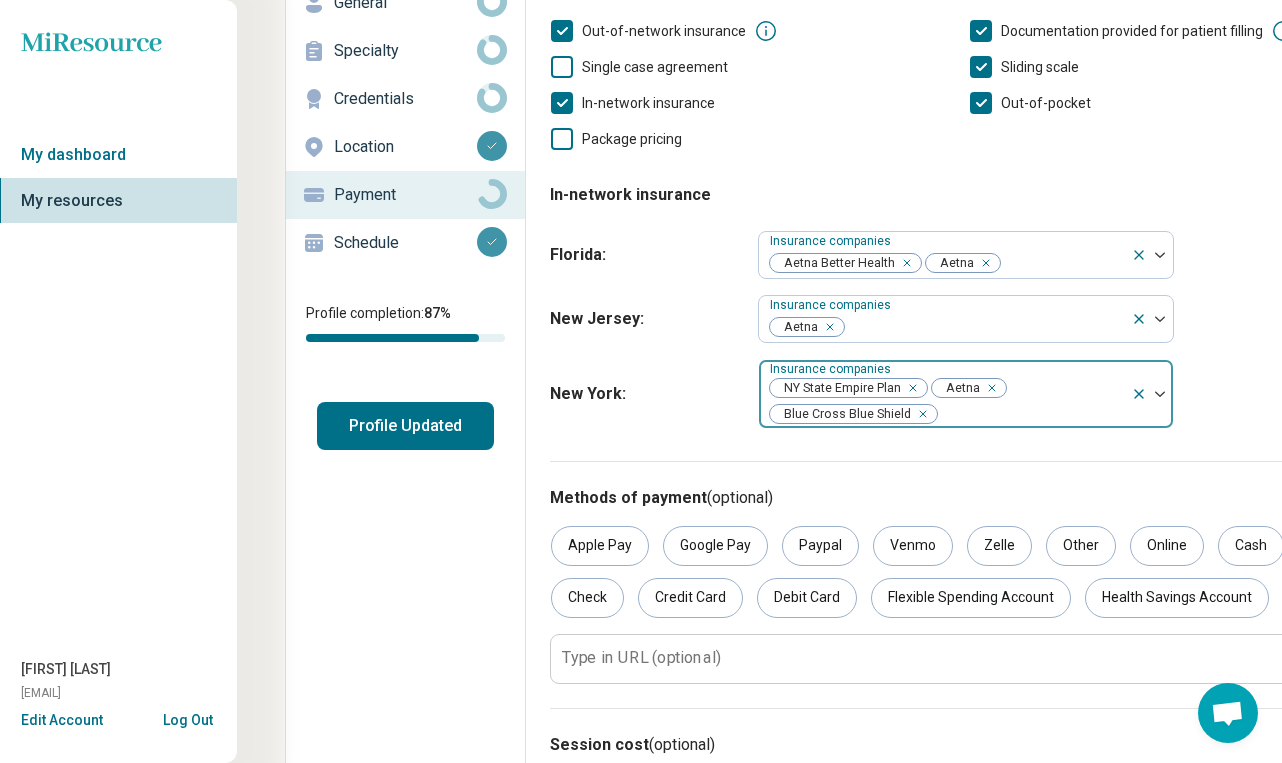 click at bounding box center (1031, 414) 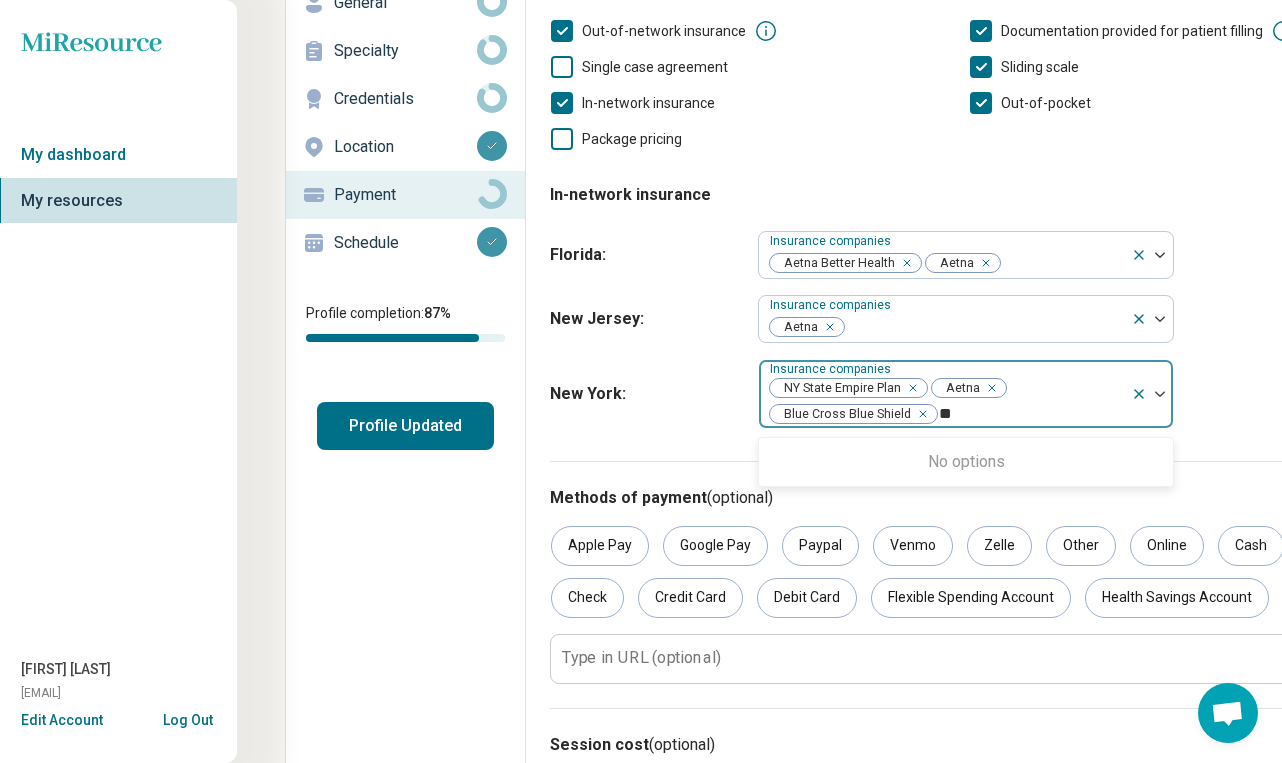 type on "*" 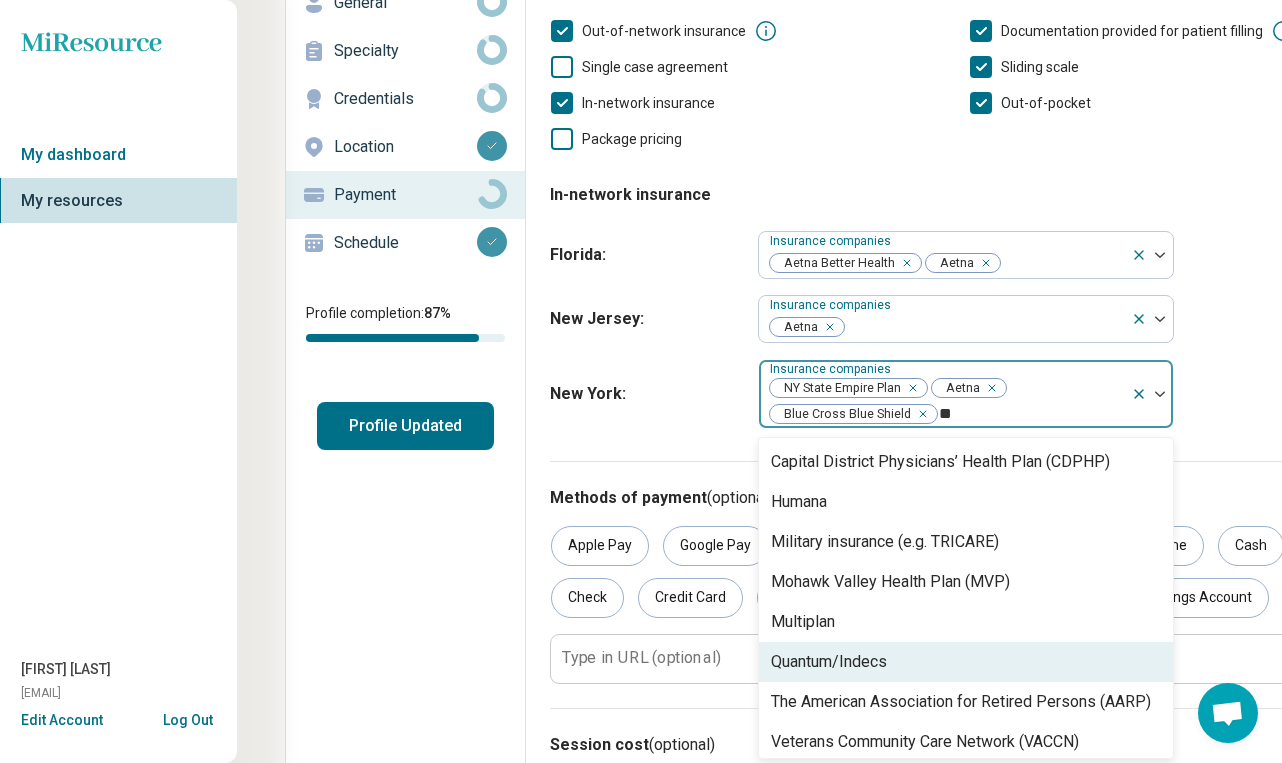type on "*" 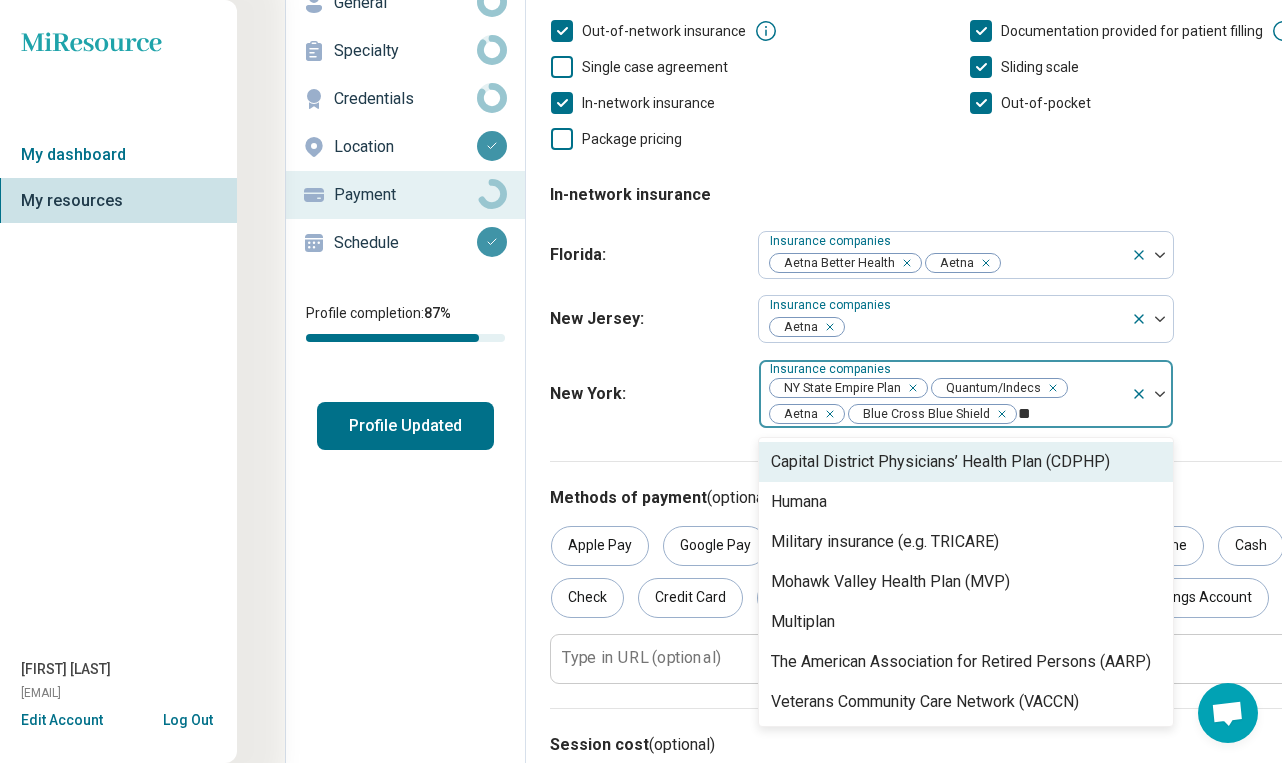 type on "*" 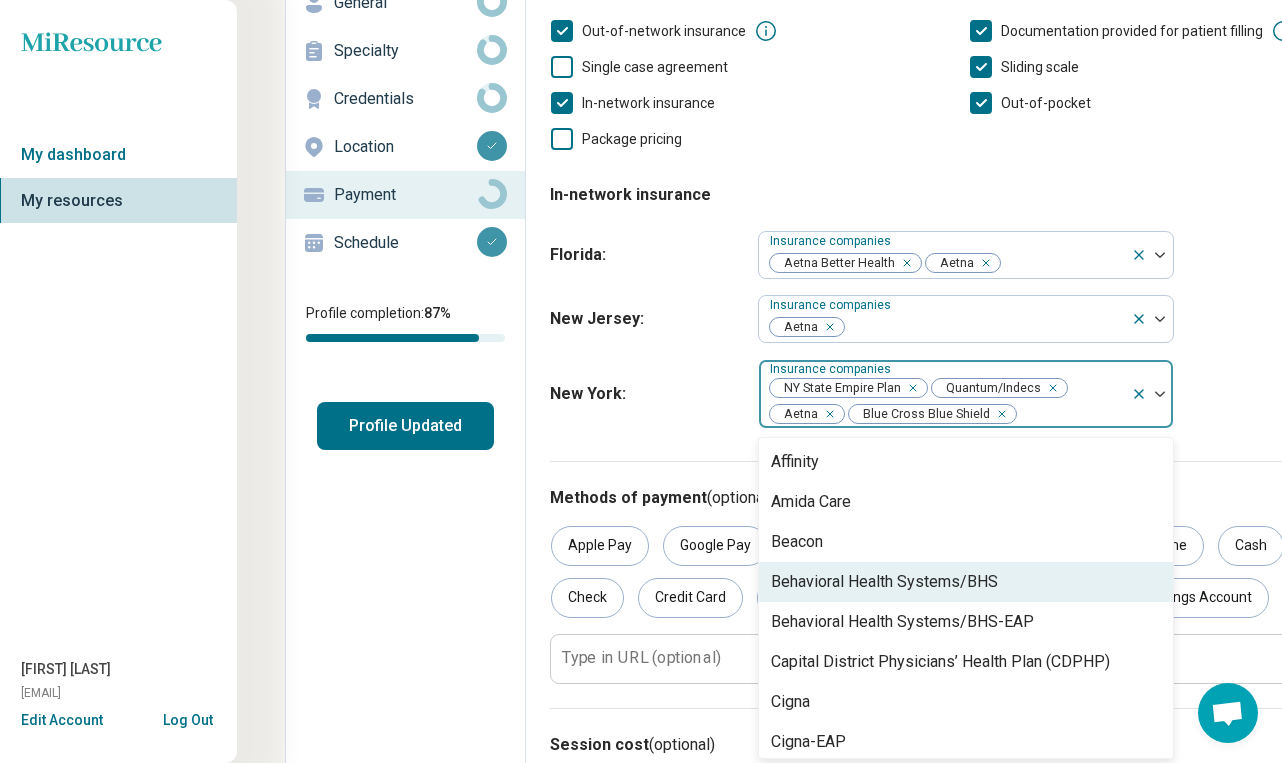 scroll, scrollTop: 142, scrollLeft: 4, axis: both 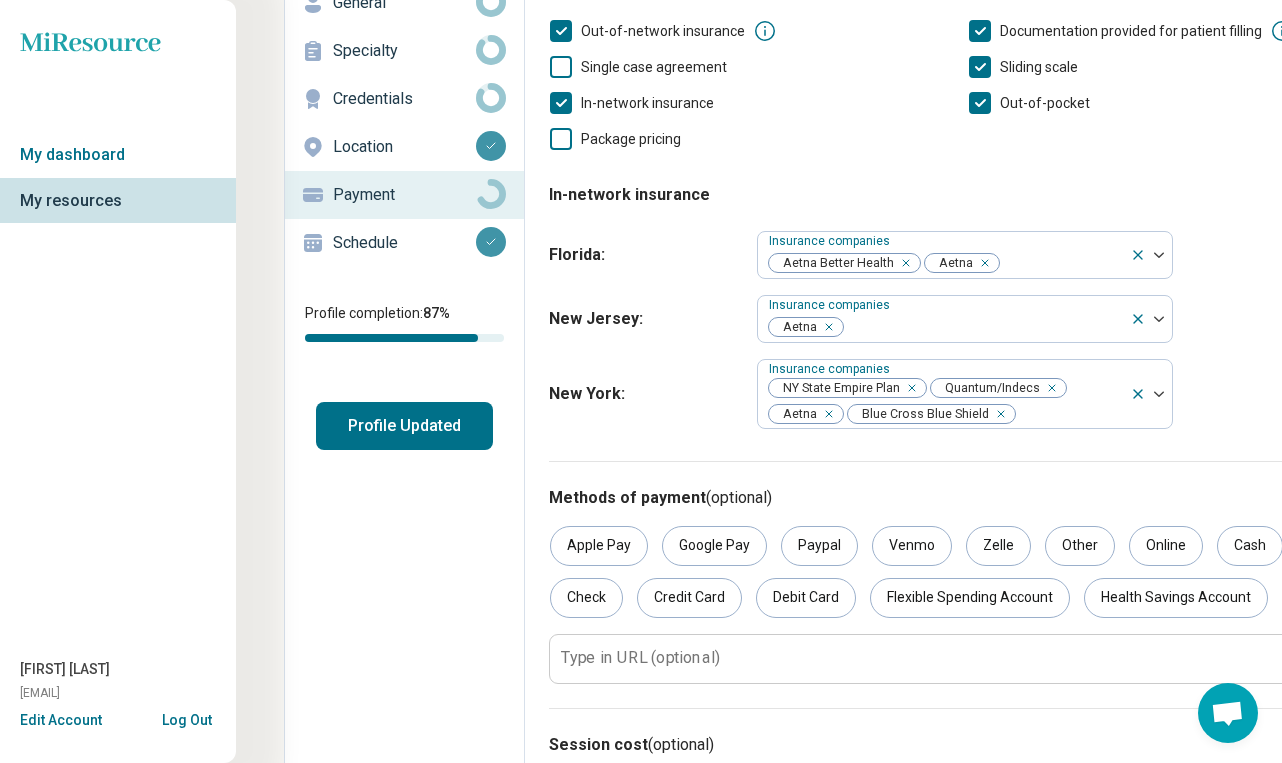 click on "New York :" at bounding box center (645, 394) 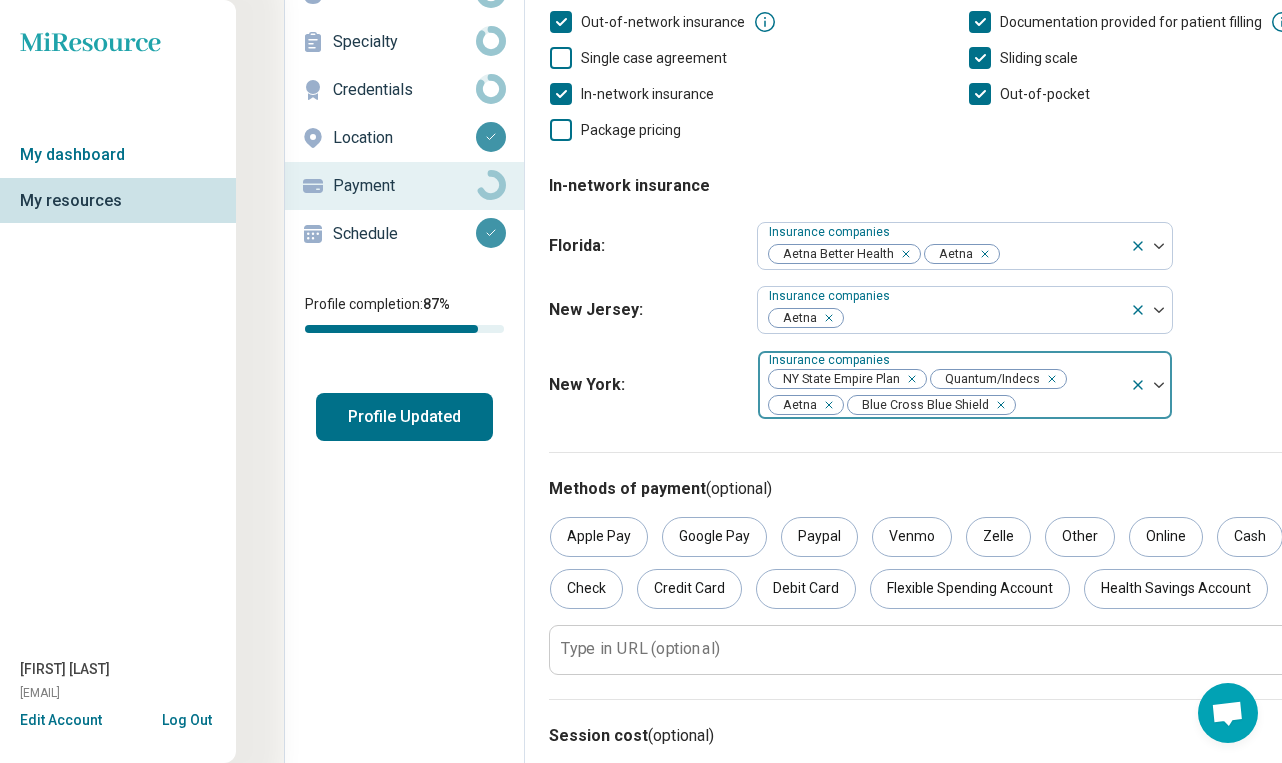 click 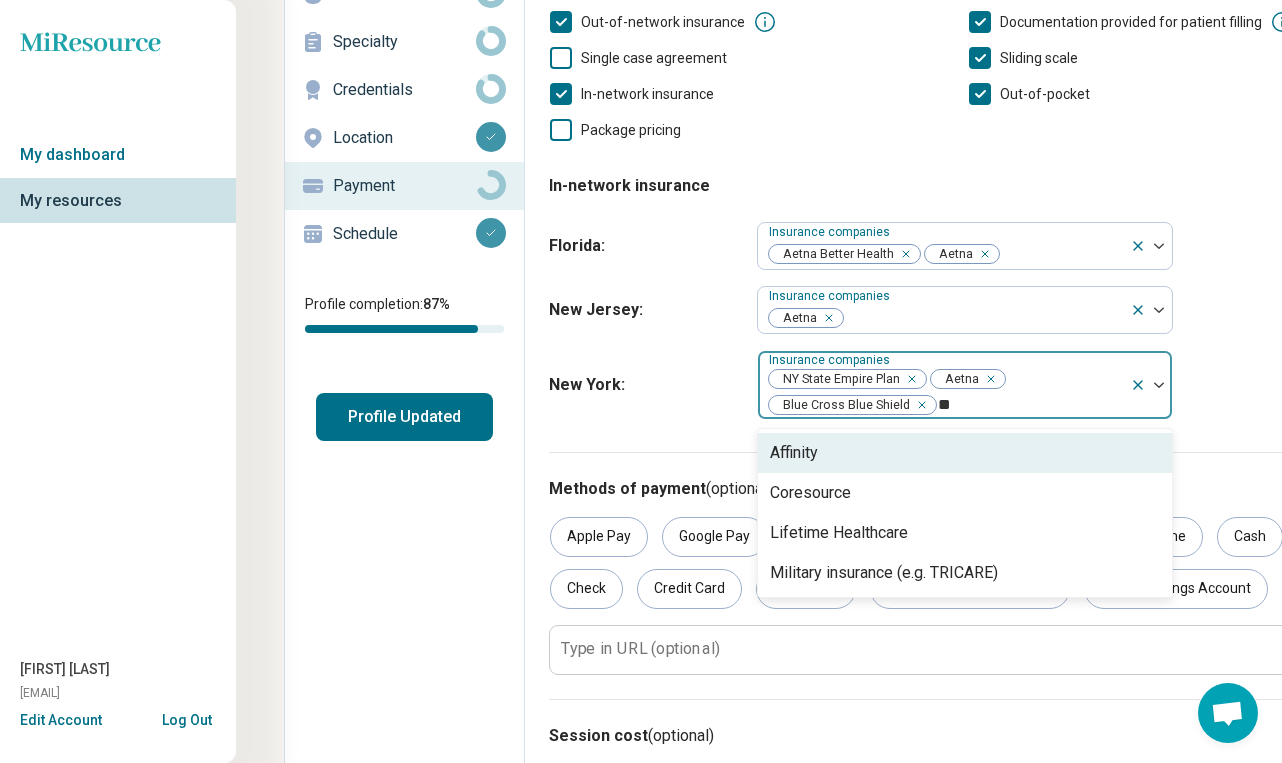 type on "*" 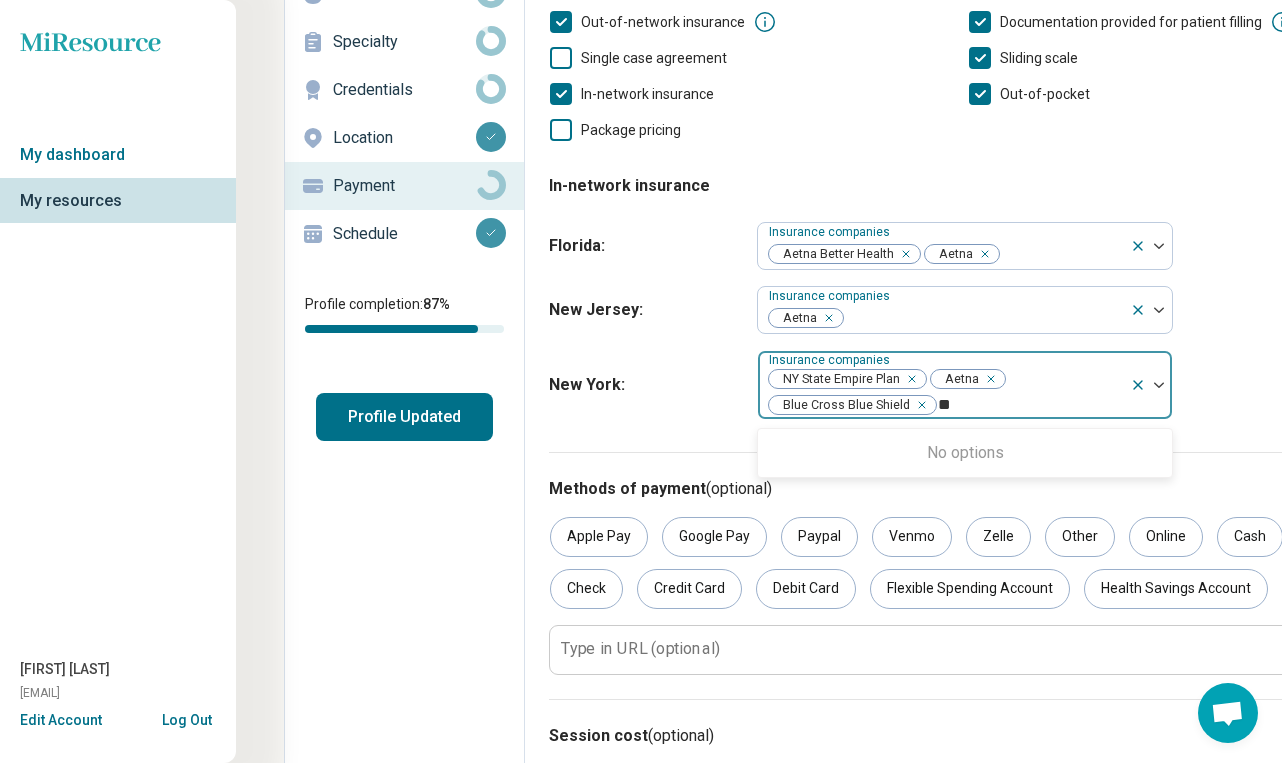 type on "*" 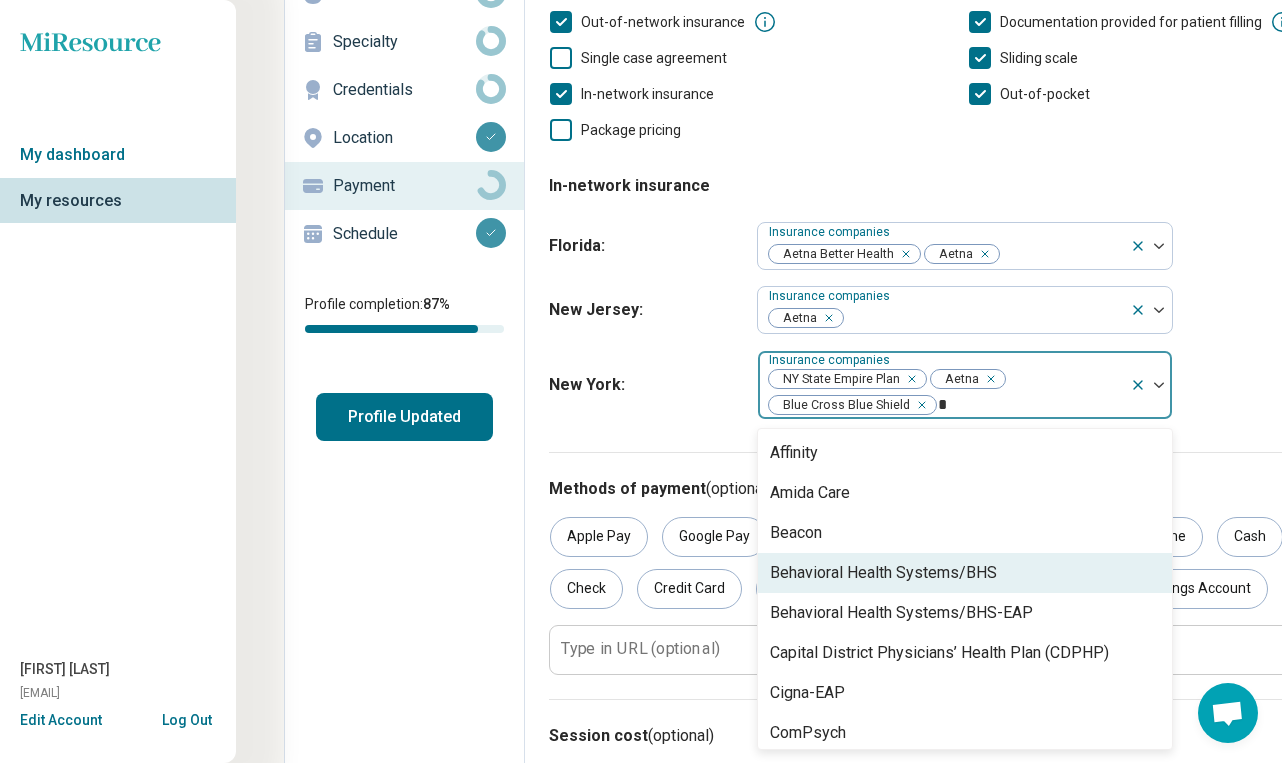 type 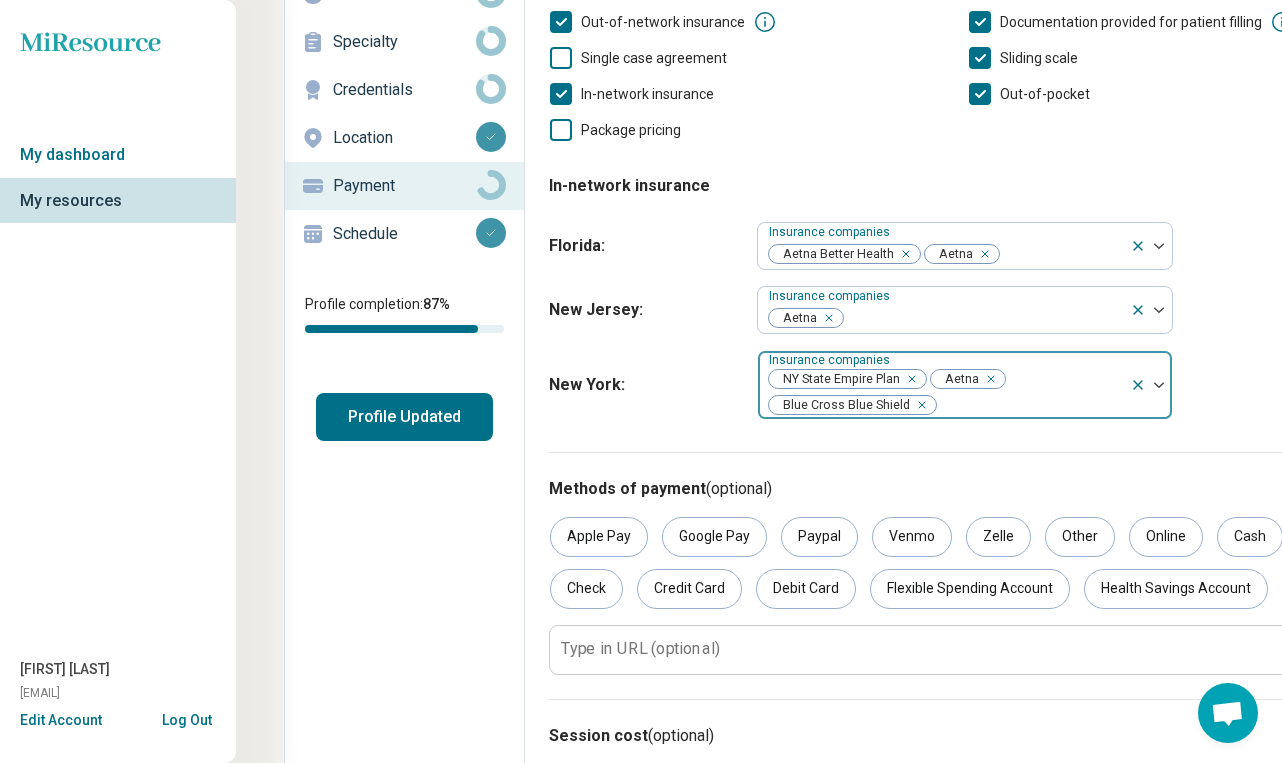 click on "New Jersey : Insurance companies Aetna" at bounding box center (940, 310) 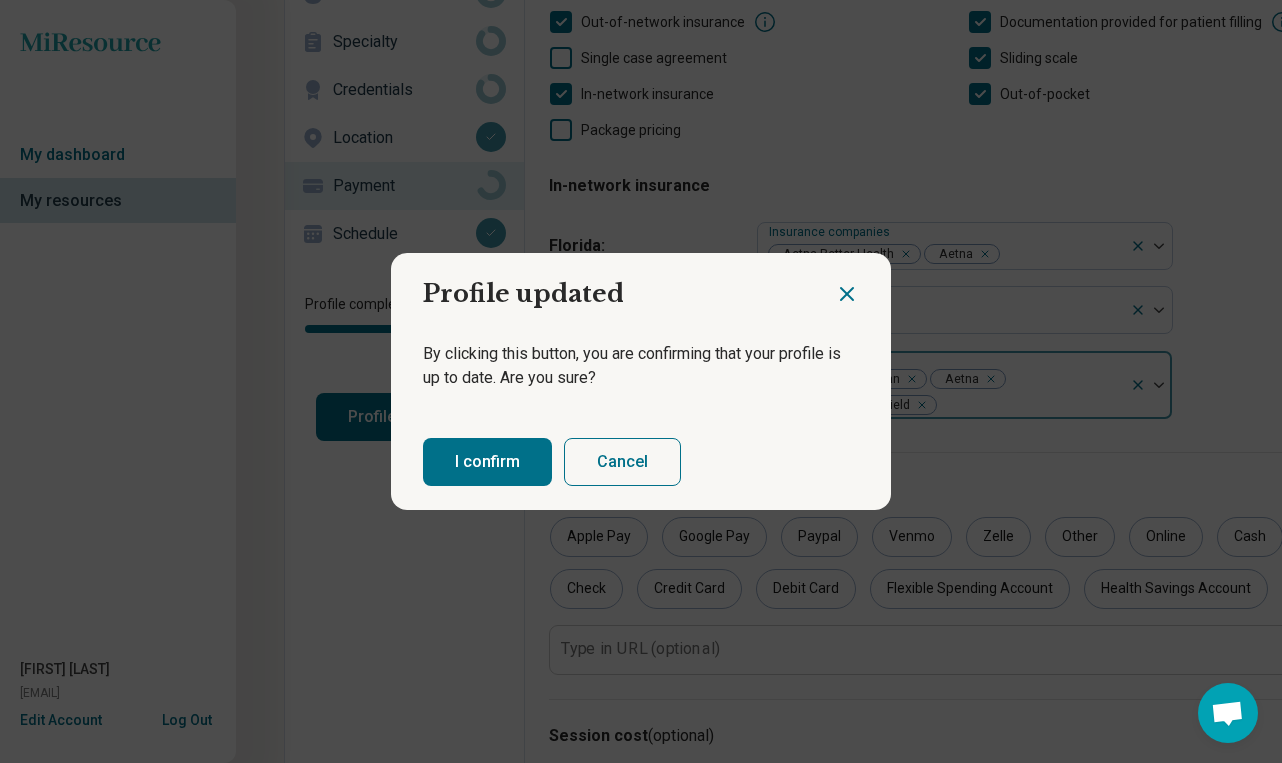click on "I confirm" at bounding box center (487, 462) 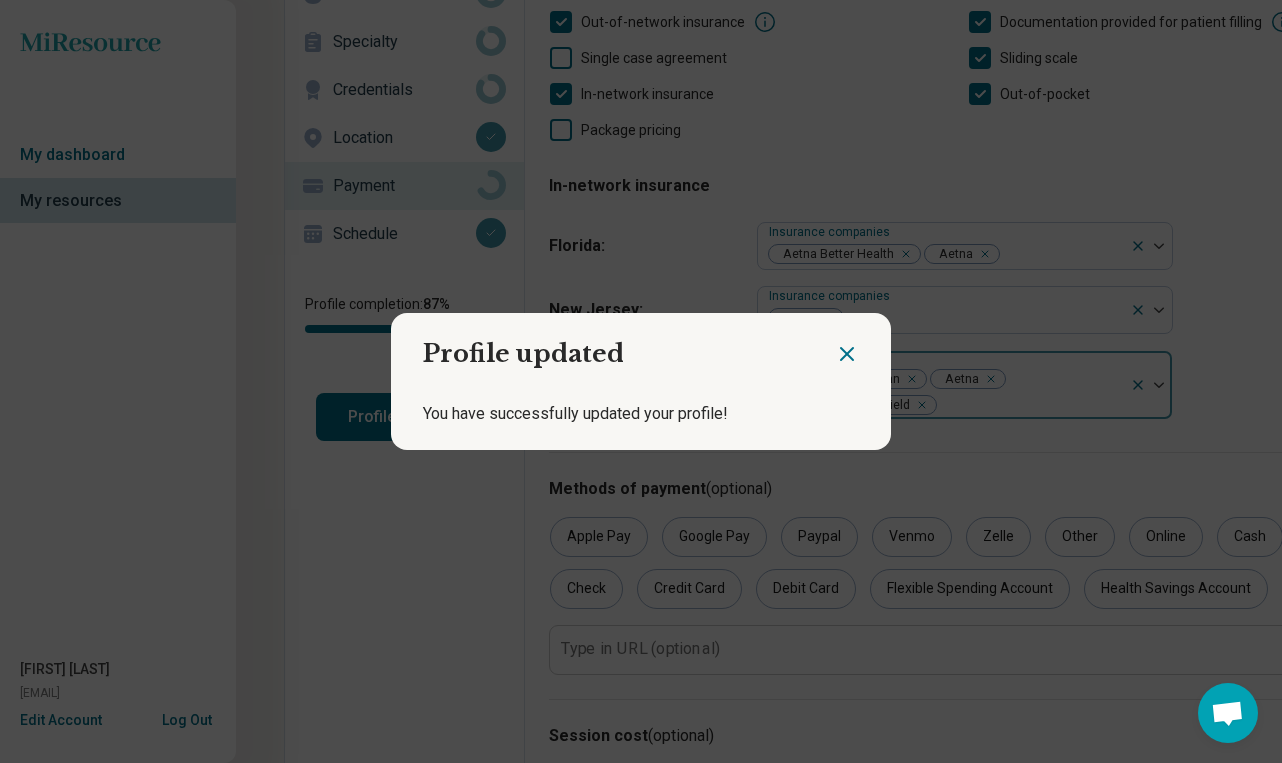 click on "Profile updated You have successfully updated your profile!" at bounding box center [641, 381] 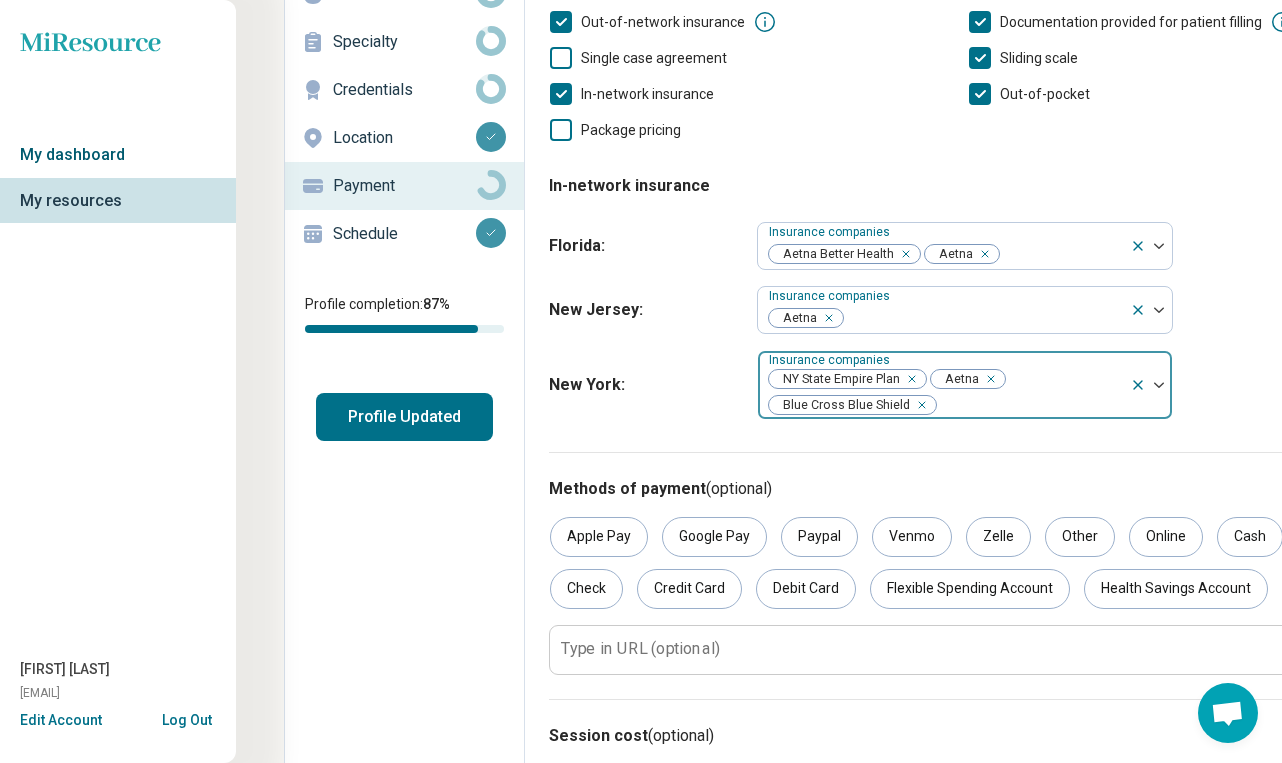 click on "My dashboard" at bounding box center (116, 155) 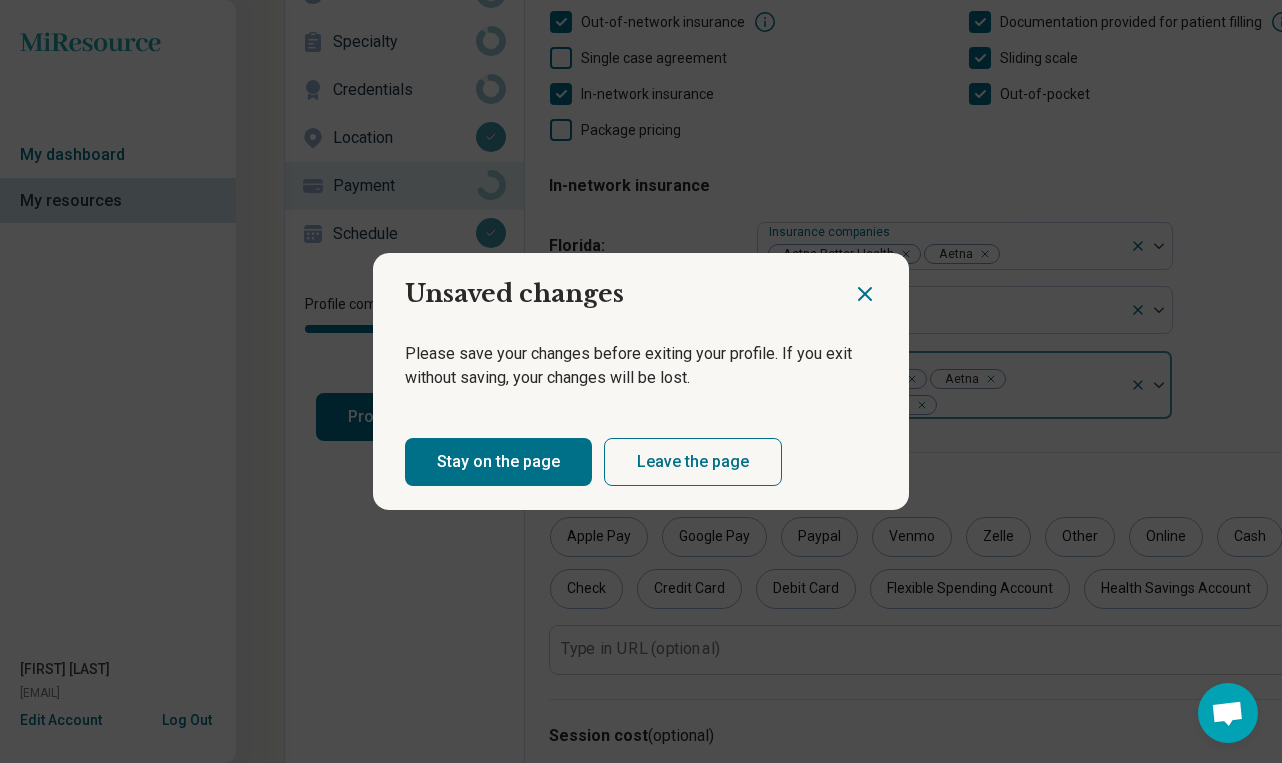 click on "Stay on the page" at bounding box center [498, 462] 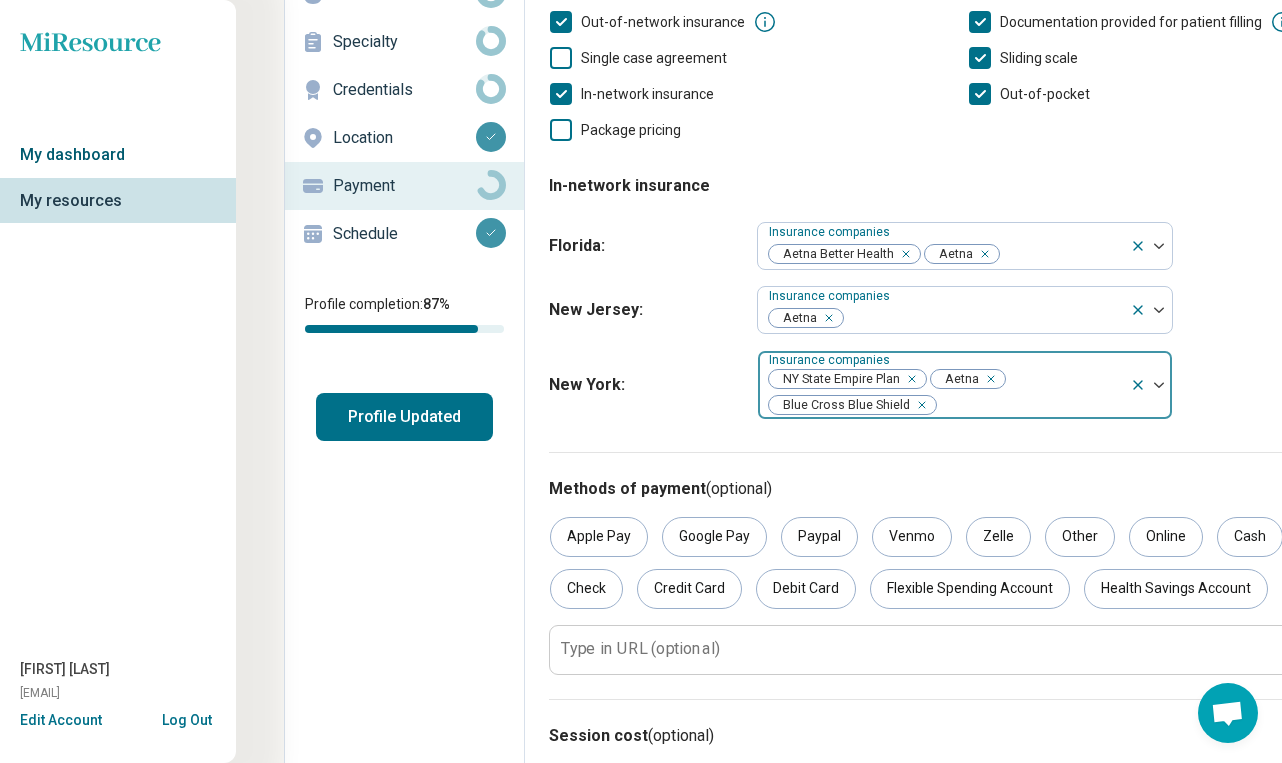click on "My dashboard" at bounding box center (116, 155) 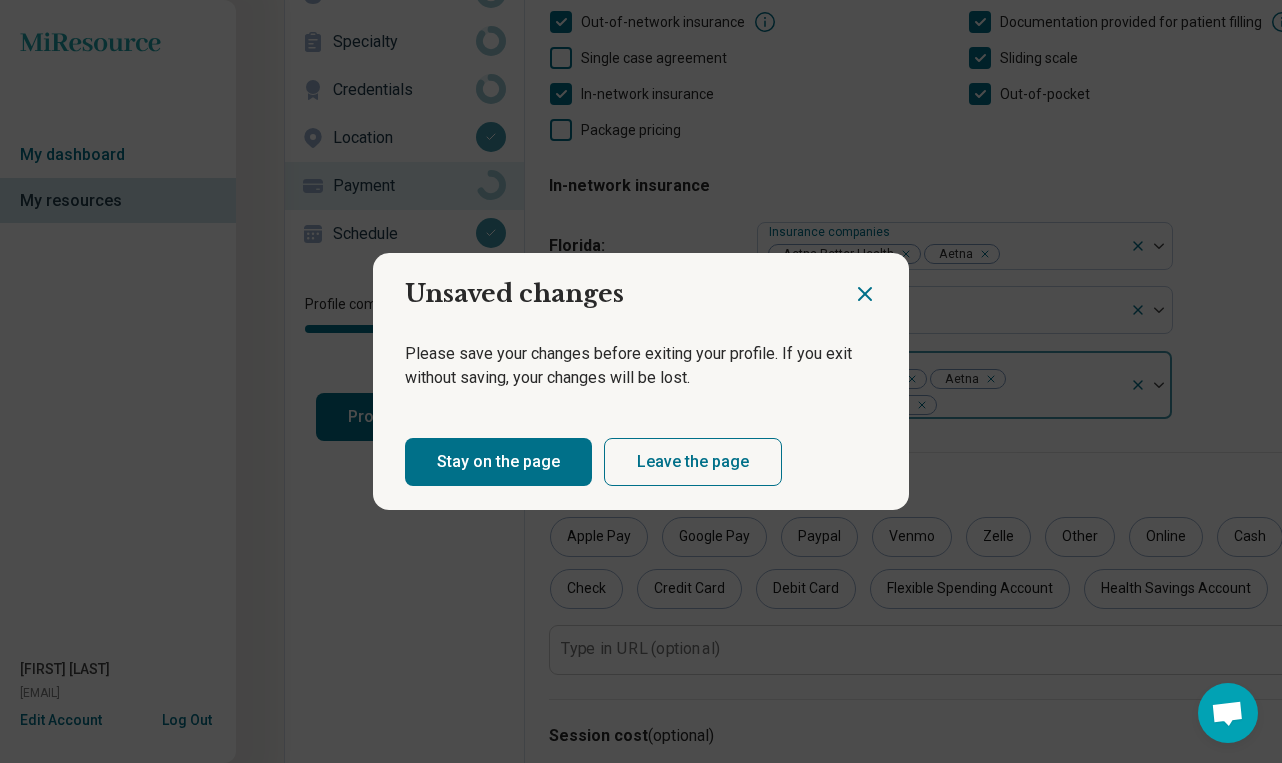 click 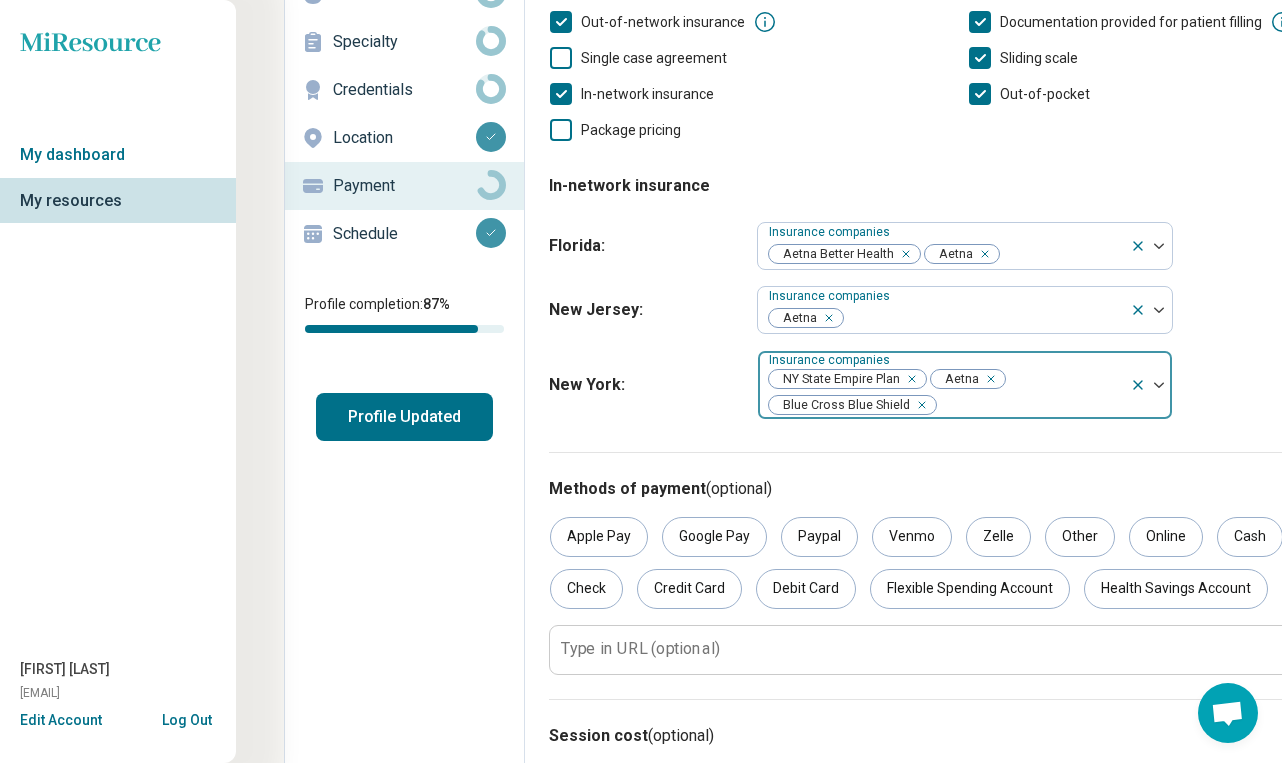 click on "Profile Updated" at bounding box center [404, 417] 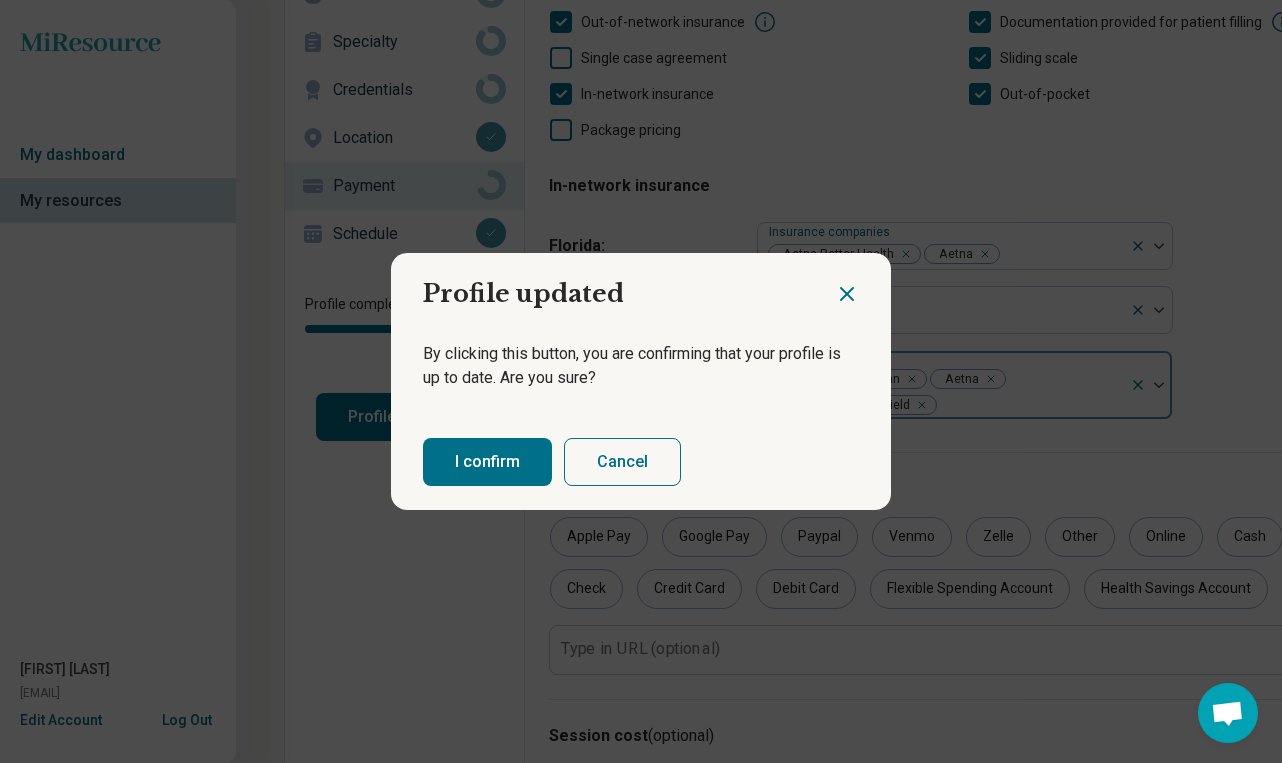 click on "I confirm" at bounding box center [487, 462] 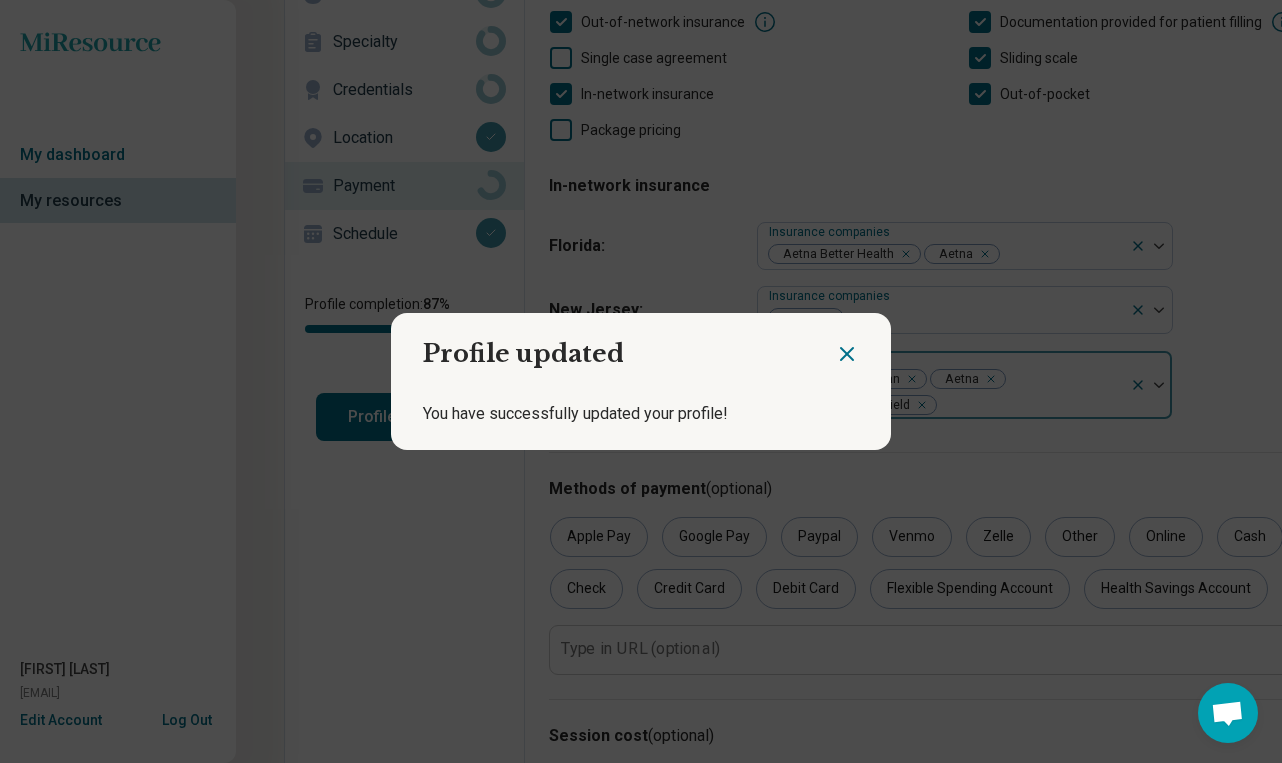 click on "Profile updated You have successfully updated your profile!" at bounding box center [641, 381] 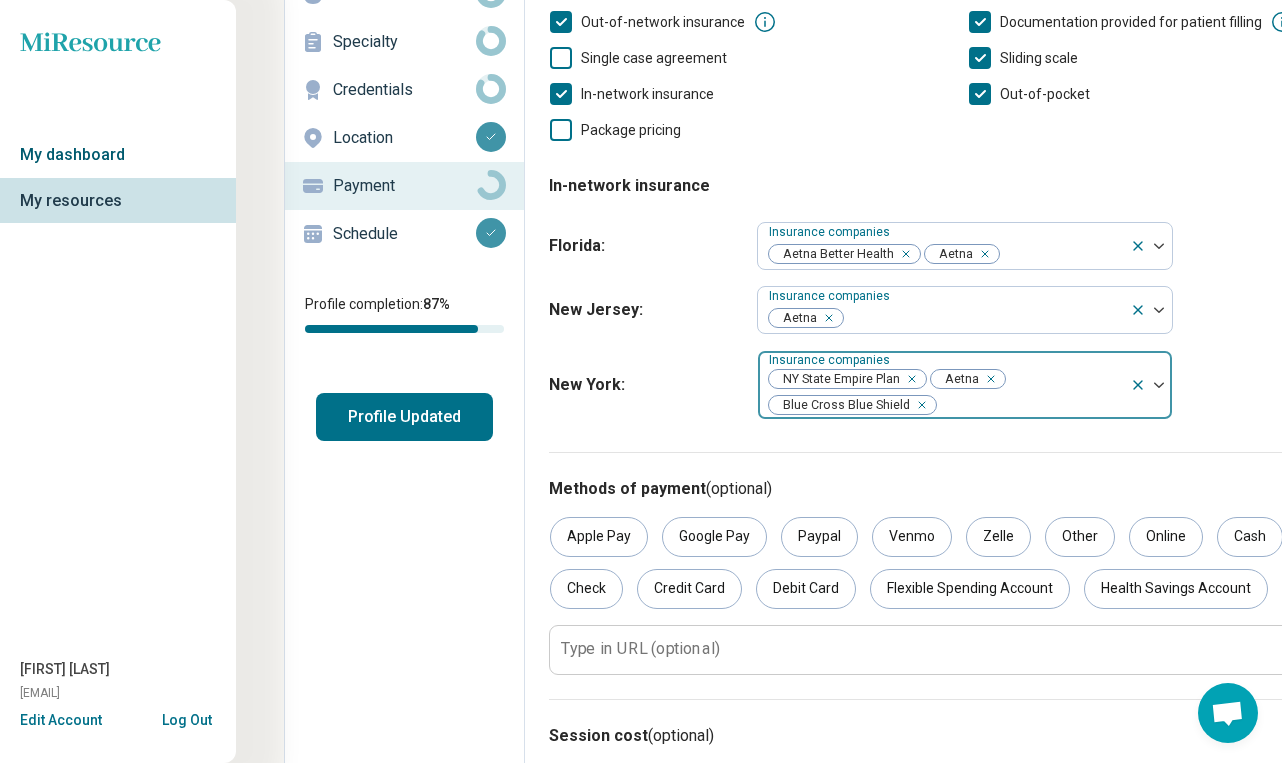 click on "My dashboard" at bounding box center (116, 155) 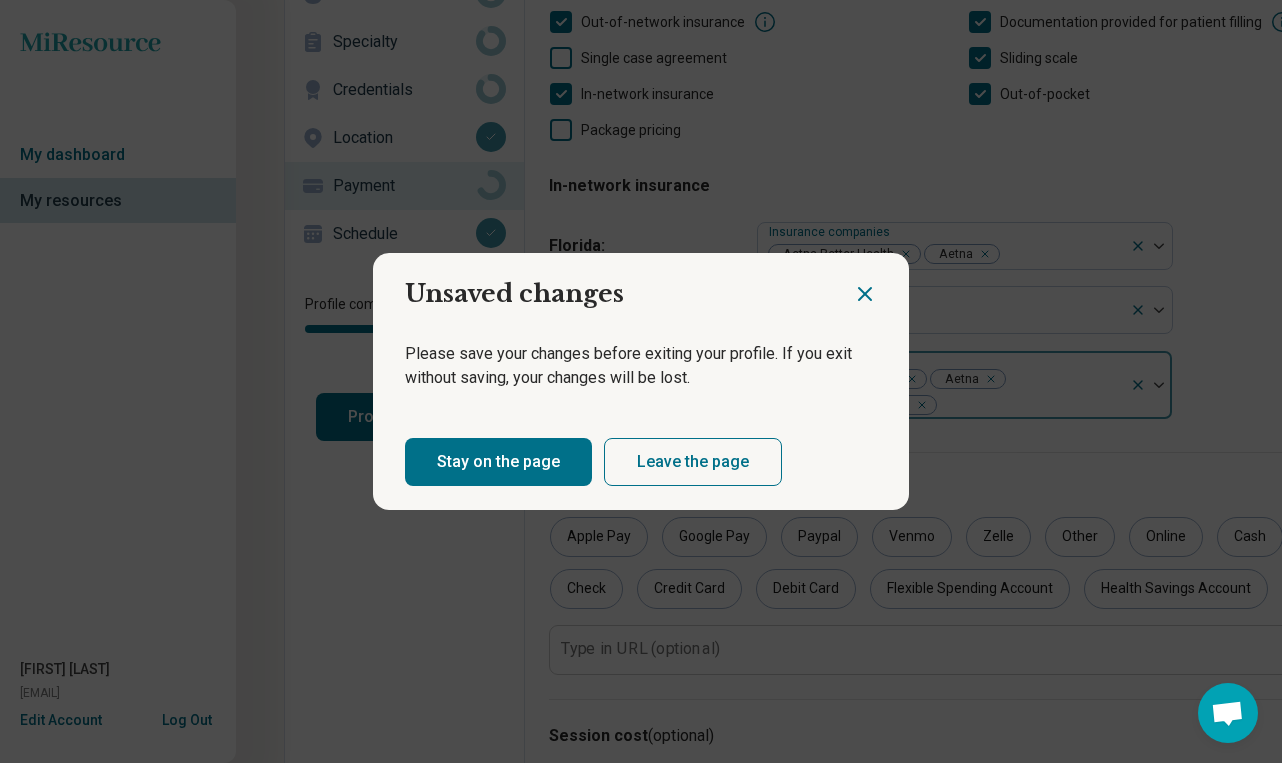 click on "Leave the page" at bounding box center (693, 462) 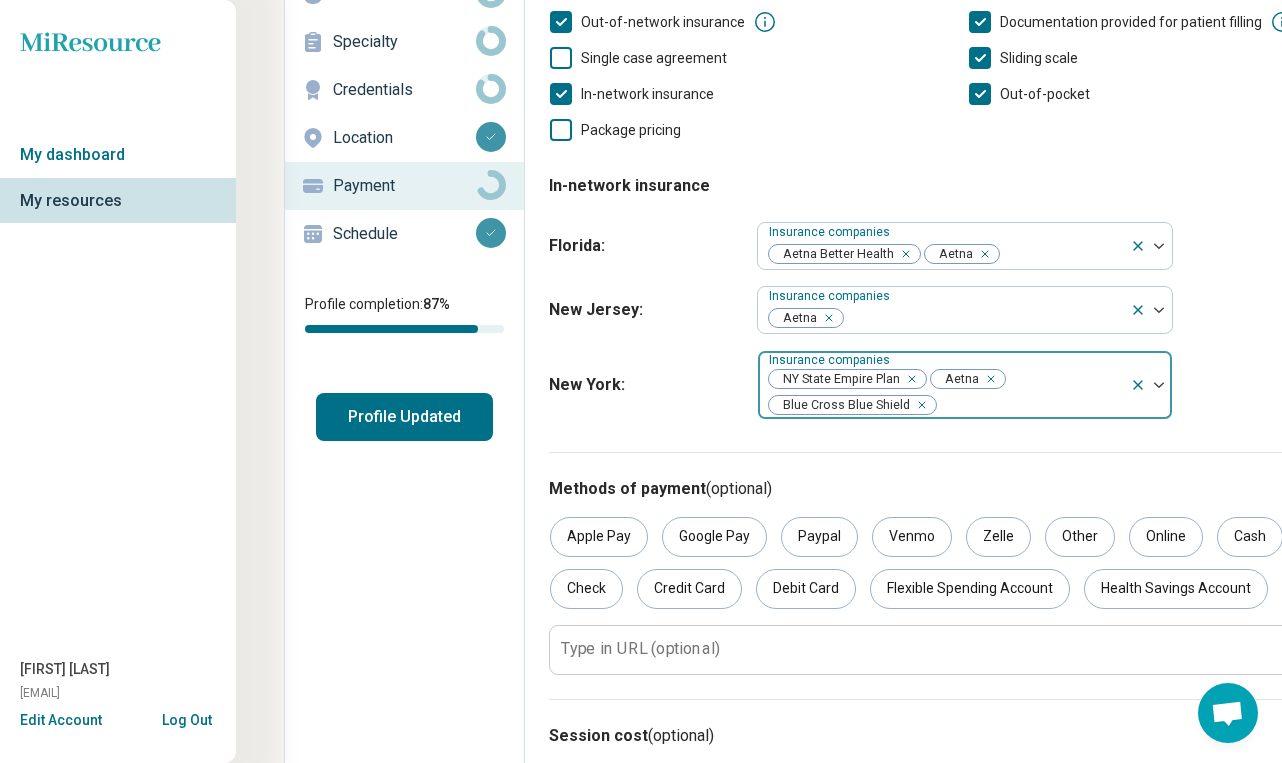 scroll, scrollTop: 0, scrollLeft: 0, axis: both 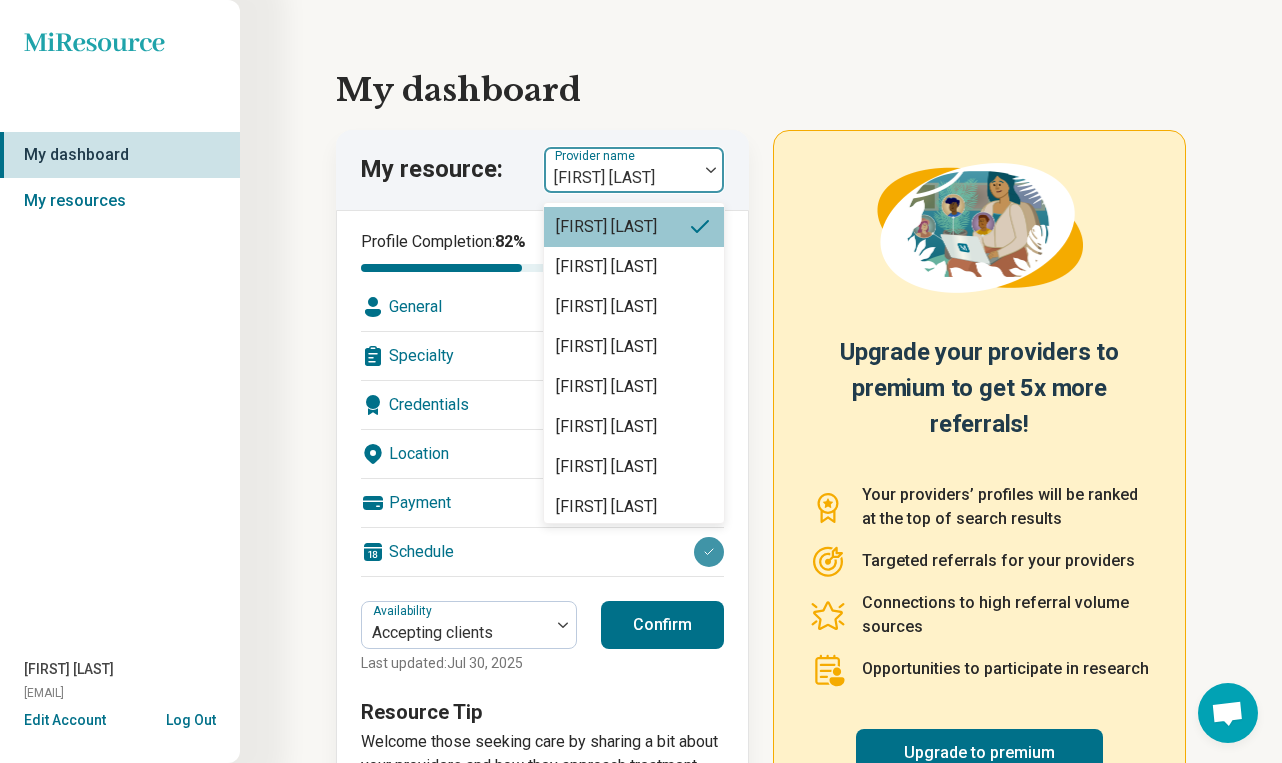 click on "[FIRST] [LAST]" at bounding box center (621, 178) 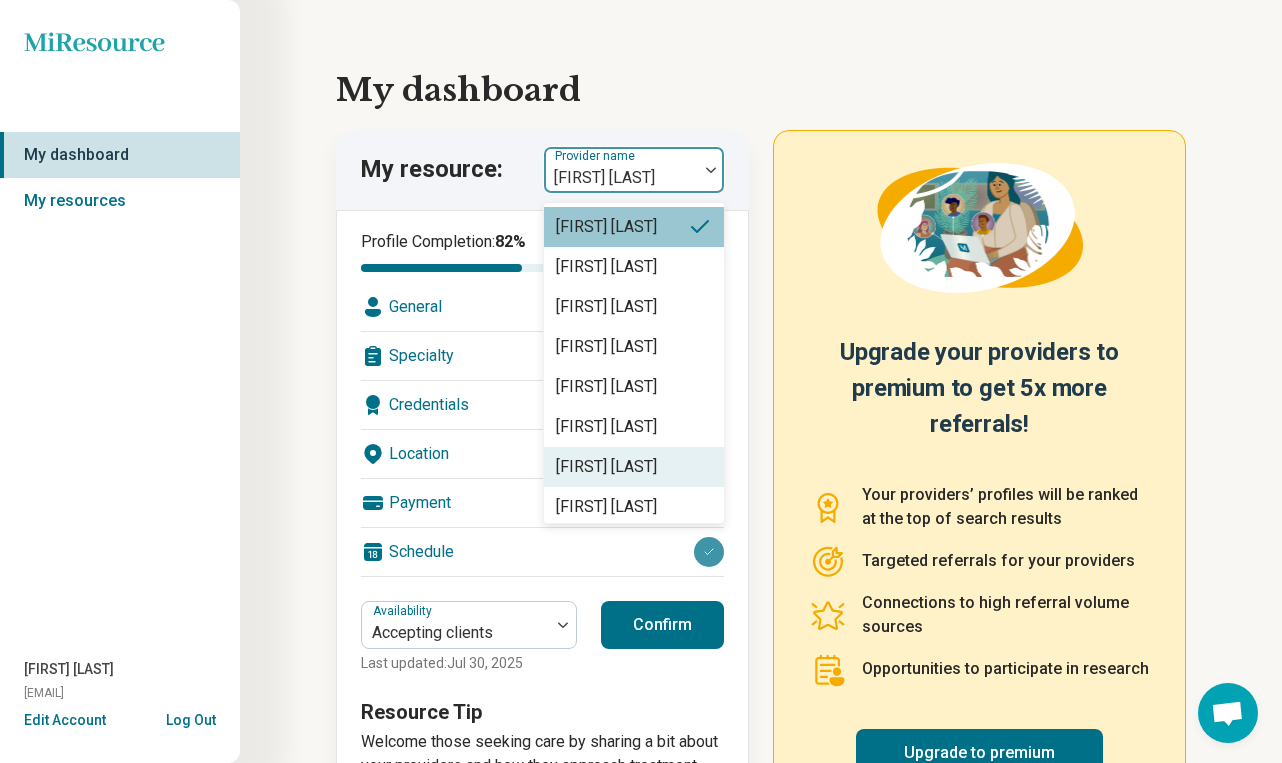 click on "Alecia Denillo" at bounding box center (606, 467) 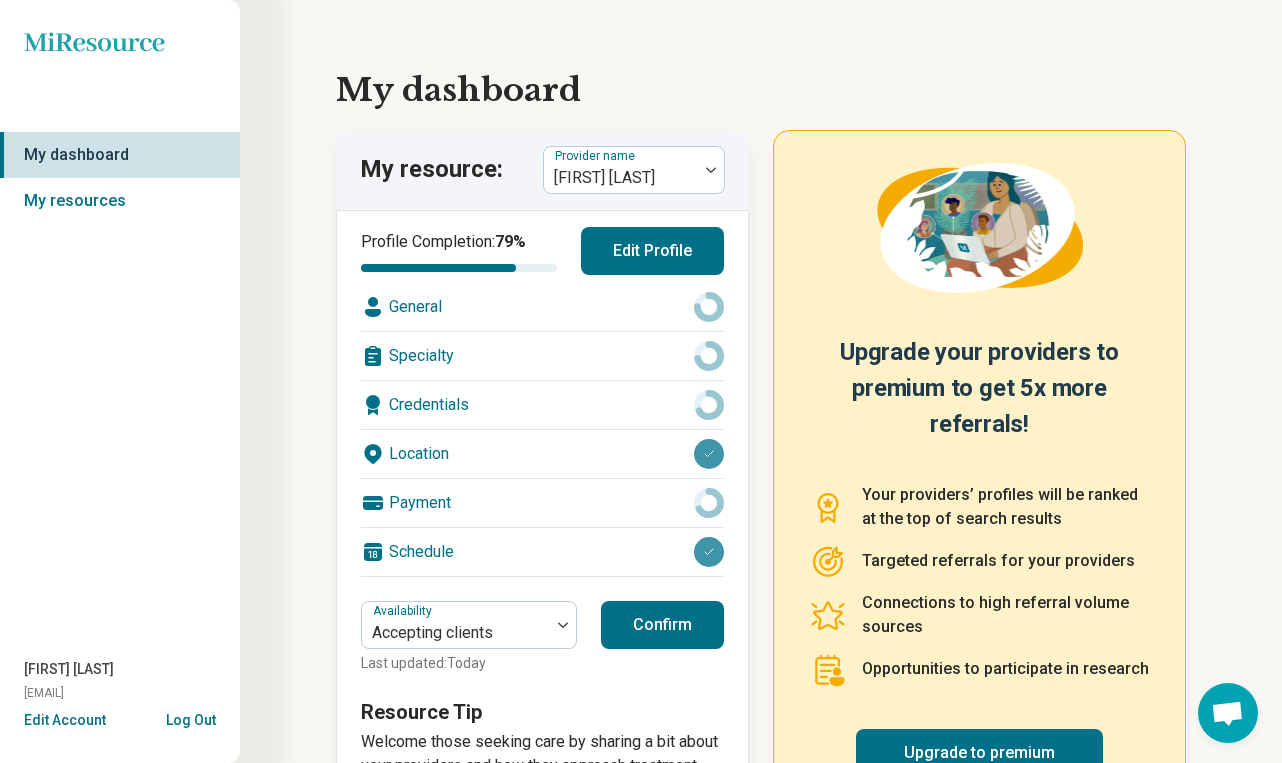 click on "Edit Profile" at bounding box center [652, 251] 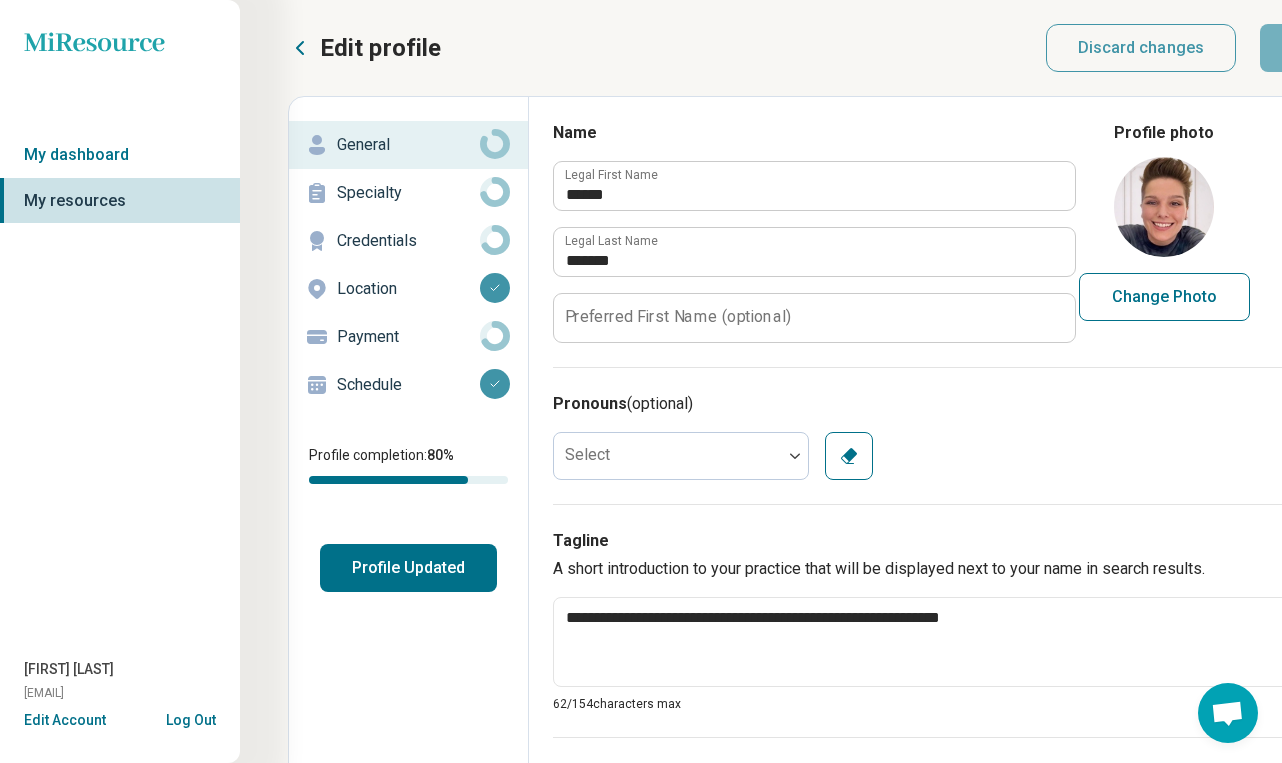 click on "Location" at bounding box center [408, 289] 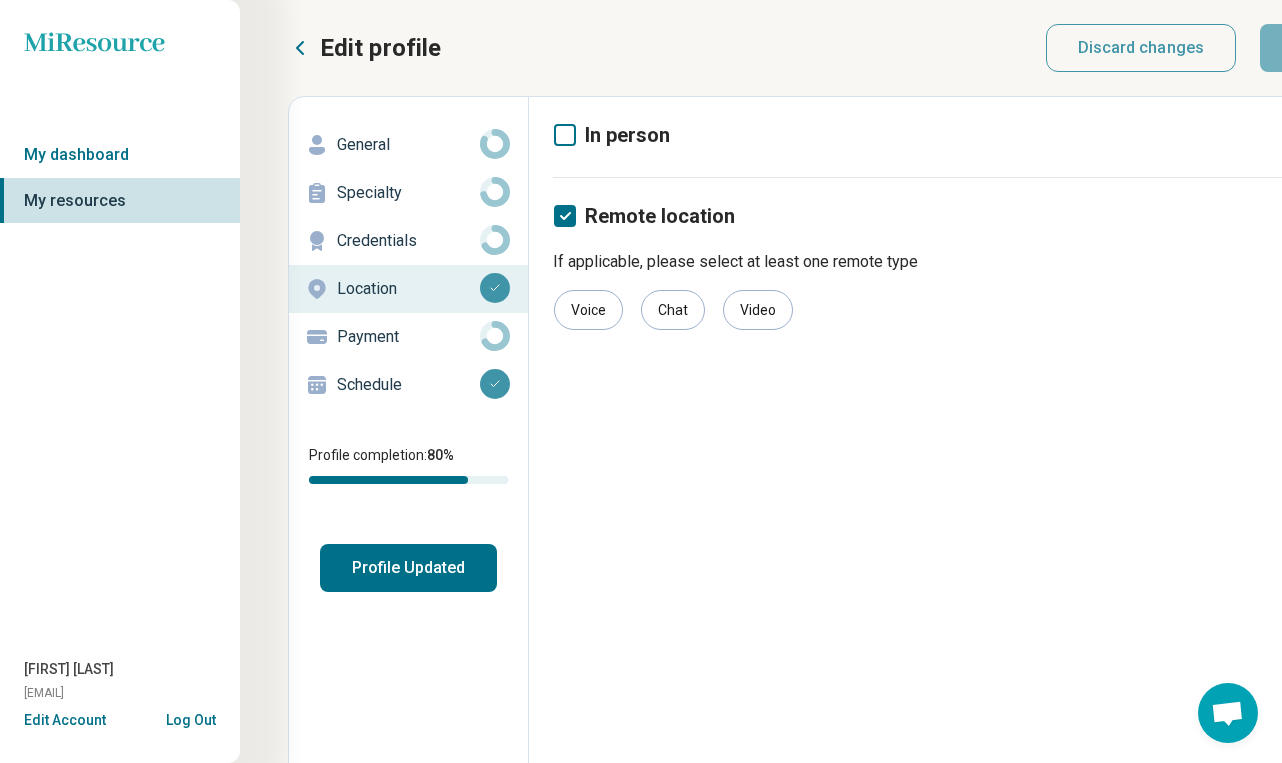 click on "Credentials" at bounding box center [408, 241] 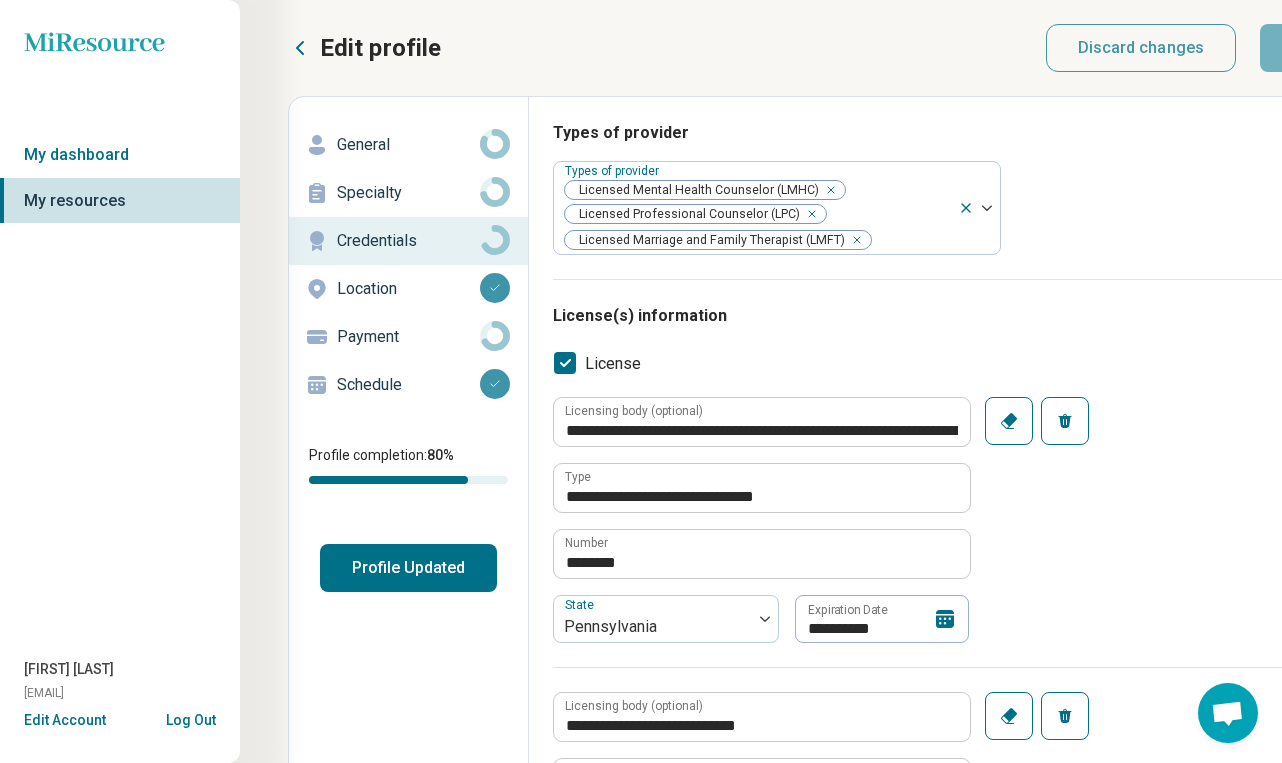 click on "Credentials" at bounding box center [408, 241] 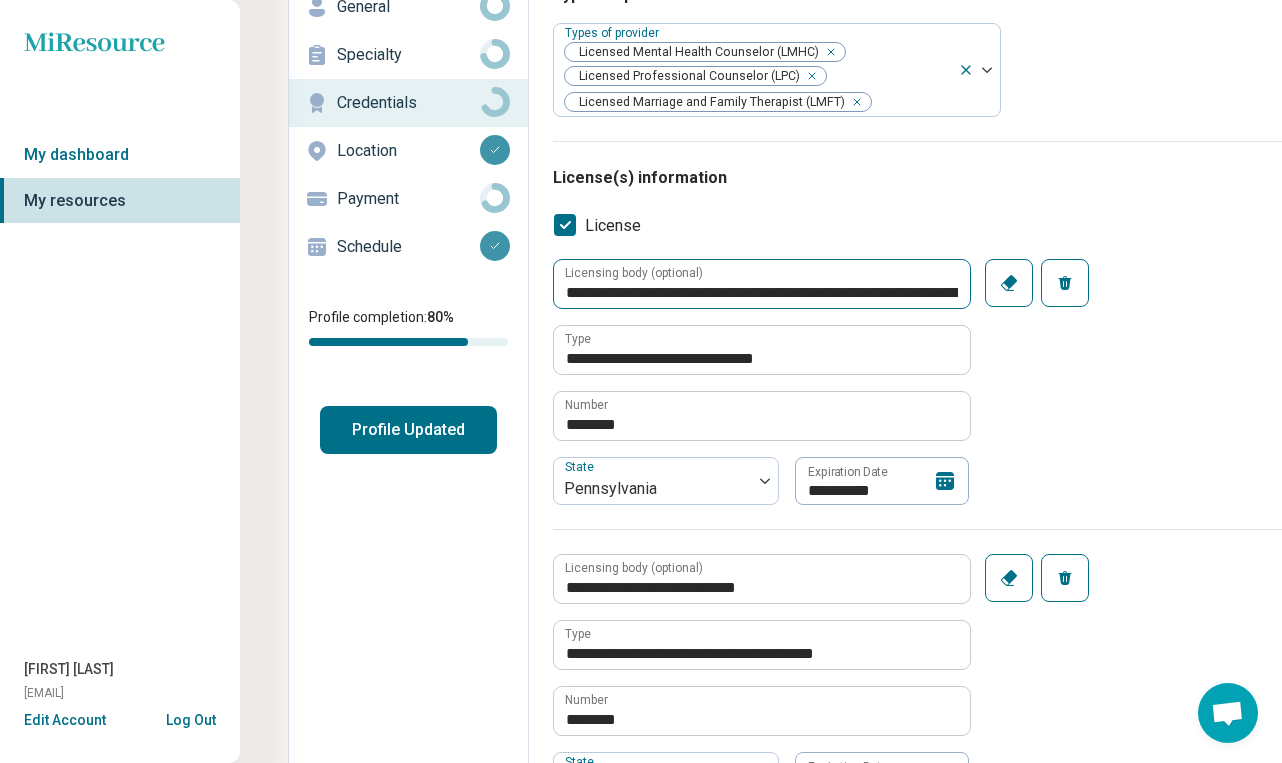 scroll, scrollTop: 150, scrollLeft: 0, axis: vertical 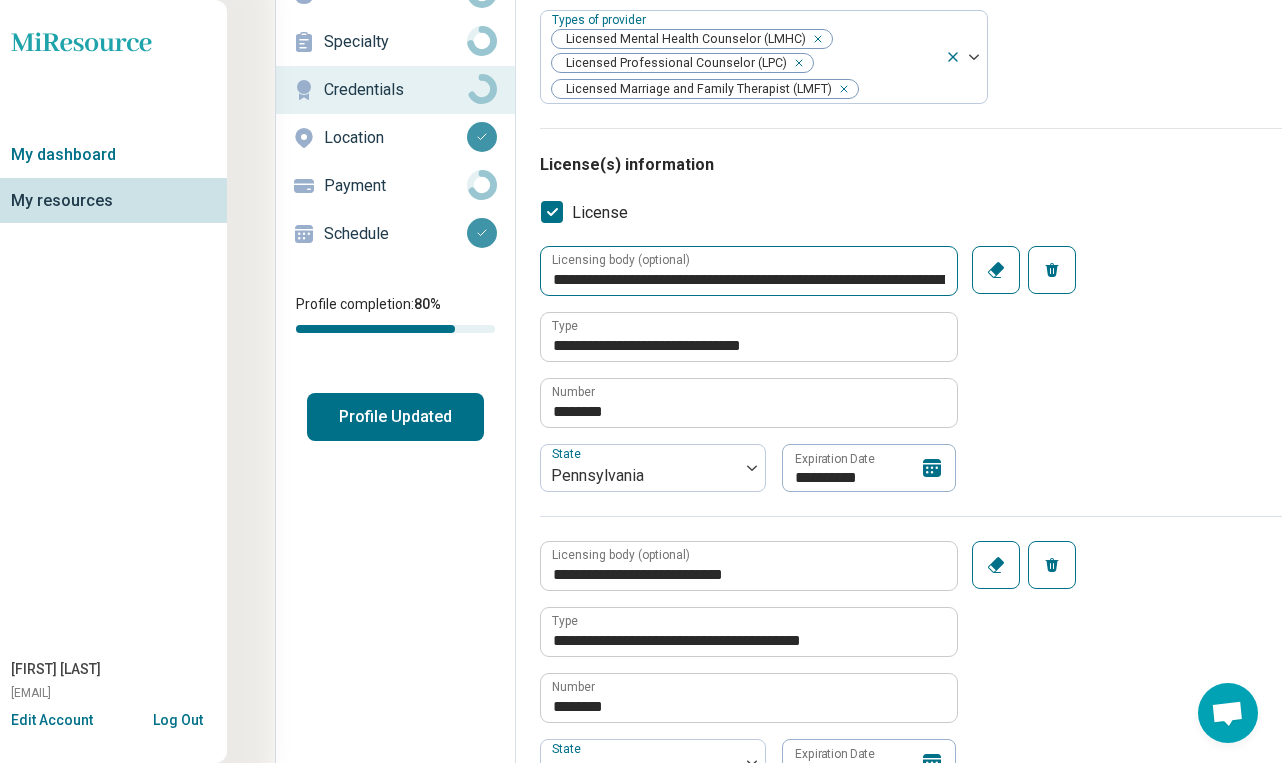 type on "*" 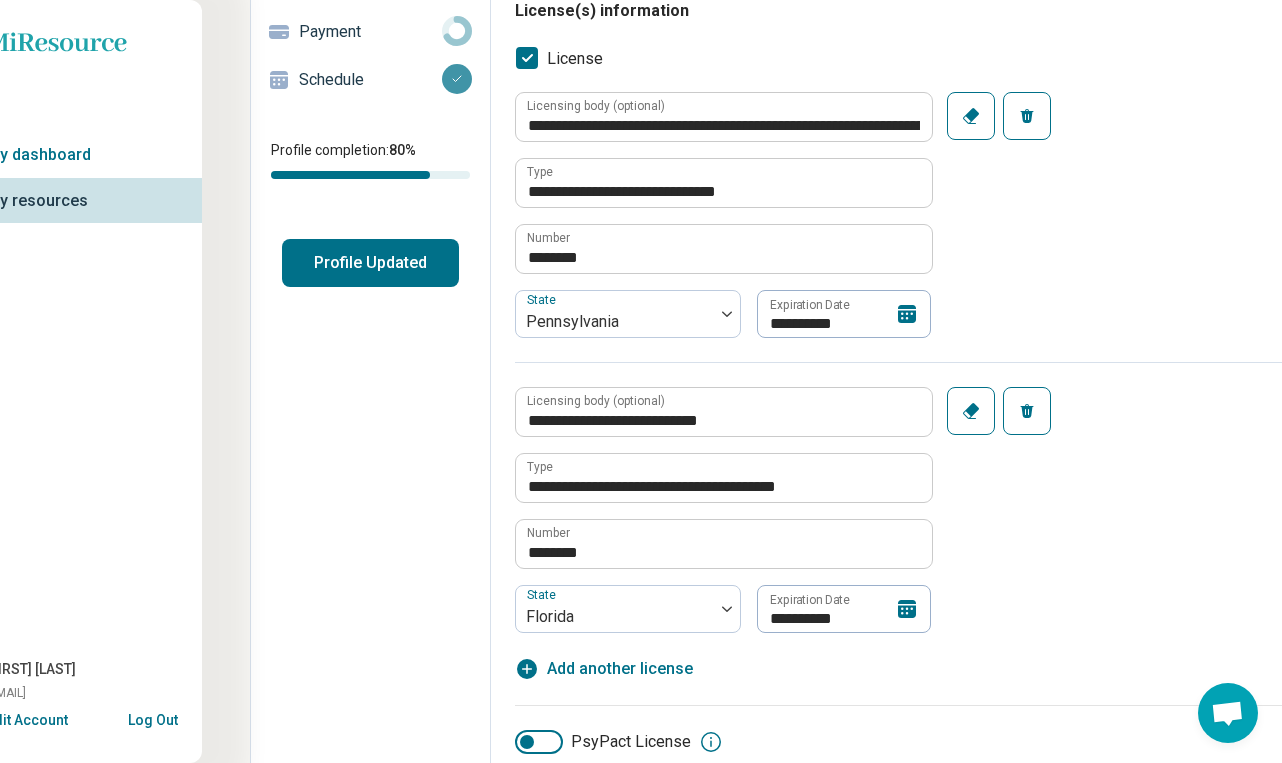 scroll, scrollTop: 240, scrollLeft: 38, axis: both 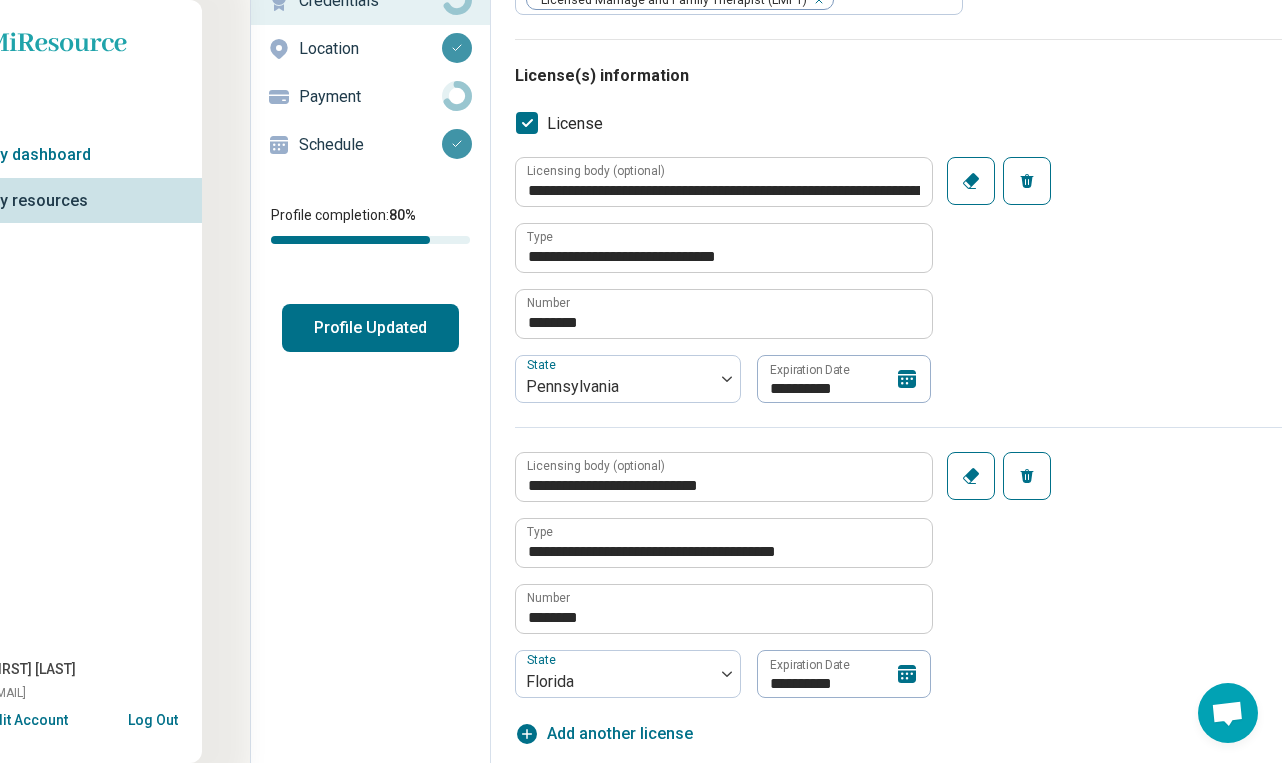 click on "Payment" at bounding box center [370, 97] 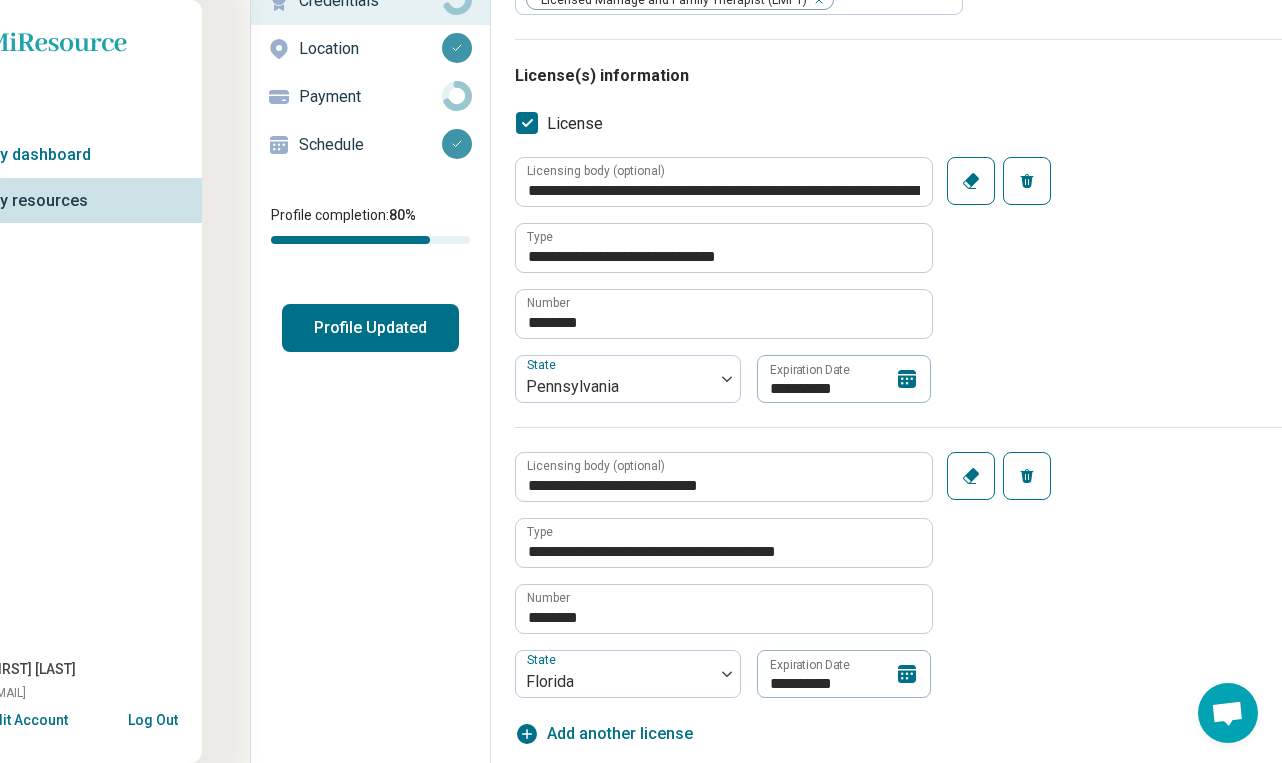 scroll, scrollTop: 0, scrollLeft: 38, axis: horizontal 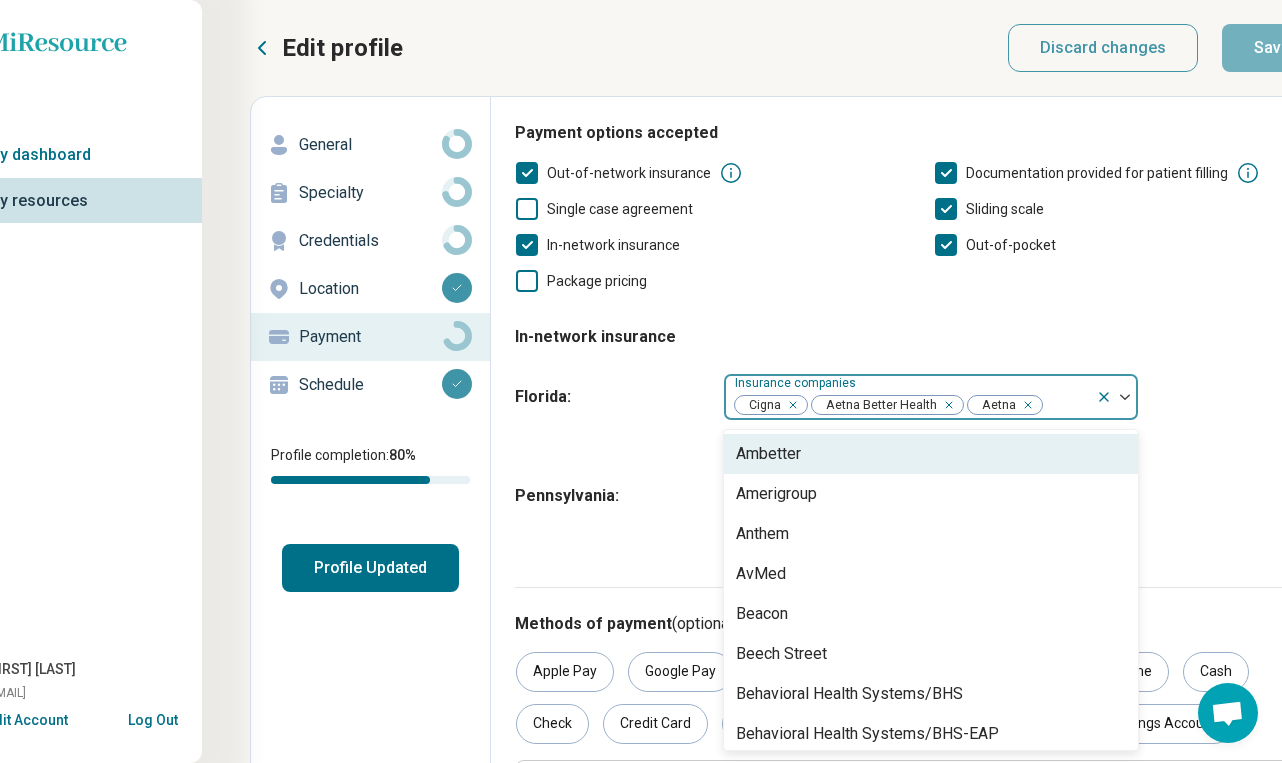 click at bounding box center [1066, 405] 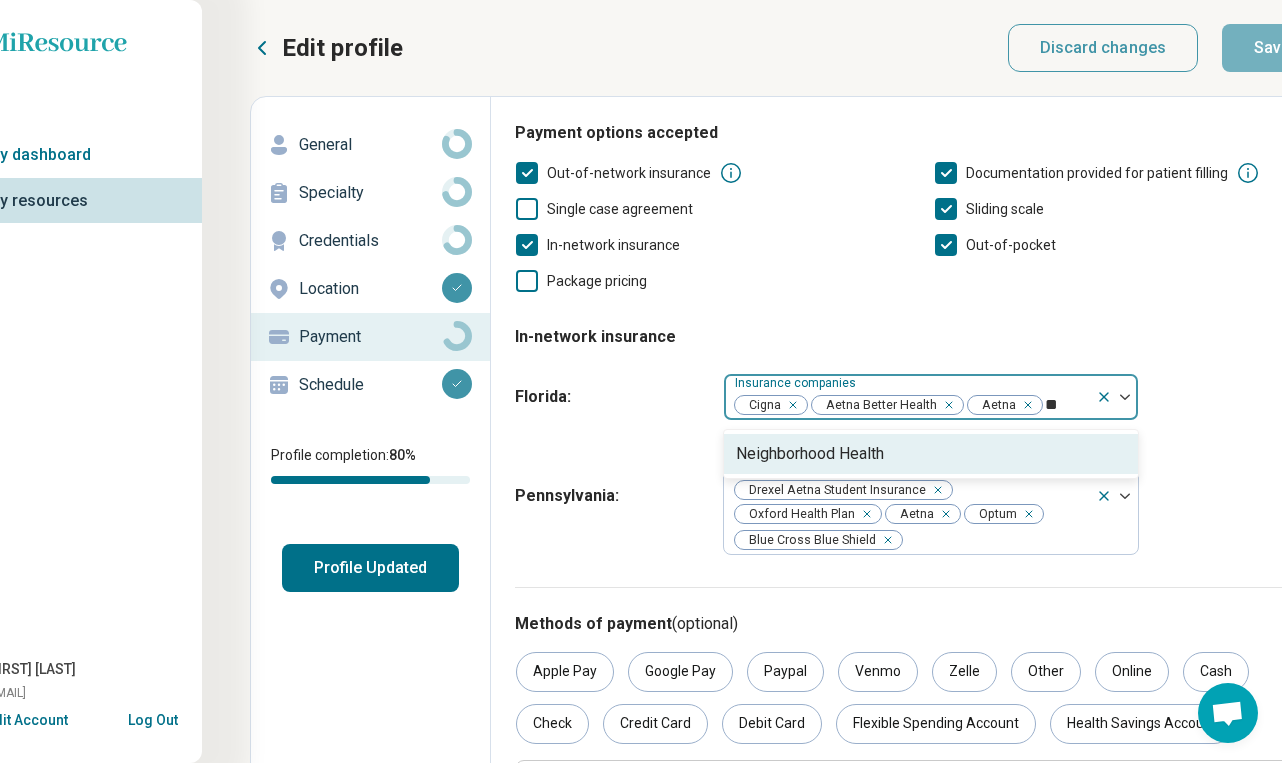 type on "*" 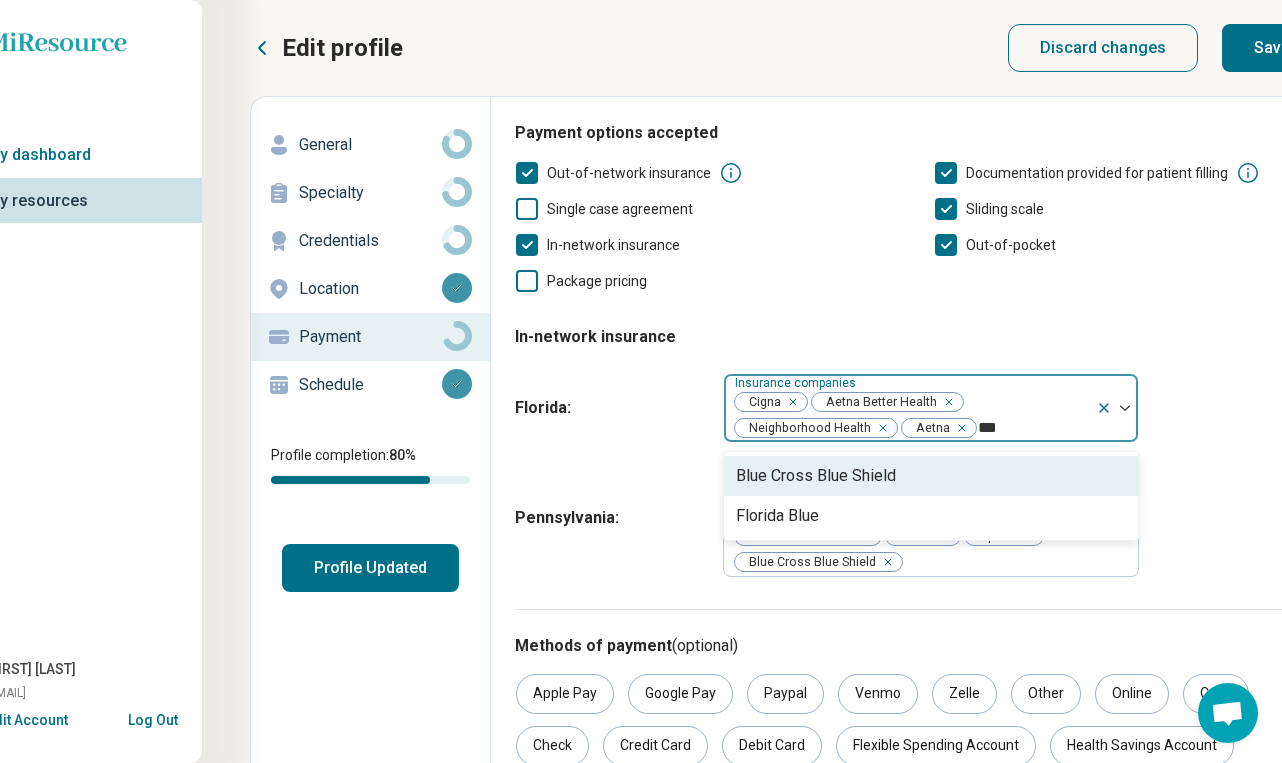type on "****" 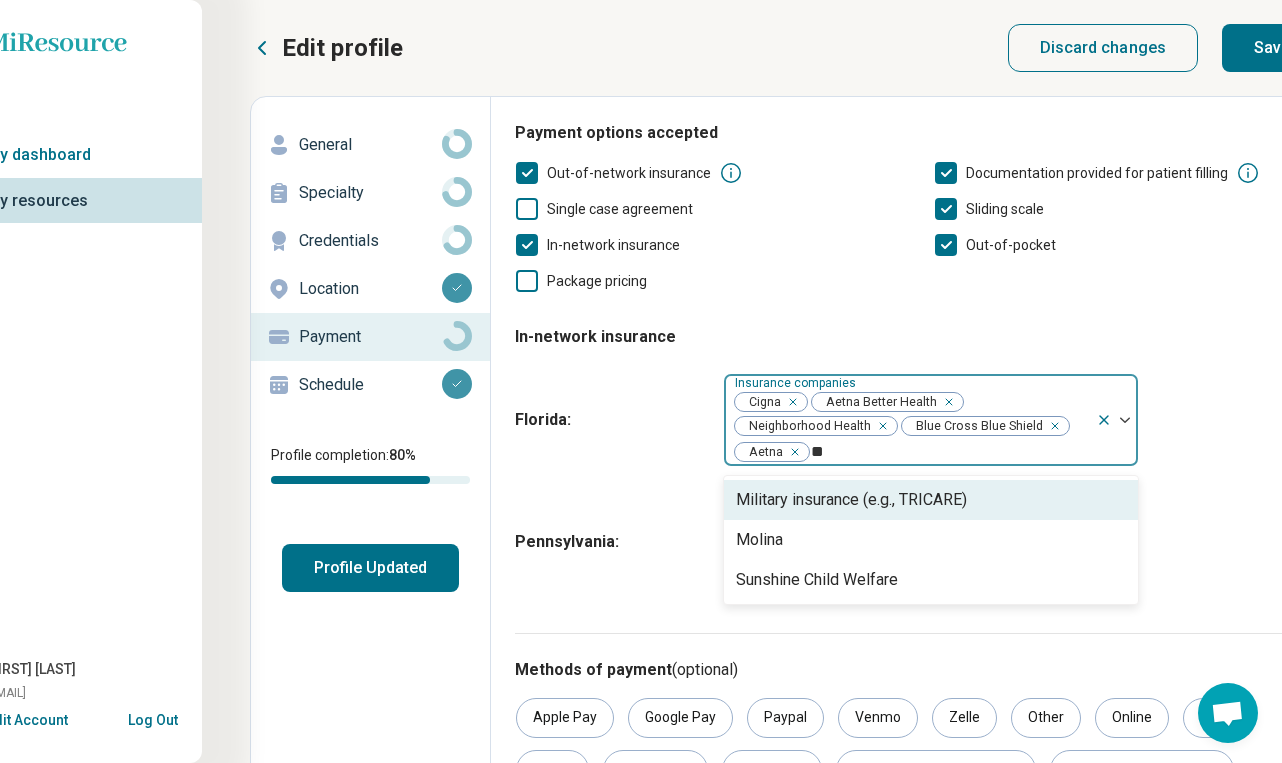 type on "*" 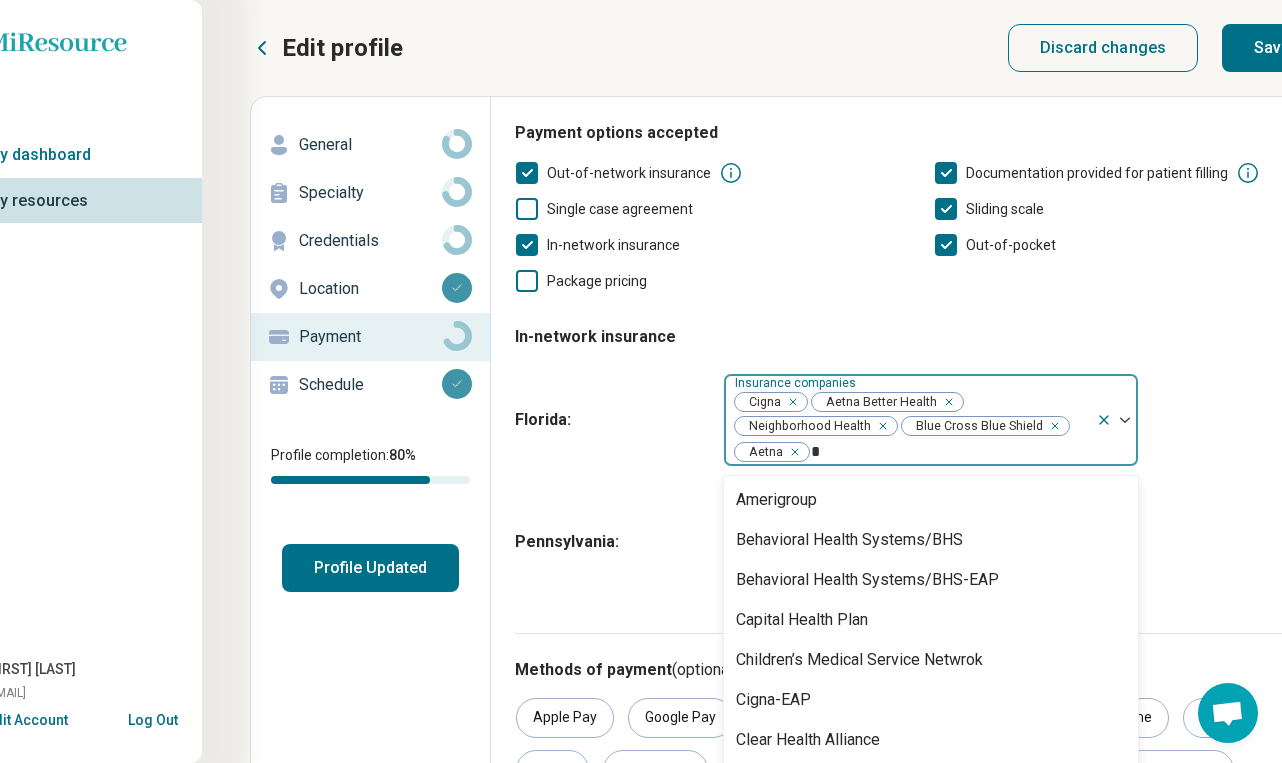 type 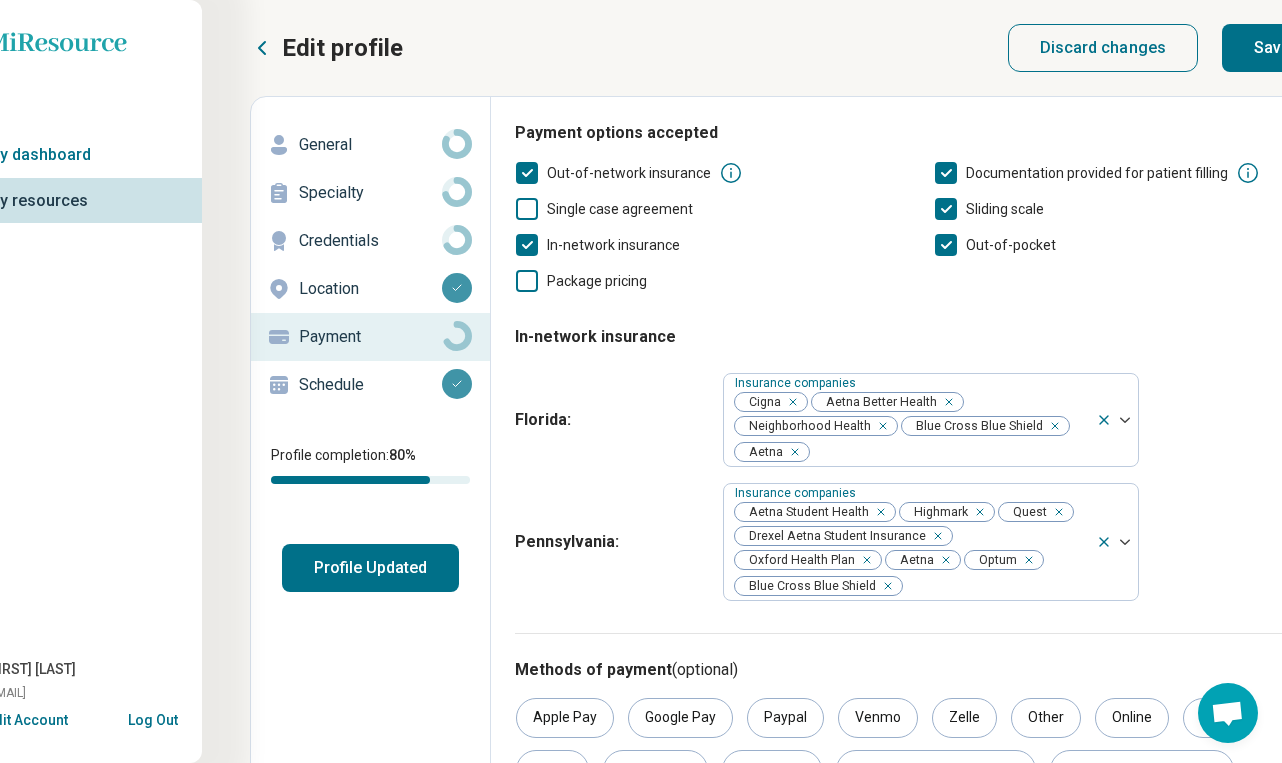 click on "Florida : Insurance companies Cigna Aetna Better Health Neighborhood Health Blue Cross Blue Shield Aetna" at bounding box center (906, 420) 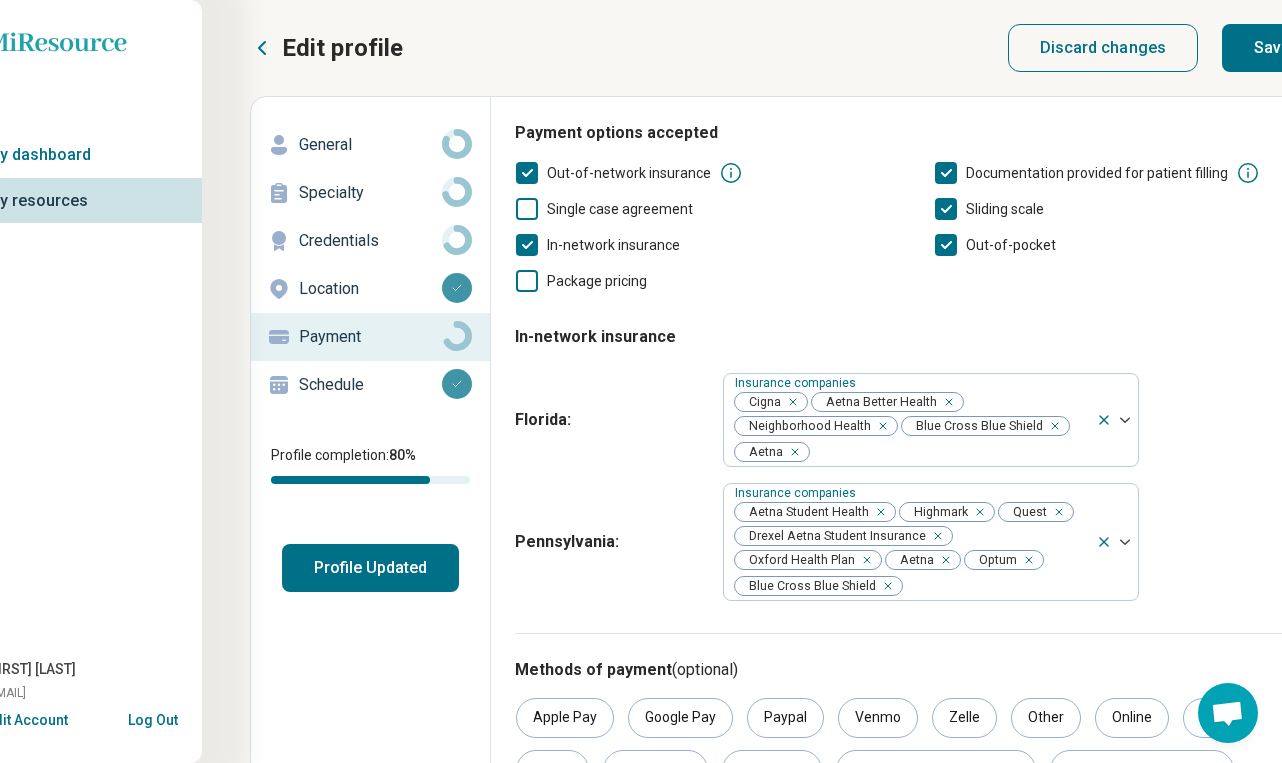 click on "Save" at bounding box center [1272, 48] 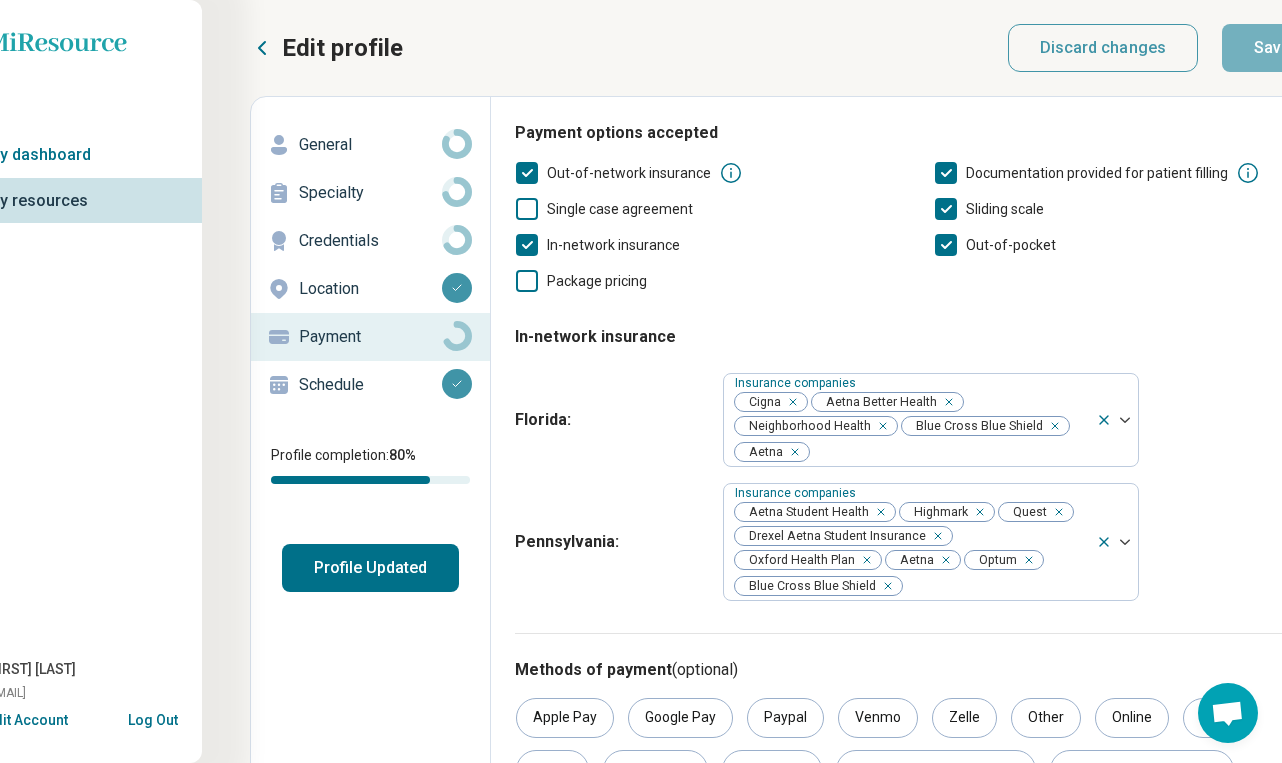 click on "Profile Updated" at bounding box center [370, 568] 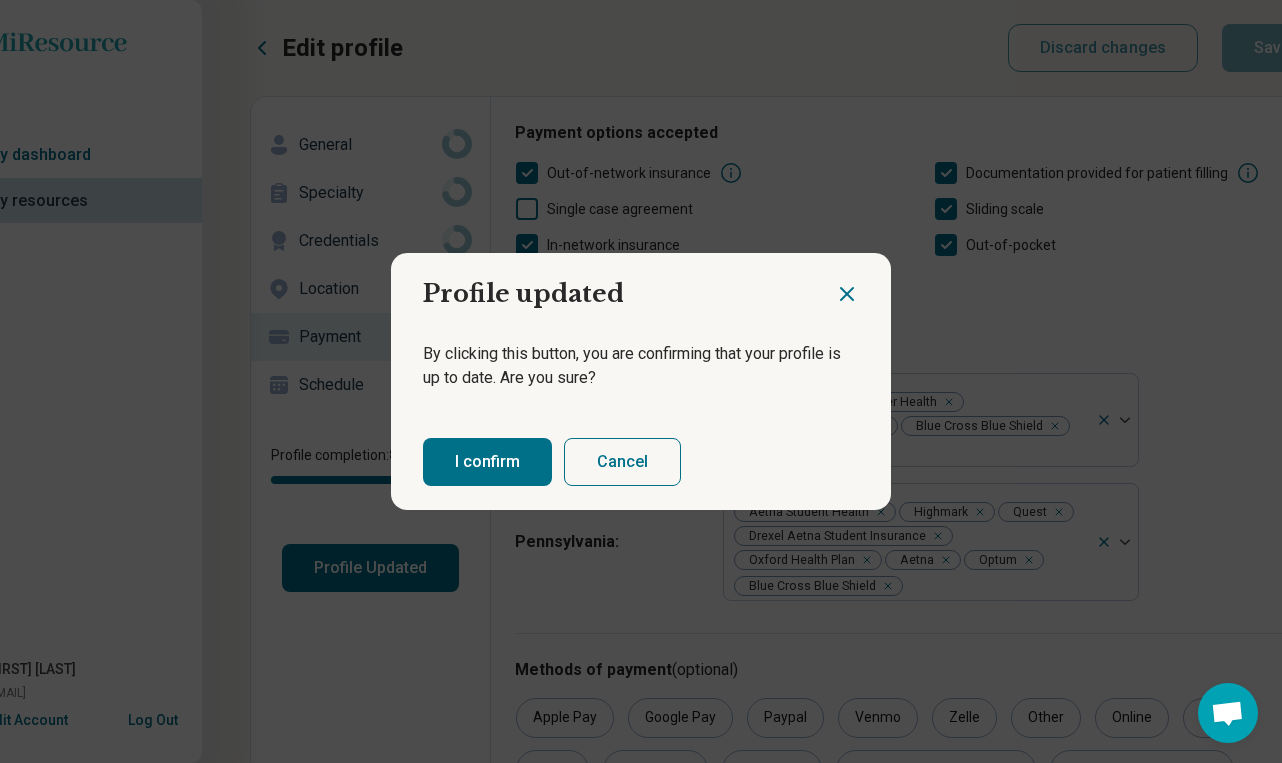 click on "I confirm" at bounding box center (487, 462) 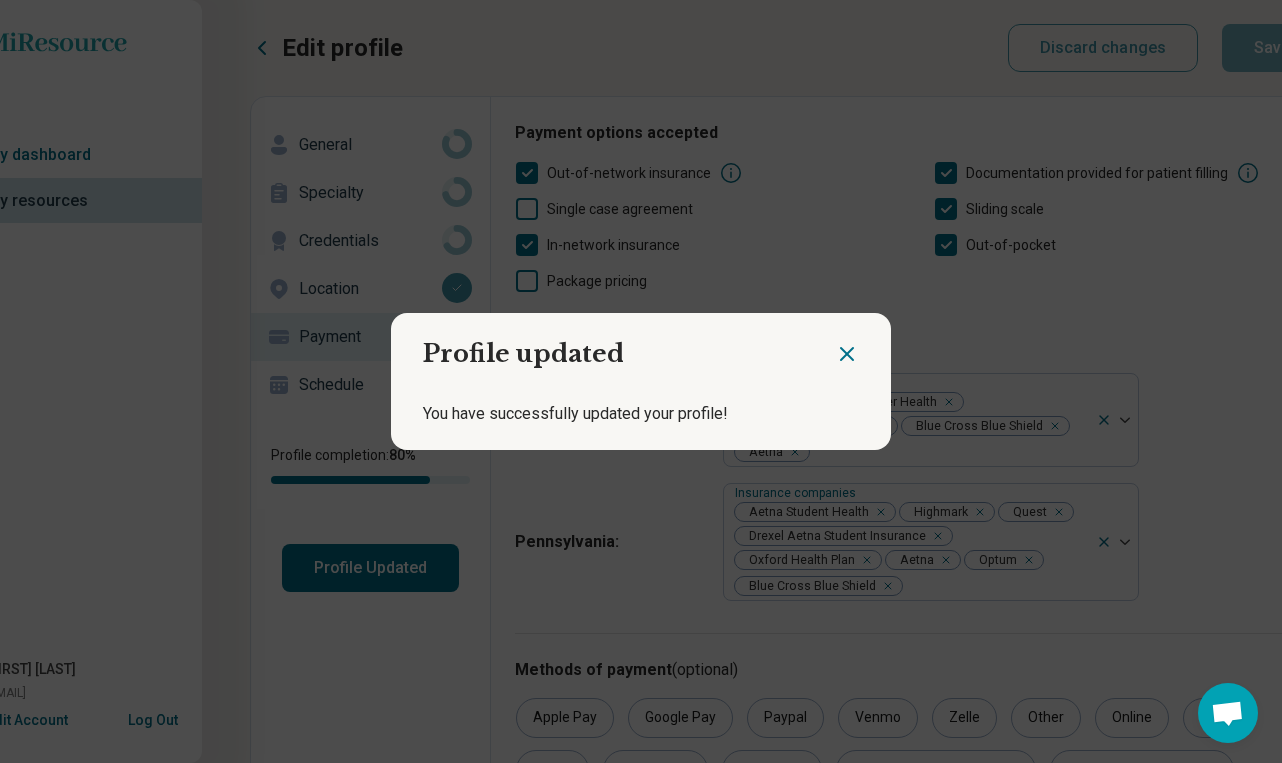 click 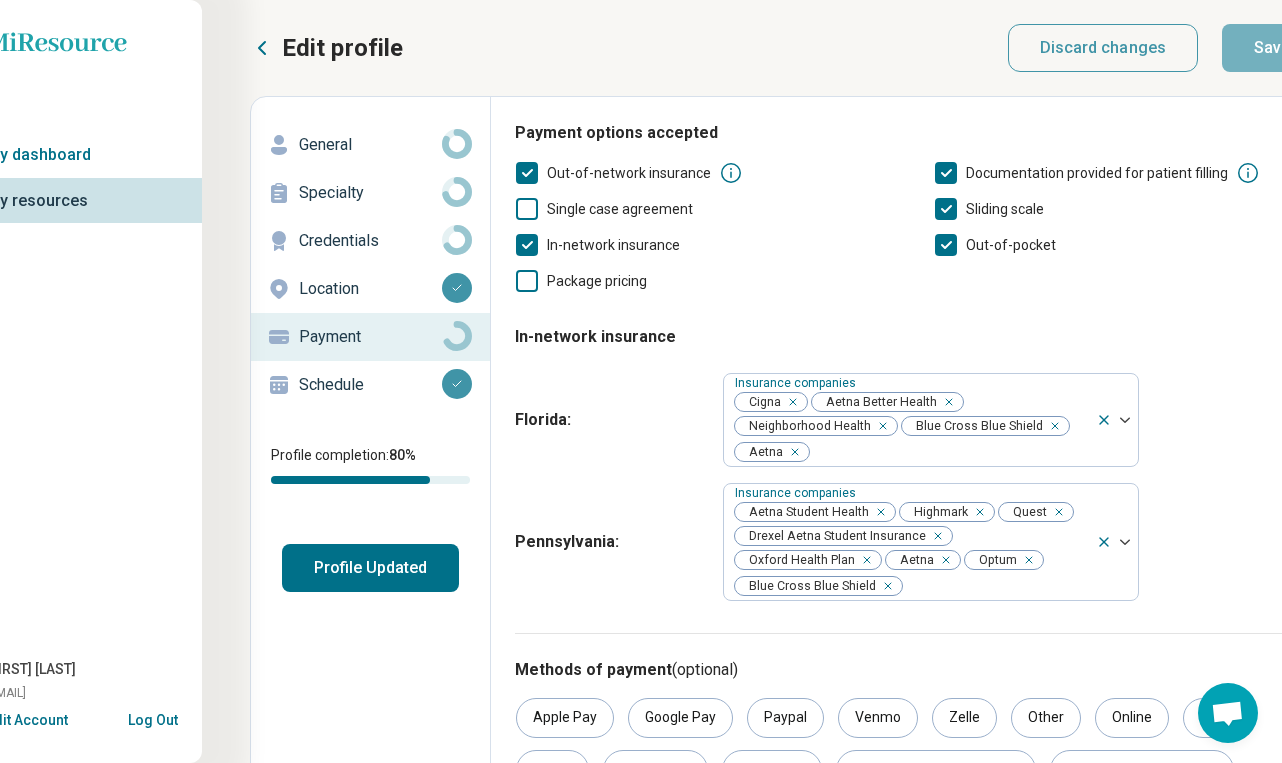 scroll, scrollTop: 0, scrollLeft: 0, axis: both 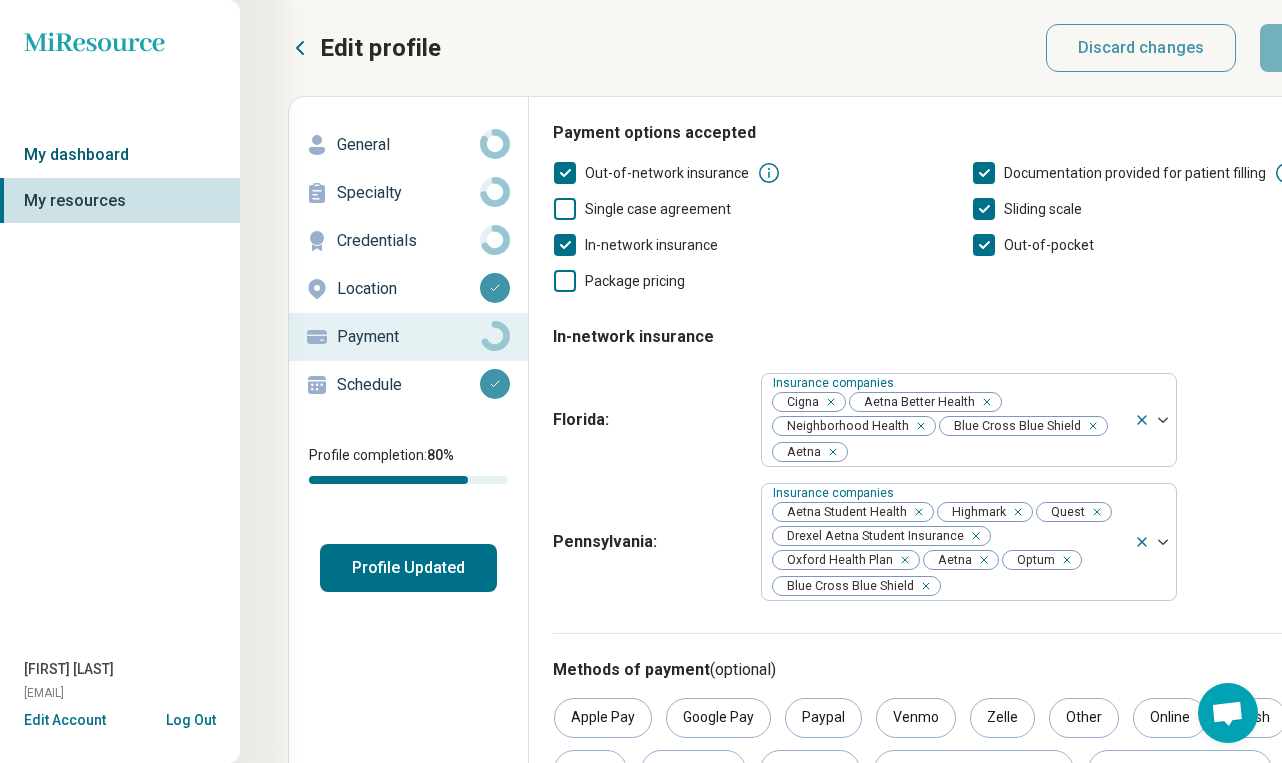 click on "My dashboard" at bounding box center (120, 155) 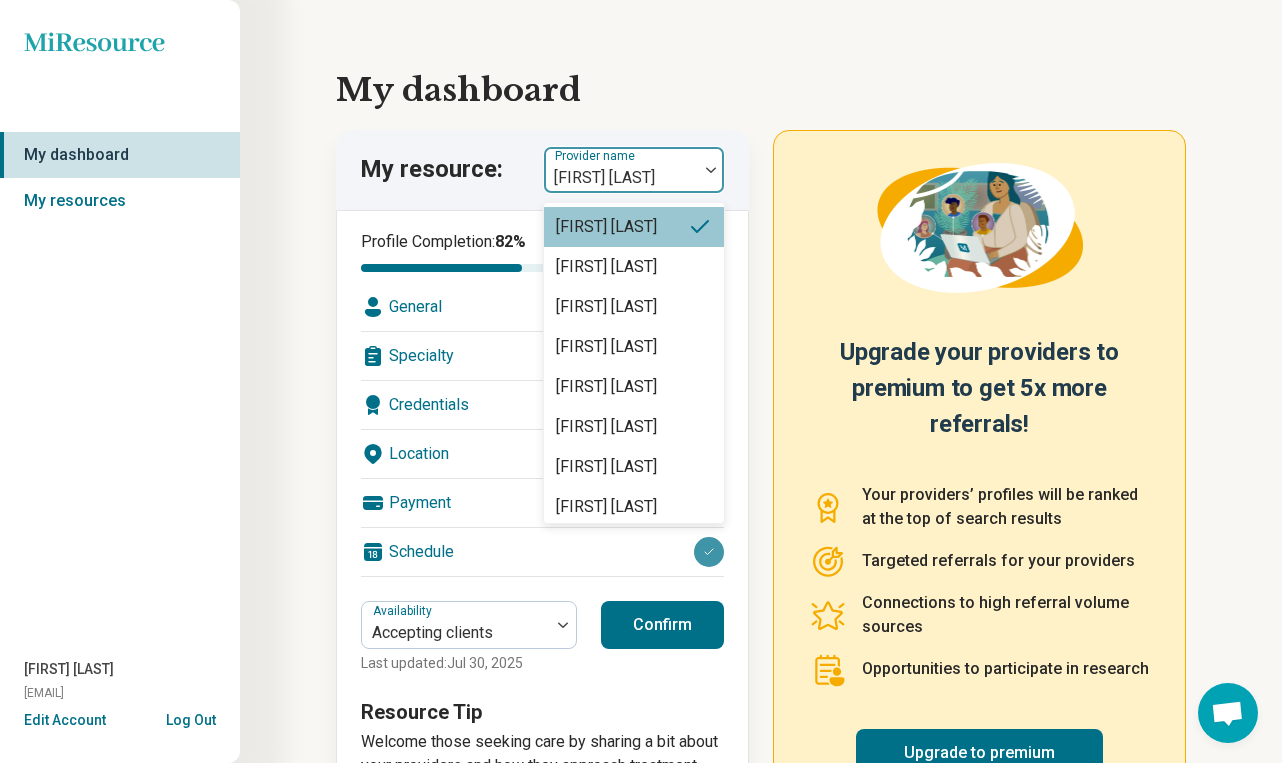 click on "[FIRST] [LAST]" at bounding box center (621, 178) 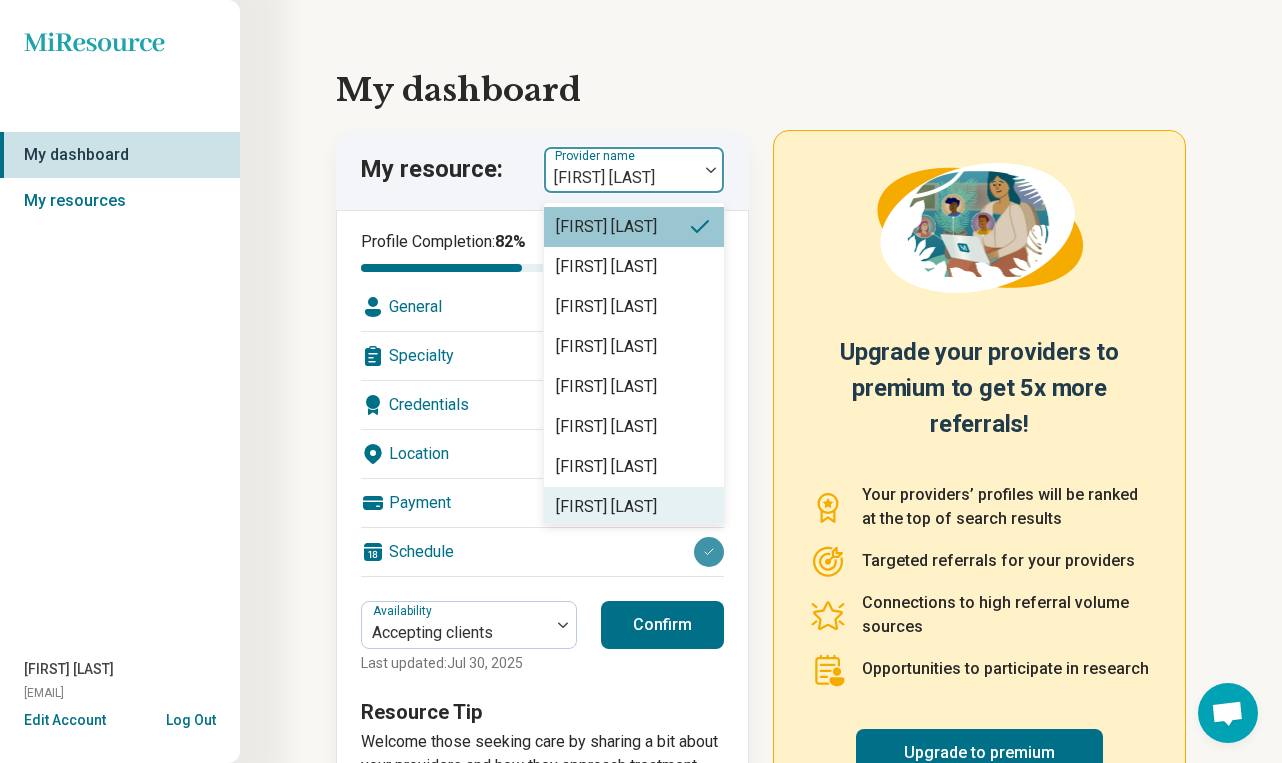 click on "Micaela Schiff" at bounding box center [606, 507] 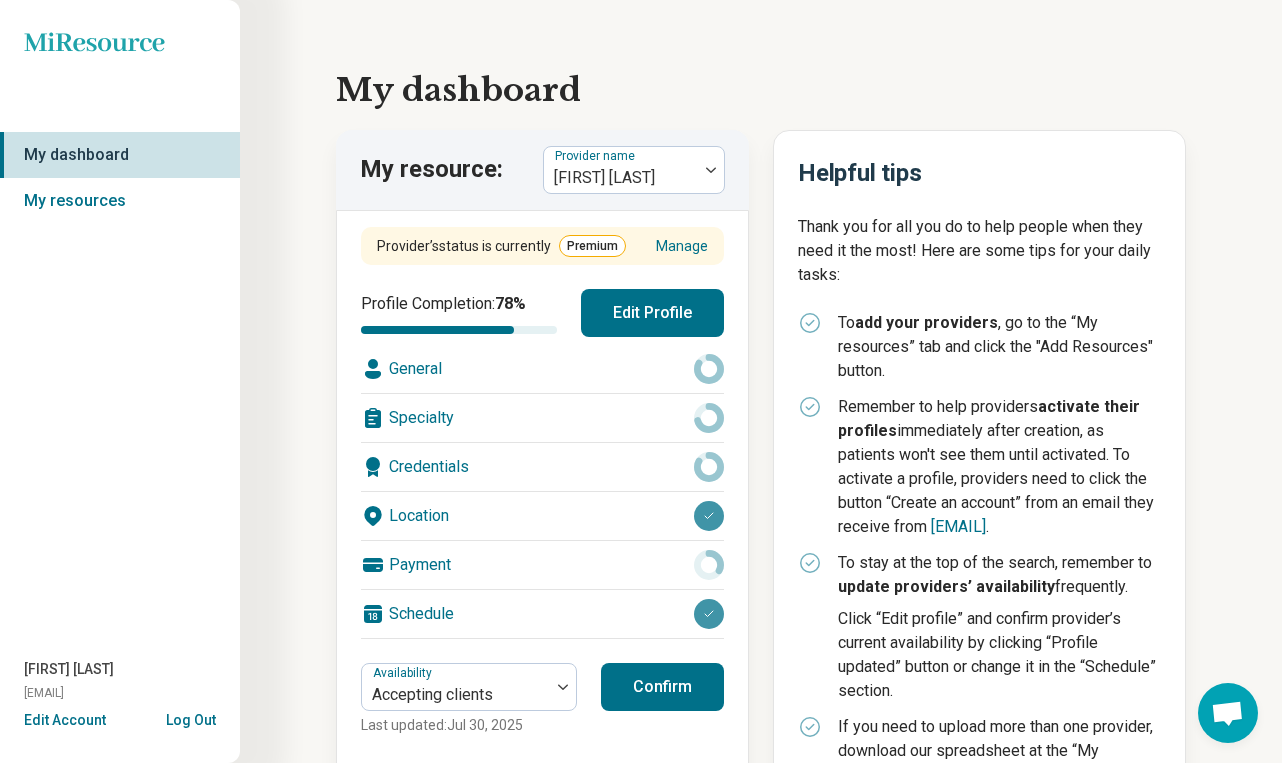 click on "Edit Profile" at bounding box center (652, 313) 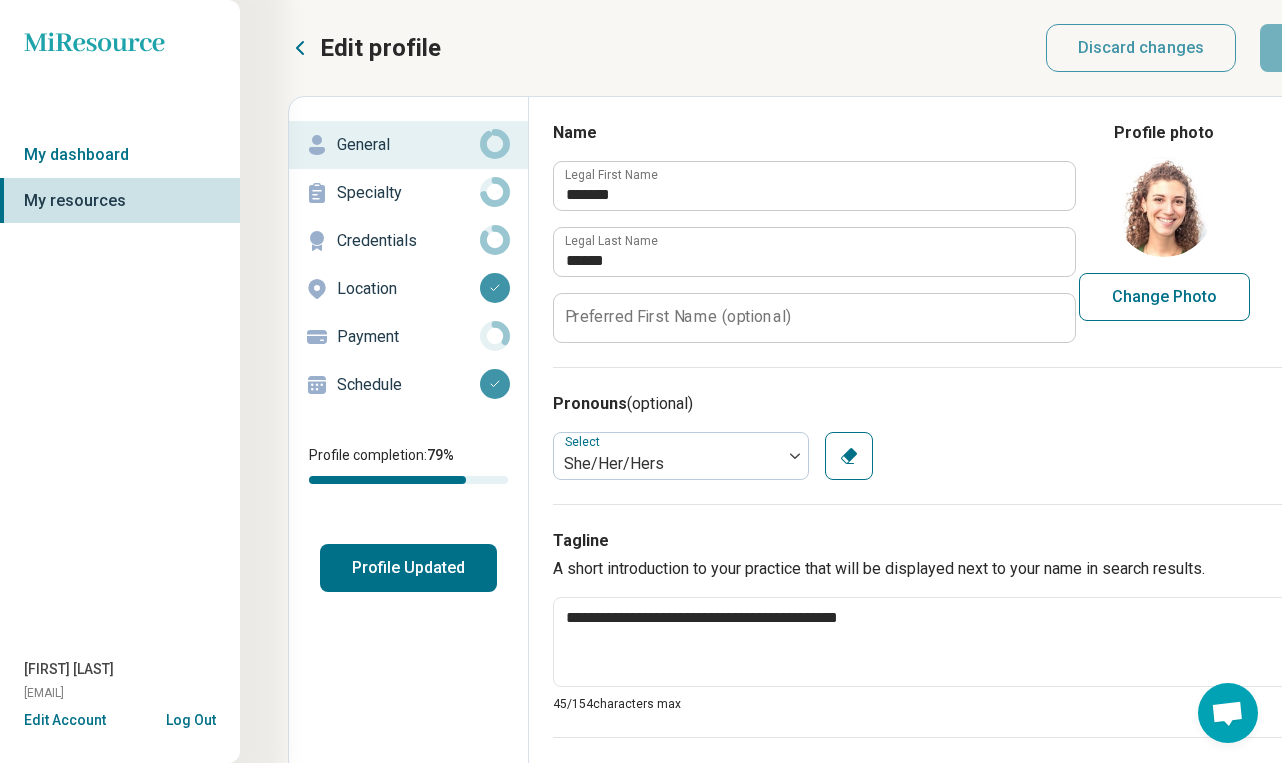 type on "*" 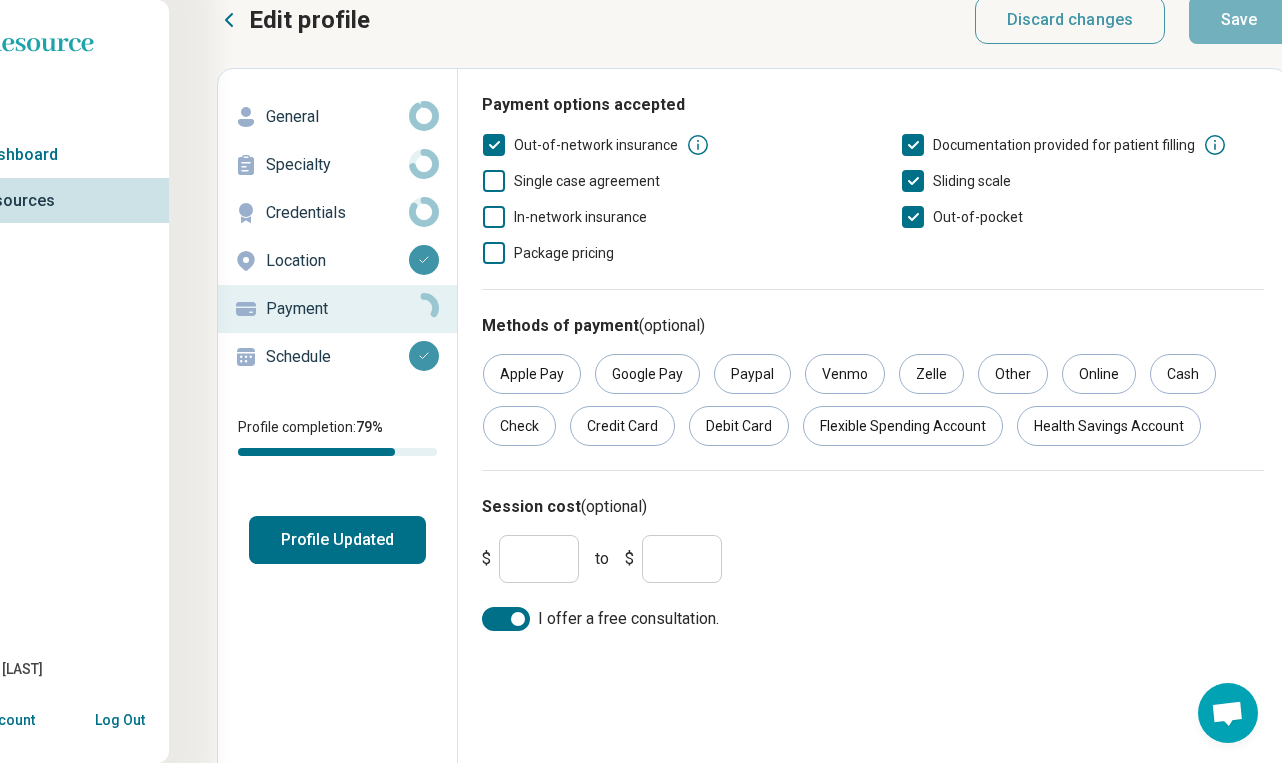 scroll, scrollTop: 39, scrollLeft: 71, axis: both 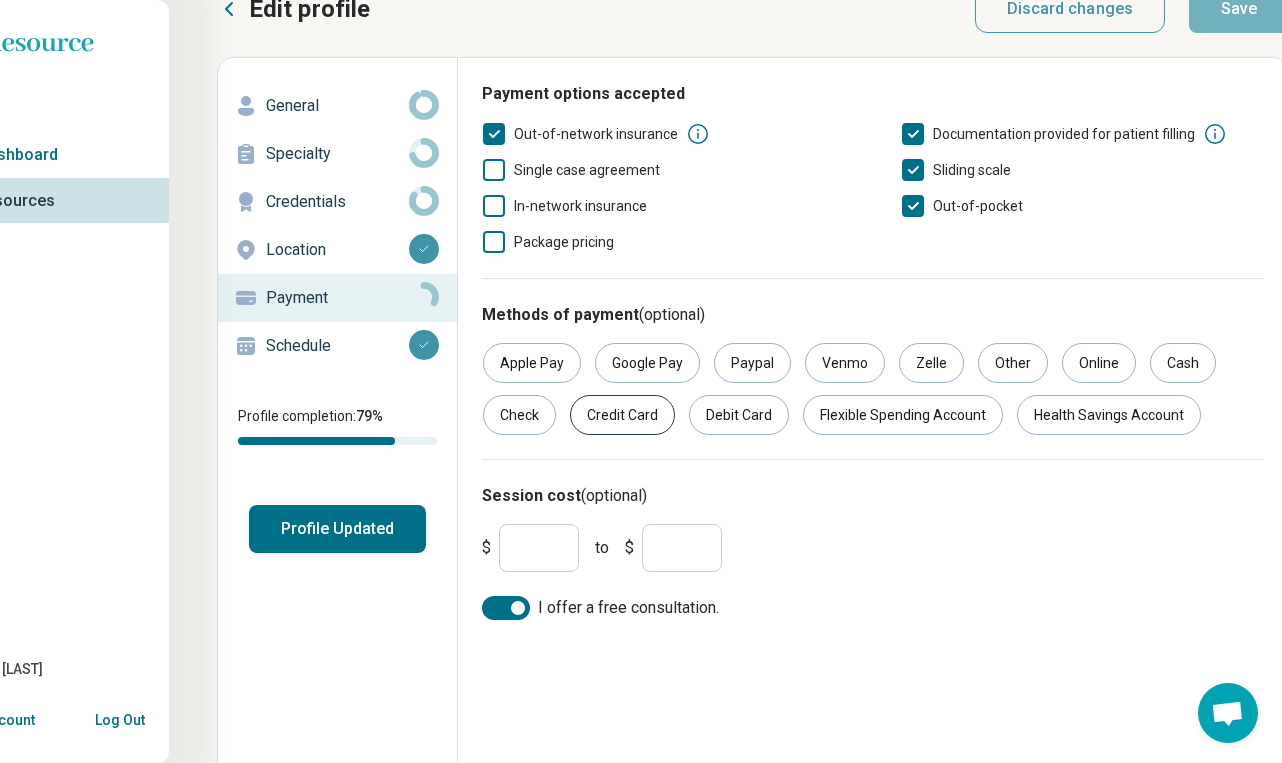 click on "Credit Card" at bounding box center [622, 415] 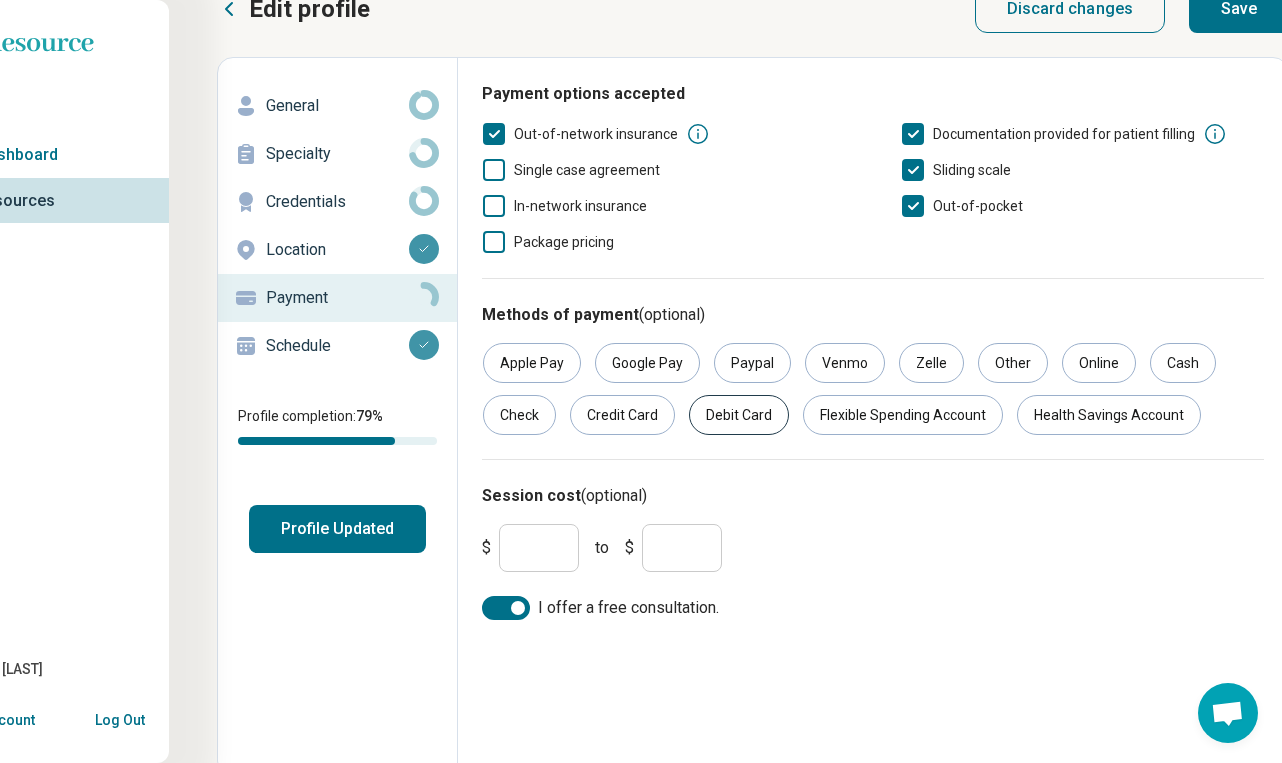 click on "Debit Card" at bounding box center (739, 415) 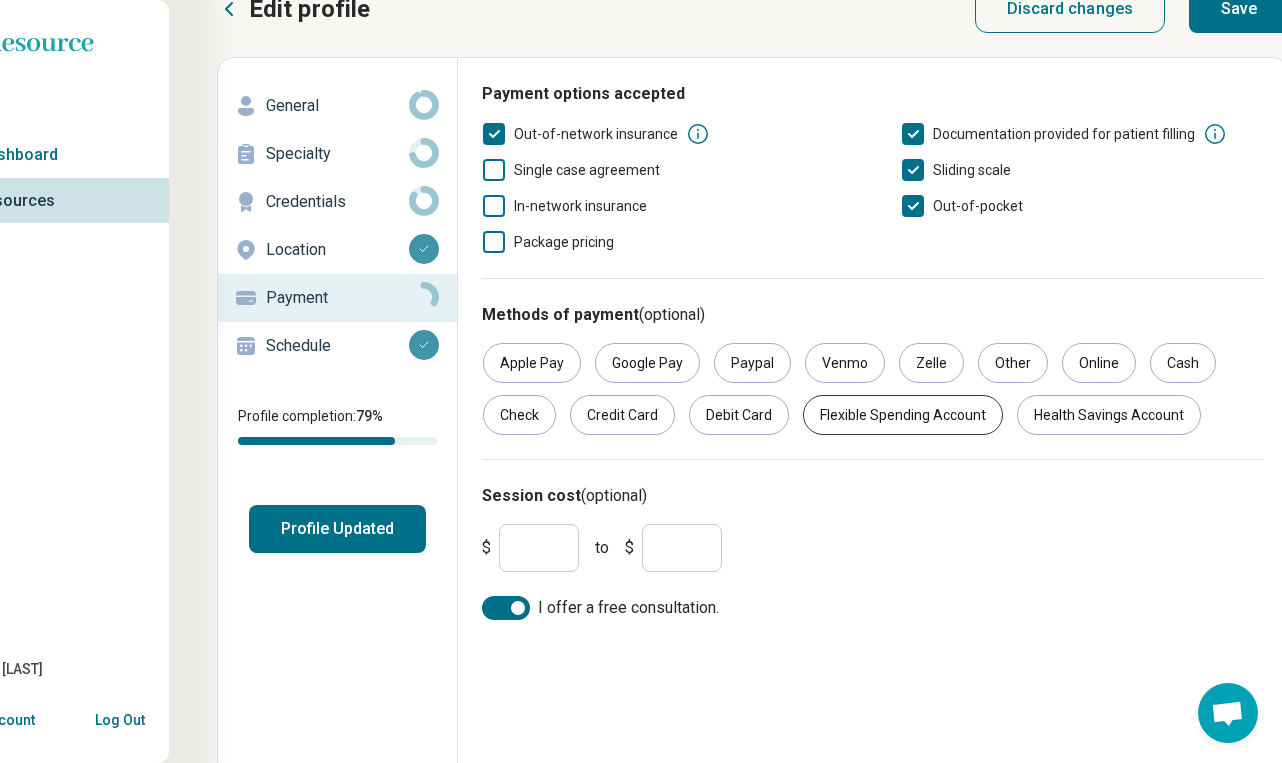 click on "Flexible Spending Account" at bounding box center [903, 415] 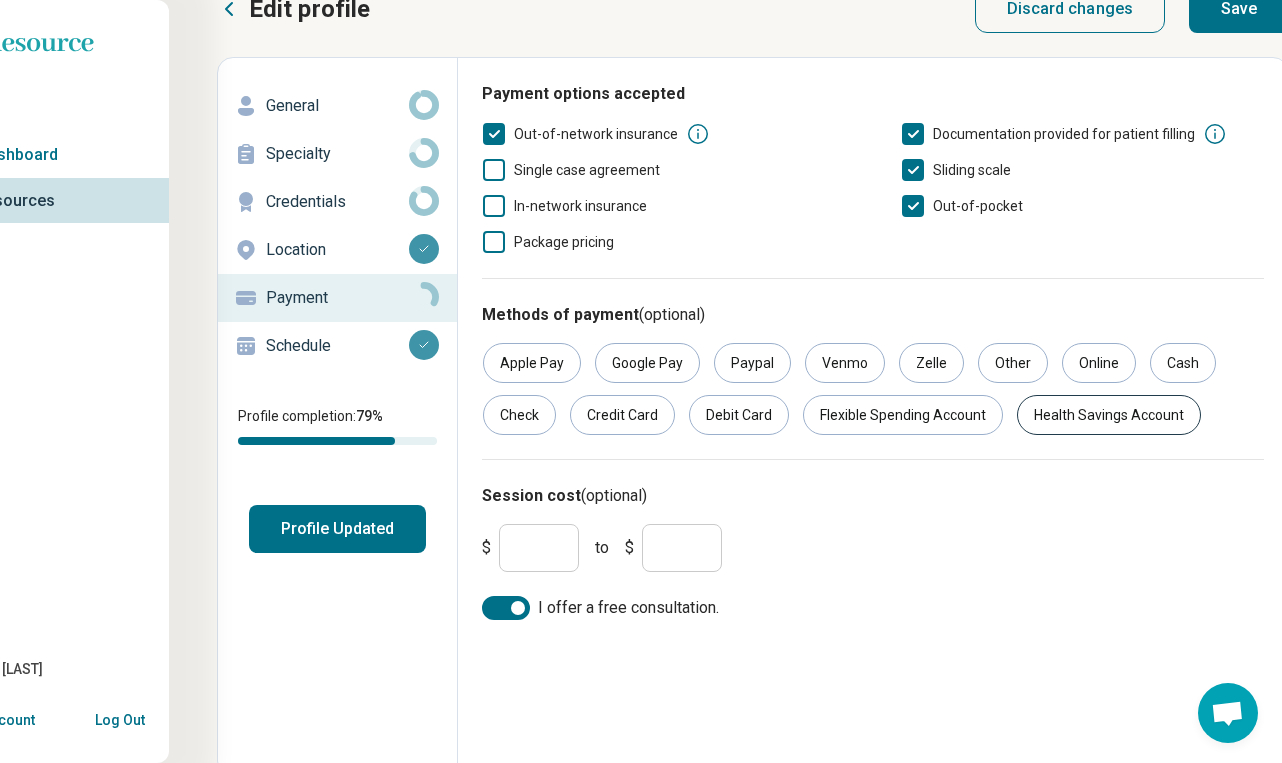 click on "Health Savings Account" at bounding box center [1109, 415] 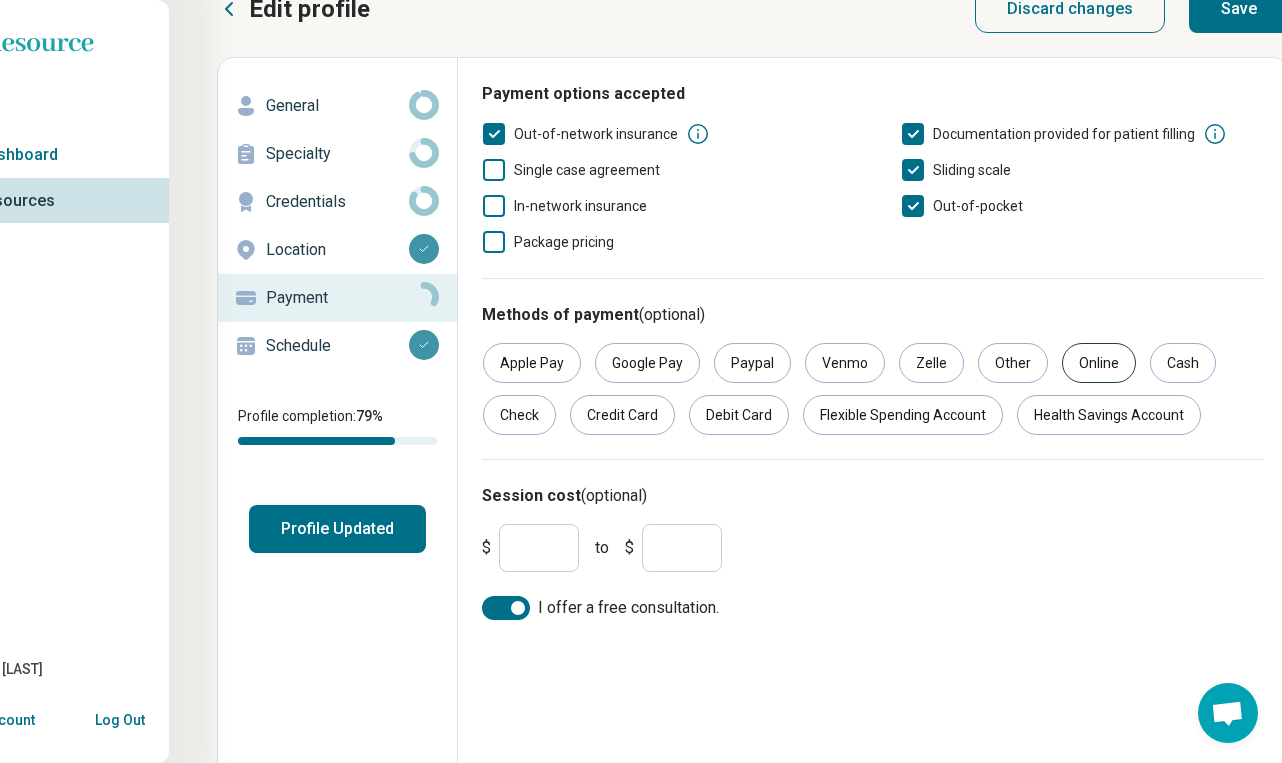 click on "Online" at bounding box center (1099, 363) 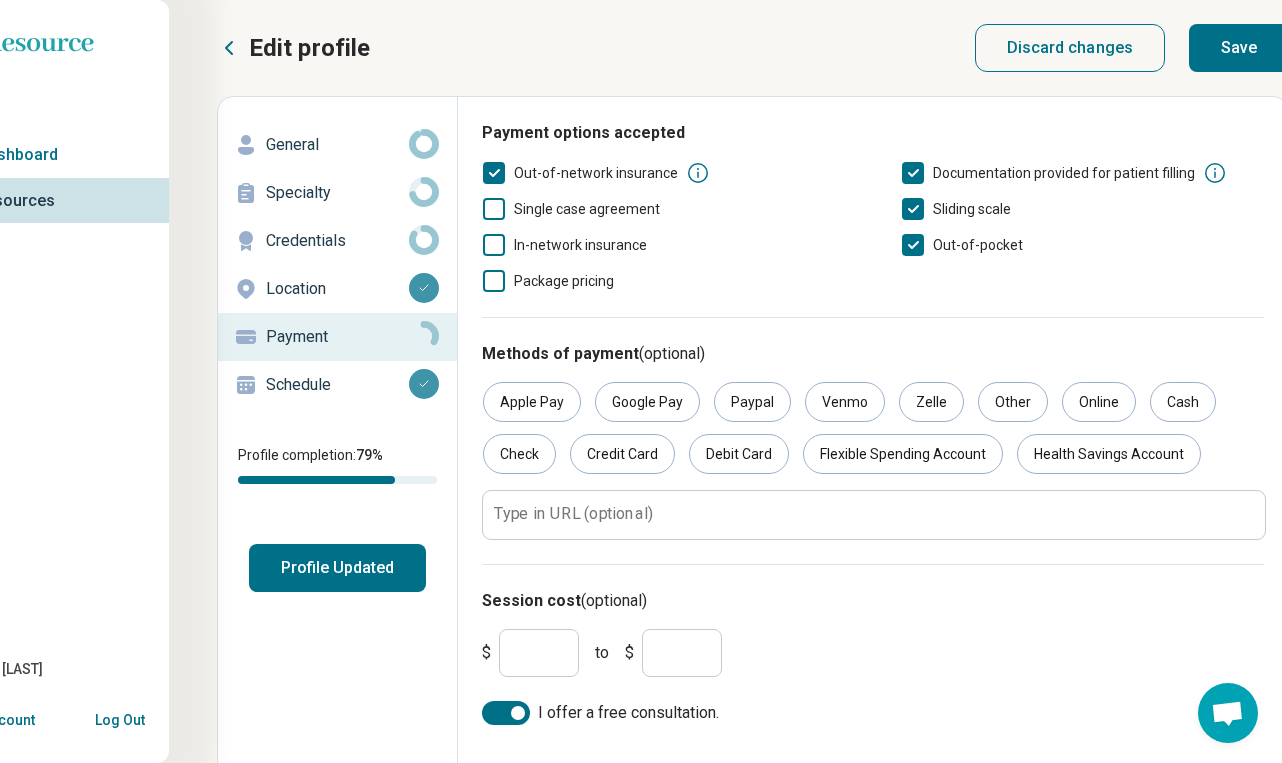 scroll, scrollTop: 0, scrollLeft: 71, axis: horizontal 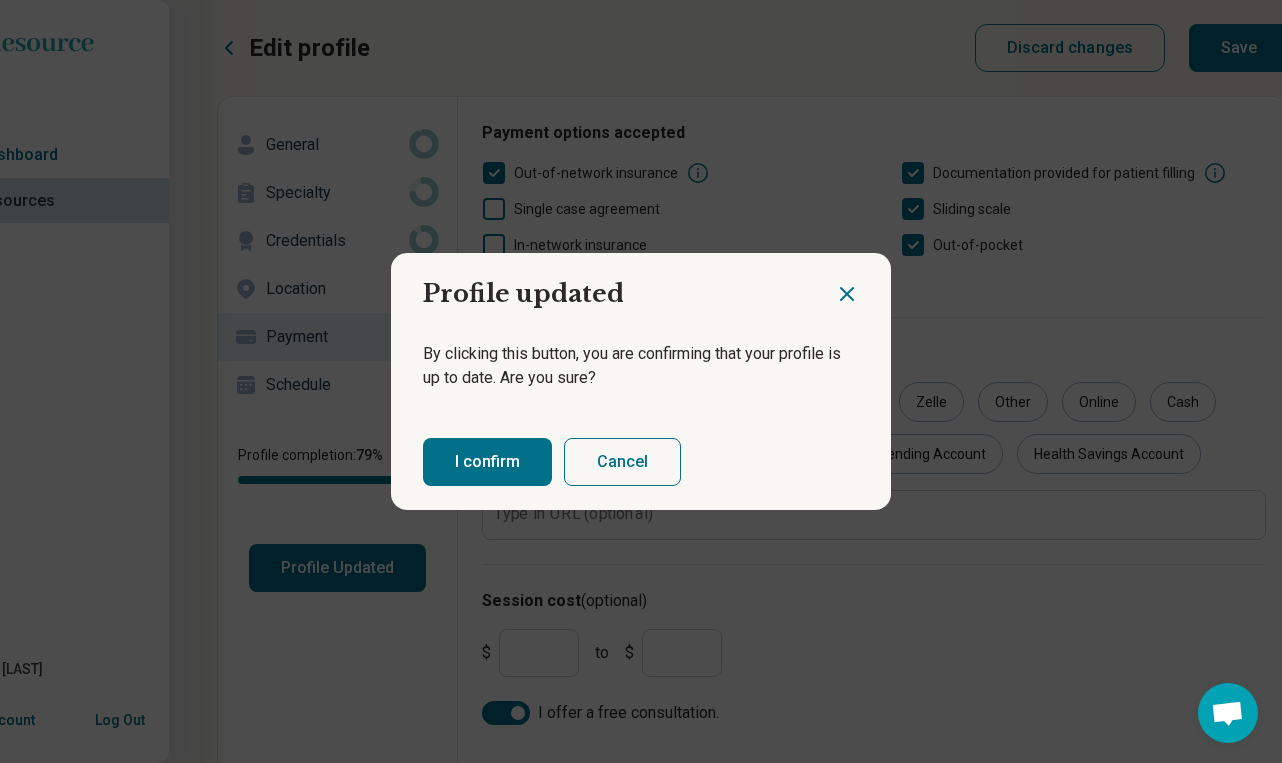 click 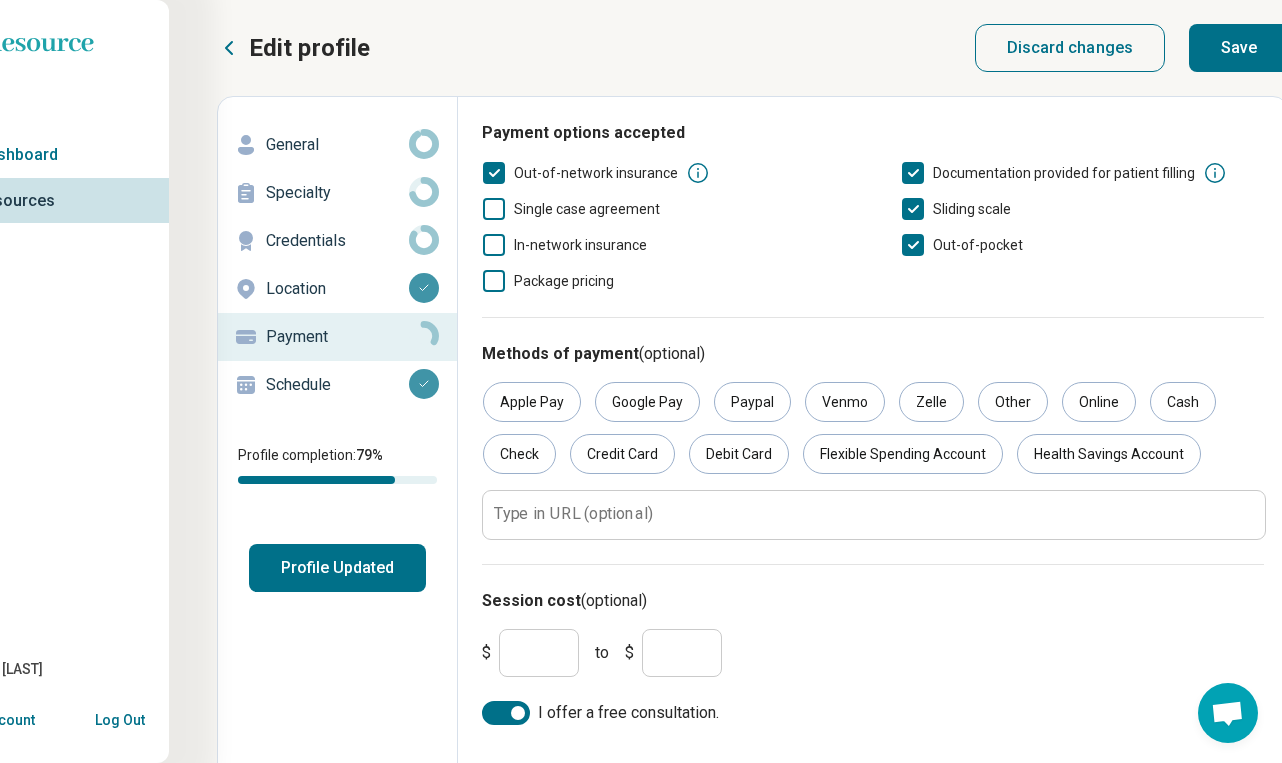 click on "Save" at bounding box center [1239, 48] 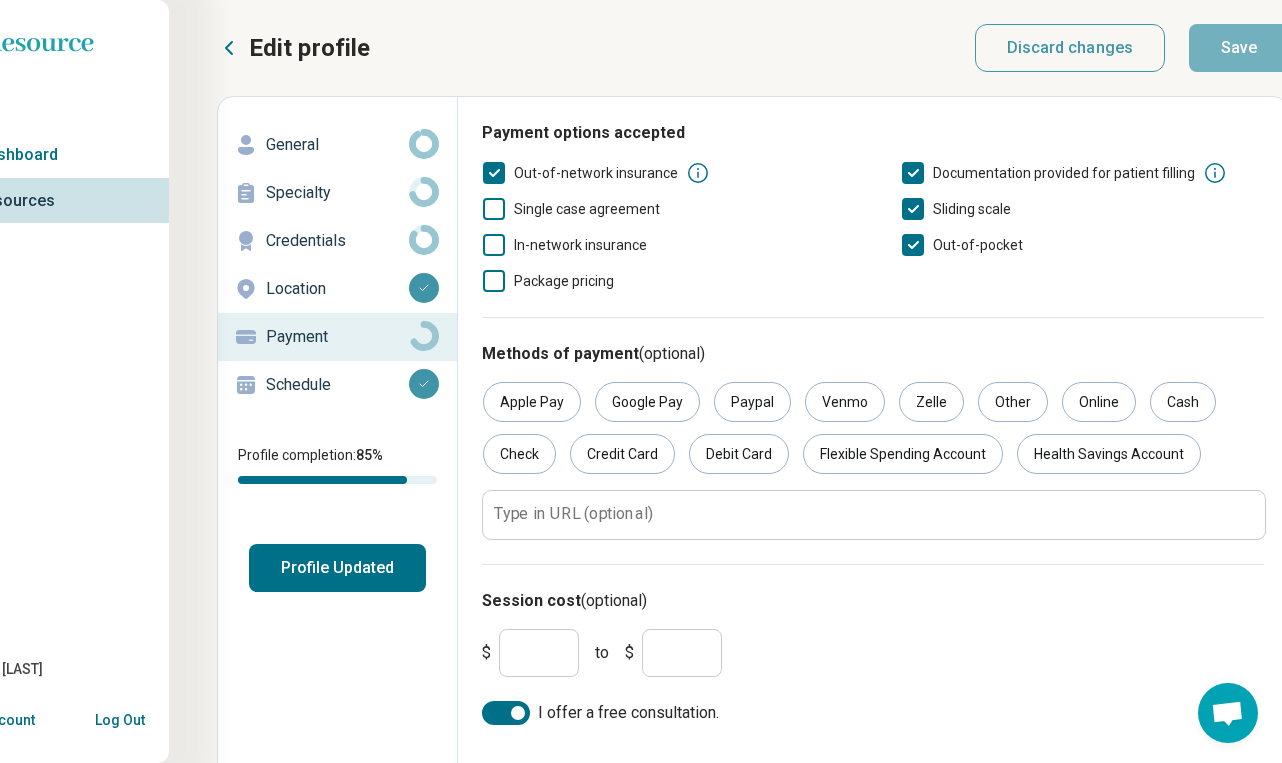 click on "Profile Updated" at bounding box center [337, 568] 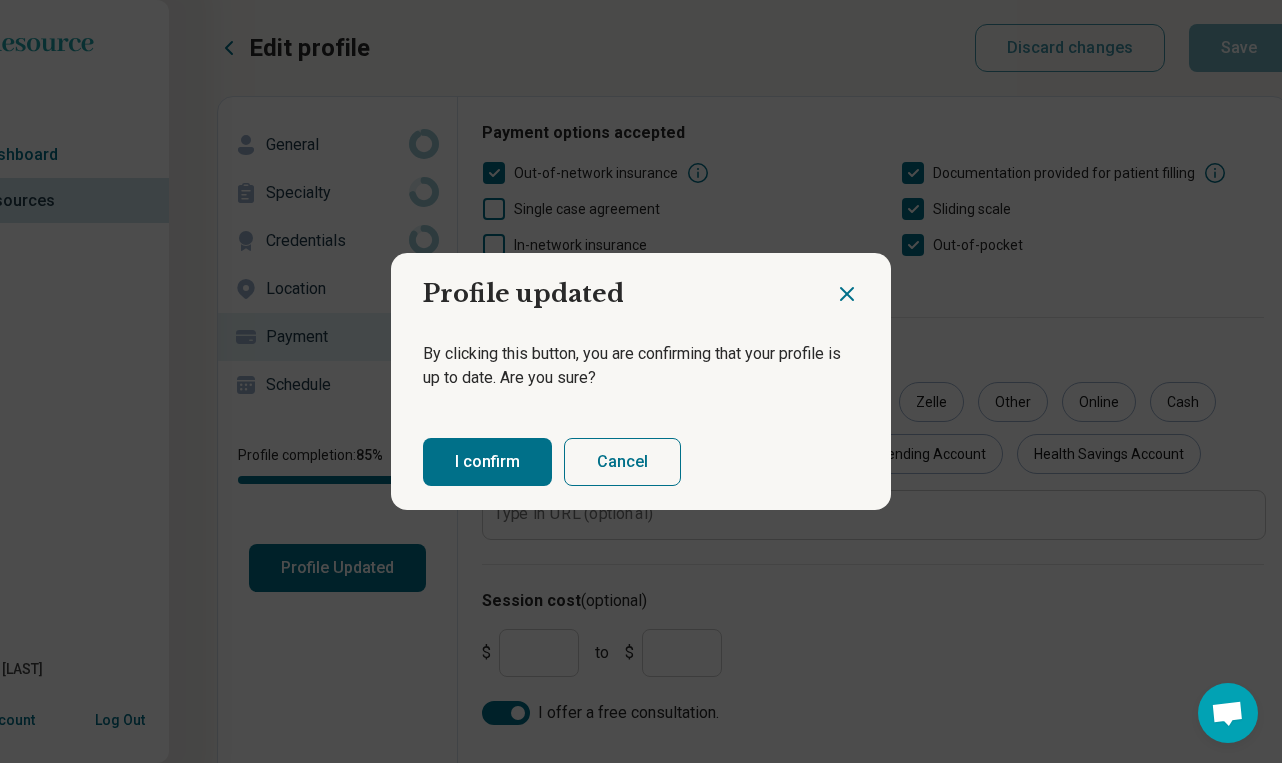 click on "I confirm" at bounding box center (487, 462) 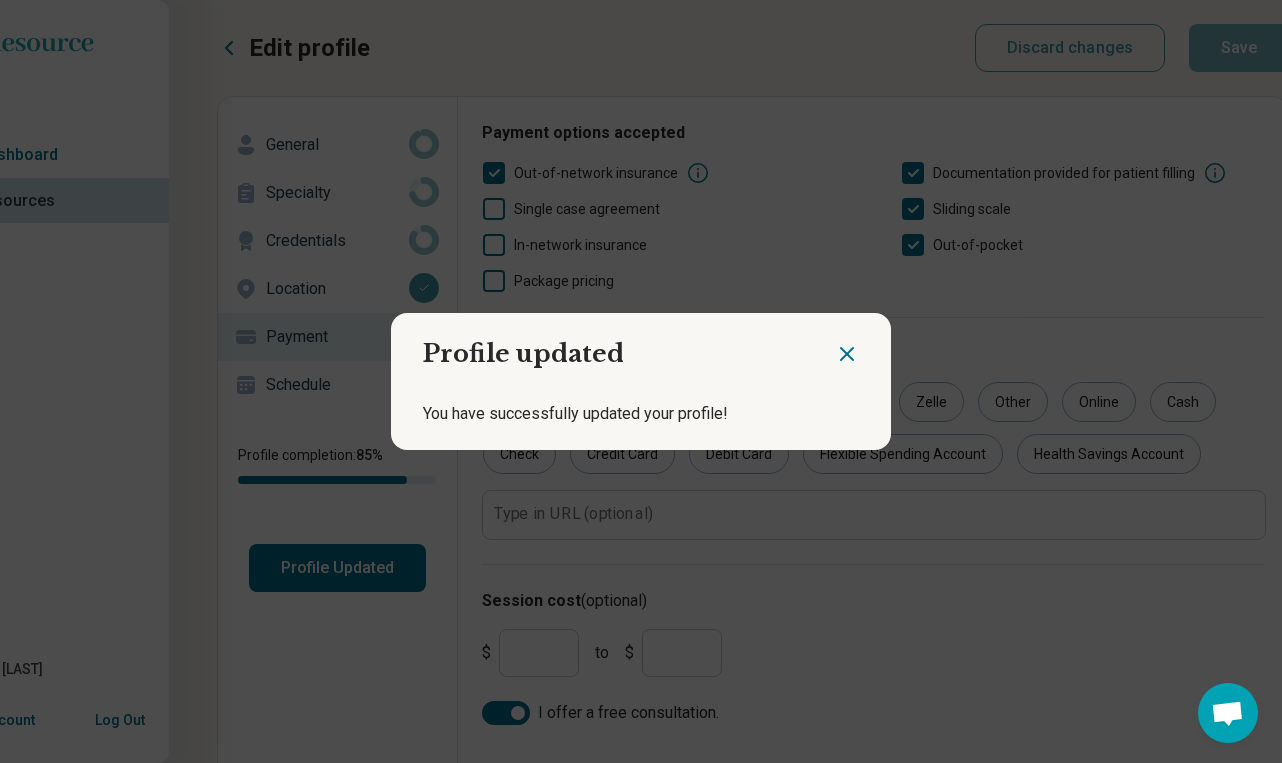 click 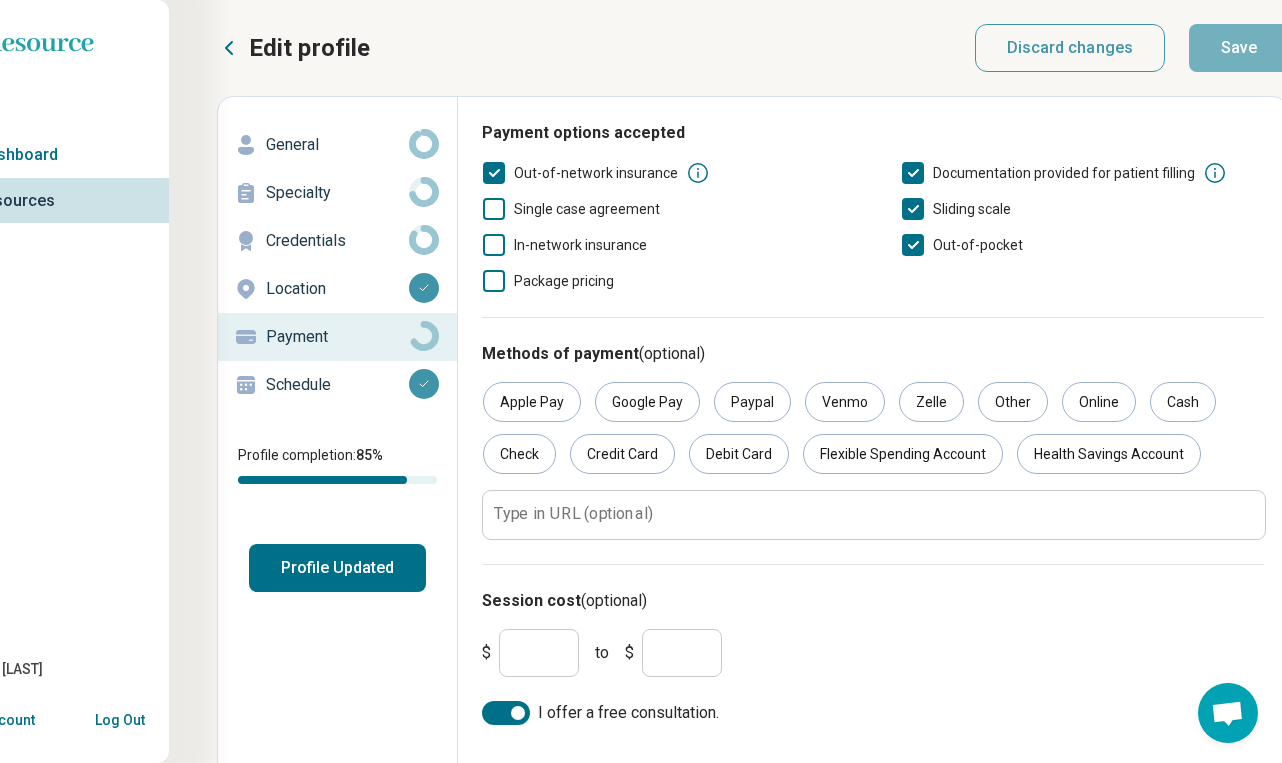 click 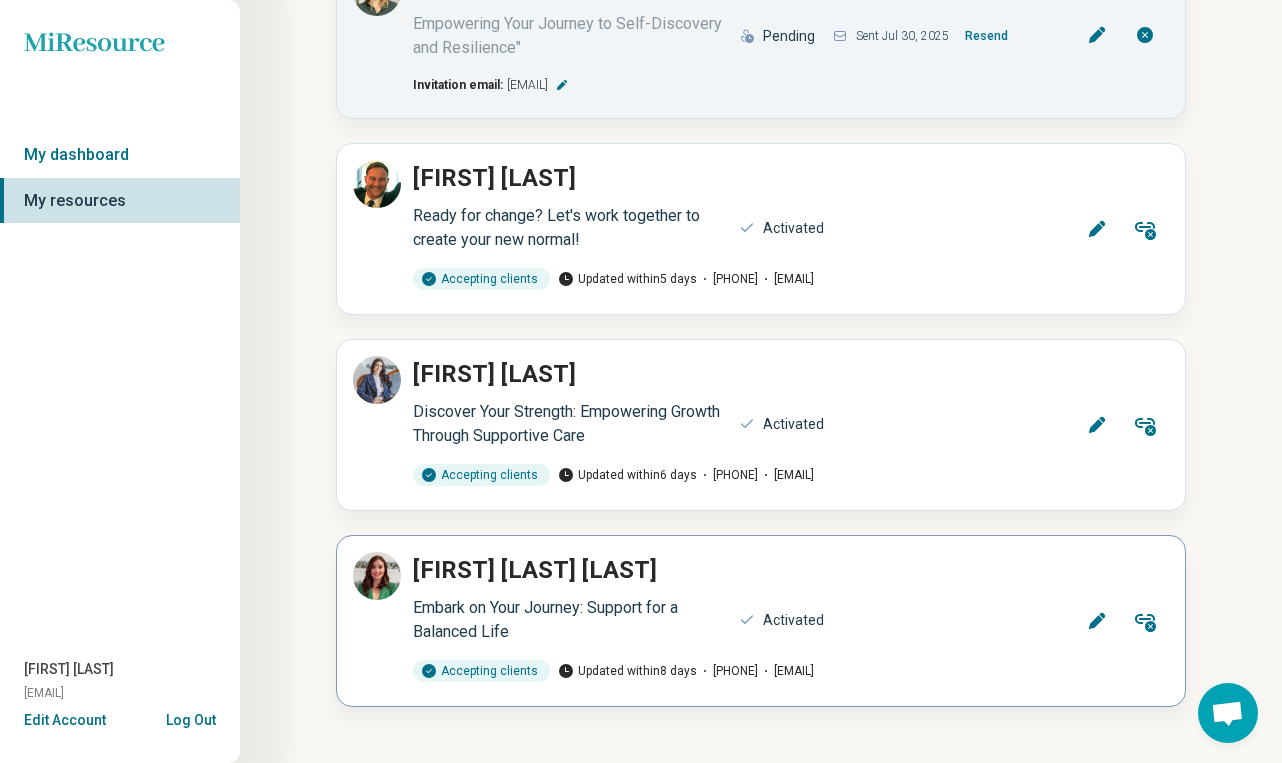 scroll, scrollTop: 1397, scrollLeft: 0, axis: vertical 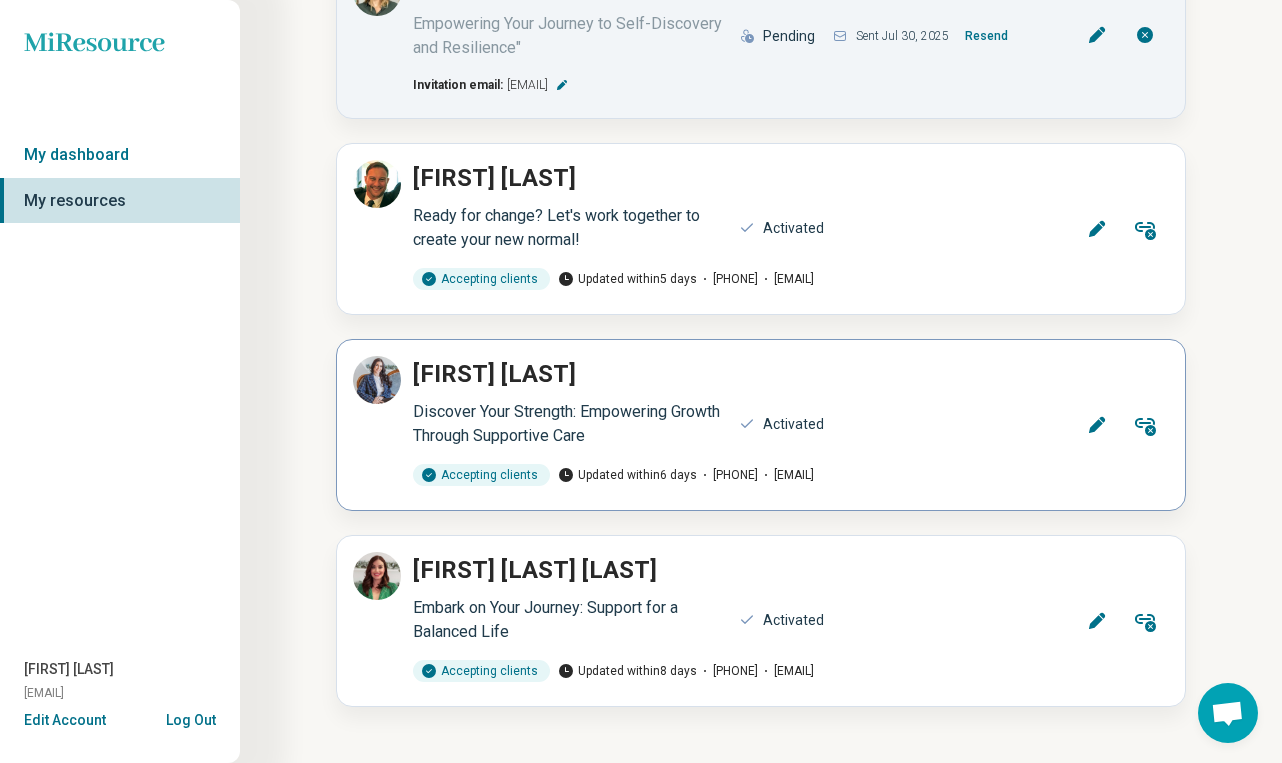 click on "Edit" at bounding box center (1097, 425) 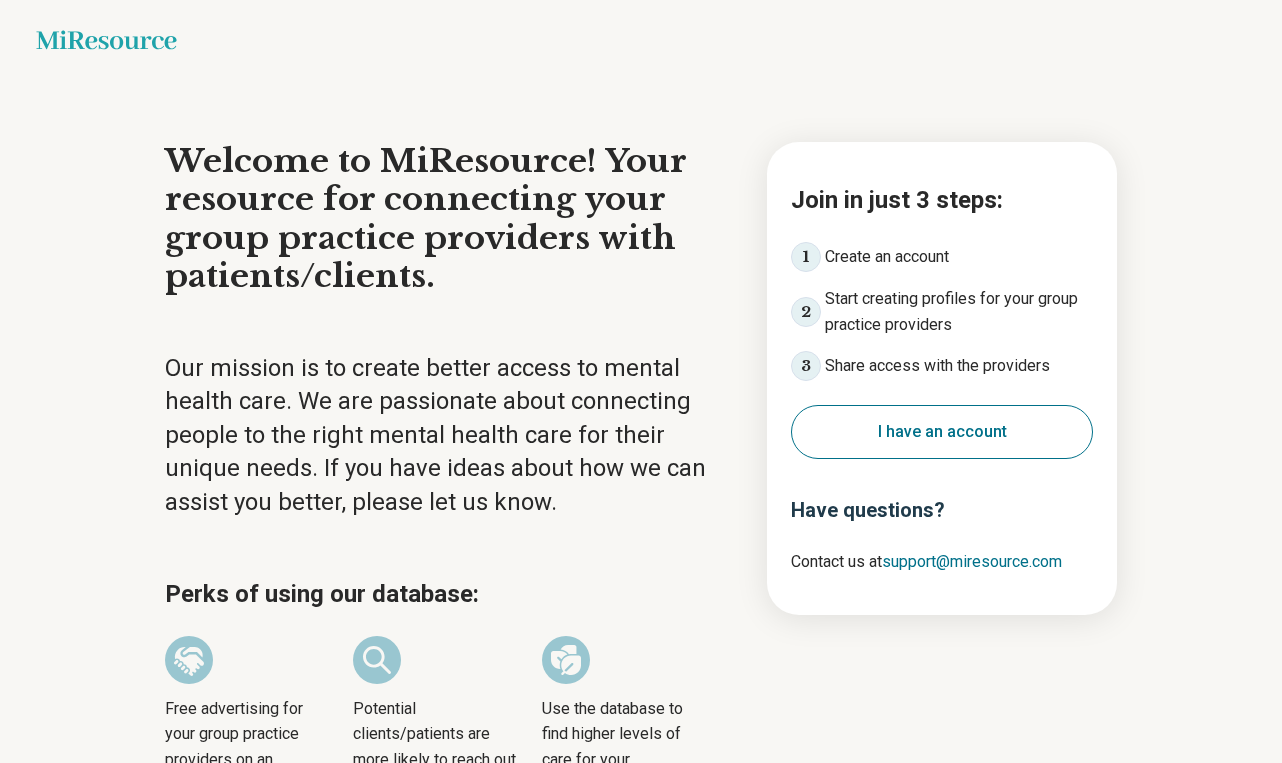 scroll, scrollTop: 0, scrollLeft: 0, axis: both 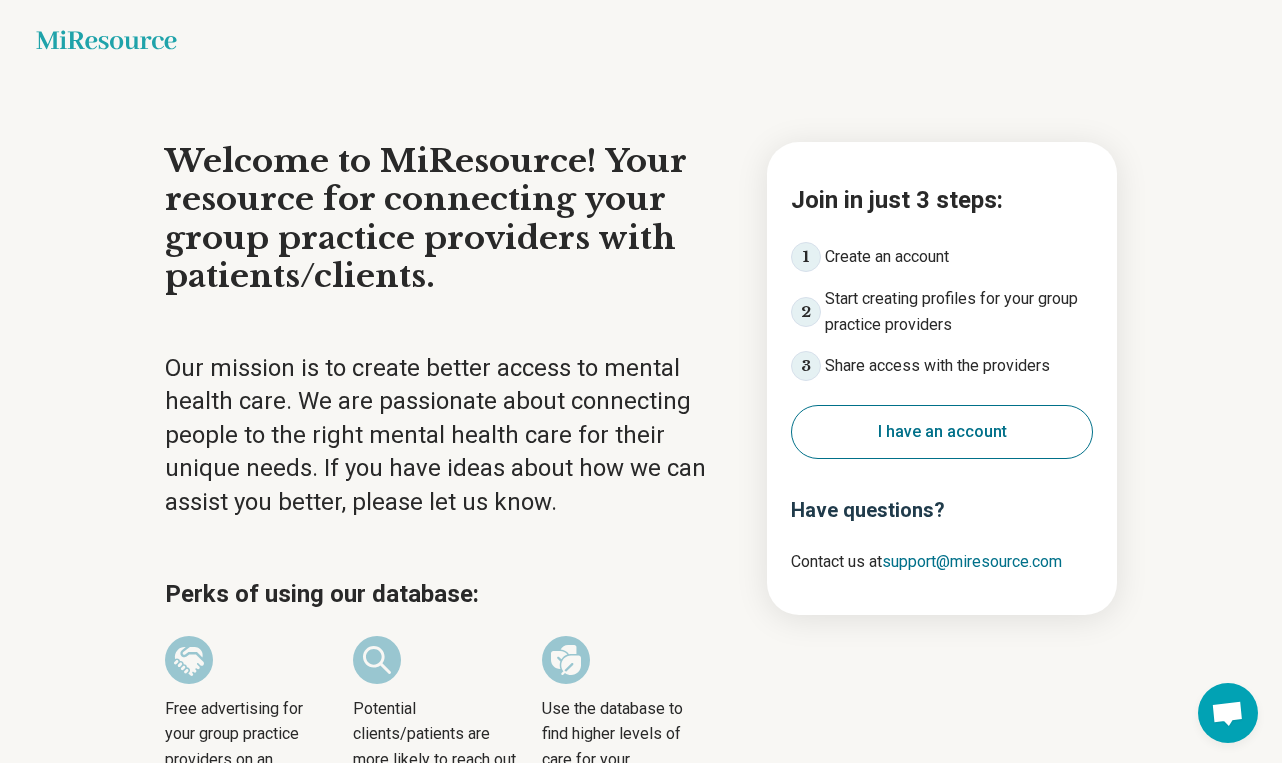 click on "I have an account" at bounding box center (942, 432) 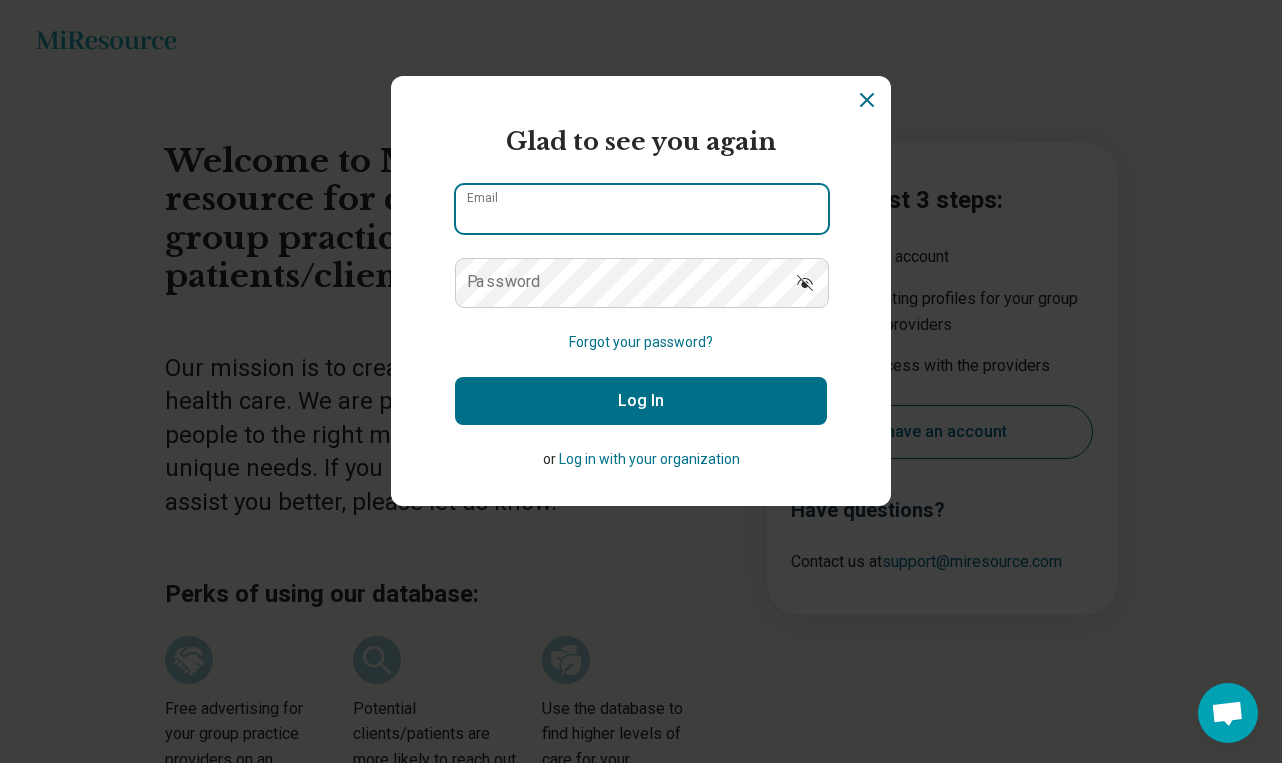 type on "**********" 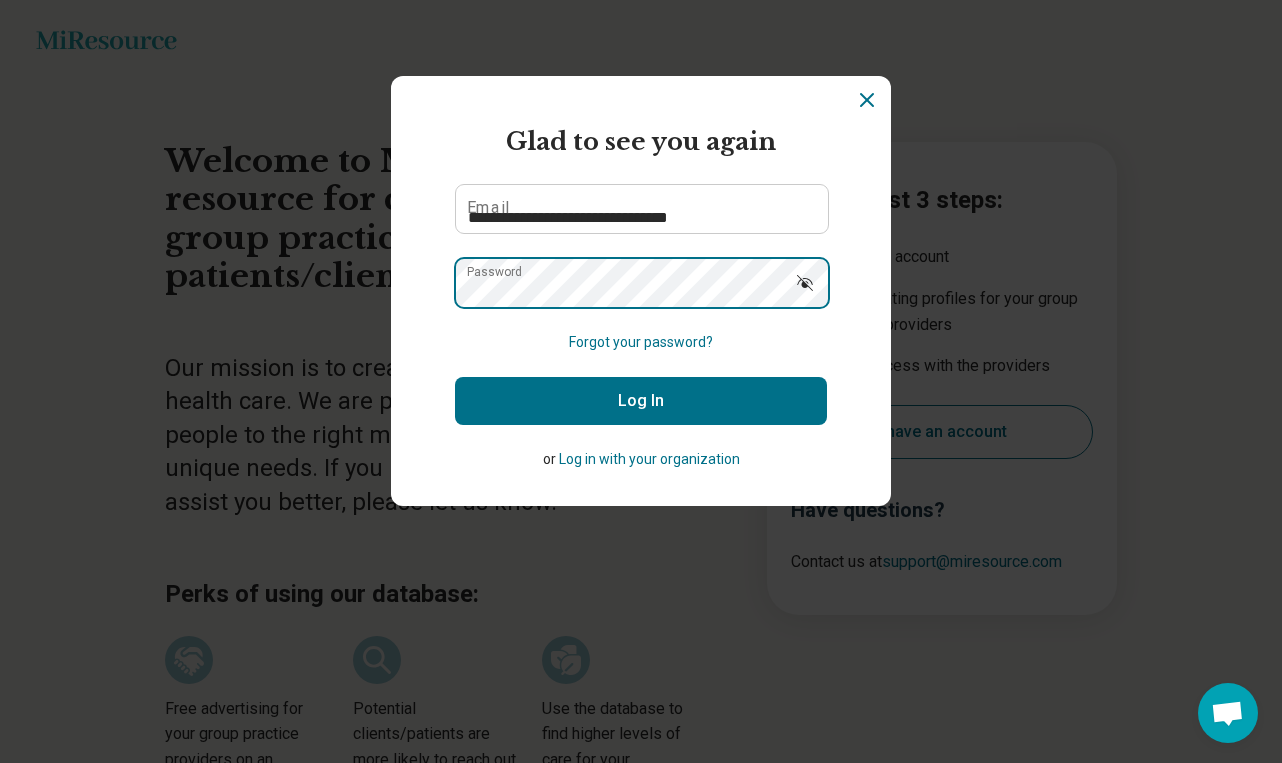 click on "Log In" at bounding box center [641, 401] 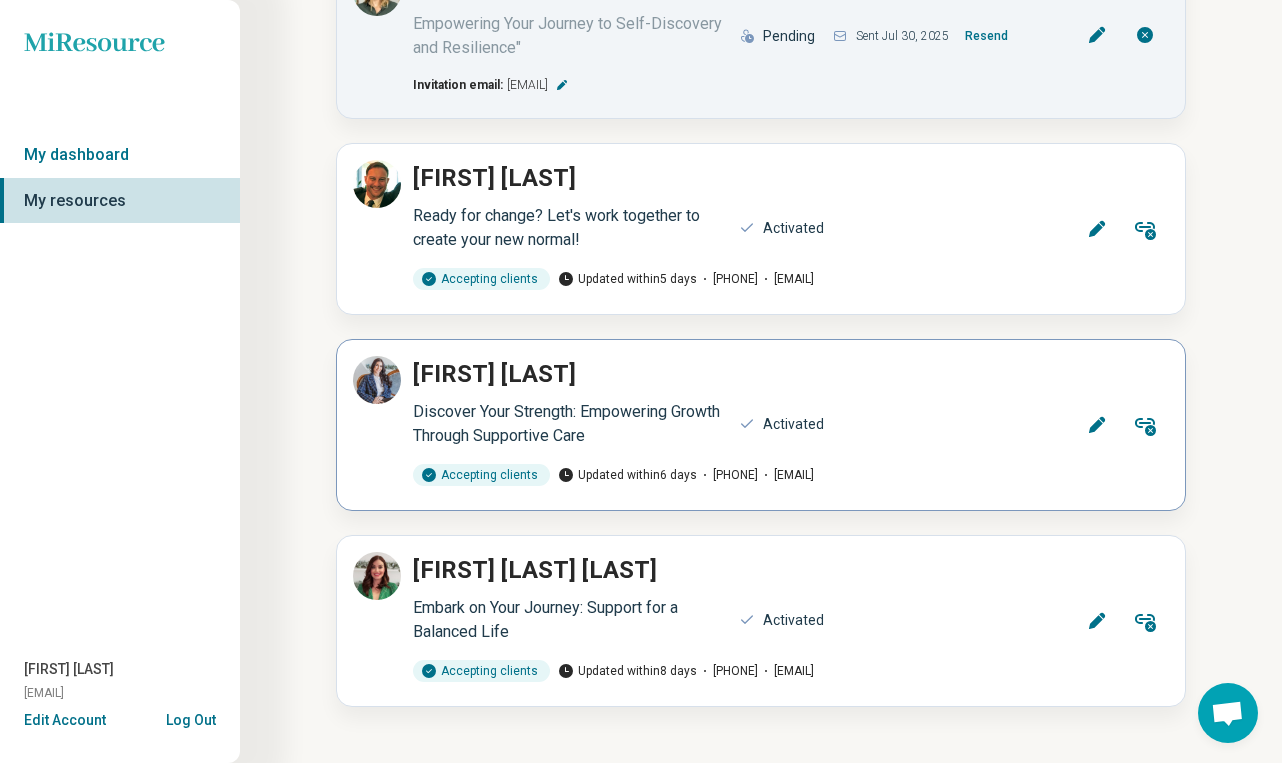 scroll, scrollTop: 1397, scrollLeft: 0, axis: vertical 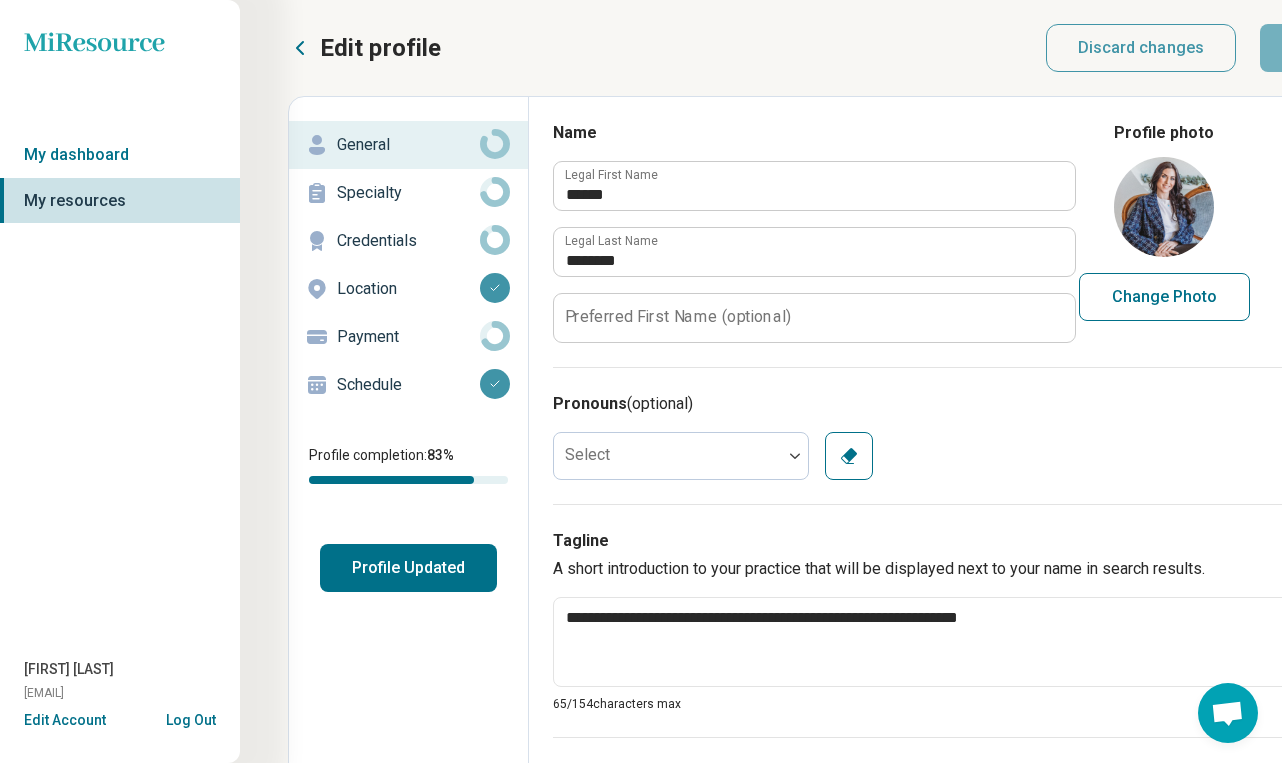 click on "Payment" at bounding box center [408, 337] 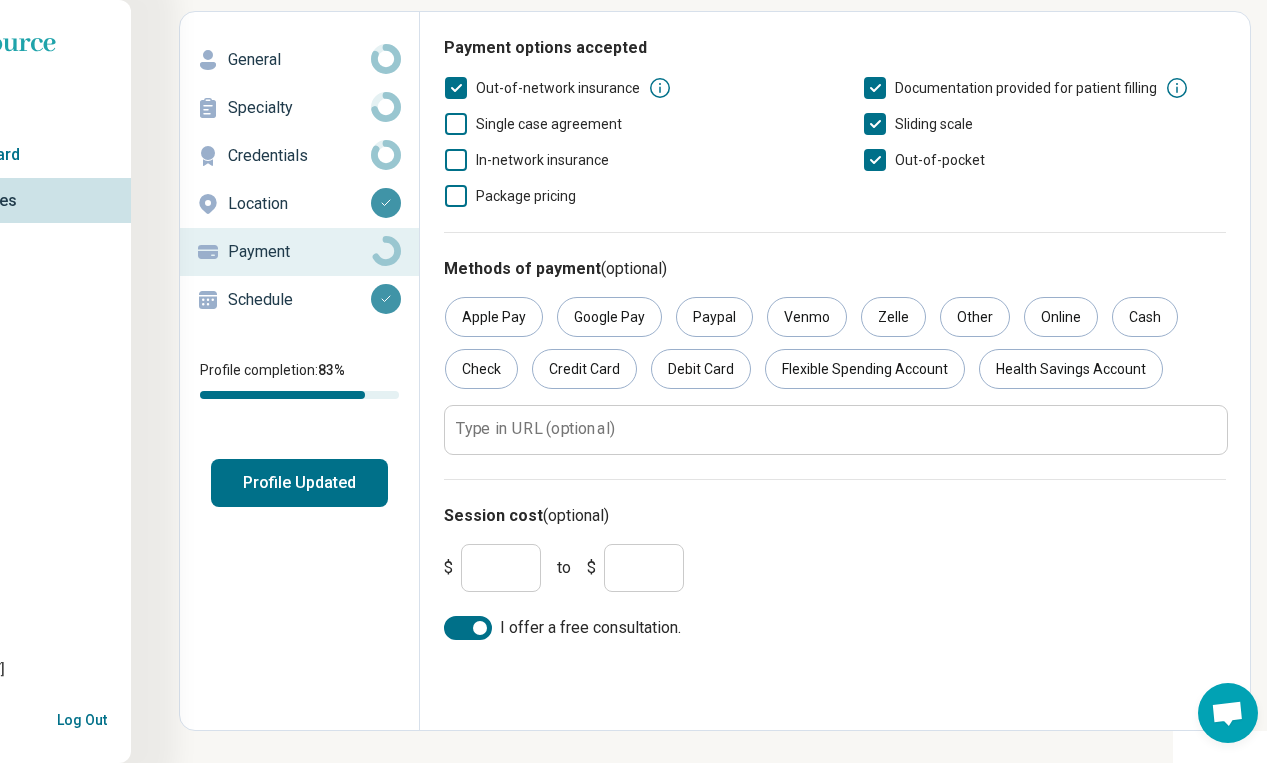 scroll, scrollTop: 85, scrollLeft: 109, axis: both 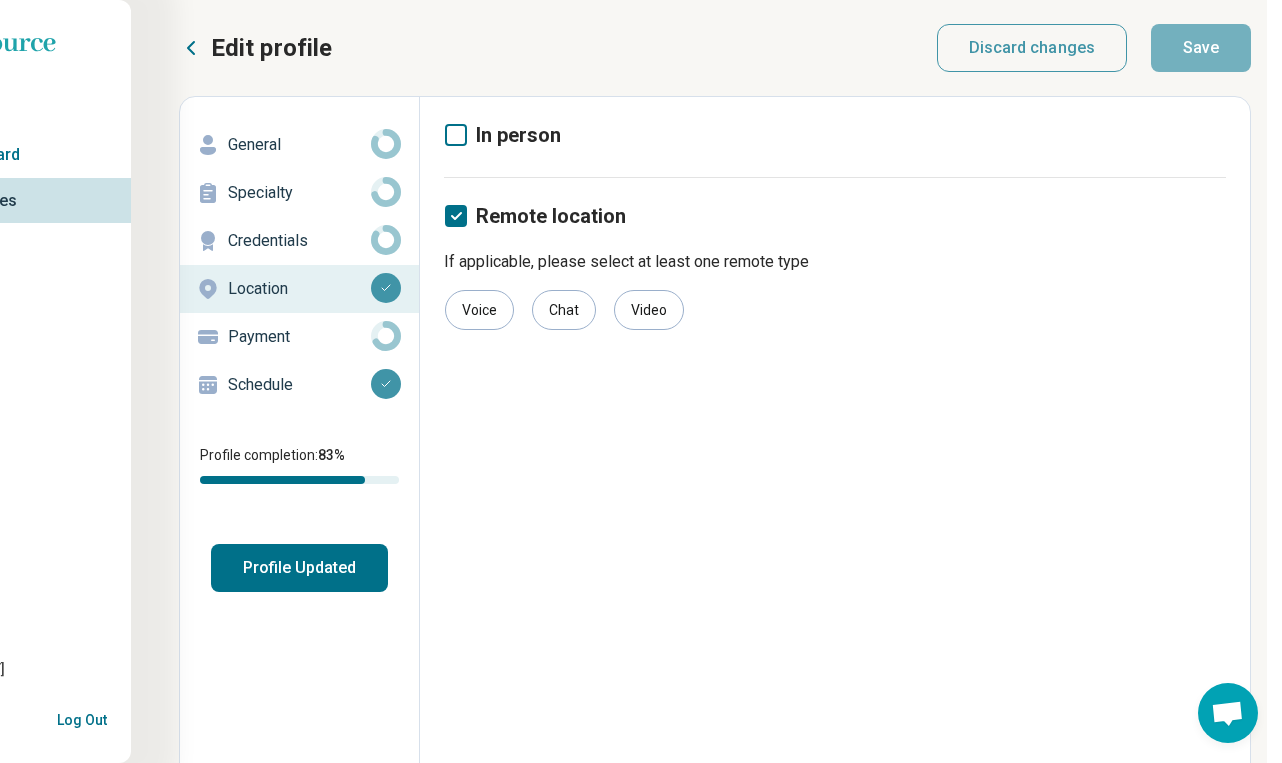 click on "Credentials" at bounding box center [299, 241] 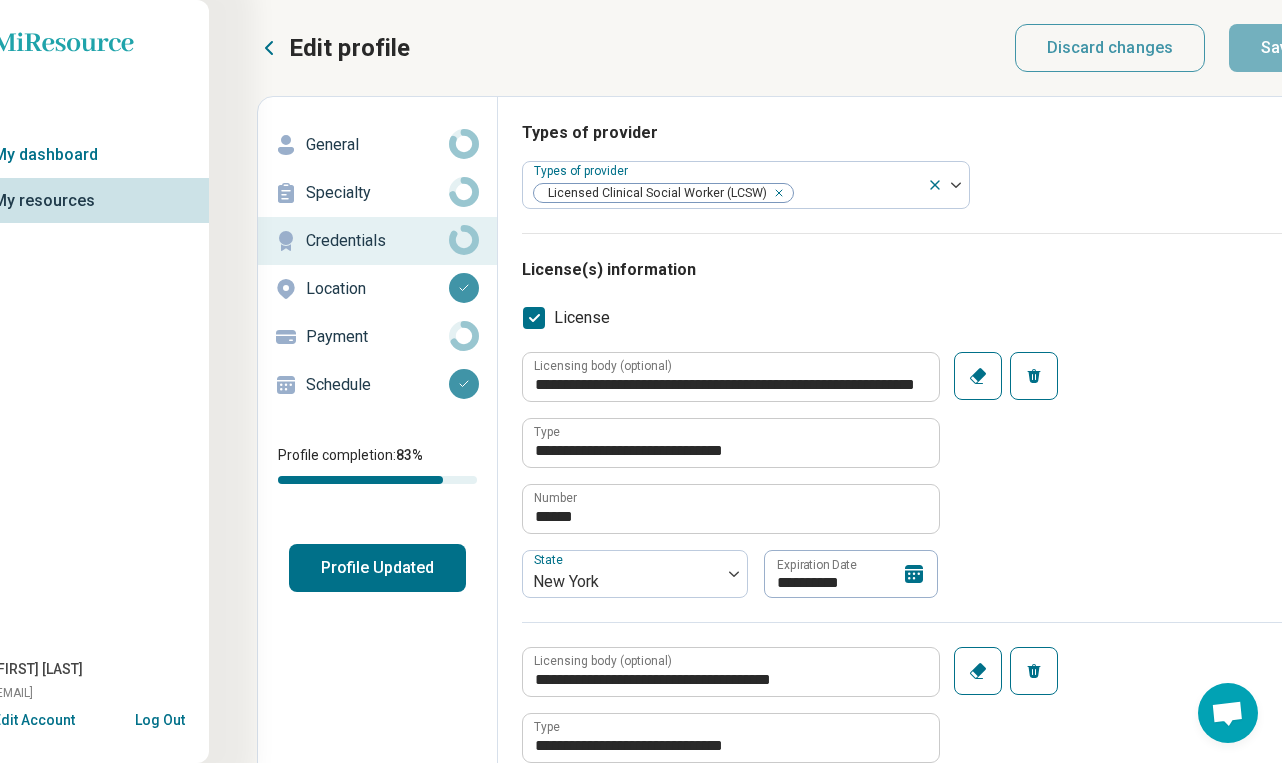 scroll, scrollTop: 0, scrollLeft: 31, axis: horizontal 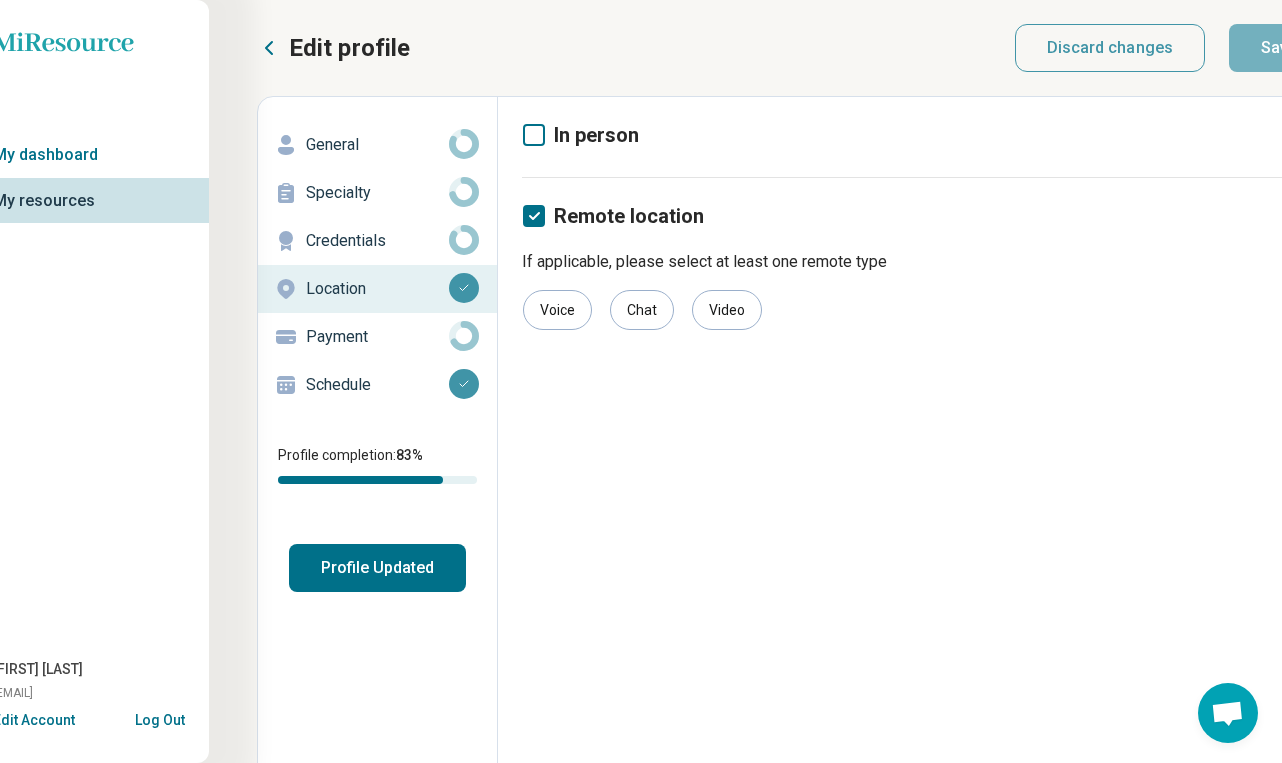 click on "Payment" at bounding box center [377, 337] 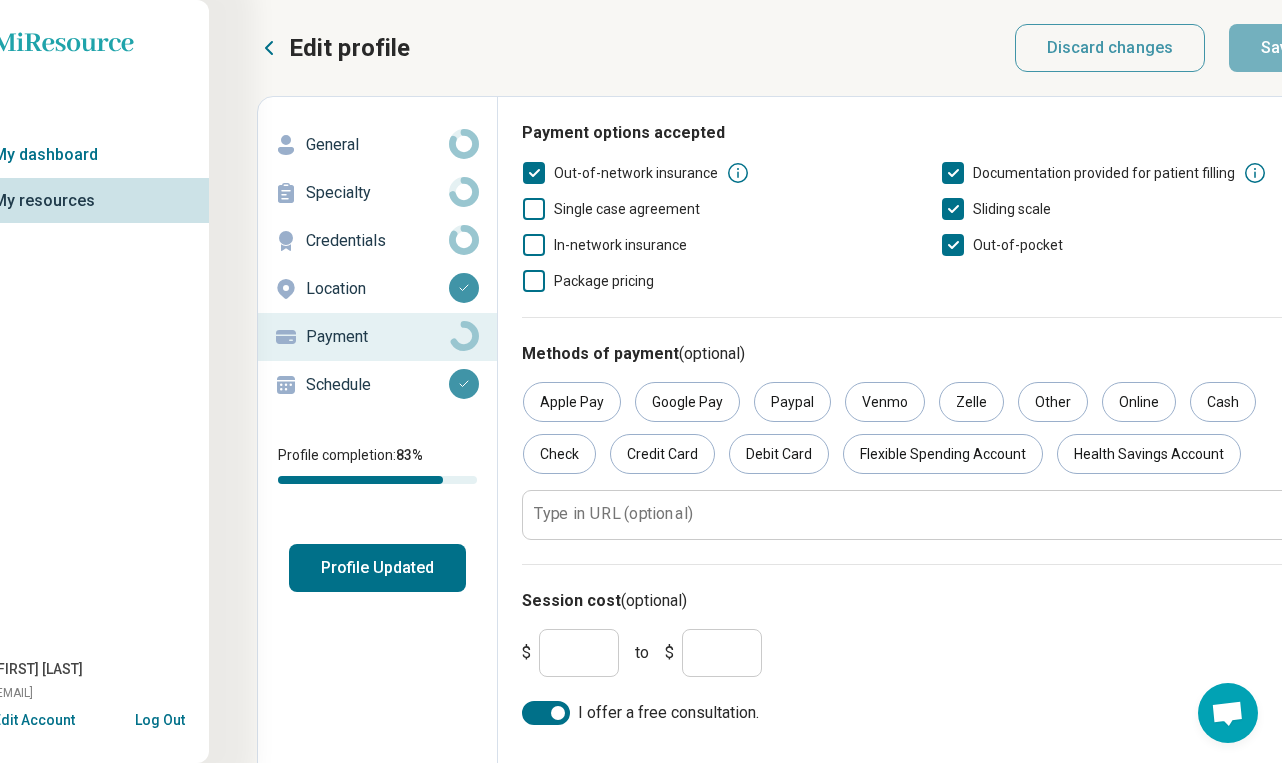 click on "Schedule" at bounding box center (377, 385) 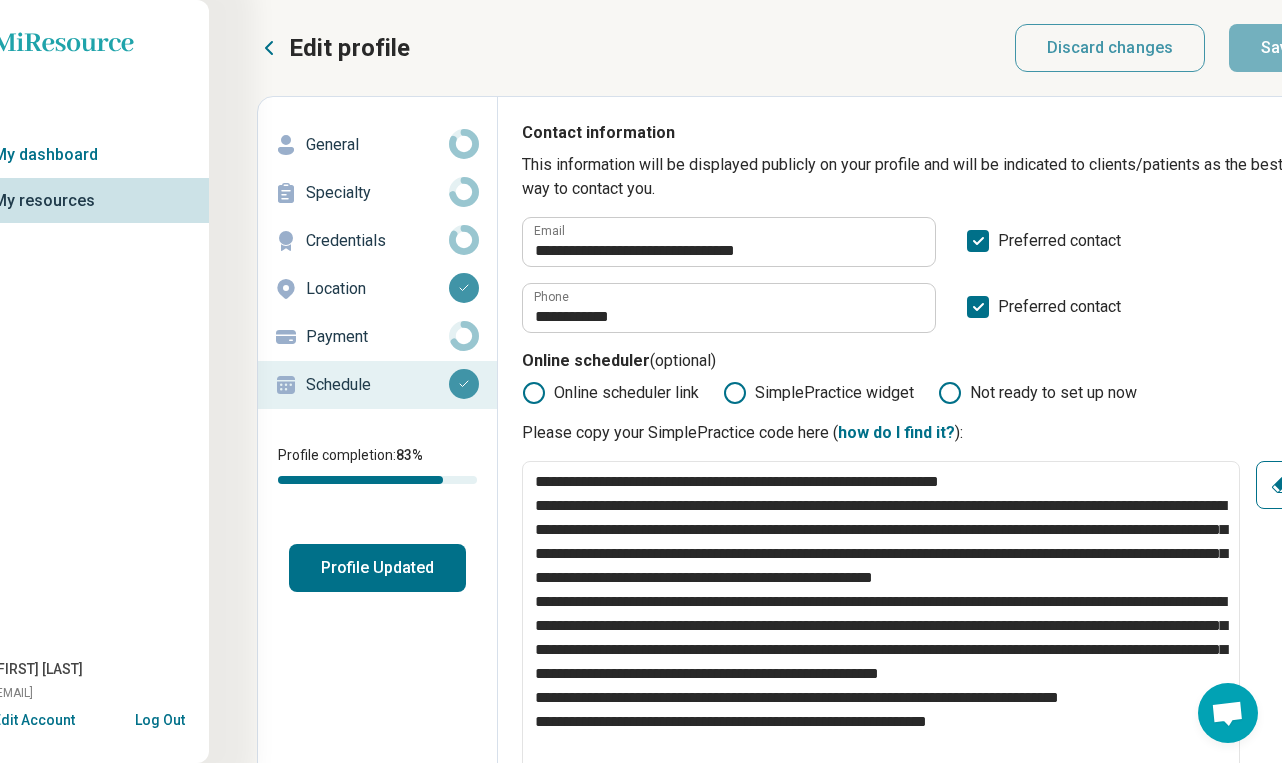 click on "Schedule" at bounding box center (377, 385) 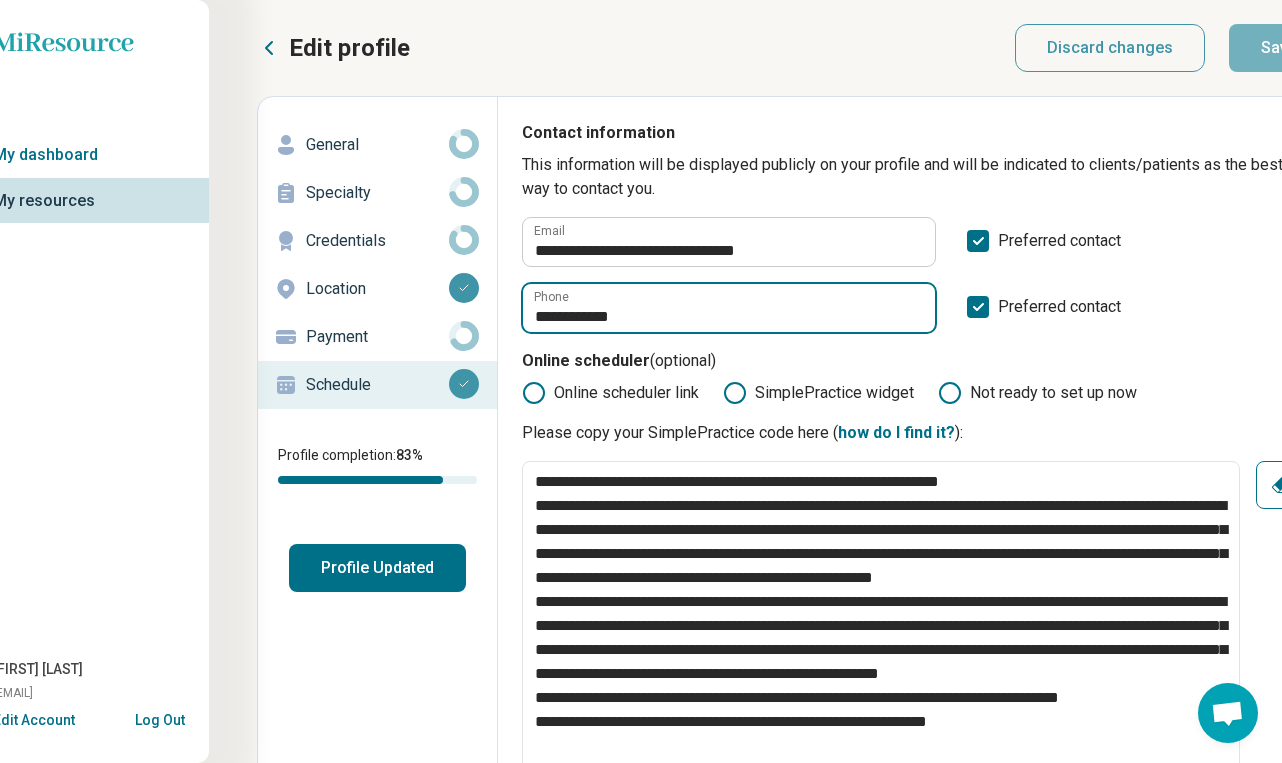 click on "**********" at bounding box center (729, 308) 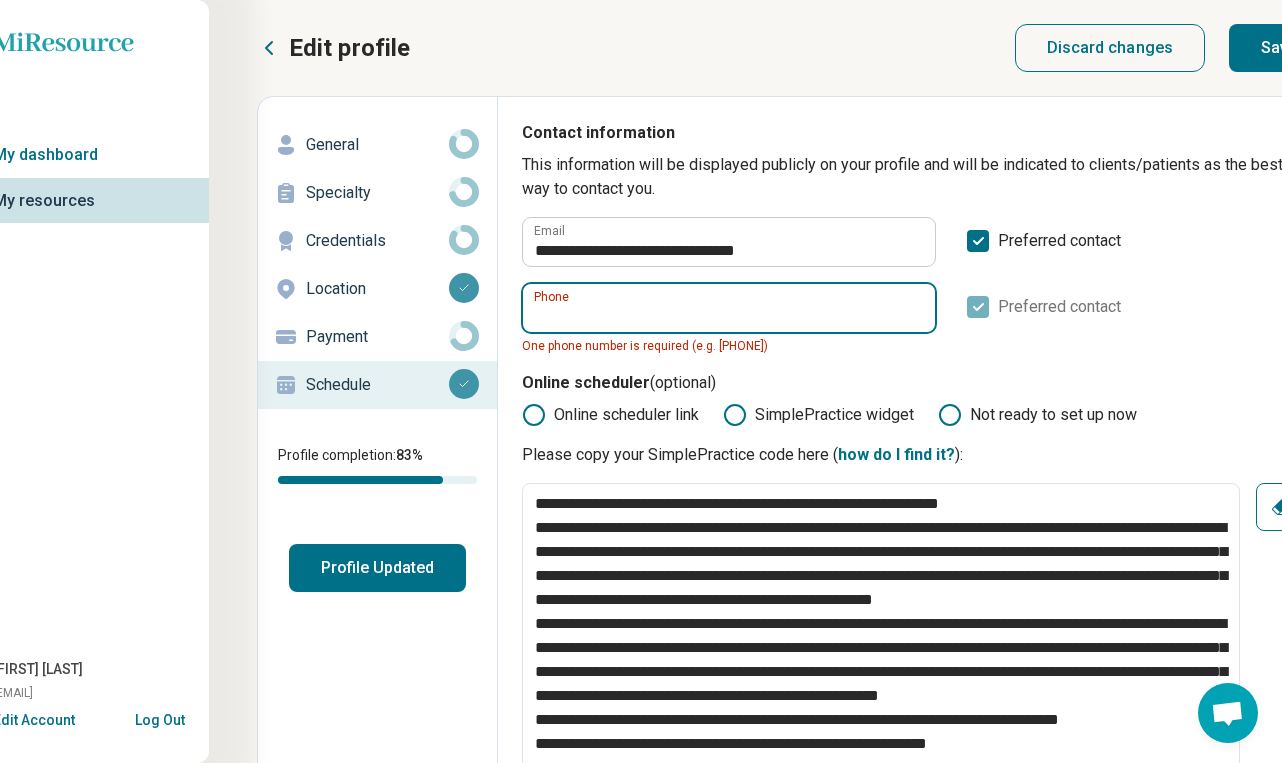 paste on "**********" 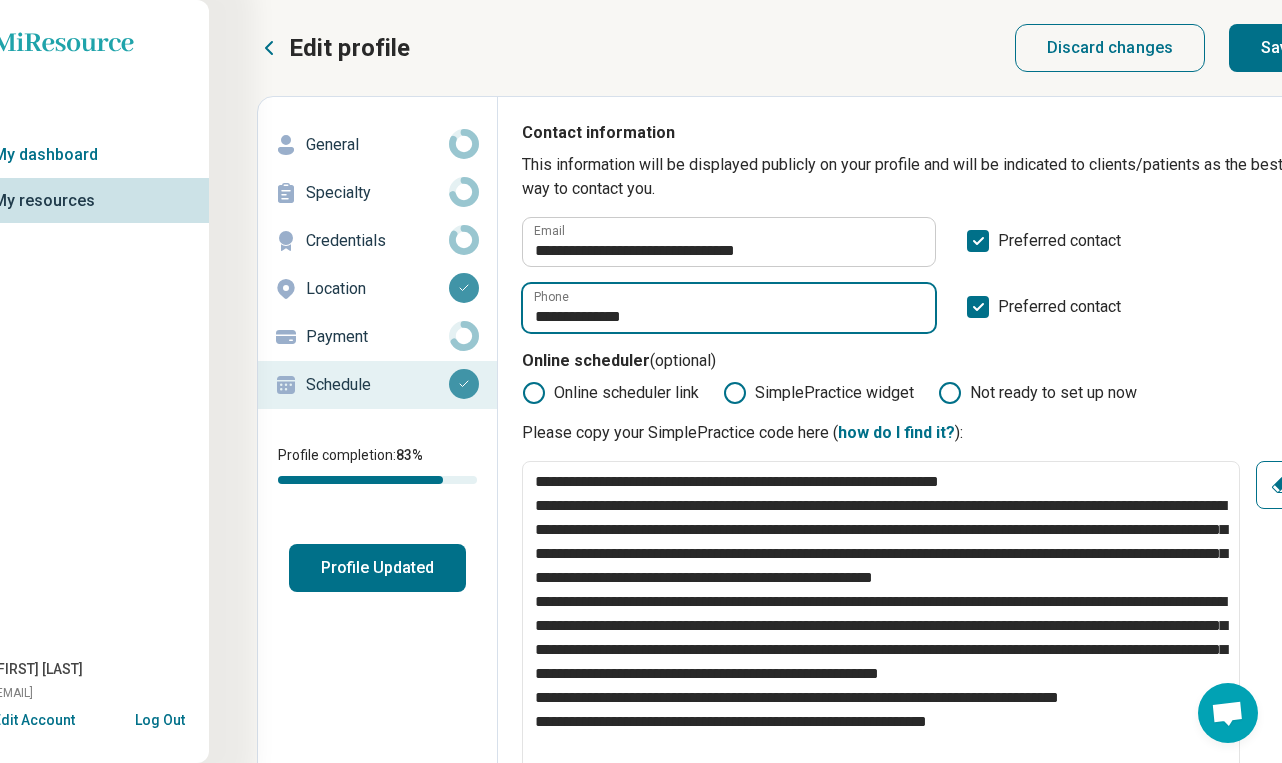 scroll, scrollTop: 0, scrollLeft: 31, axis: horizontal 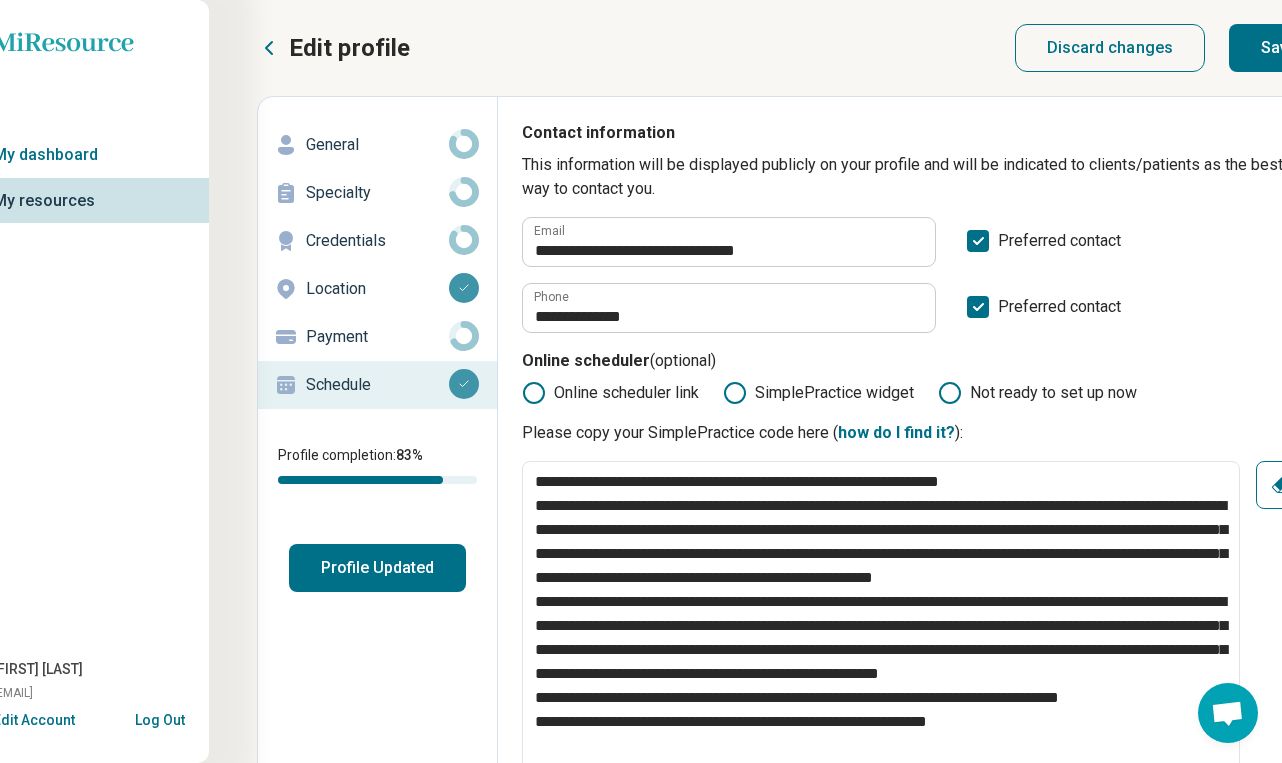 click on "Save" at bounding box center (1279, 48) 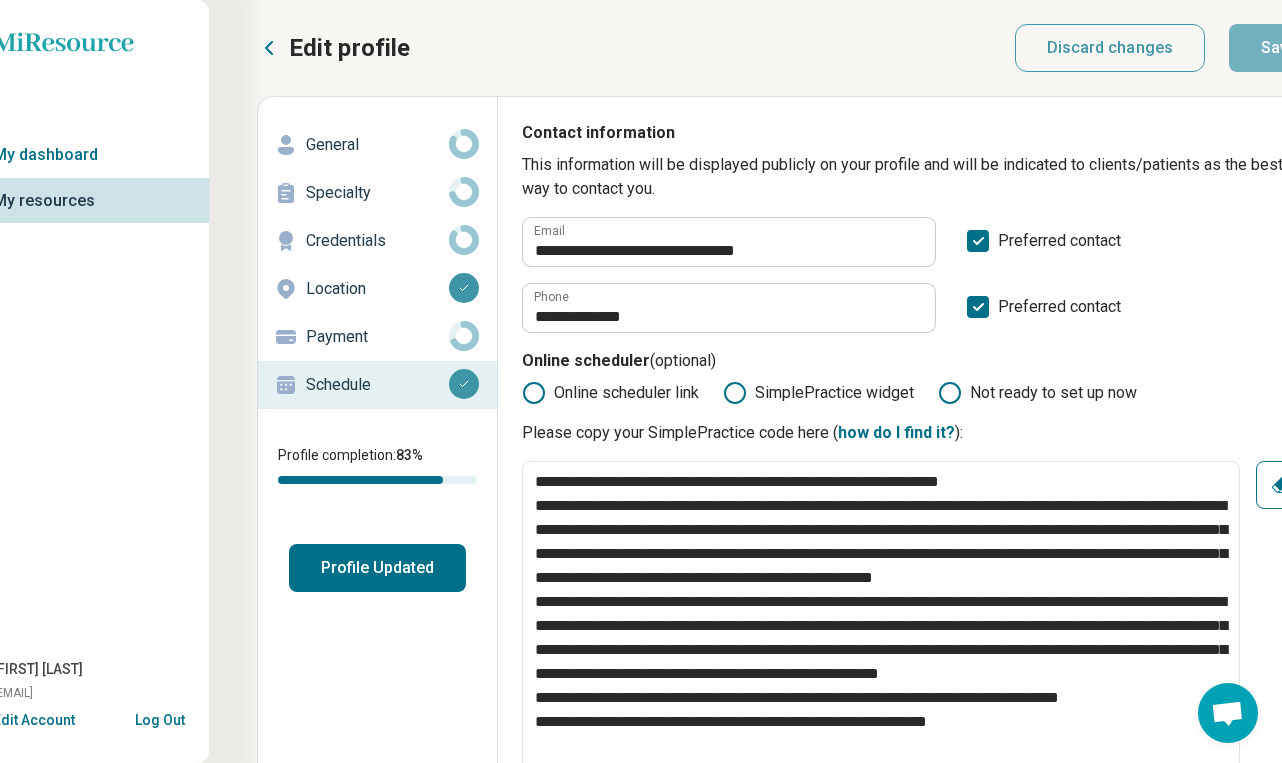 click on "My resources" at bounding box center (89, 201) 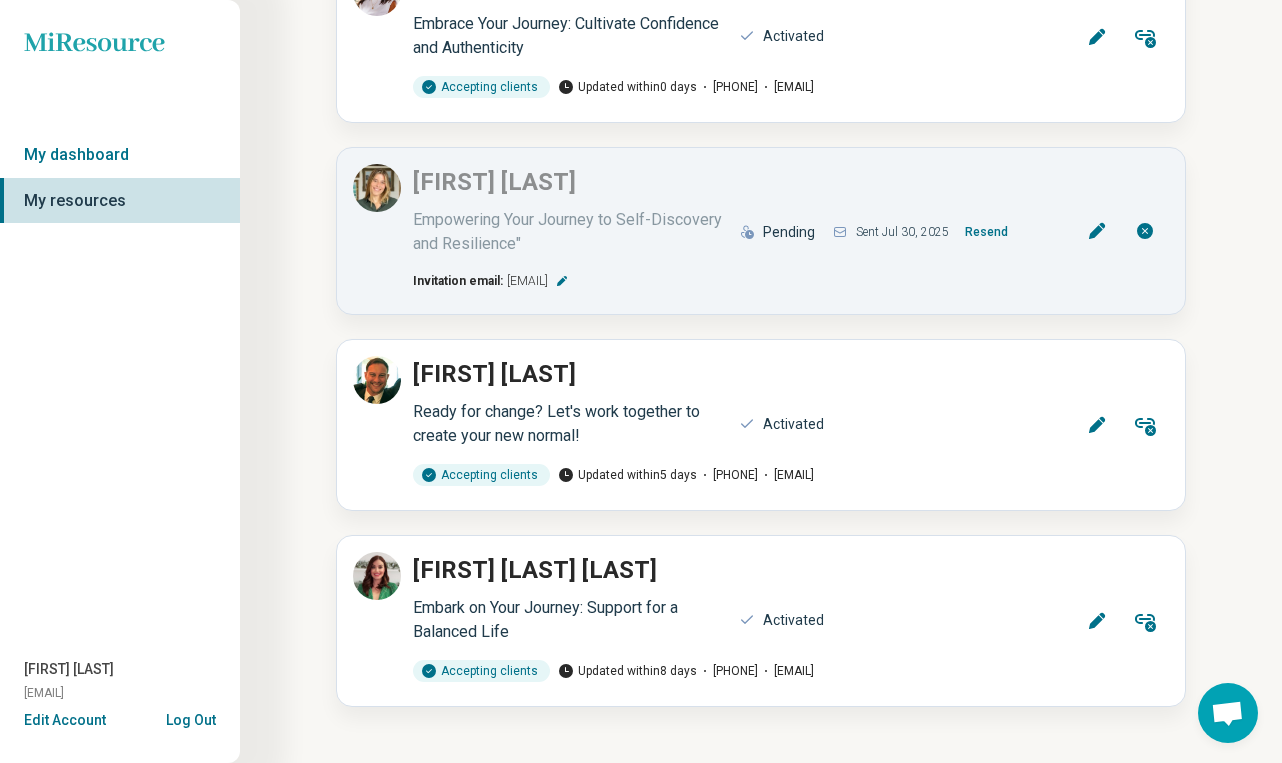 scroll, scrollTop: 1397, scrollLeft: 0, axis: vertical 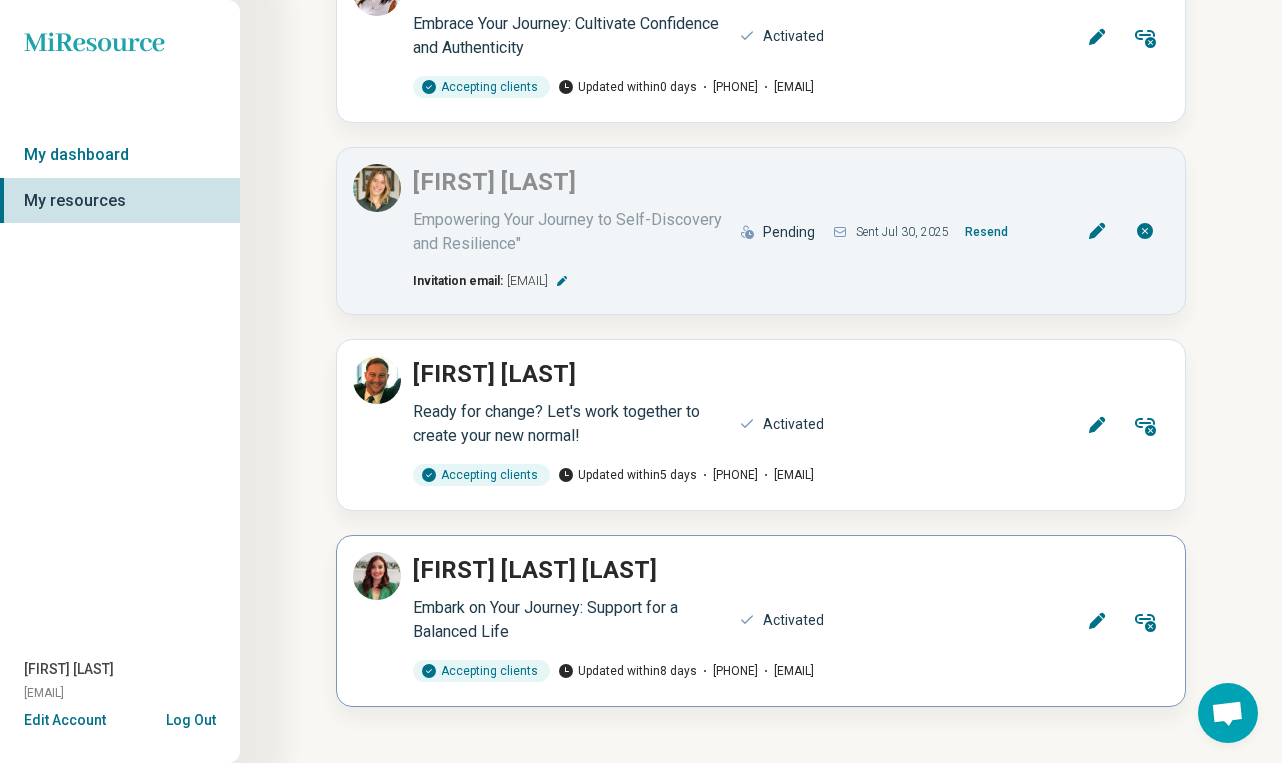 click 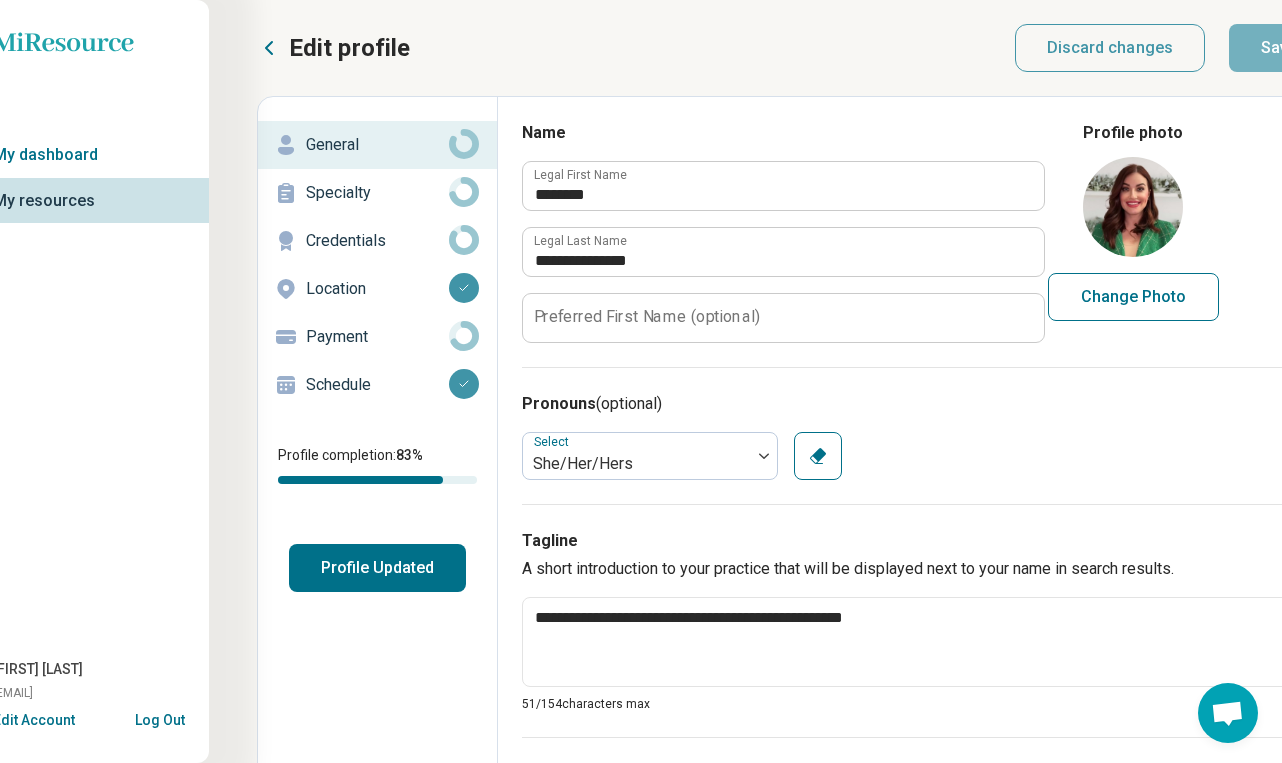 scroll, scrollTop: 0, scrollLeft: 31, axis: horizontal 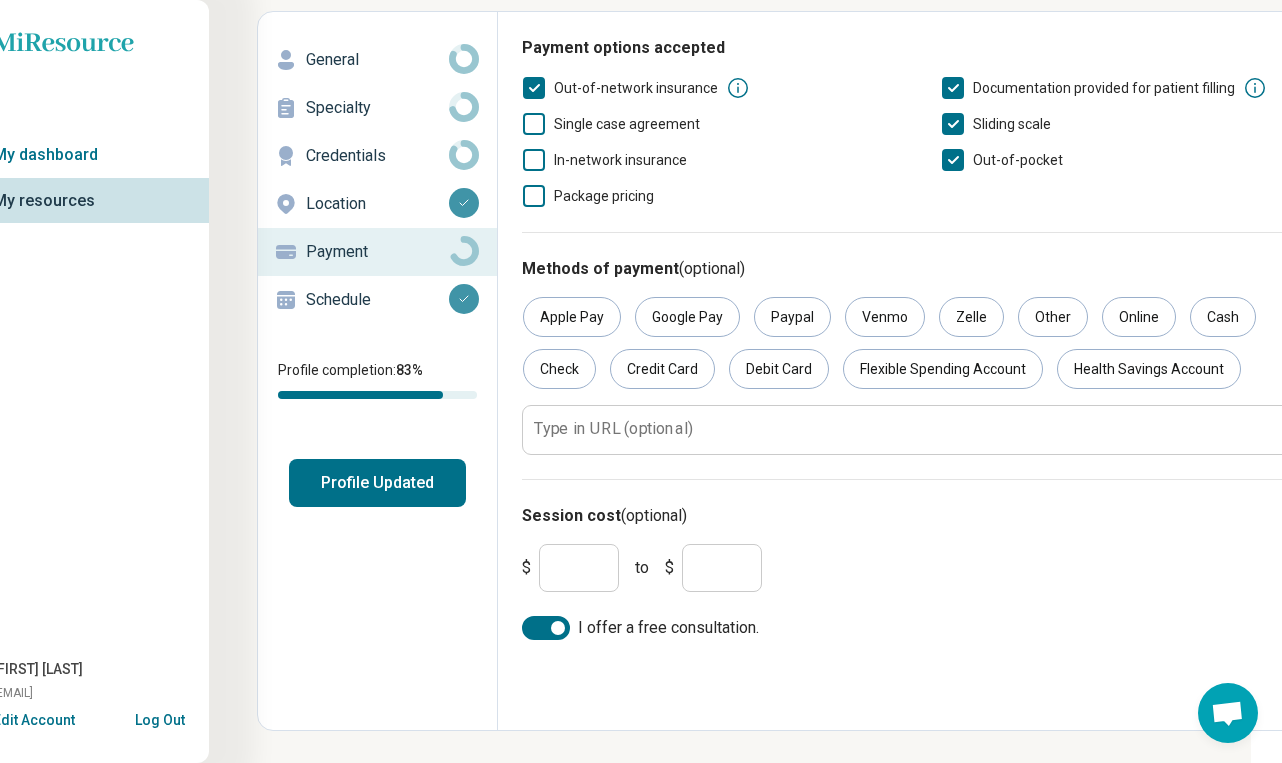 click on "Schedule" at bounding box center (377, 300) 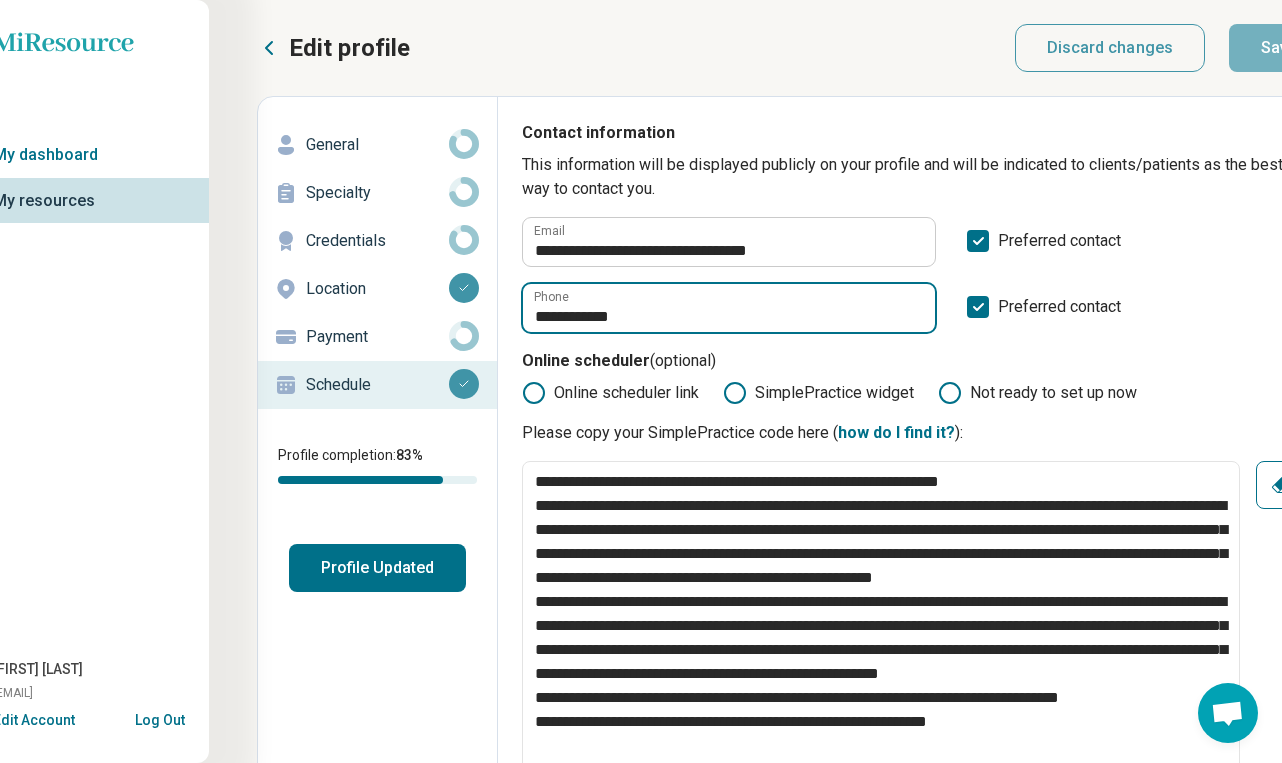 click on "**********" at bounding box center (729, 308) 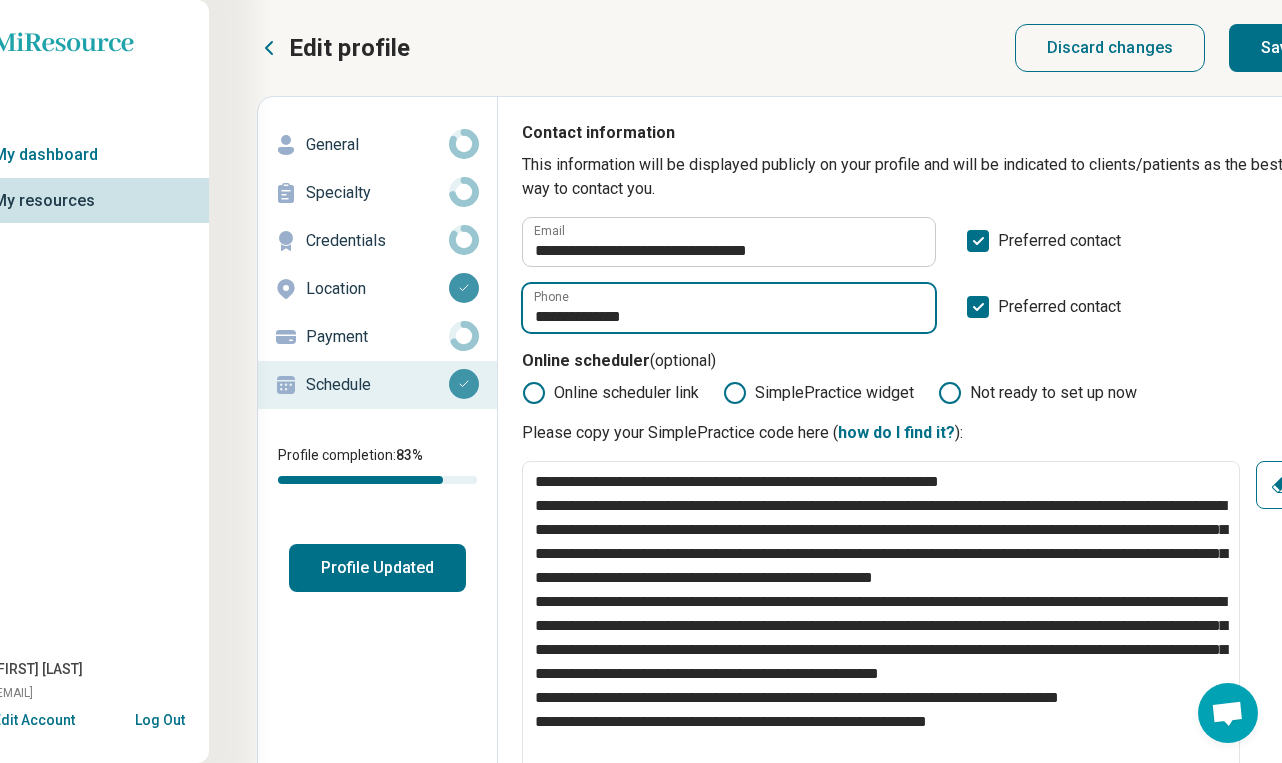 type on "**********" 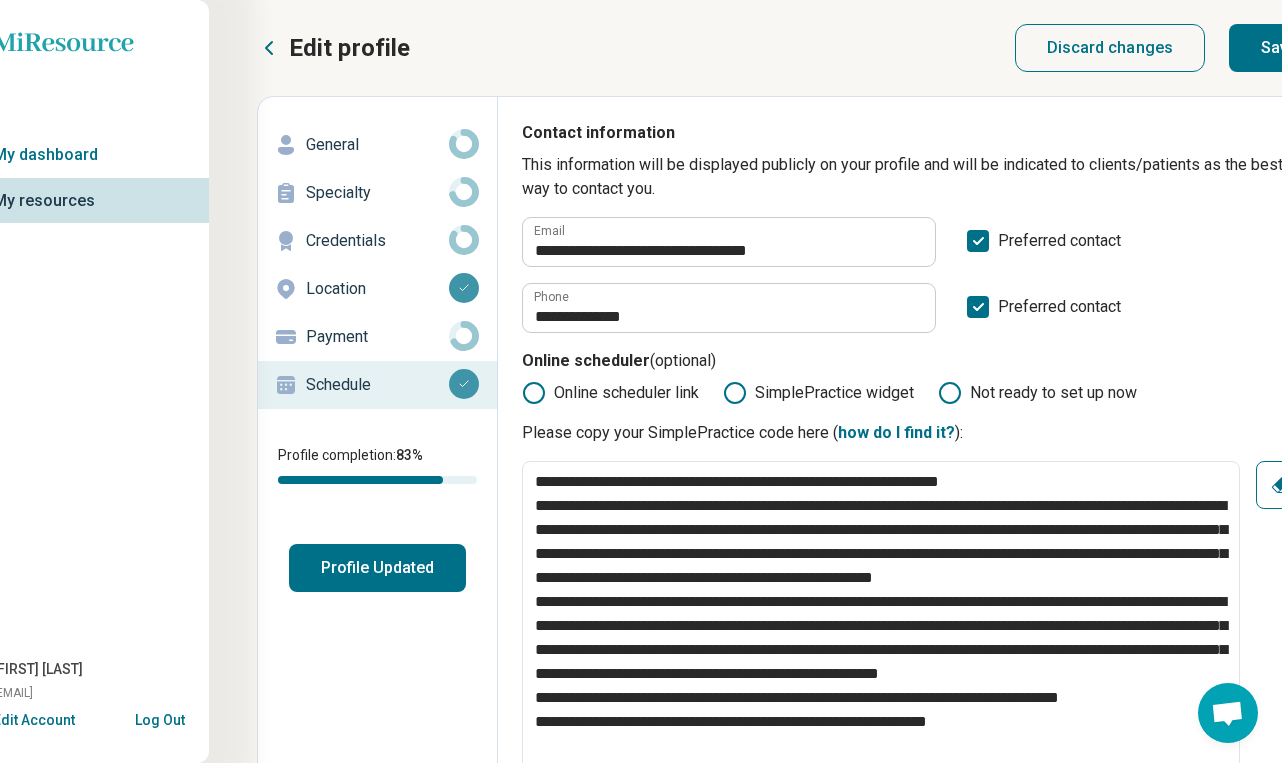 click on "Save" at bounding box center (1279, 48) 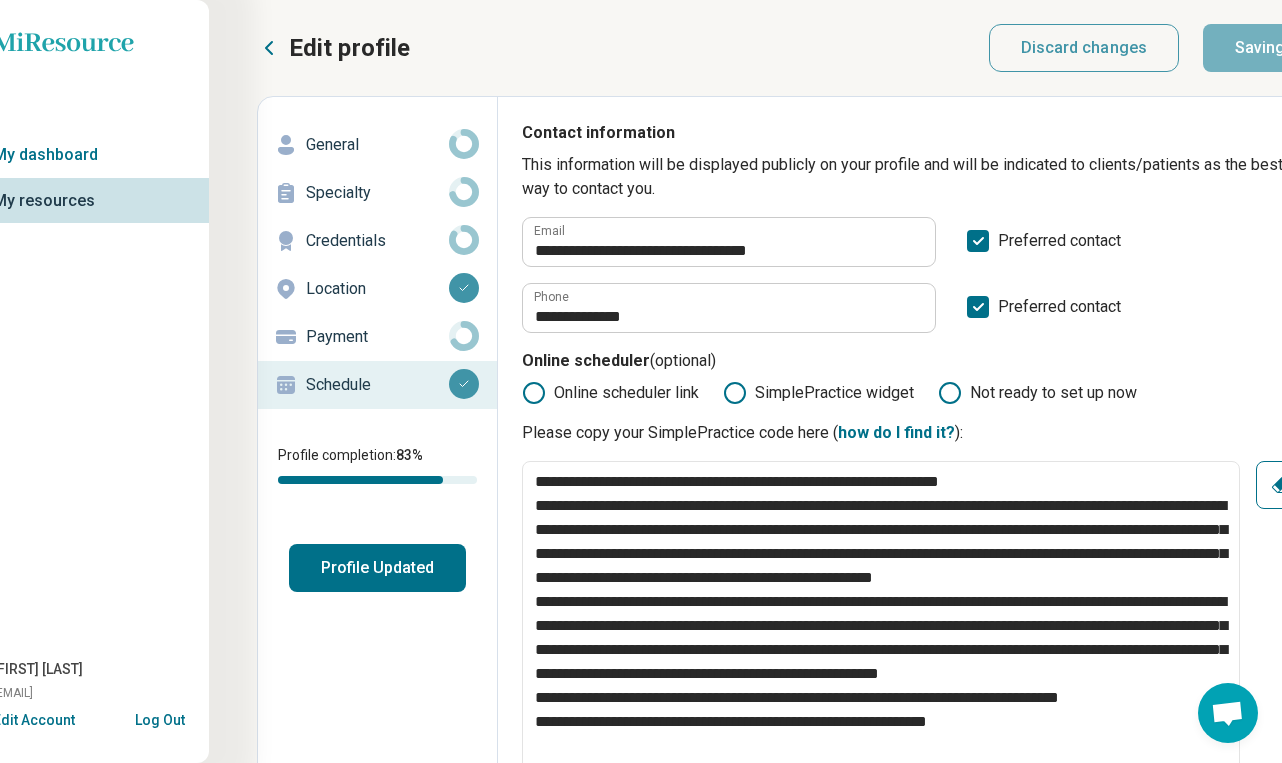 type on "*" 